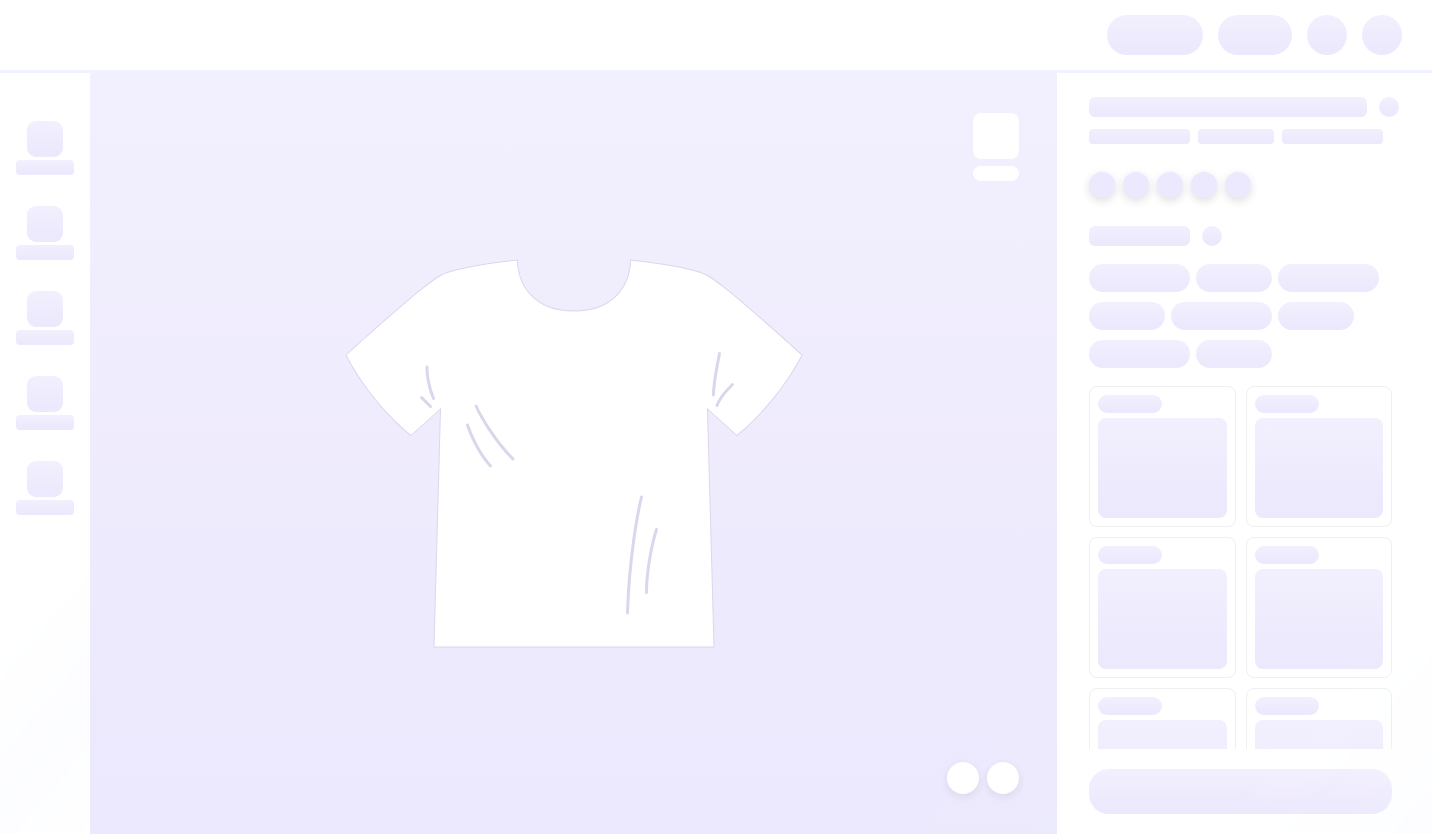 scroll, scrollTop: 0, scrollLeft: 0, axis: both 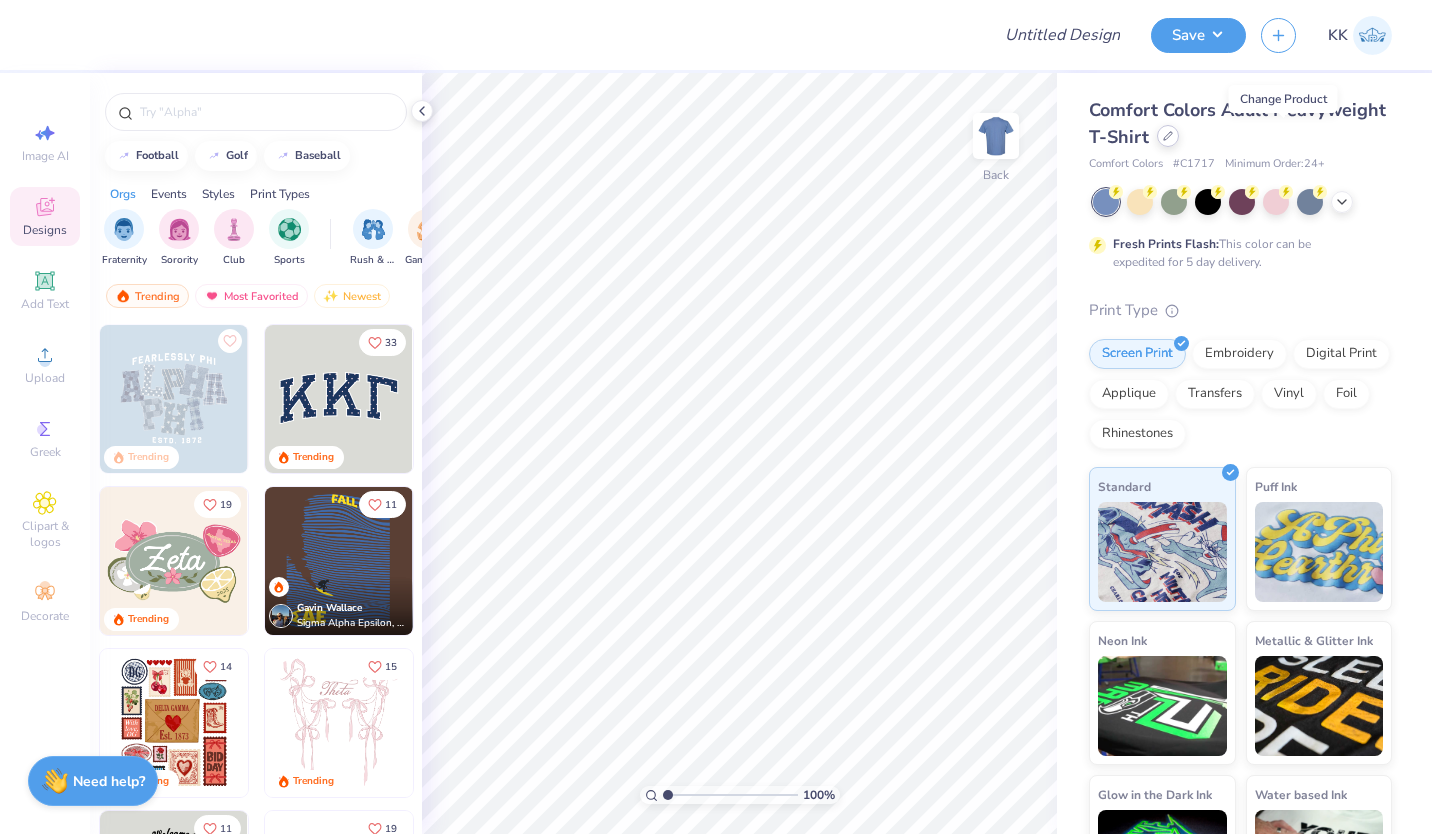 click 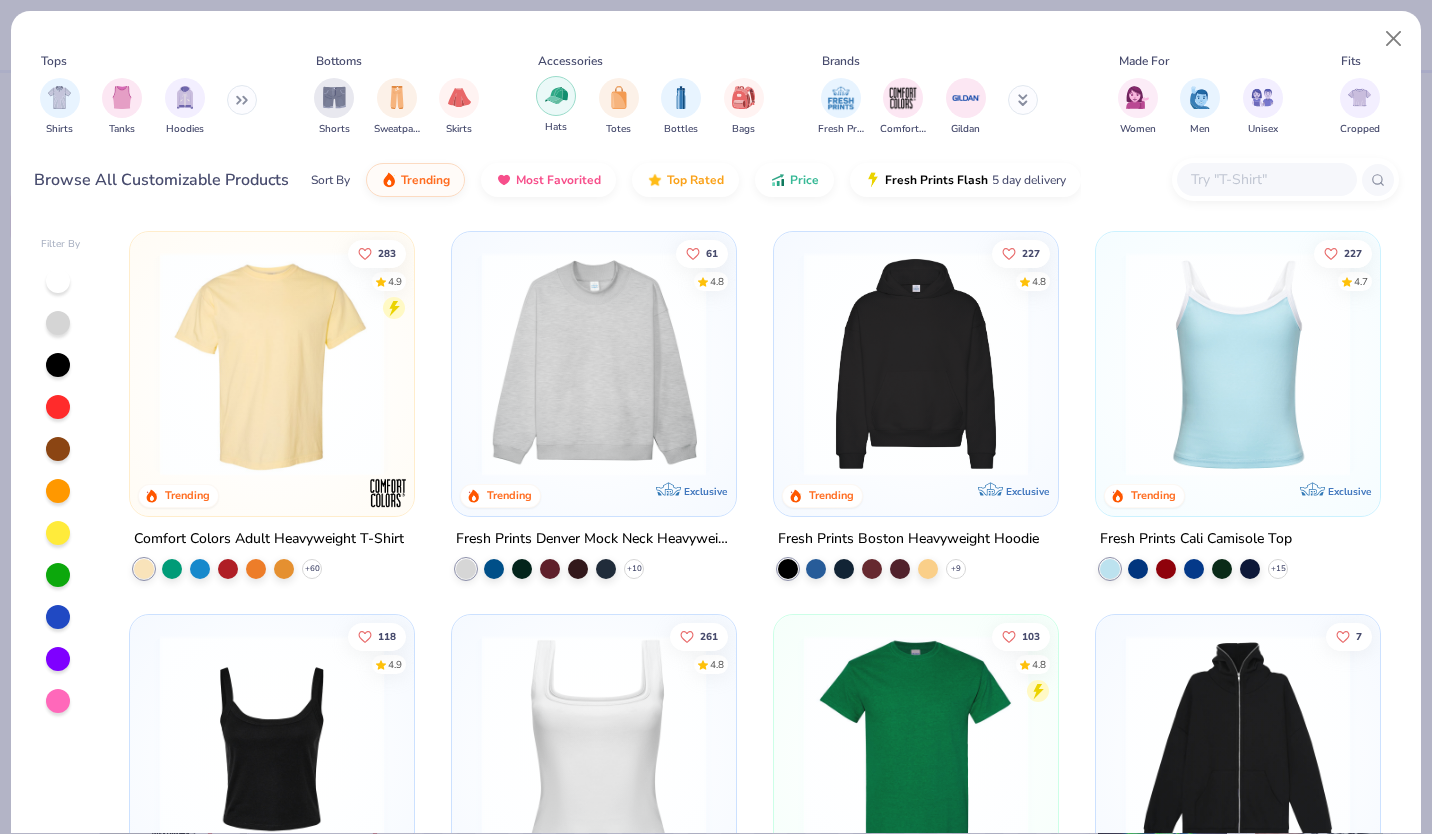 click at bounding box center (556, 95) 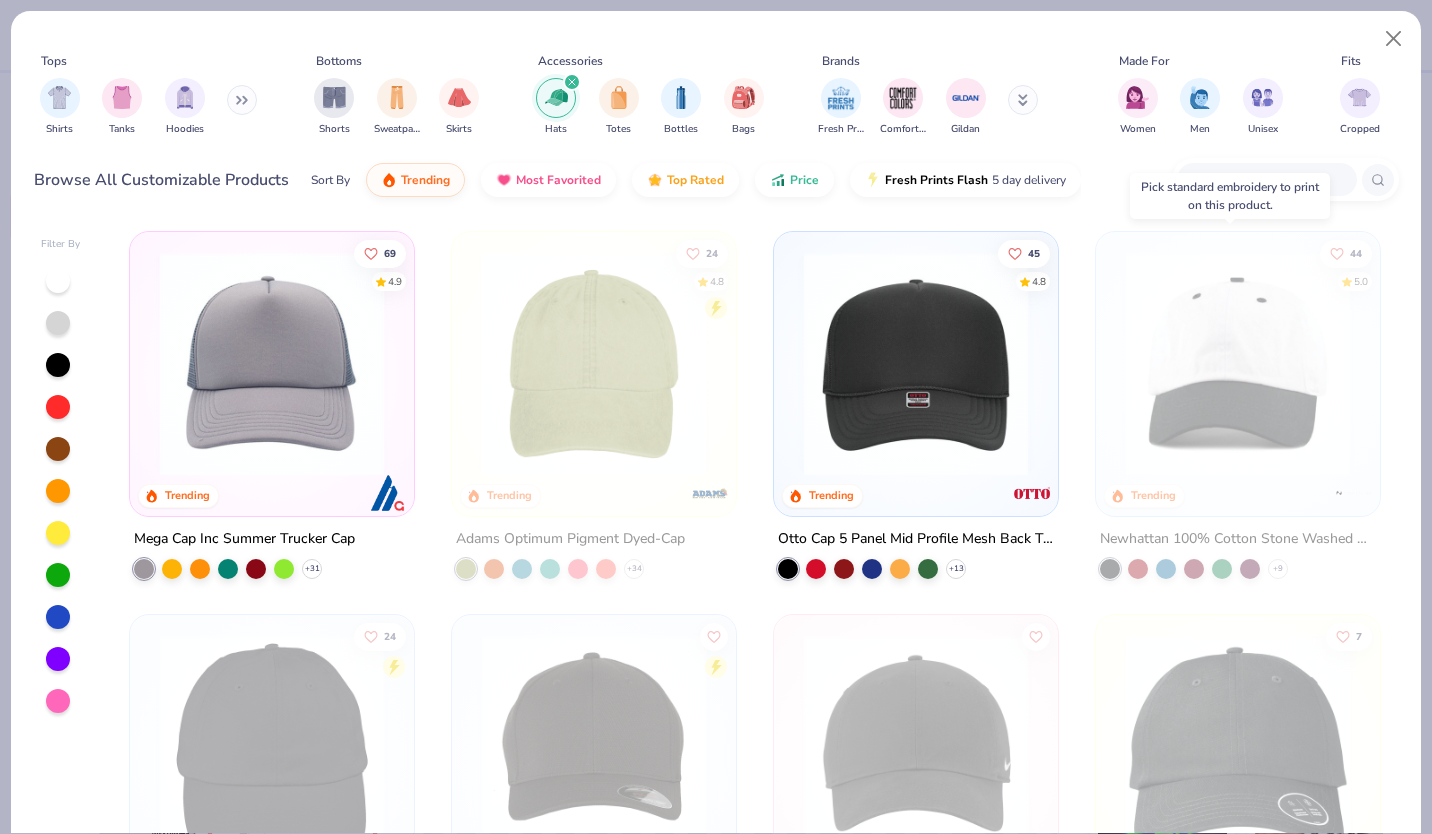 click at bounding box center (1238, 364) 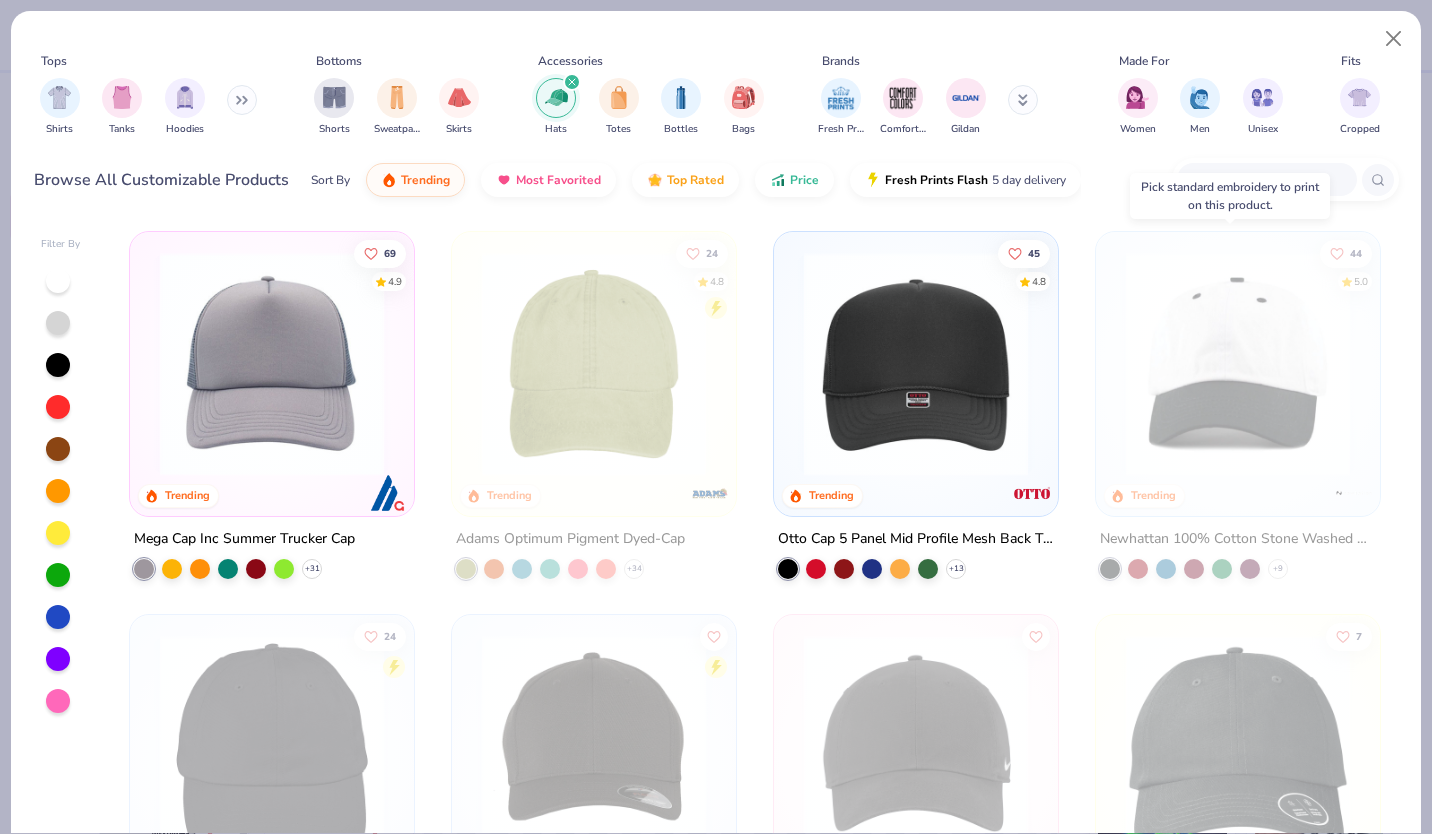click at bounding box center (1238, 364) 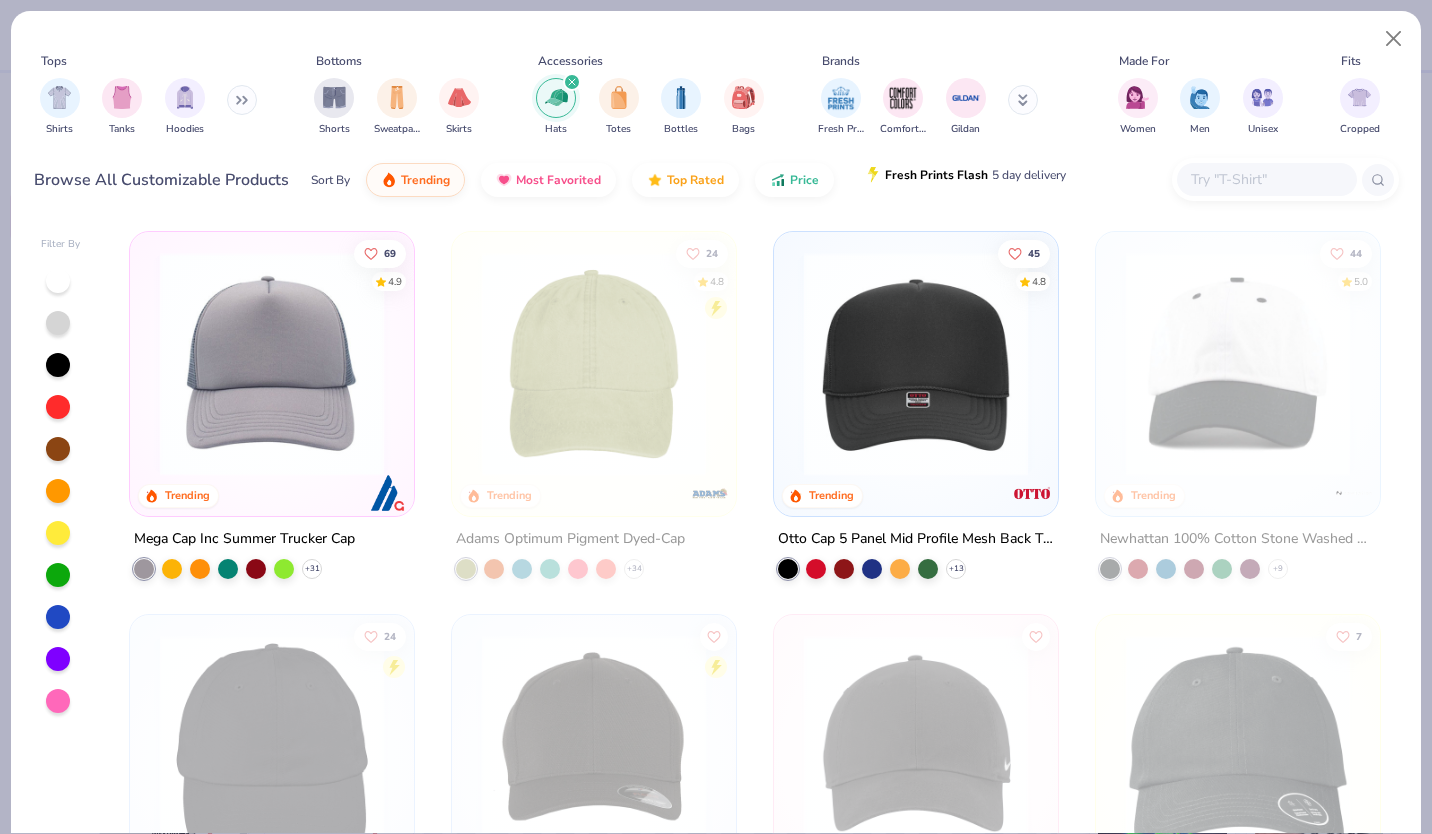 click on "Fresh Prints Flash" at bounding box center [936, 175] 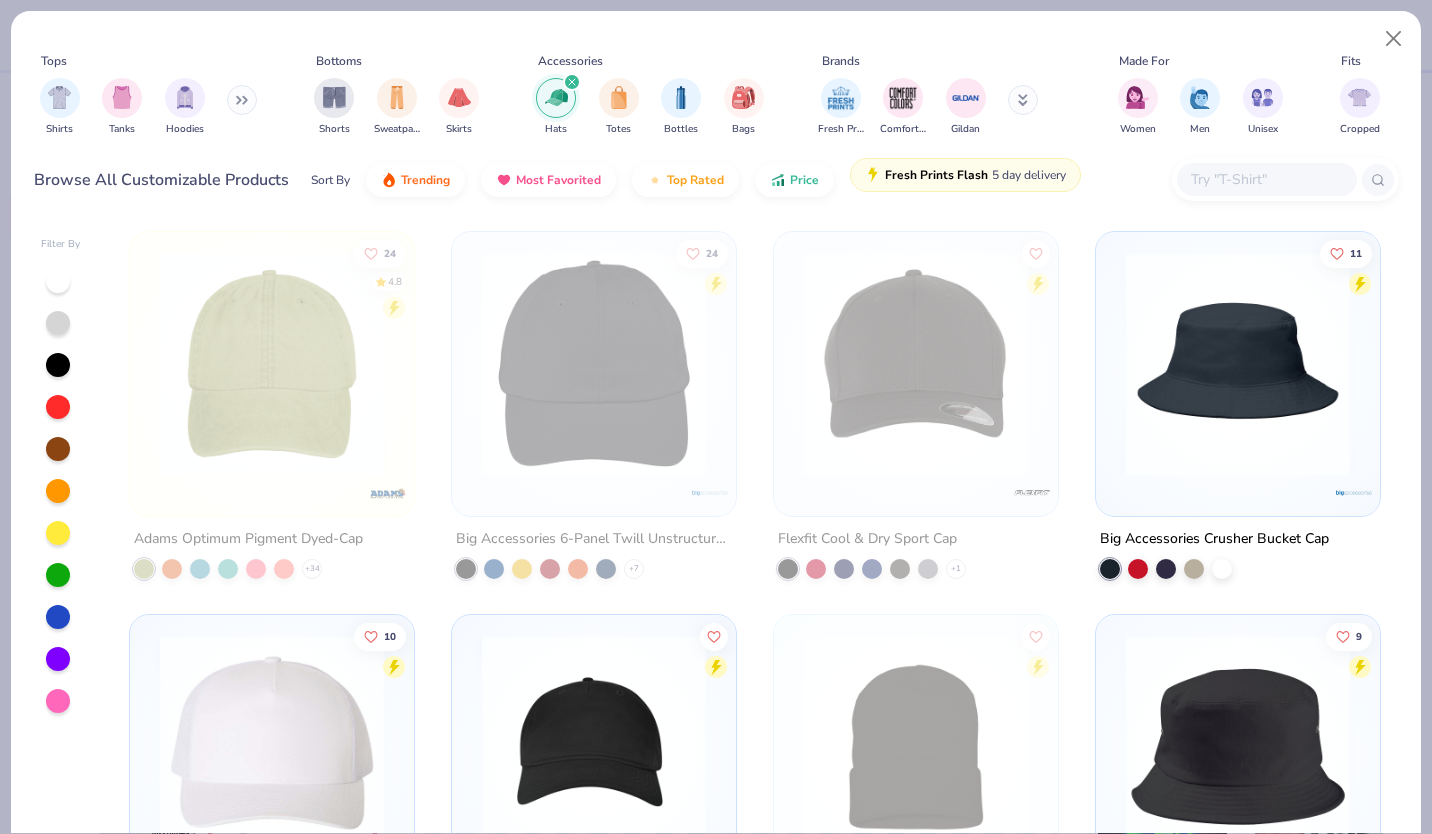 click on "Fresh Prints Flash" at bounding box center [936, 175] 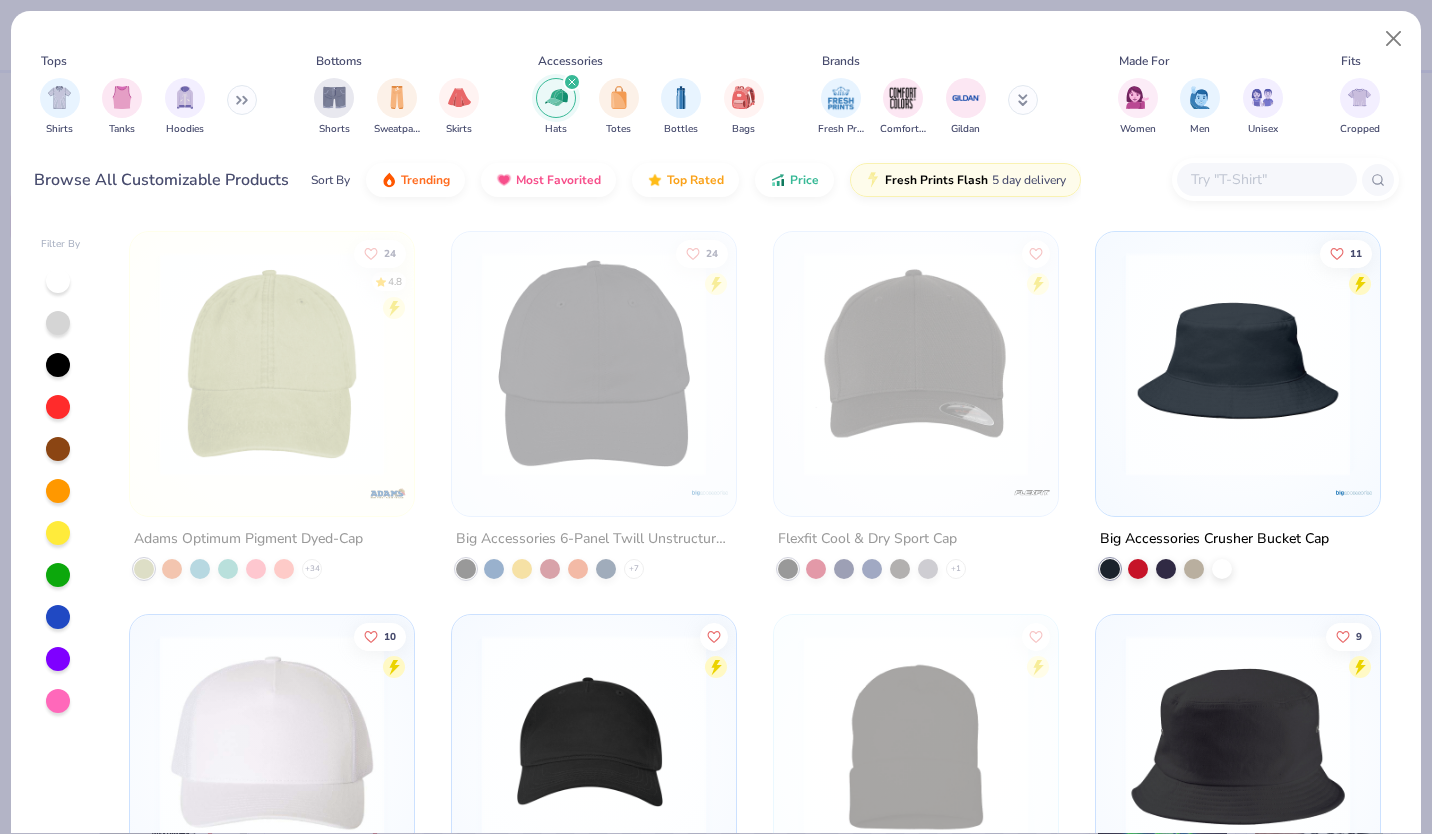 click at bounding box center (572, 82) 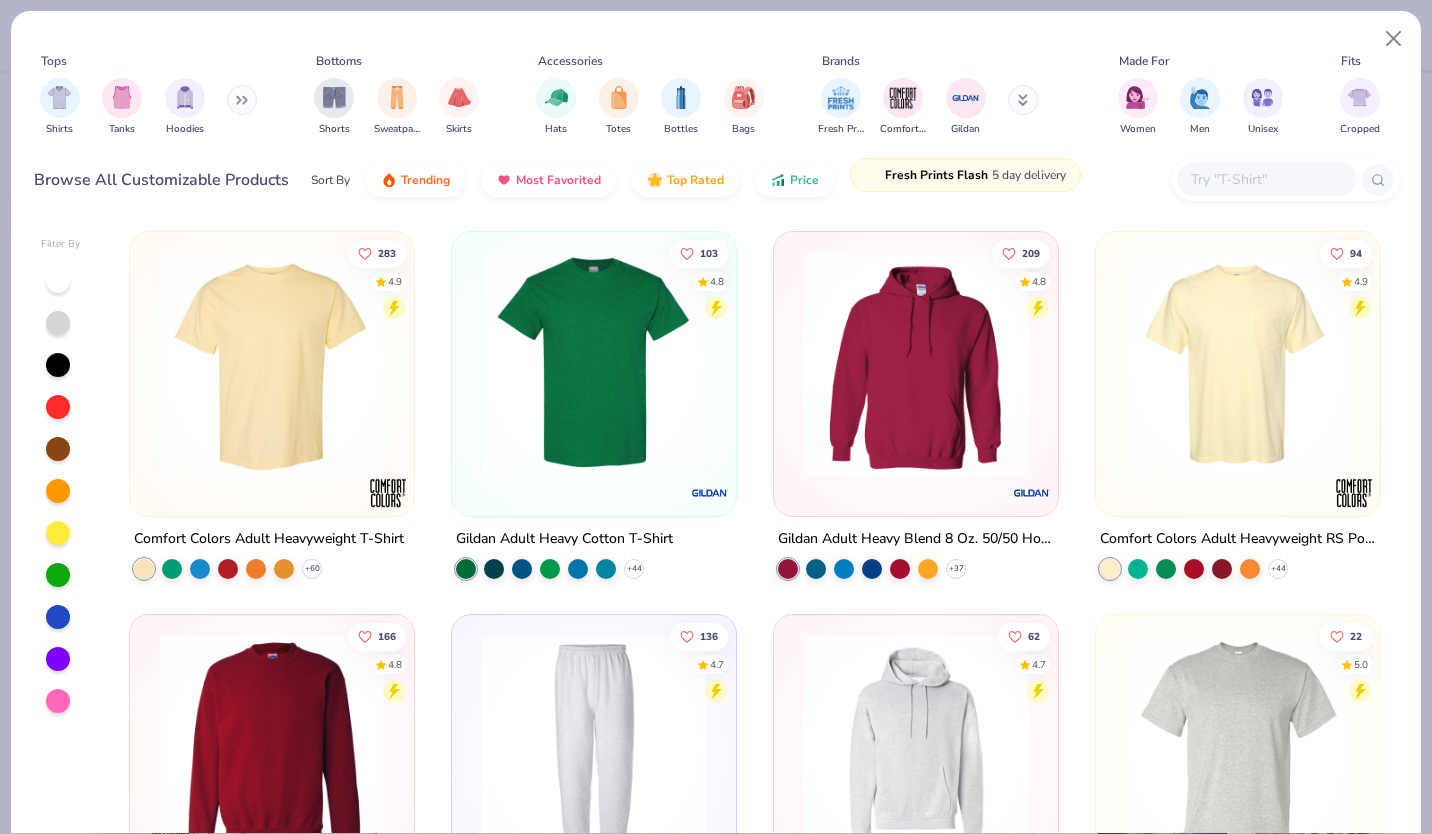 click on "Fresh Prints Flash" at bounding box center (936, 175) 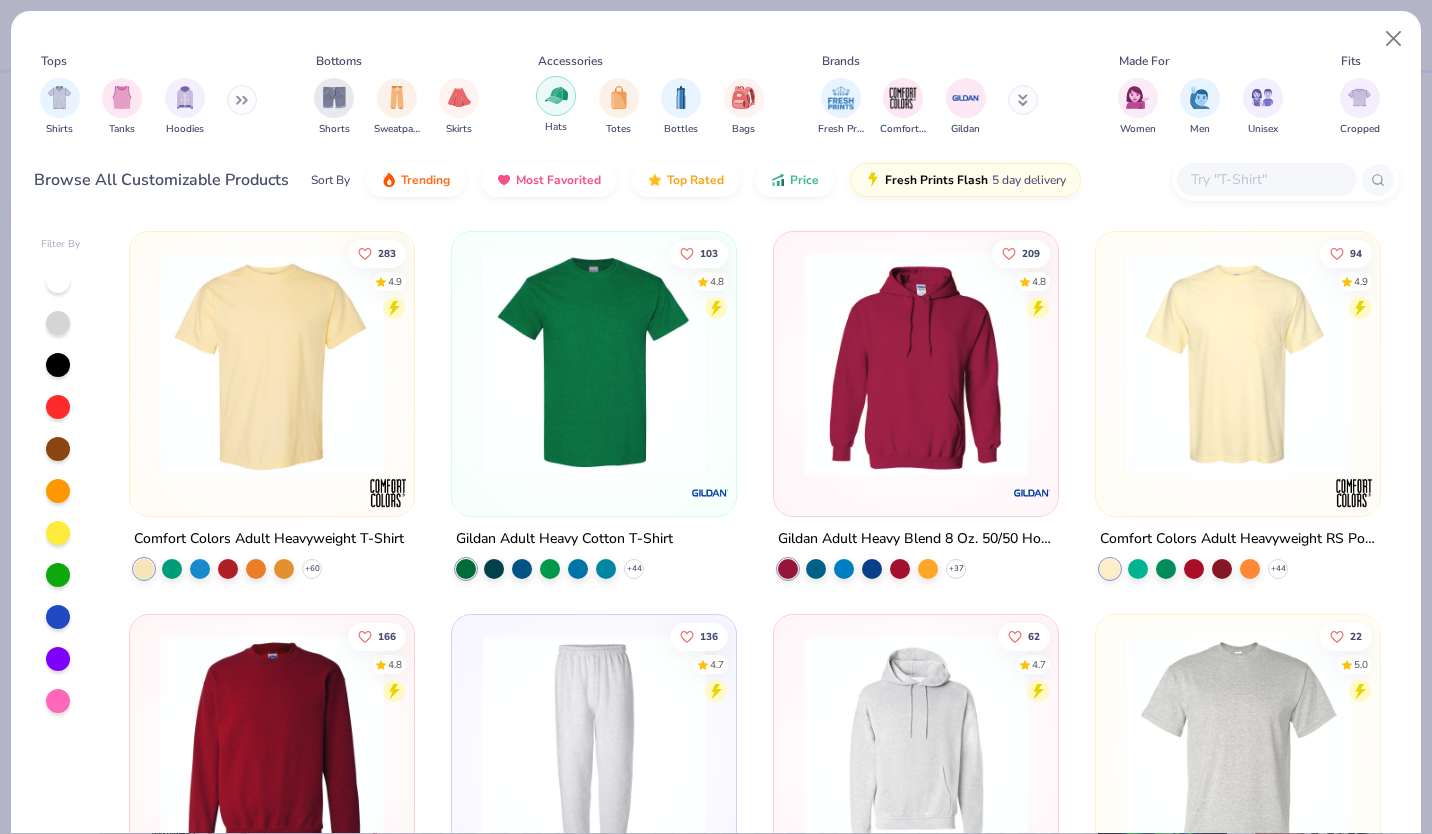 click at bounding box center (556, 95) 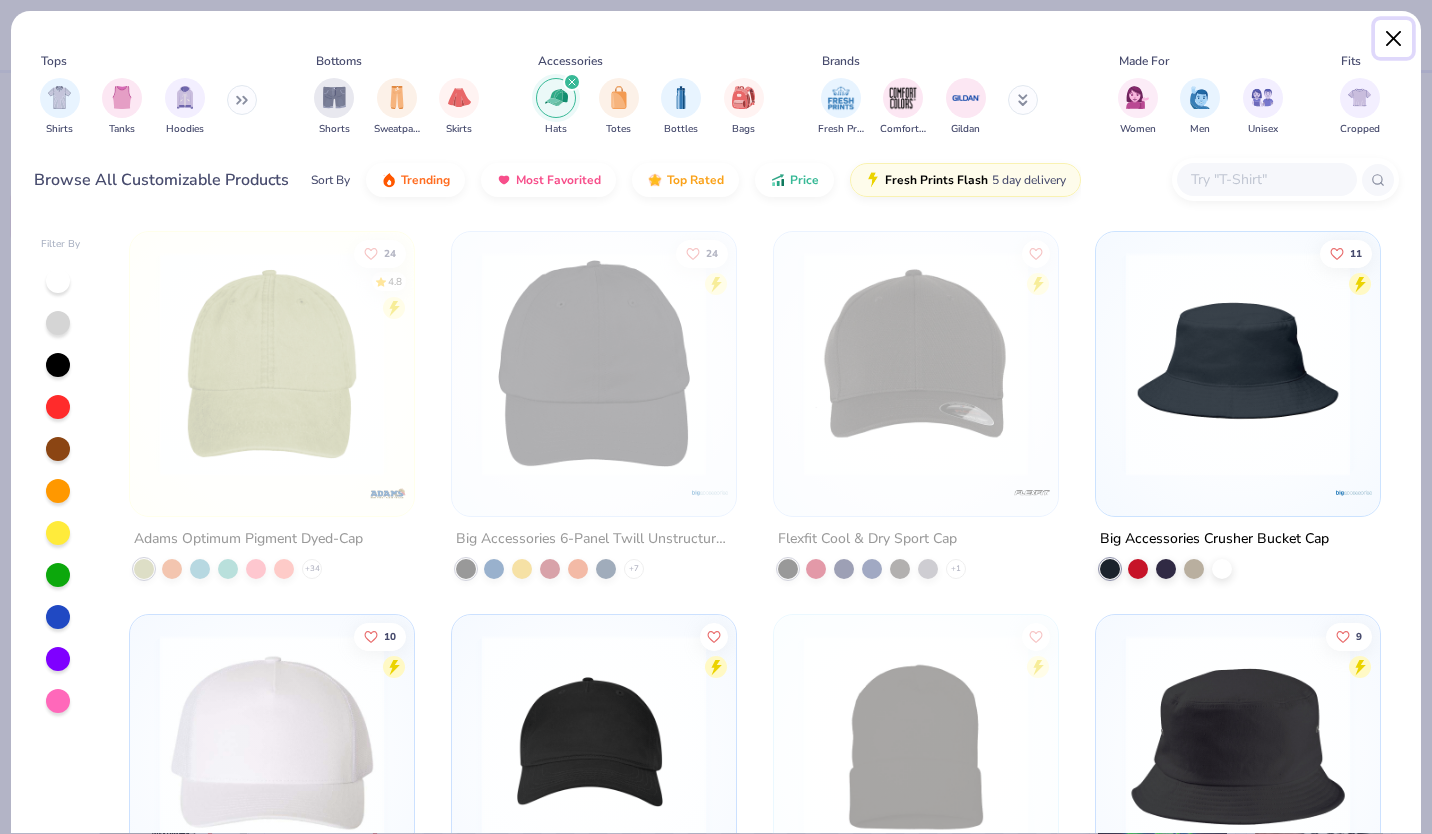 click at bounding box center (1394, 39) 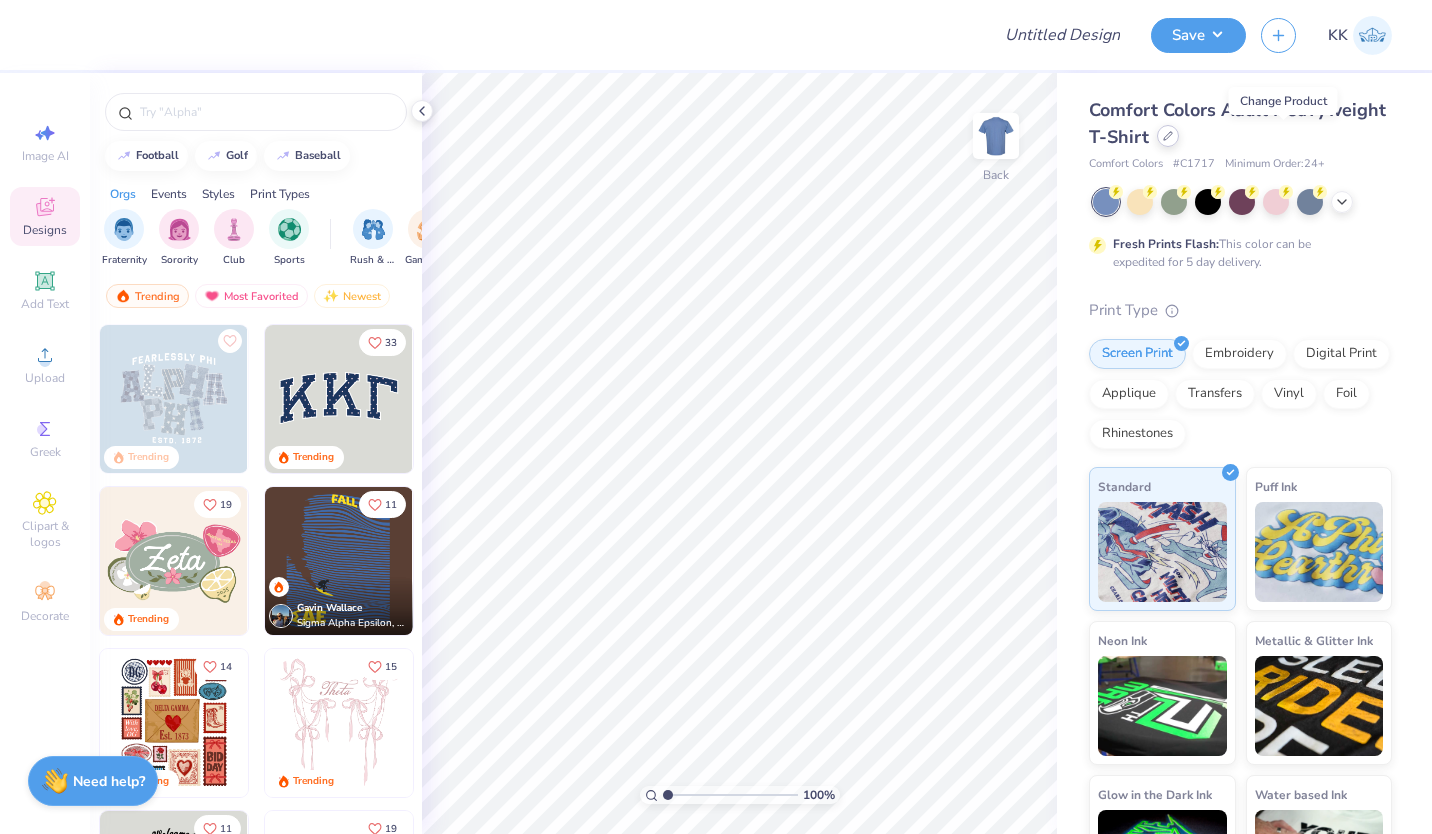 click 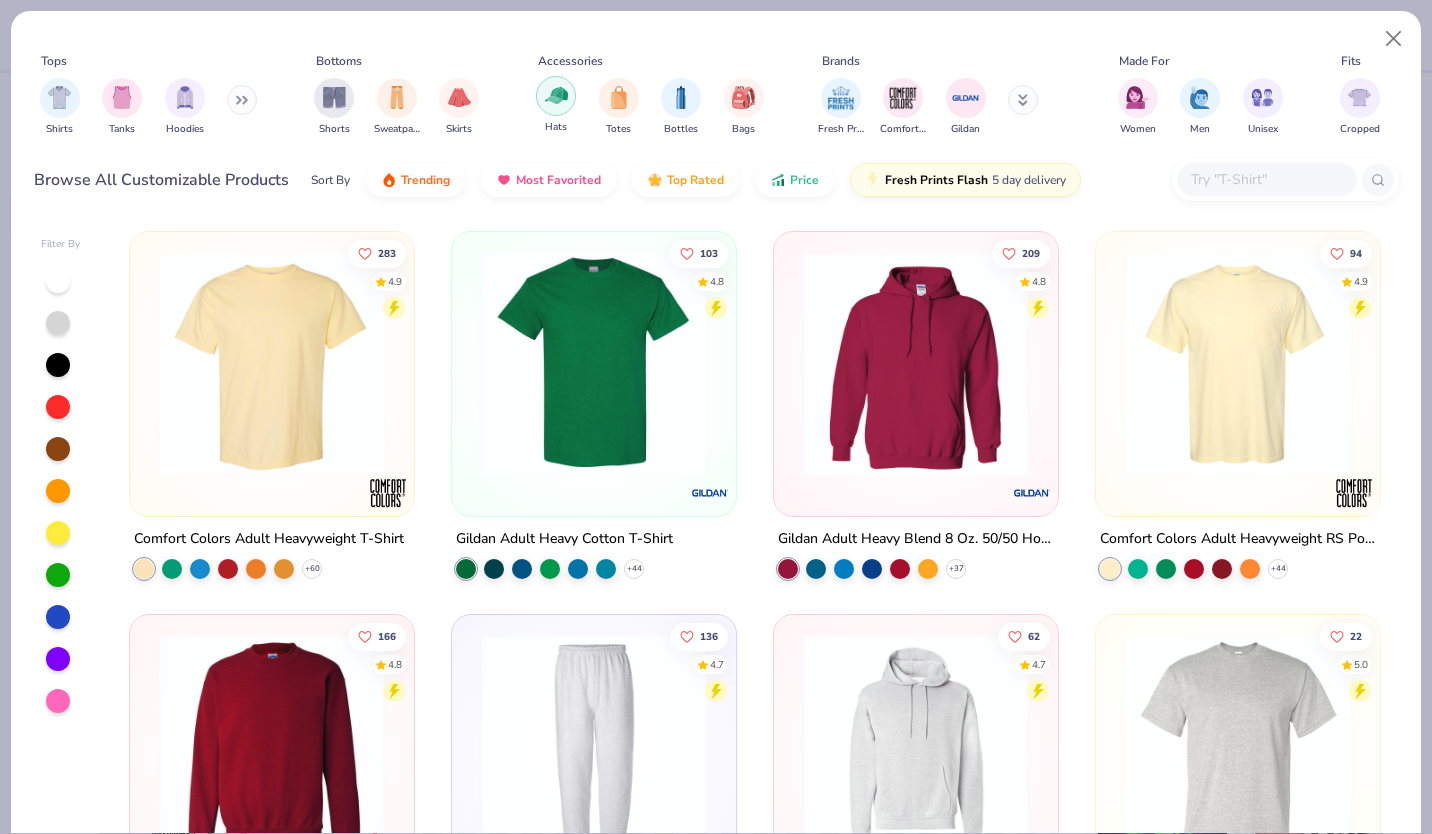 click at bounding box center [556, 95] 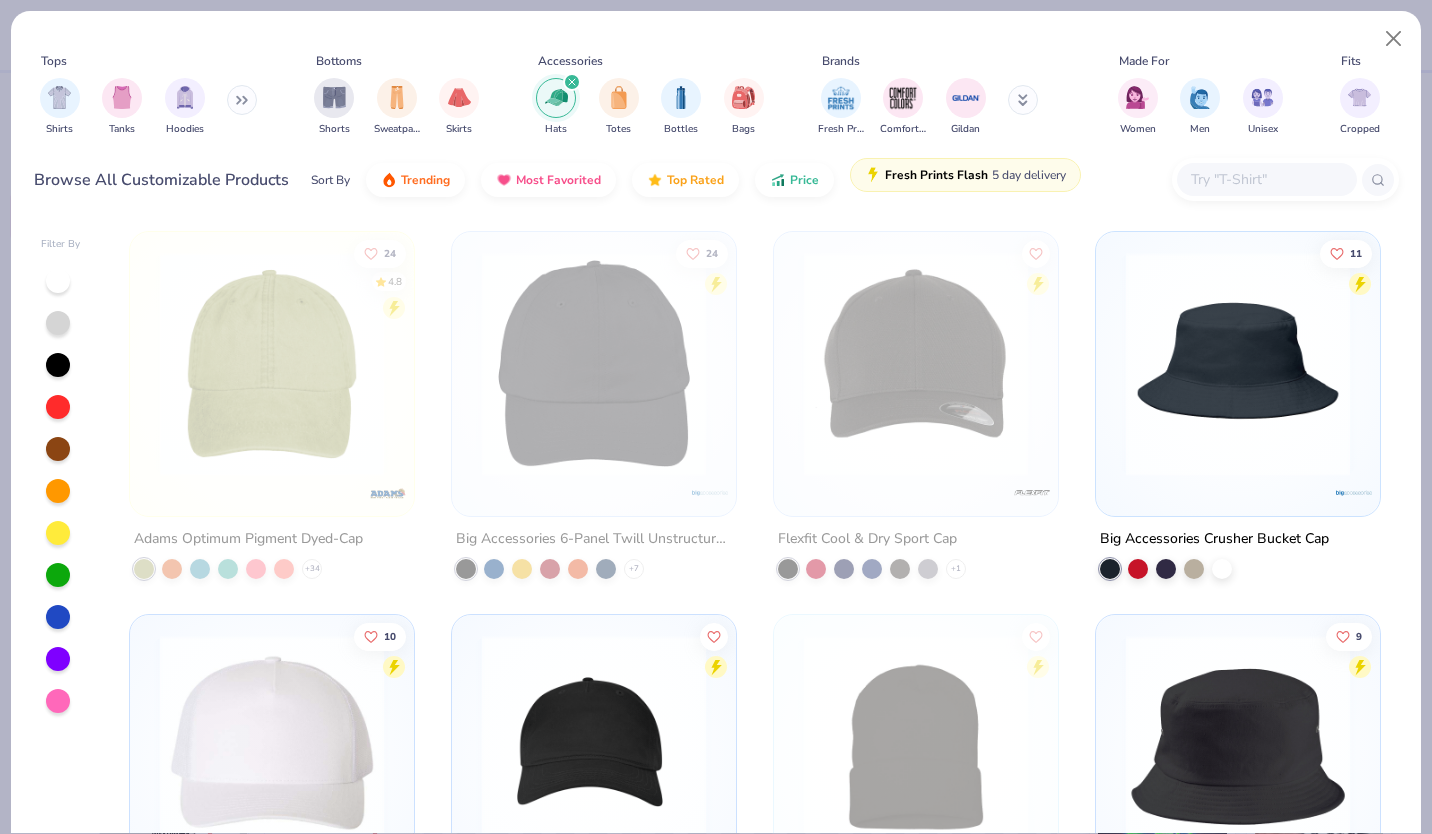 click on "Fresh Prints Flash" at bounding box center [936, 175] 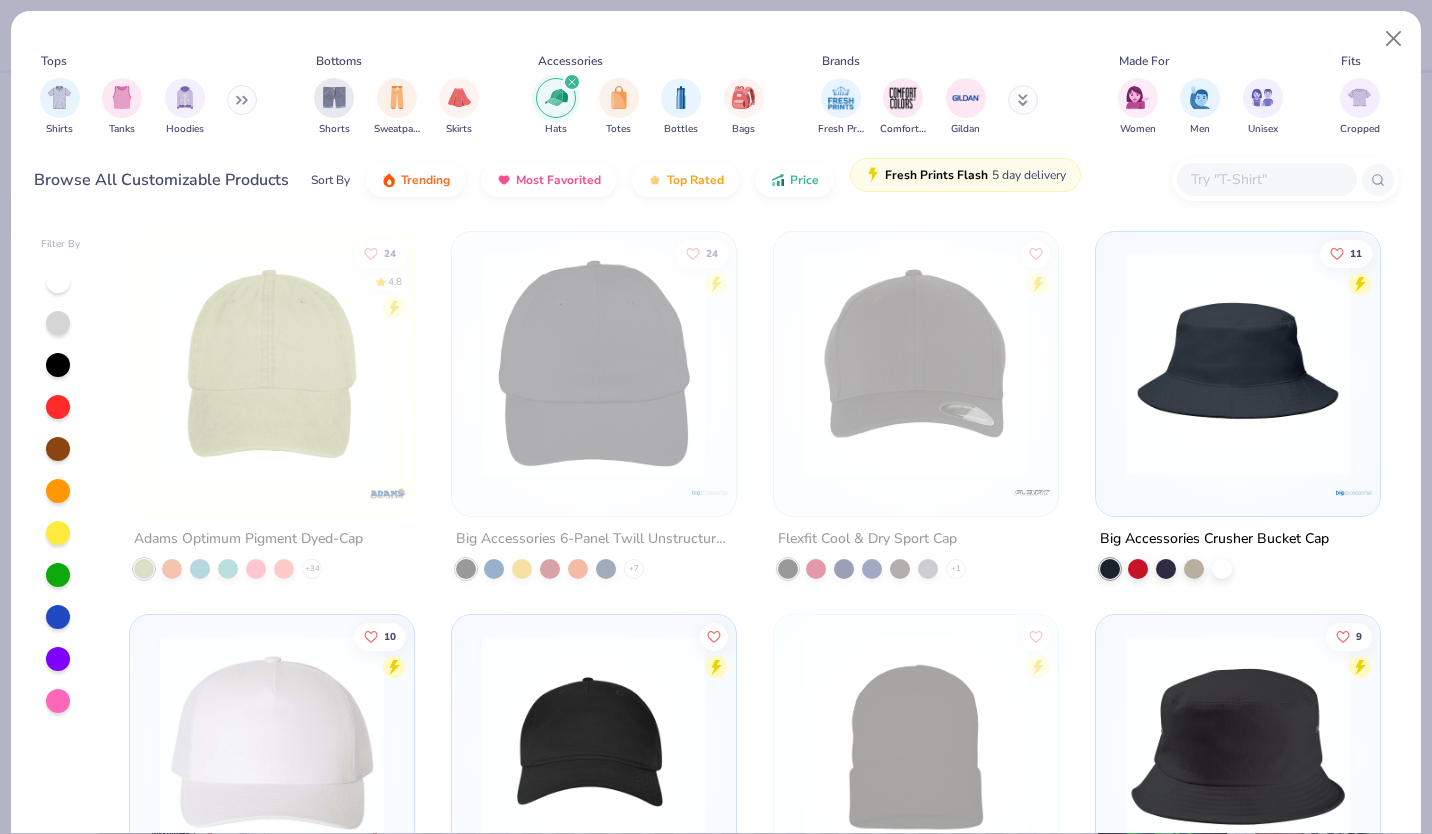 click on "Fresh Prints Flash" at bounding box center [936, 175] 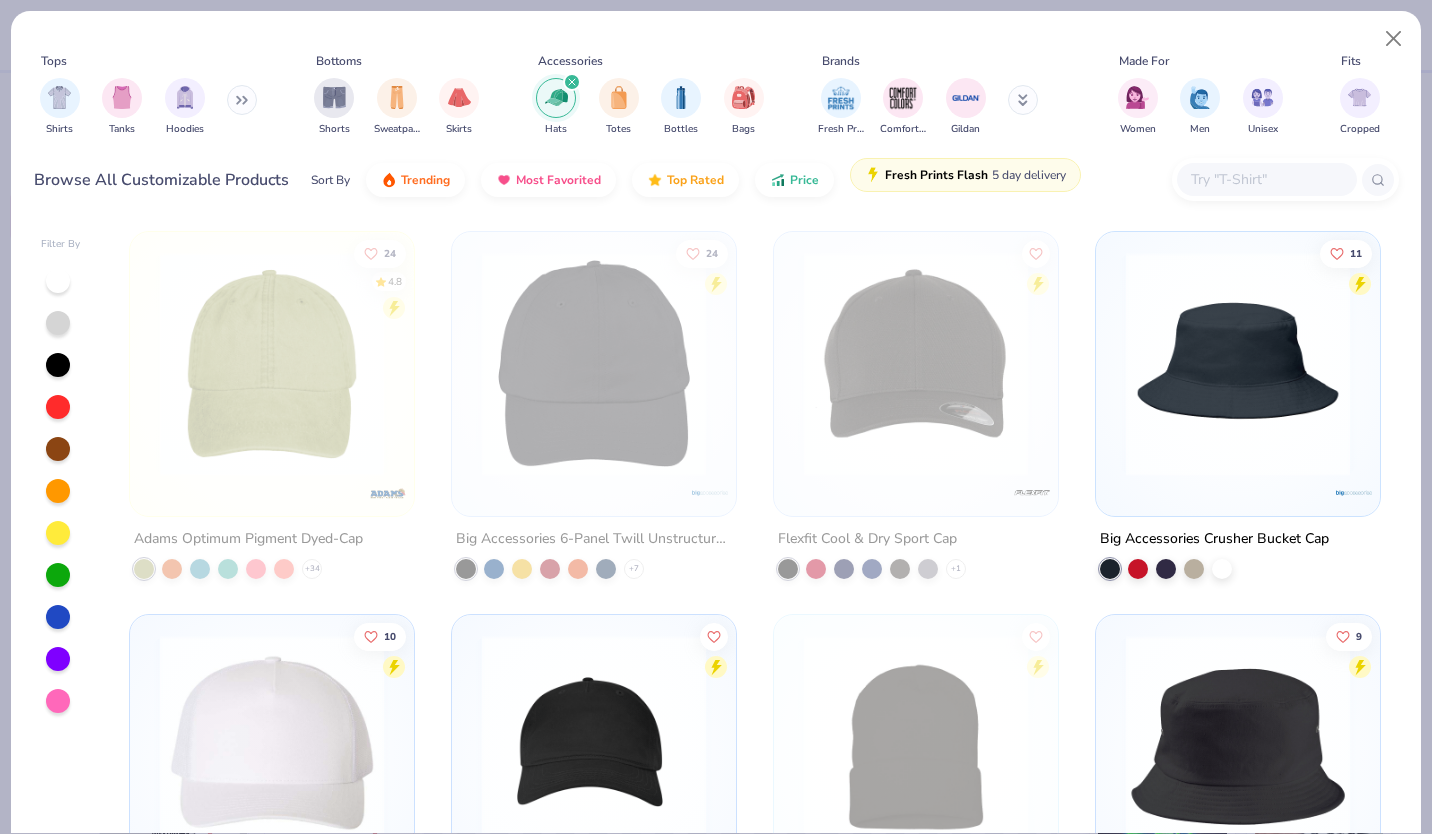 click on "Fresh Prints Flash" at bounding box center [936, 175] 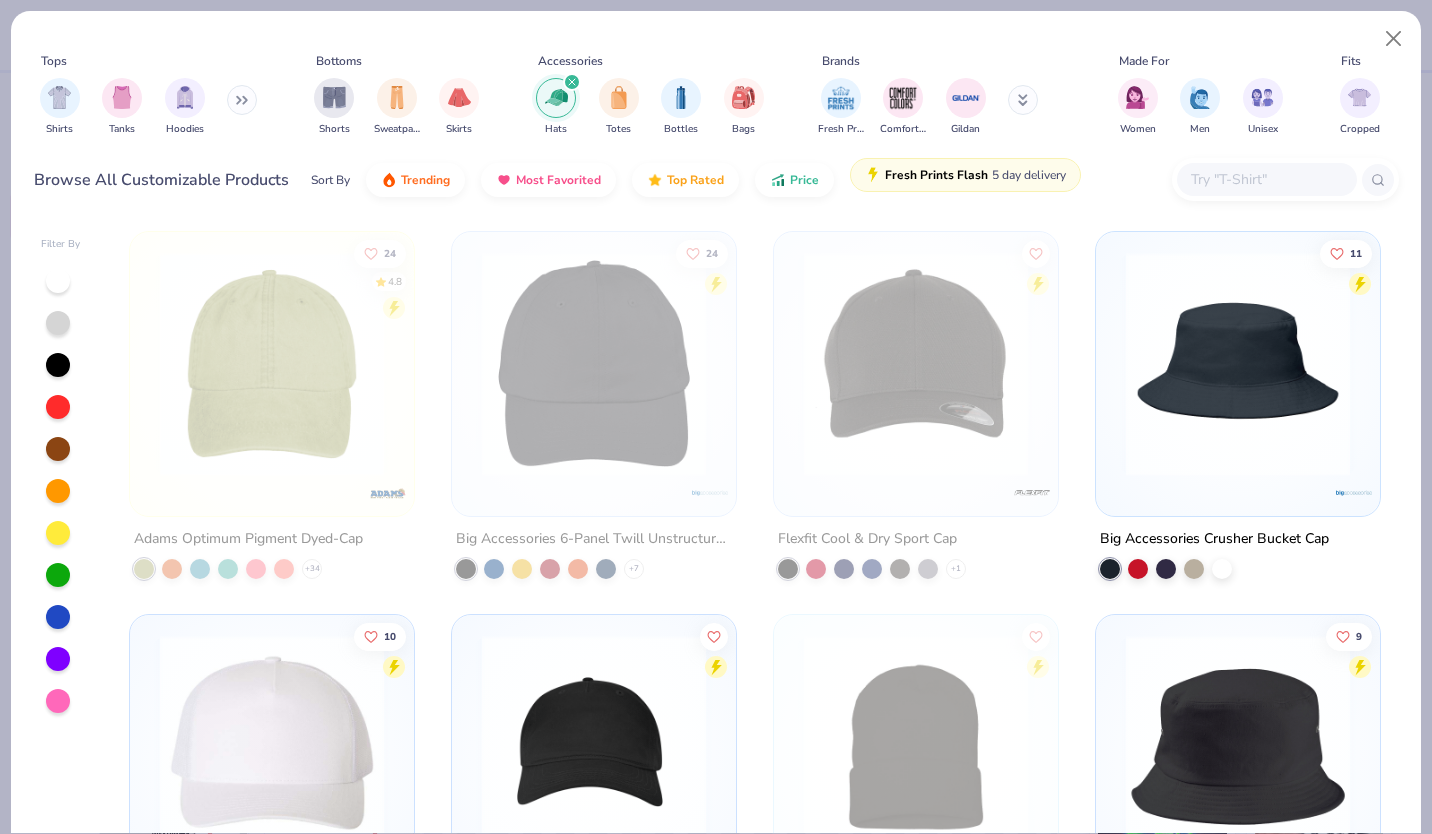 click on "Fresh Prints Flash" at bounding box center [936, 175] 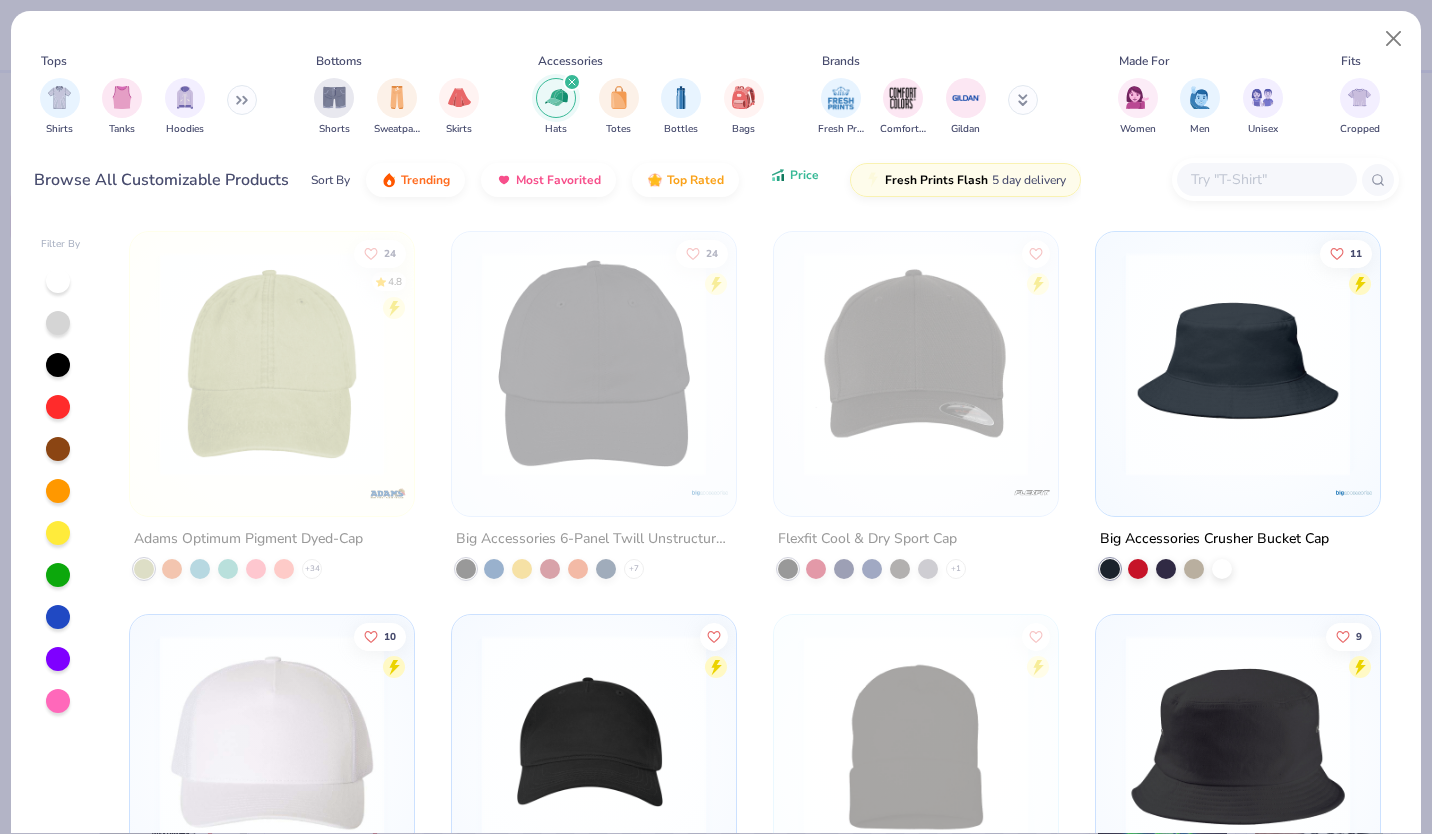 click on "Price" at bounding box center (804, 175) 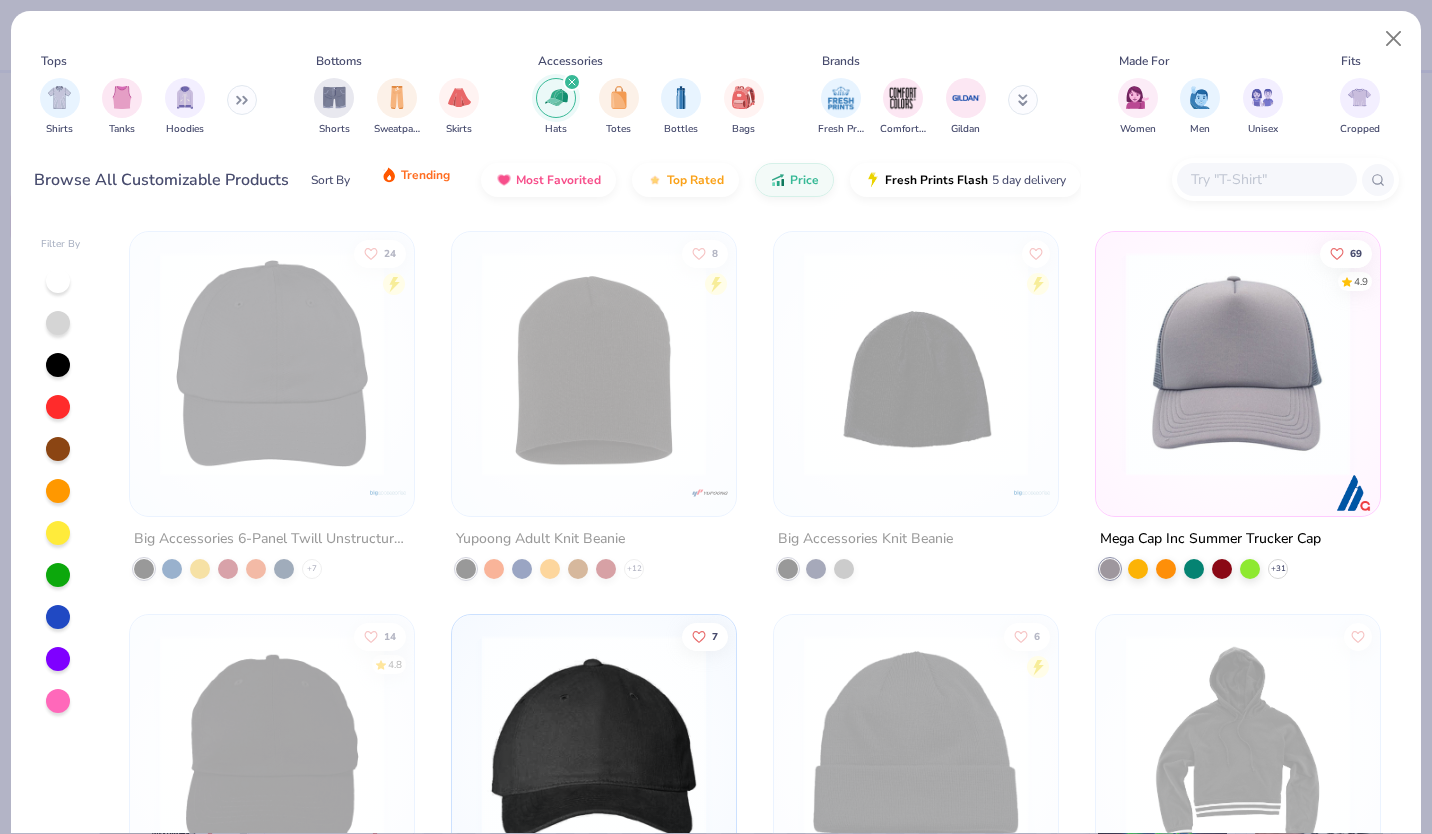 click on "Trending" at bounding box center [425, 175] 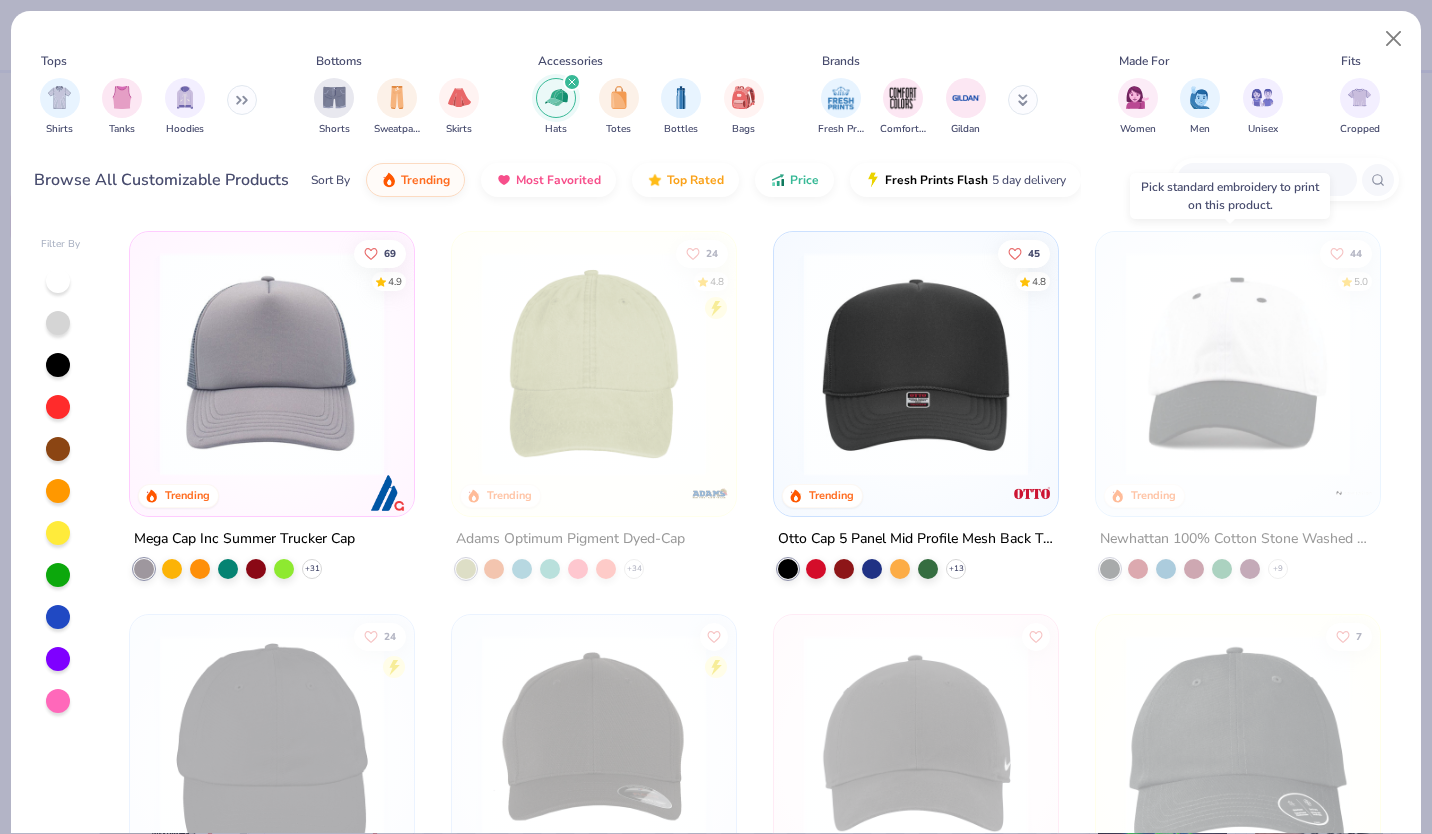 click at bounding box center [1238, 364] 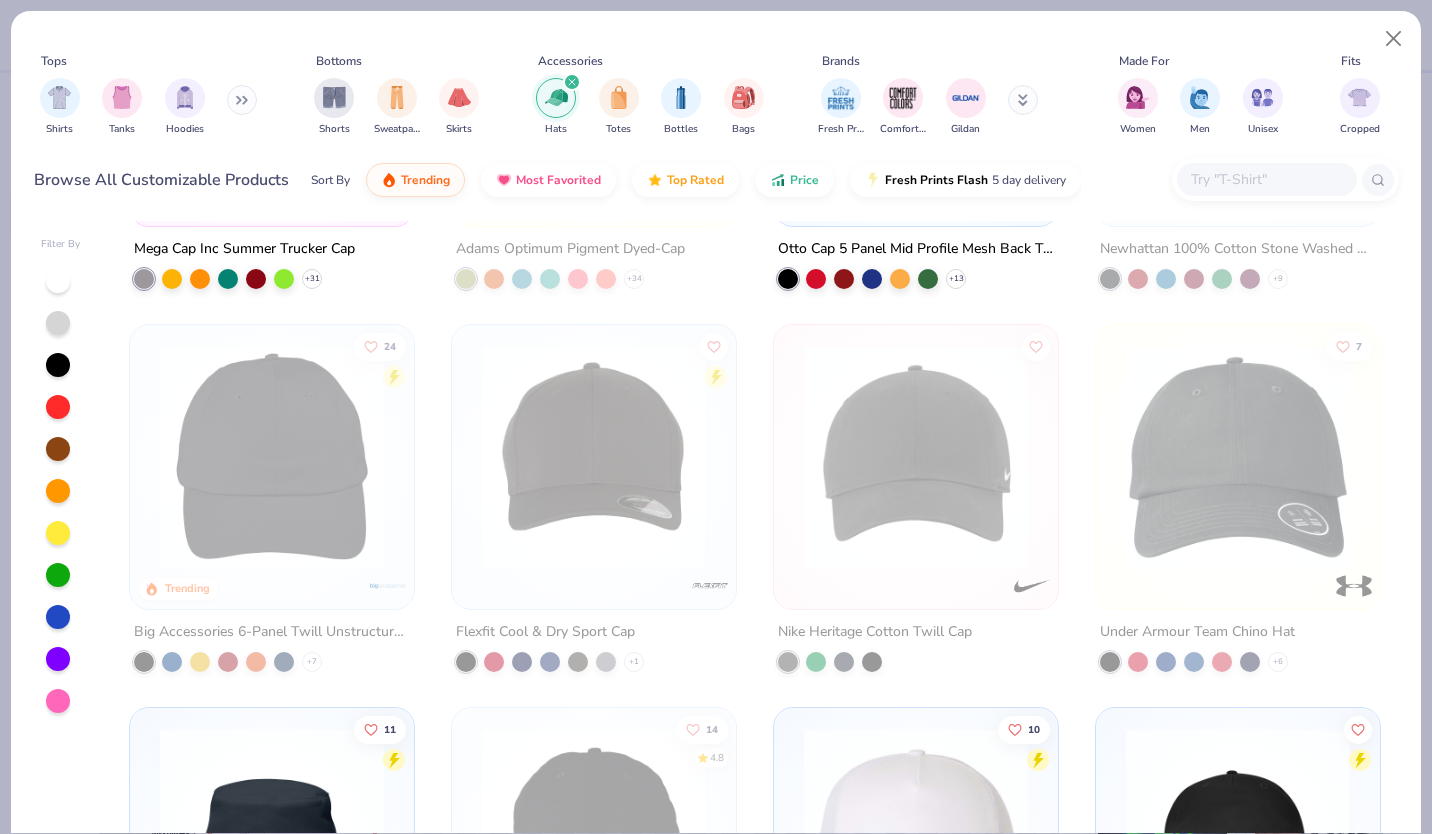 scroll, scrollTop: 0, scrollLeft: 0, axis: both 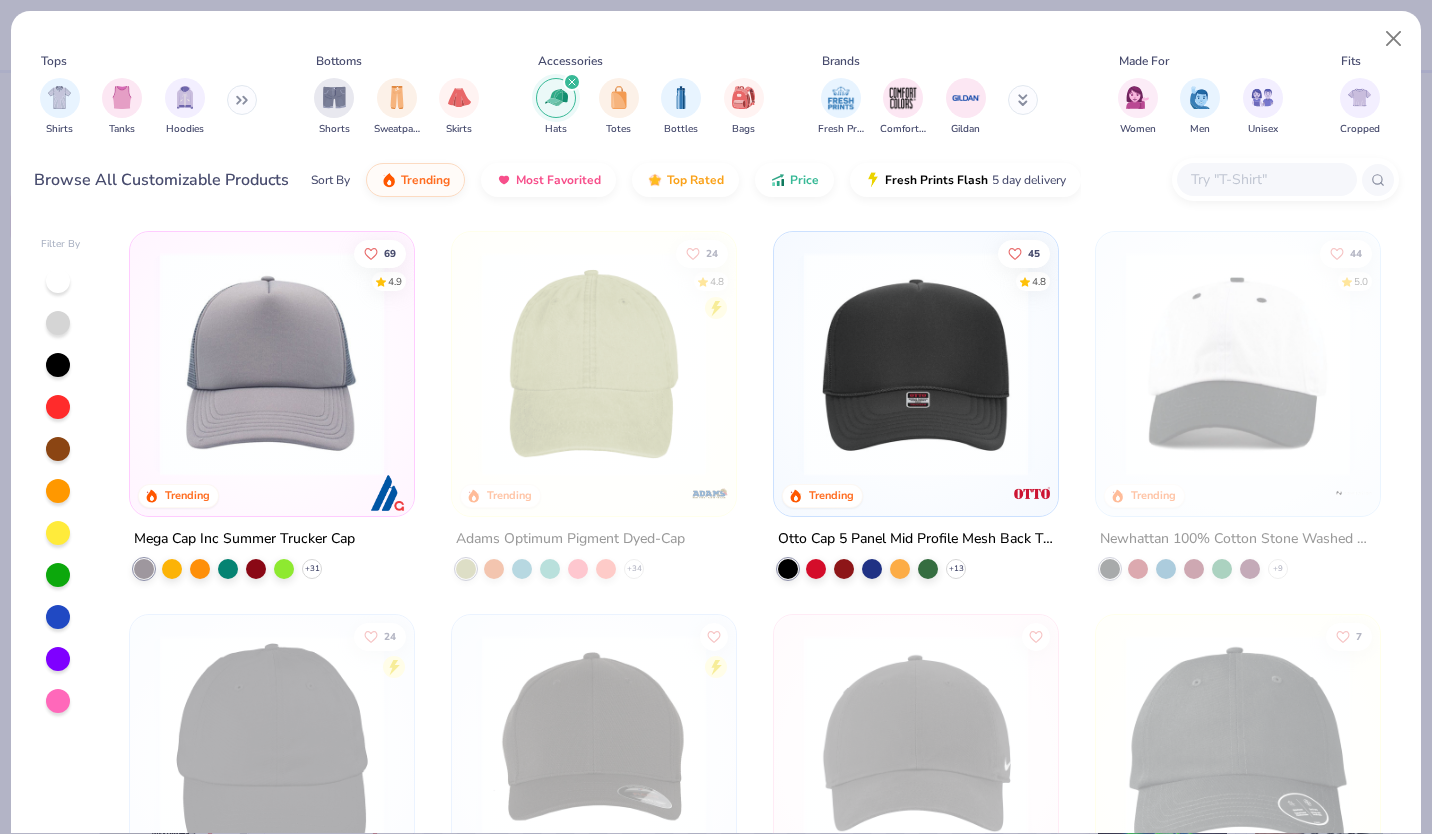 click 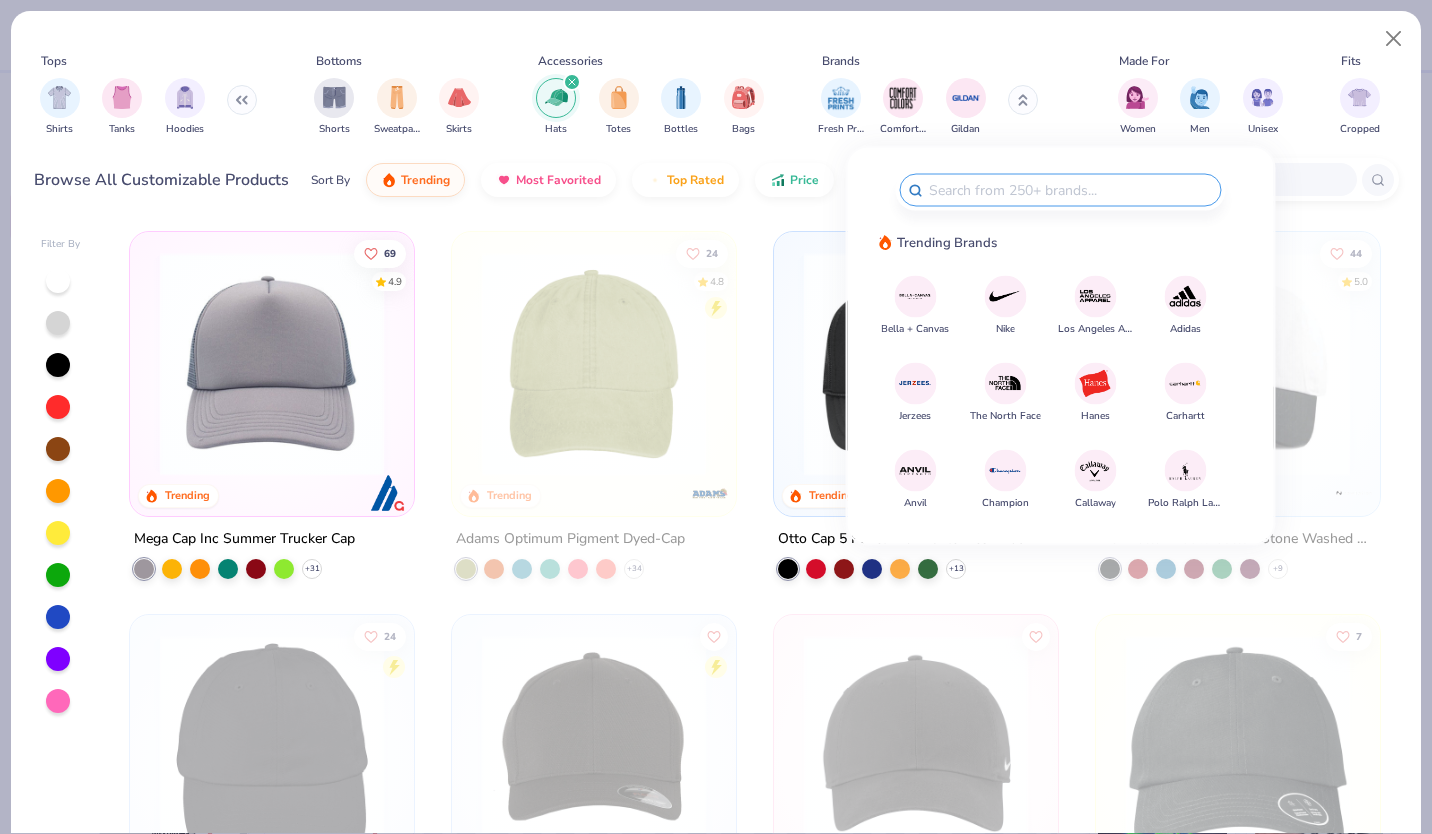 click 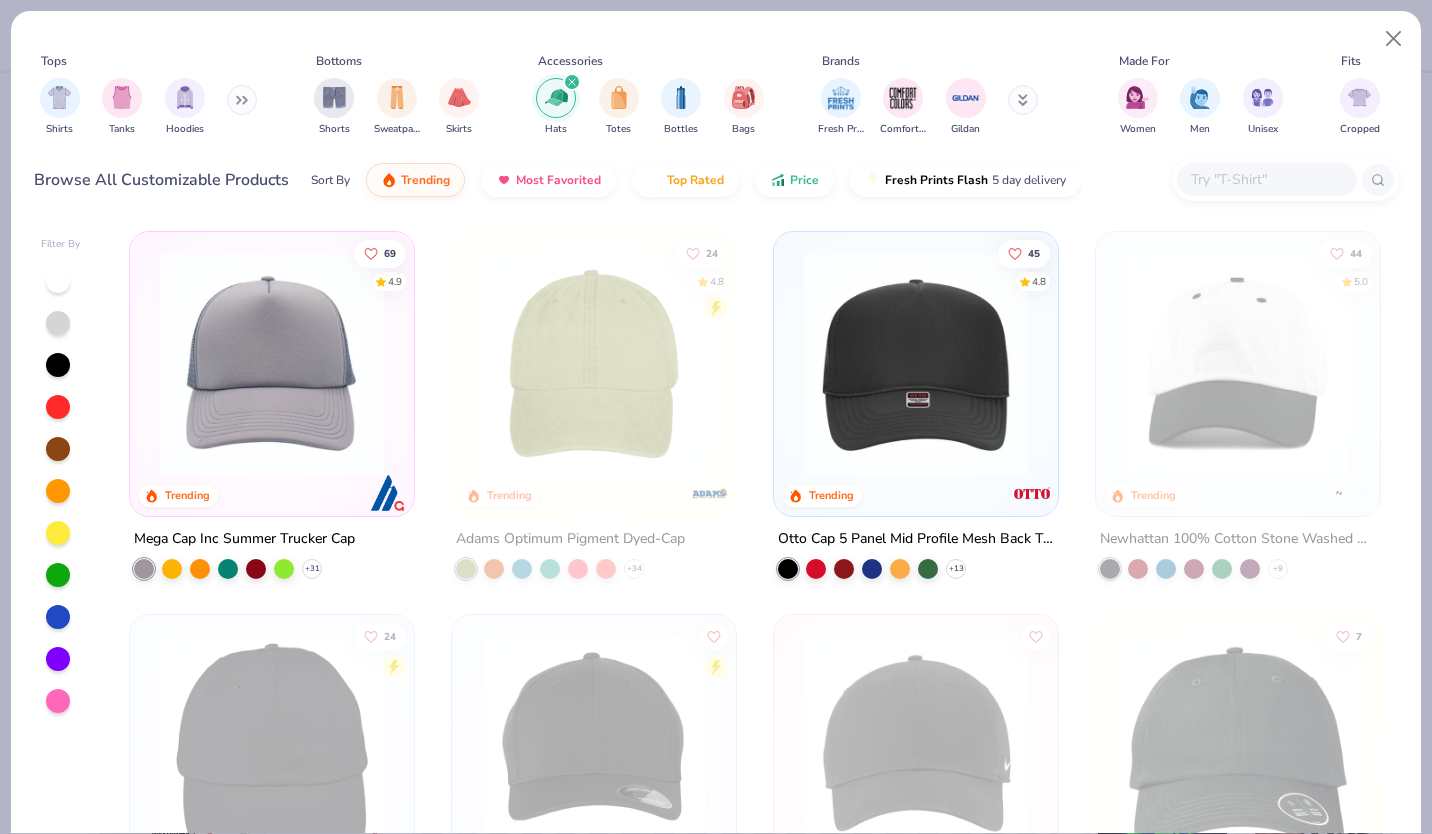 click at bounding box center (242, 100) 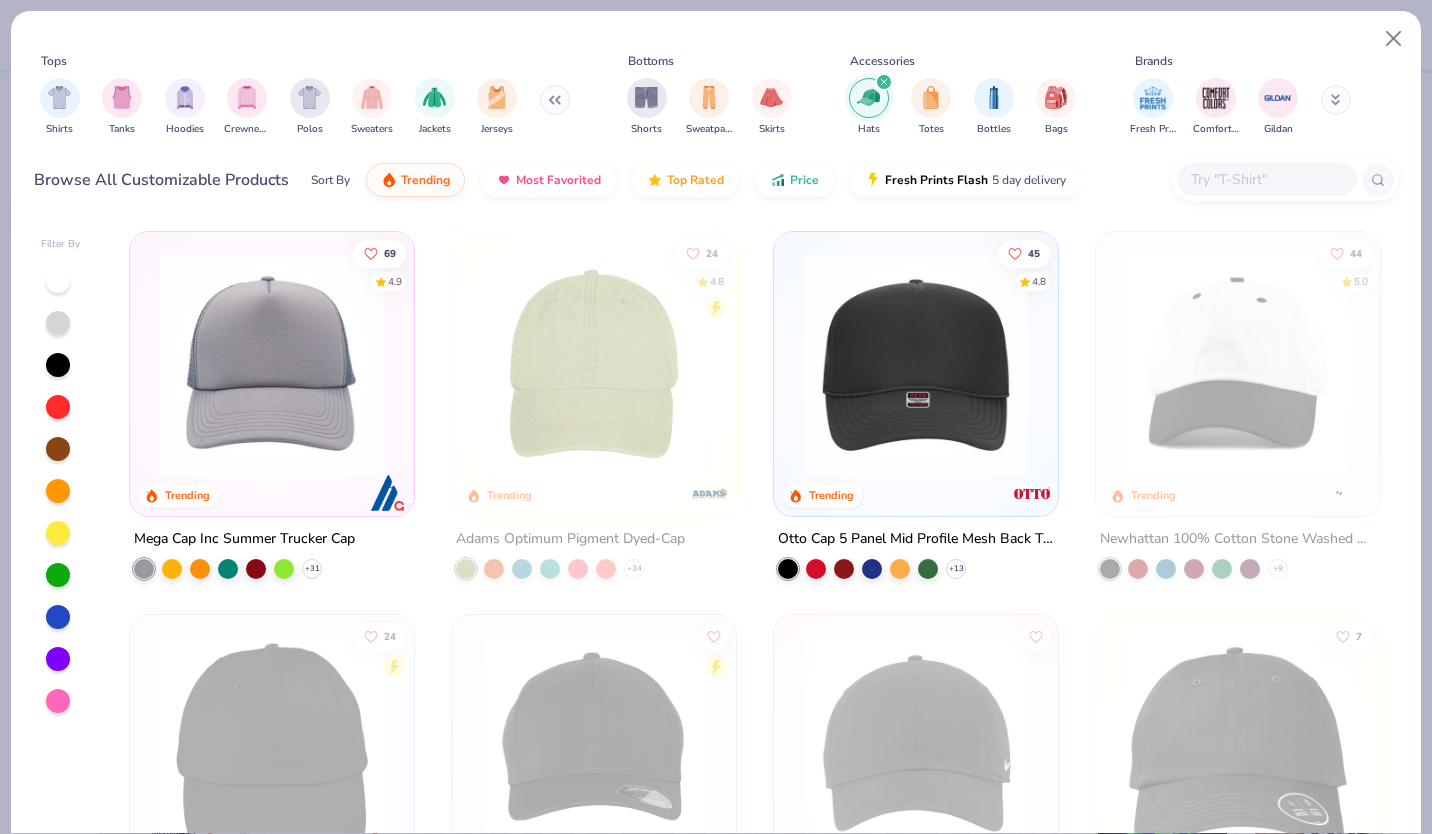 click at bounding box center (555, 100) 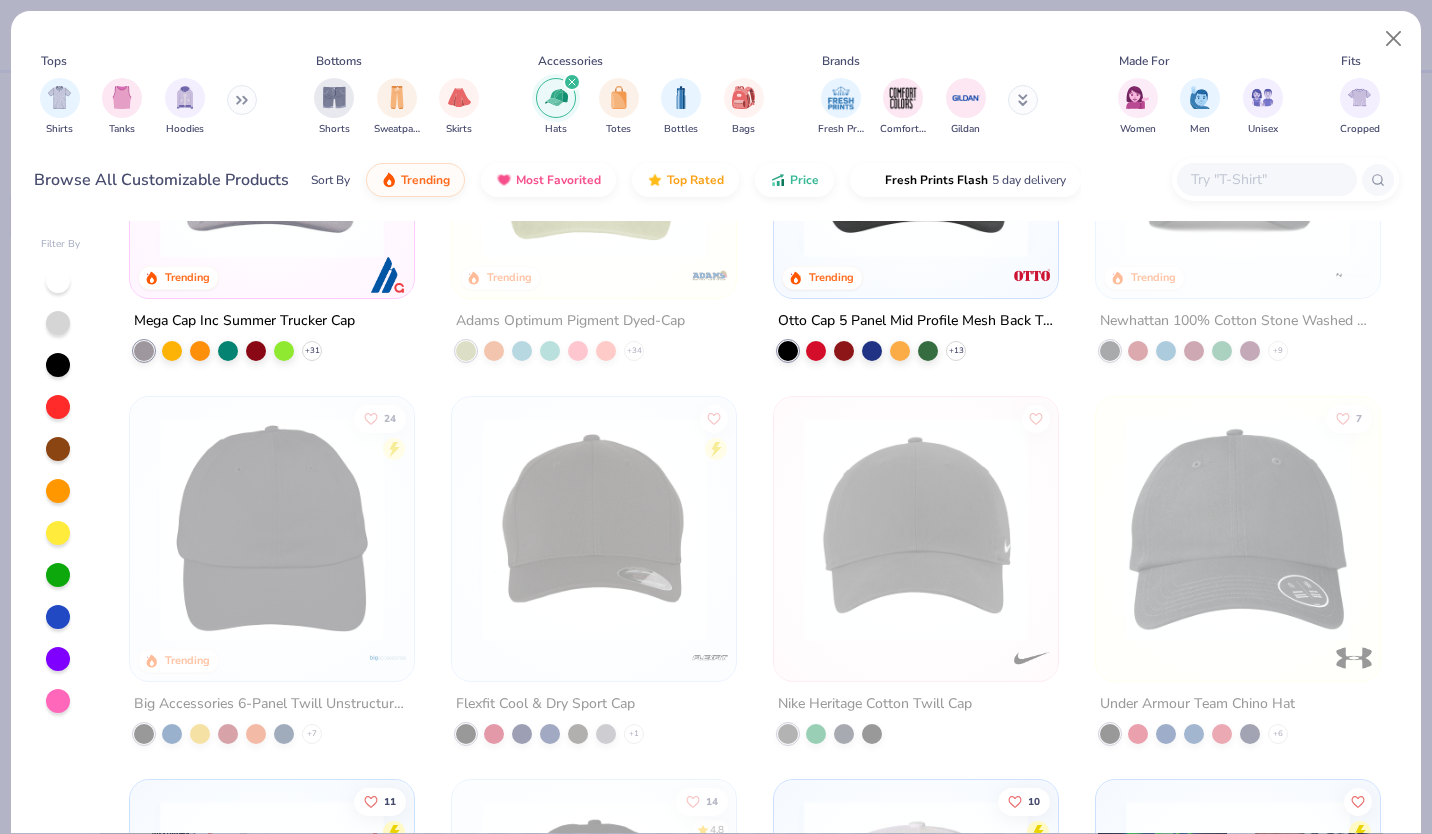 scroll, scrollTop: 0, scrollLeft: 0, axis: both 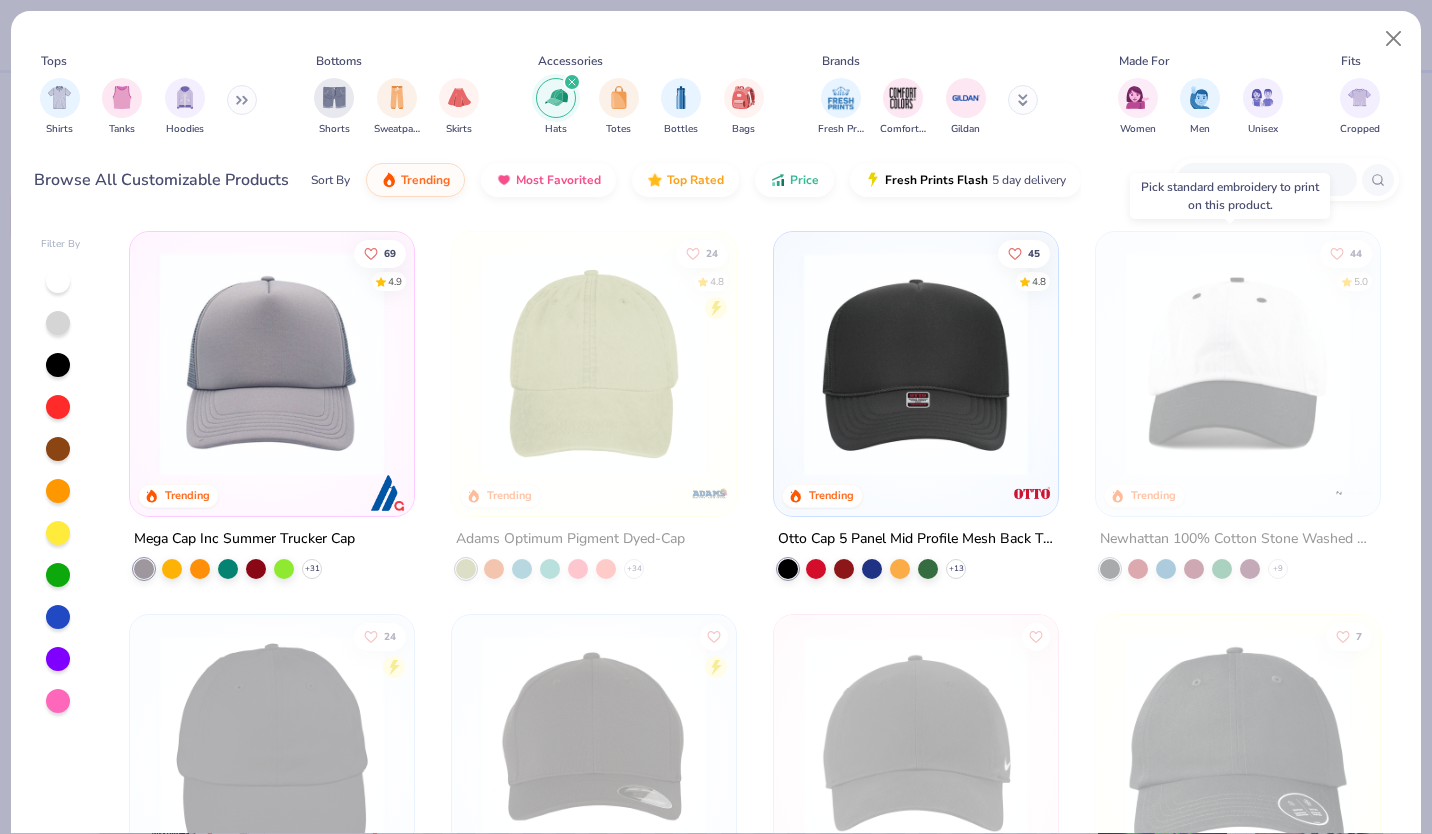 click at bounding box center (1238, 364) 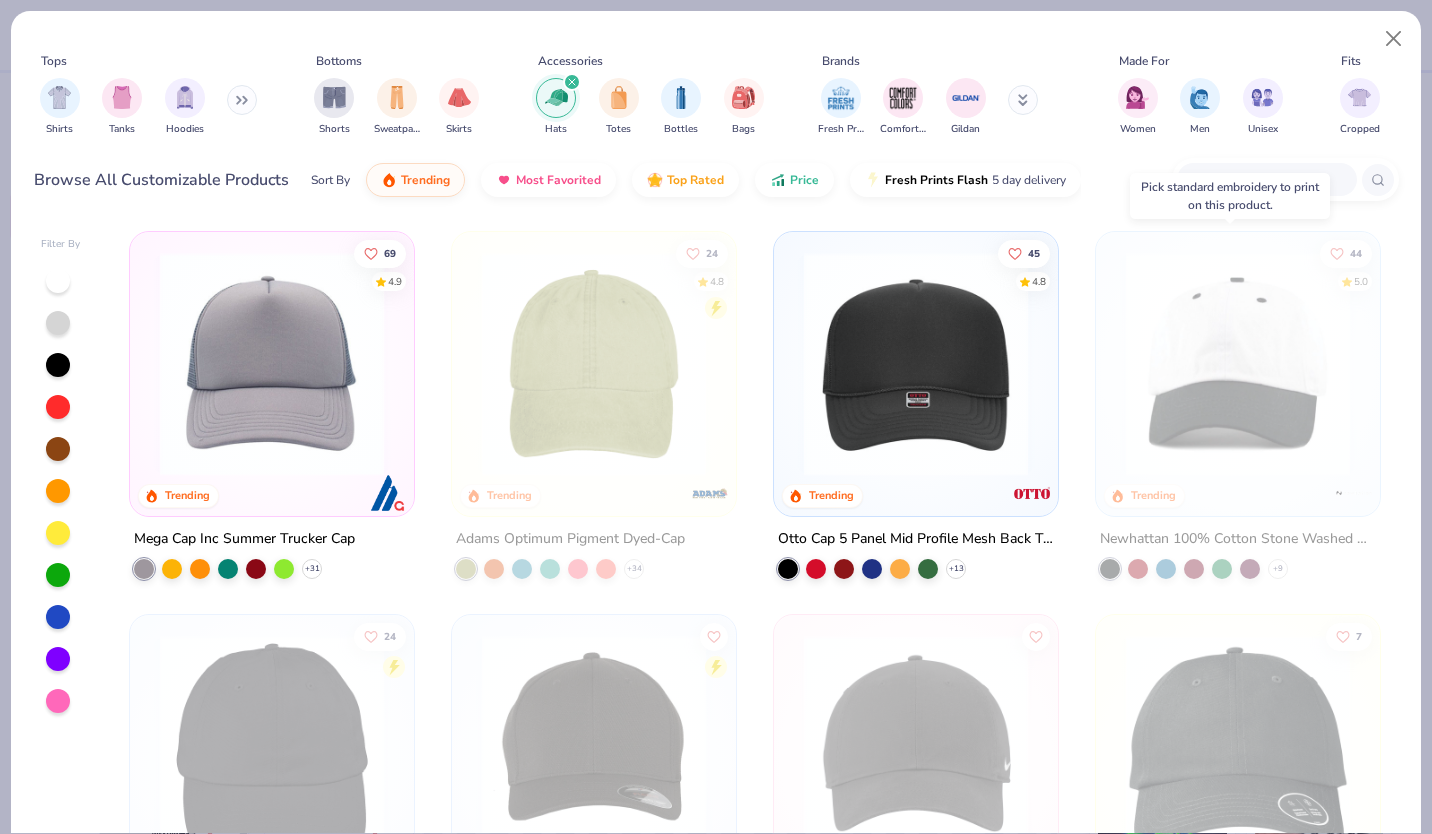 click at bounding box center (1238, 364) 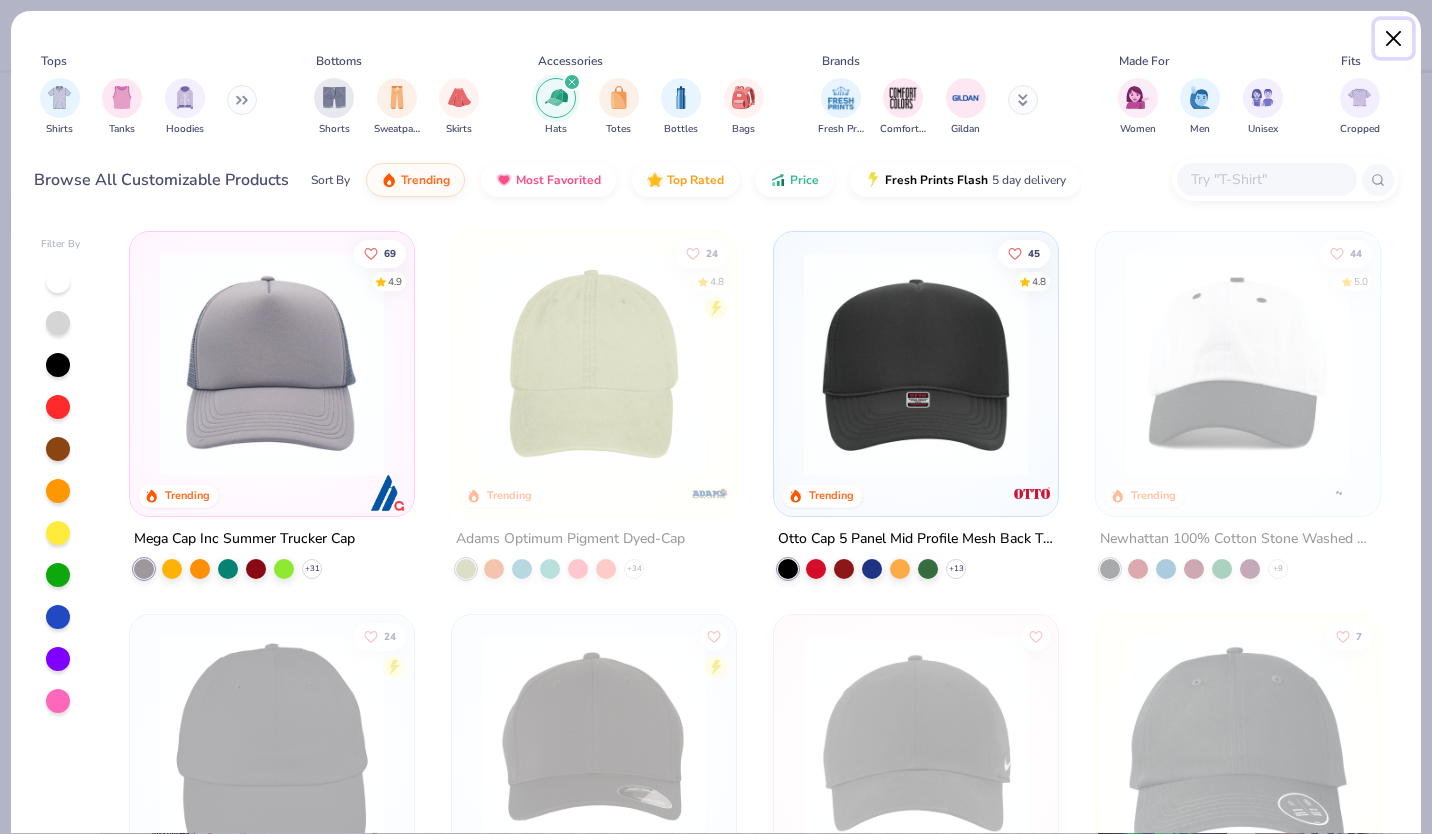 click at bounding box center [1394, 39] 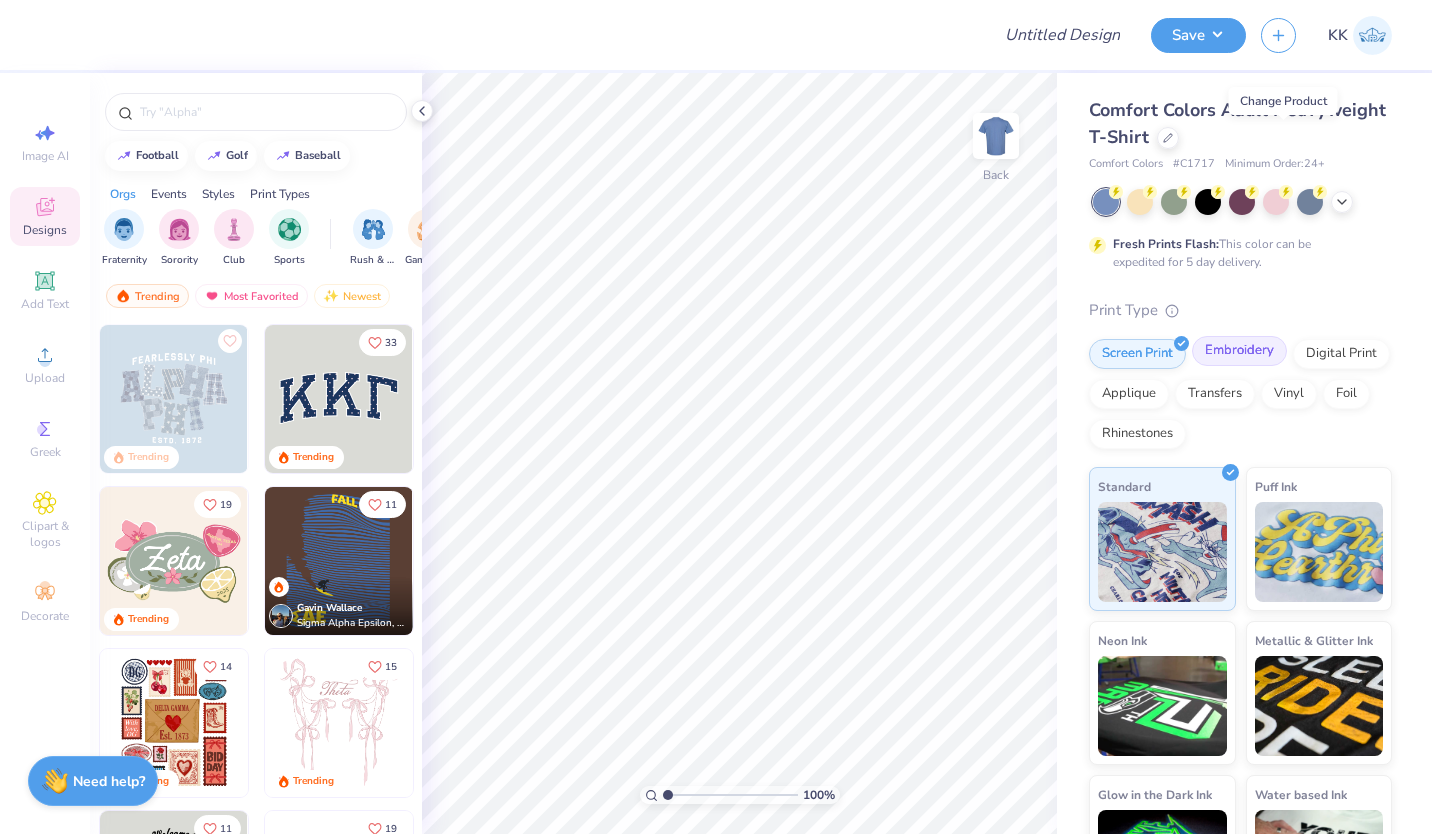 click on "Embroidery" at bounding box center [1239, 351] 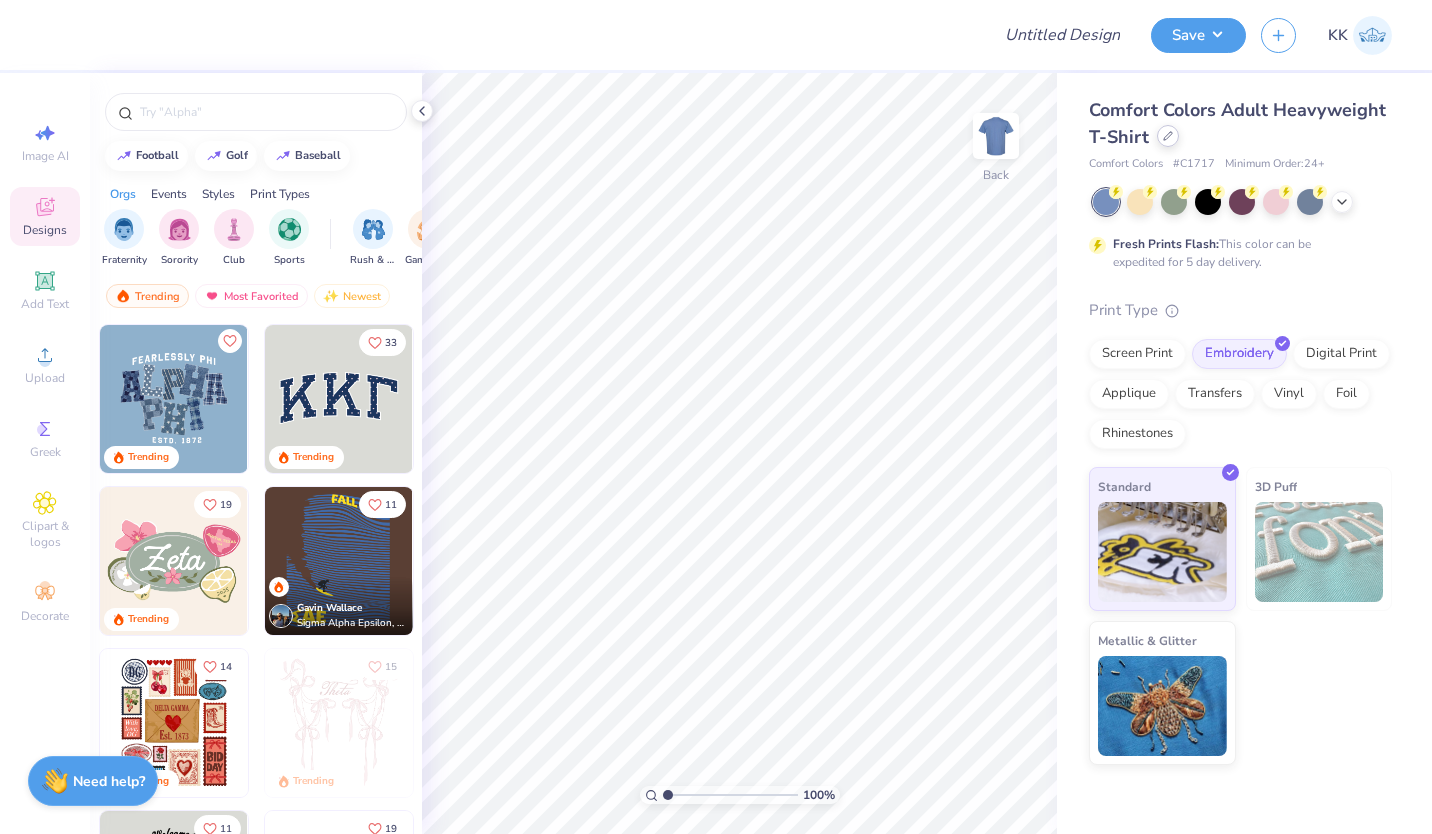click 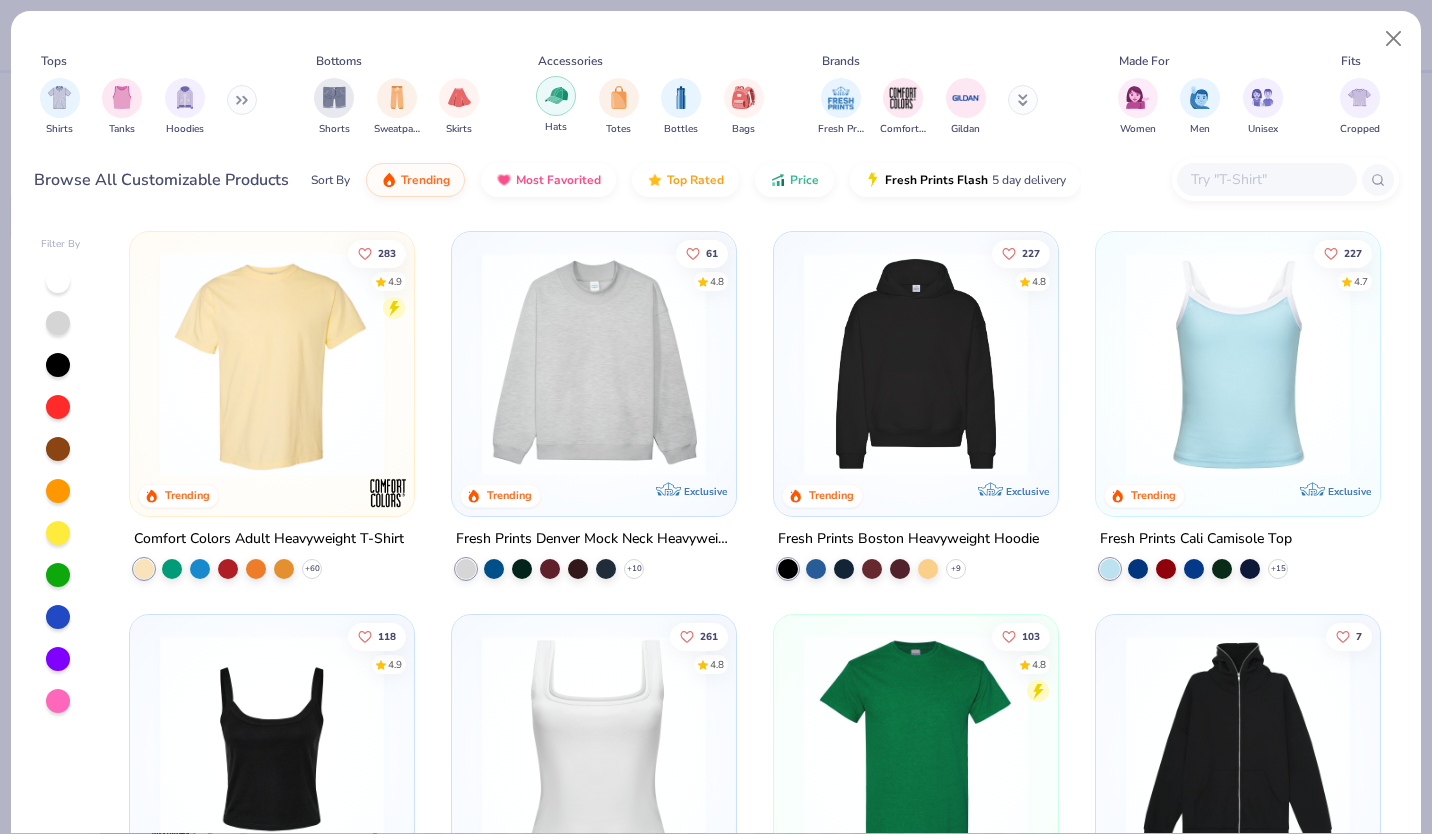 click at bounding box center (556, 95) 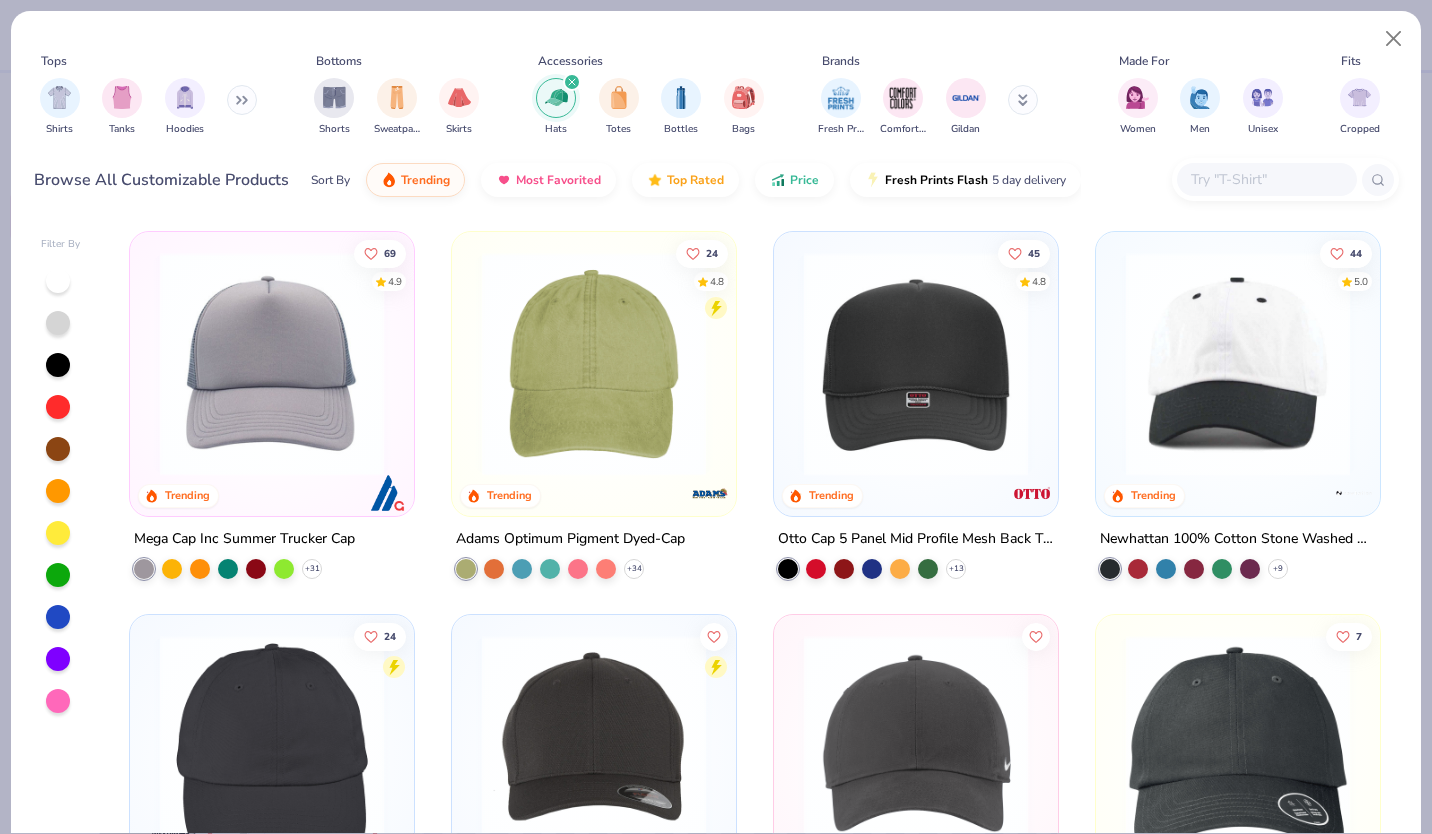 click at bounding box center (1238, 364) 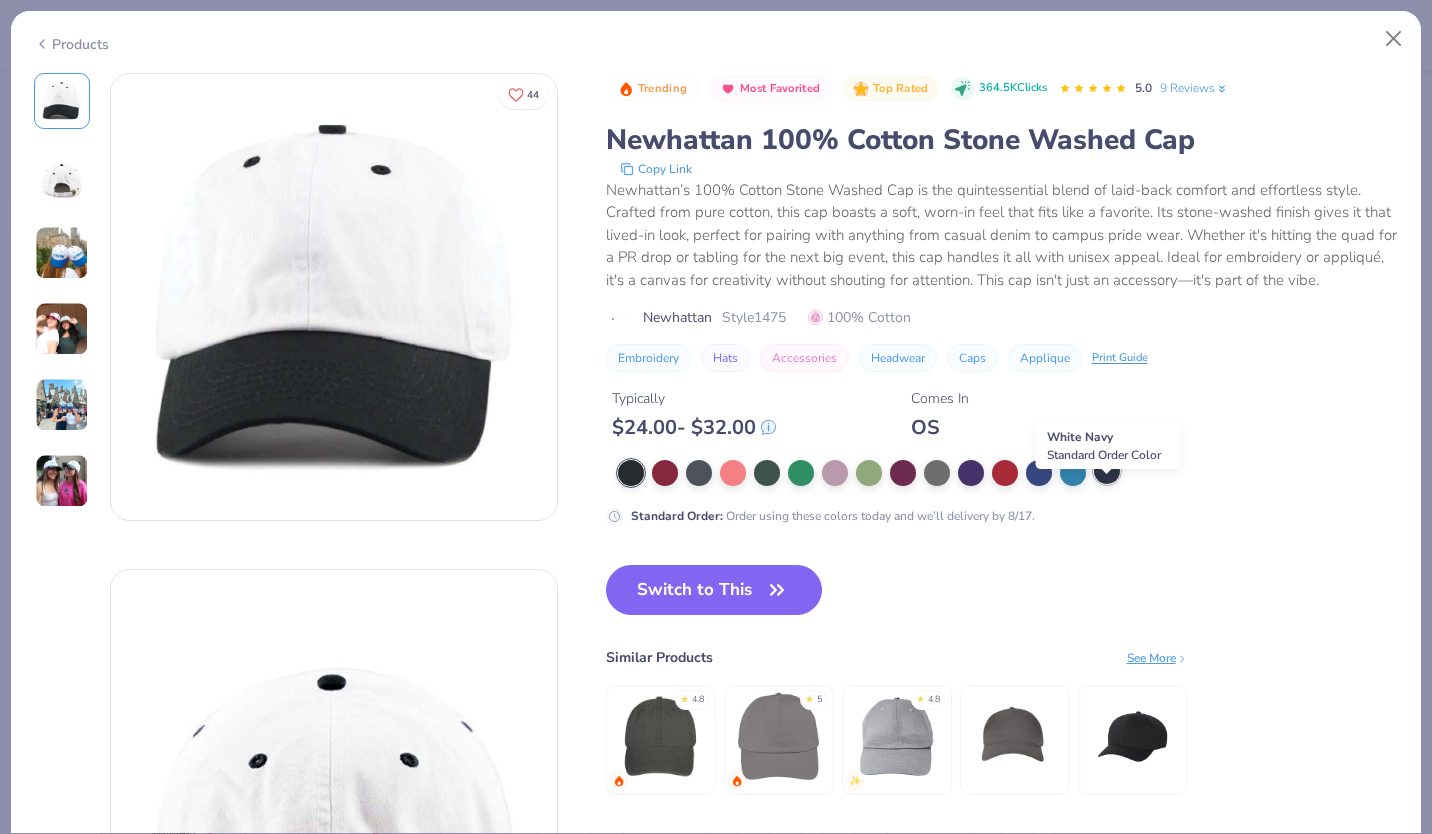 click at bounding box center [1107, 471] 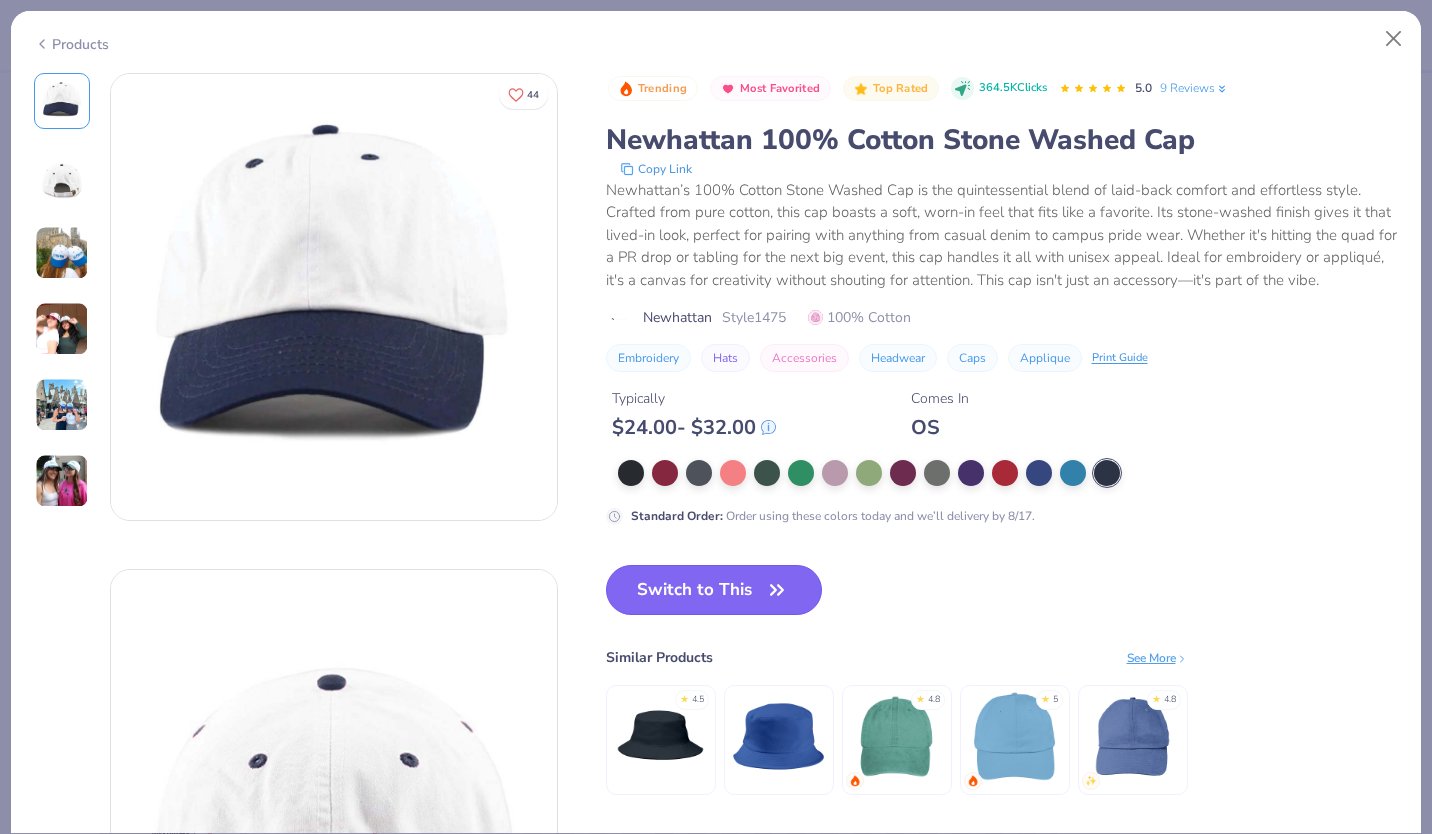 click on "Switch to This" at bounding box center [714, 590] 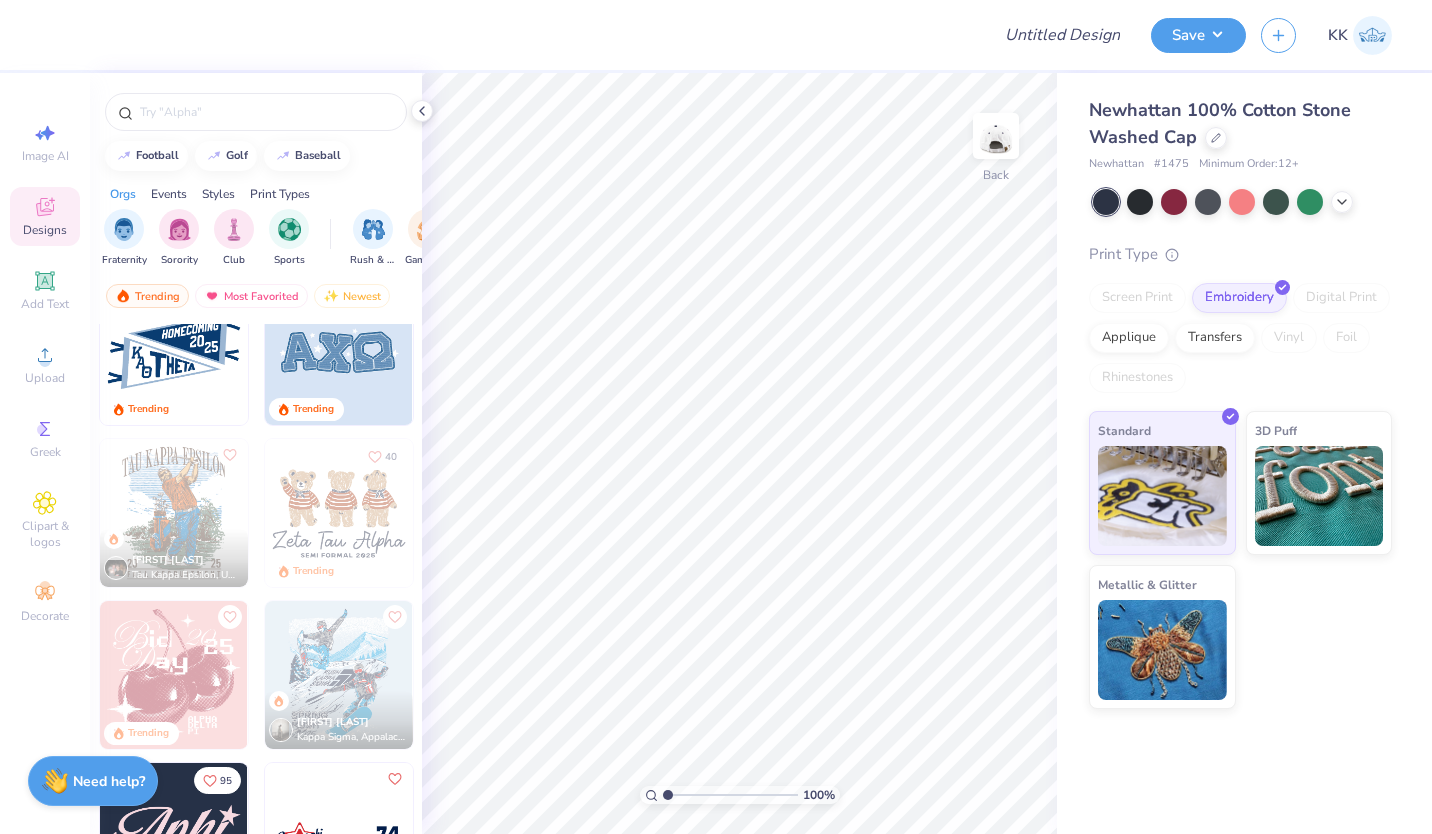 scroll, scrollTop: 1829, scrollLeft: 0, axis: vertical 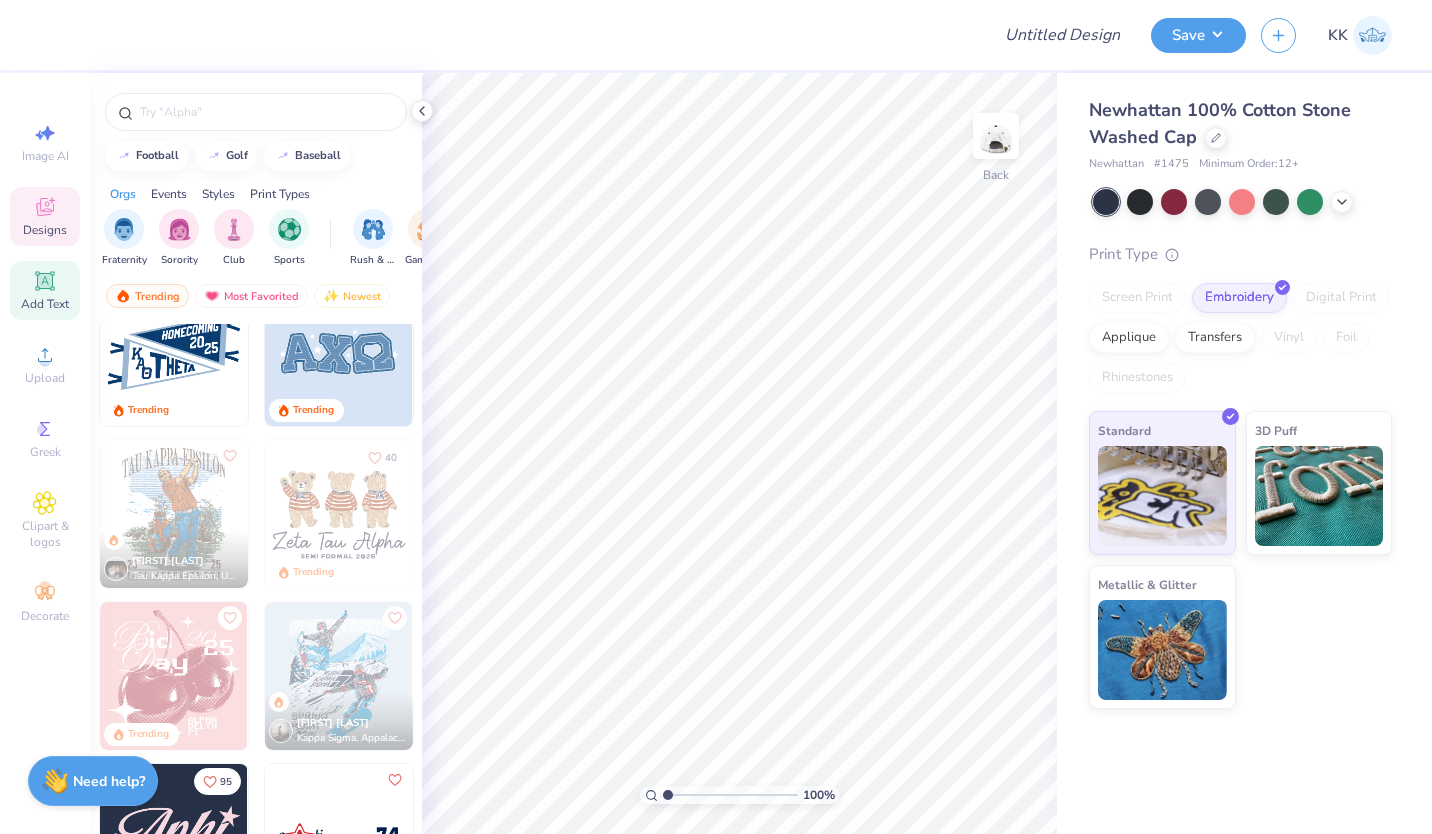 click on "Add Text" at bounding box center [45, 290] 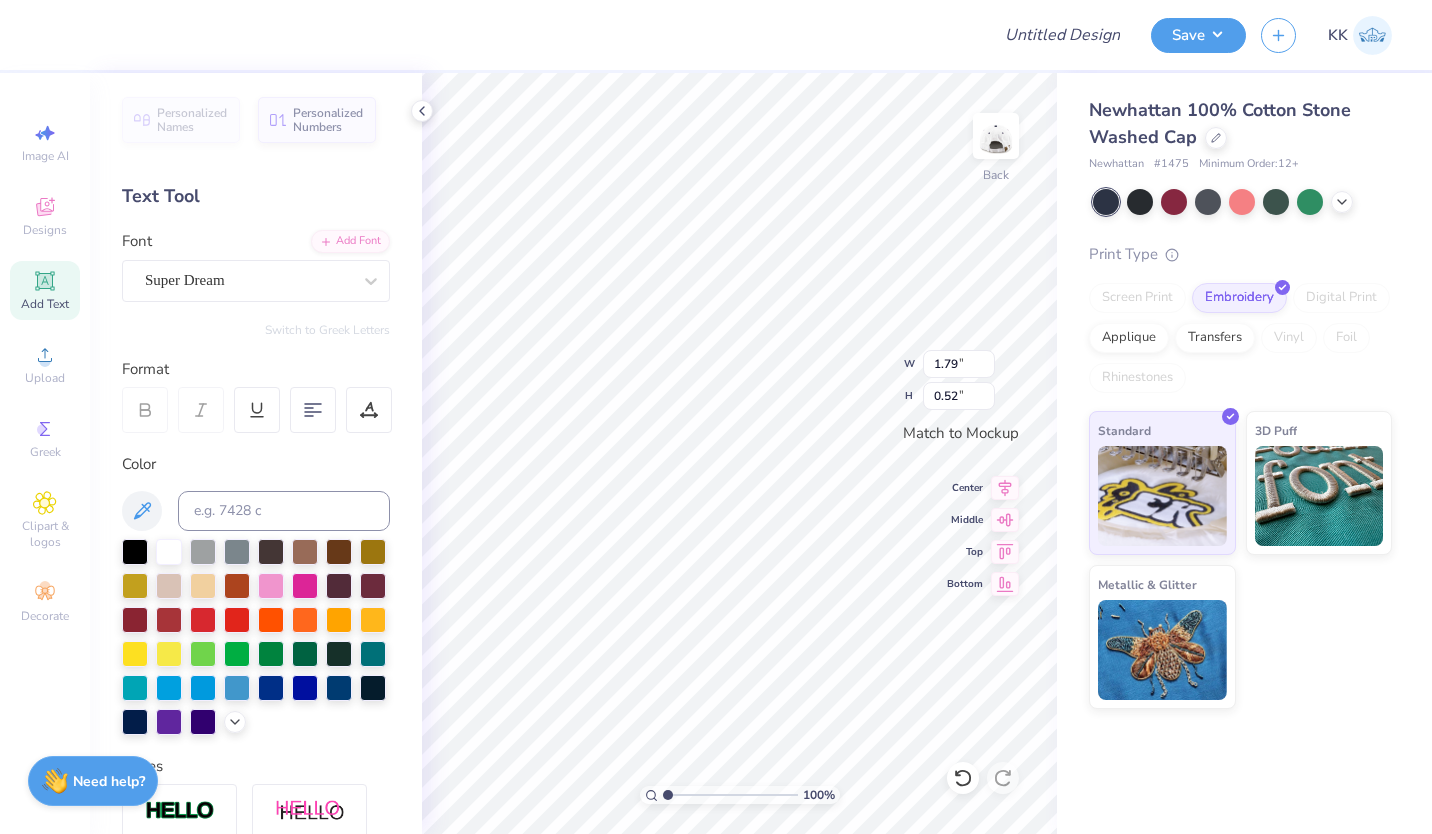 scroll, scrollTop: 16, scrollLeft: 3, axis: both 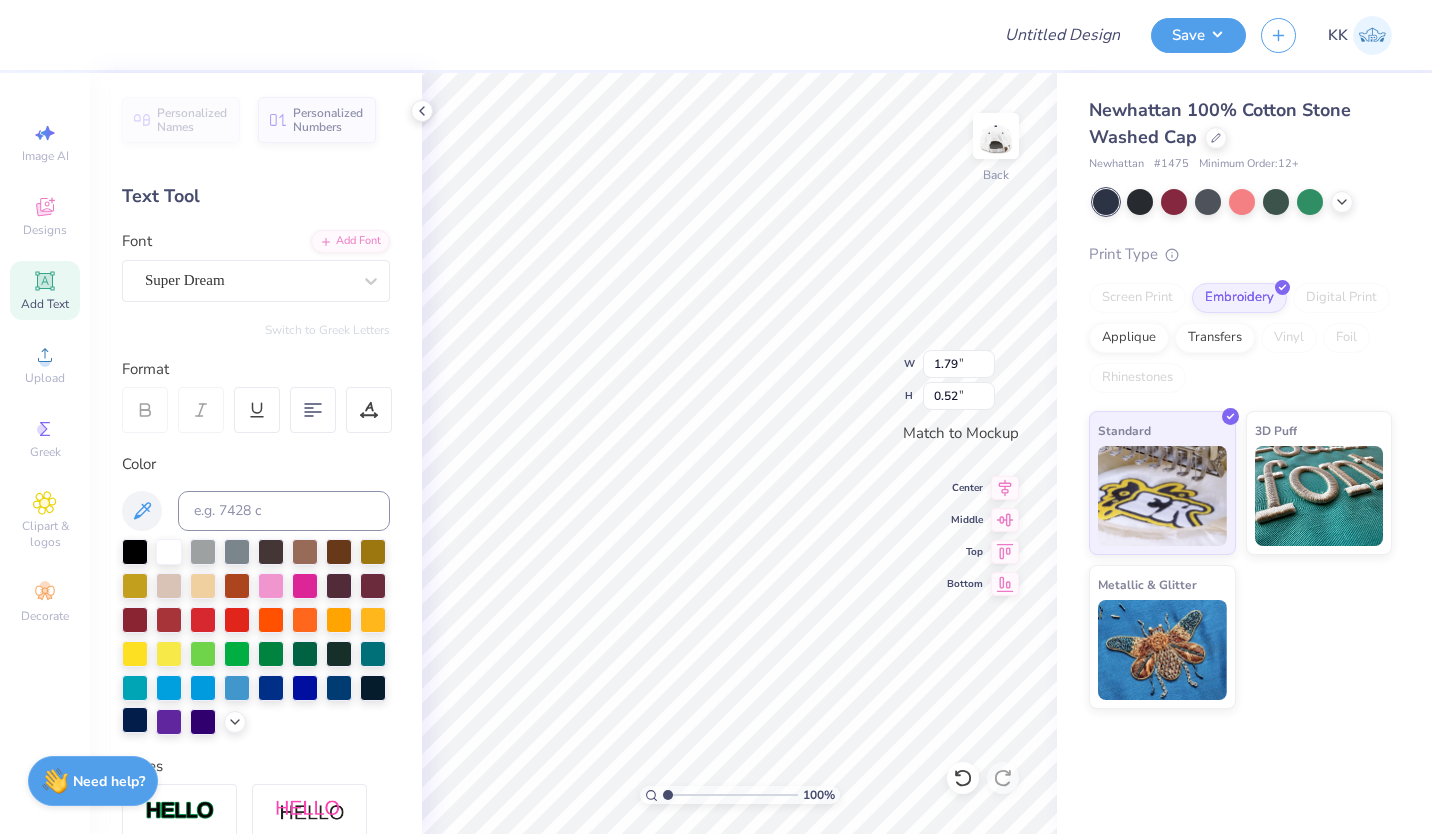 type on "ALPHA XI" 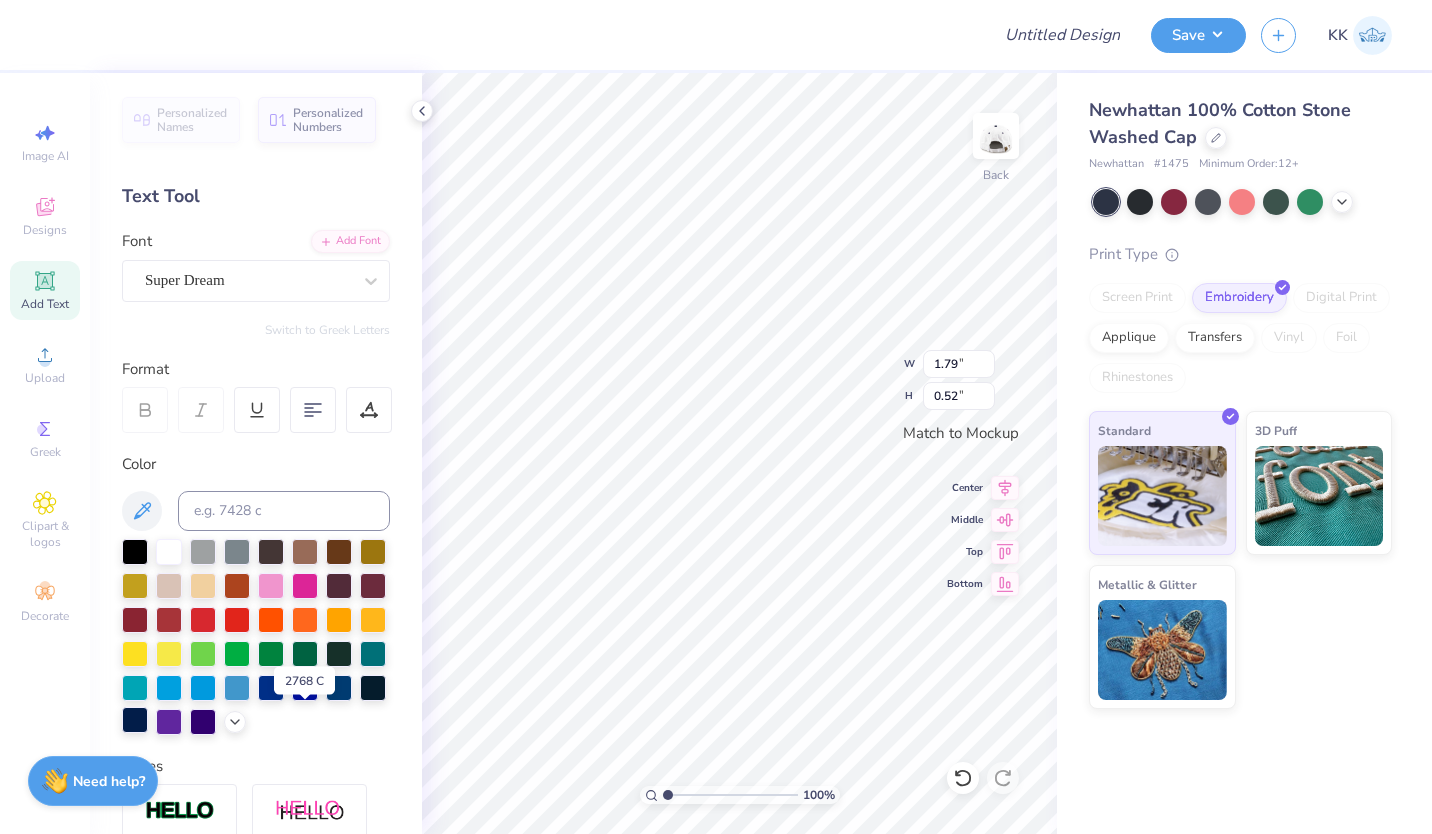 click at bounding box center (135, 720) 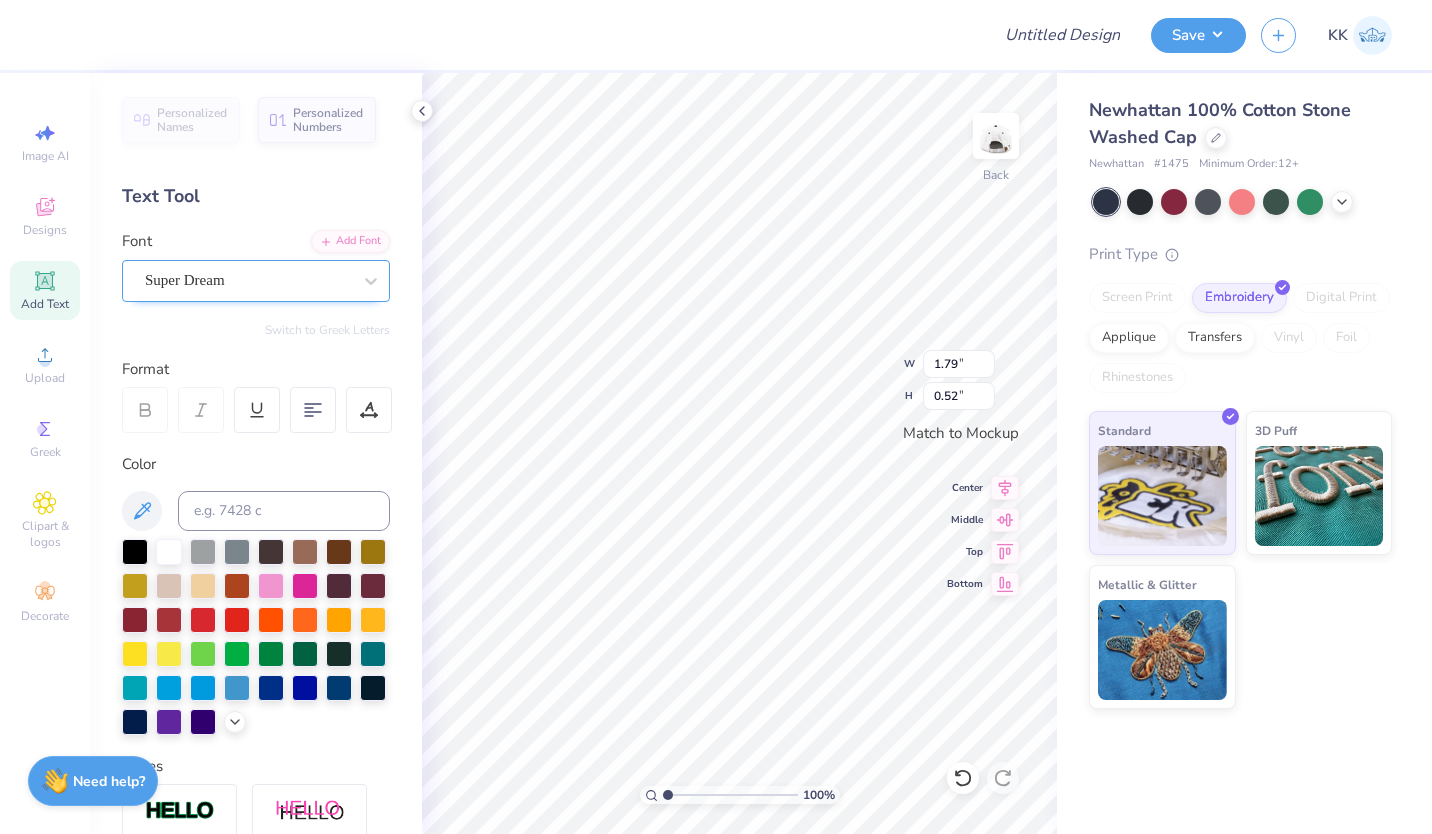 click on "Super Dream" at bounding box center (248, 280) 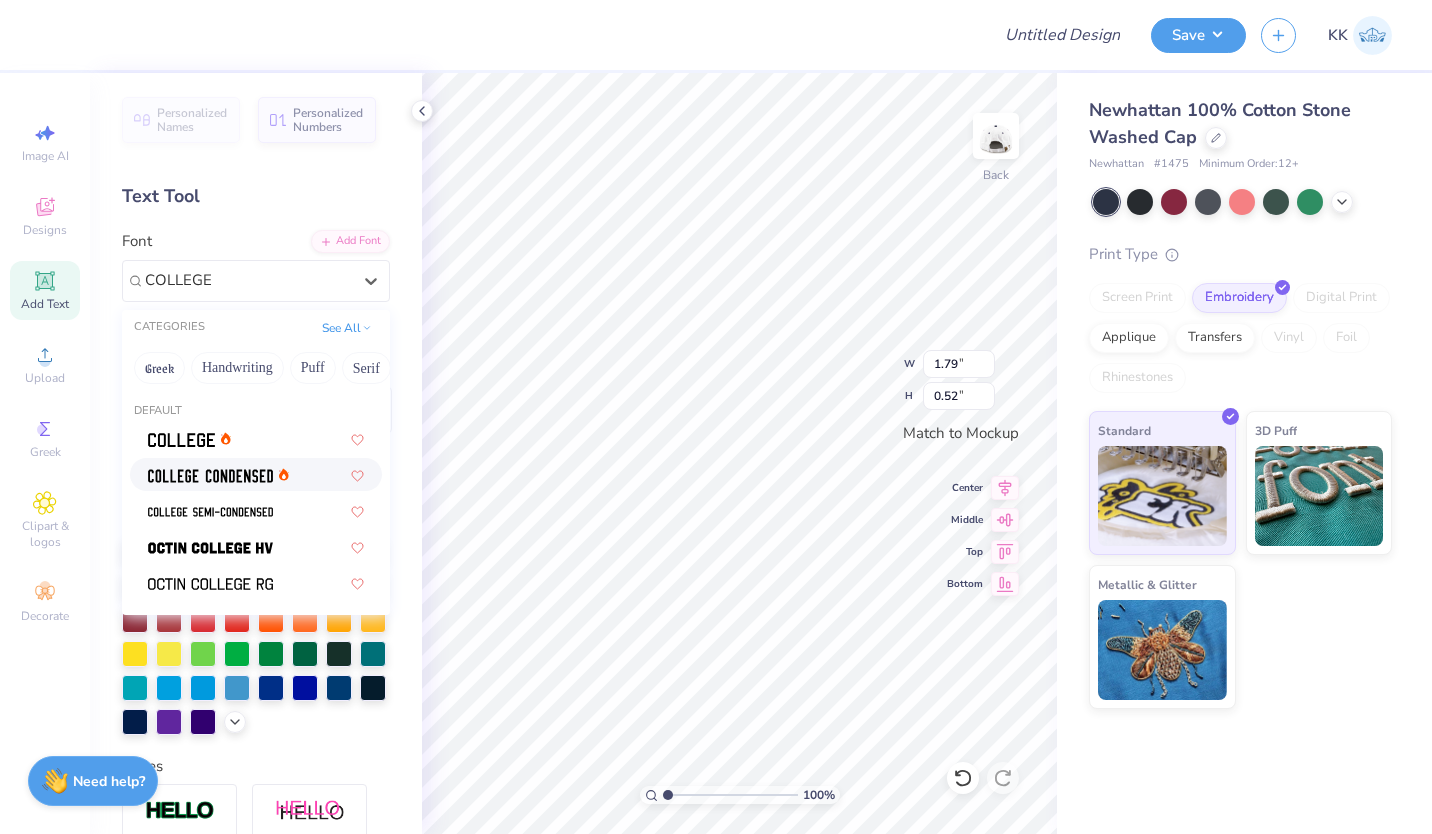 click at bounding box center [210, 476] 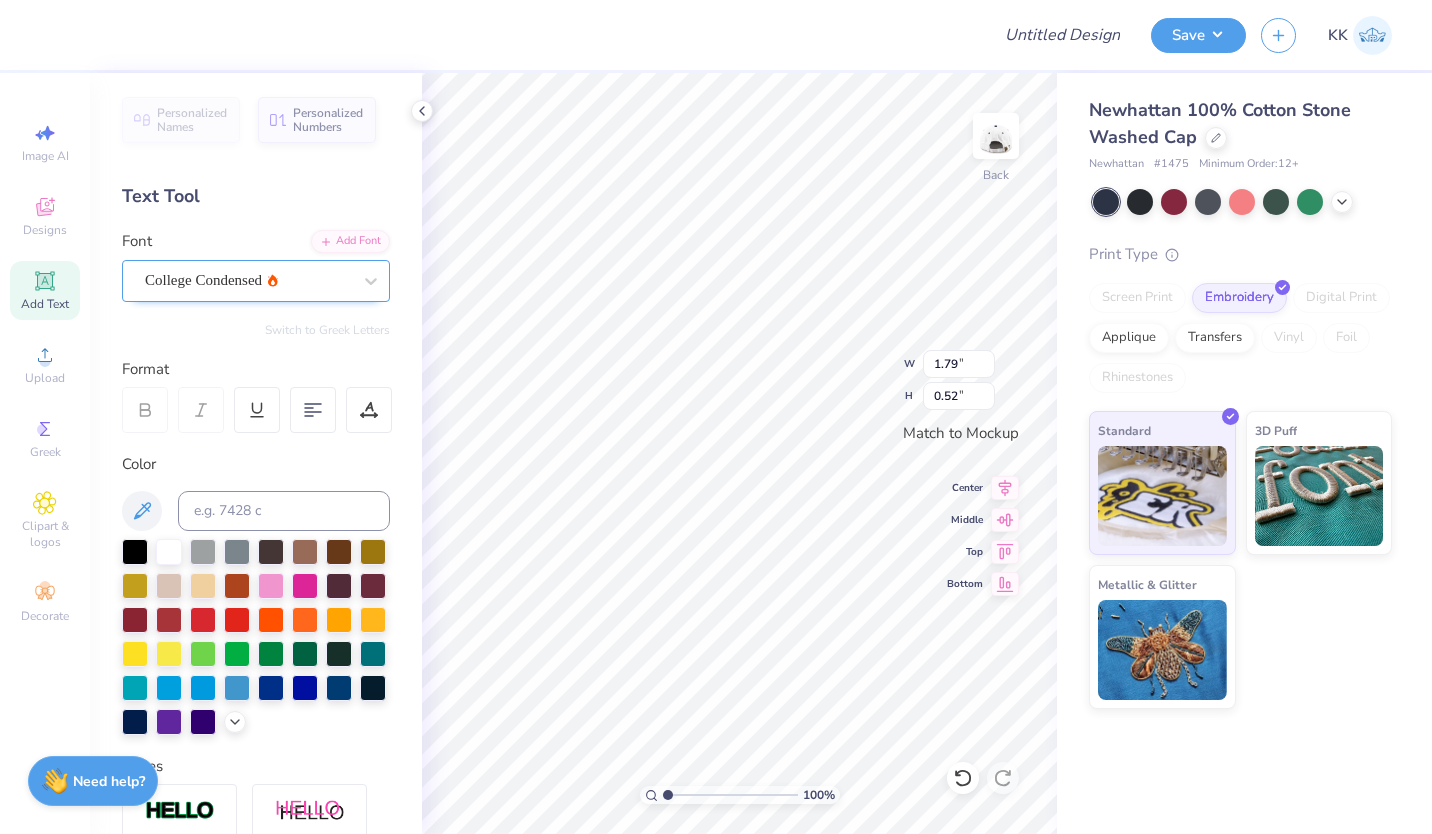 click on "College Condensed" at bounding box center (248, 280) 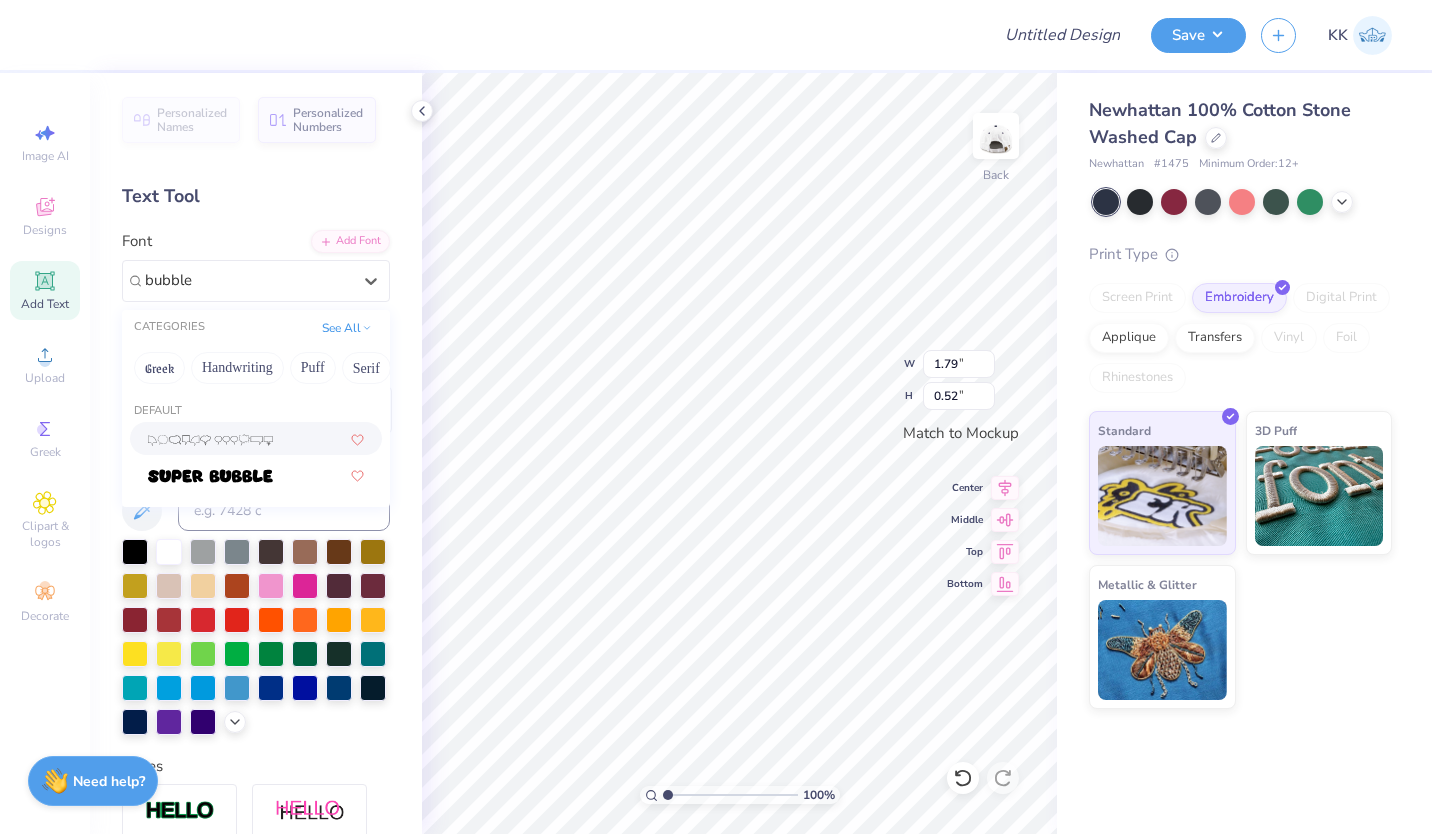 type on "bubble" 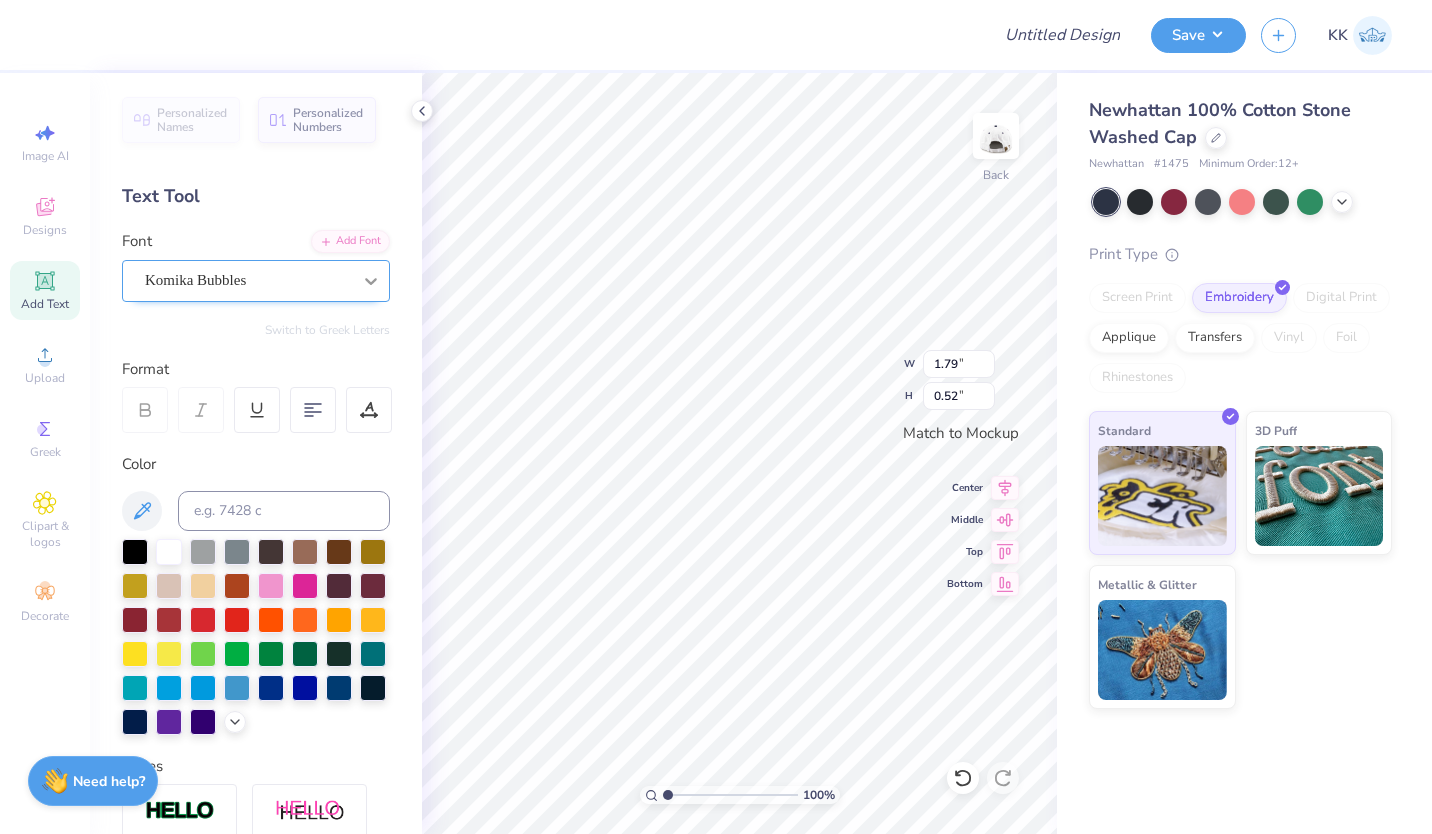 click 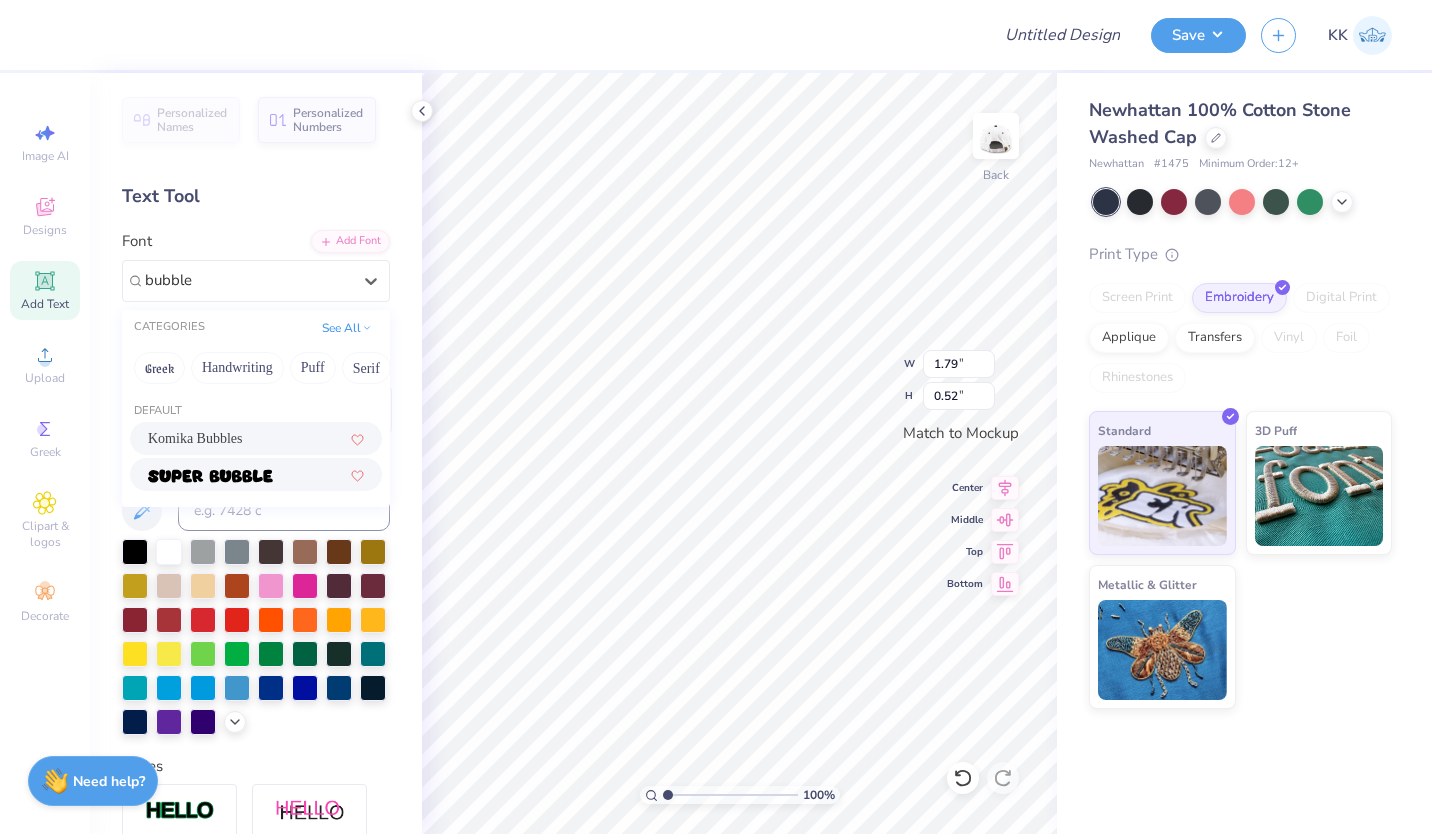 click at bounding box center [210, 476] 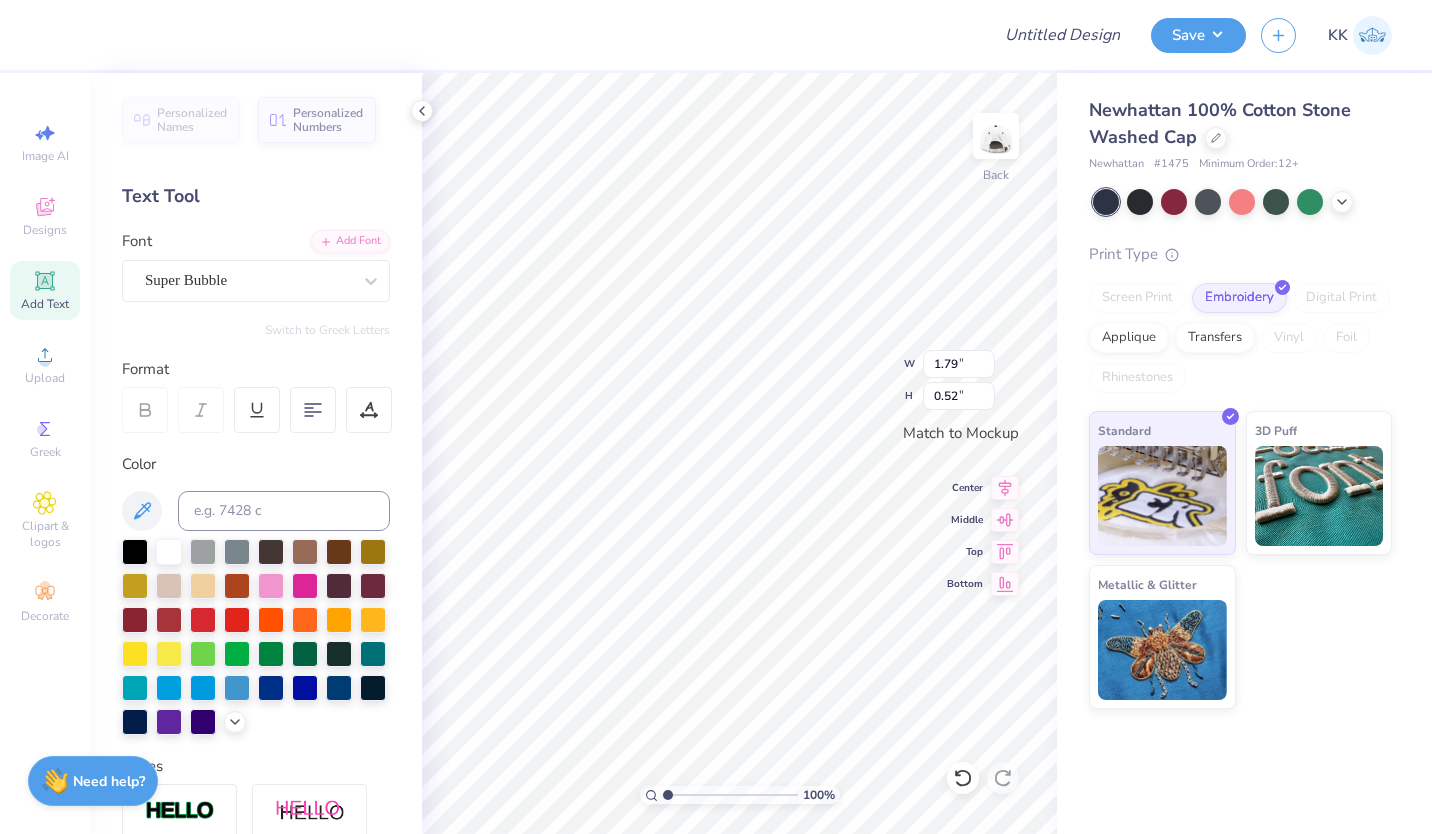 scroll, scrollTop: 16, scrollLeft: 6, axis: both 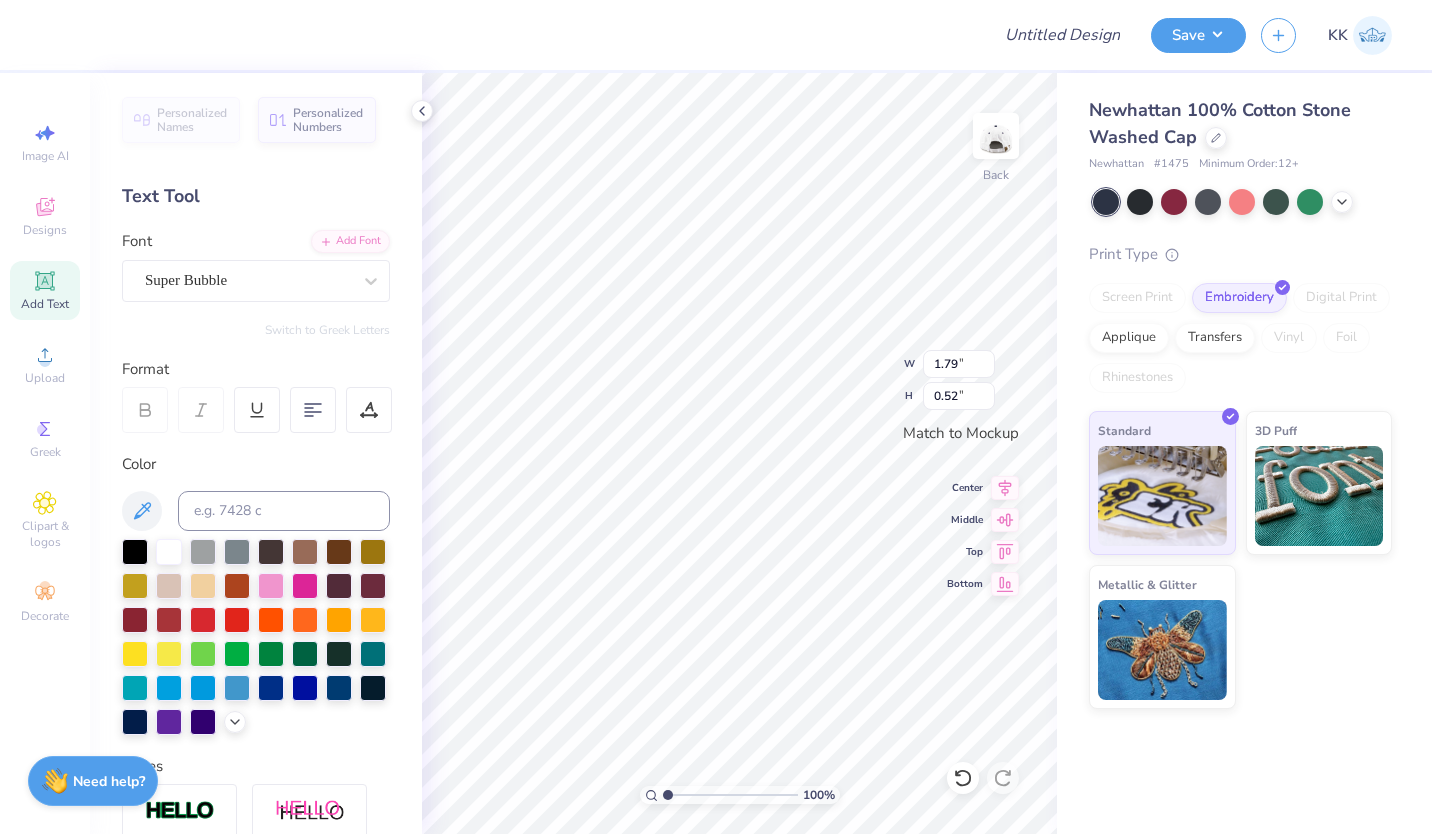 type on "ALPHA XI" 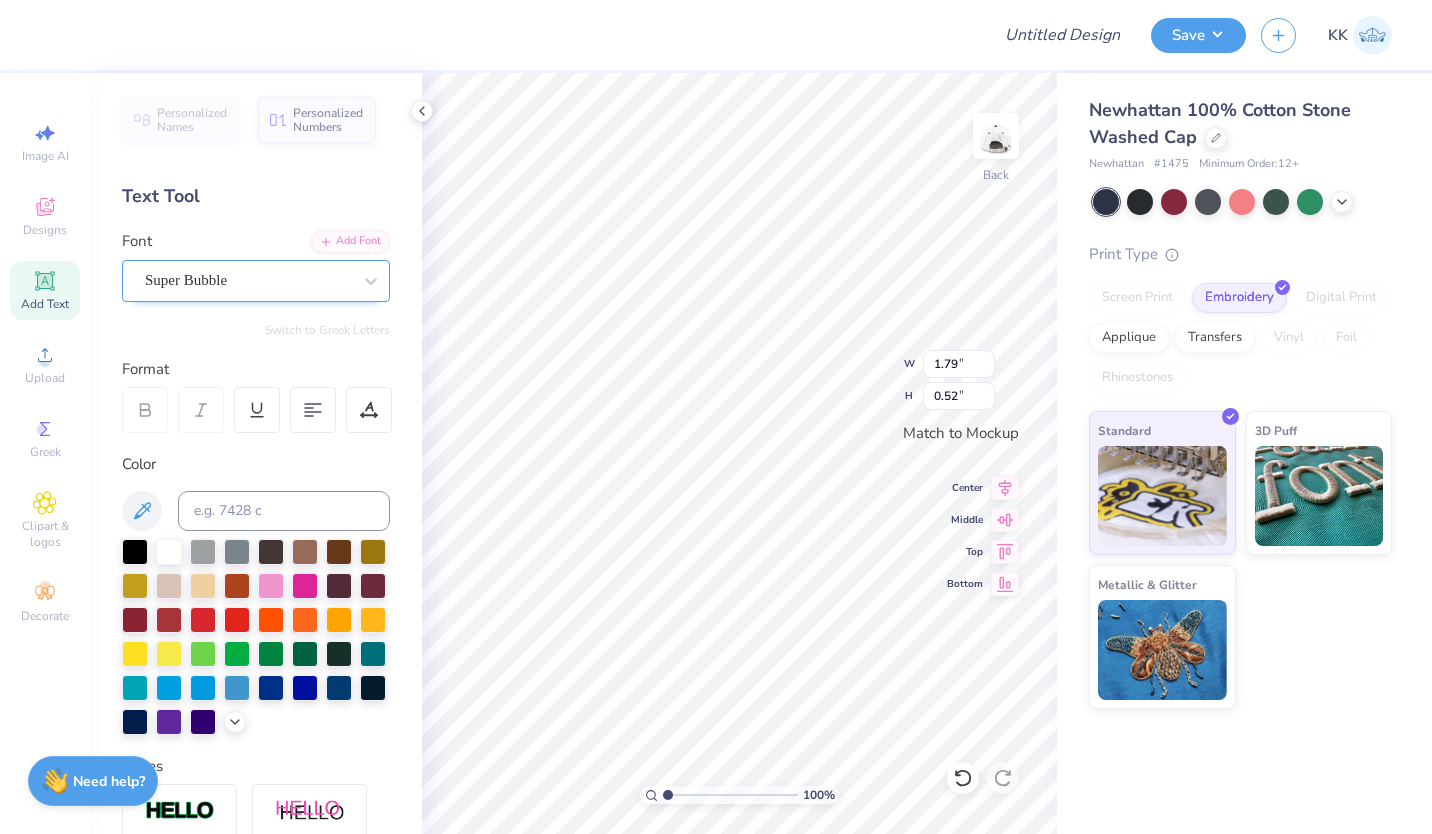 click at bounding box center (248, 280) 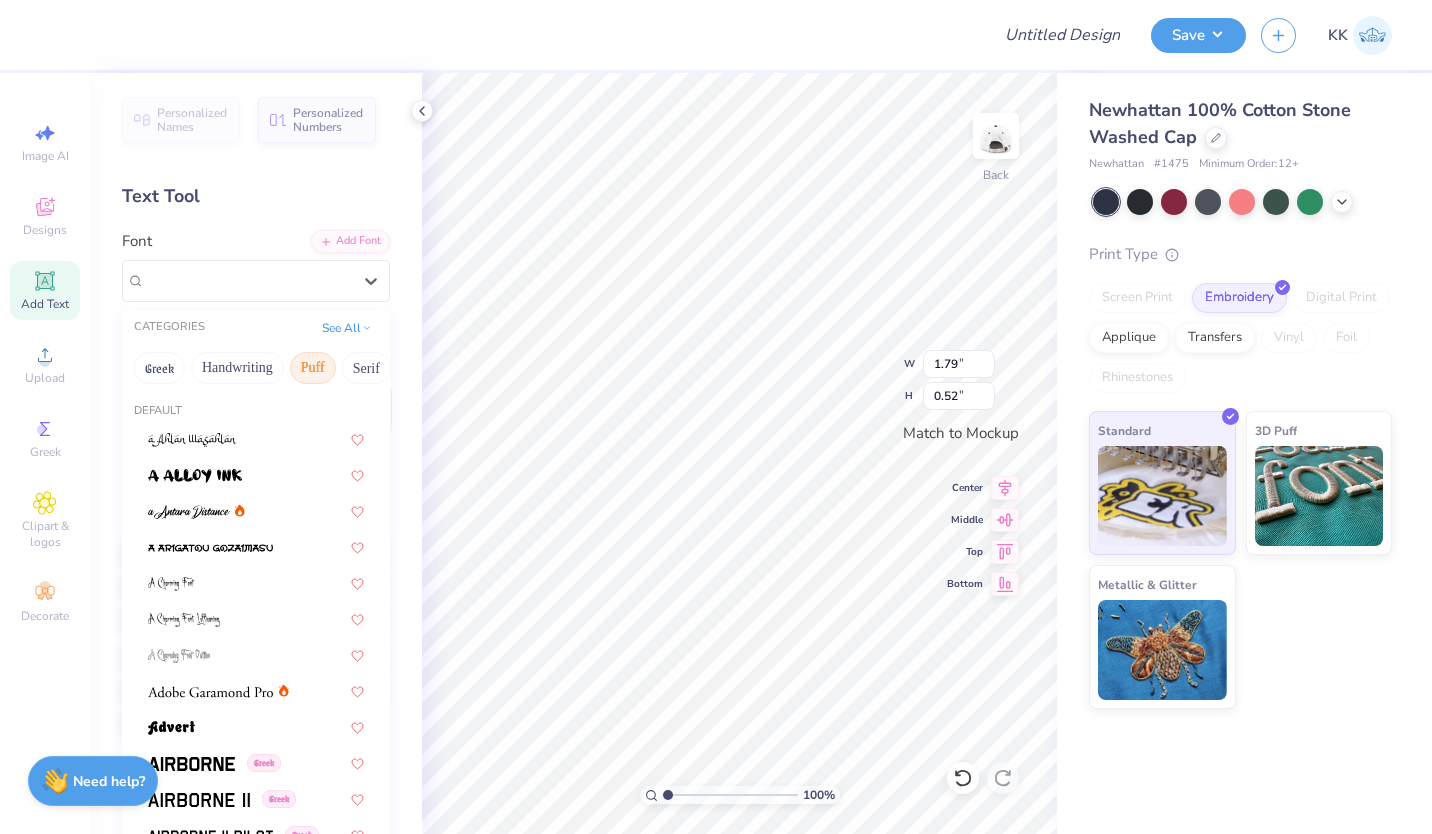 click on "Puff" at bounding box center [313, 368] 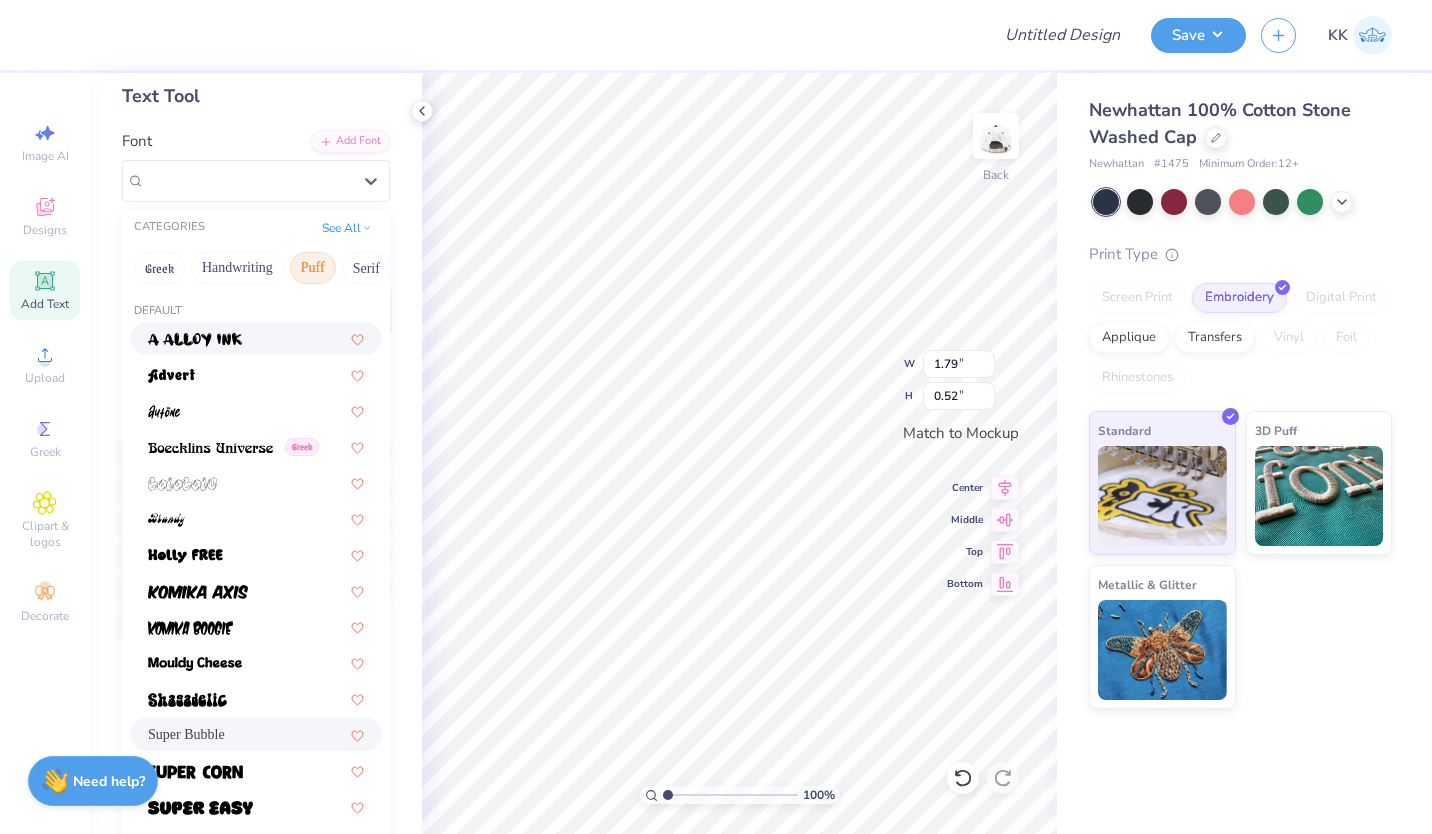 scroll, scrollTop: 100, scrollLeft: 0, axis: vertical 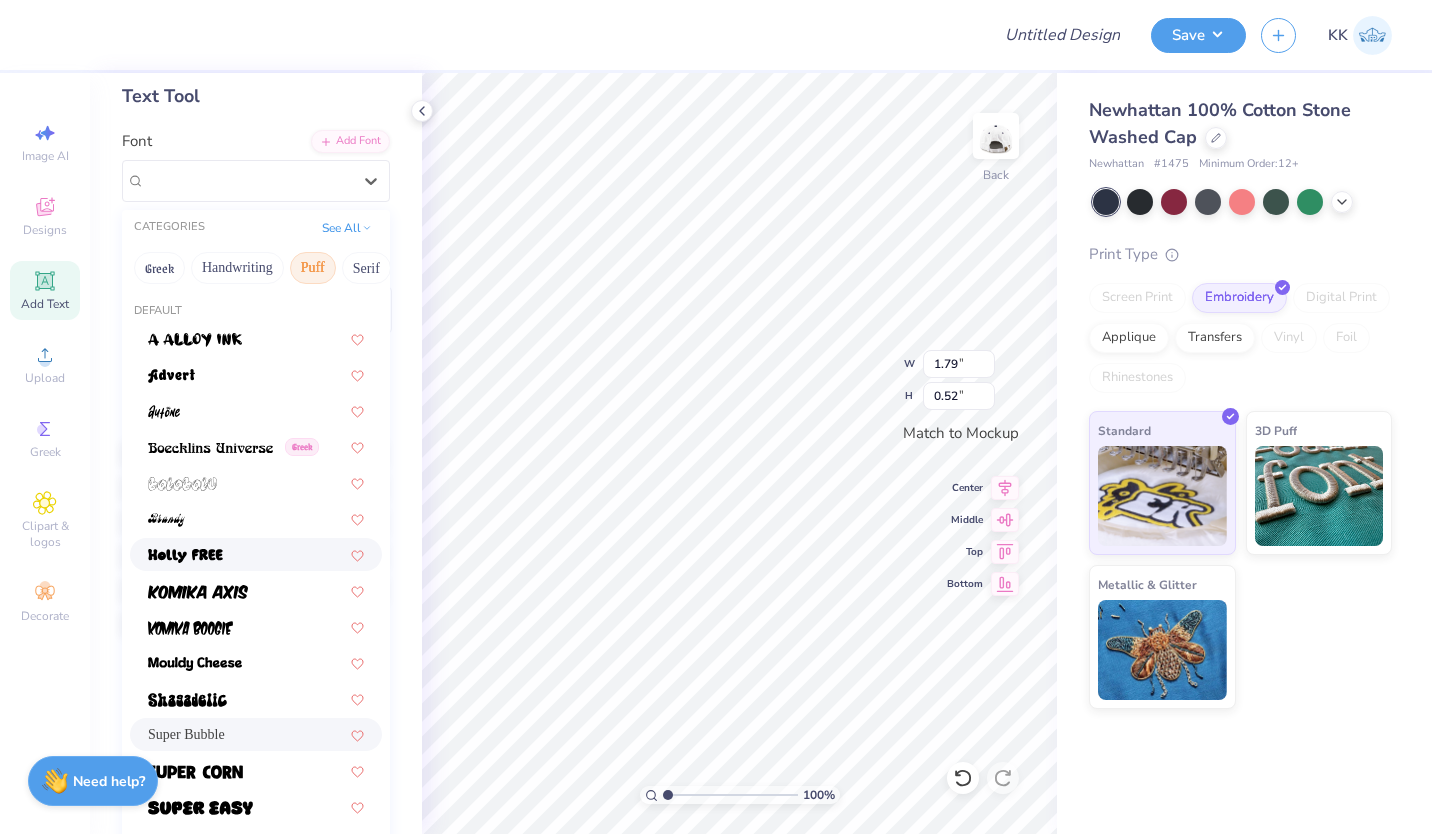 click at bounding box center [256, 554] 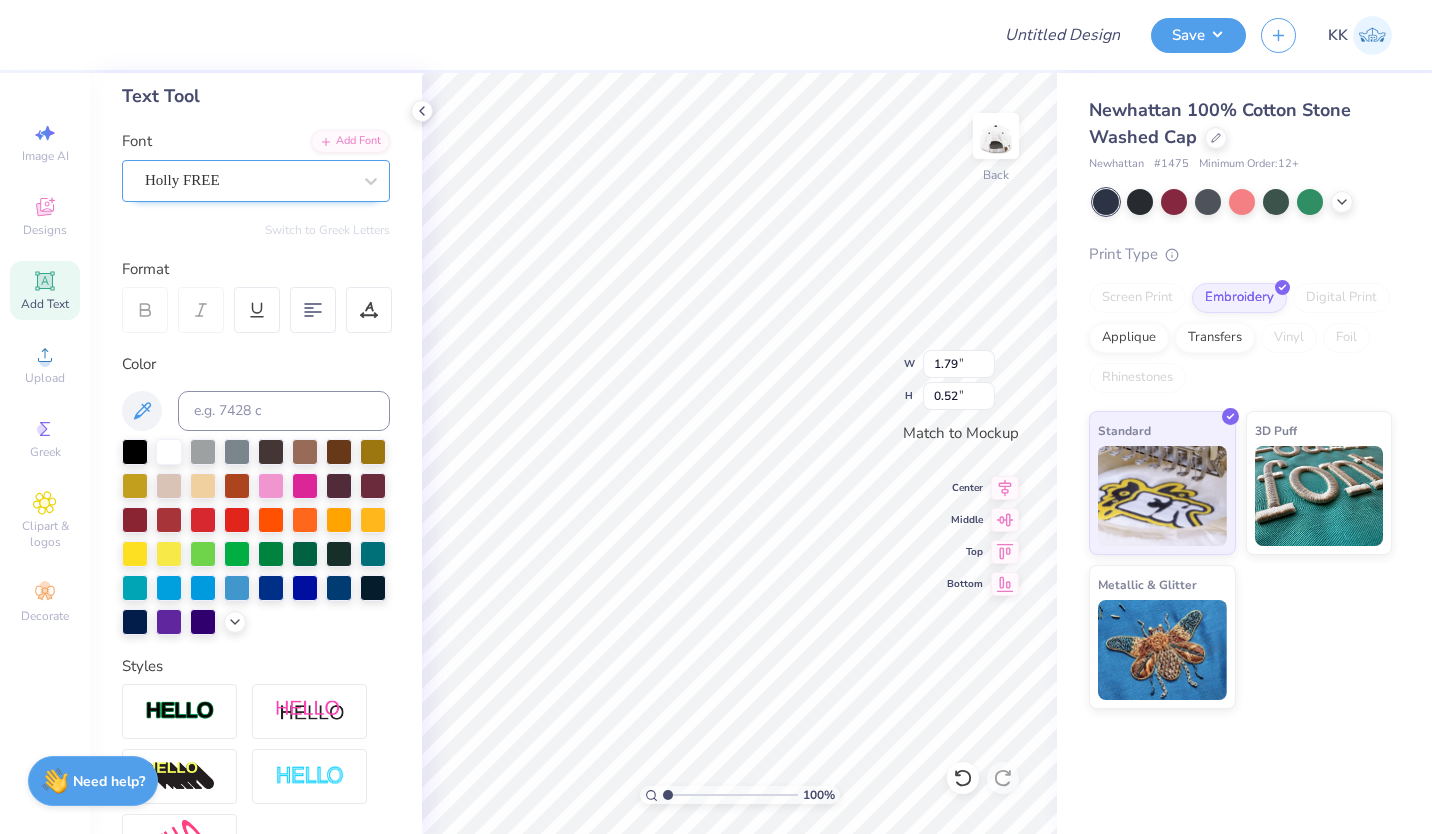 click on "Holly FREE" at bounding box center [248, 180] 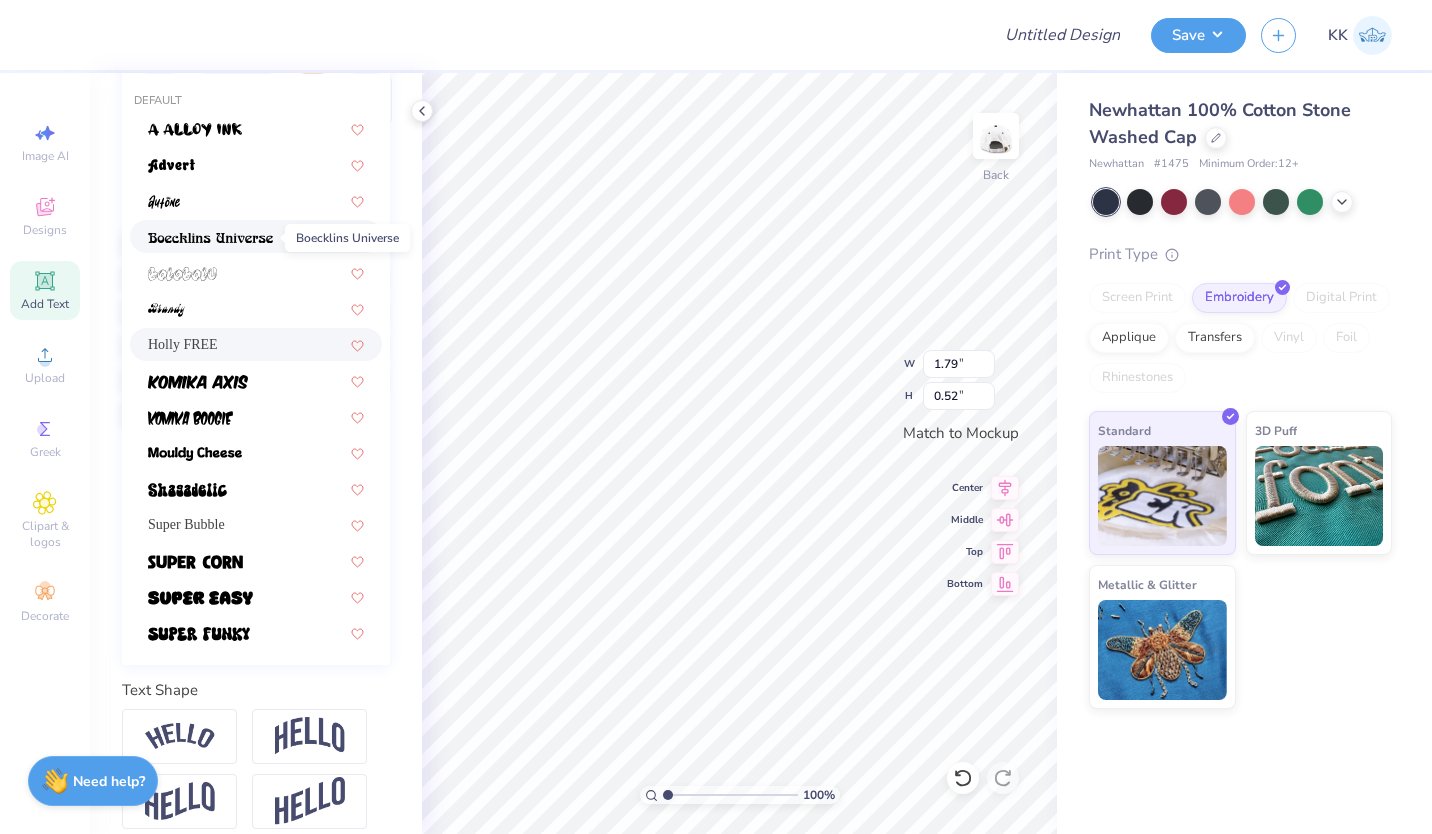 scroll, scrollTop: 310, scrollLeft: 0, axis: vertical 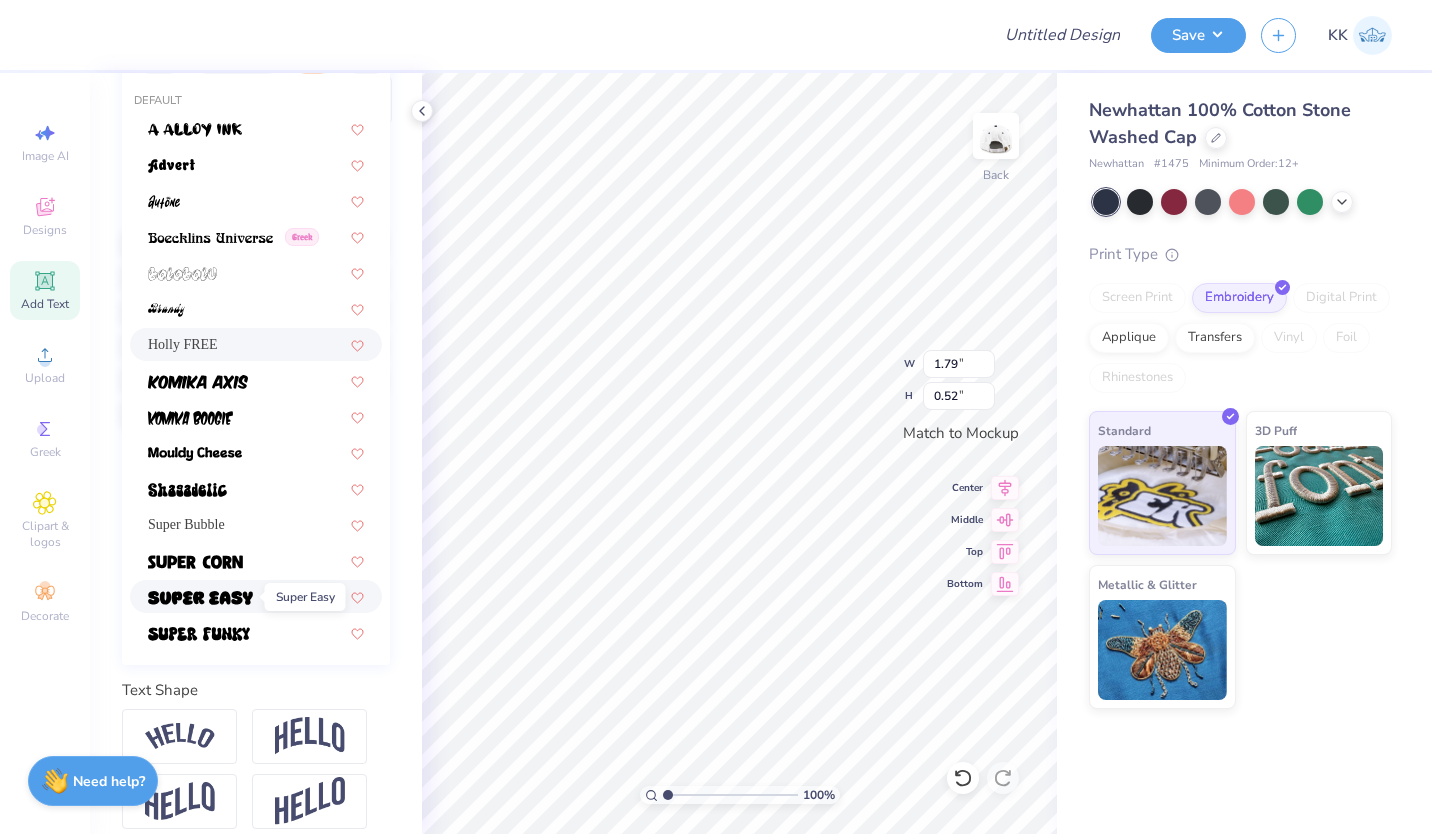 click at bounding box center (200, 598) 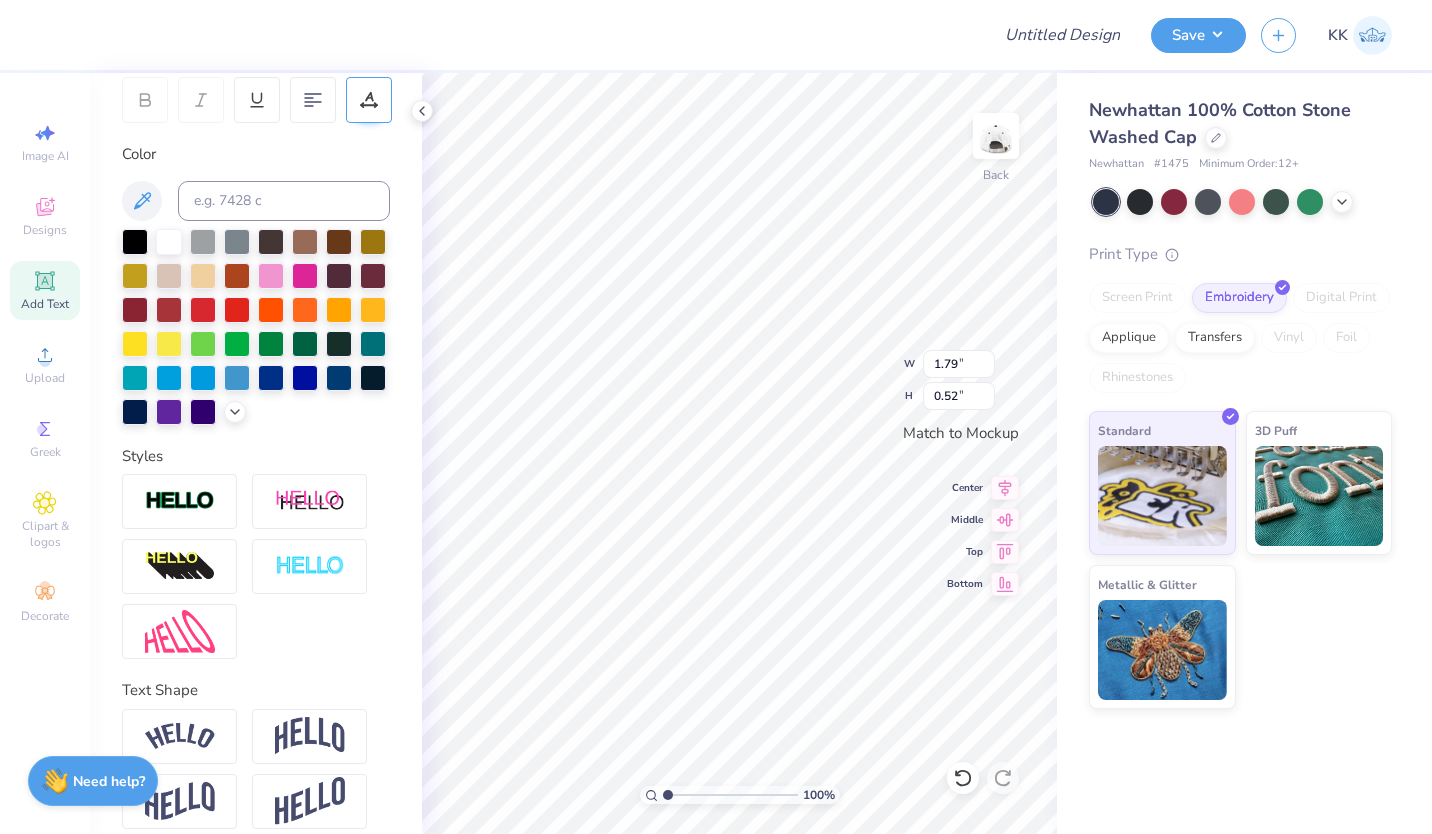 click 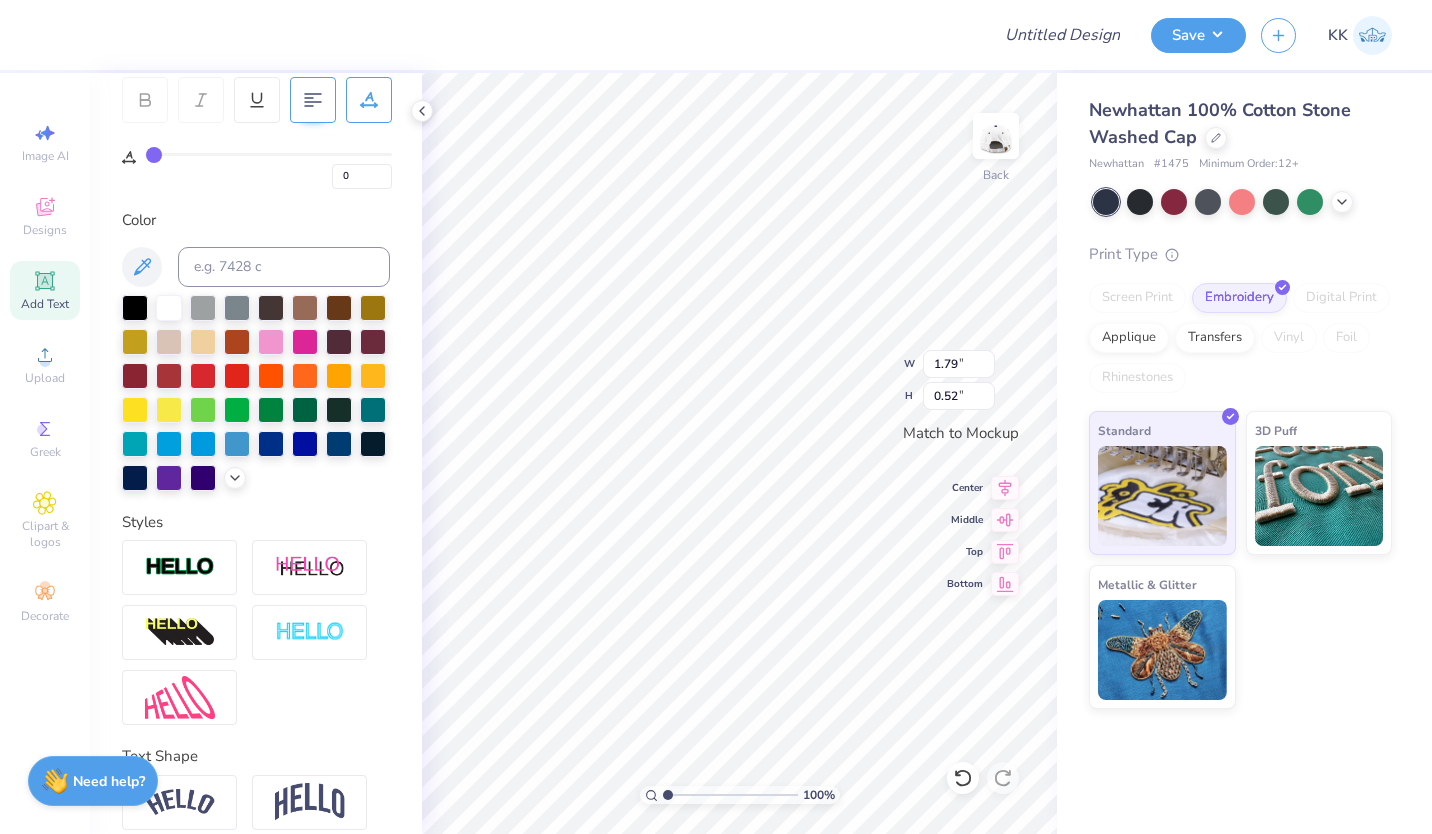 click 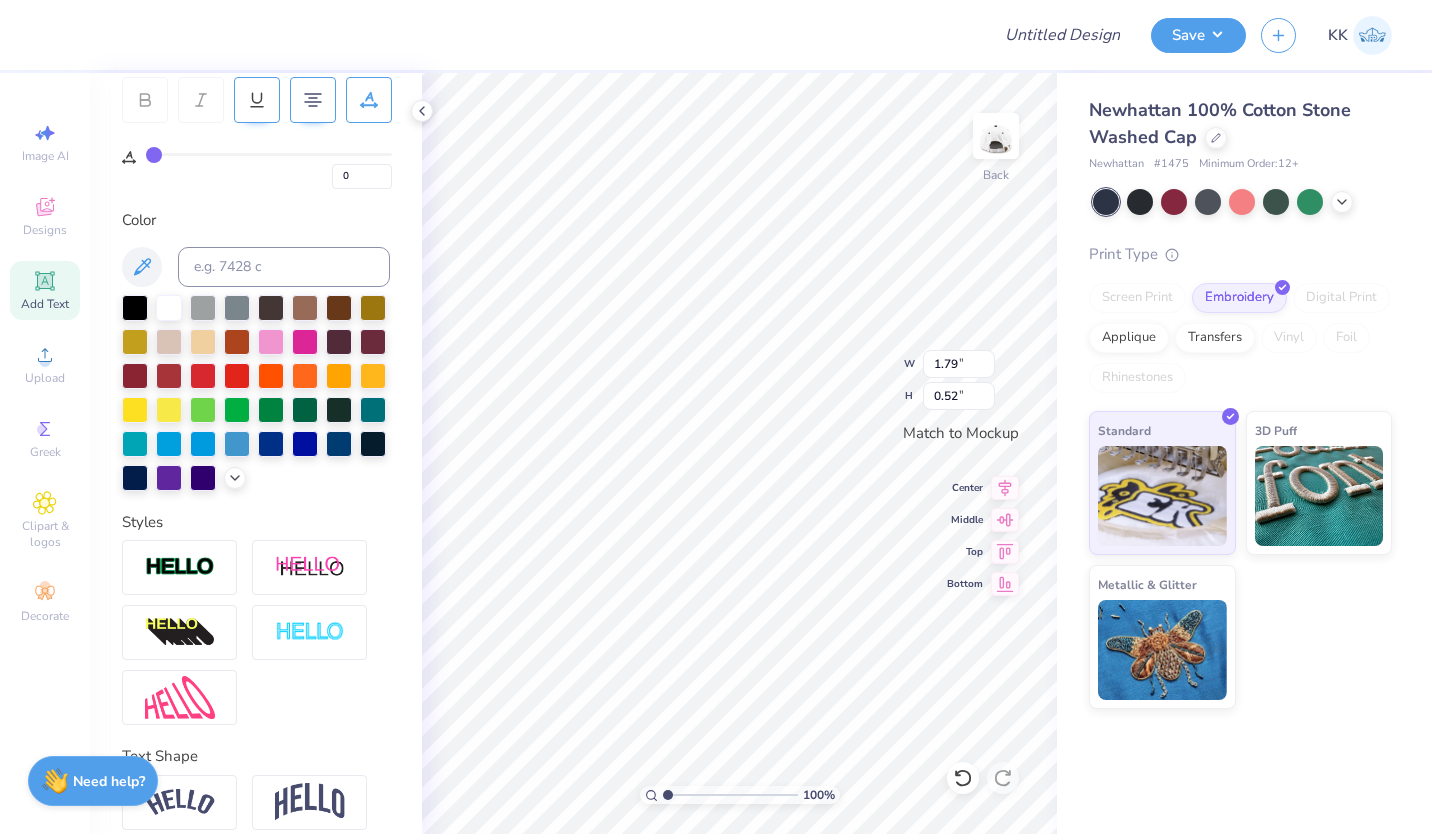 click at bounding box center [257, 100] 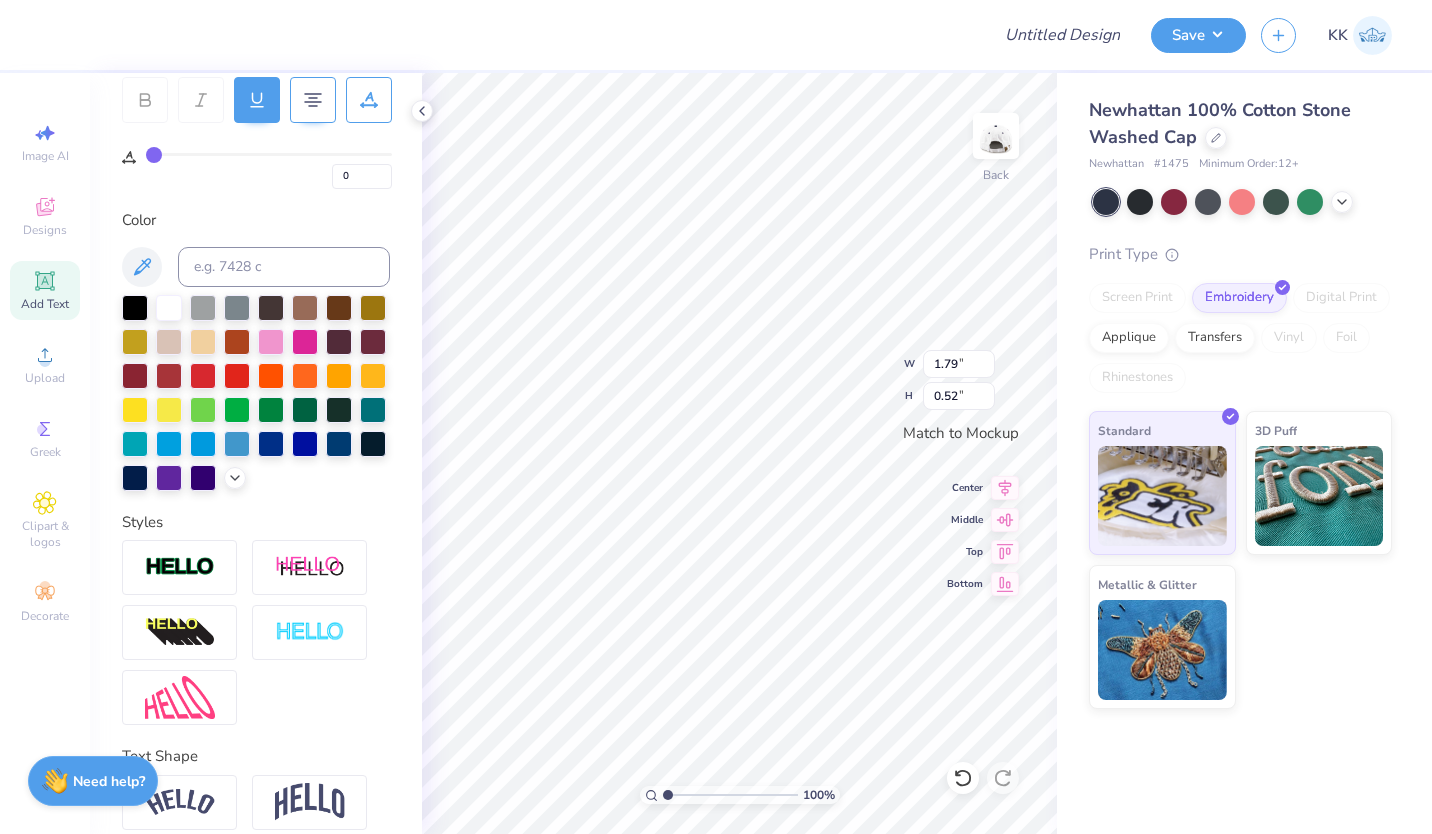 click 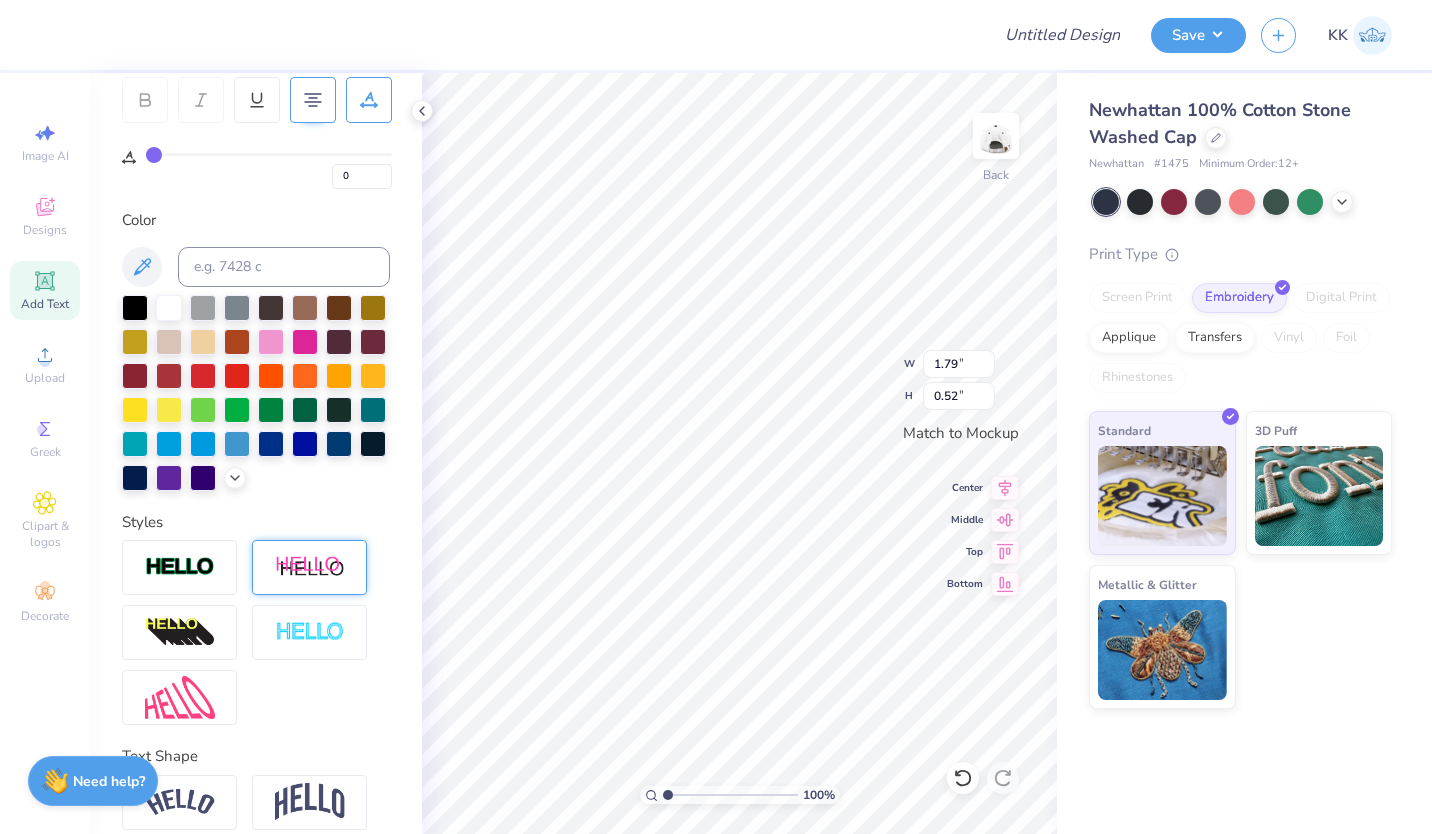 scroll, scrollTop: 428, scrollLeft: 0, axis: vertical 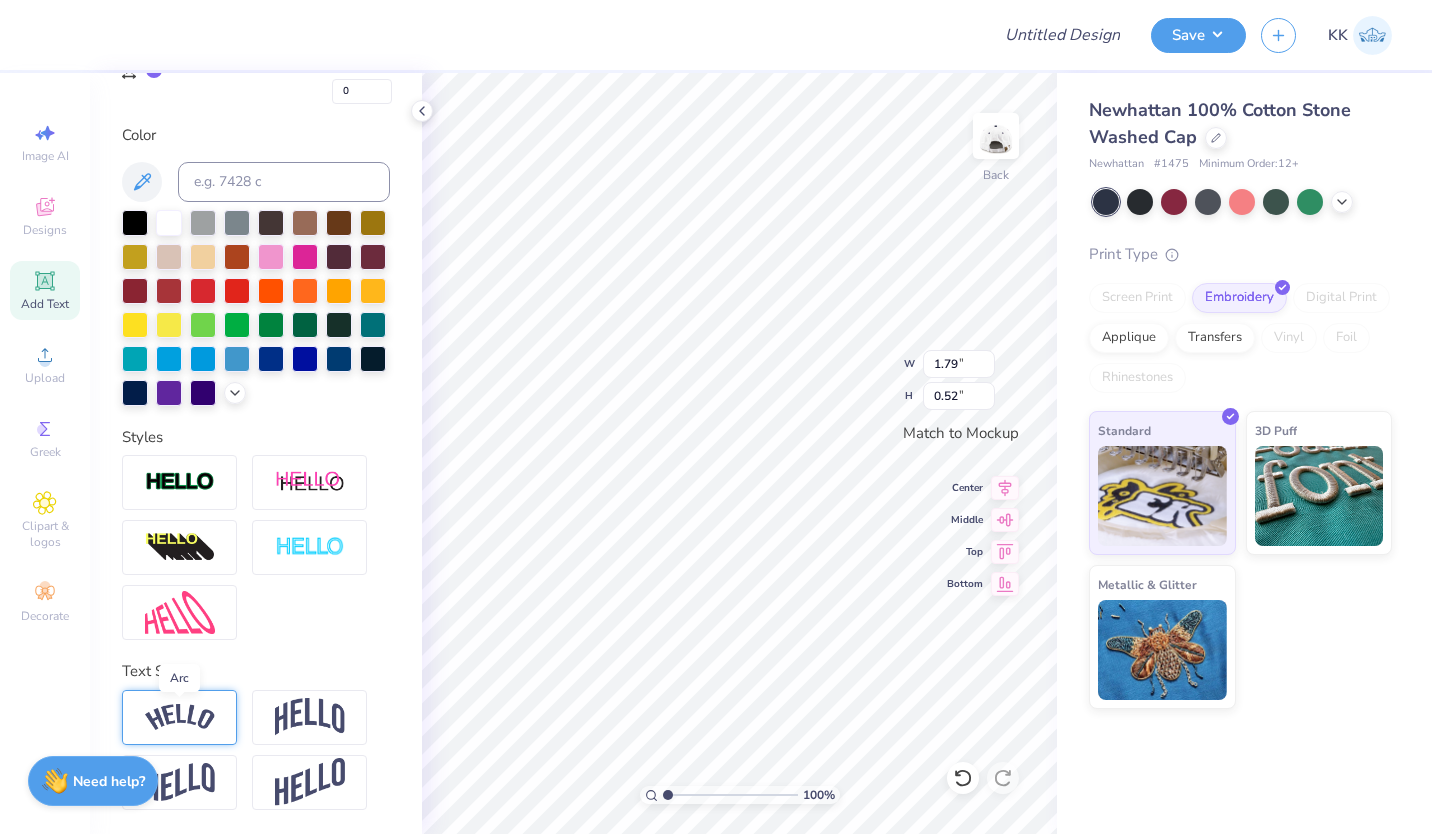 click at bounding box center [180, 717] 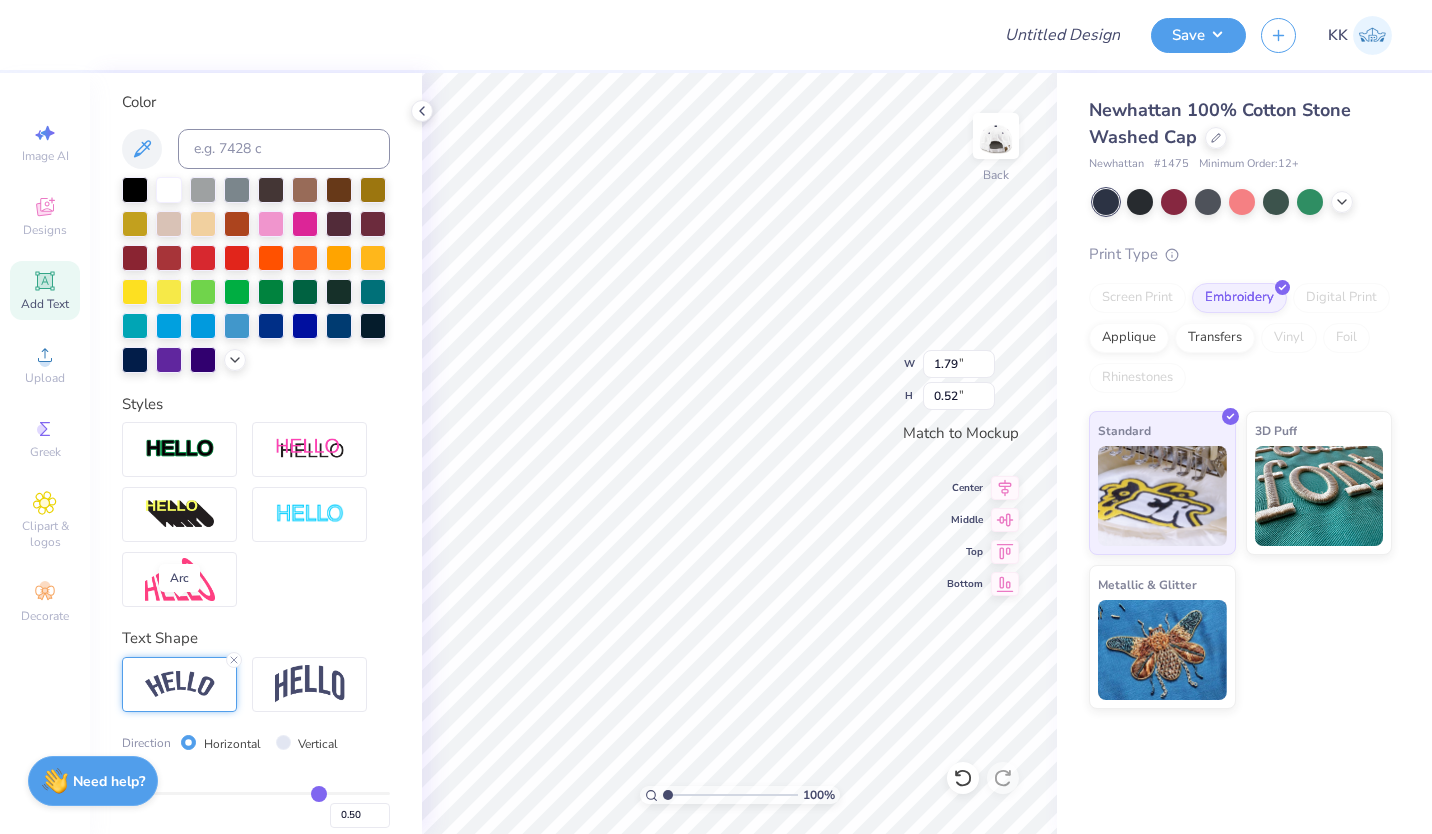 scroll, scrollTop: 545, scrollLeft: 0, axis: vertical 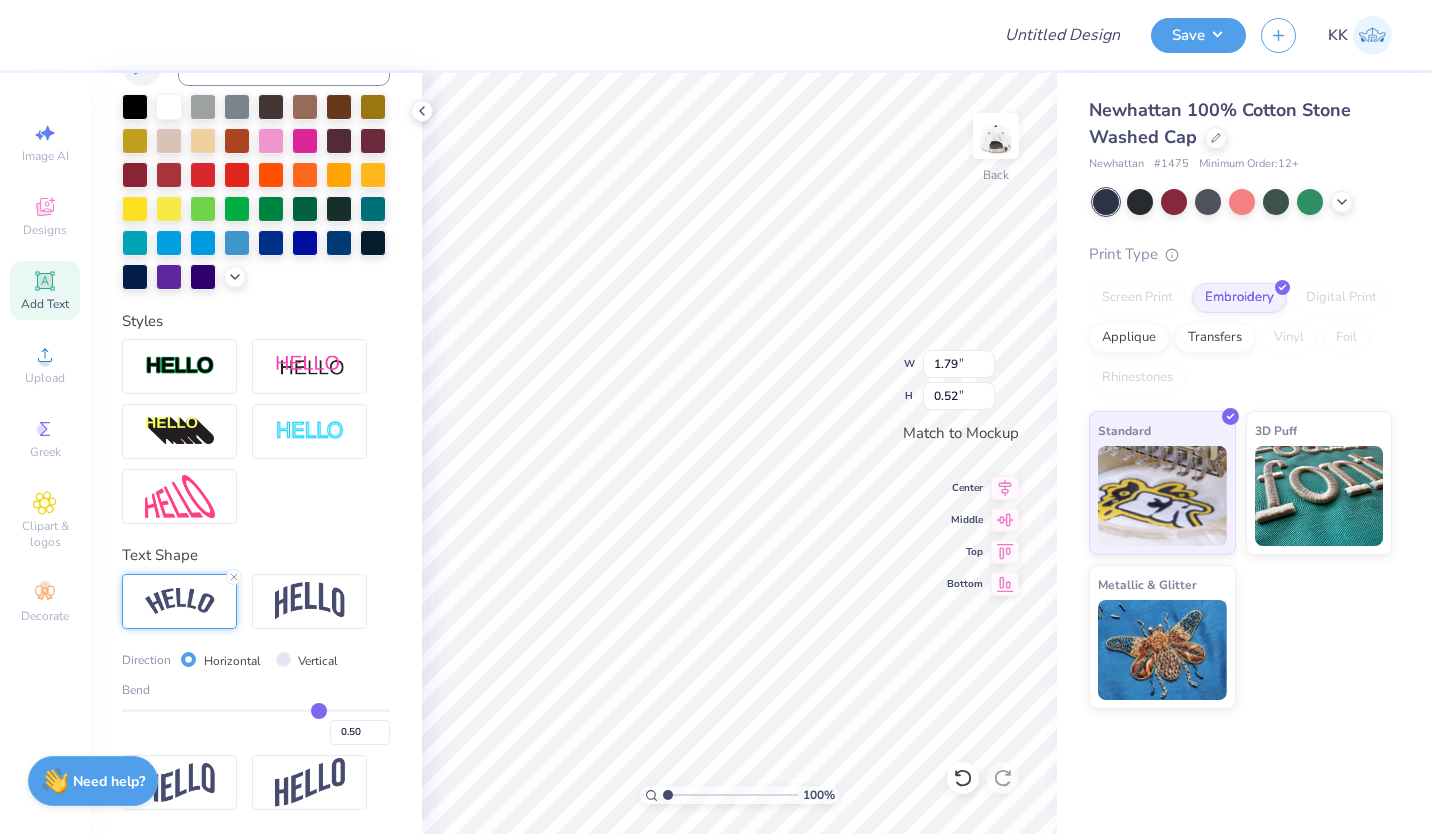 type on "0.51" 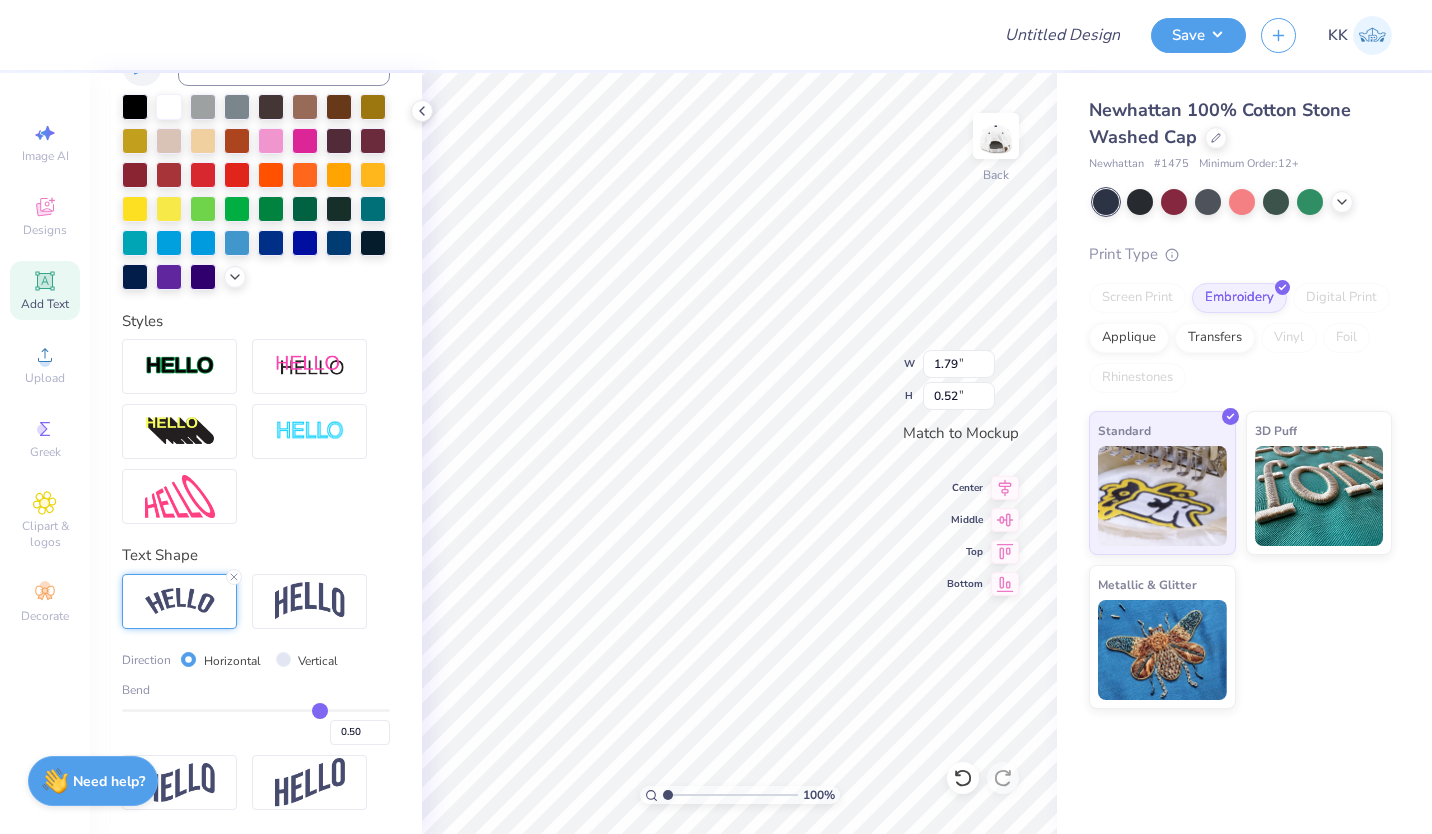 type on "0.51" 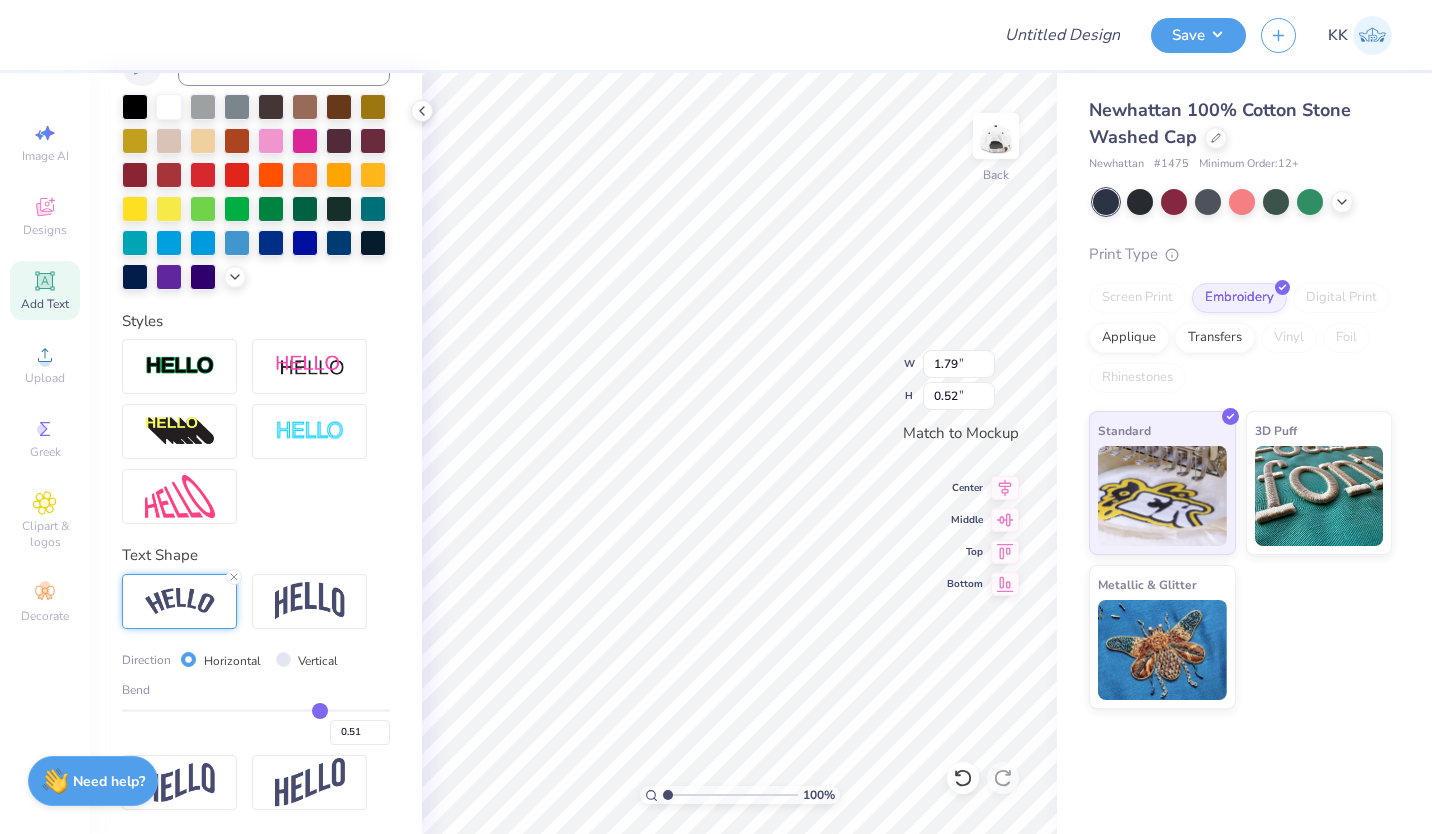 type on "0.49" 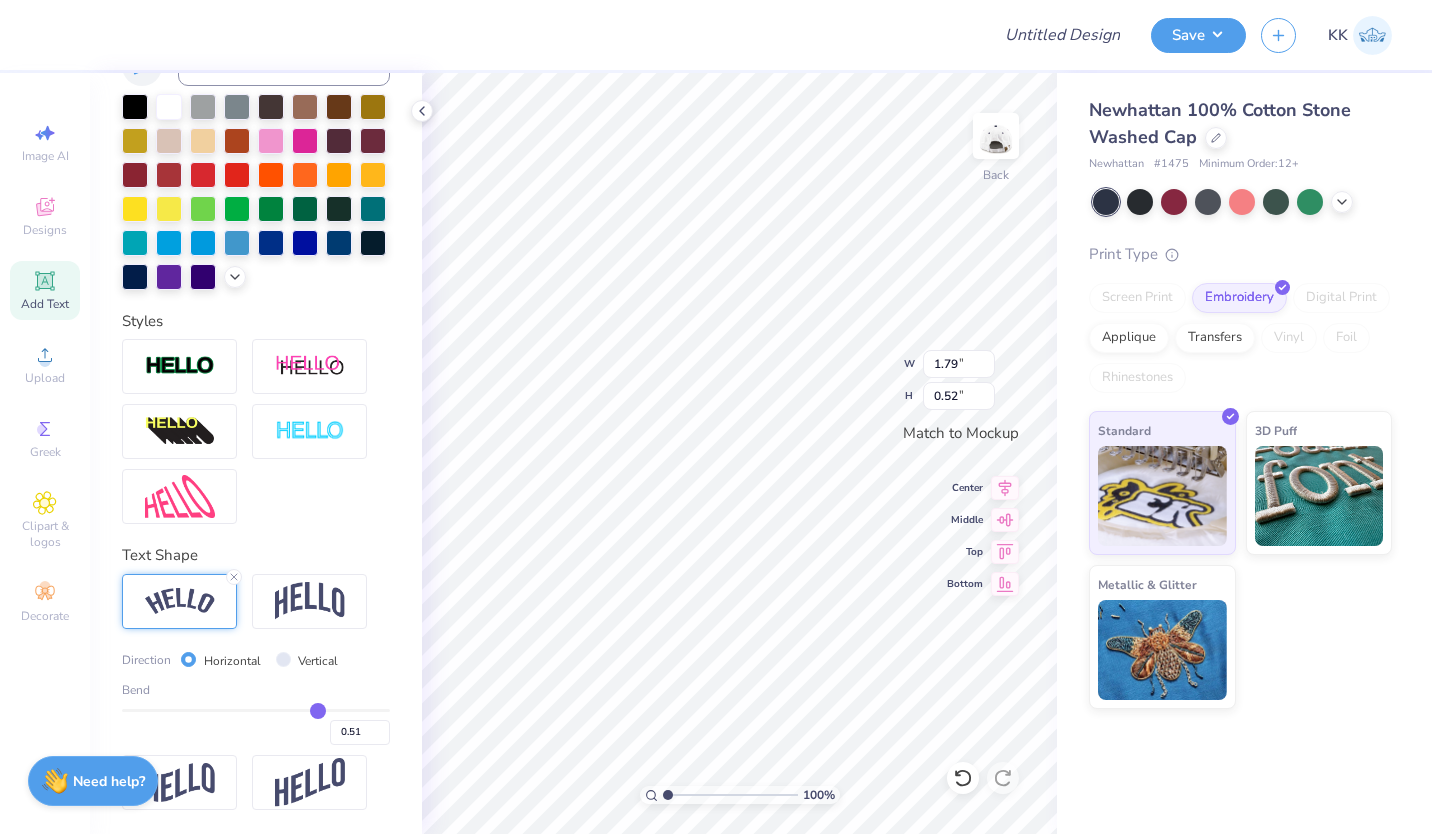 type on "0.49" 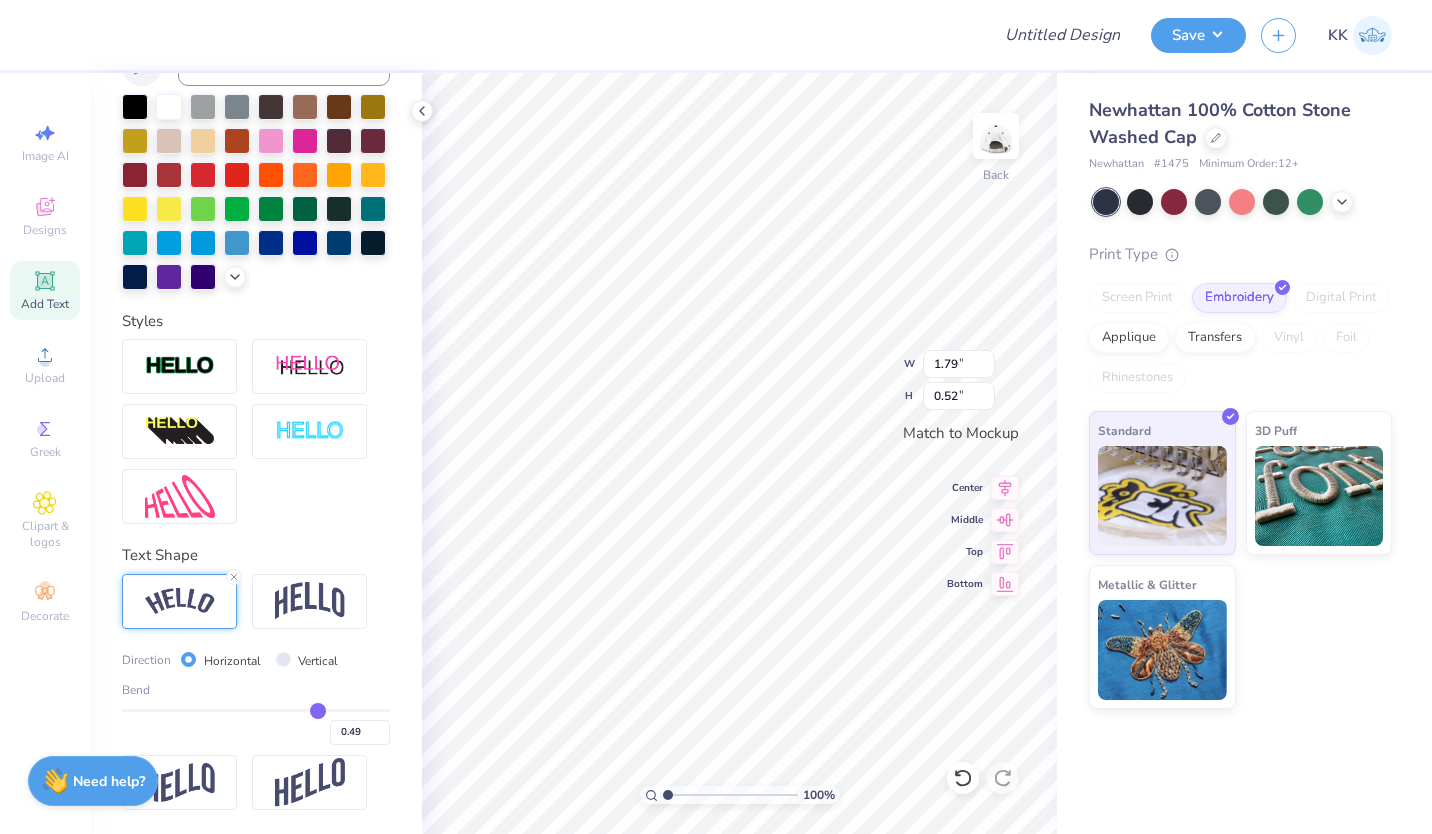 type on "0.47" 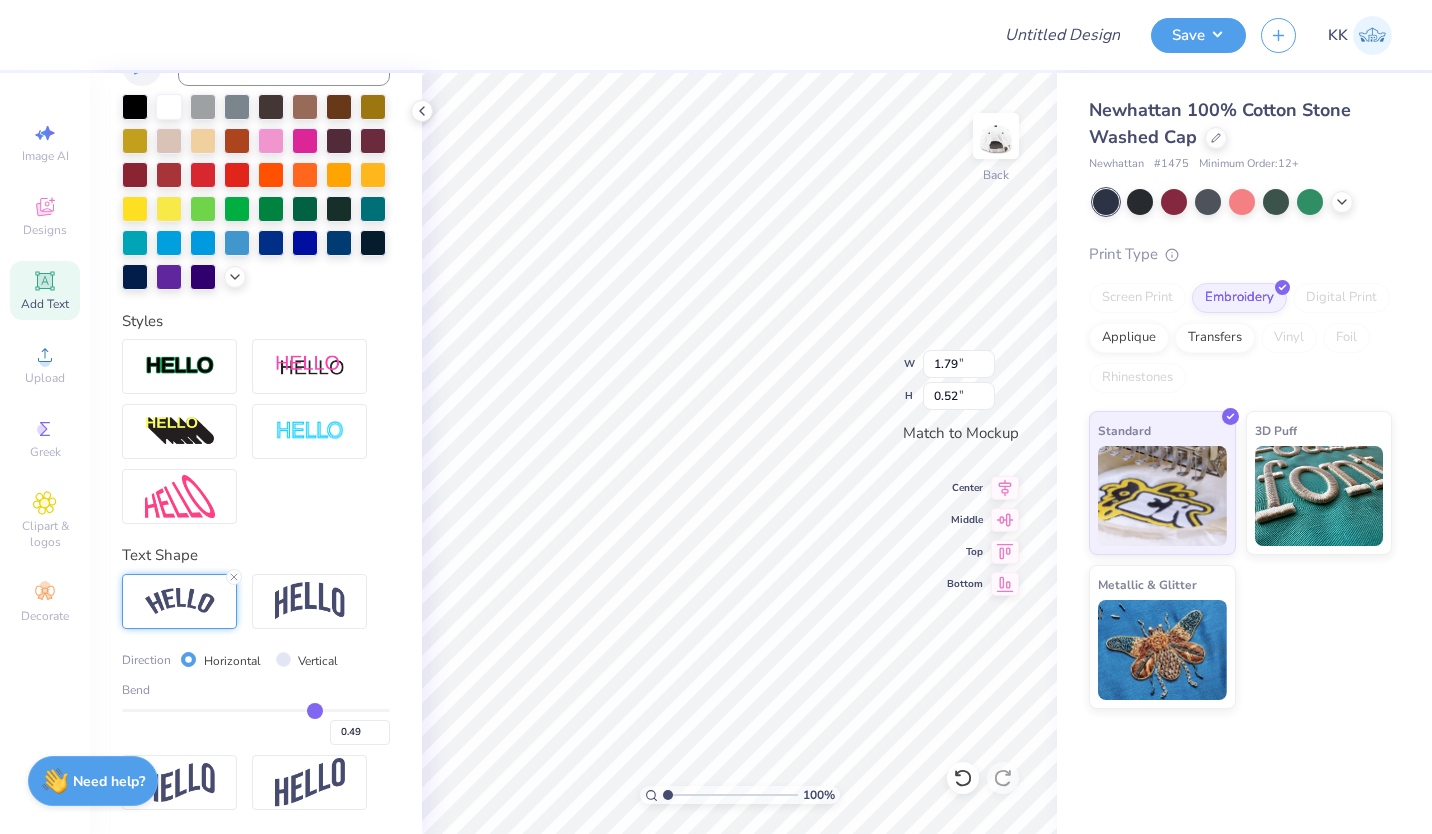 type on "0.47" 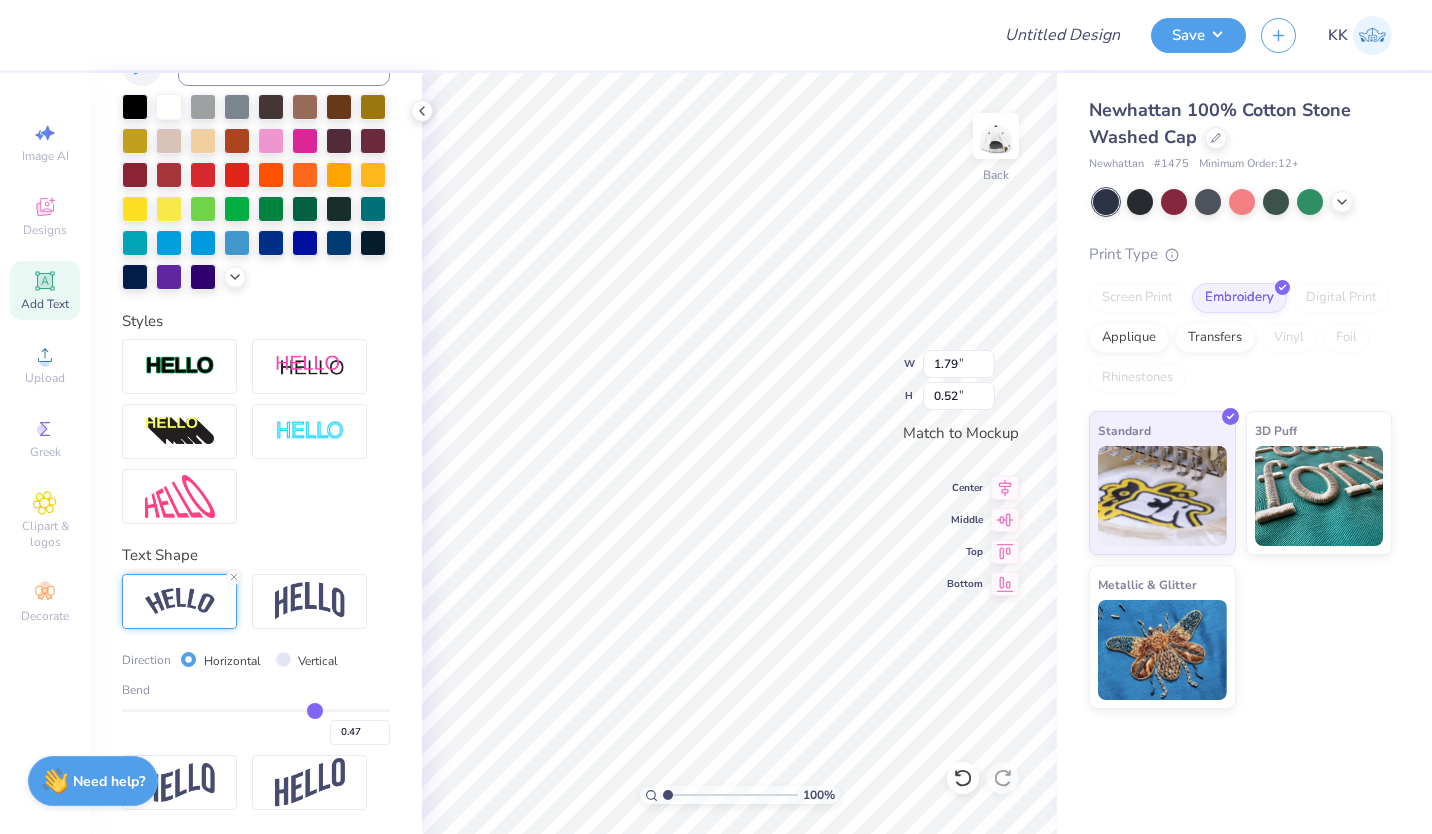 type on "0.45" 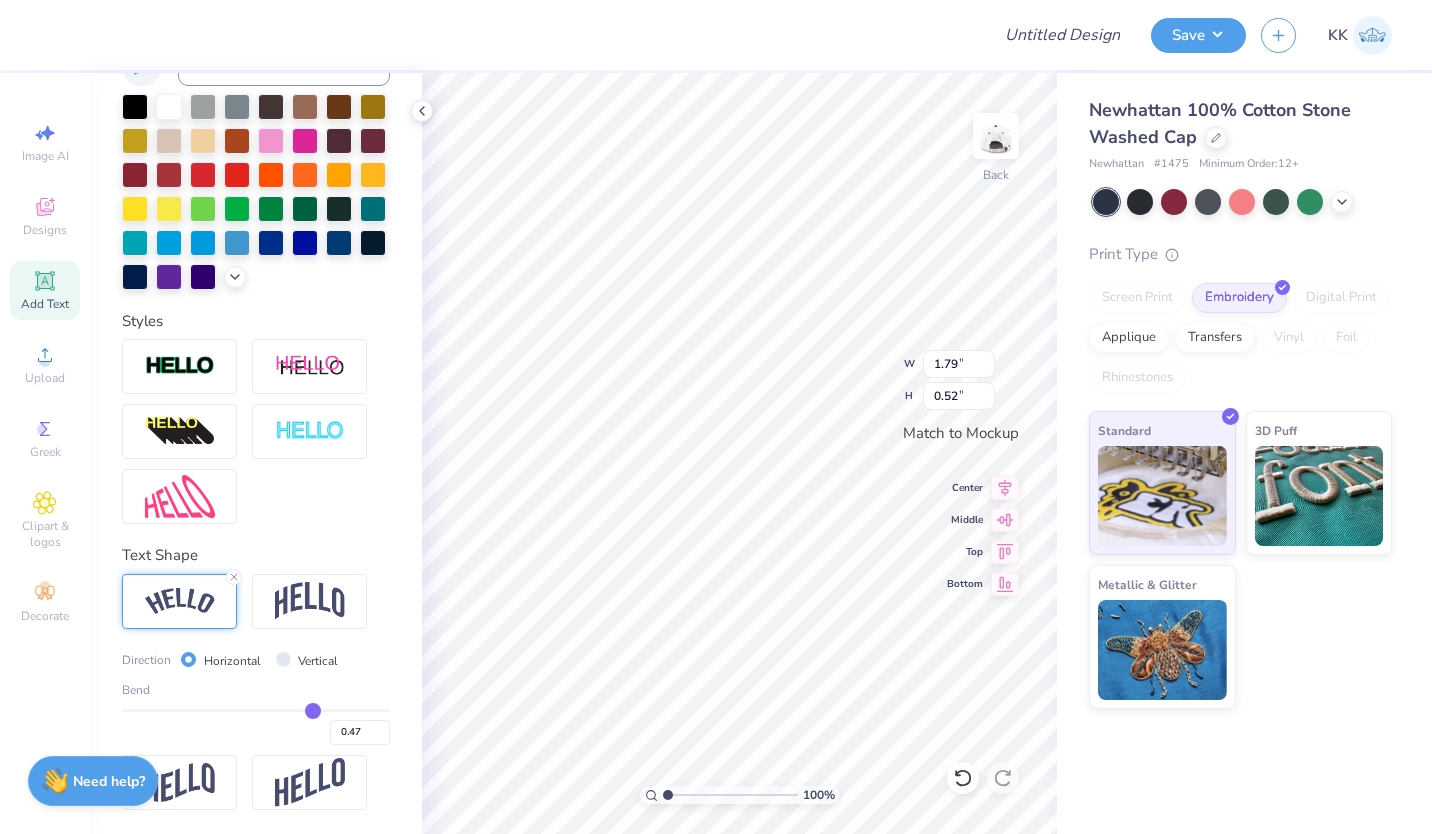 type on "0.45" 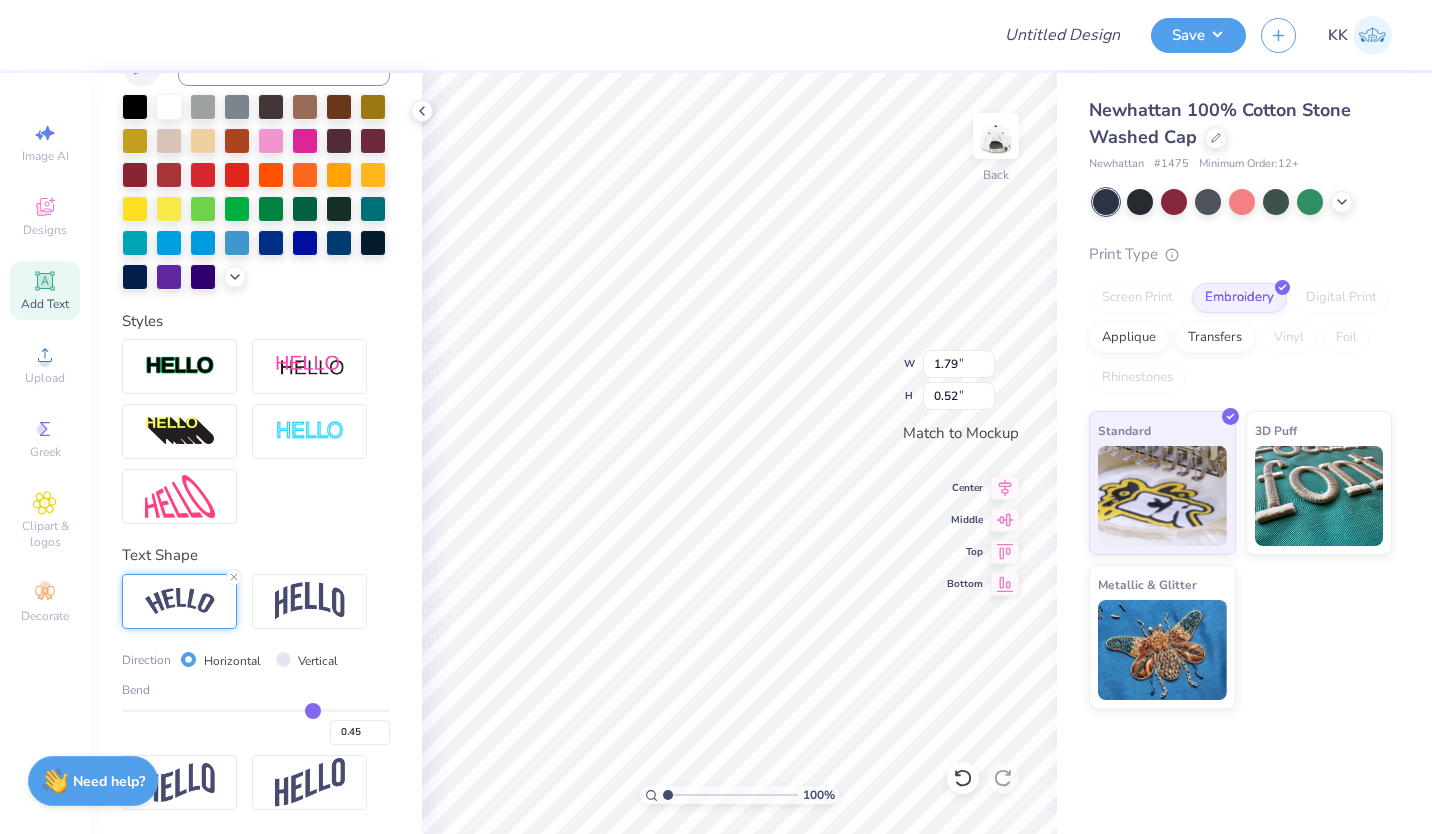 type on "0.43" 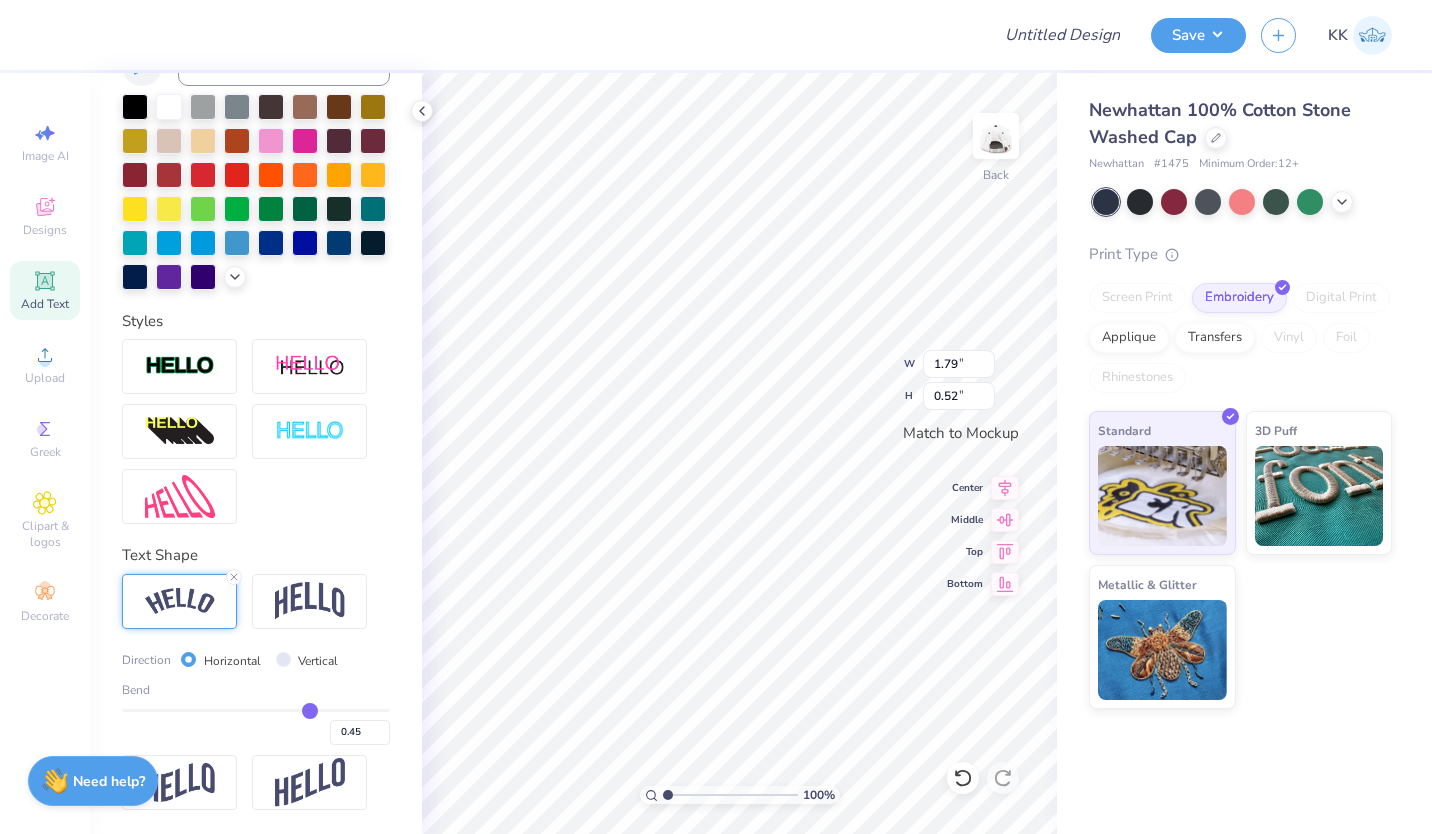 type on "0.43" 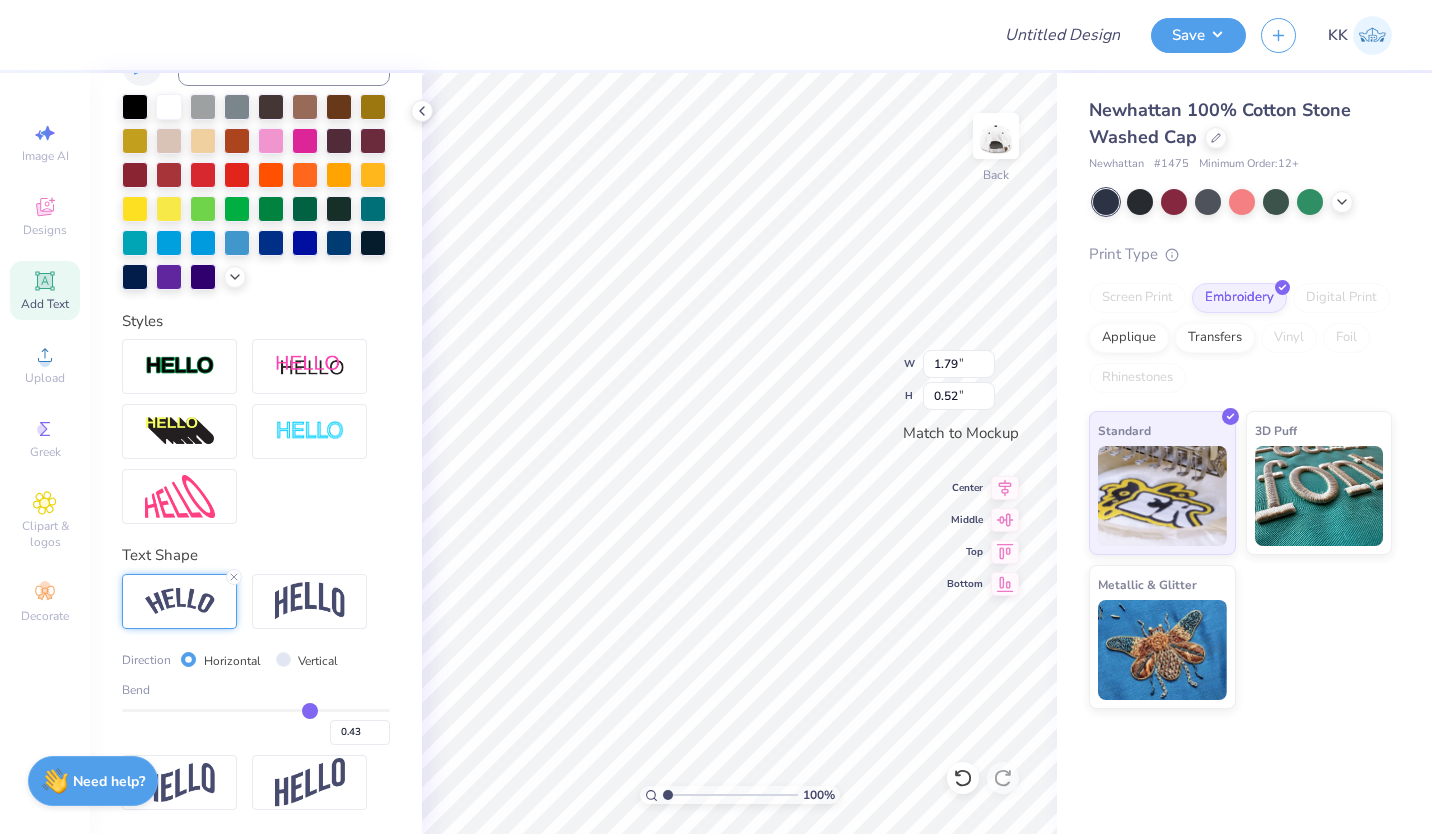 type on "0.41" 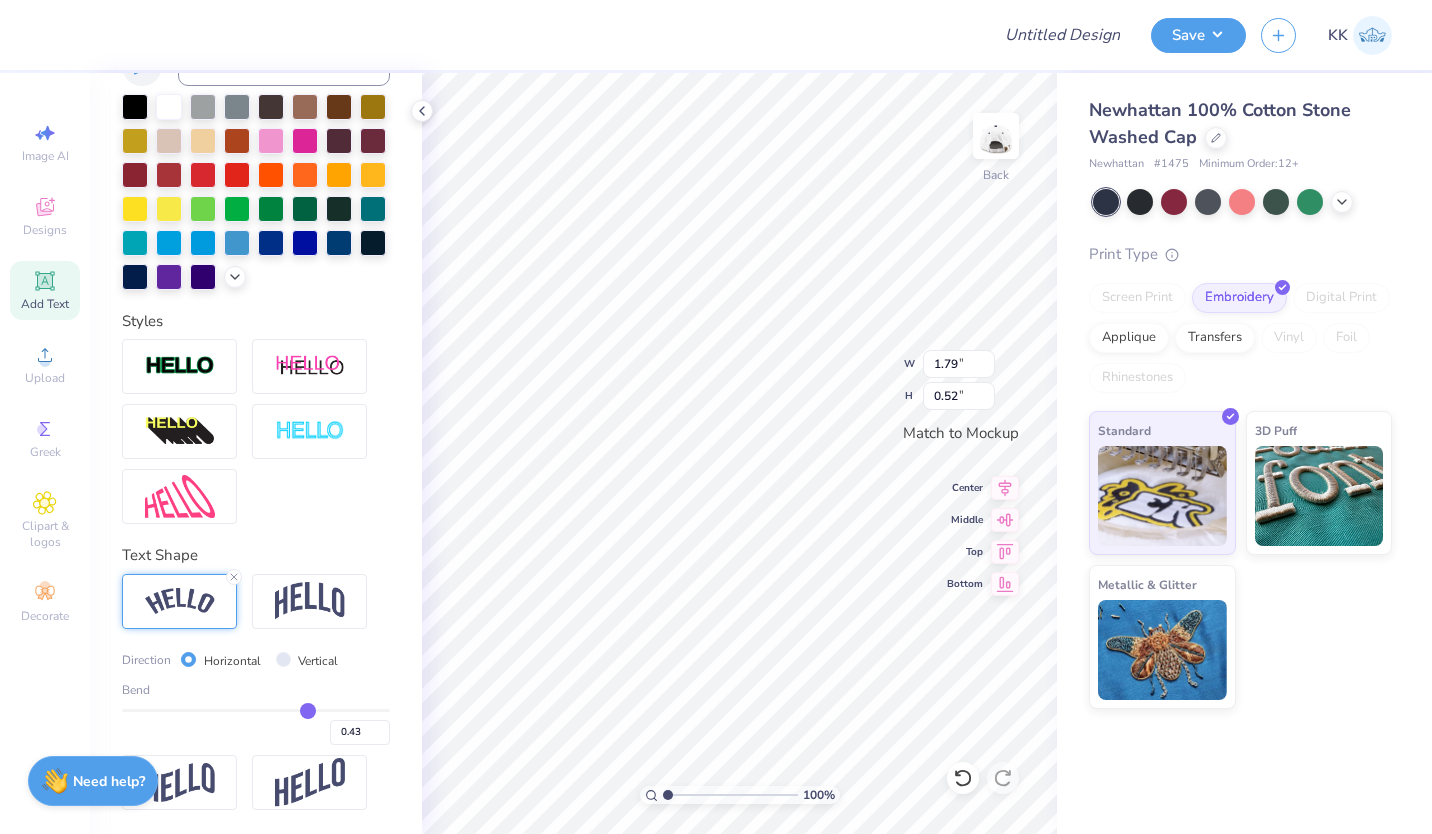 type on "0.41" 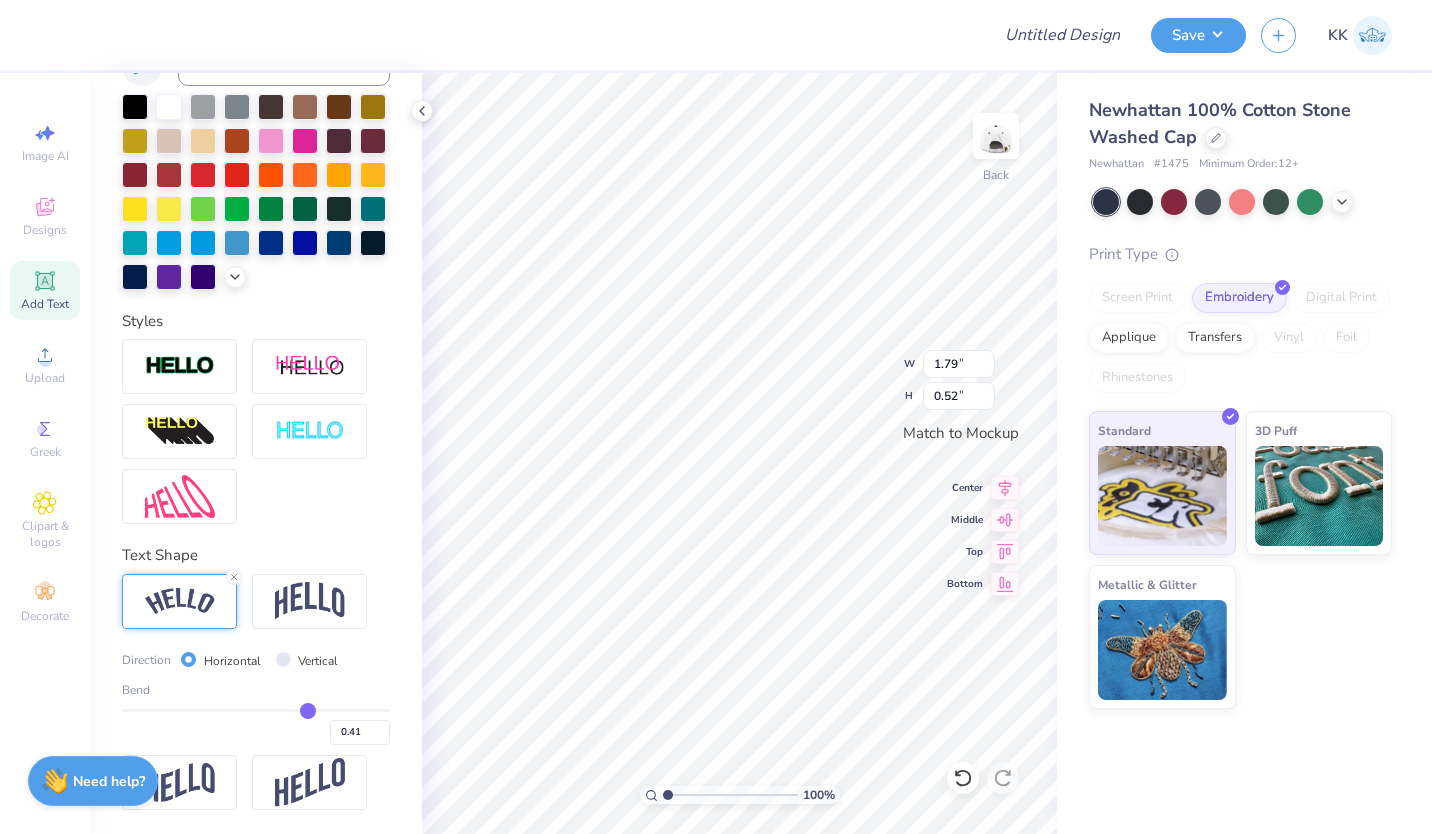 type on "0.38" 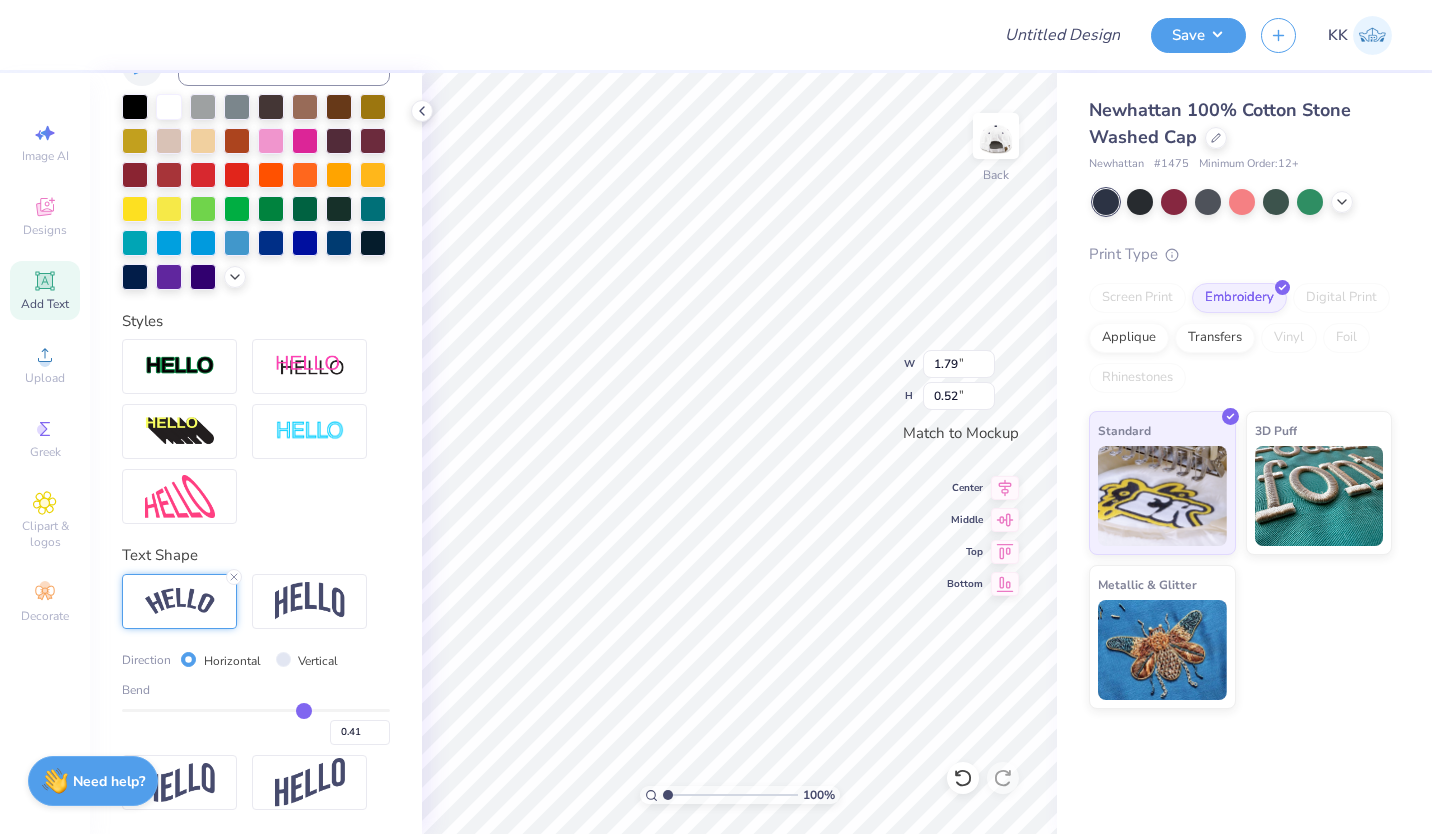 type on "0.38" 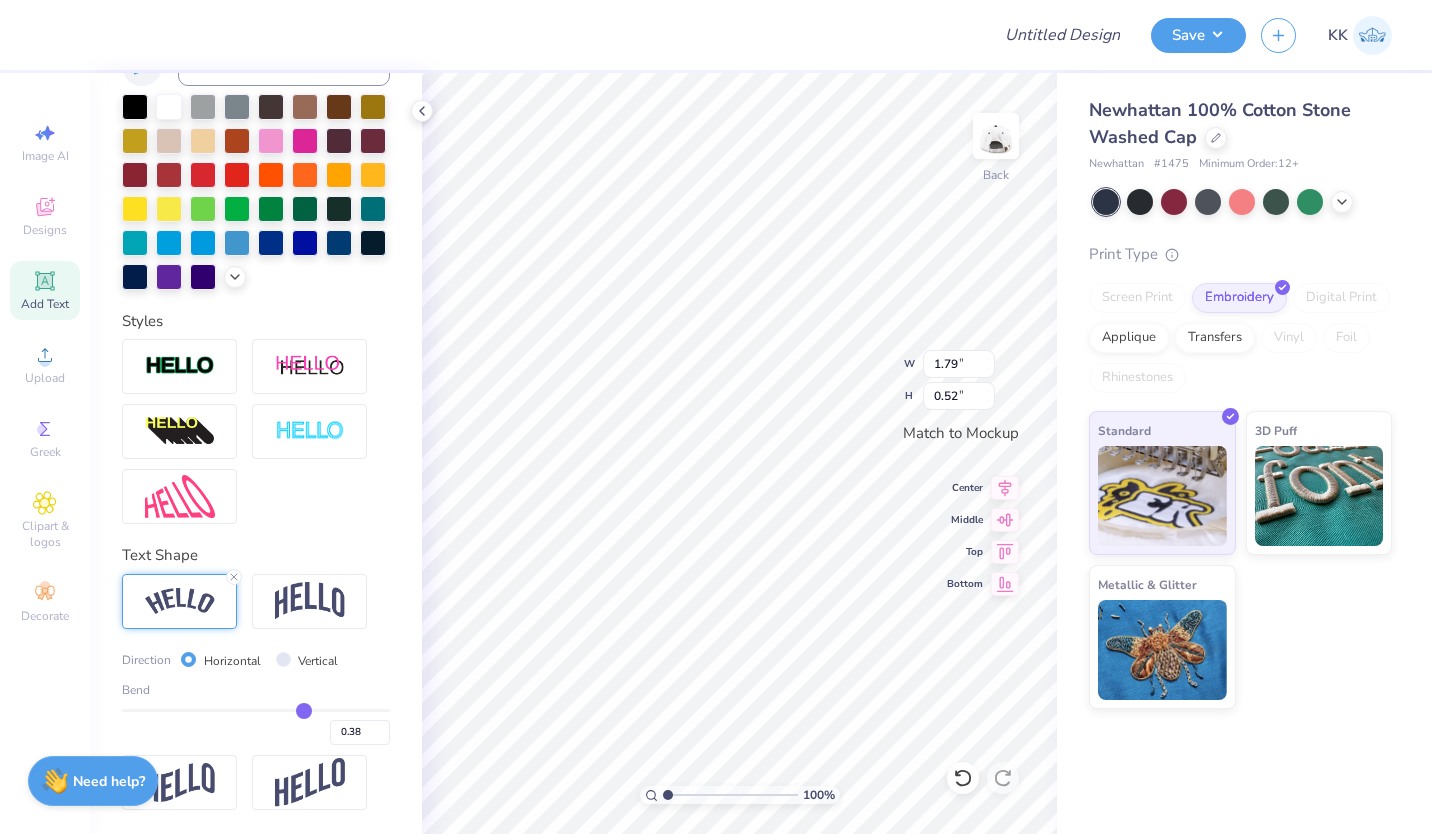 type on "0.35" 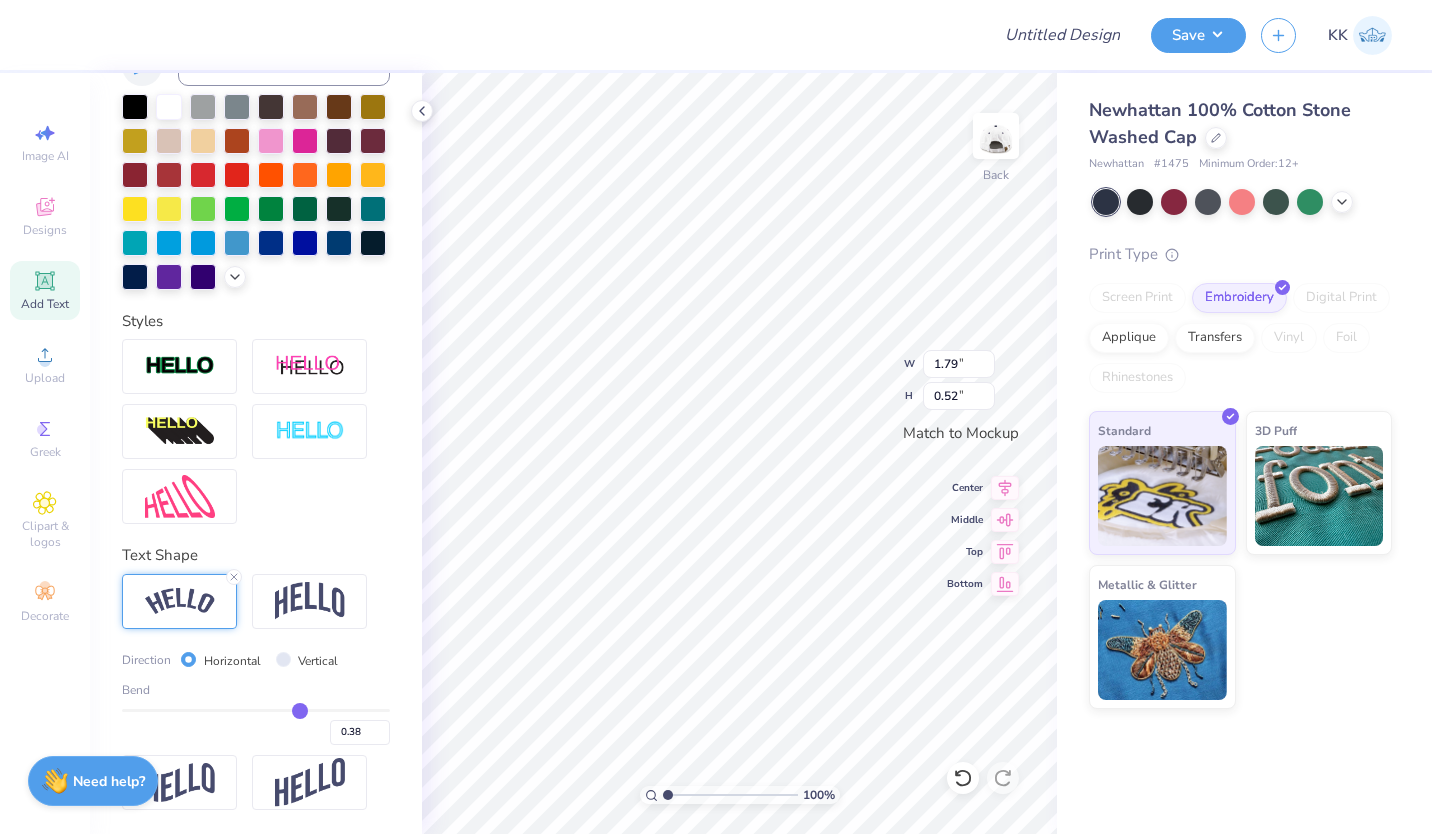 type on "0.35" 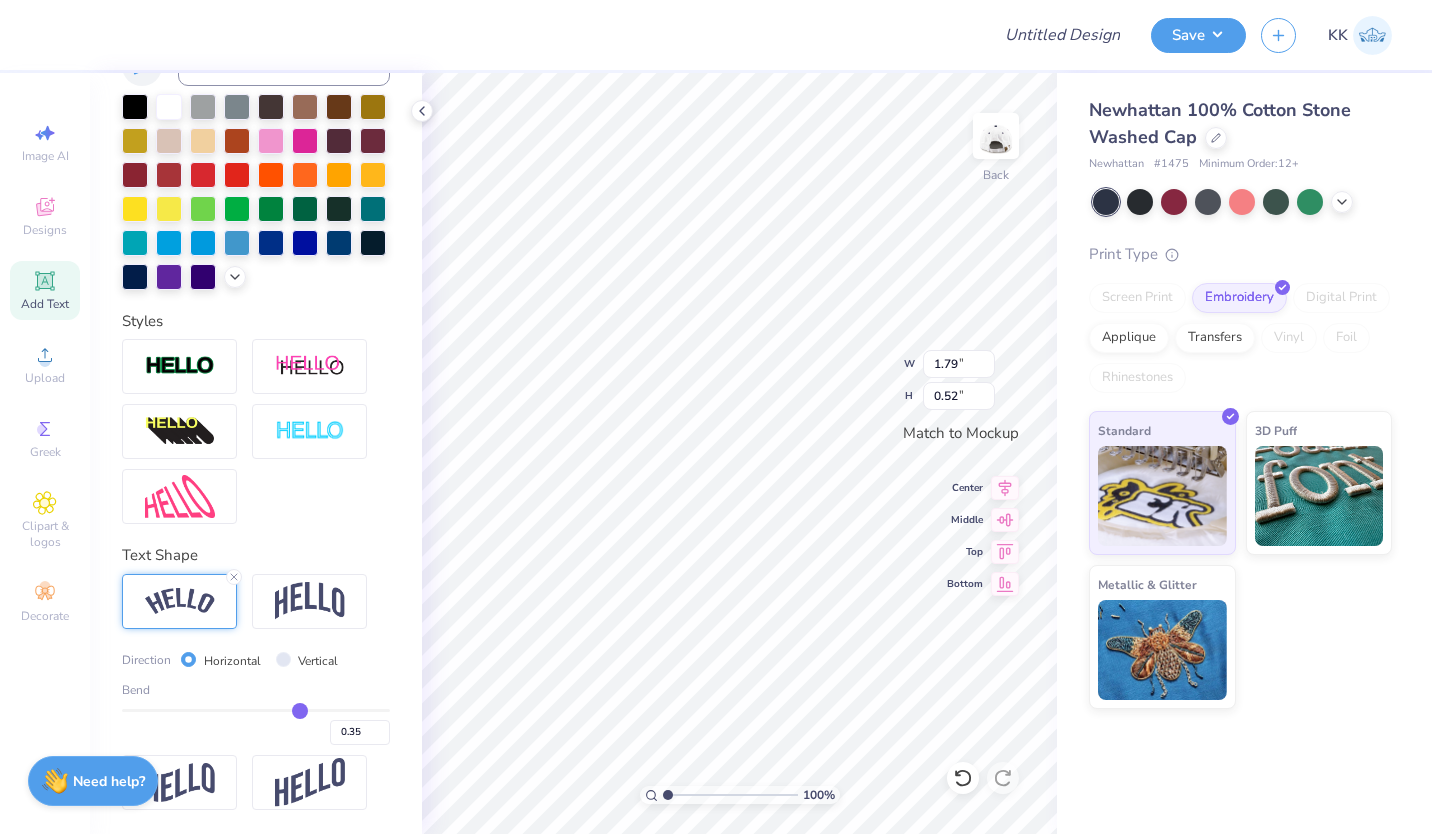 type on "0.33" 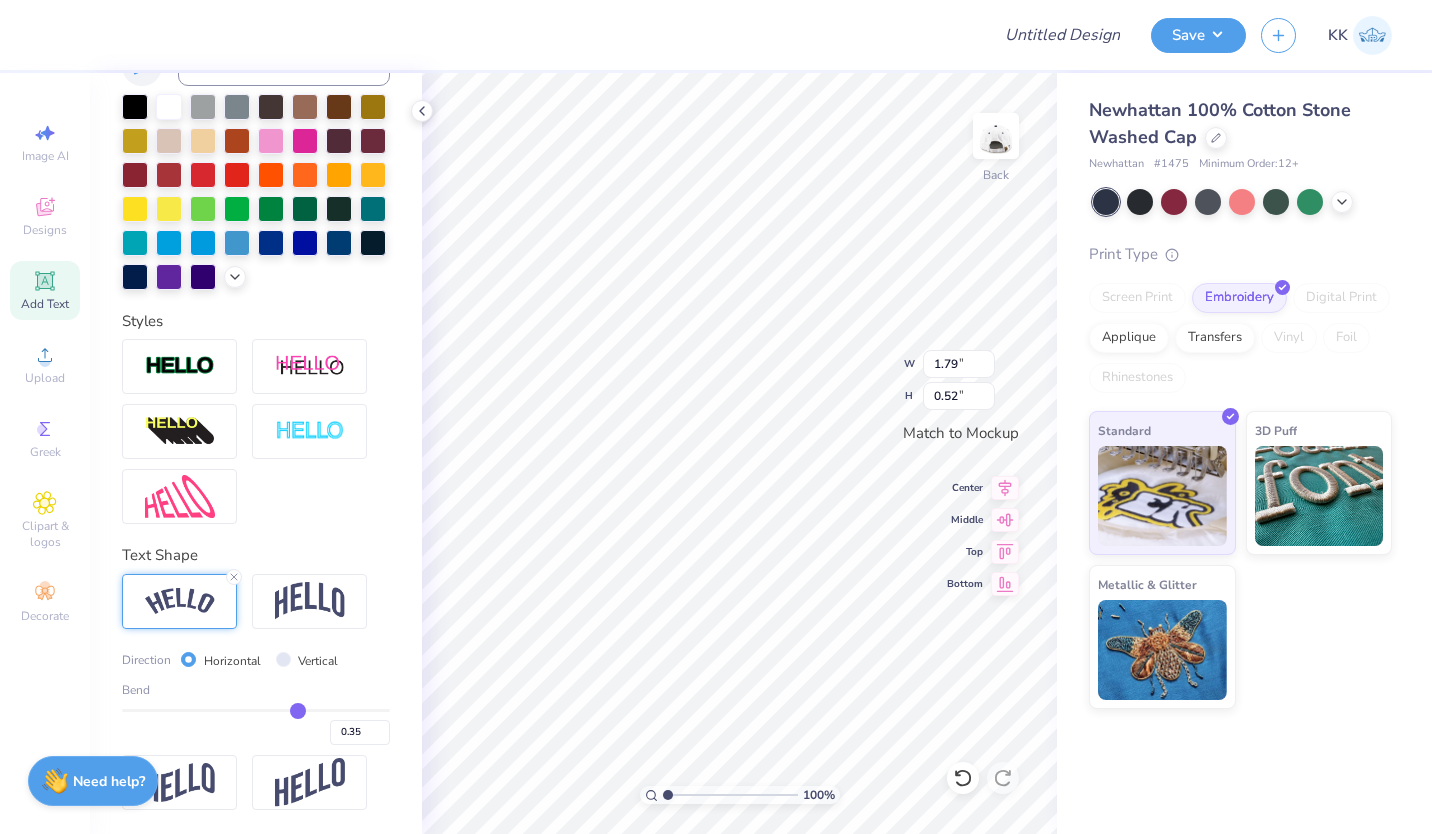 type on "0.33" 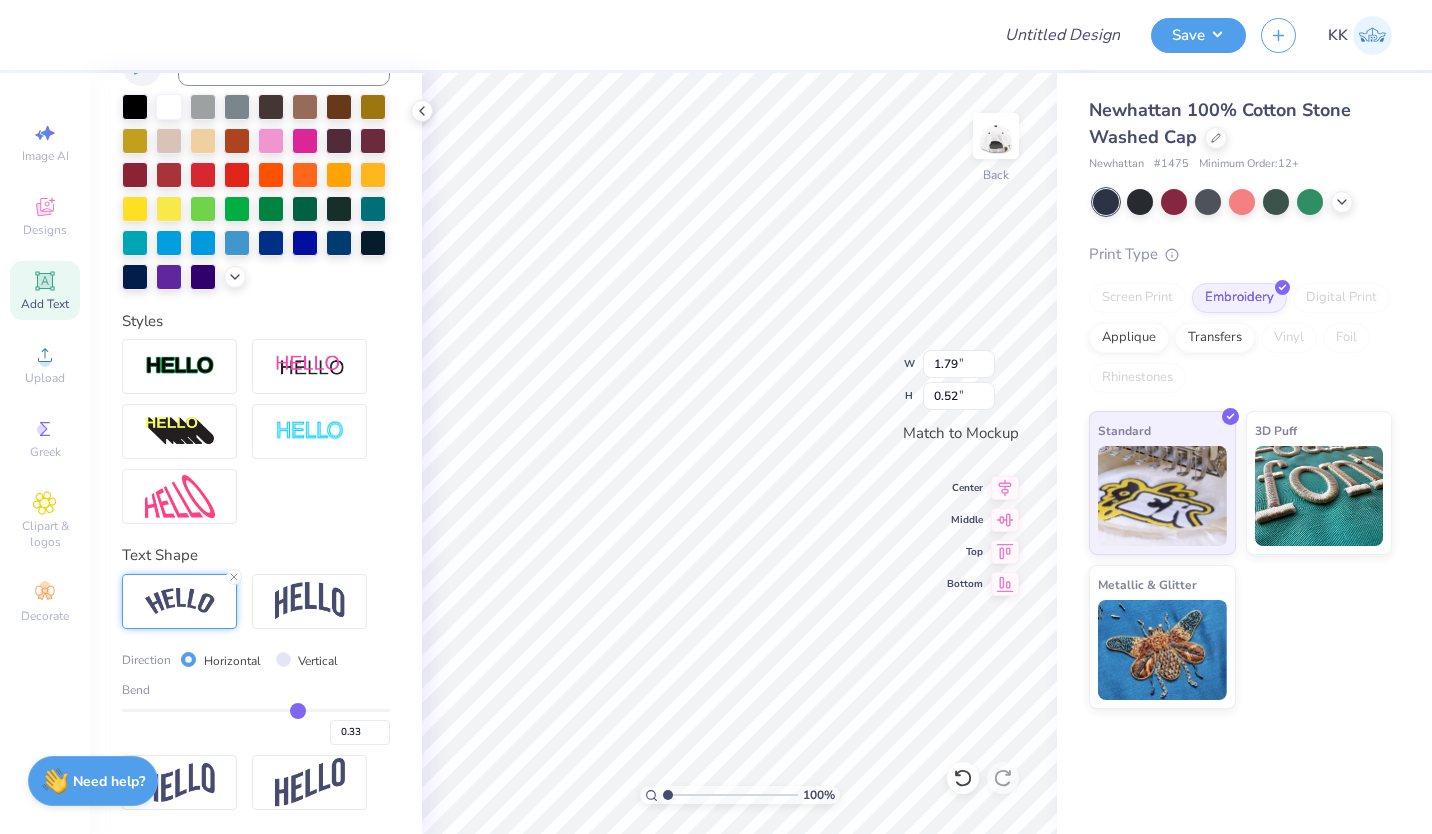type on "0.3" 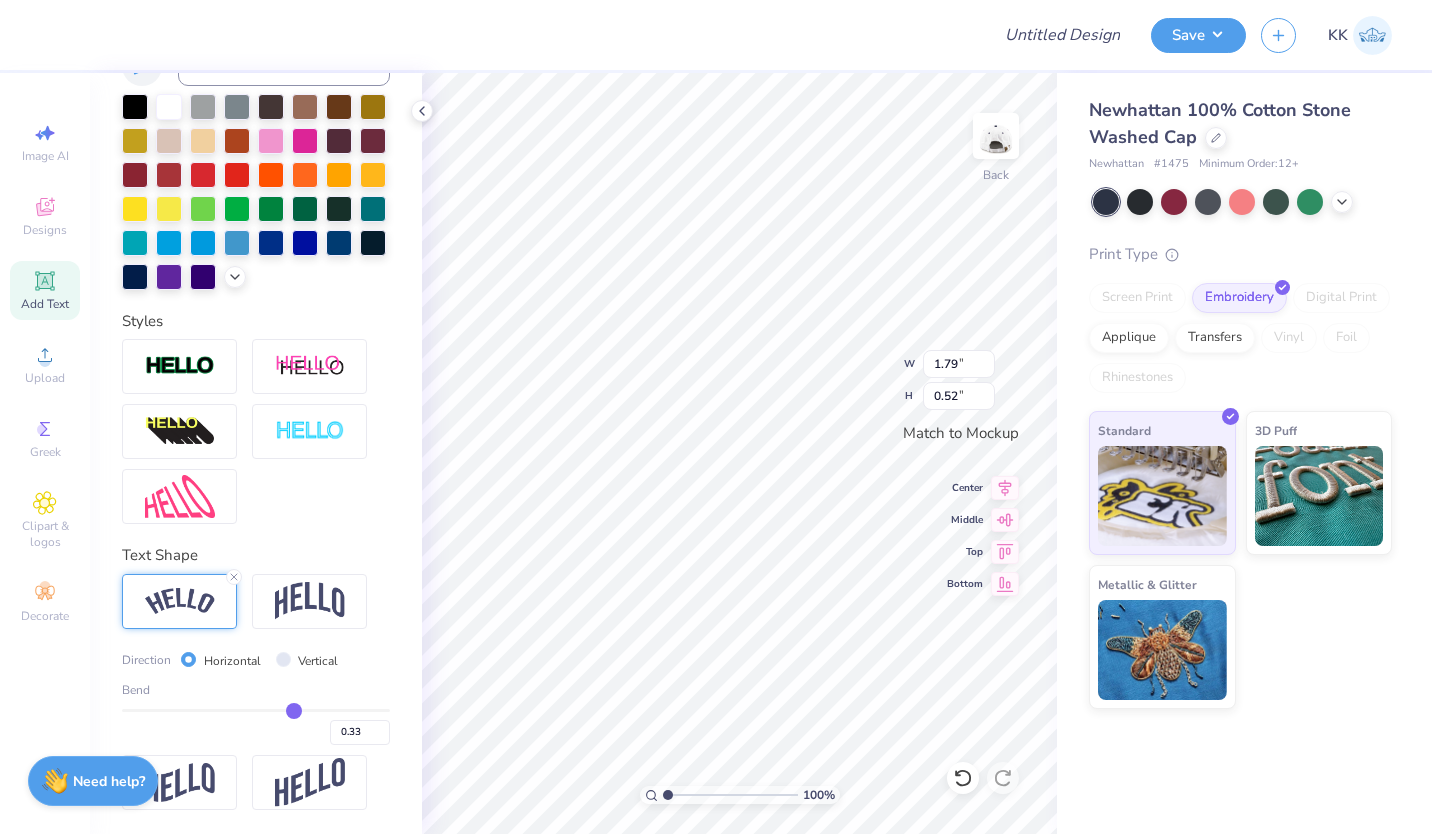 type on "0.30" 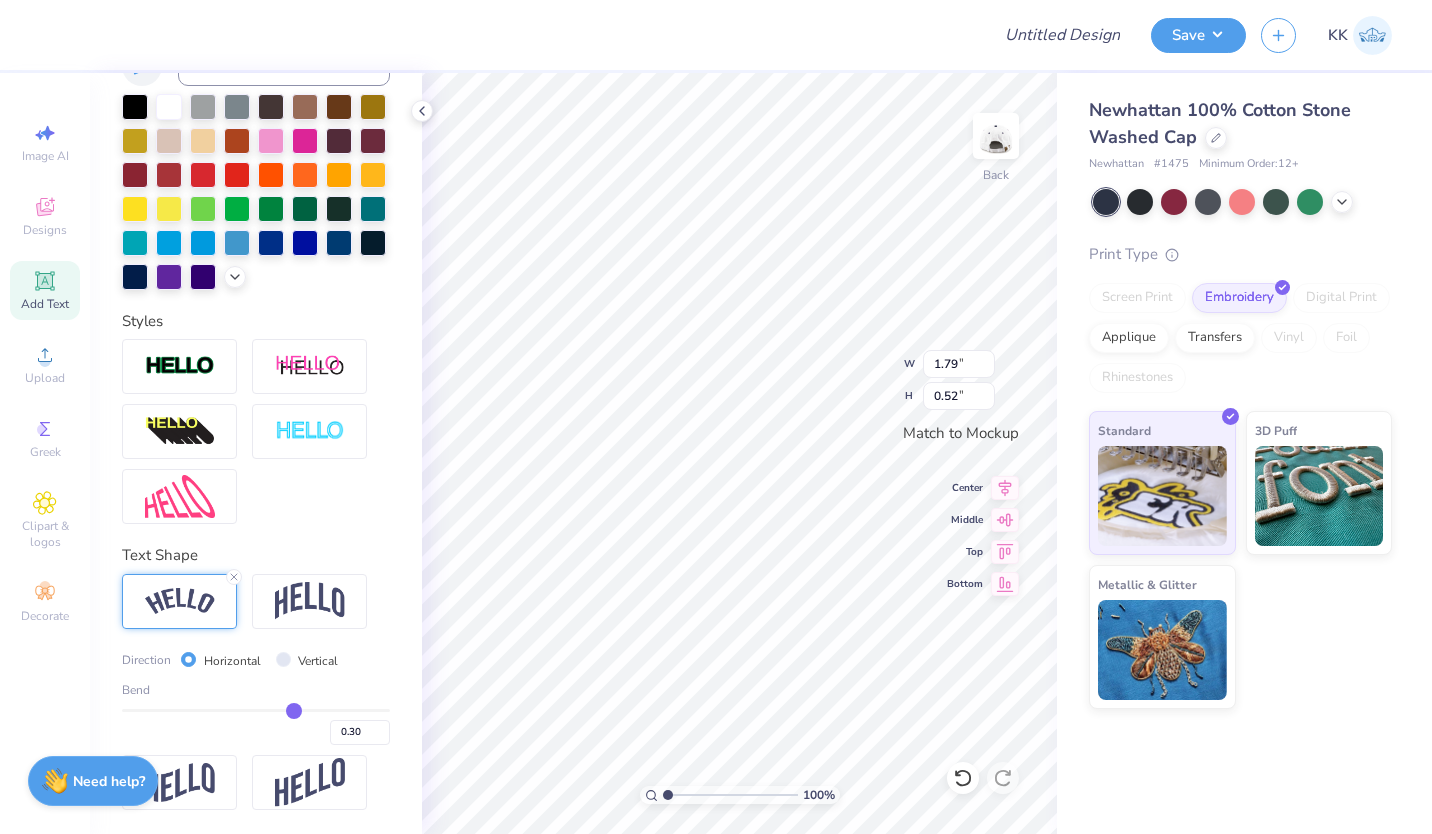 type on "0.29" 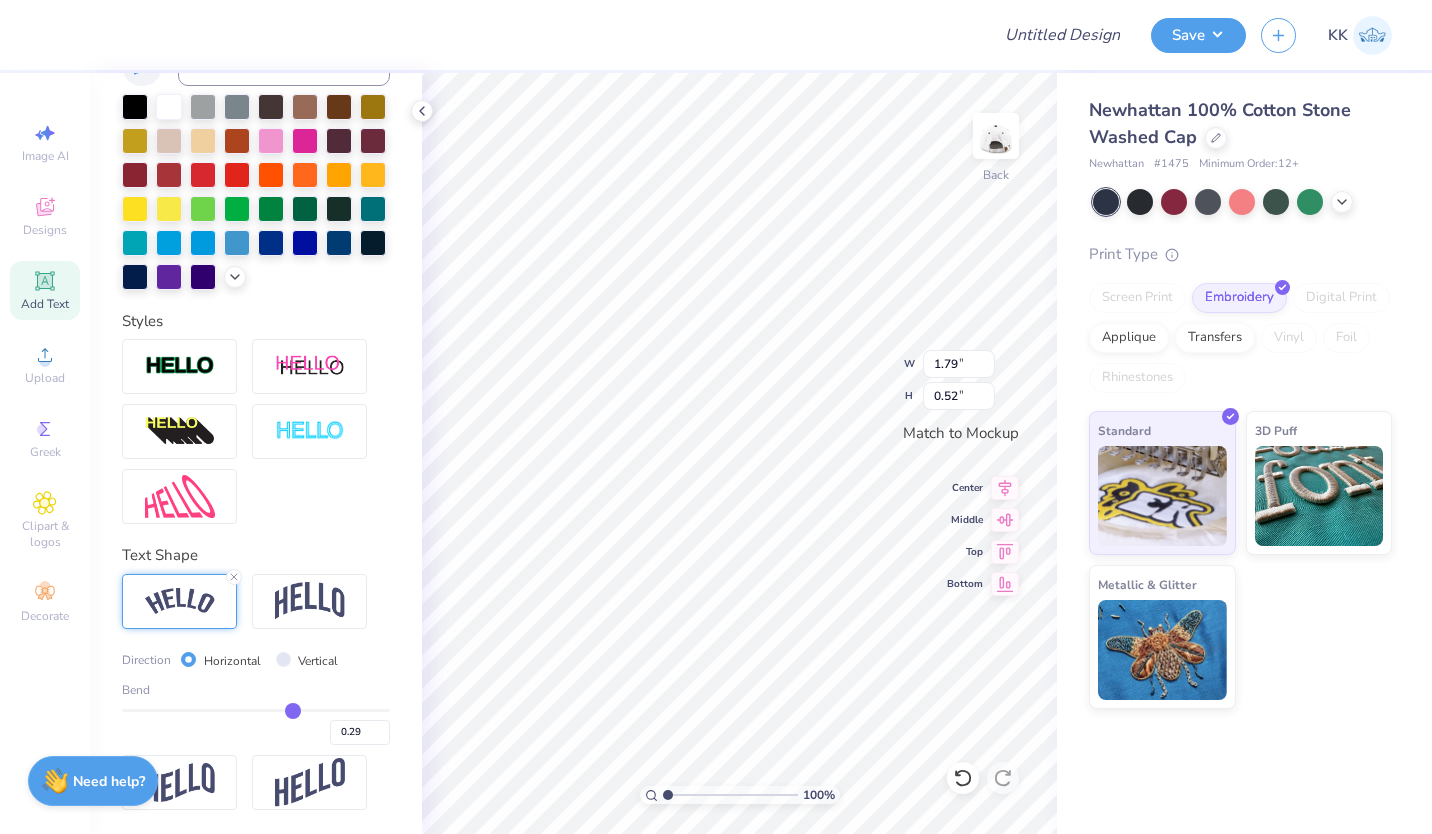 type on "0.27" 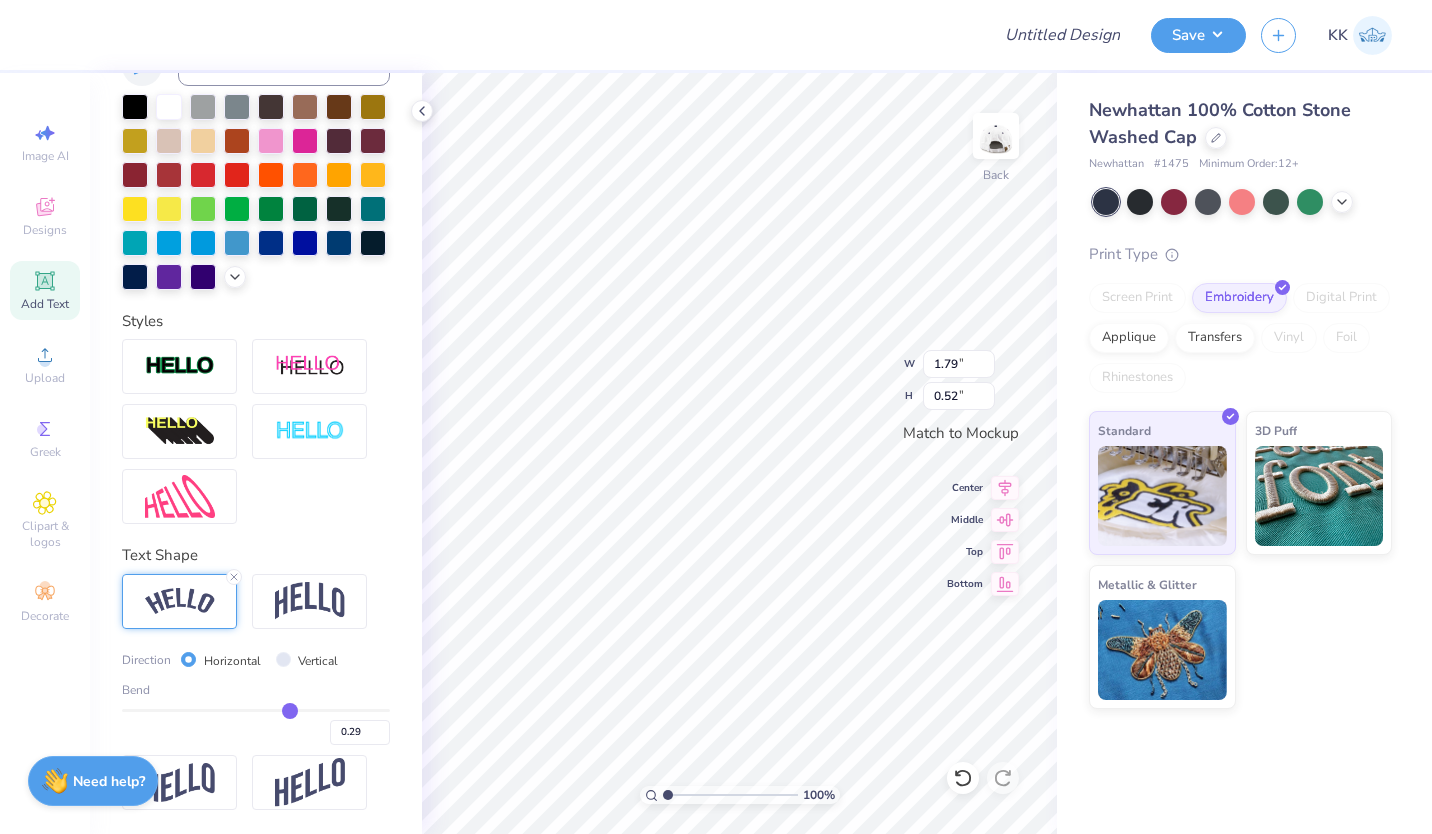 type on "0.27" 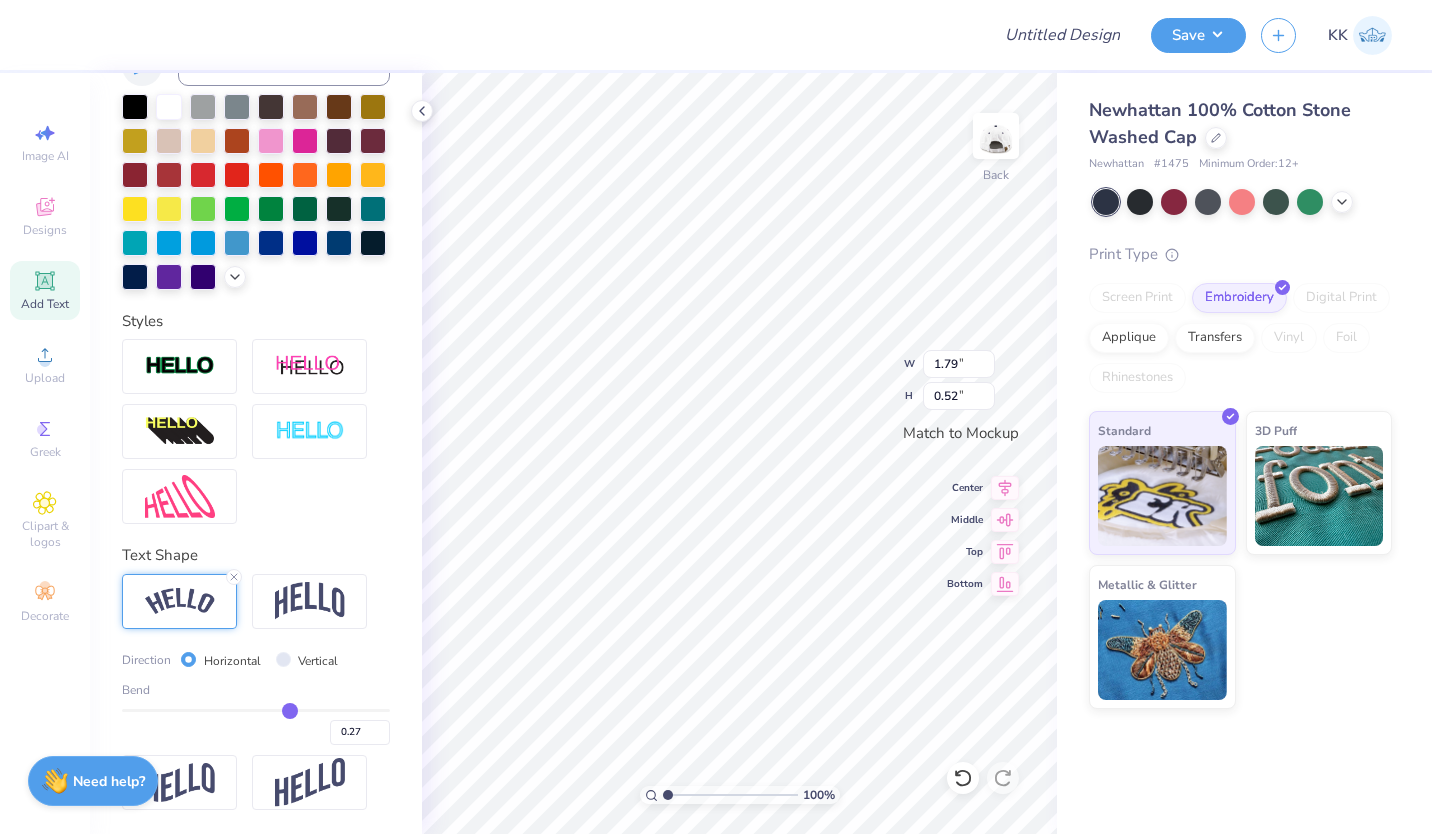 type on "0.25" 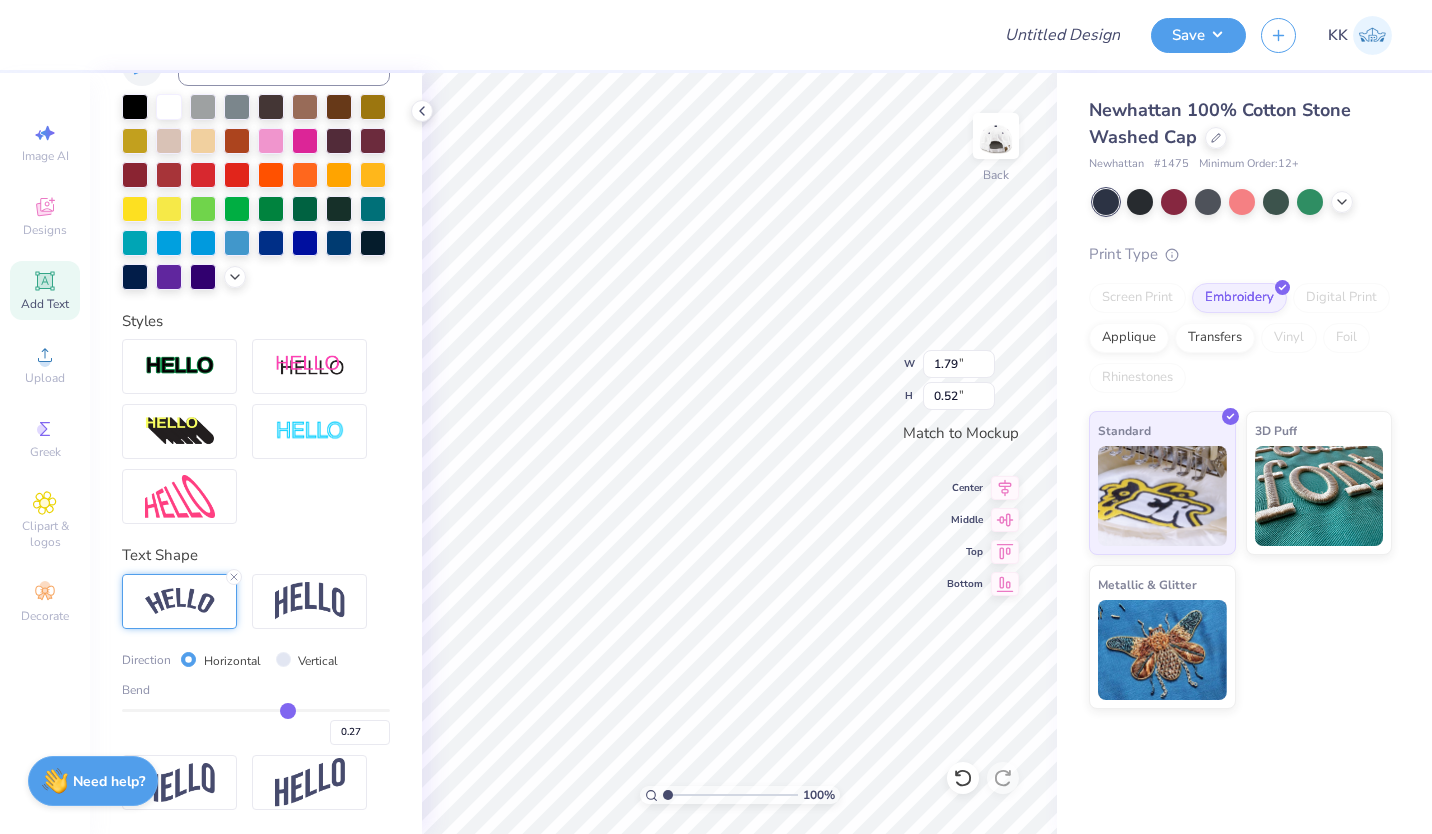 type on "0.25" 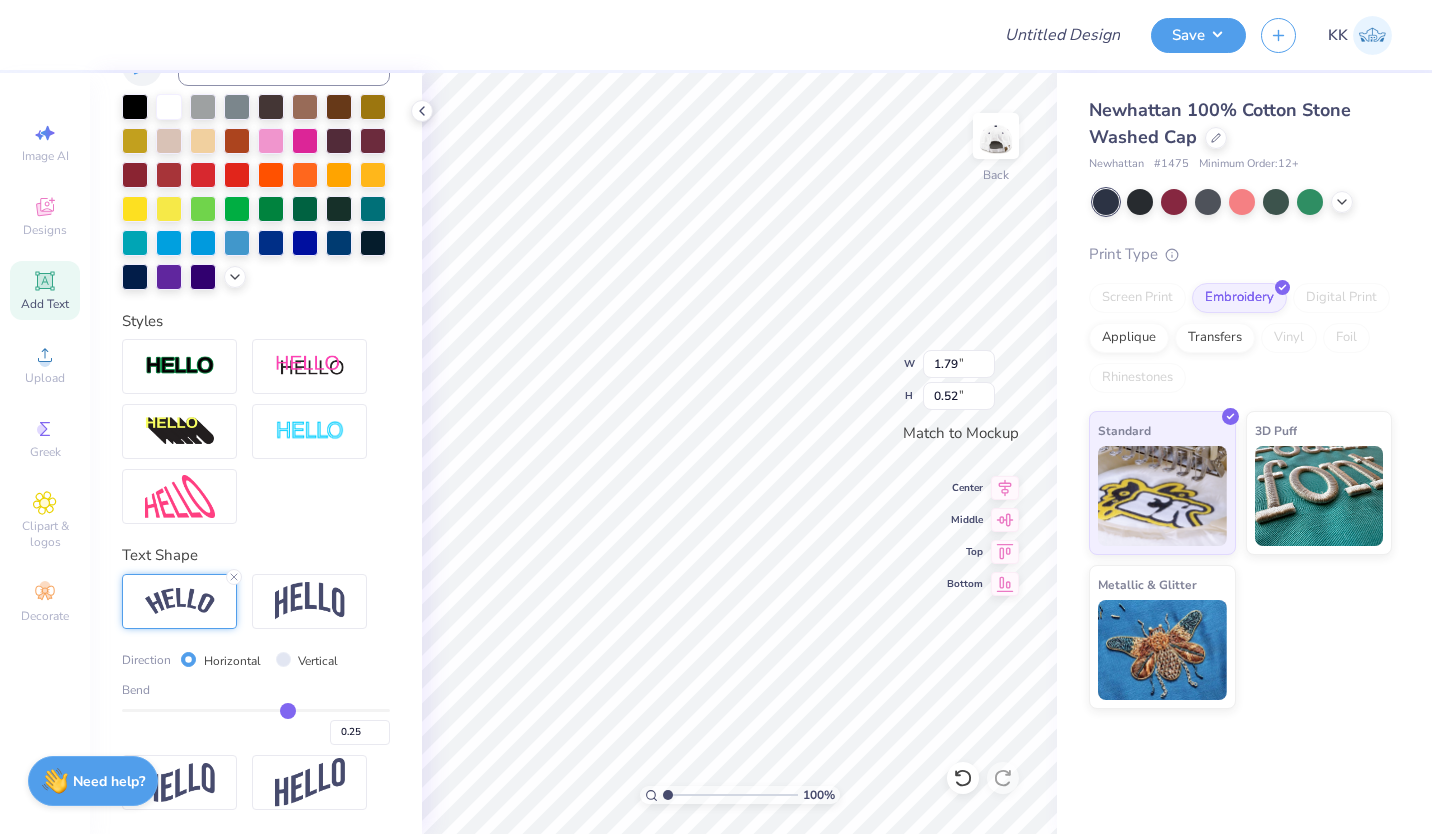 type on "0.23" 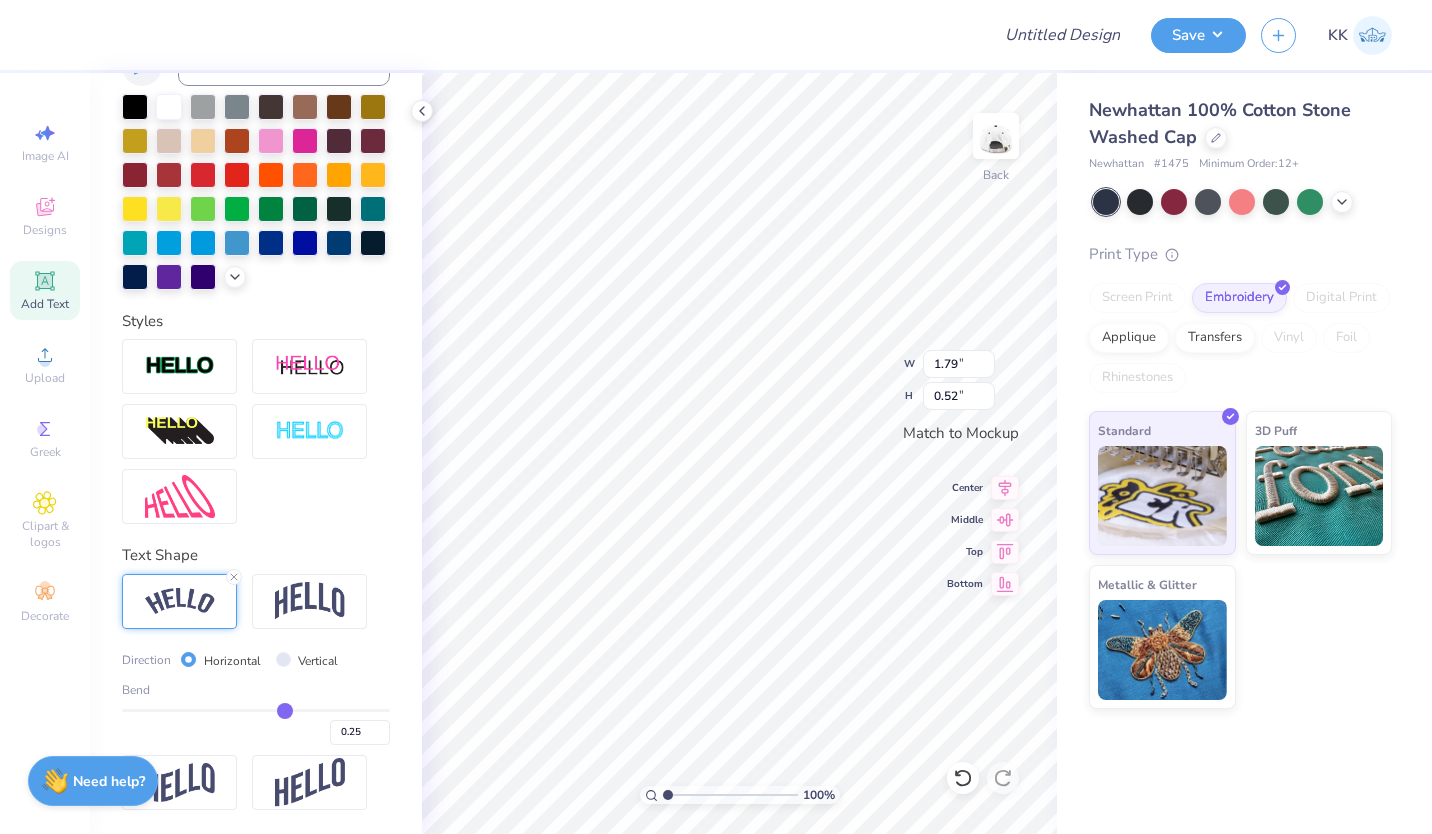 type on "0.23" 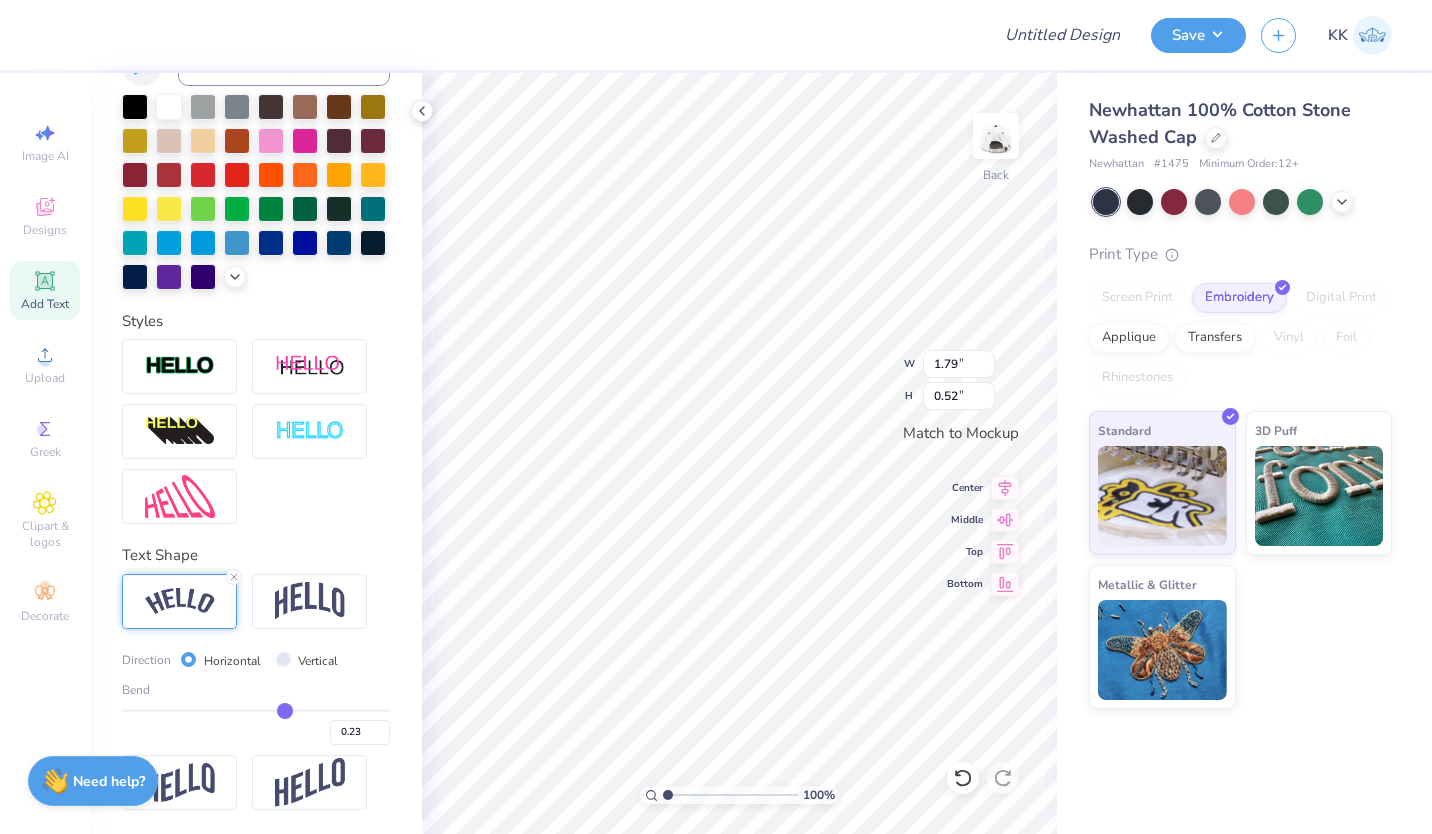 type on "0.22" 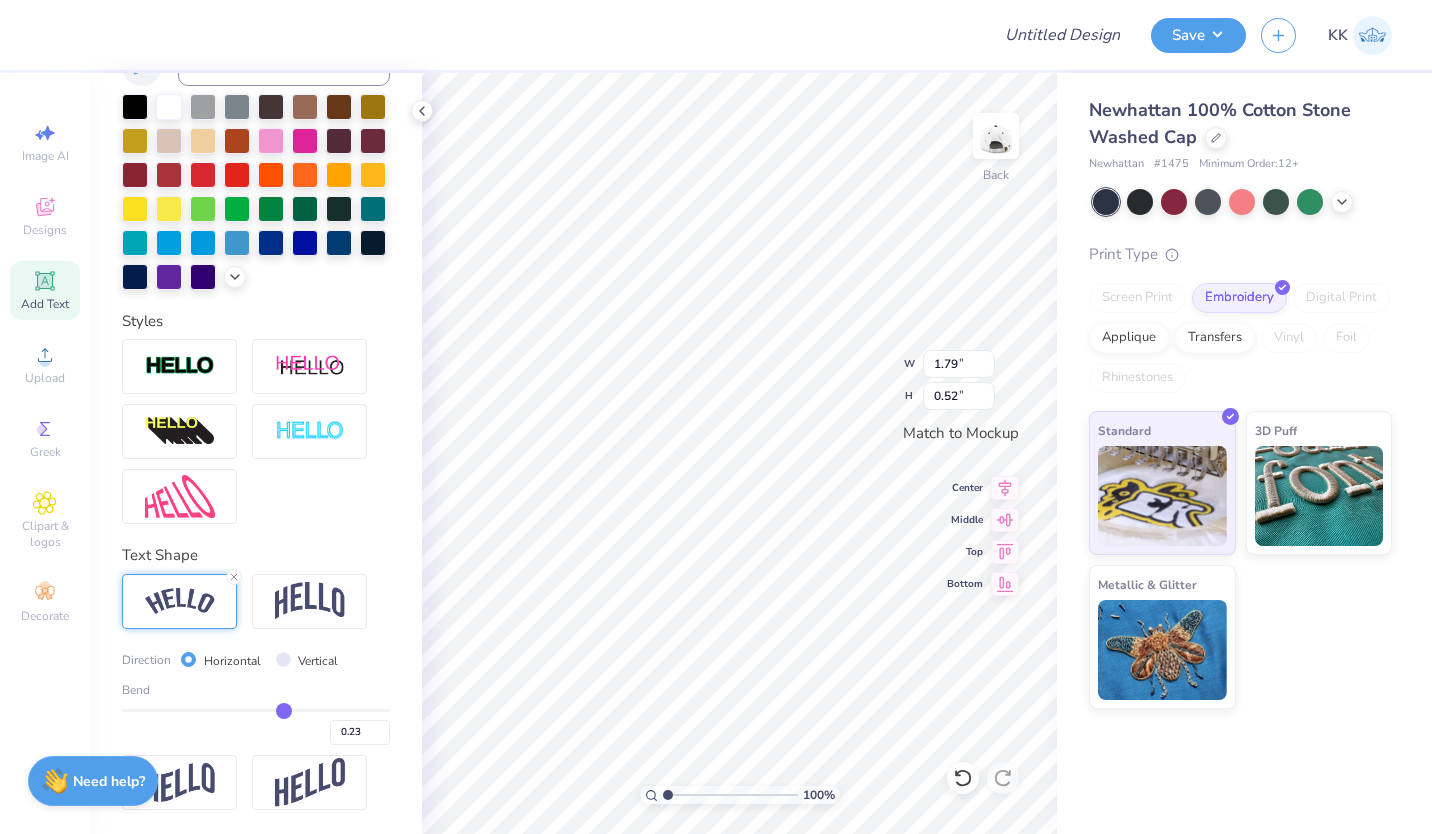type on "0.22" 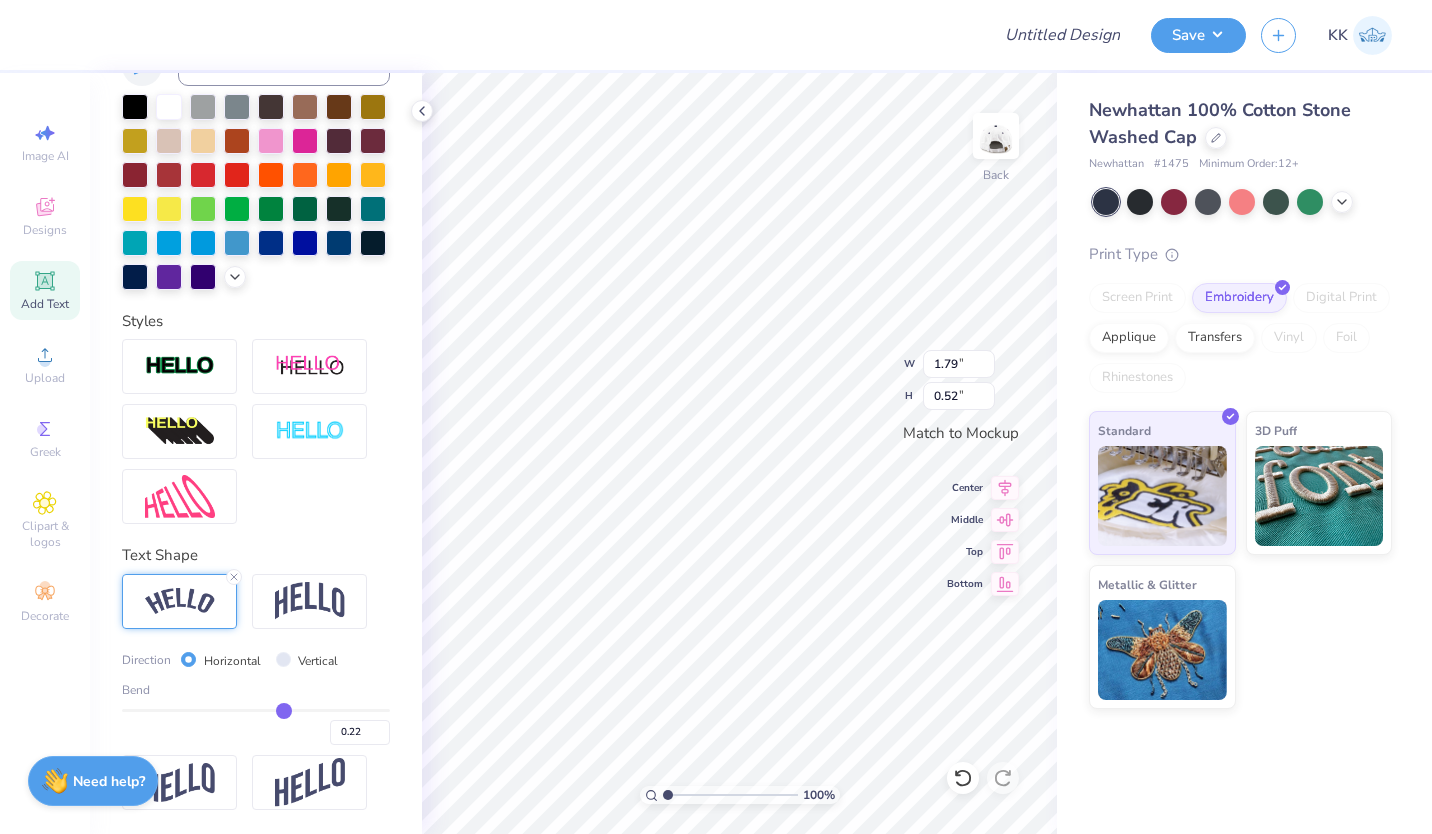 type on "0.21" 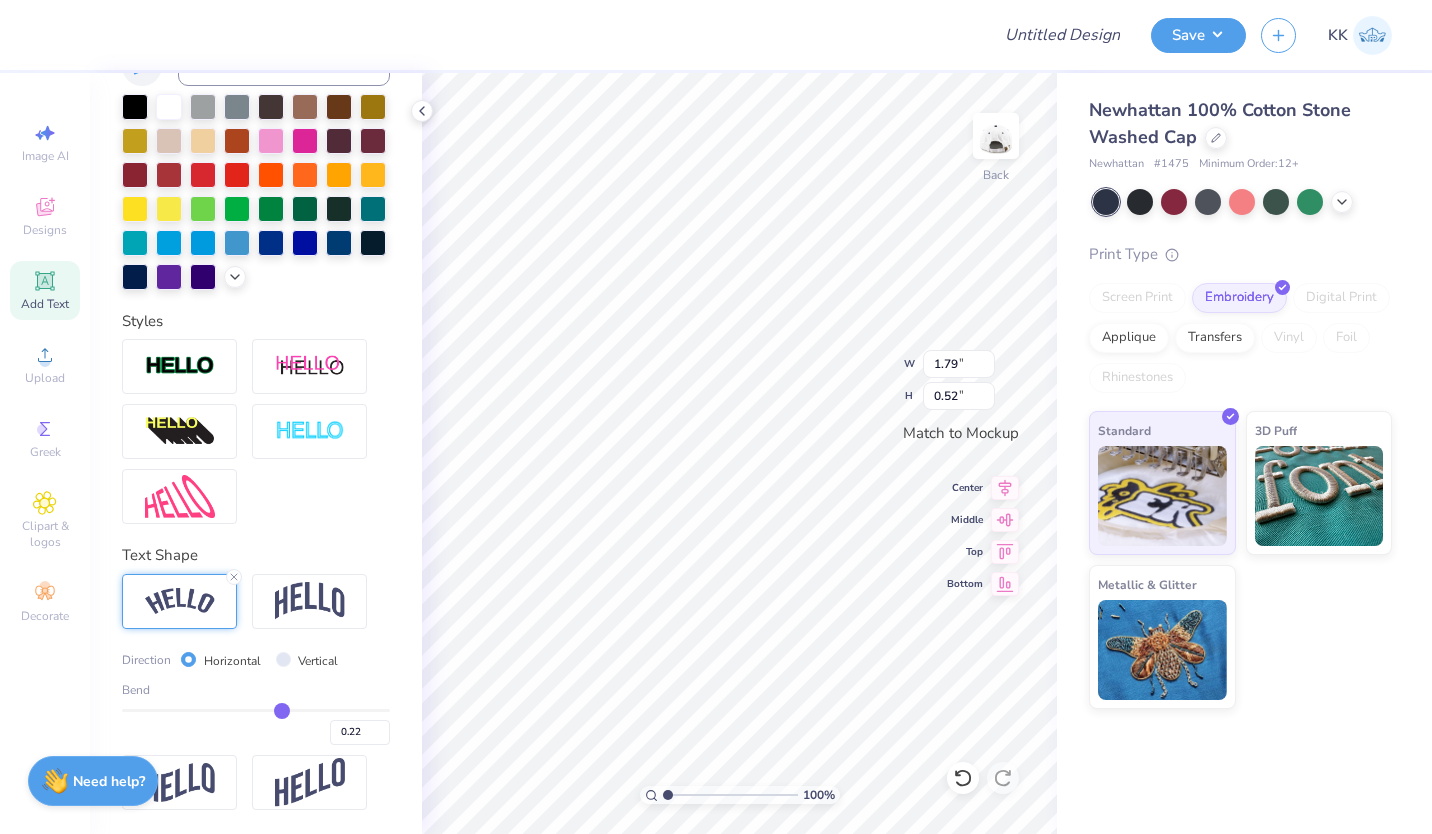 type on "0.21" 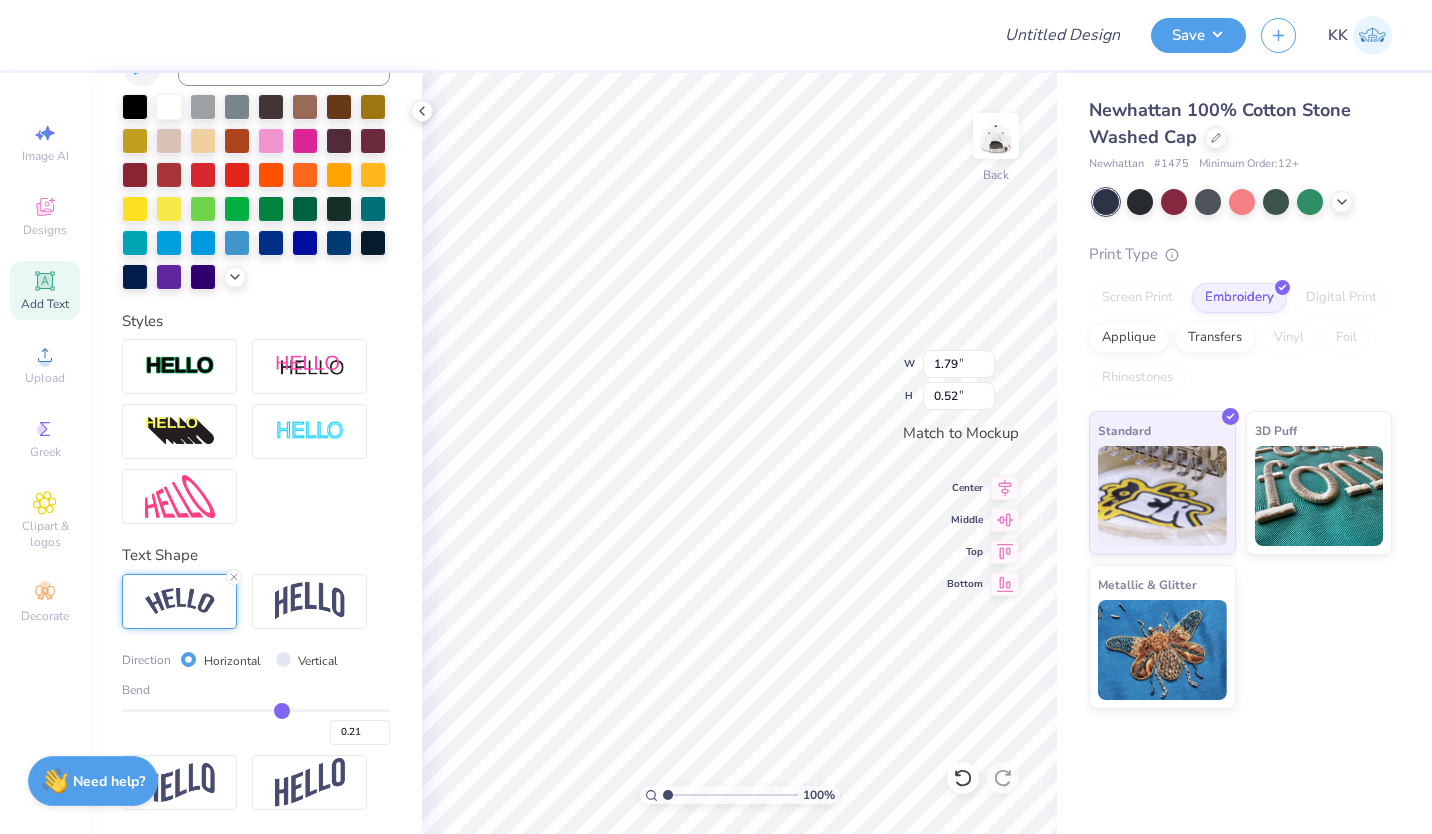type on "0.19" 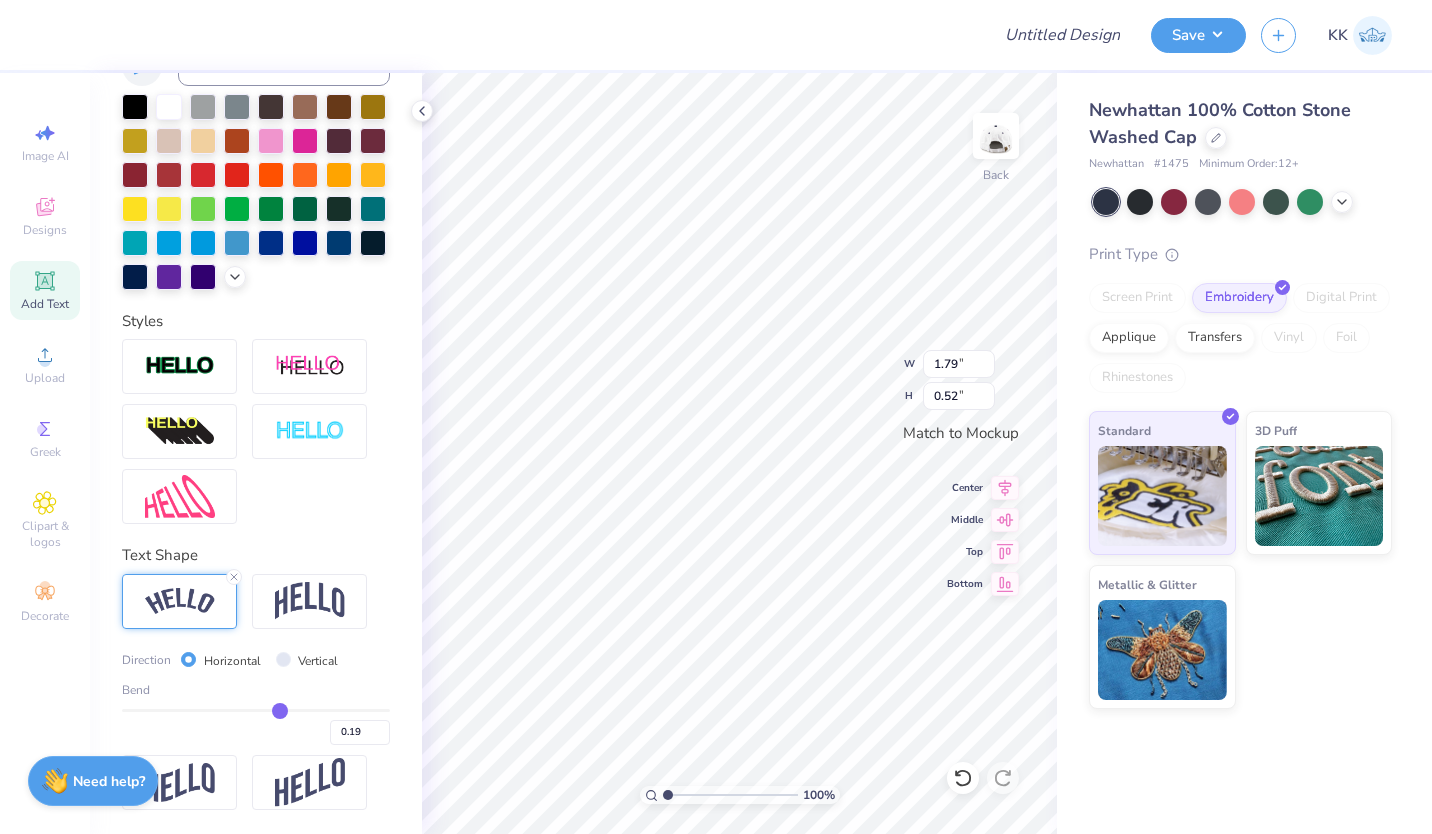 type on "0.17" 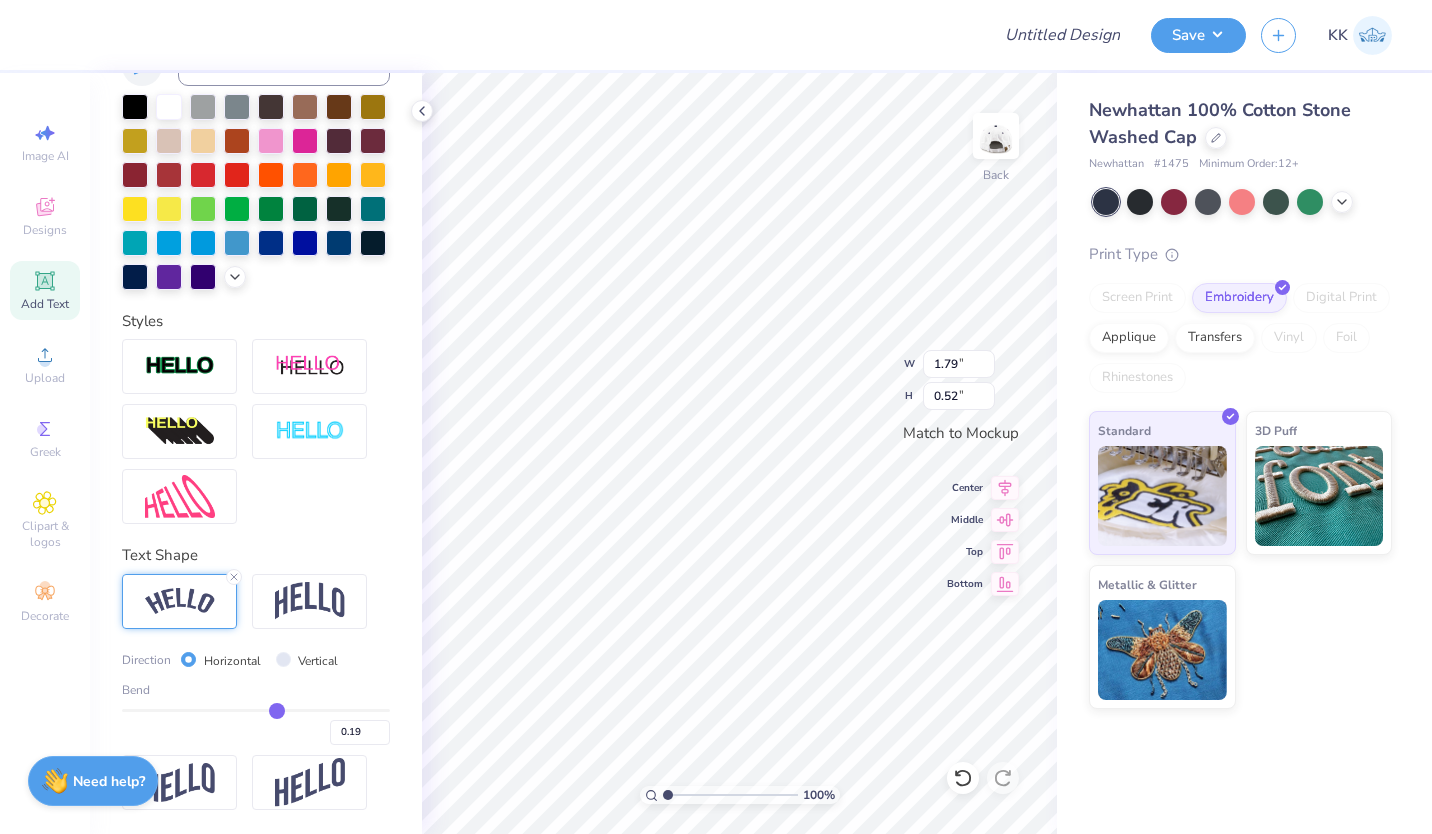 type on "0.17" 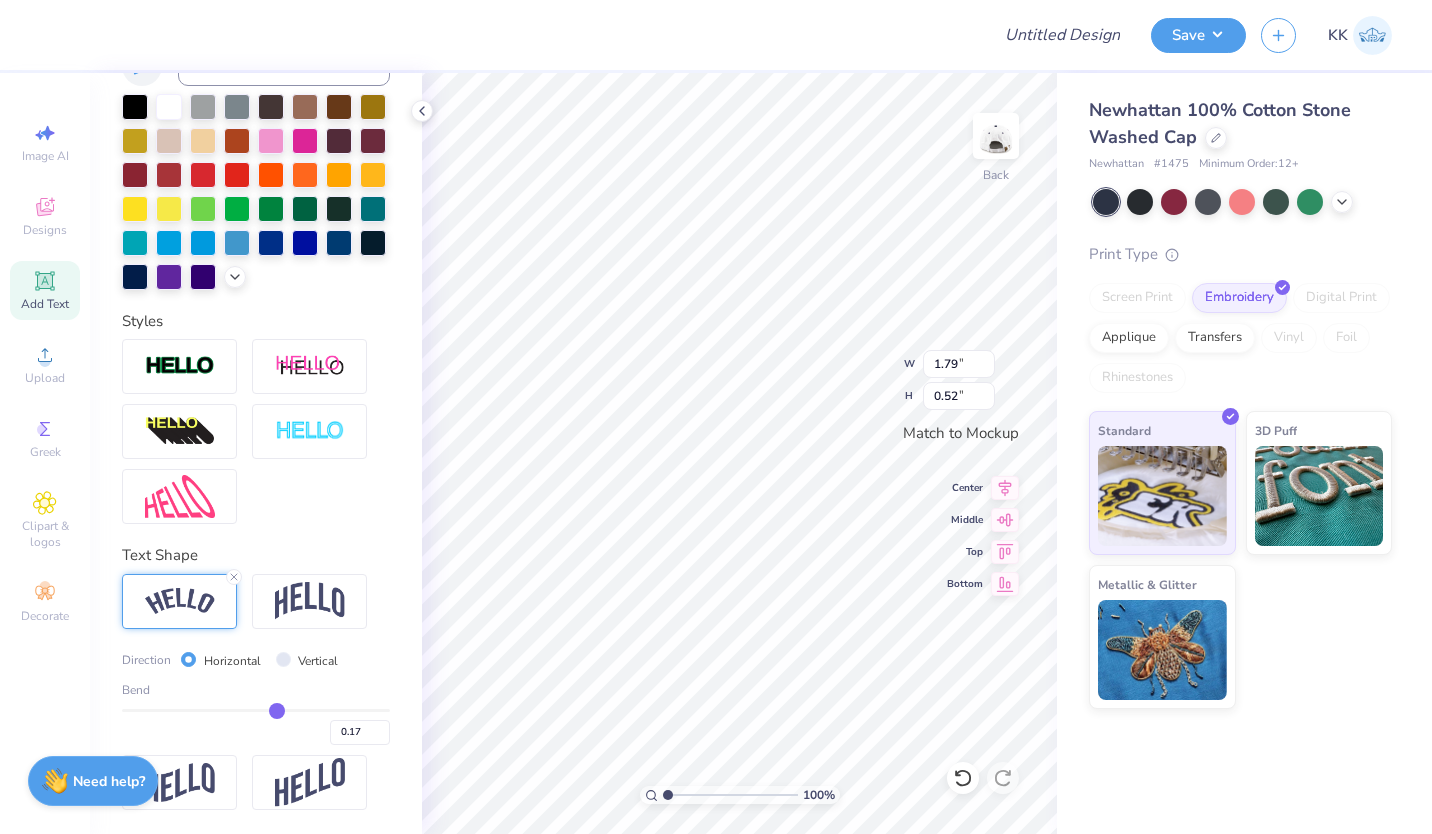 type on "0.15" 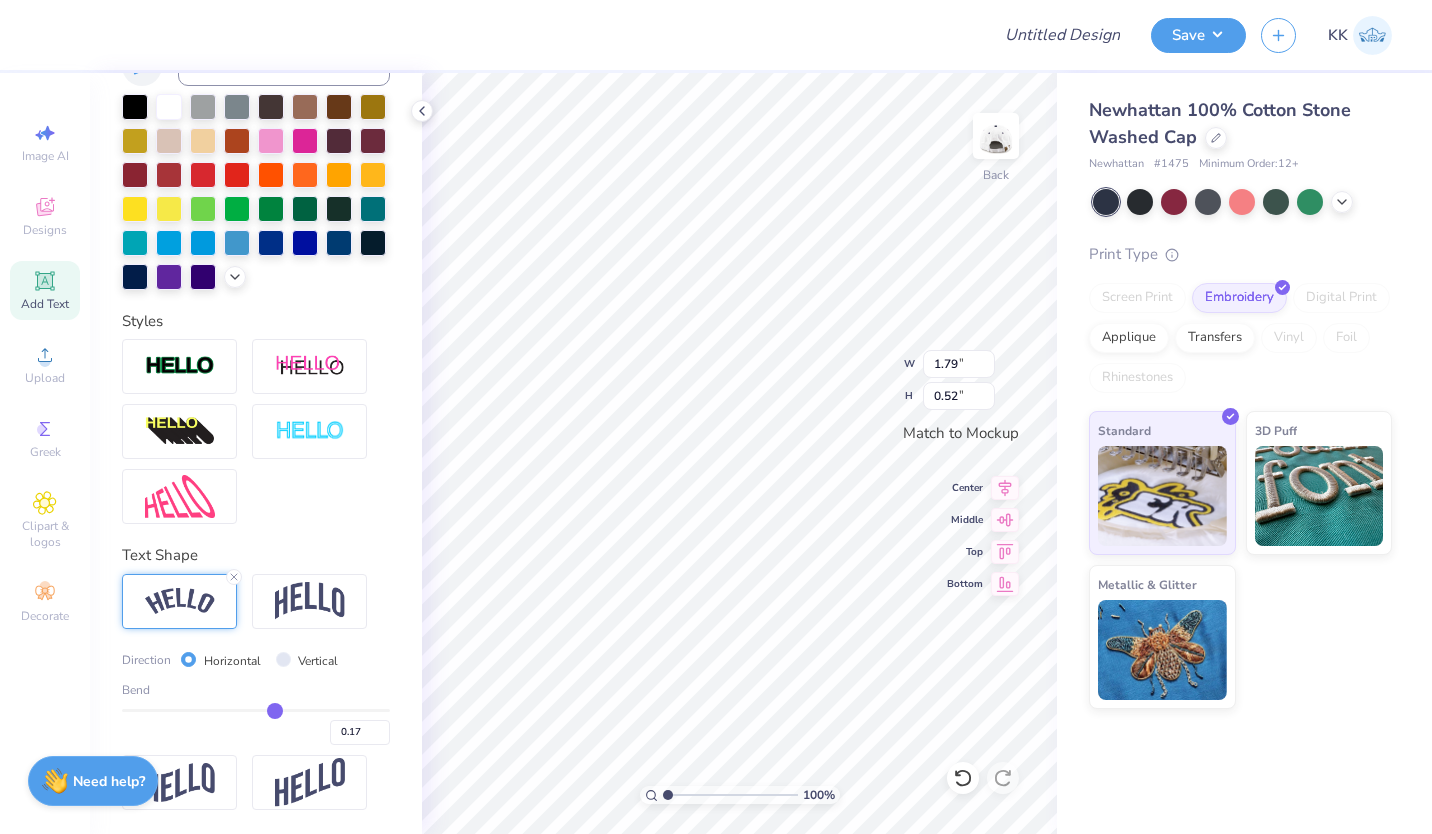 type on "0.15" 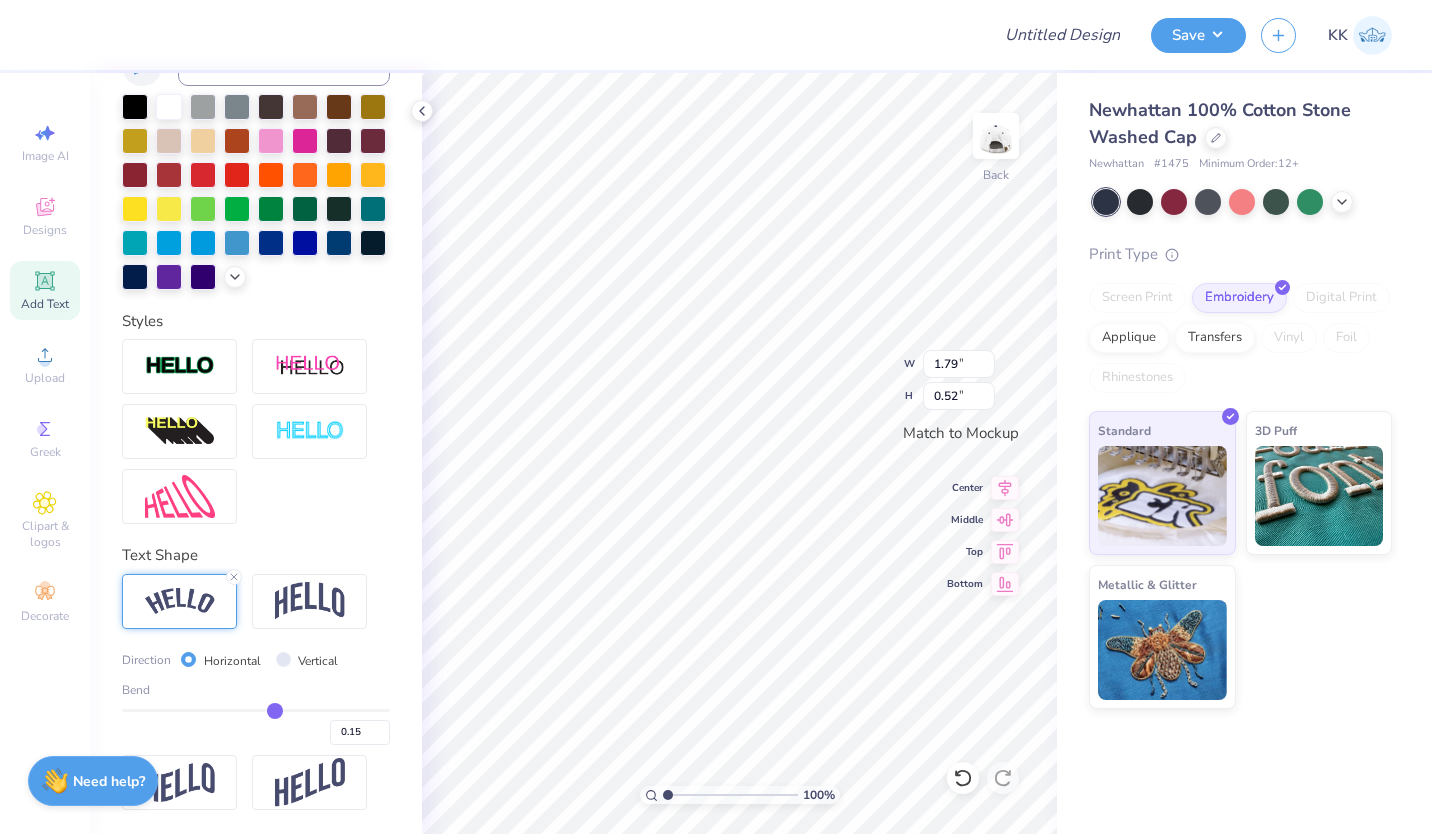 type on "0.13" 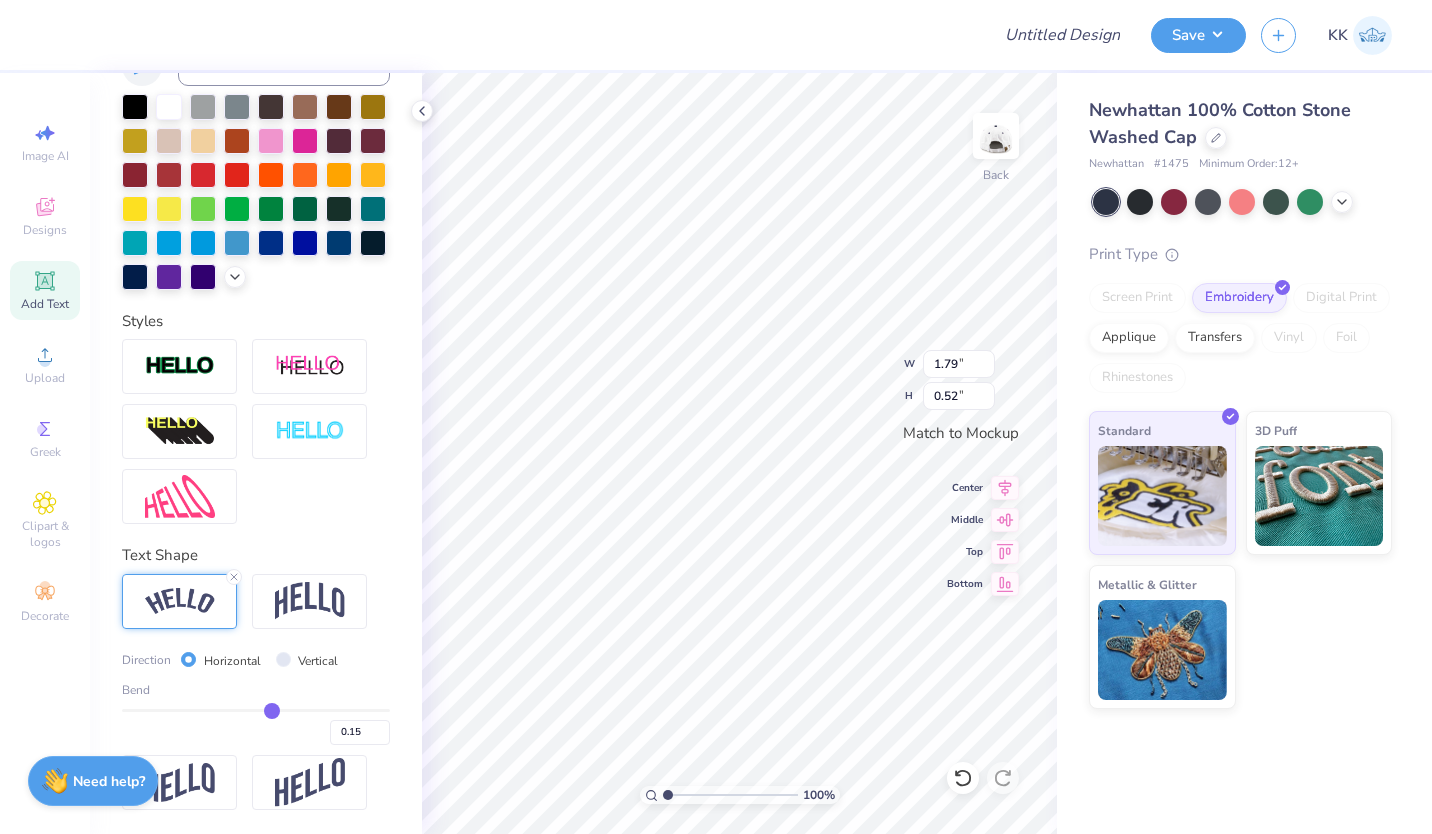 type on "0.13" 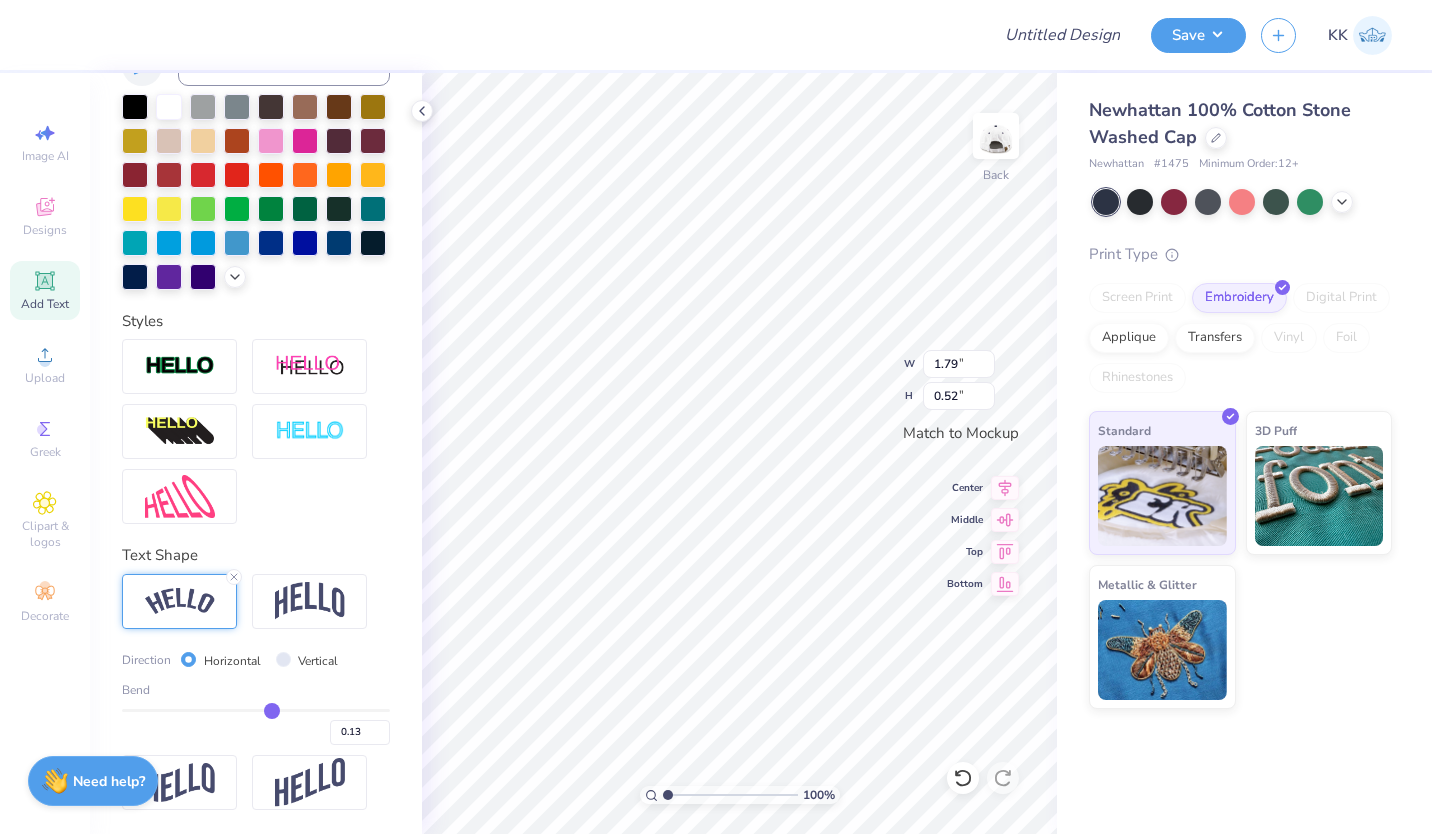 type on "0.11" 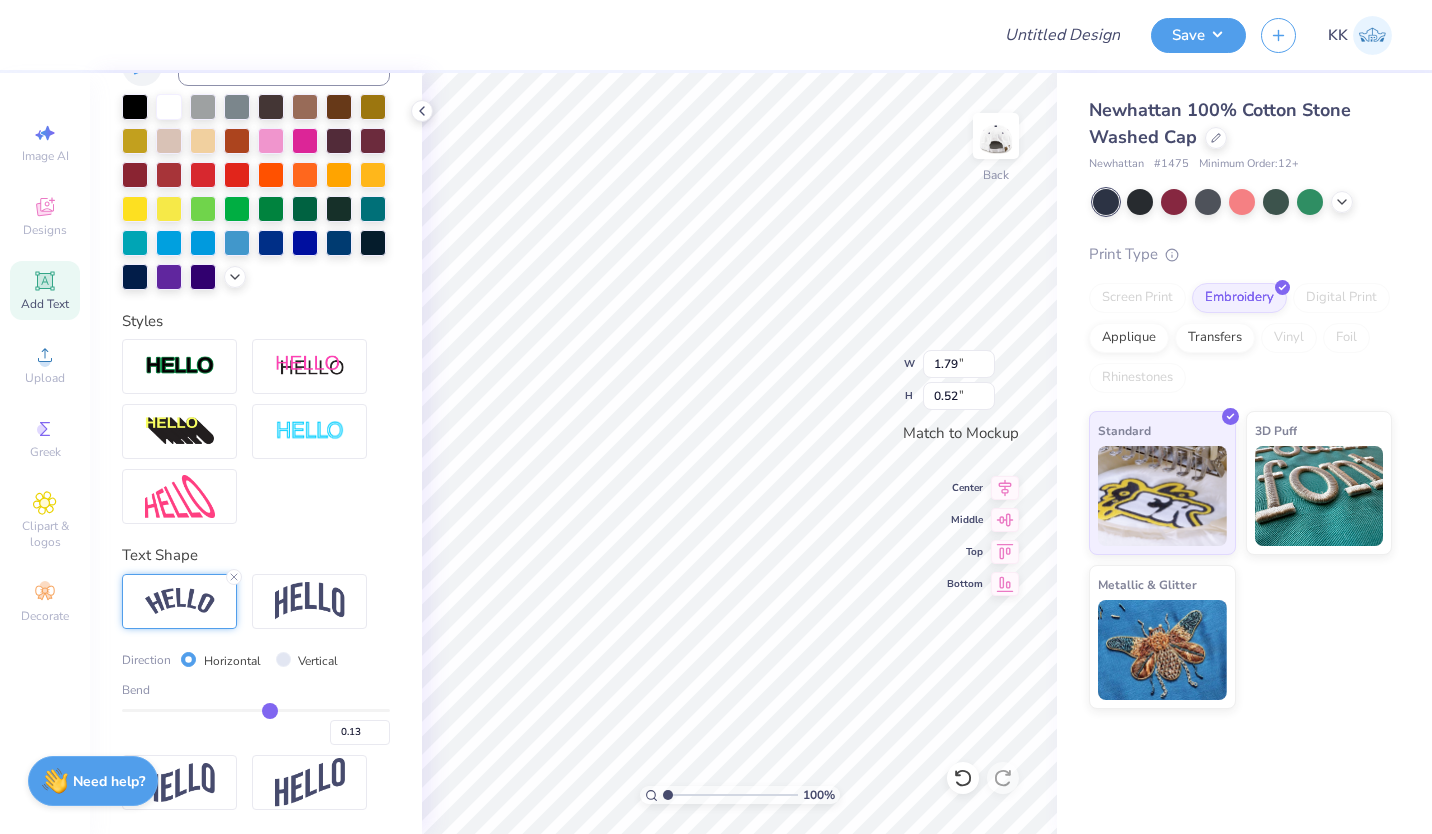 type on "0.11" 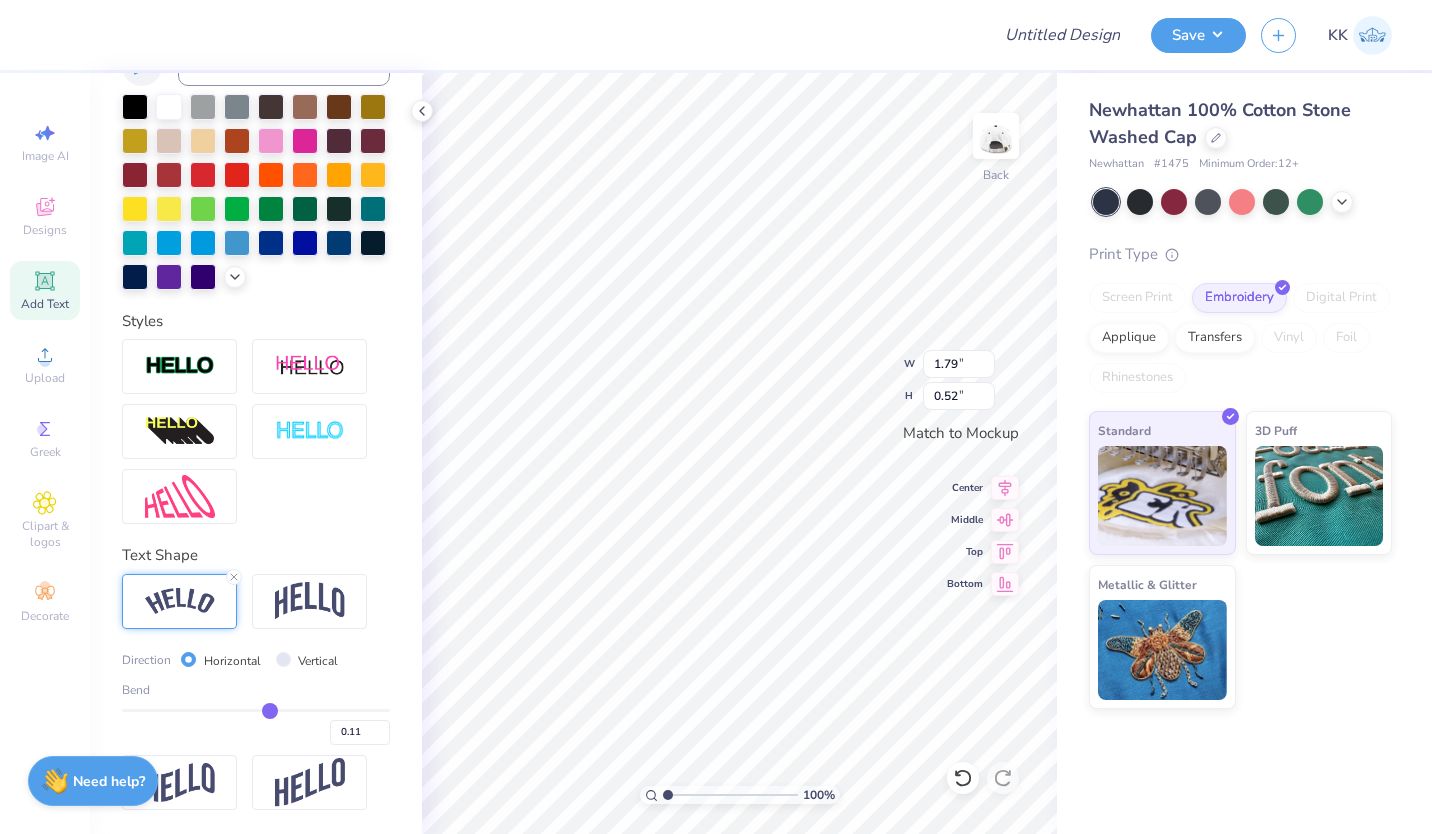 type on "0.09" 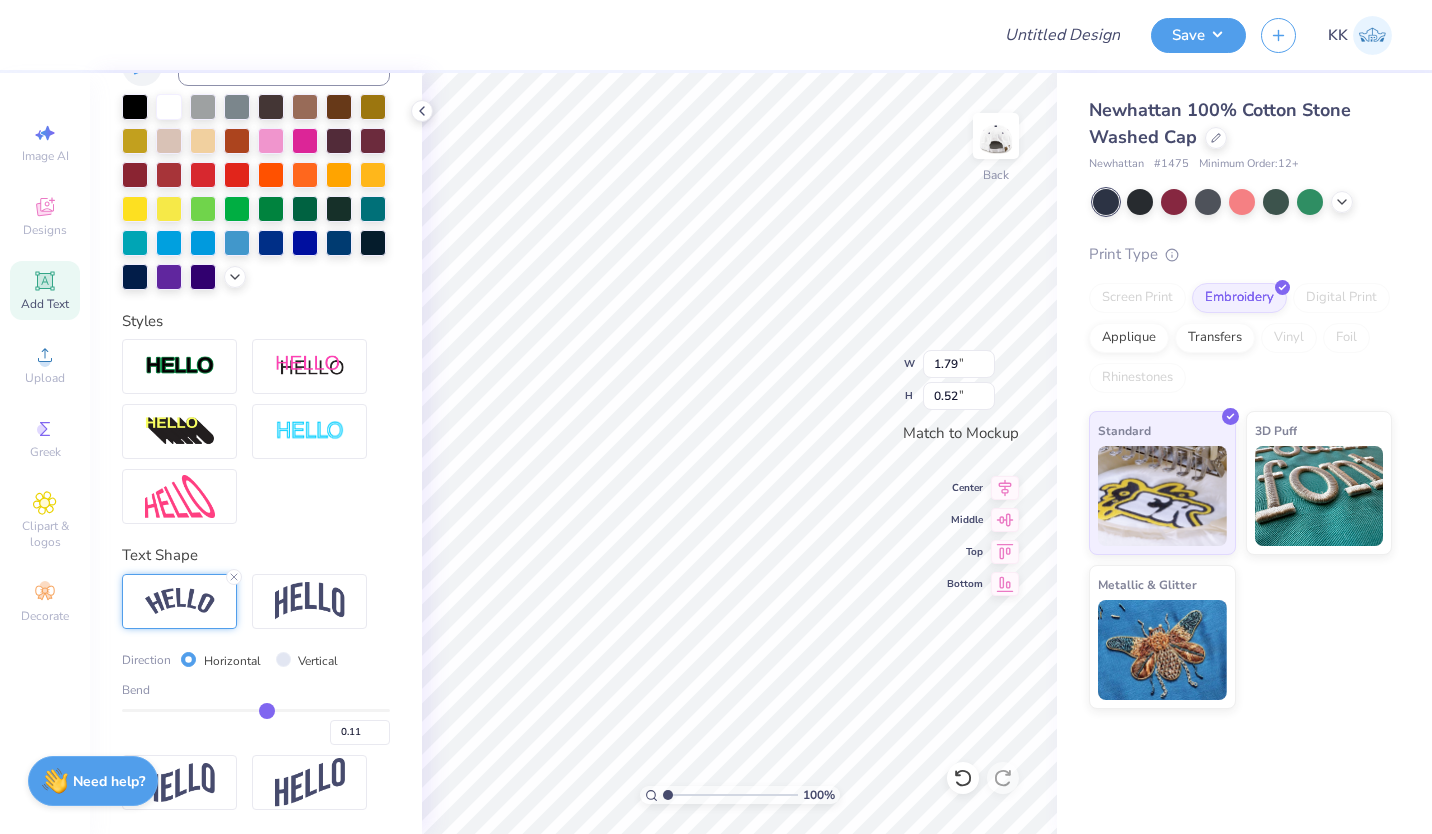type on "0.09" 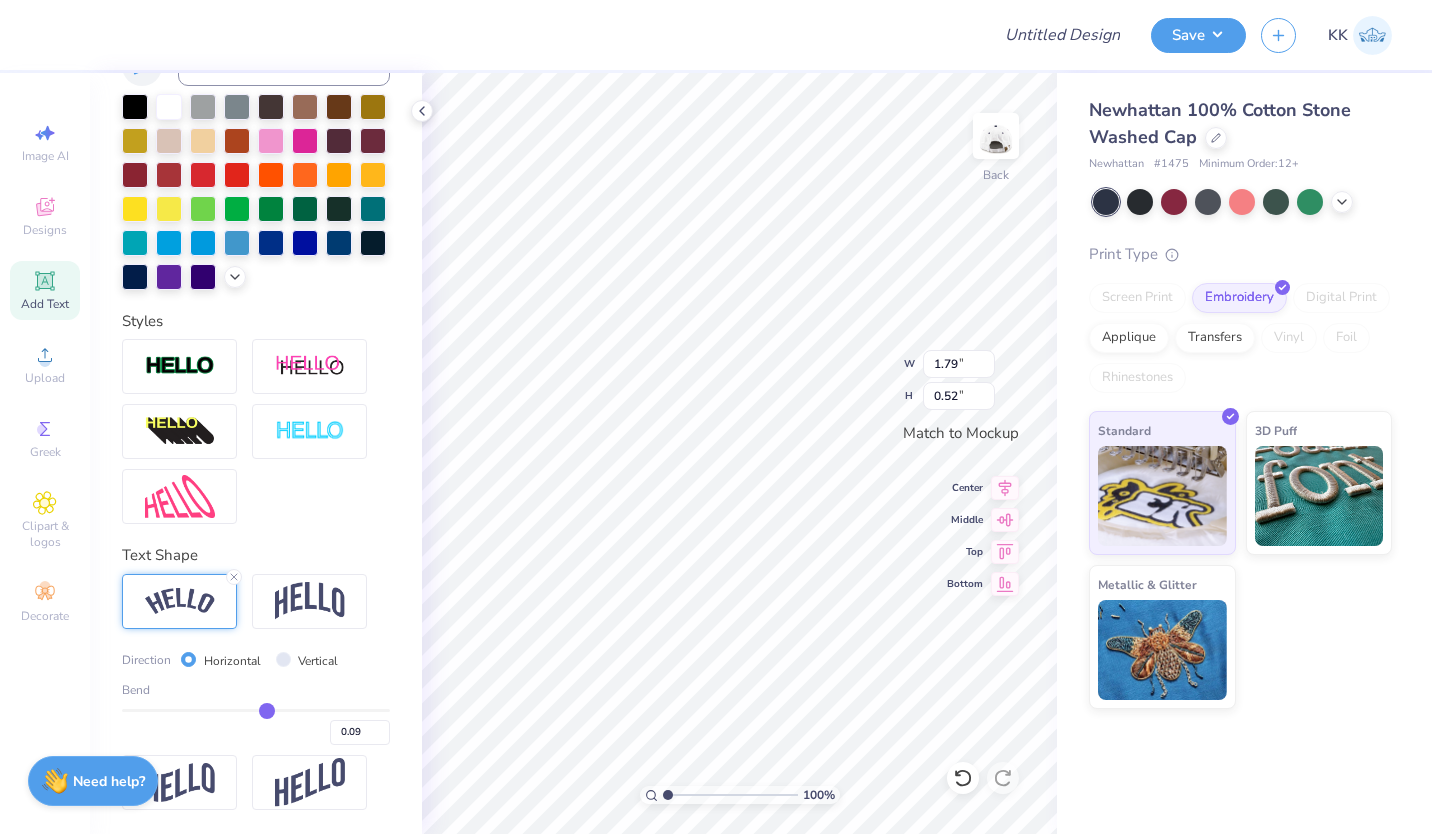 type on "0.07" 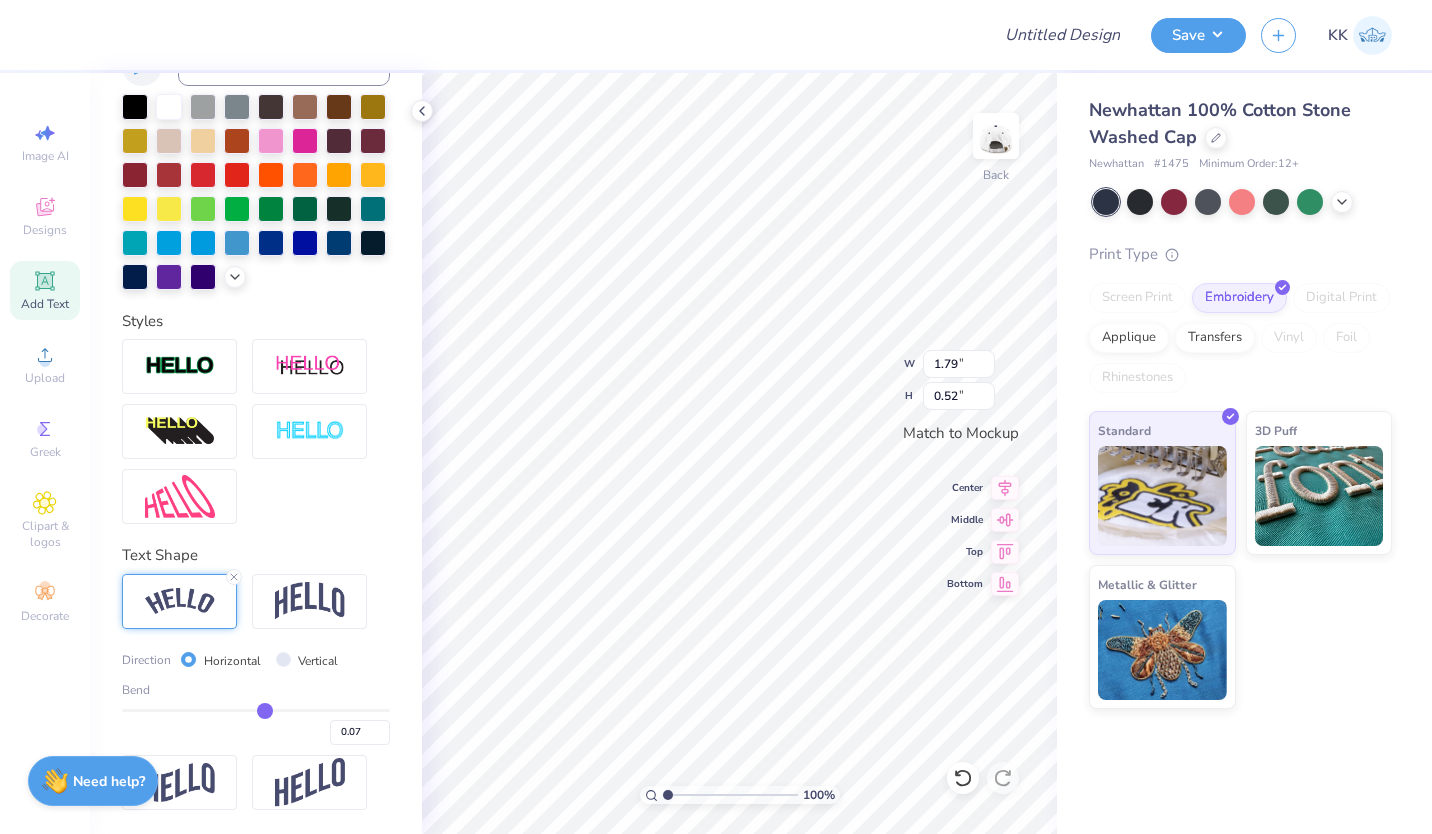 type on "0.06" 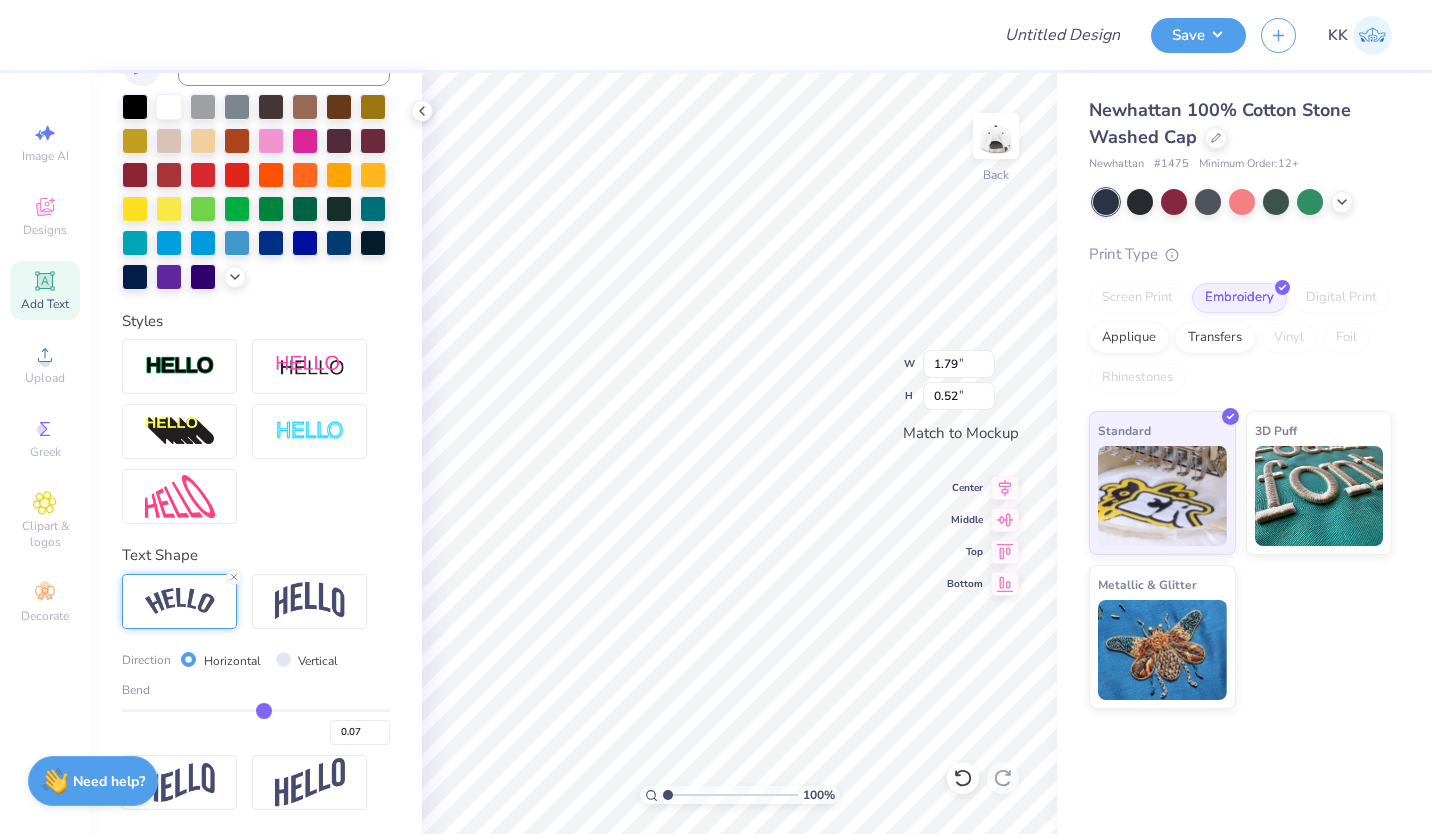 type on "0.06" 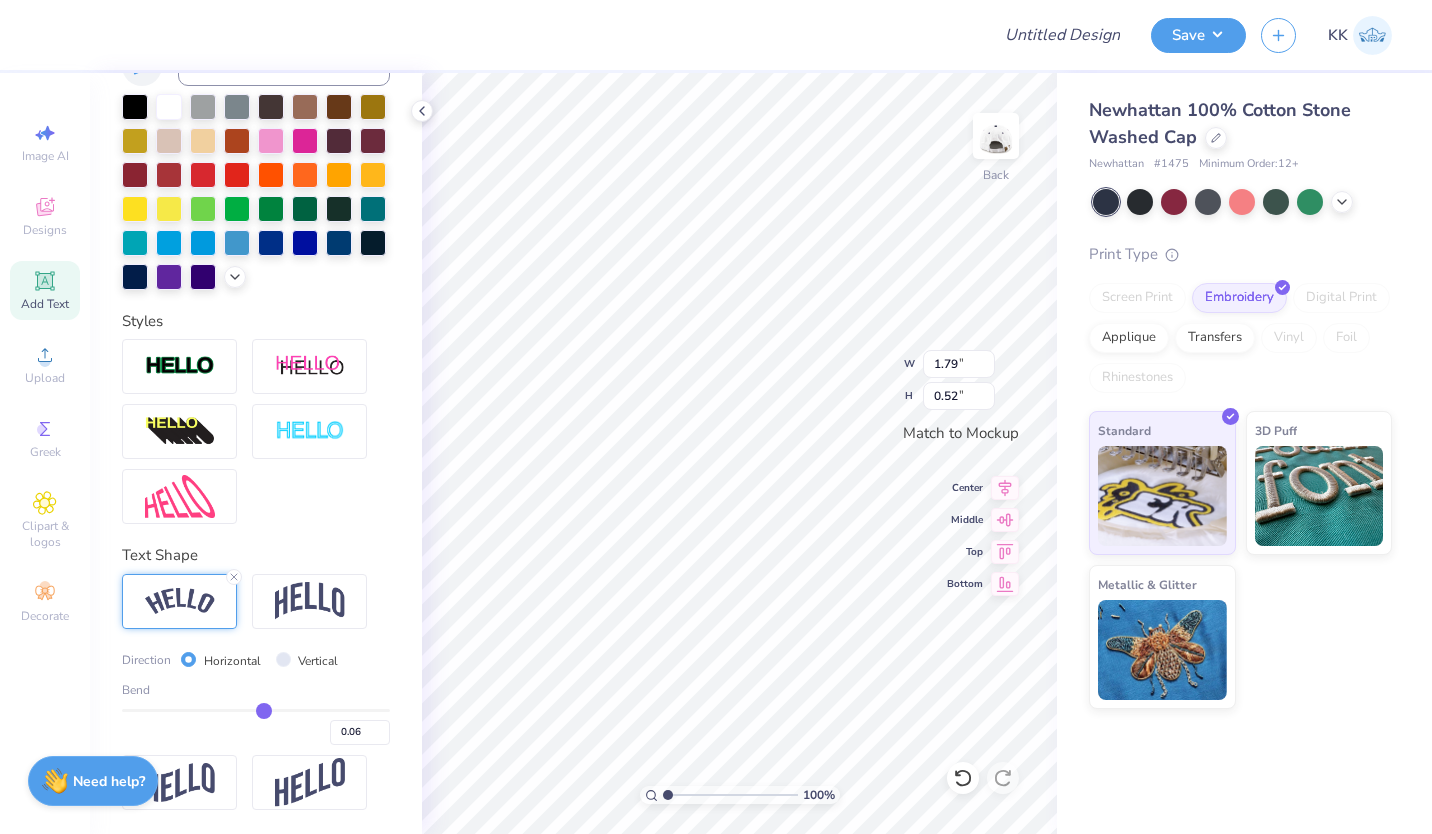 type on "0.05" 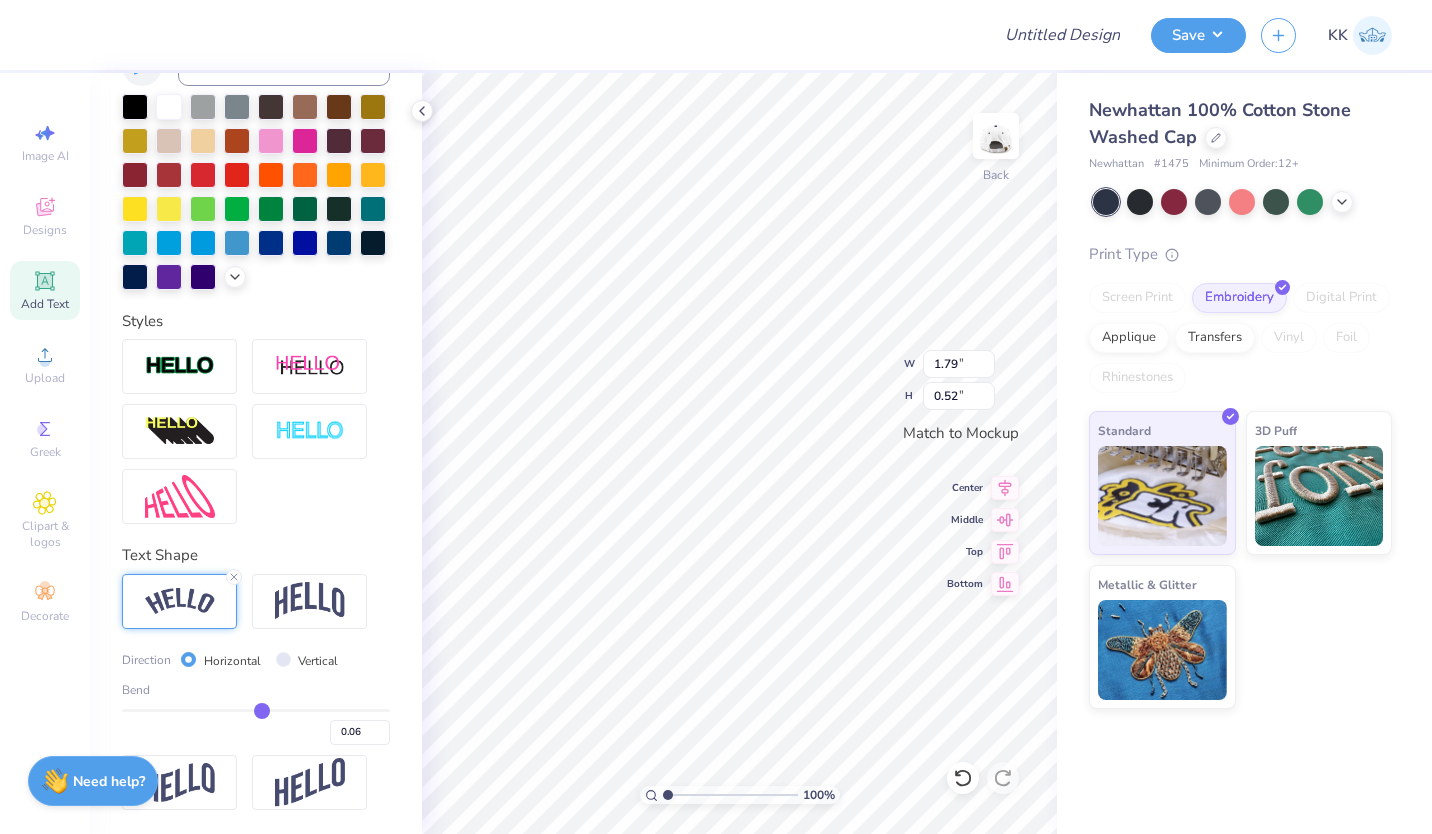 type on "0.05" 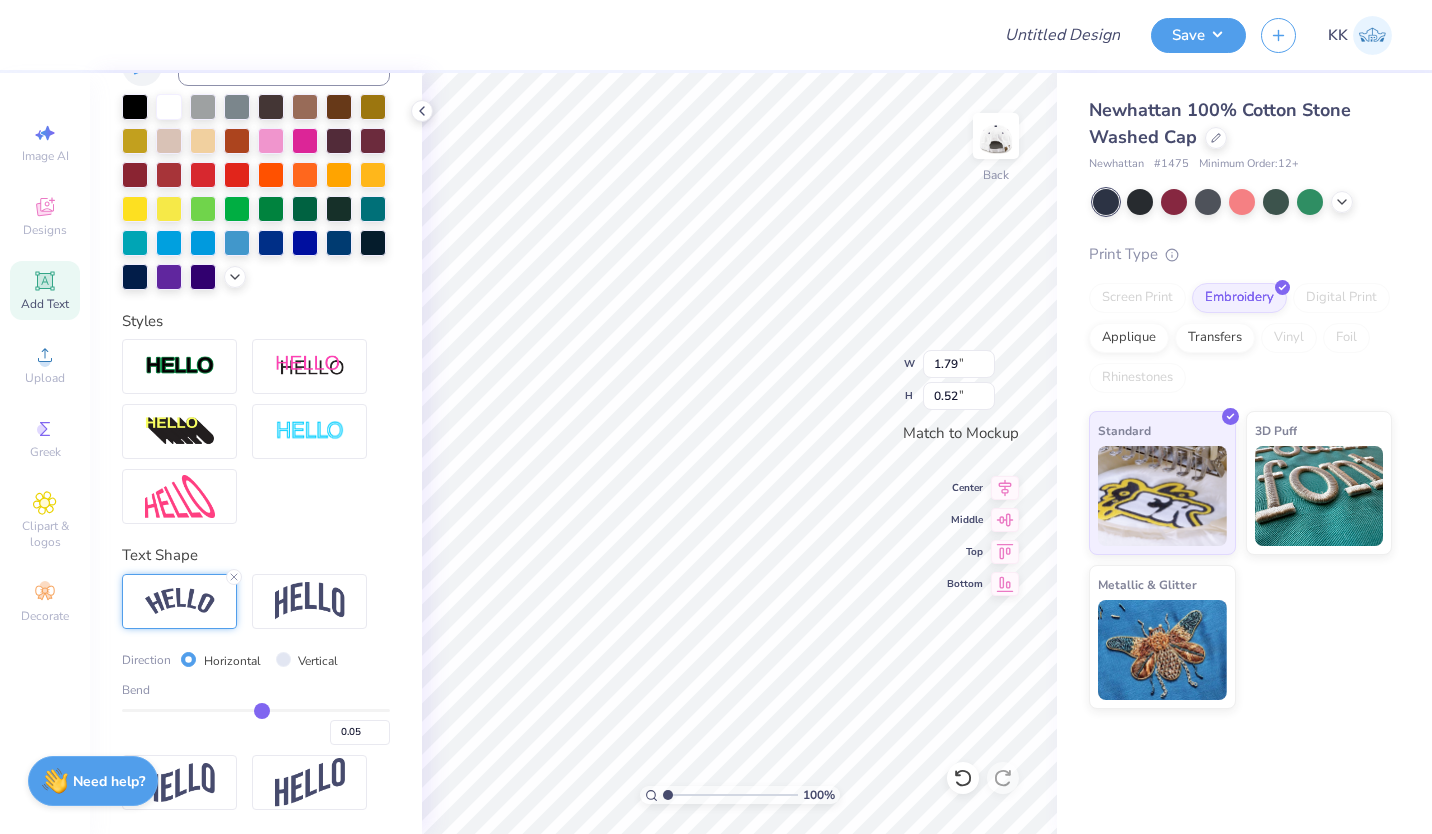 type on "0.04" 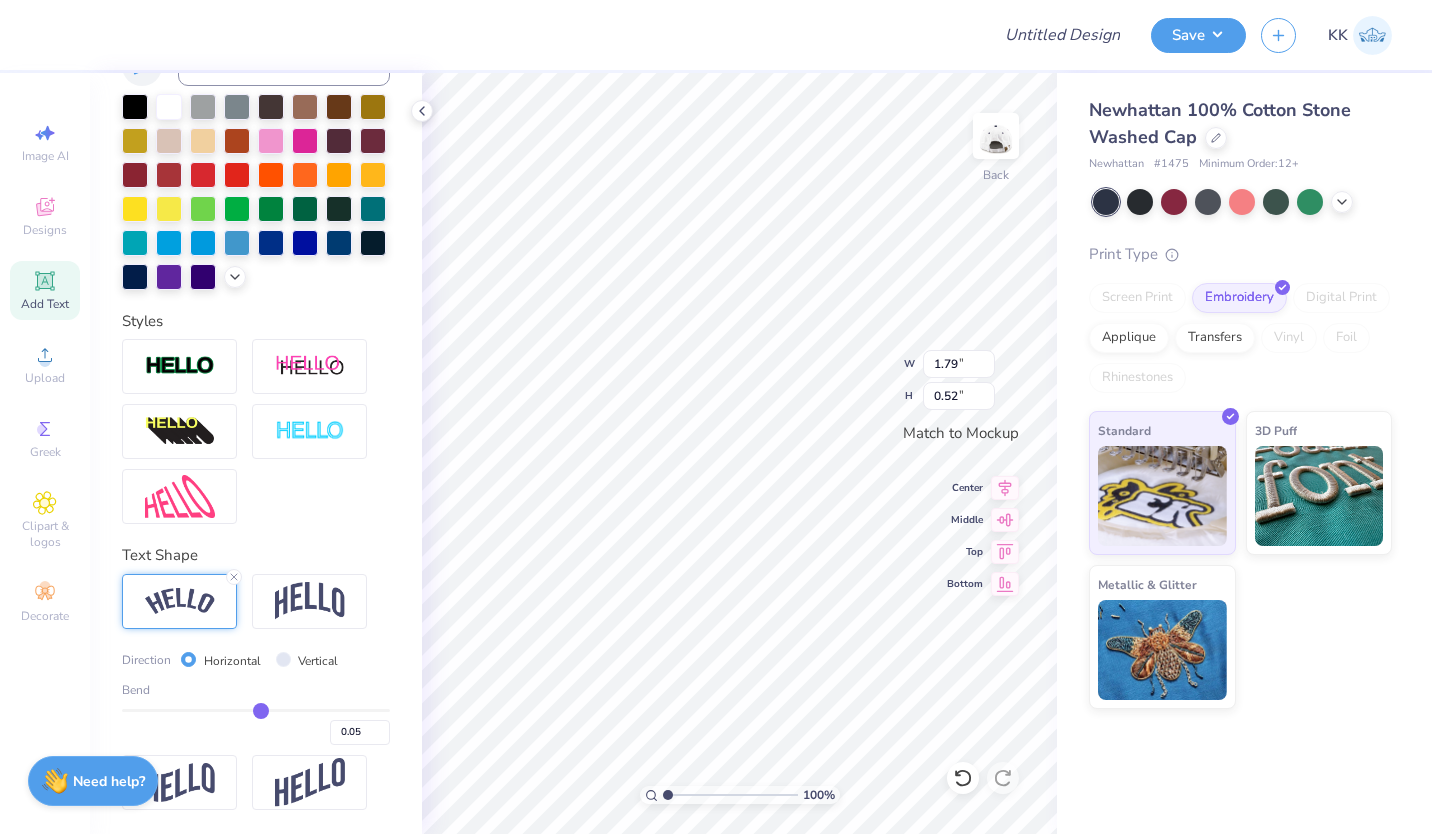 type on "0.04" 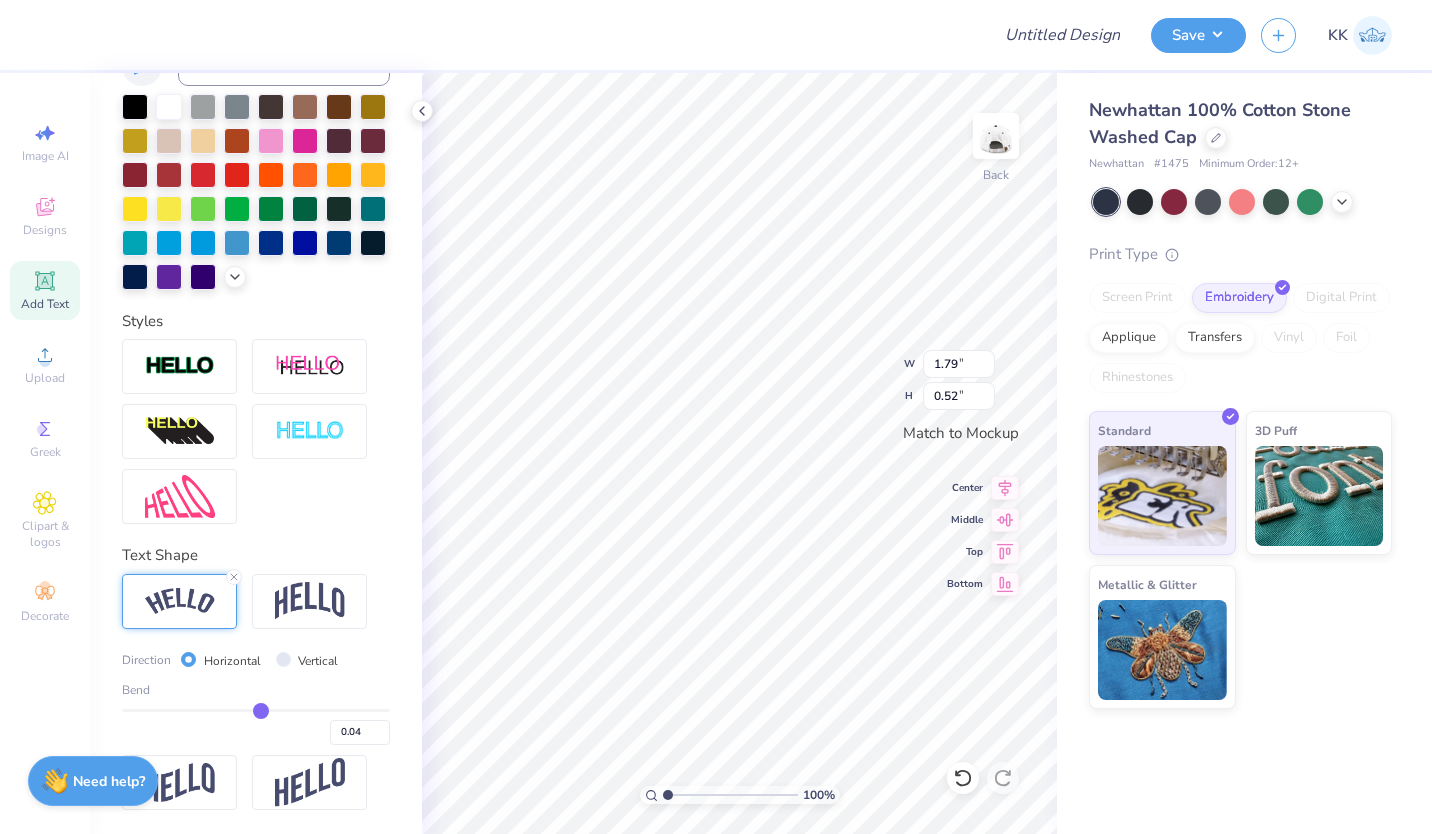 type on "0.03" 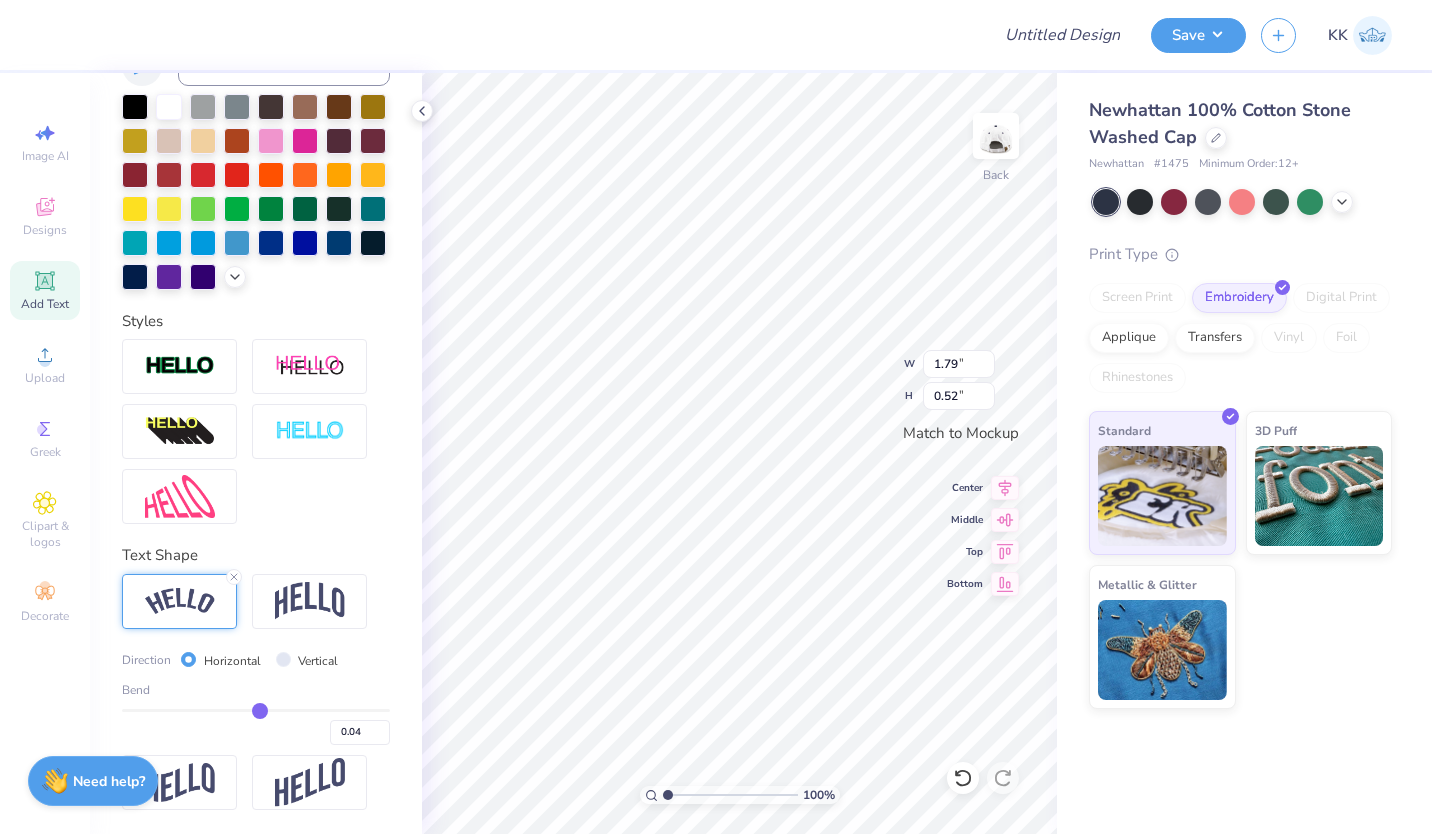 type on "0.03" 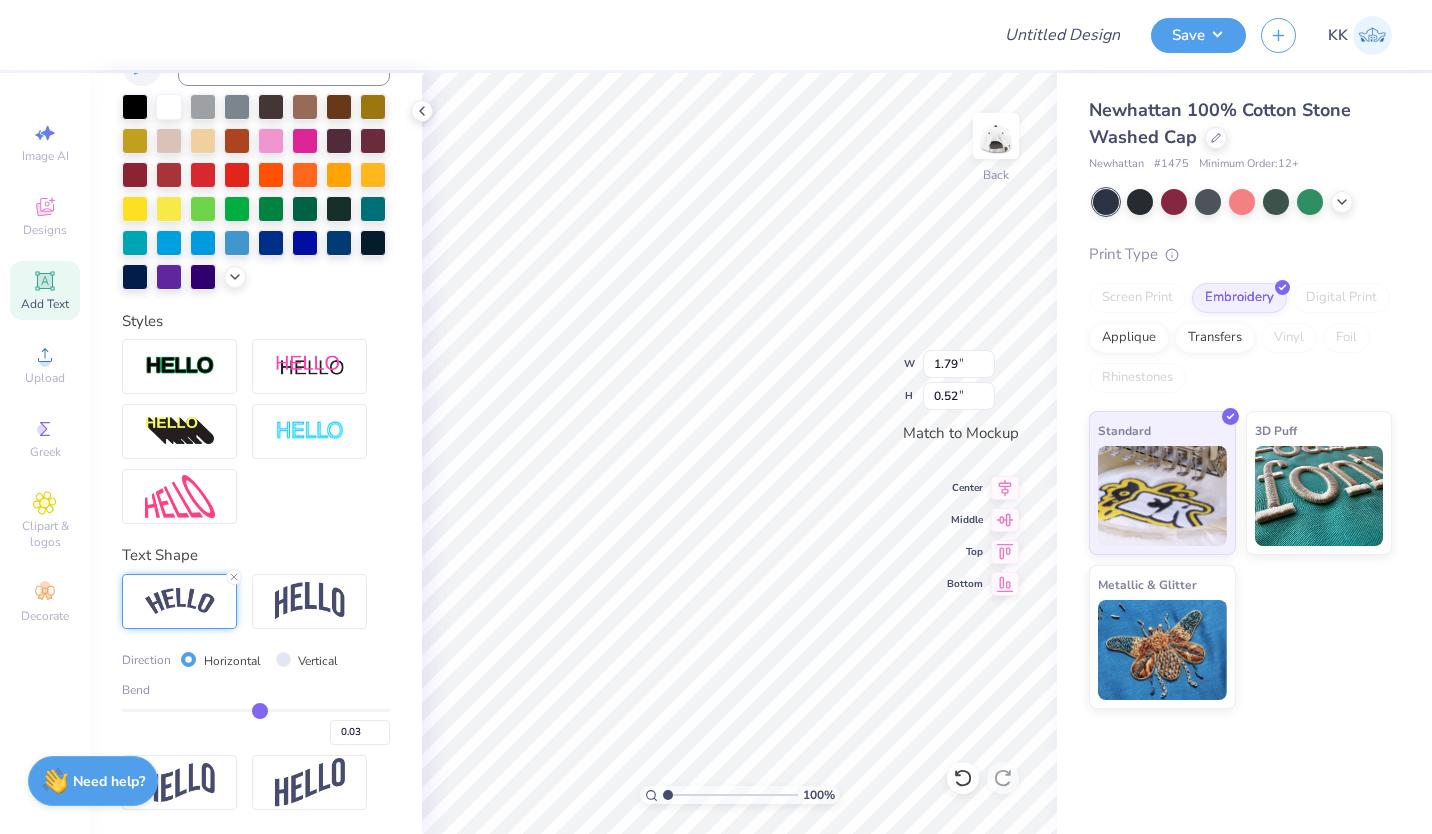 type on "0.02" 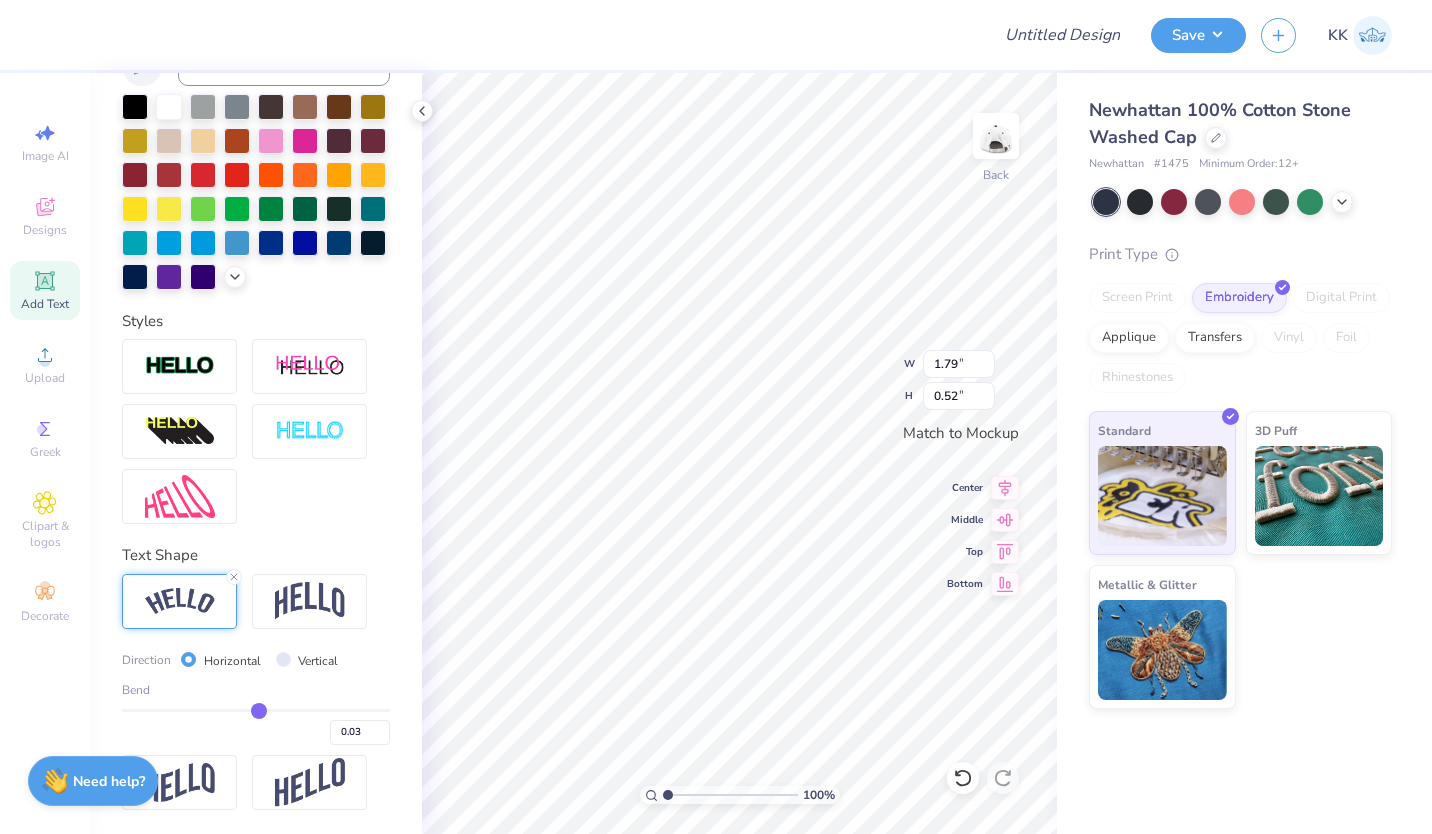 type on "0.02" 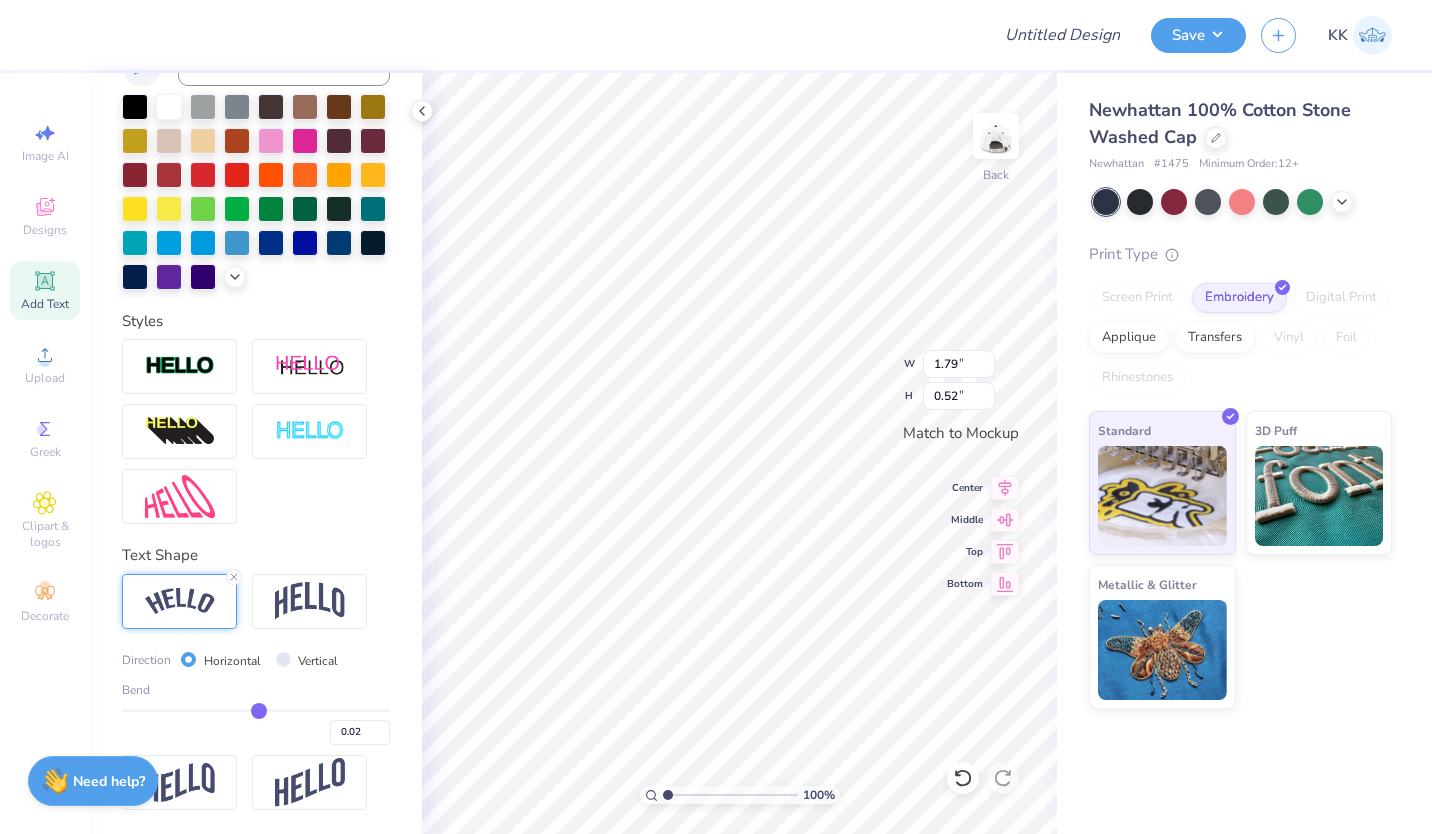 type on "0.01" 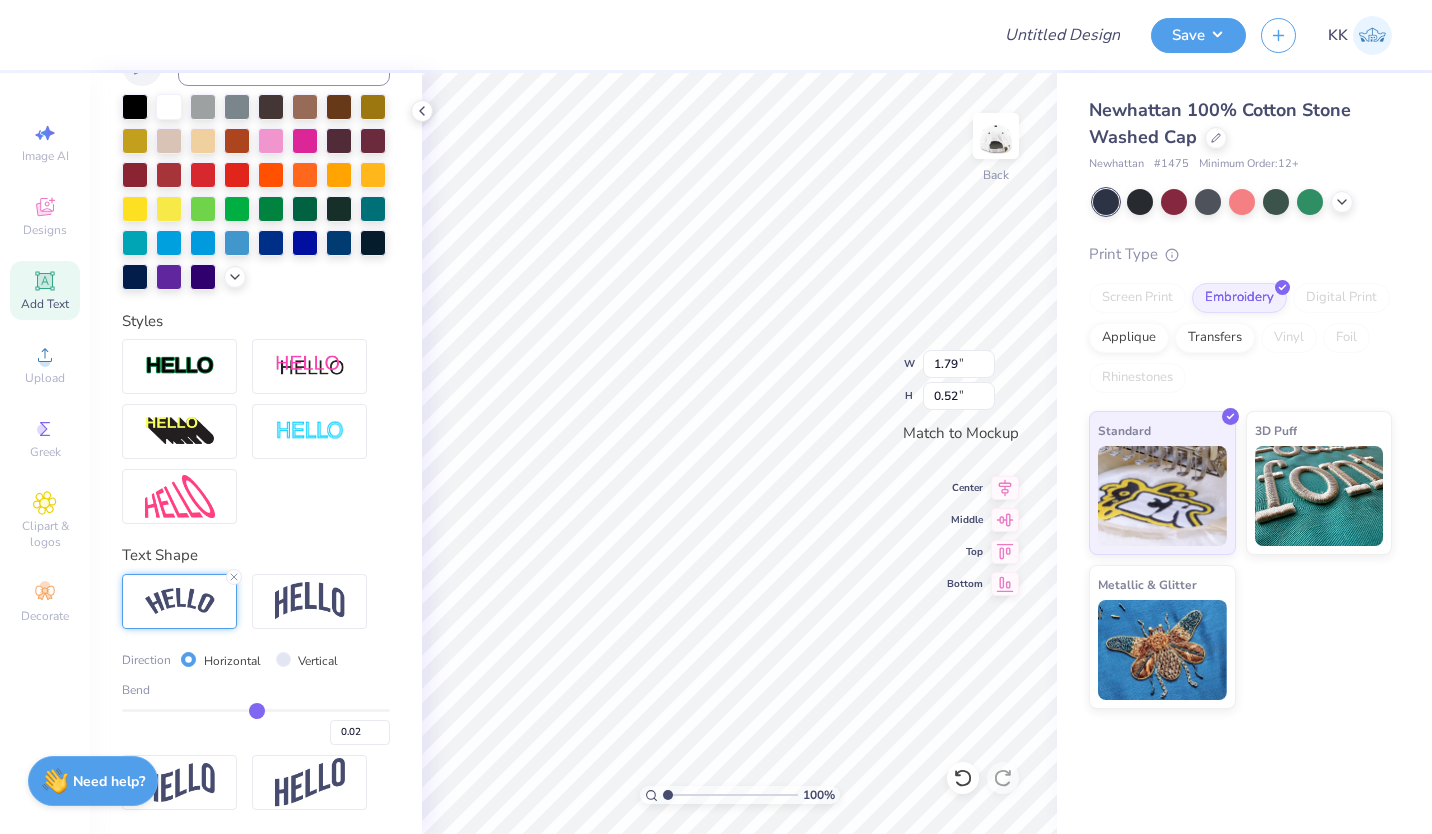 type on "0.01" 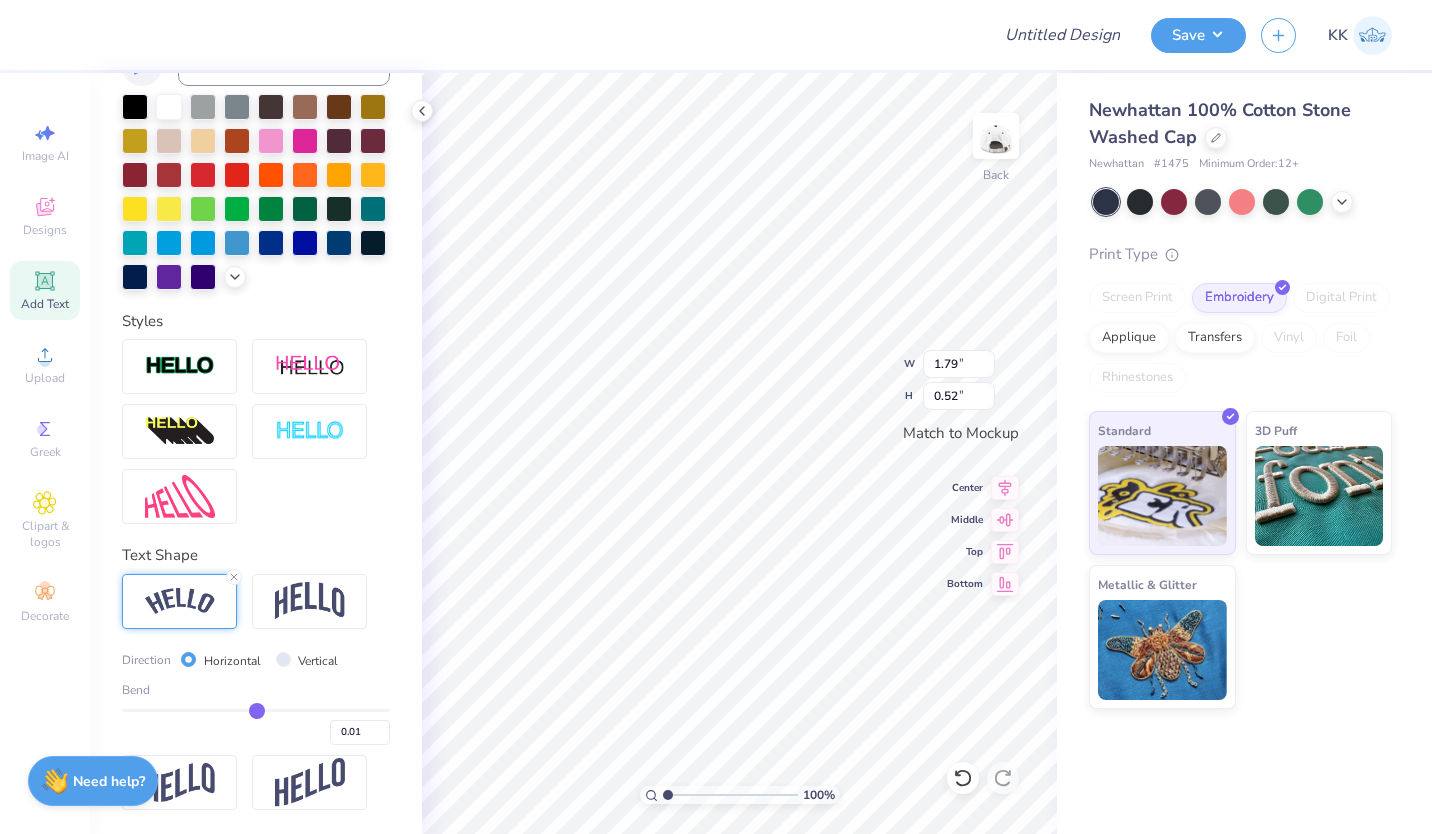 type on "0" 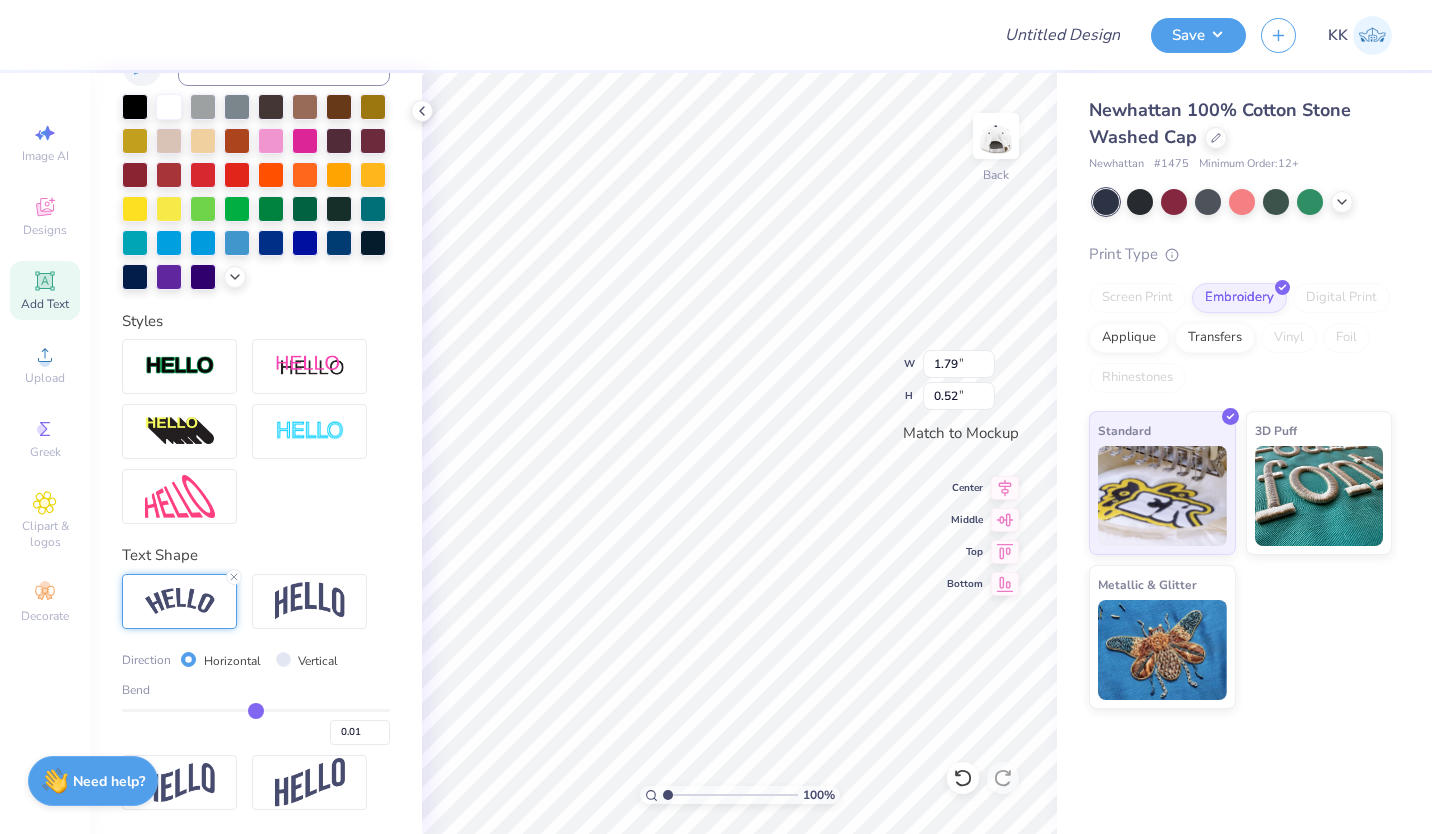 type on "0.00" 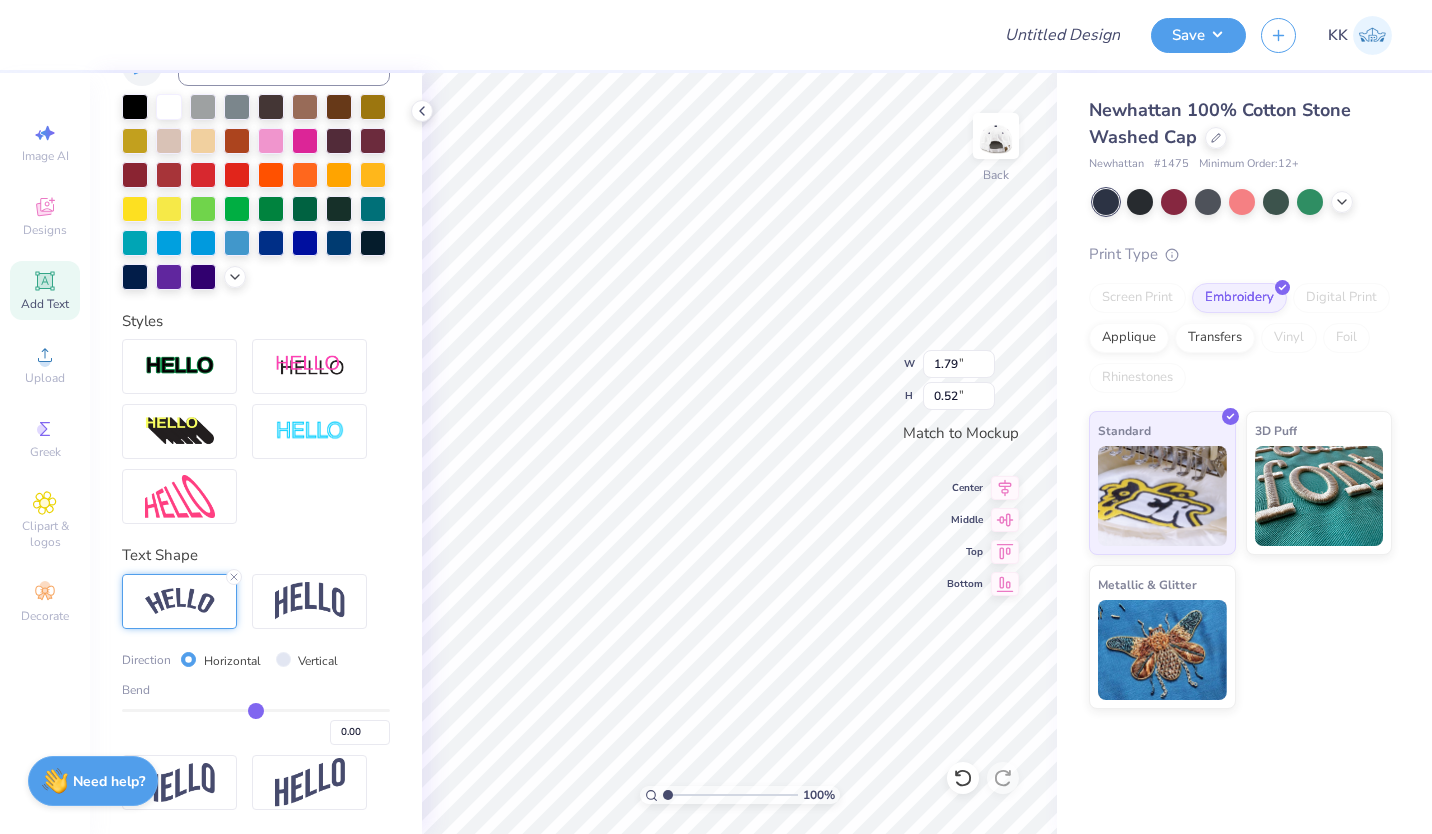 type on "-0.01" 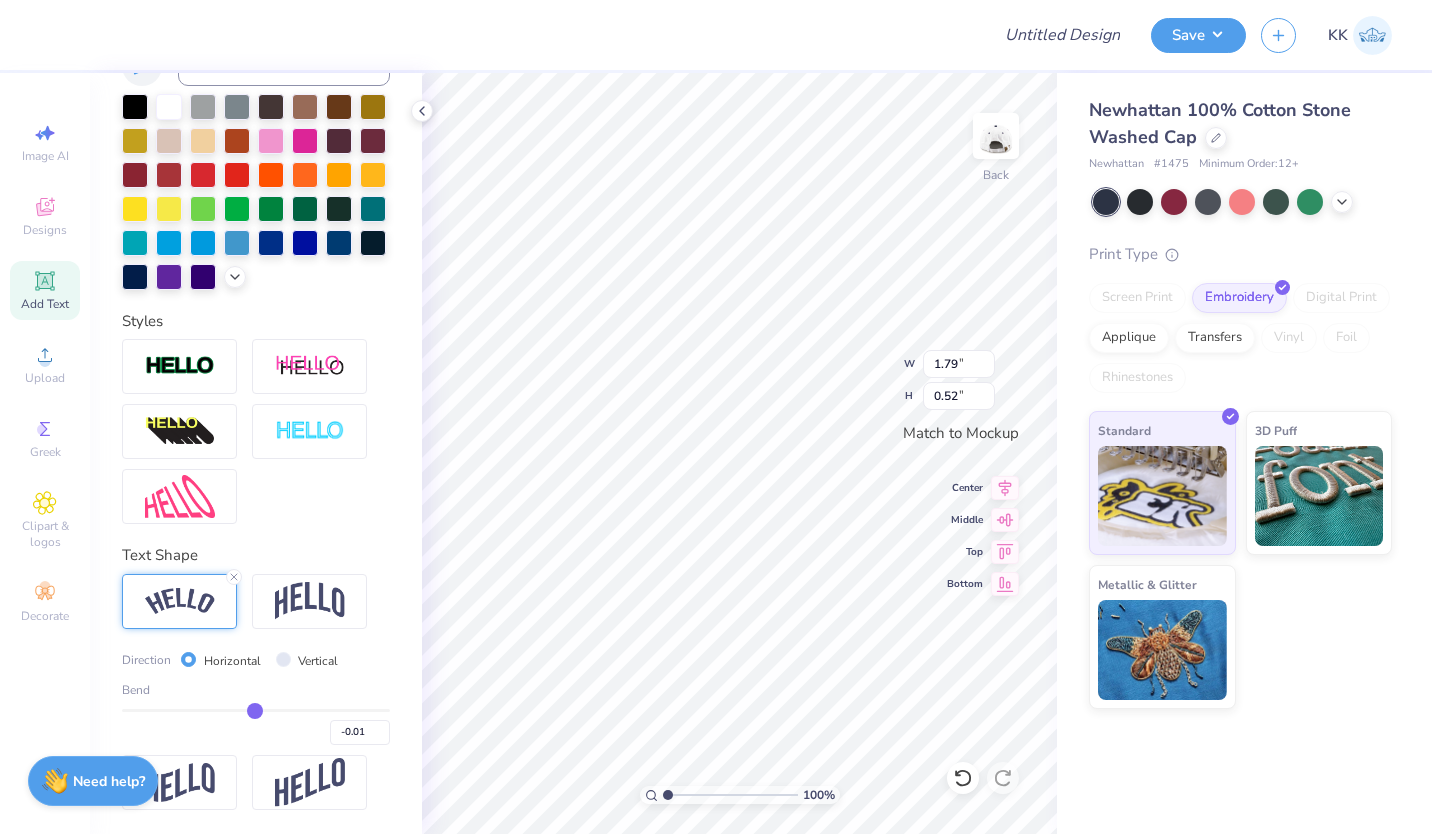 type on "-0.02" 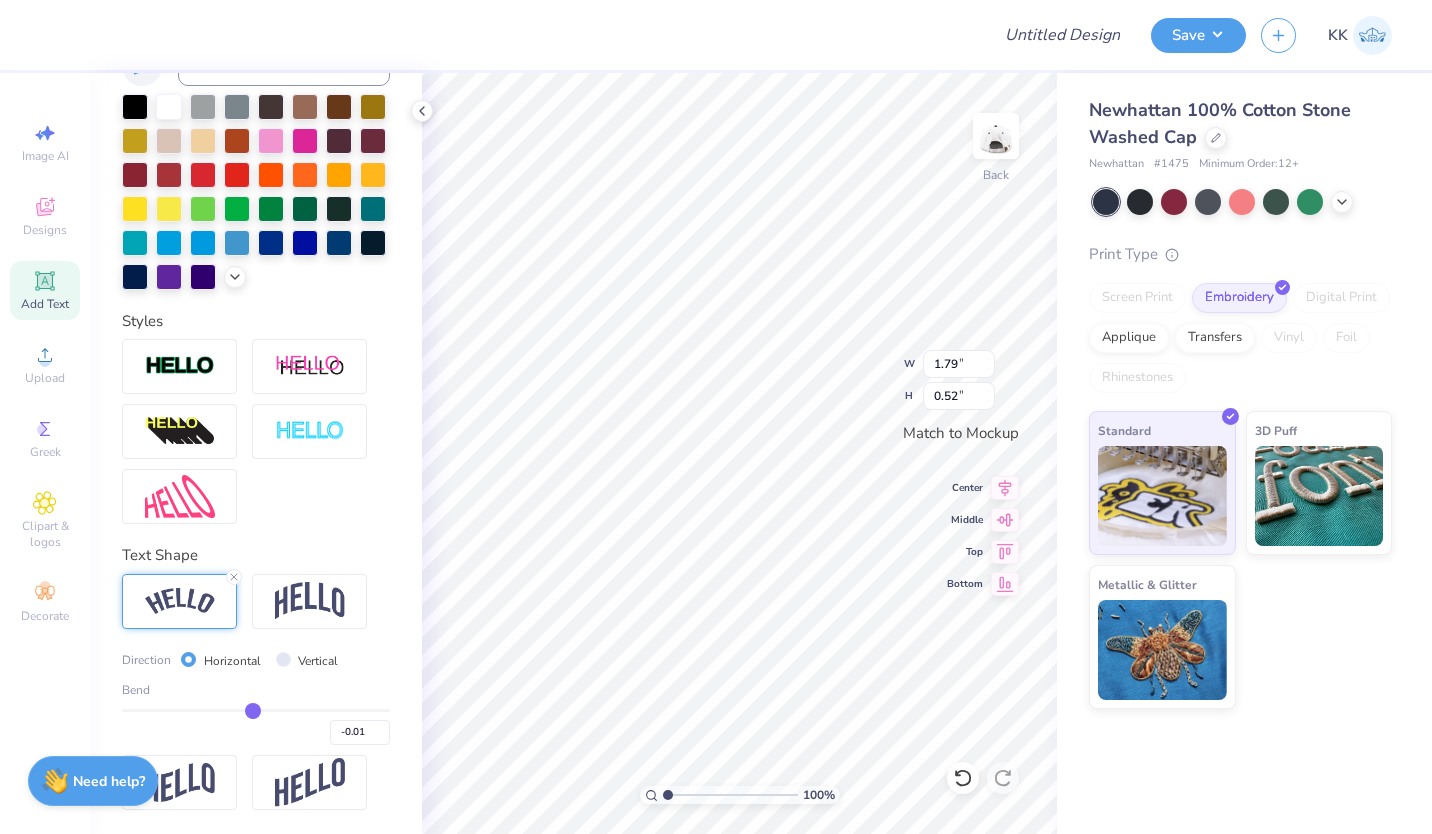 type on "-0.02" 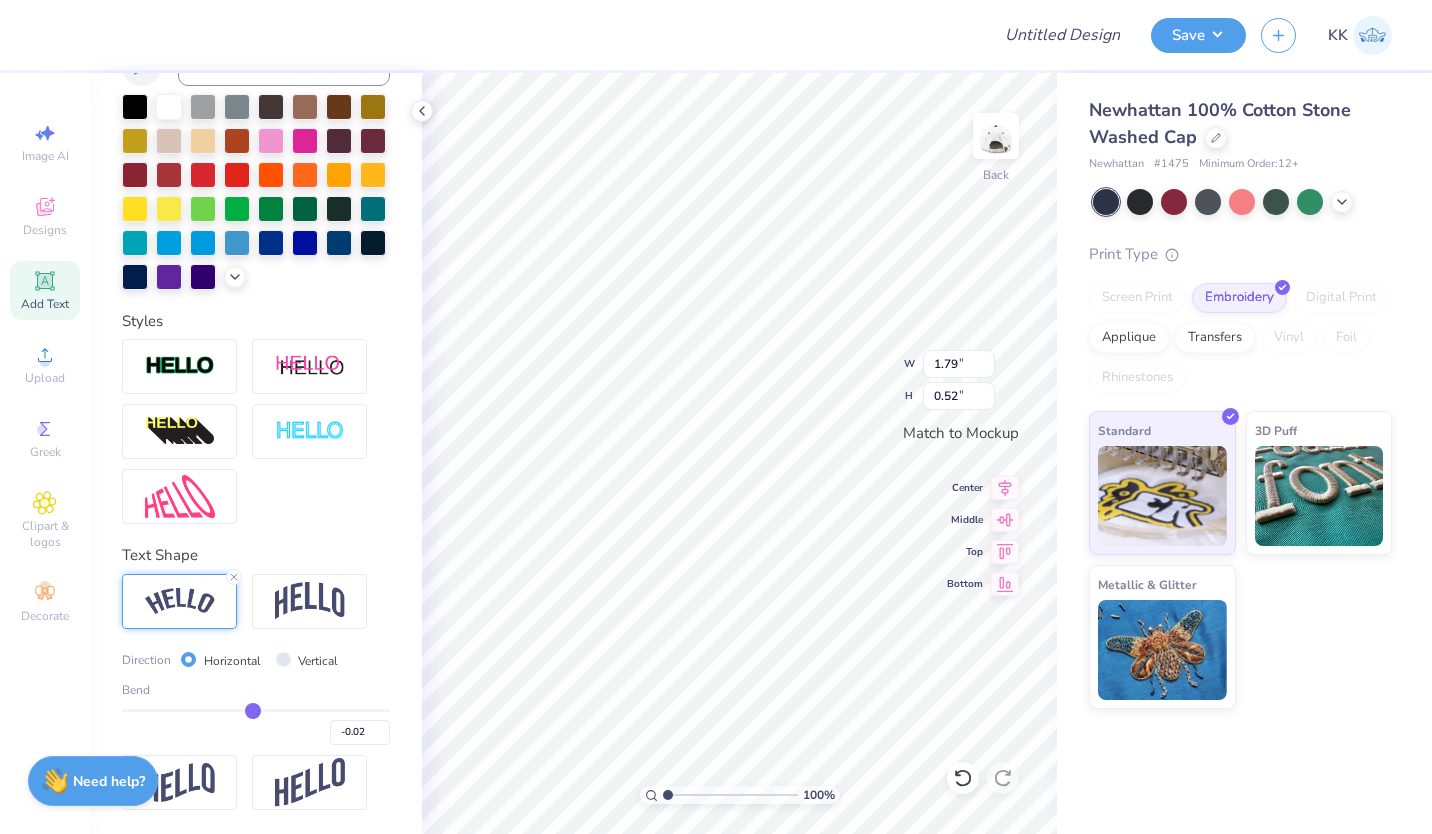 type on "-0.03" 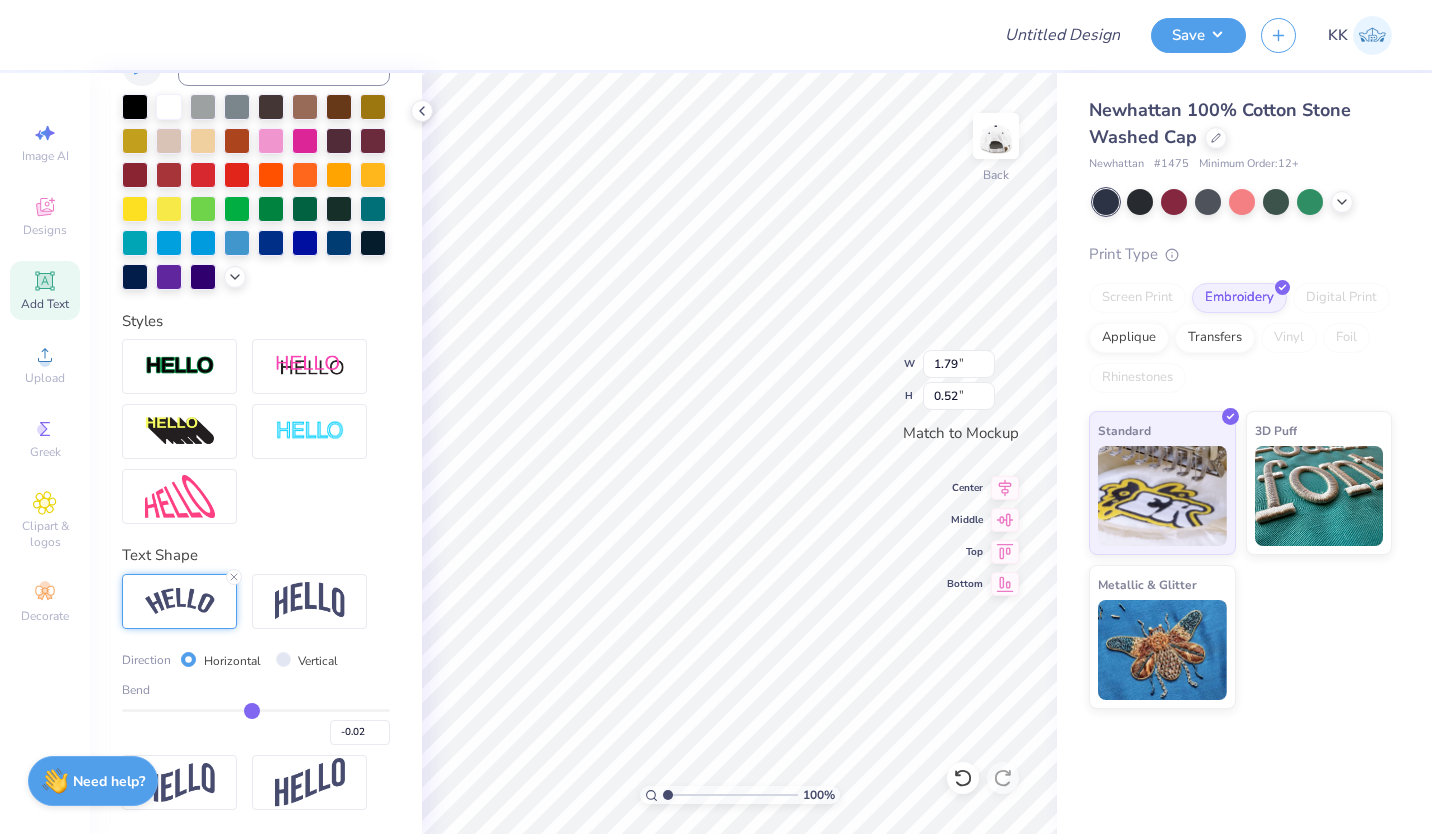 type on "-0.03" 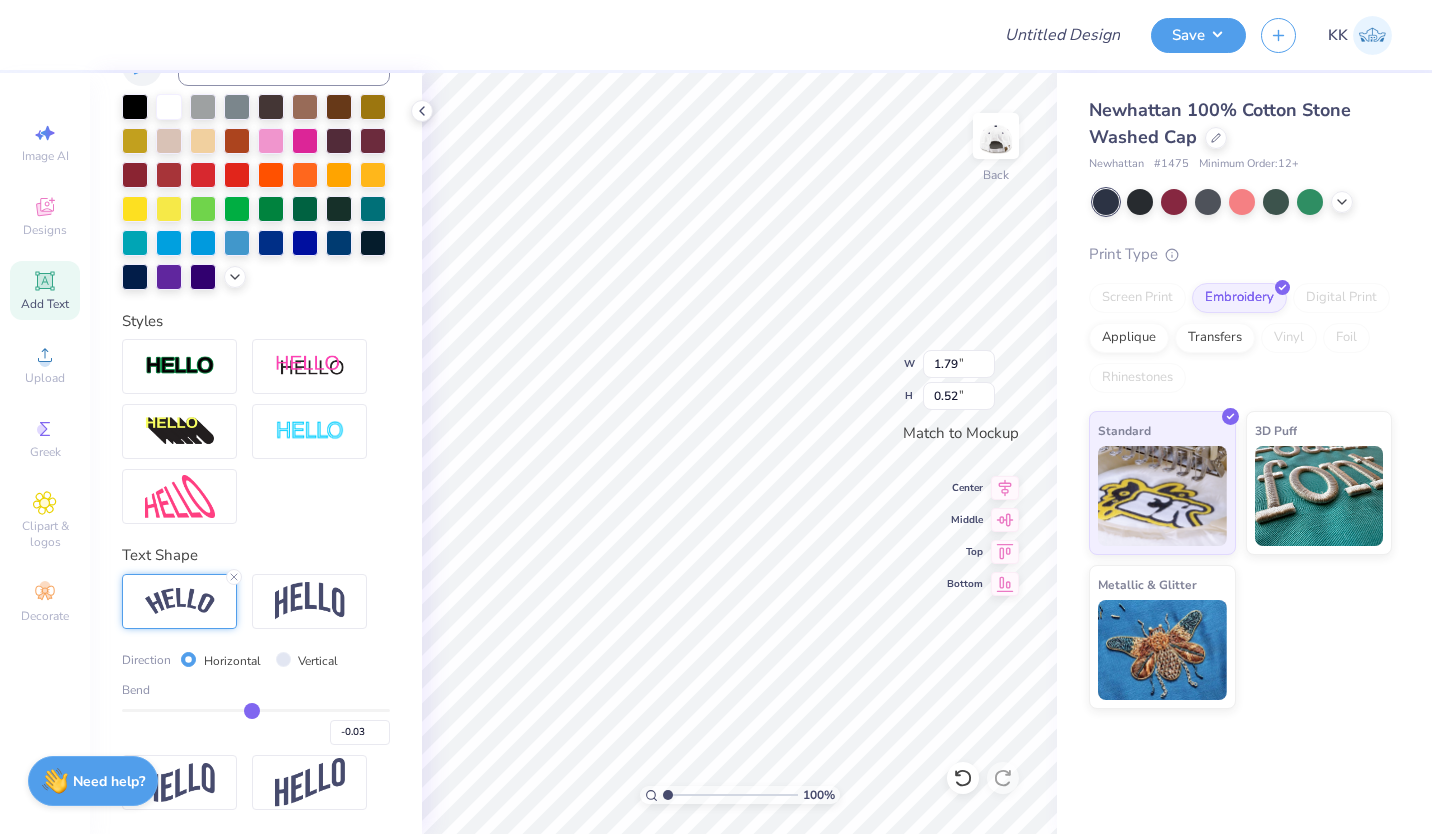 type on "-0.04" 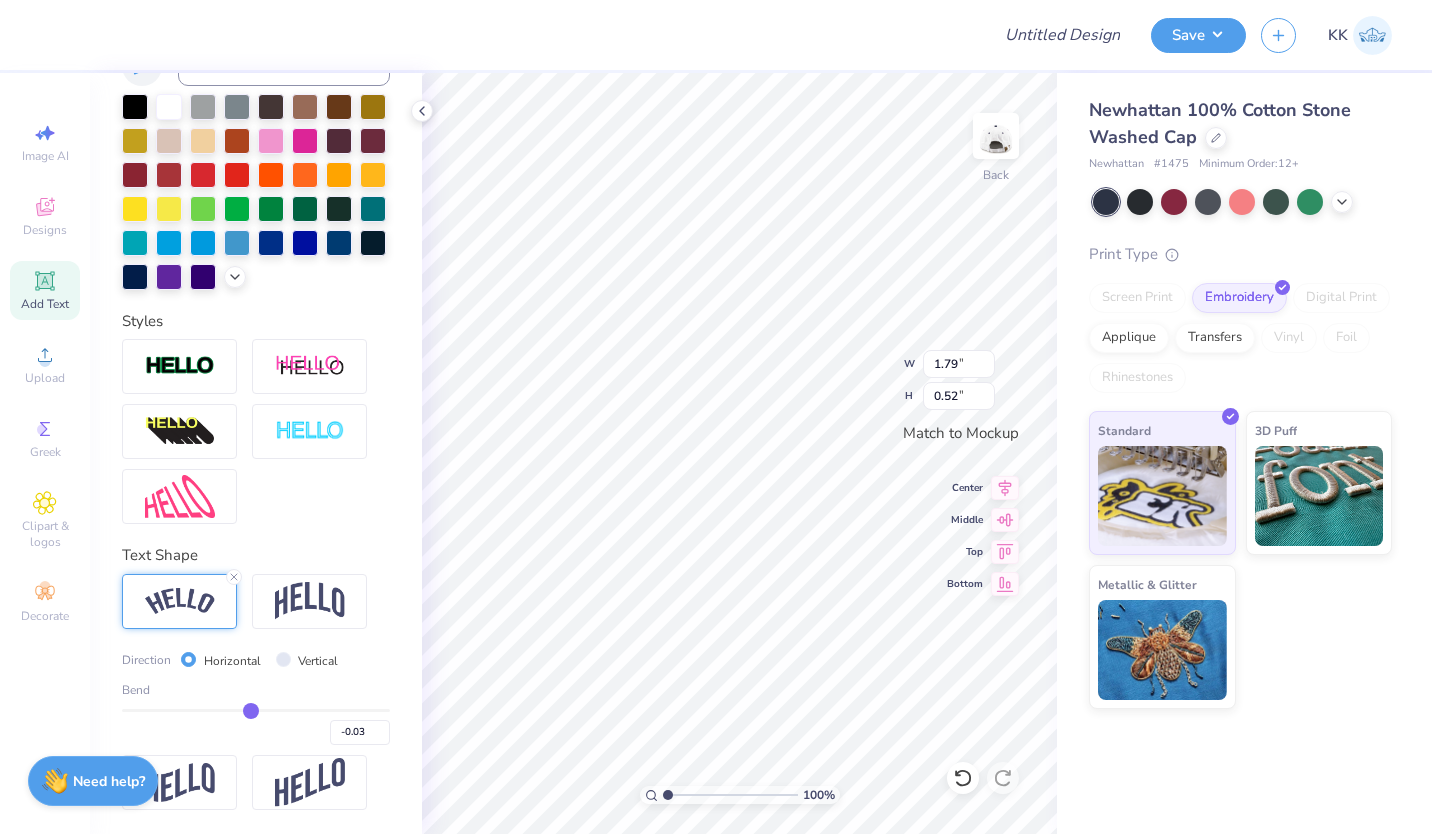 type on "-0.04" 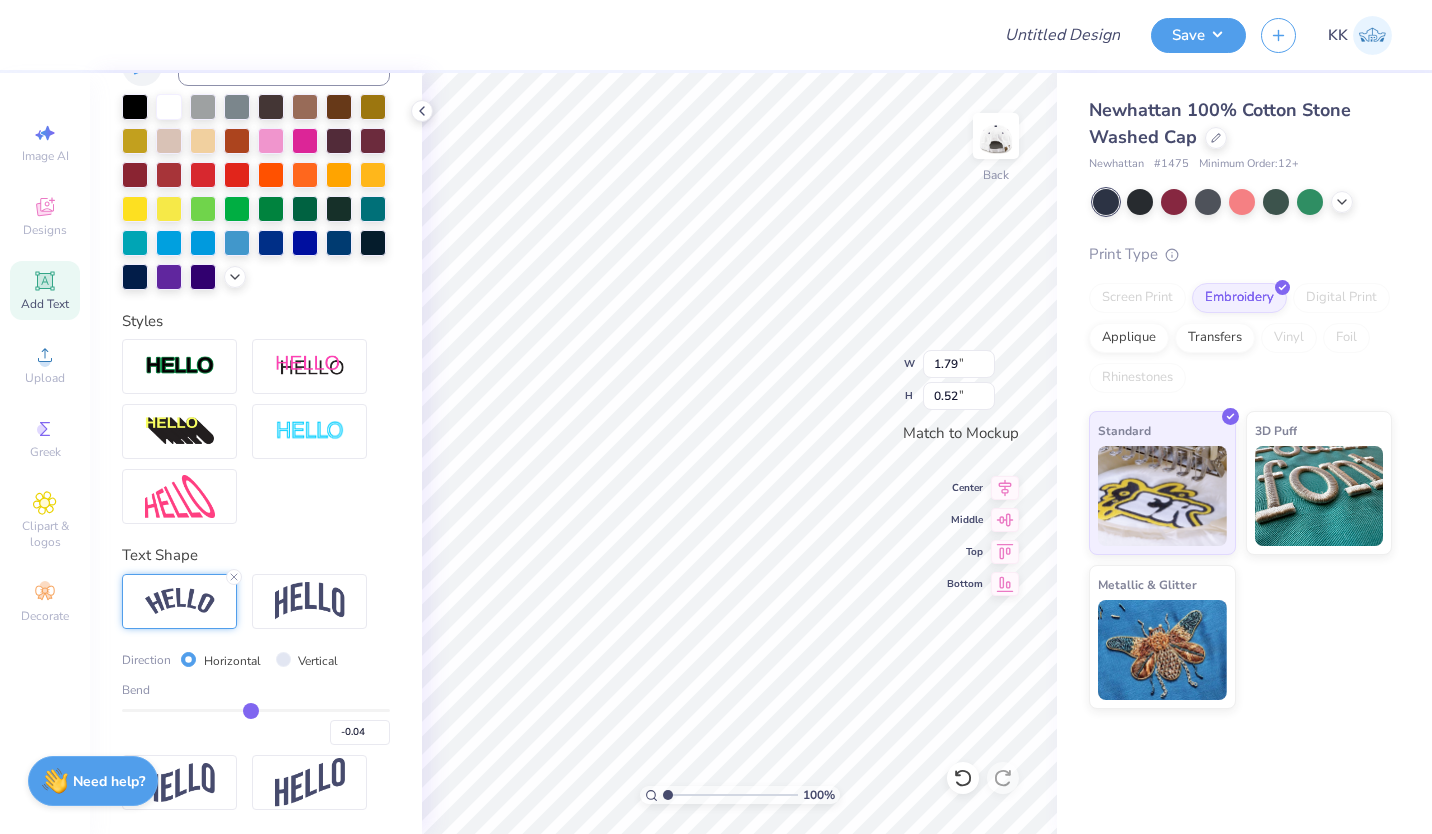 type on "-0.05" 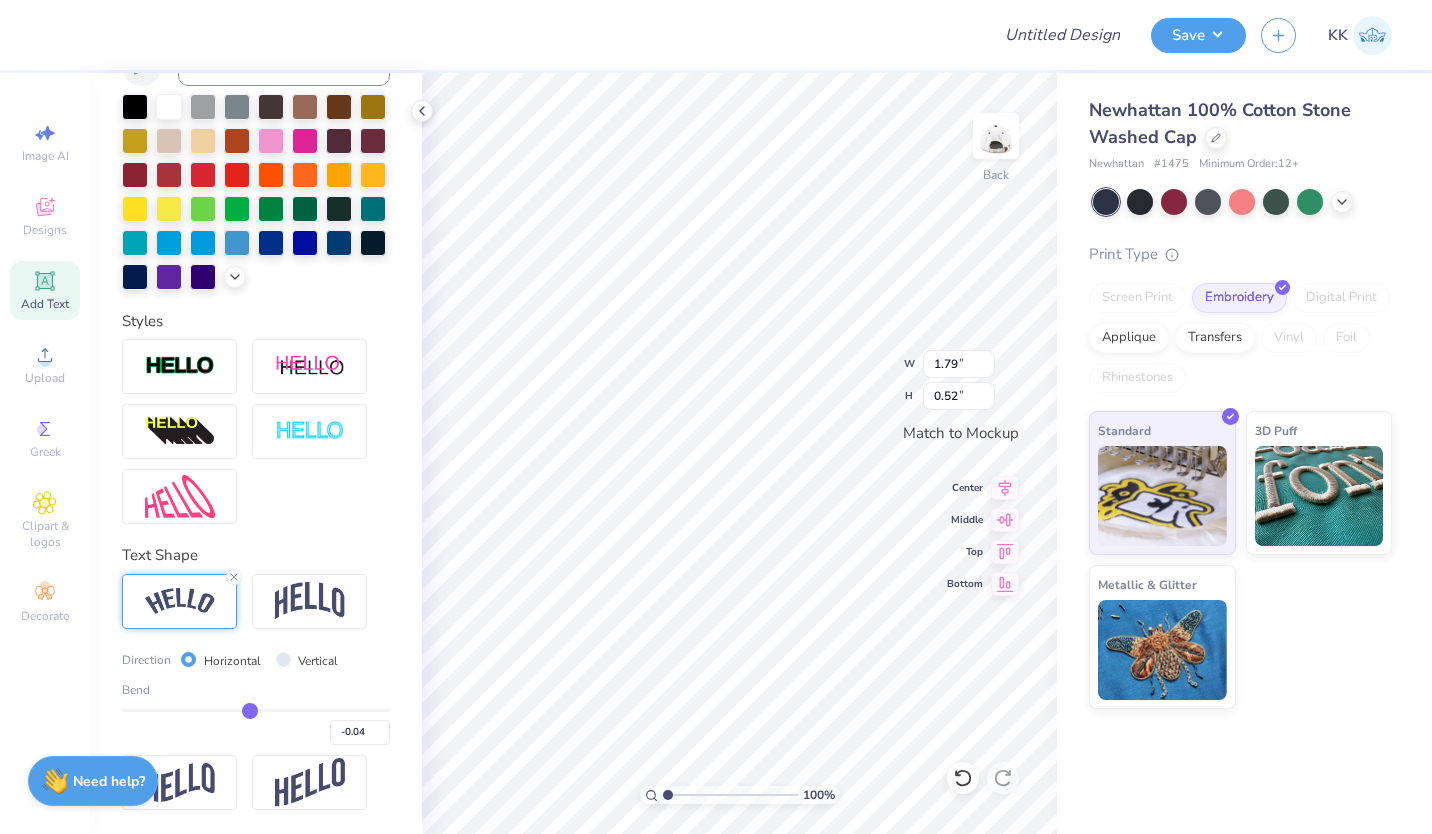 type on "-0.05" 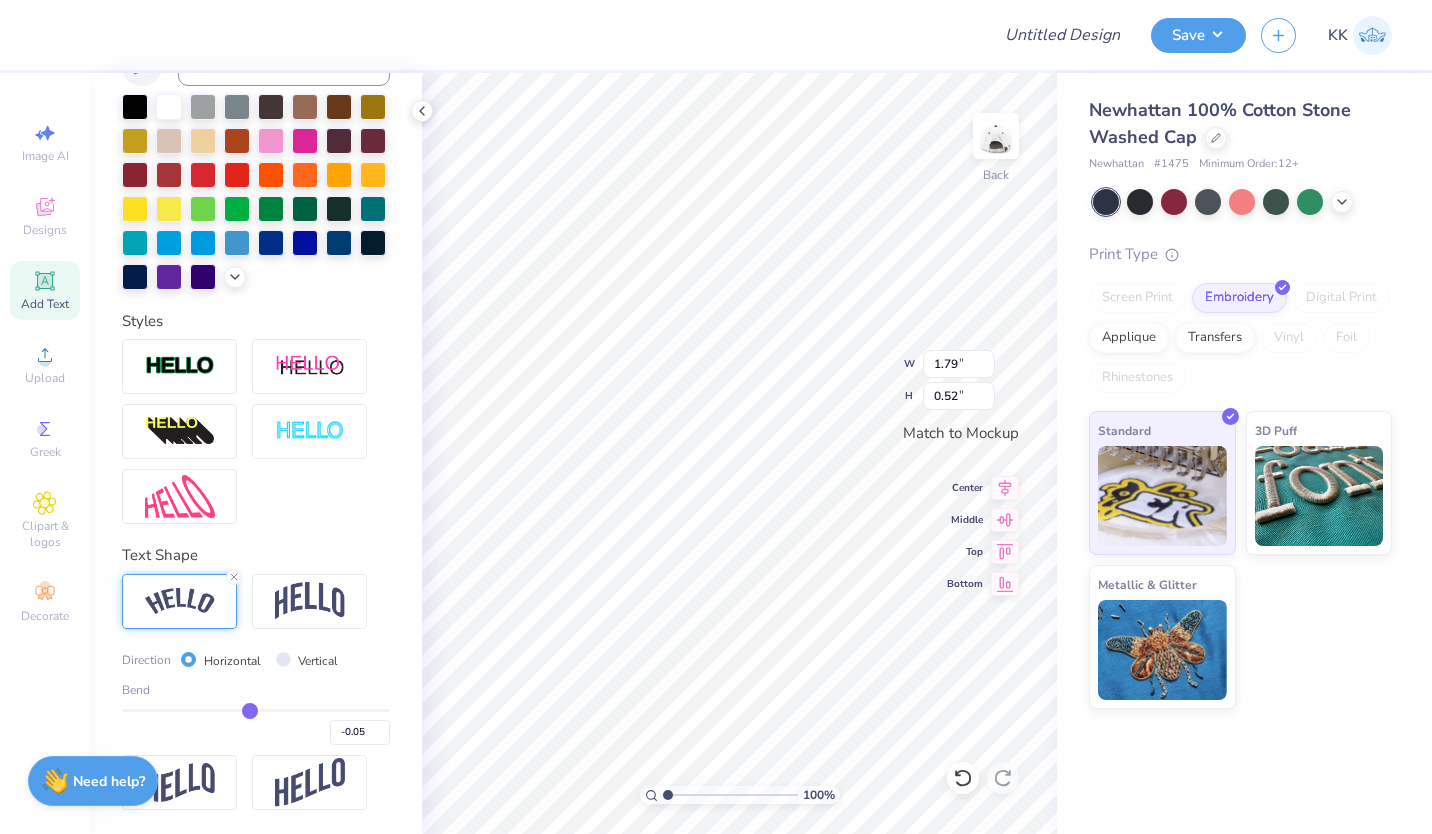 type on "-0.06" 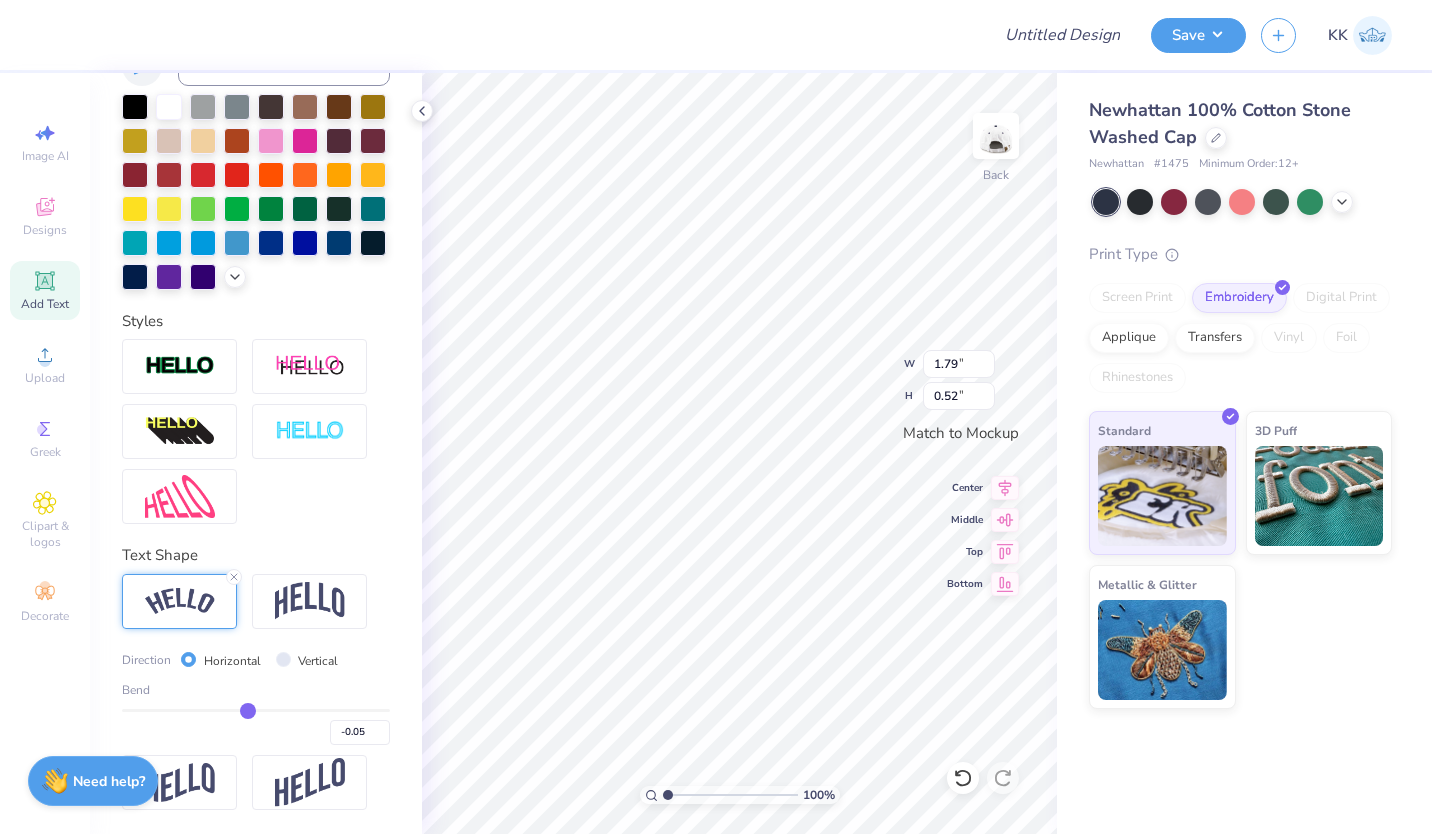 type on "-0.06" 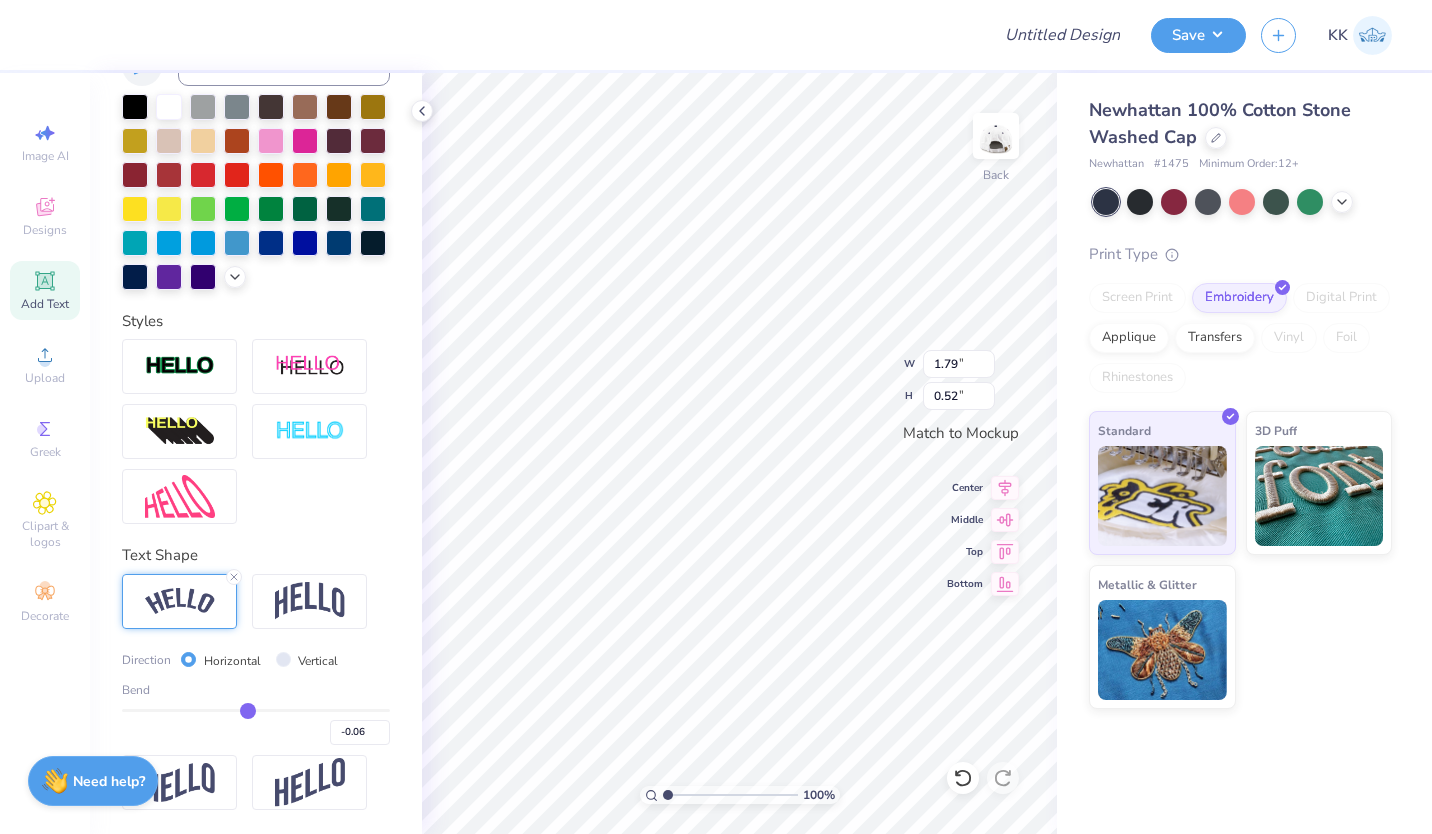 type on "-0.07" 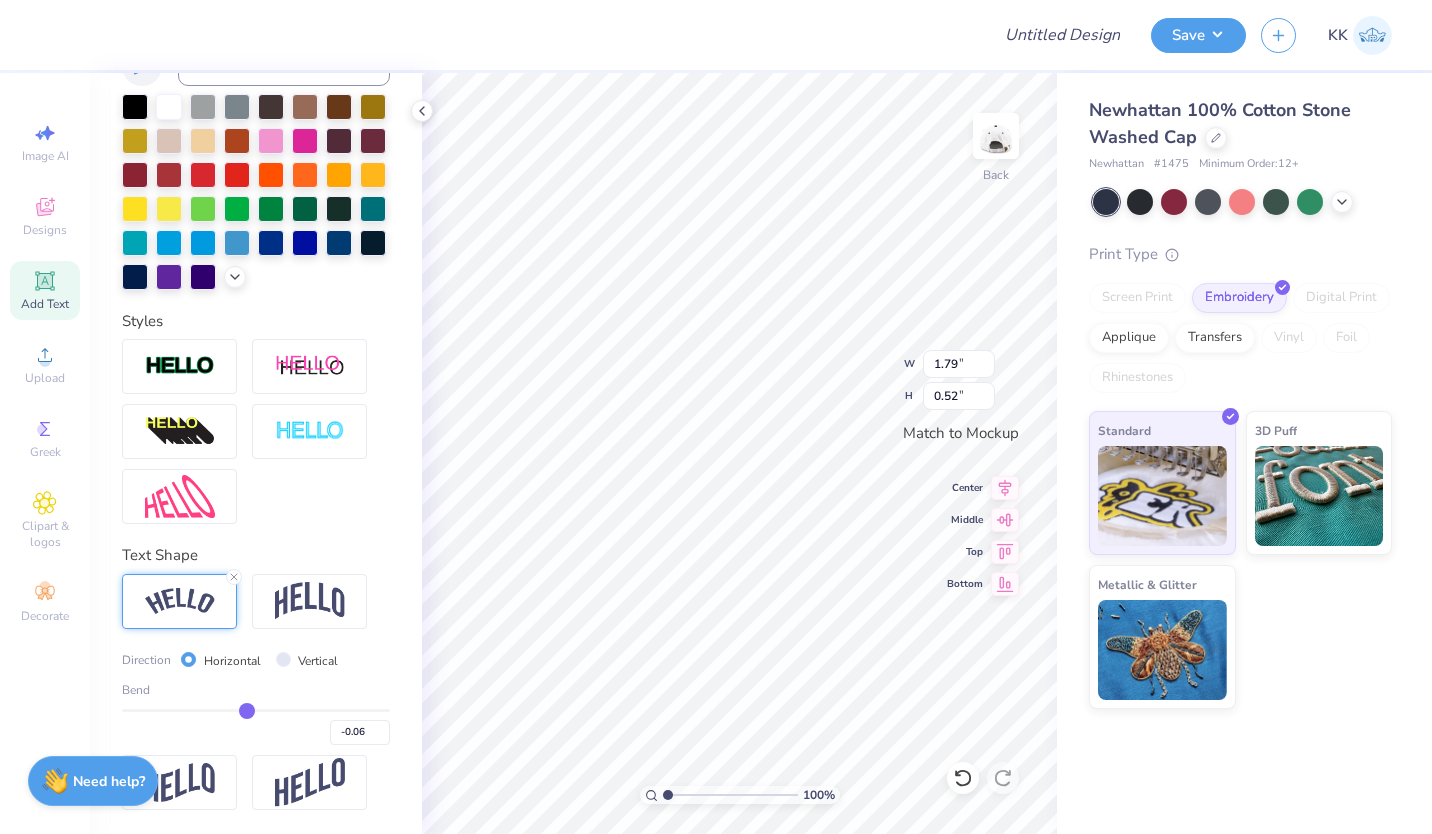 type on "-0.07" 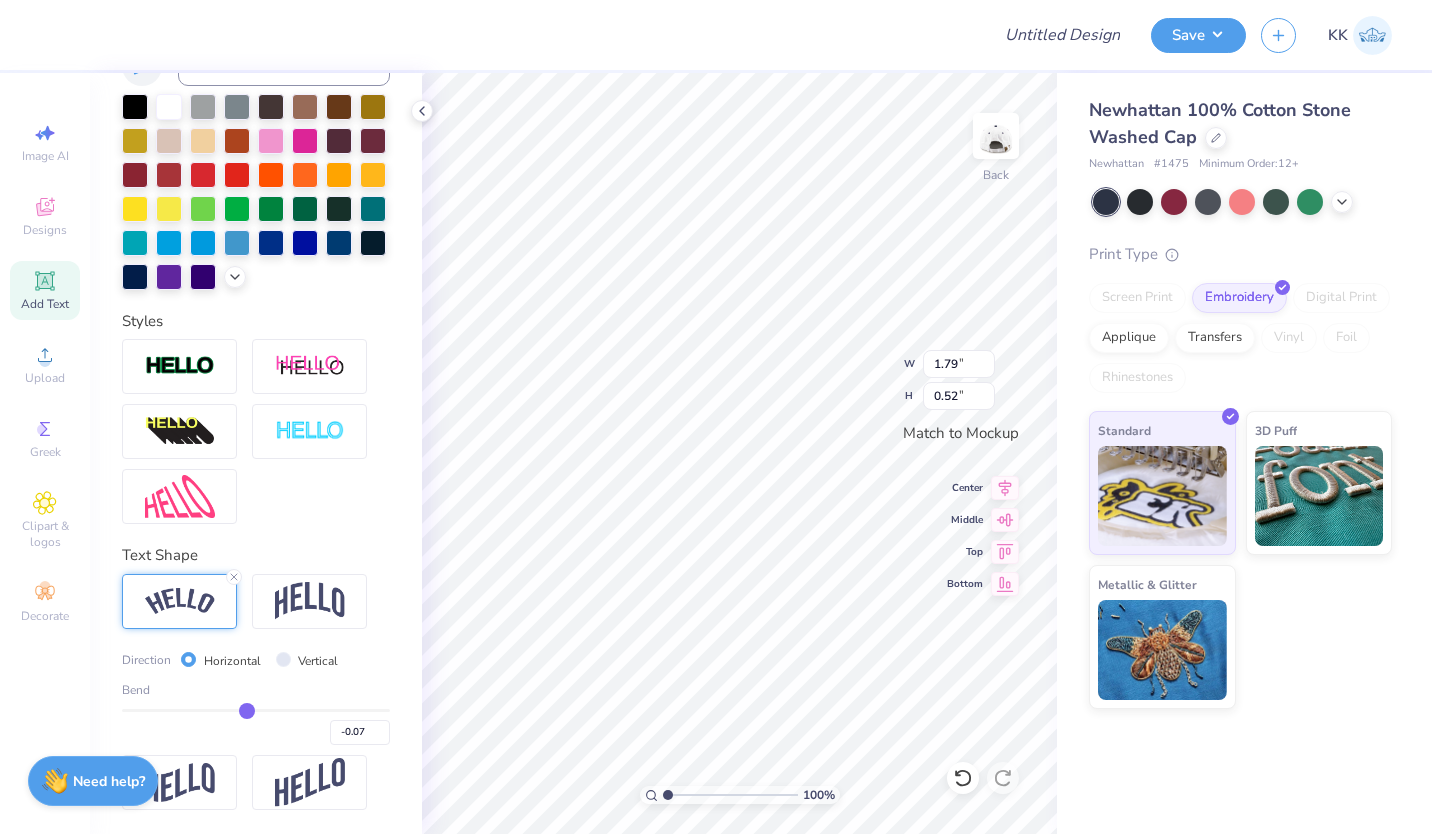 type on "-0.08" 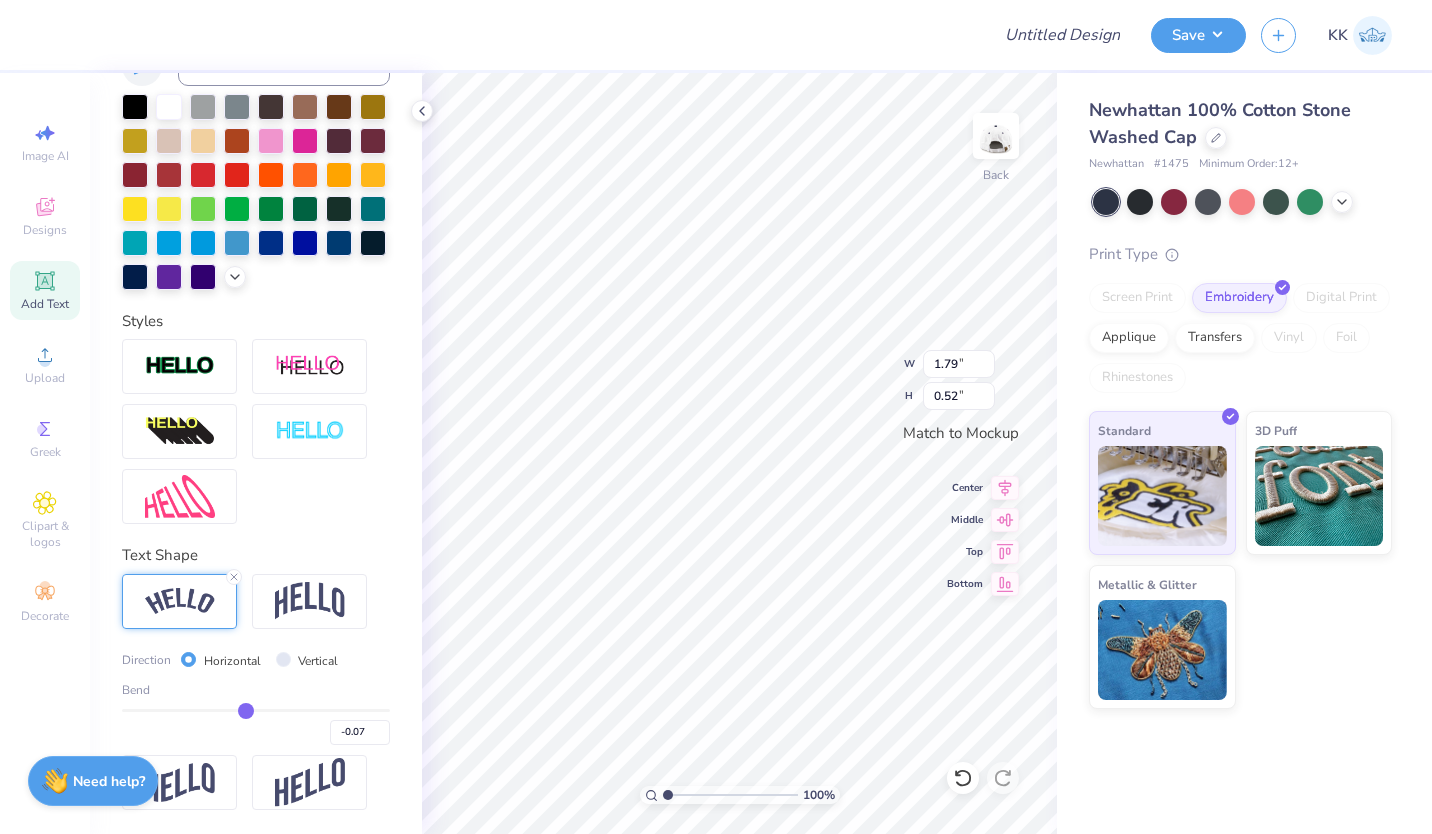 type on "-0.08" 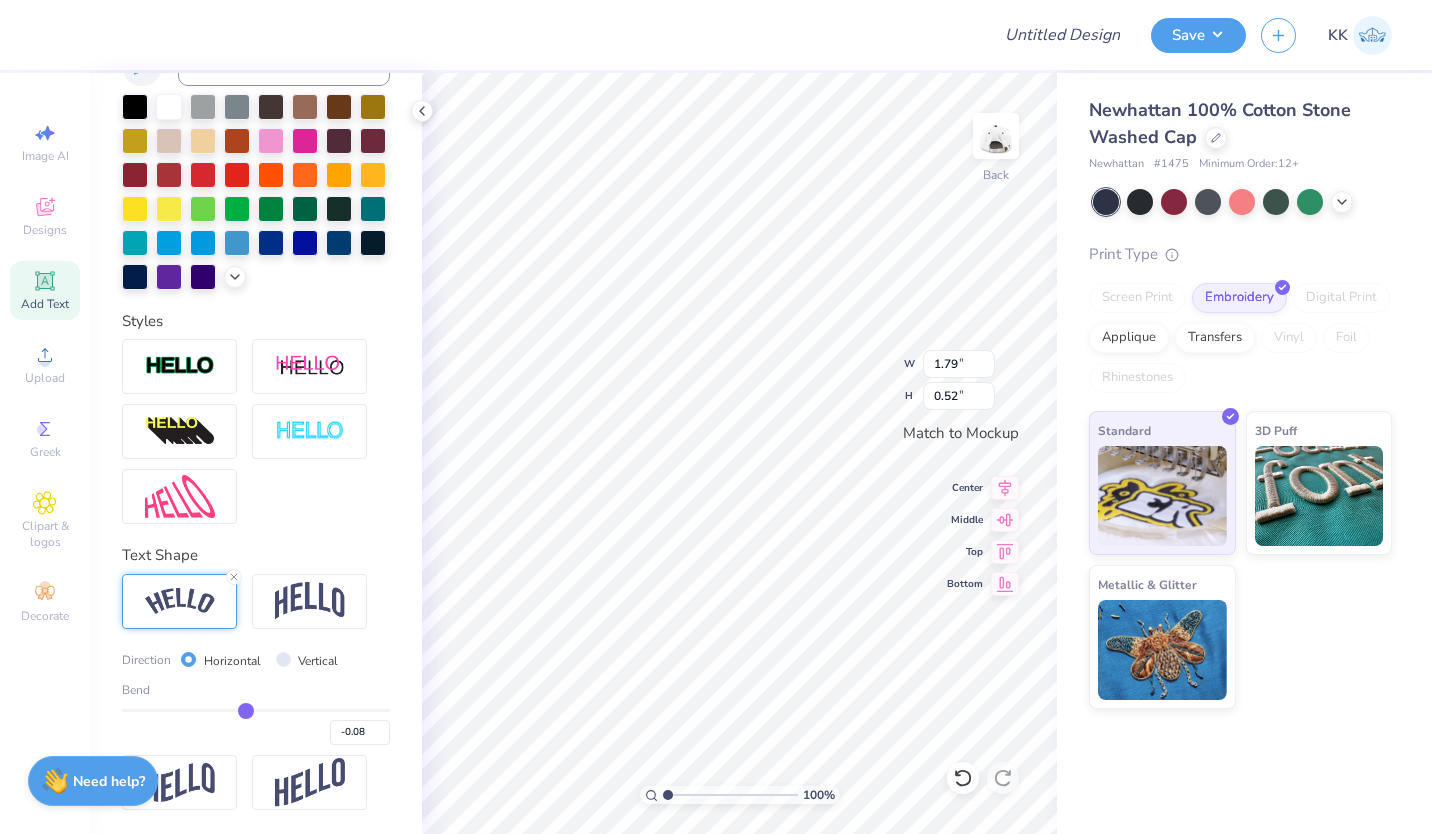 type on "-0.09" 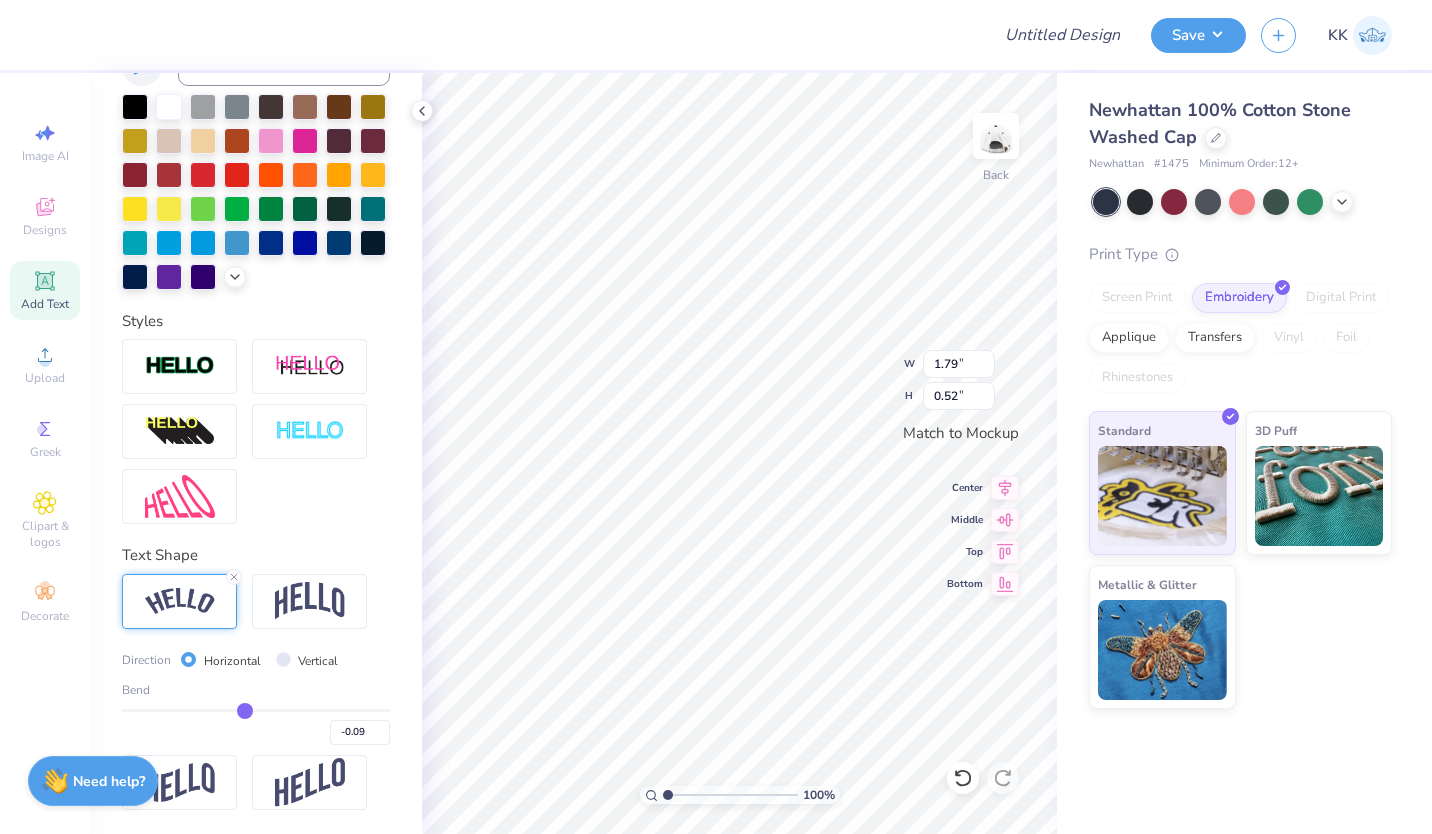 type on "-0.1" 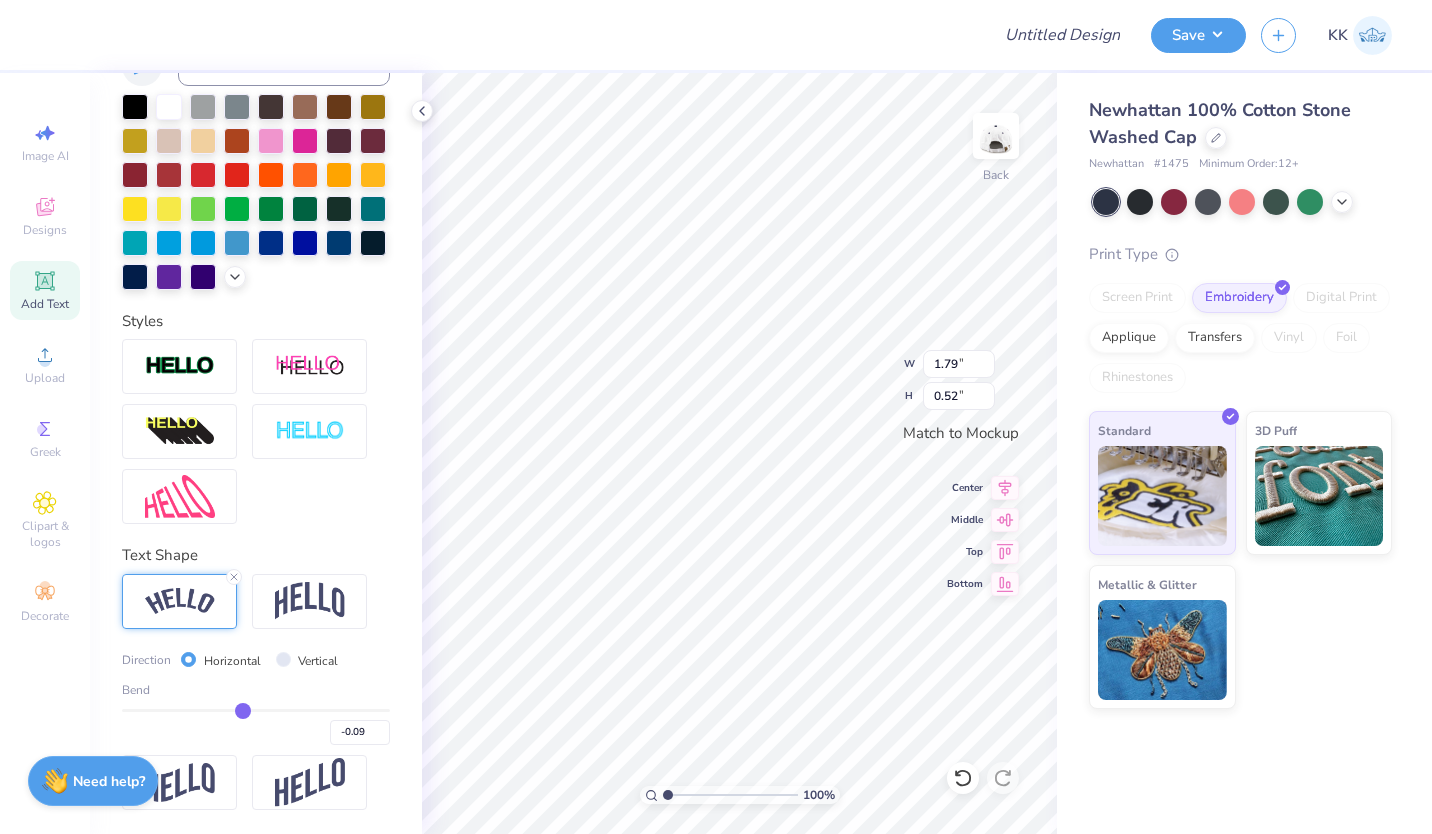 type on "-0.10" 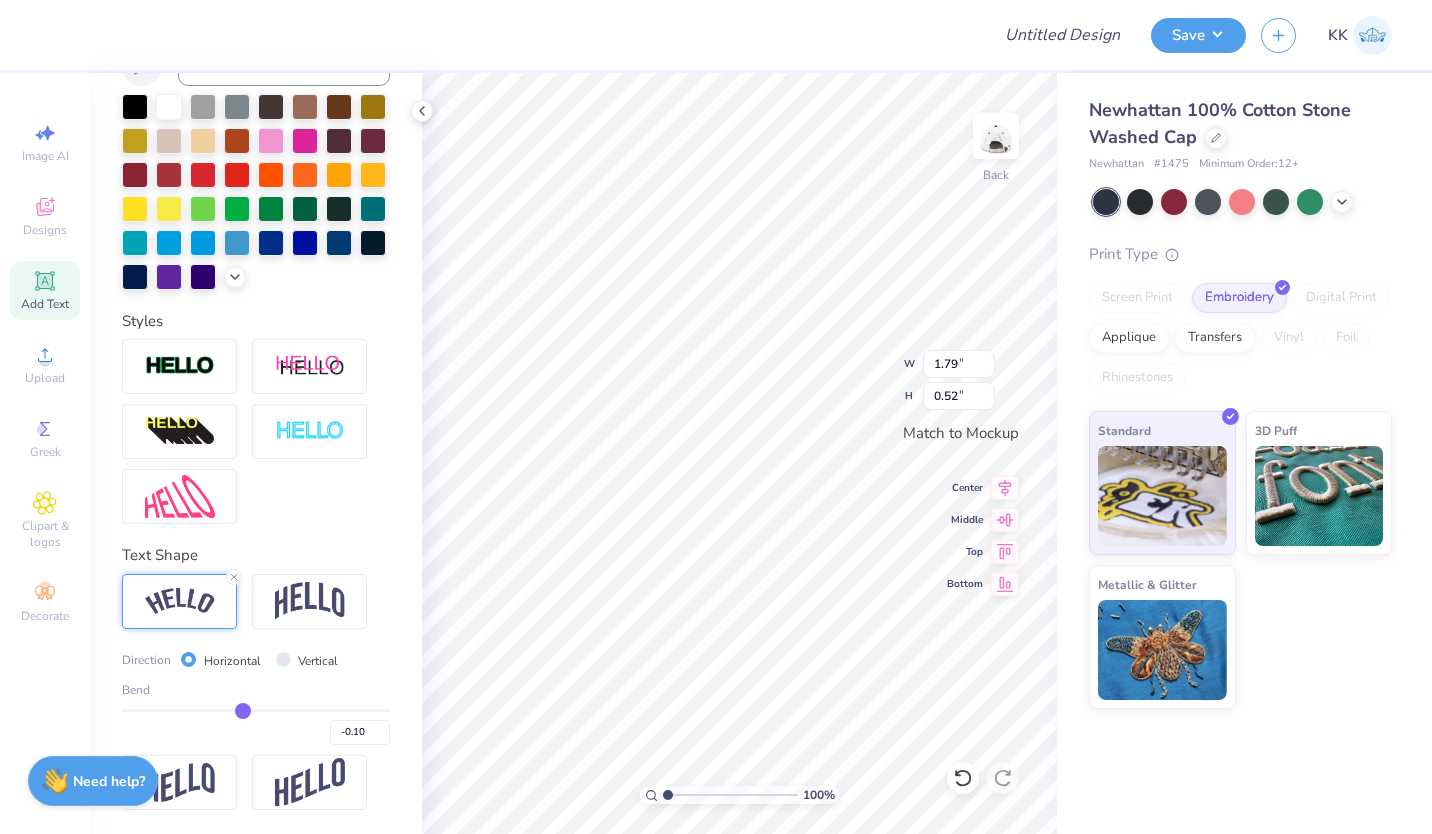 type on "-0.11" 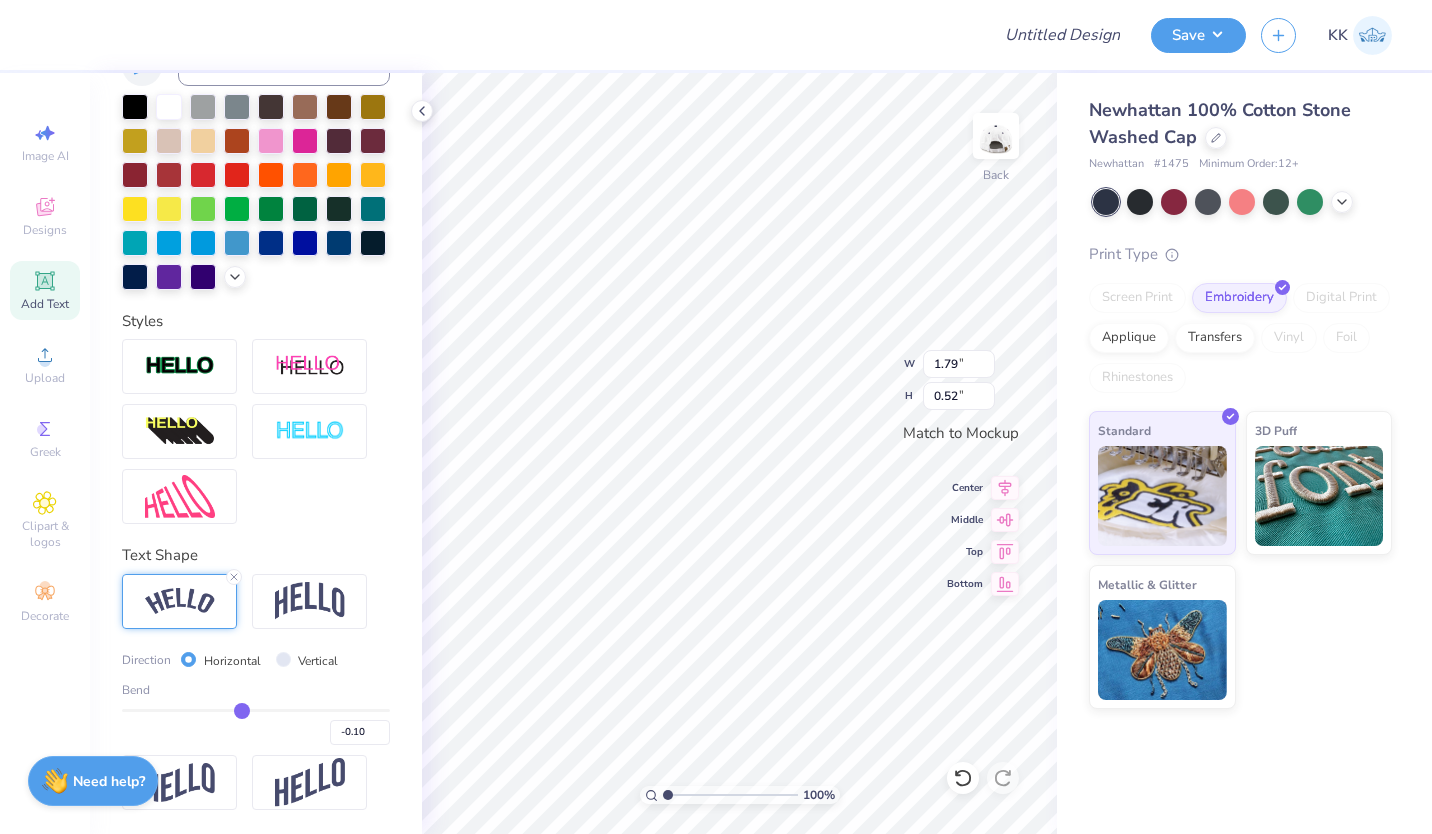 type on "-0.11" 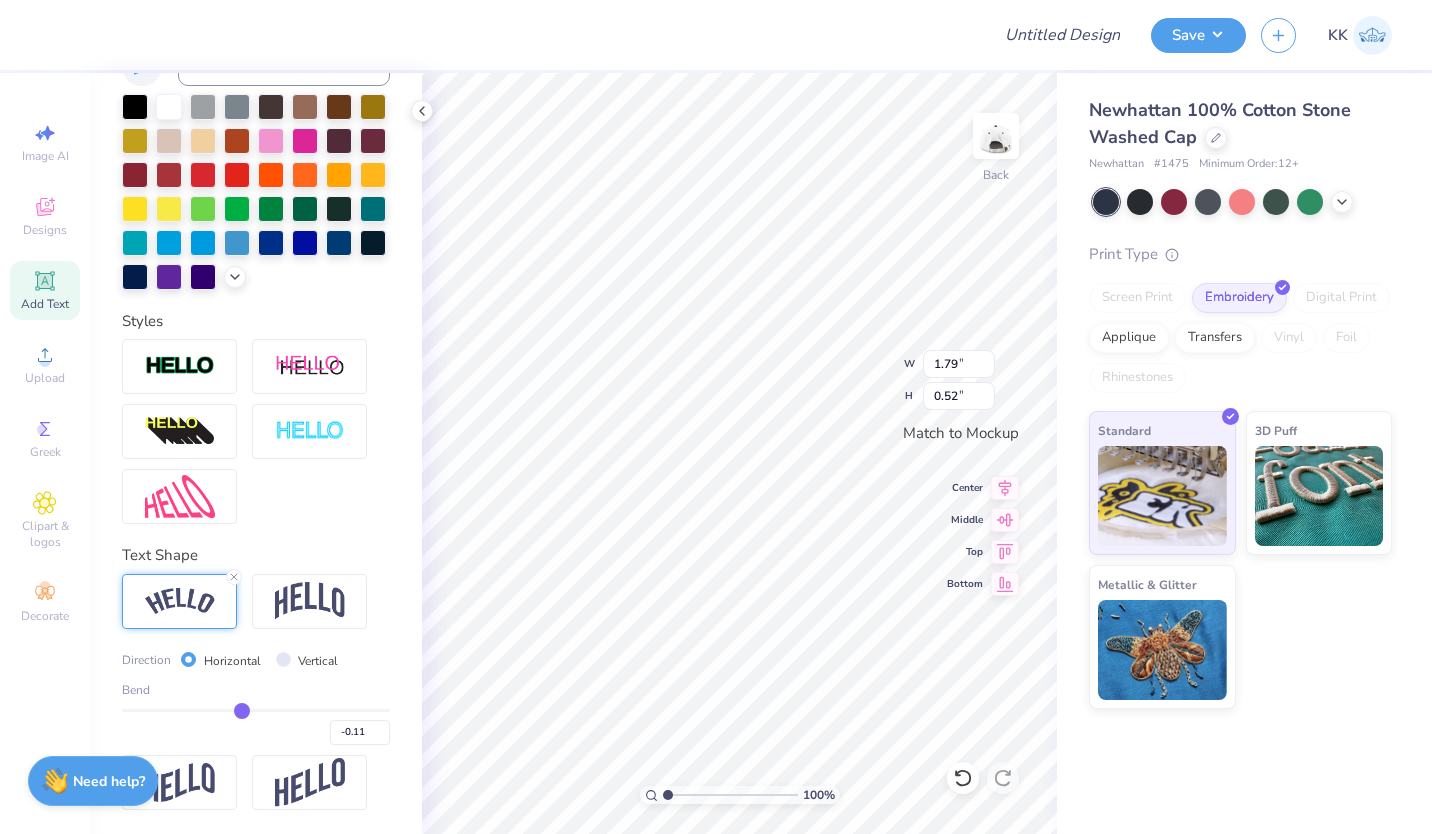 type on "-0.12" 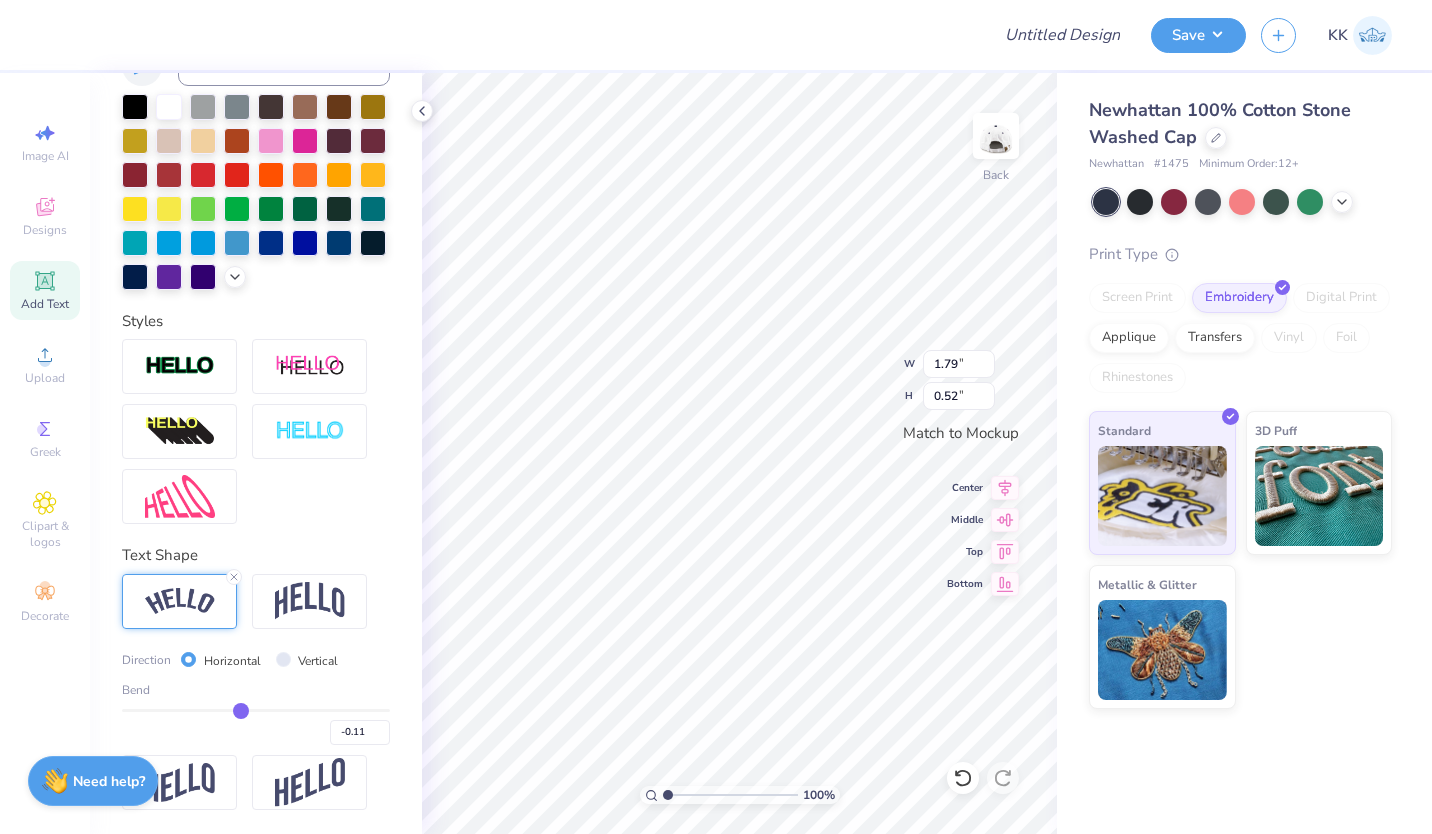 type on "-0.12" 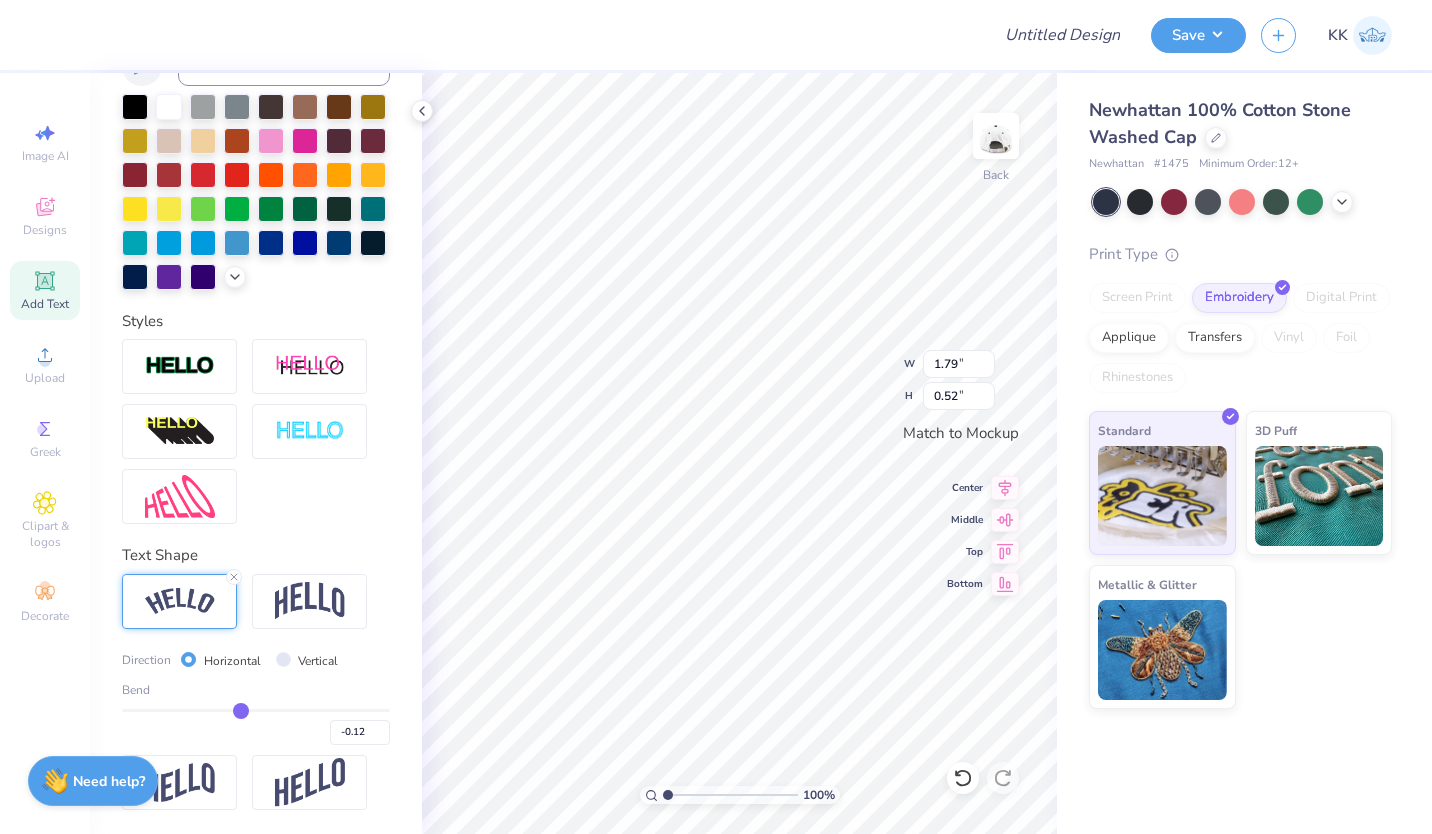type on "-0.13" 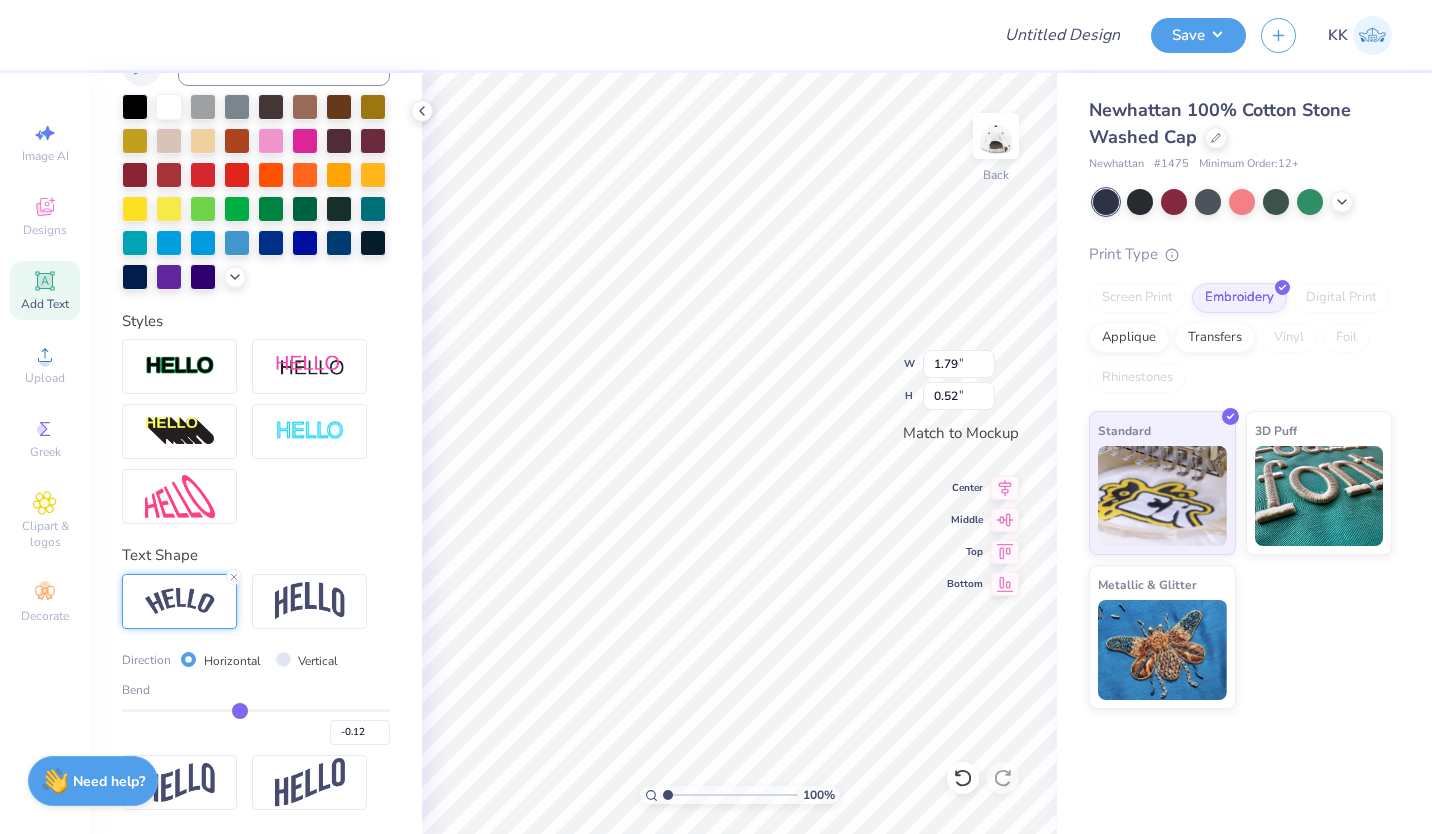 type on "-0.13" 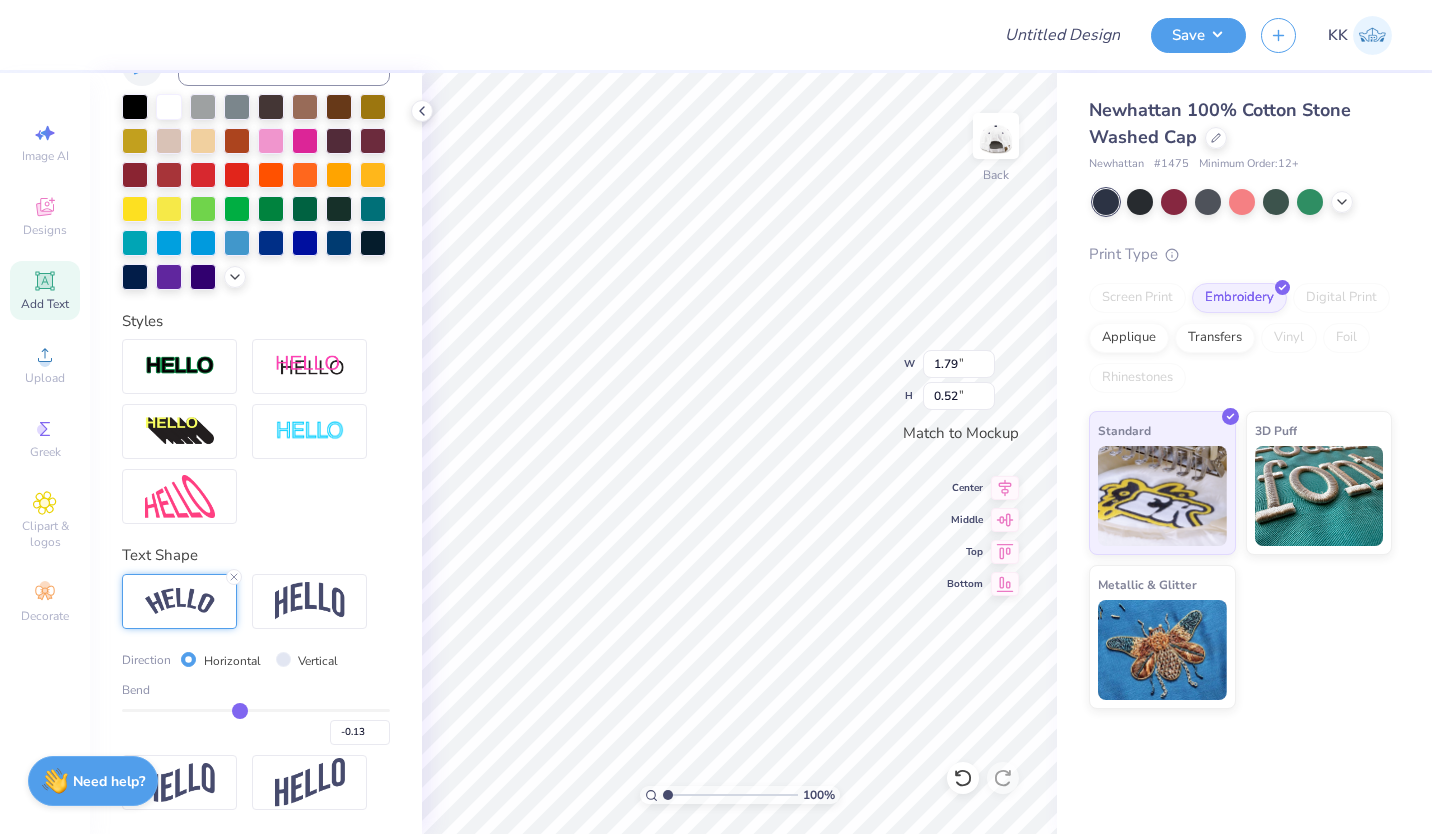 type on "-0.14" 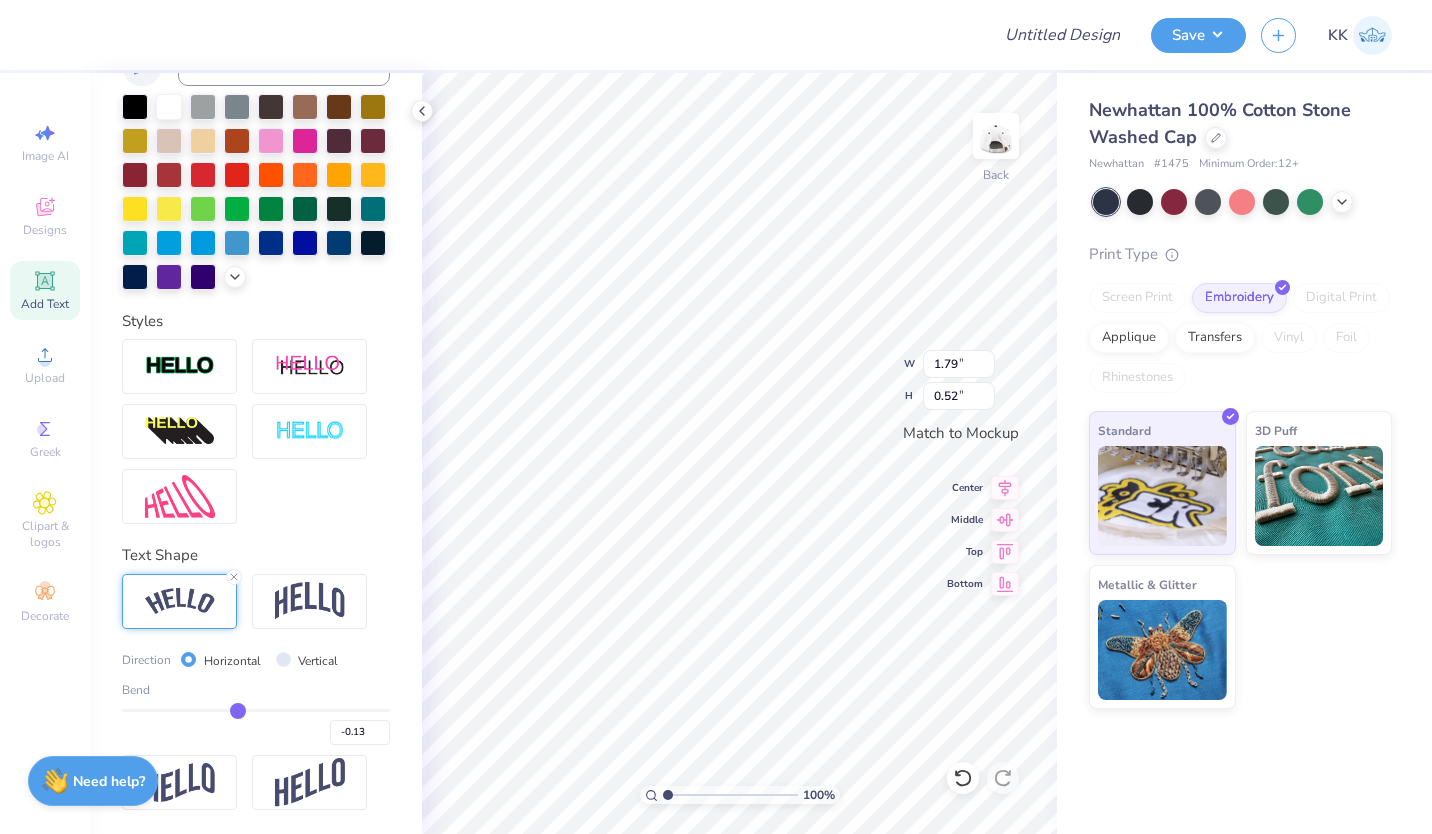type on "-0.14" 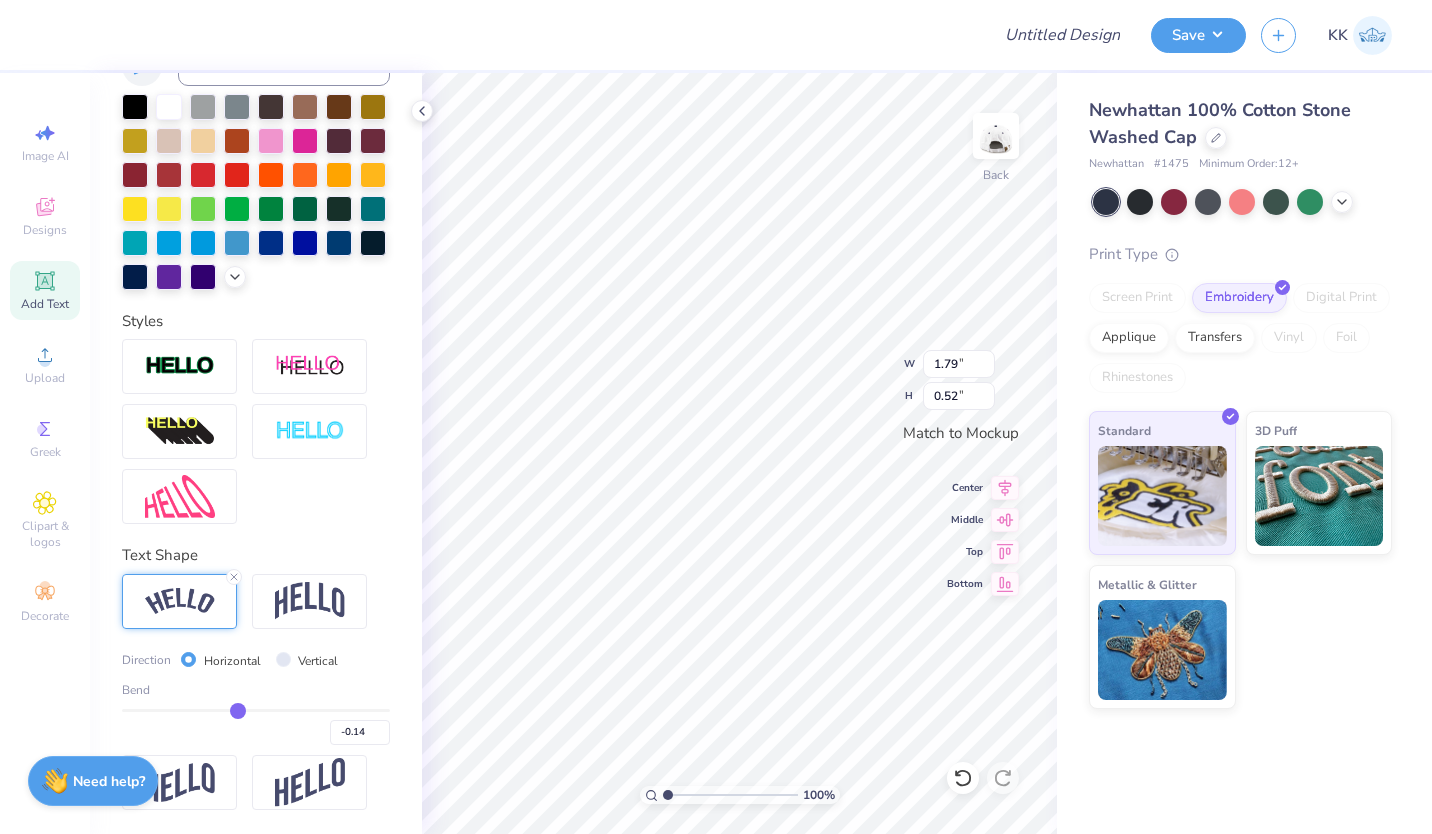 type on "-0.15" 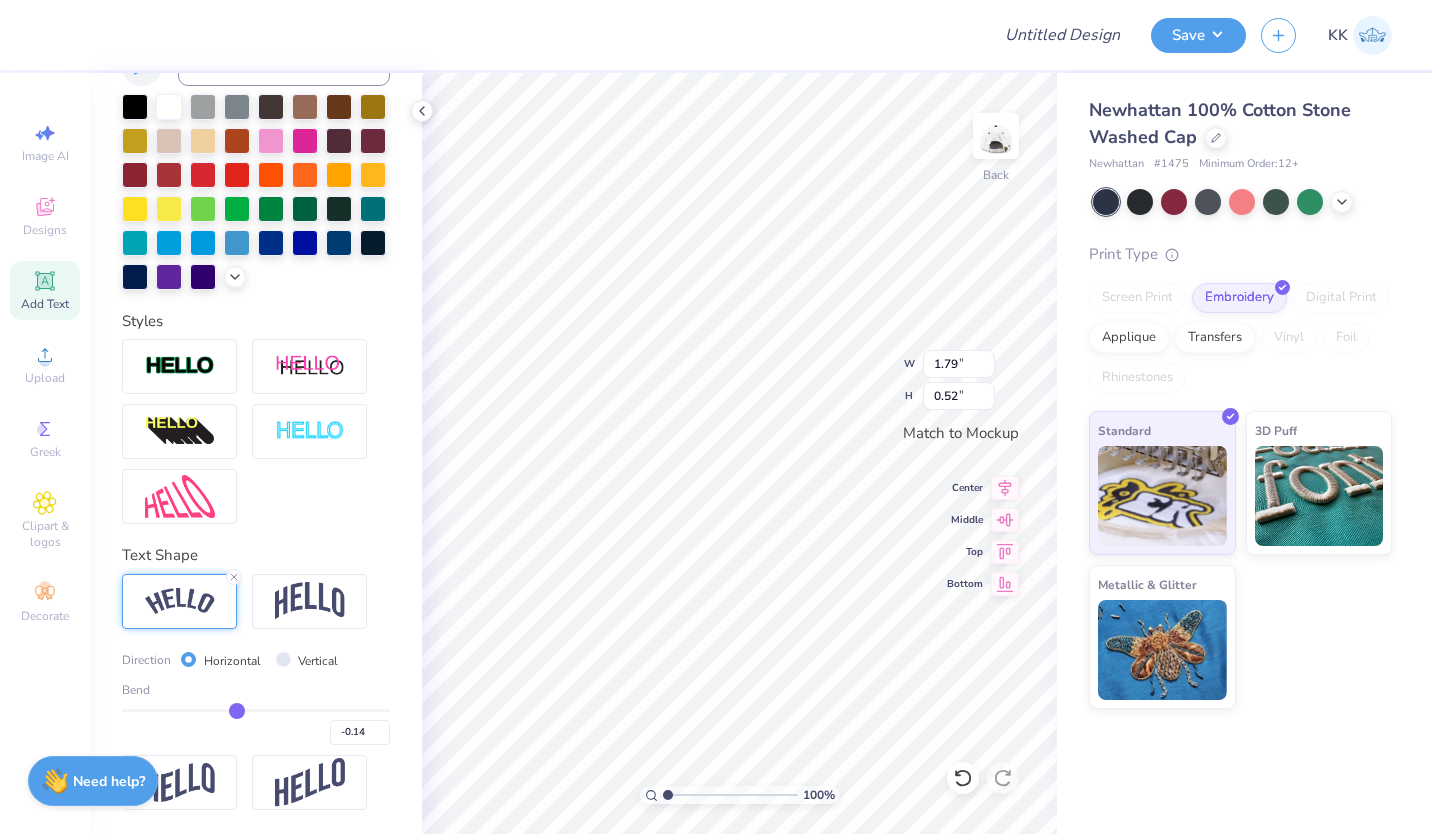 type on "-0.15" 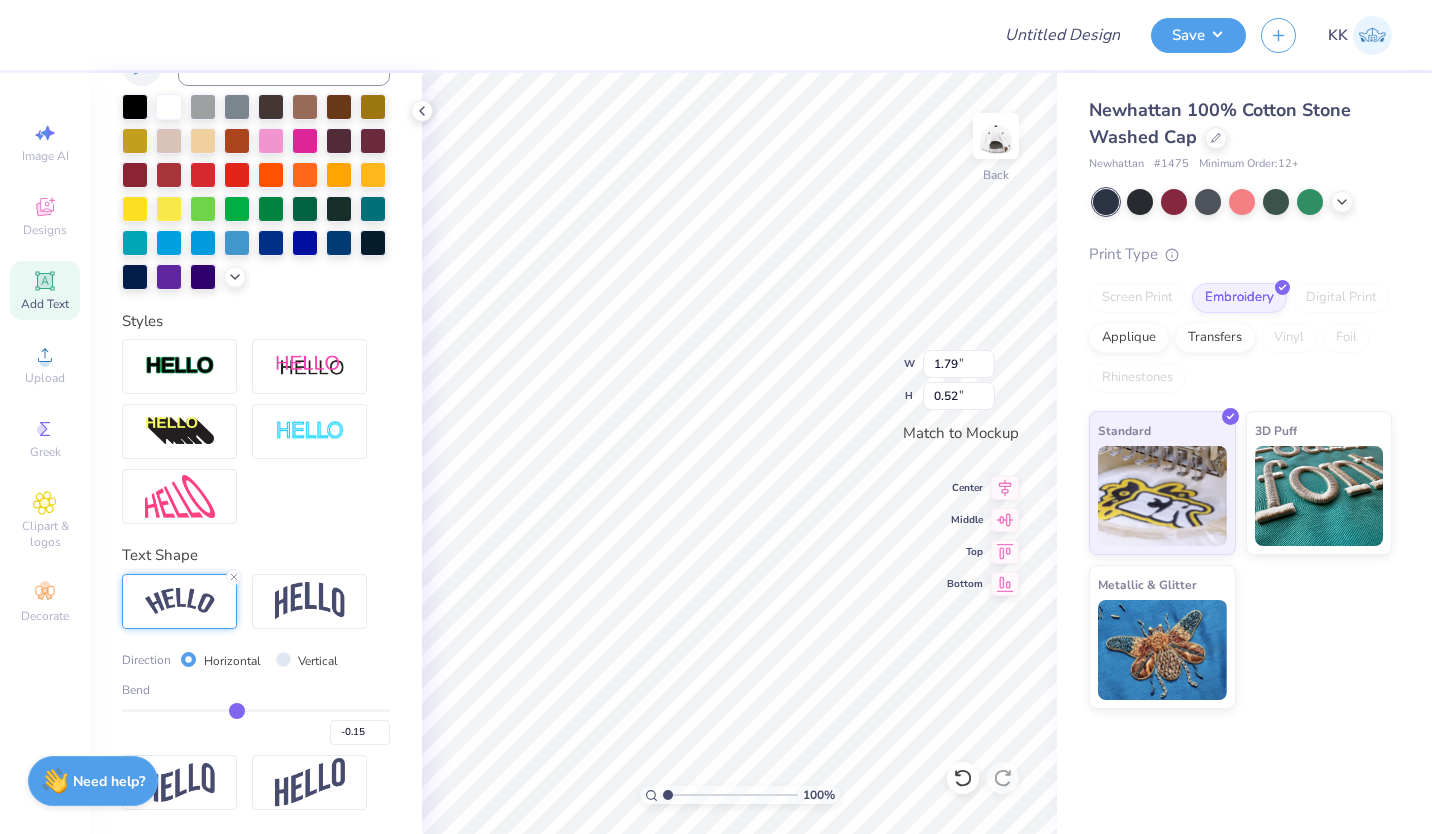 type on "-0.16" 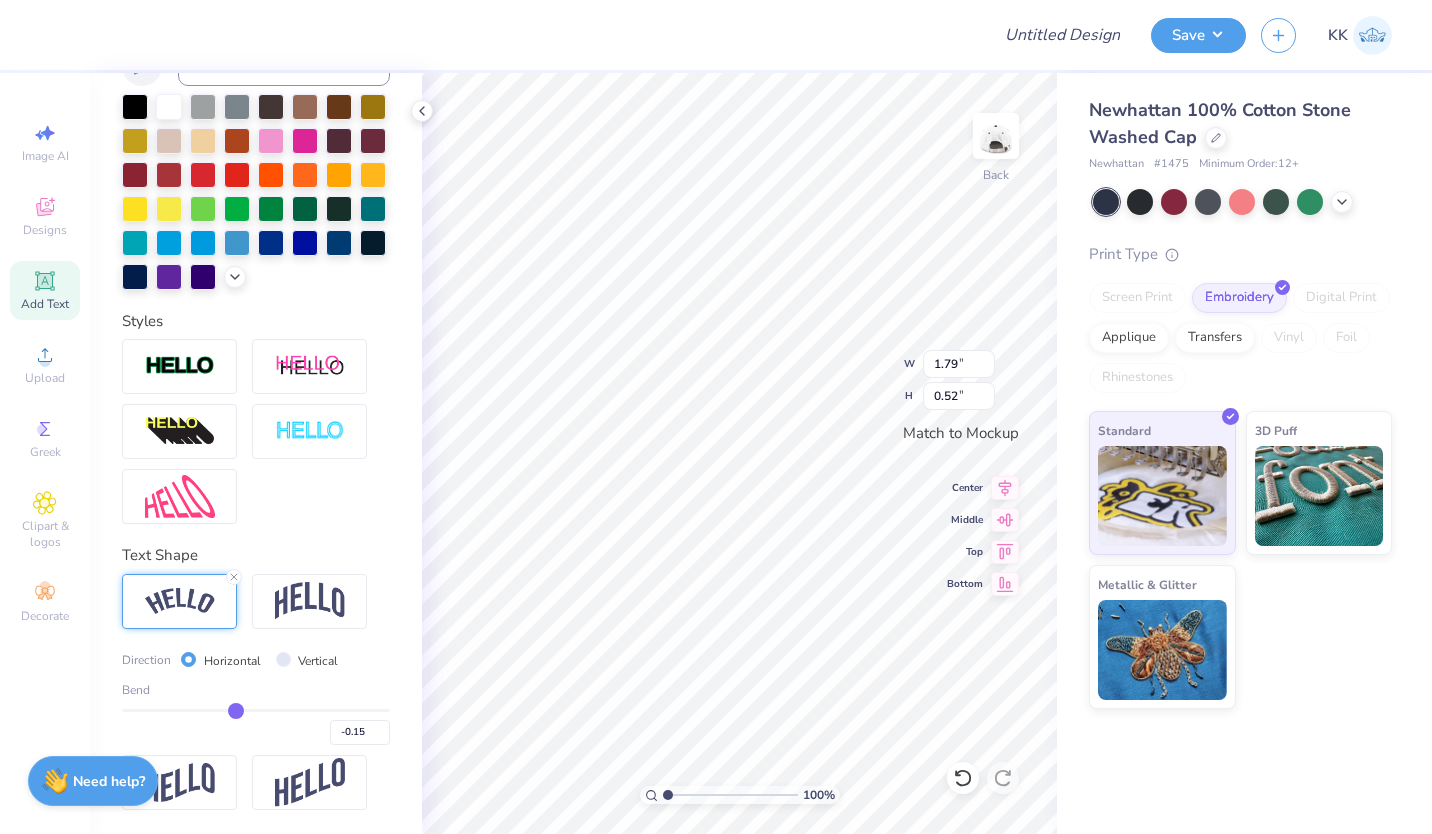 type on "-0.16" 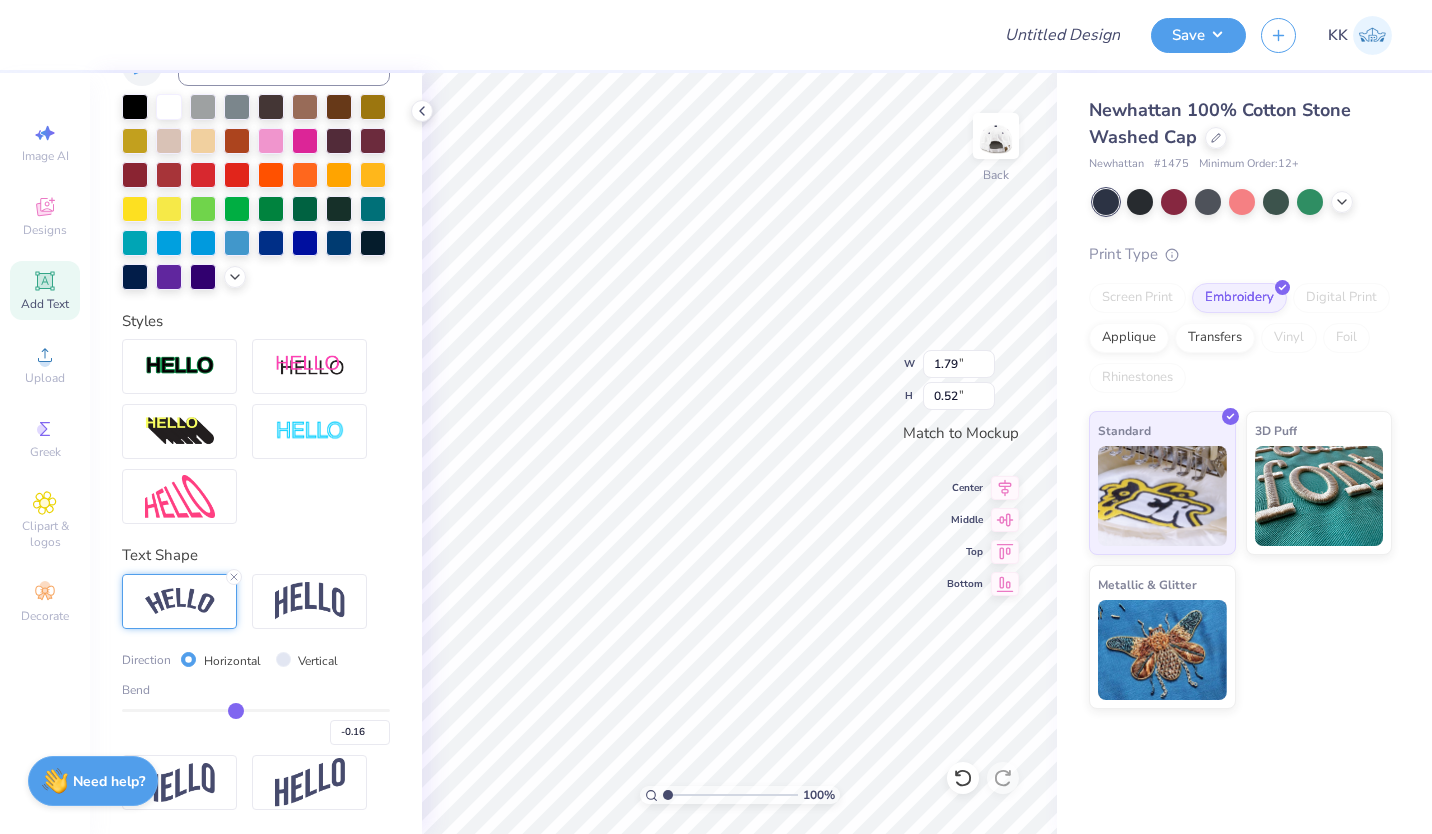 type on "-0.17" 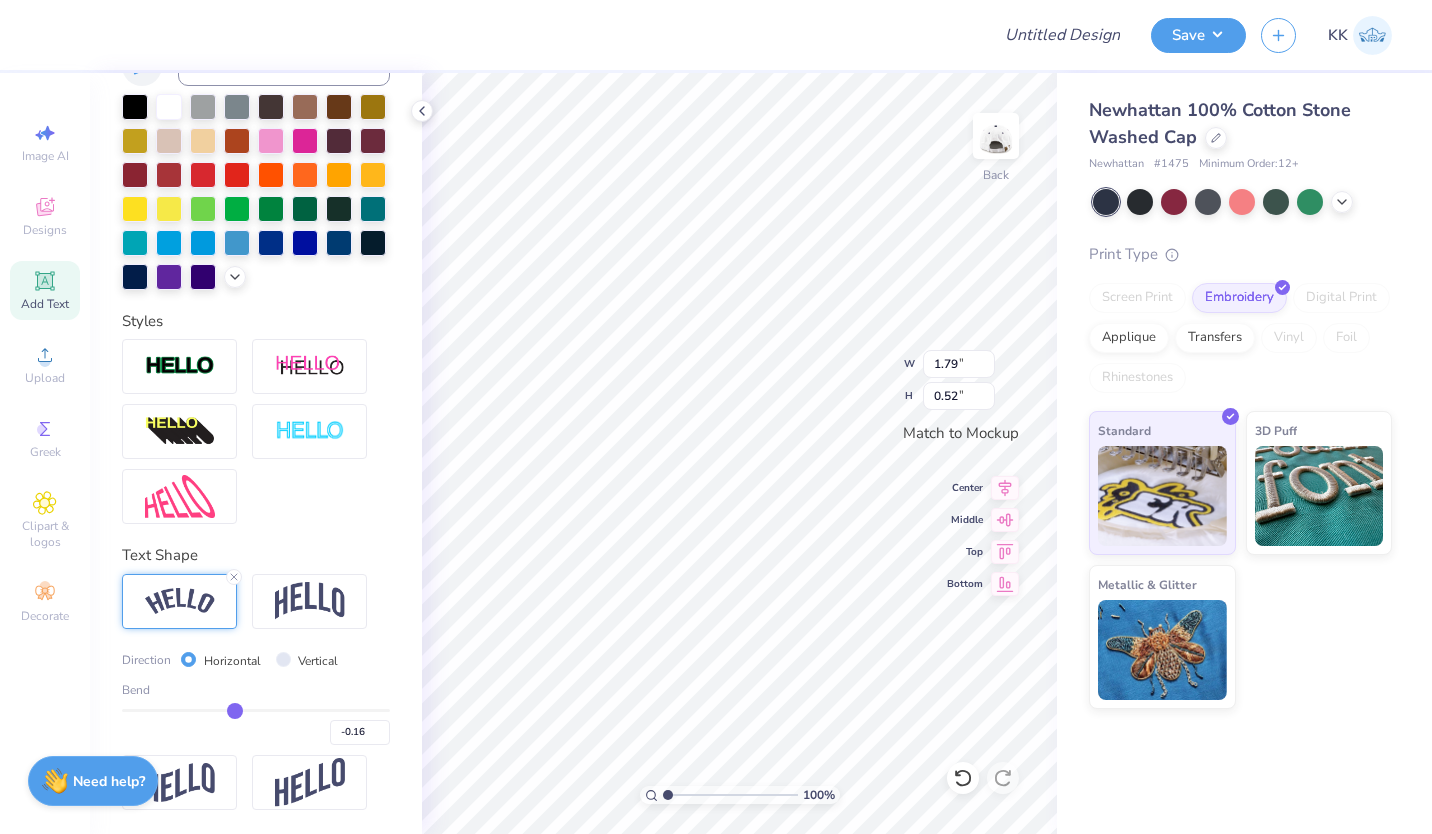 type on "-0.17" 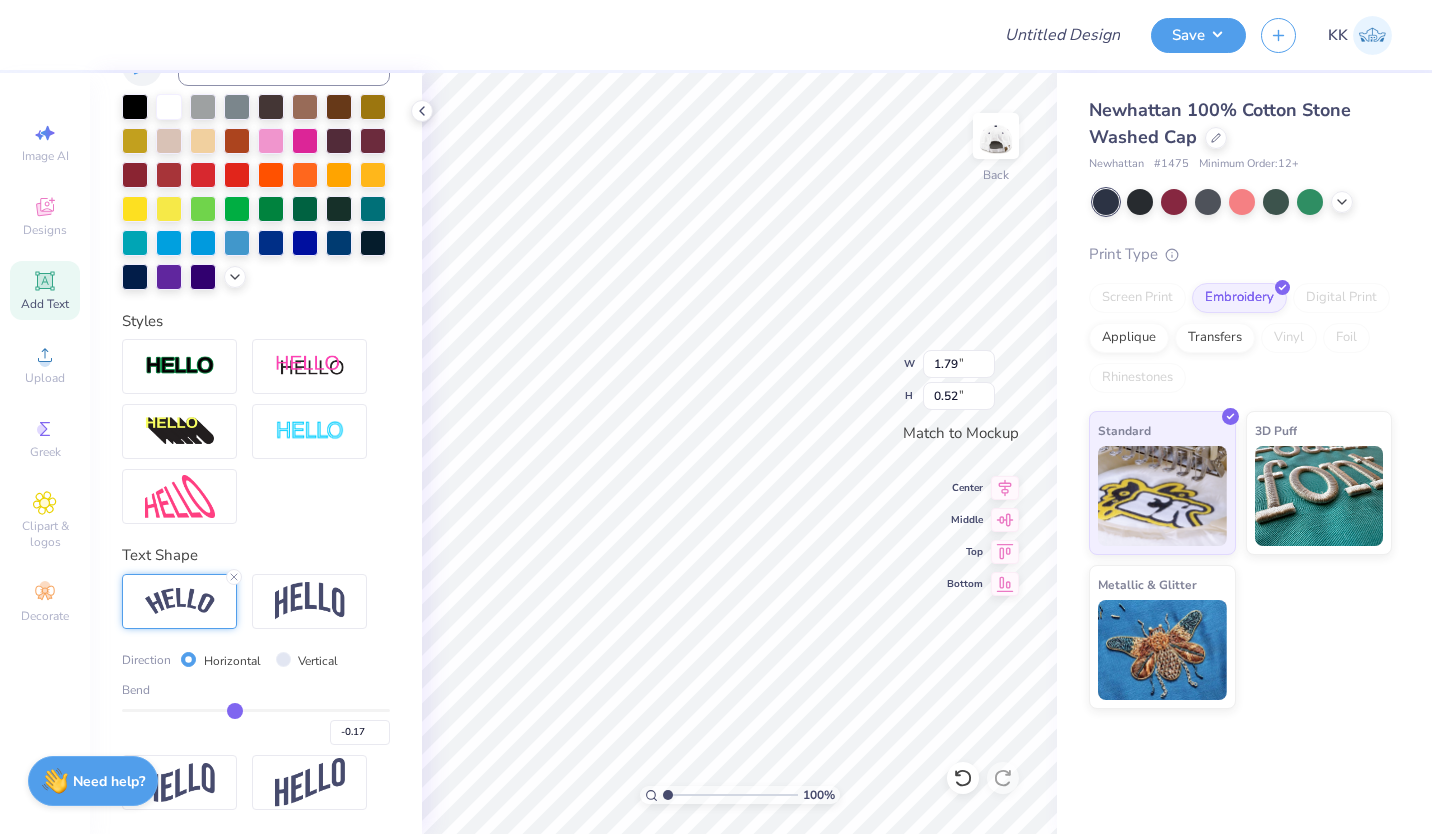 type on "-0.18" 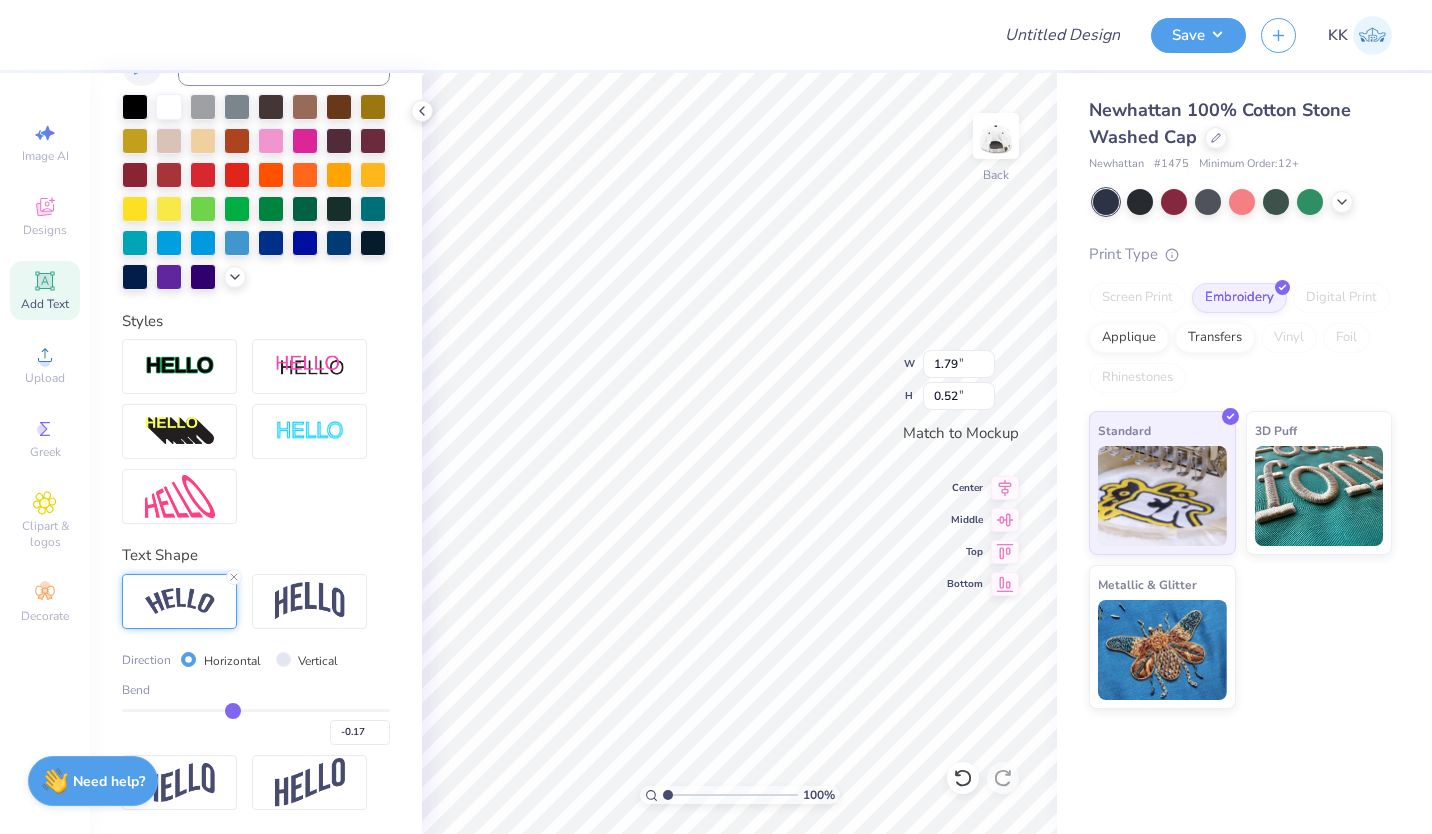 type on "-0.18" 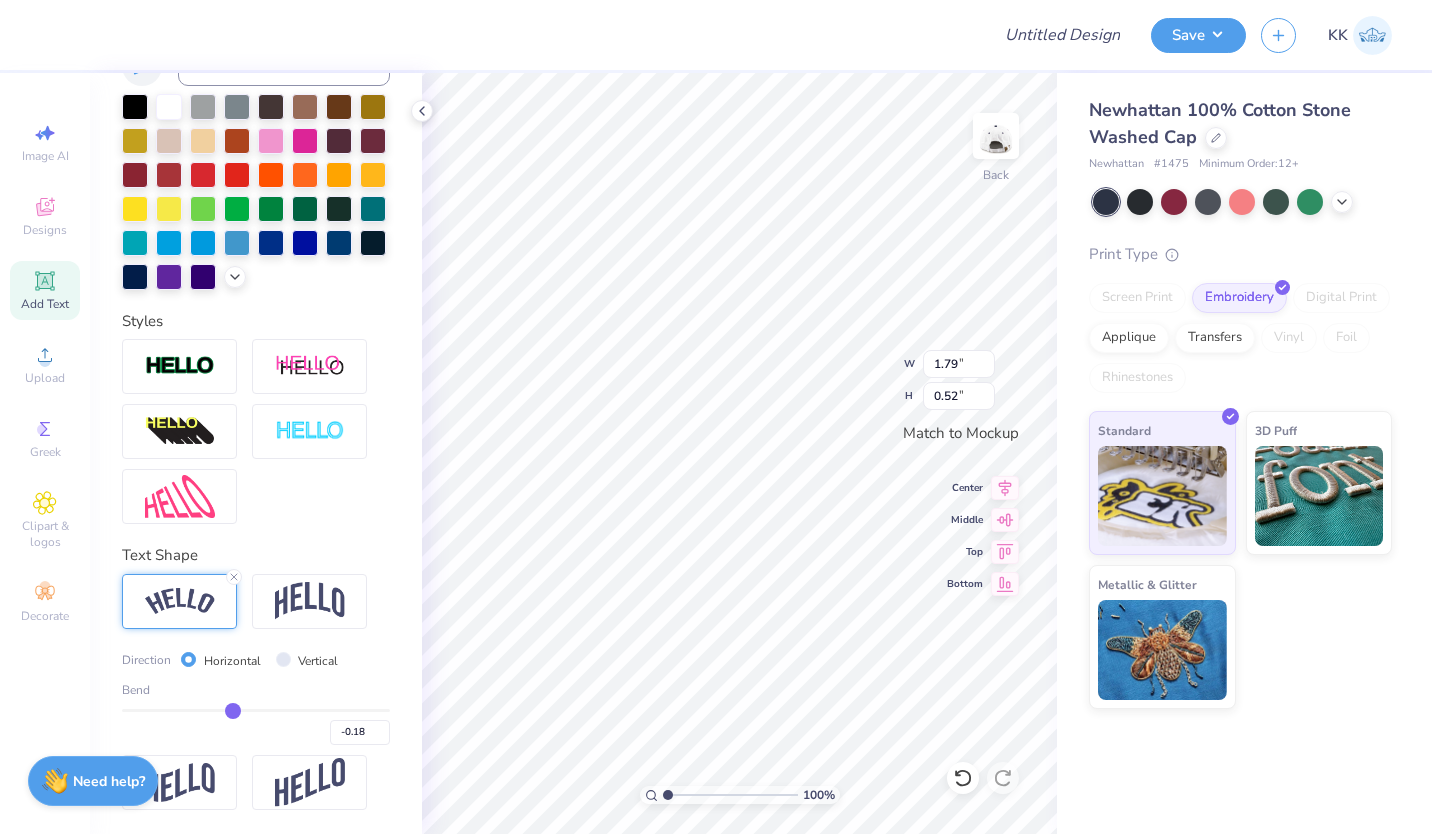 type on "-0.19" 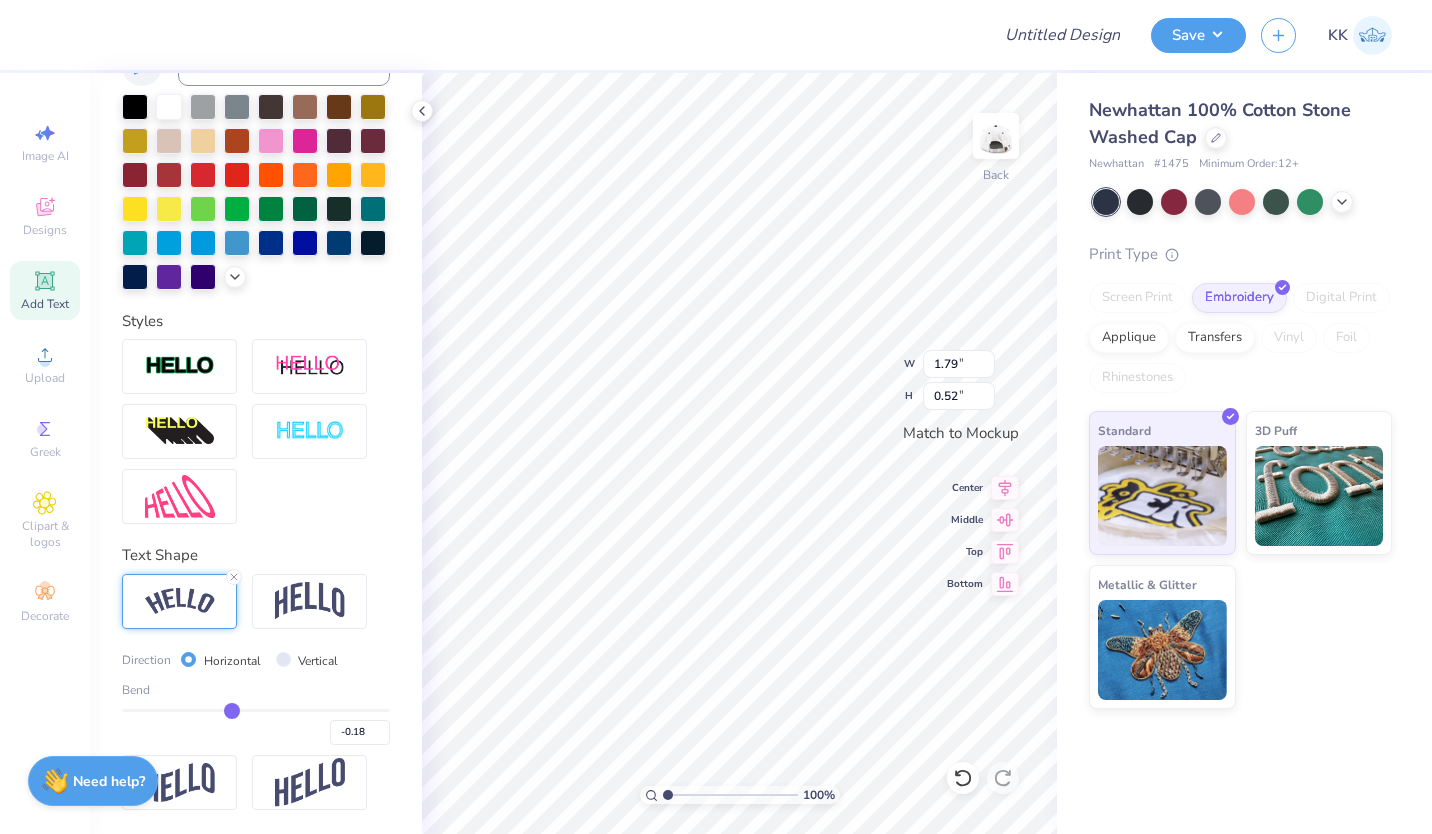 type on "-0.19" 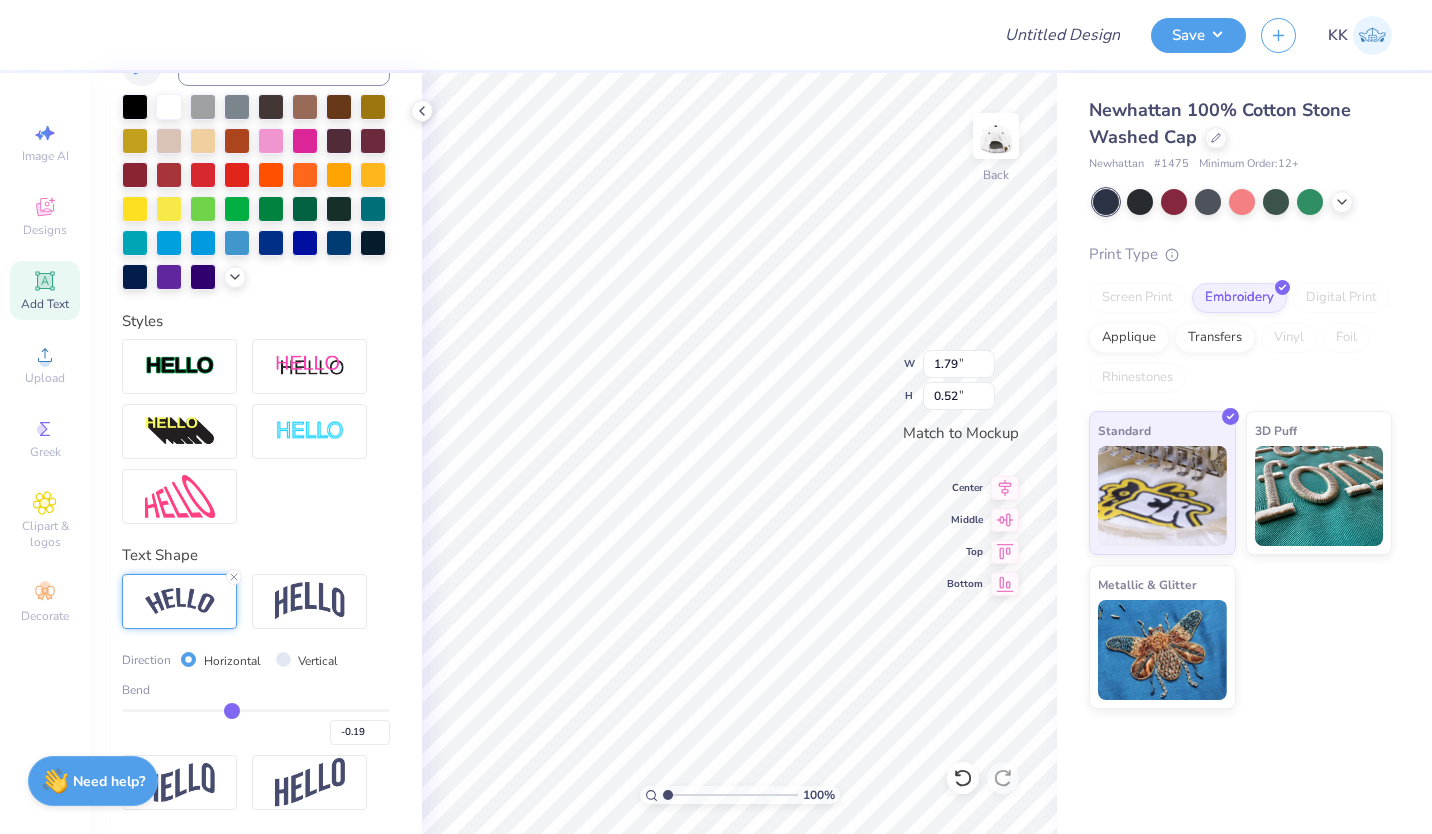 type on "-0.2" 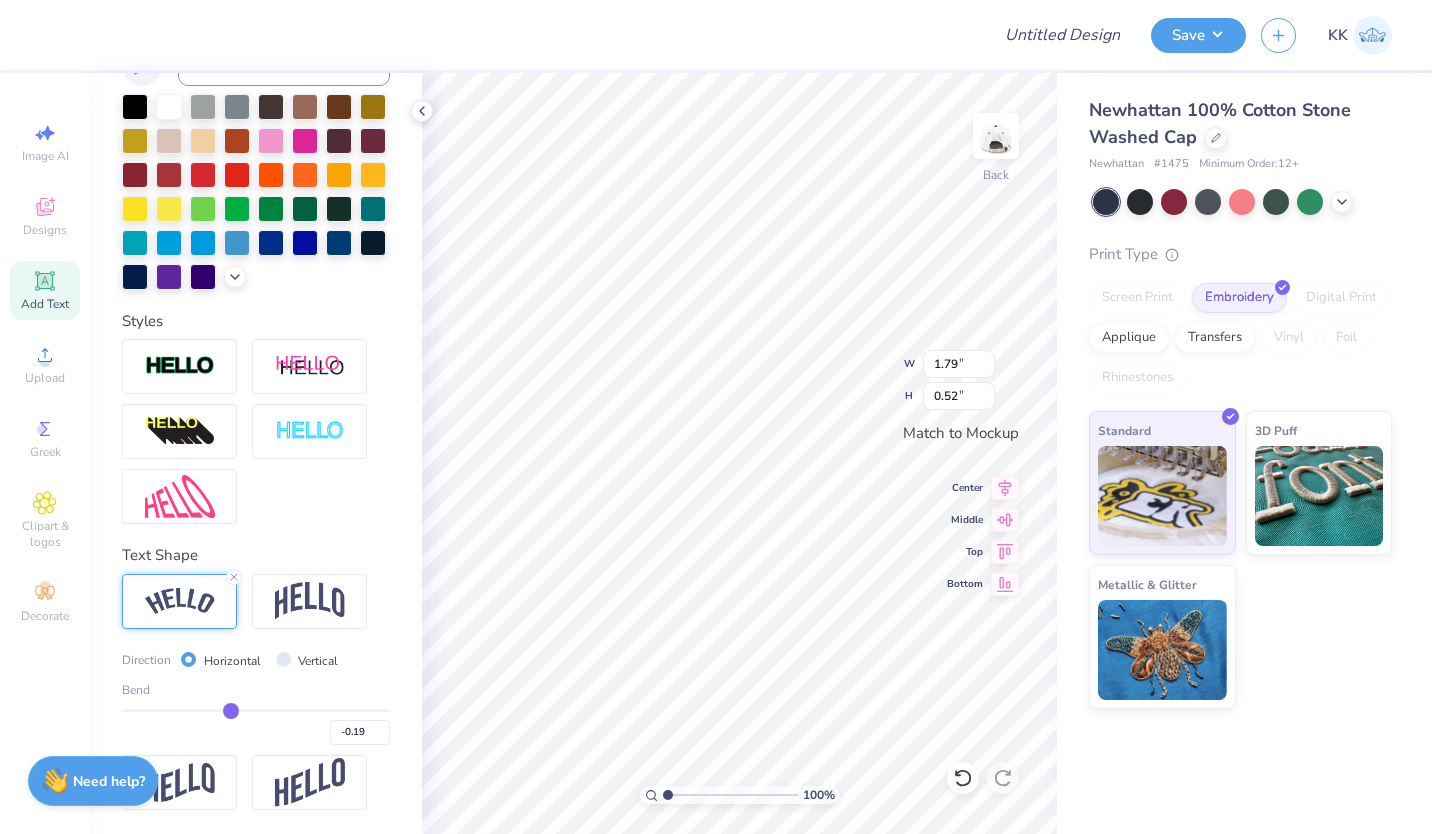 type on "-0.20" 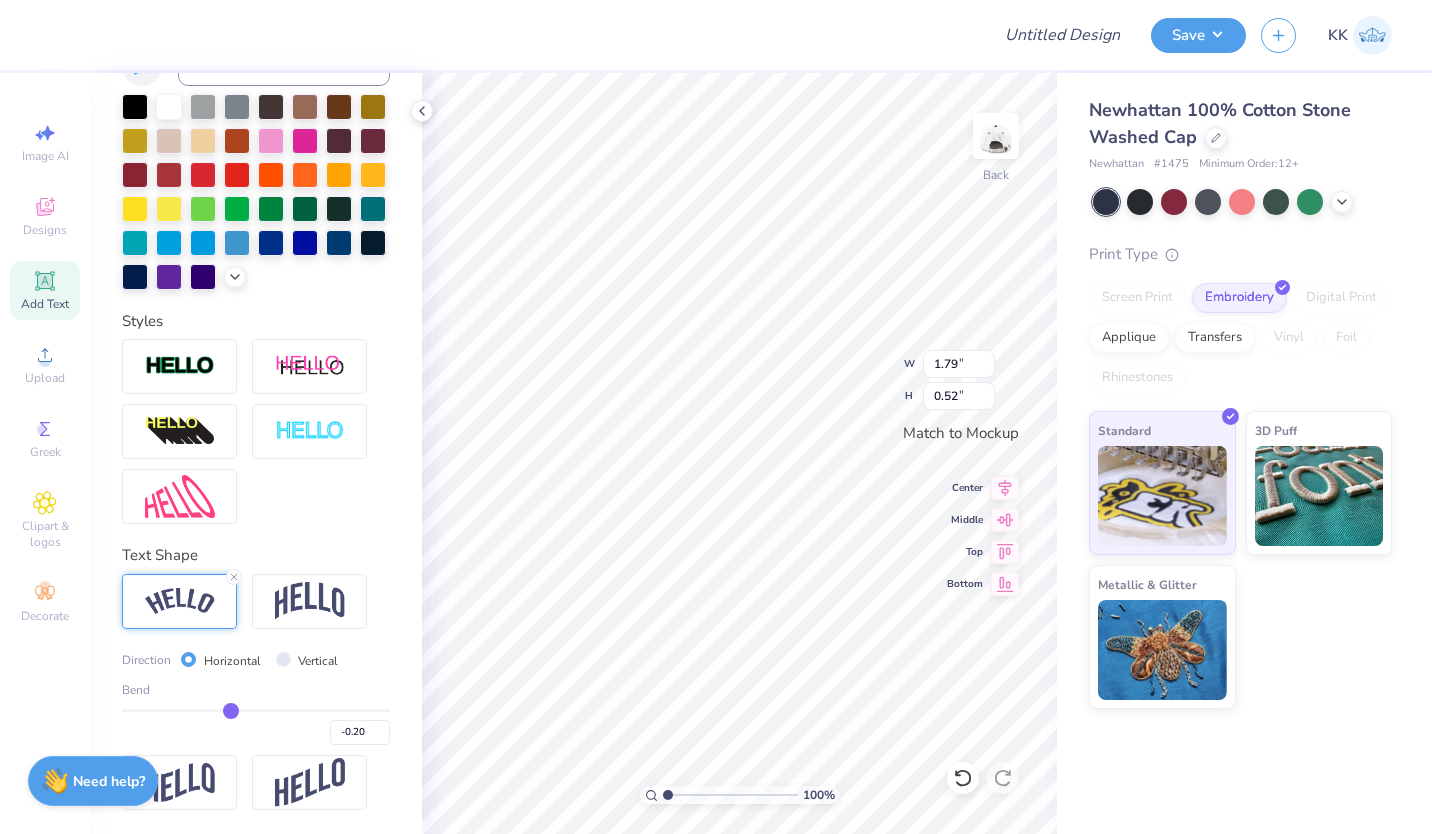 type on "-0.21" 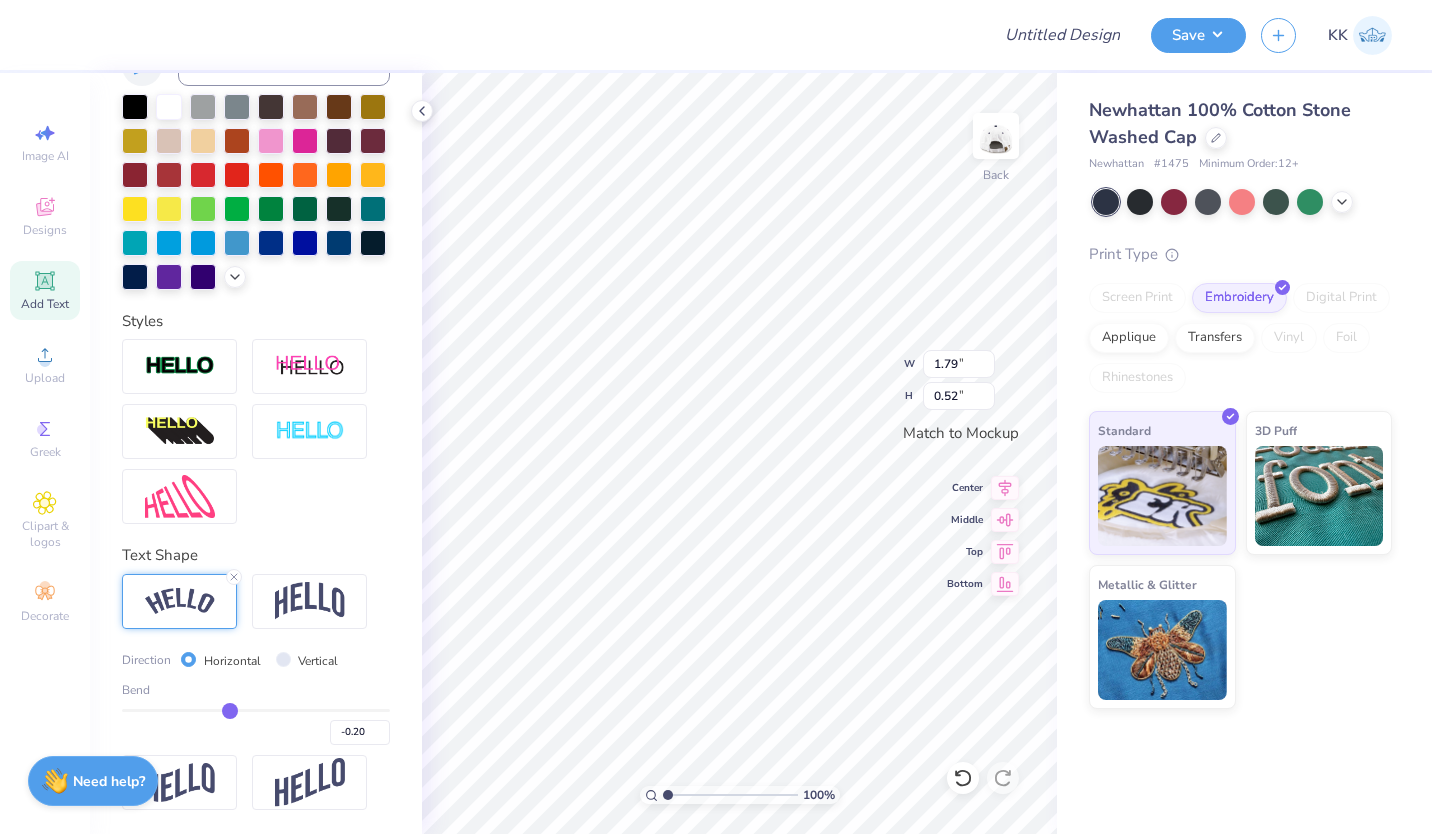 type on "-0.21" 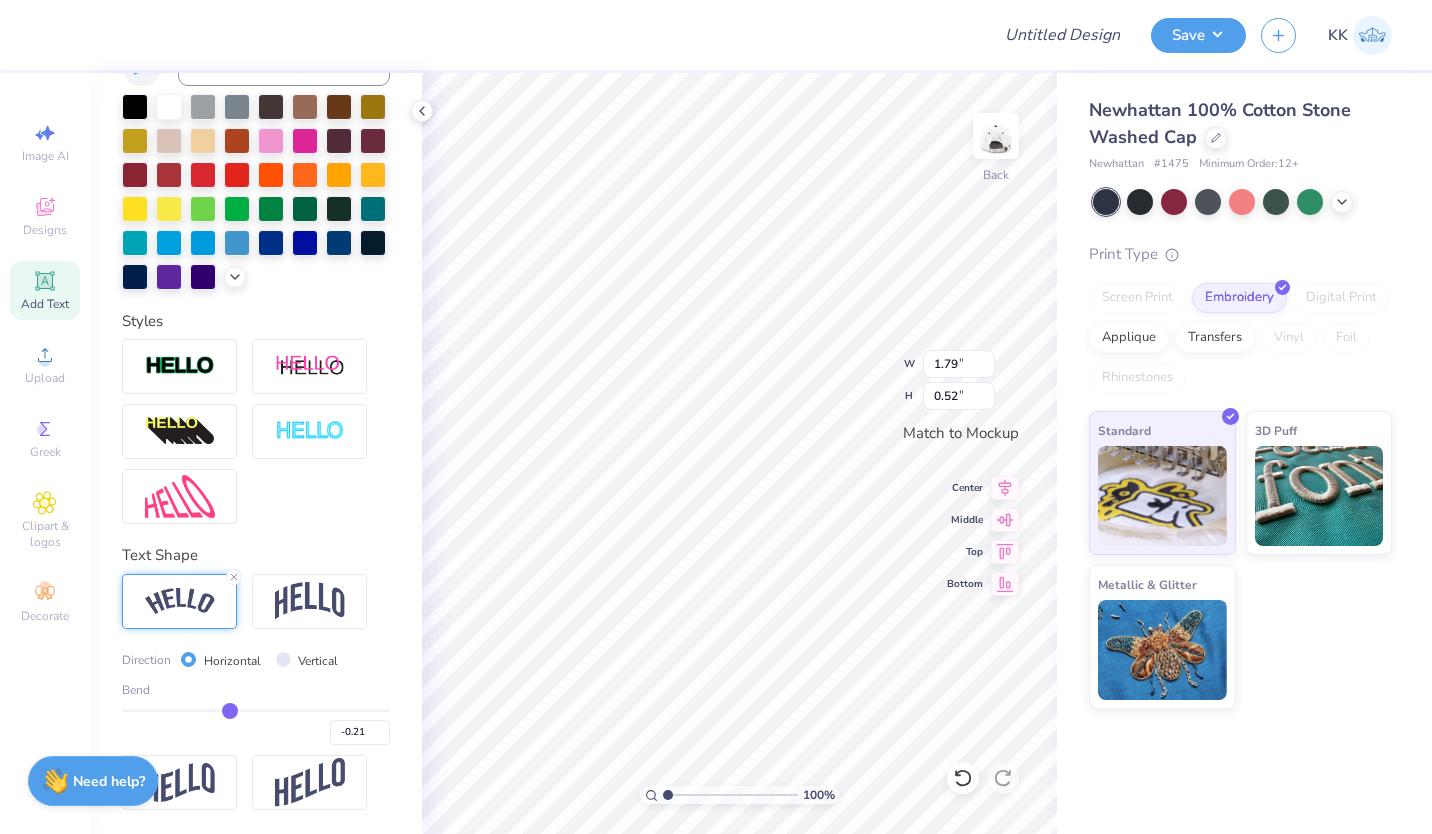 type on "-0.22" 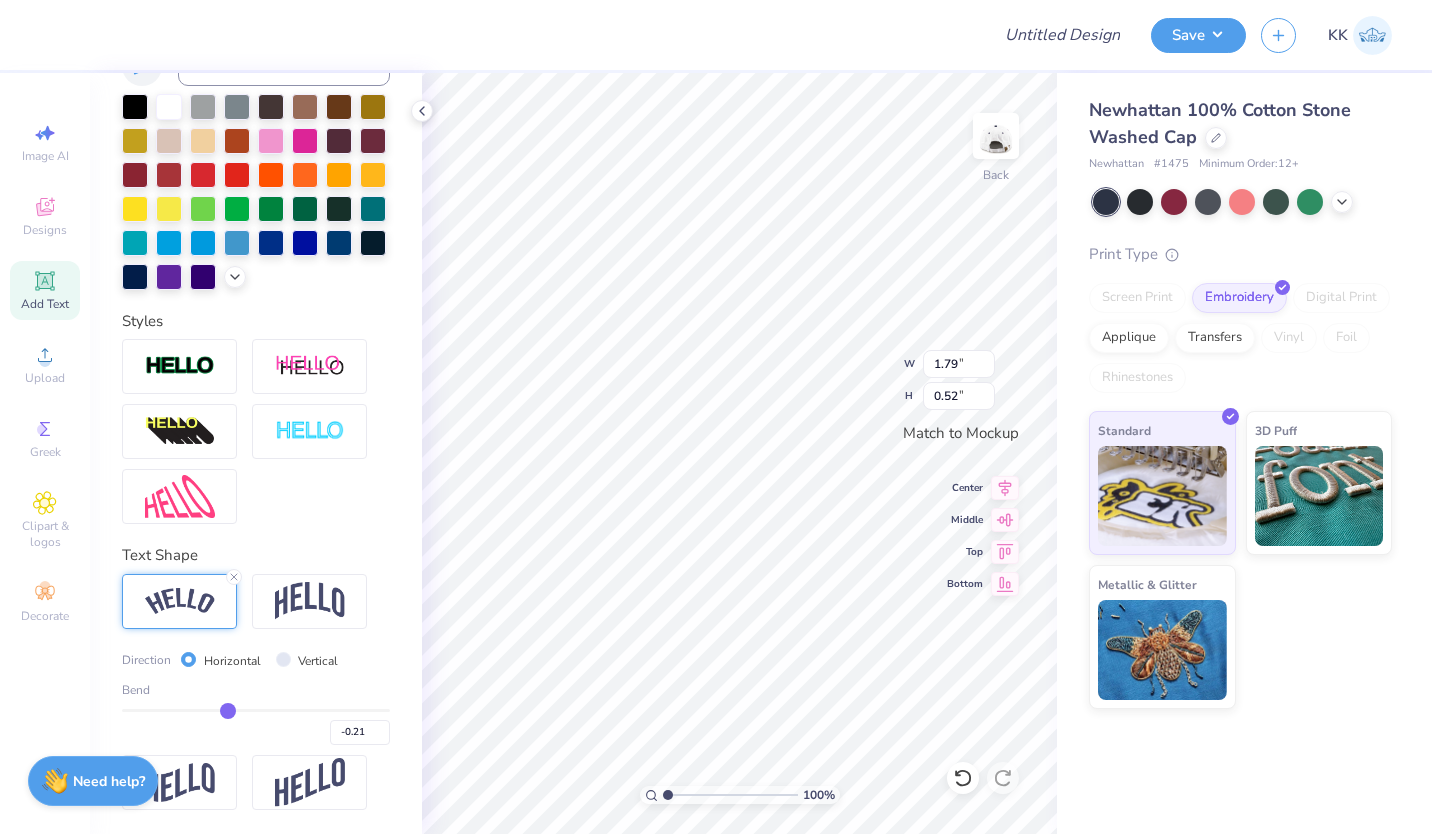 type on "-0.22" 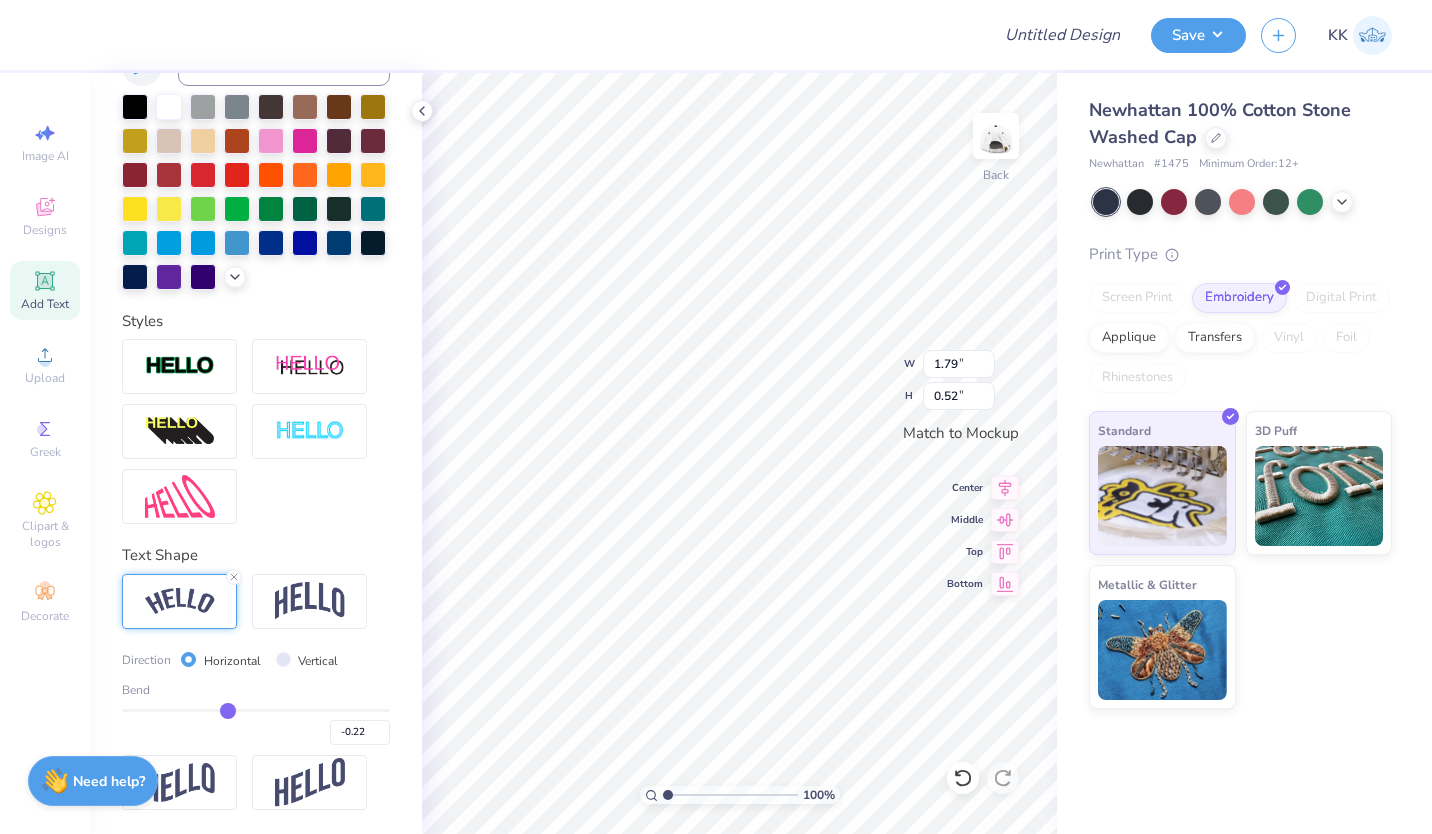 type on "-0.23" 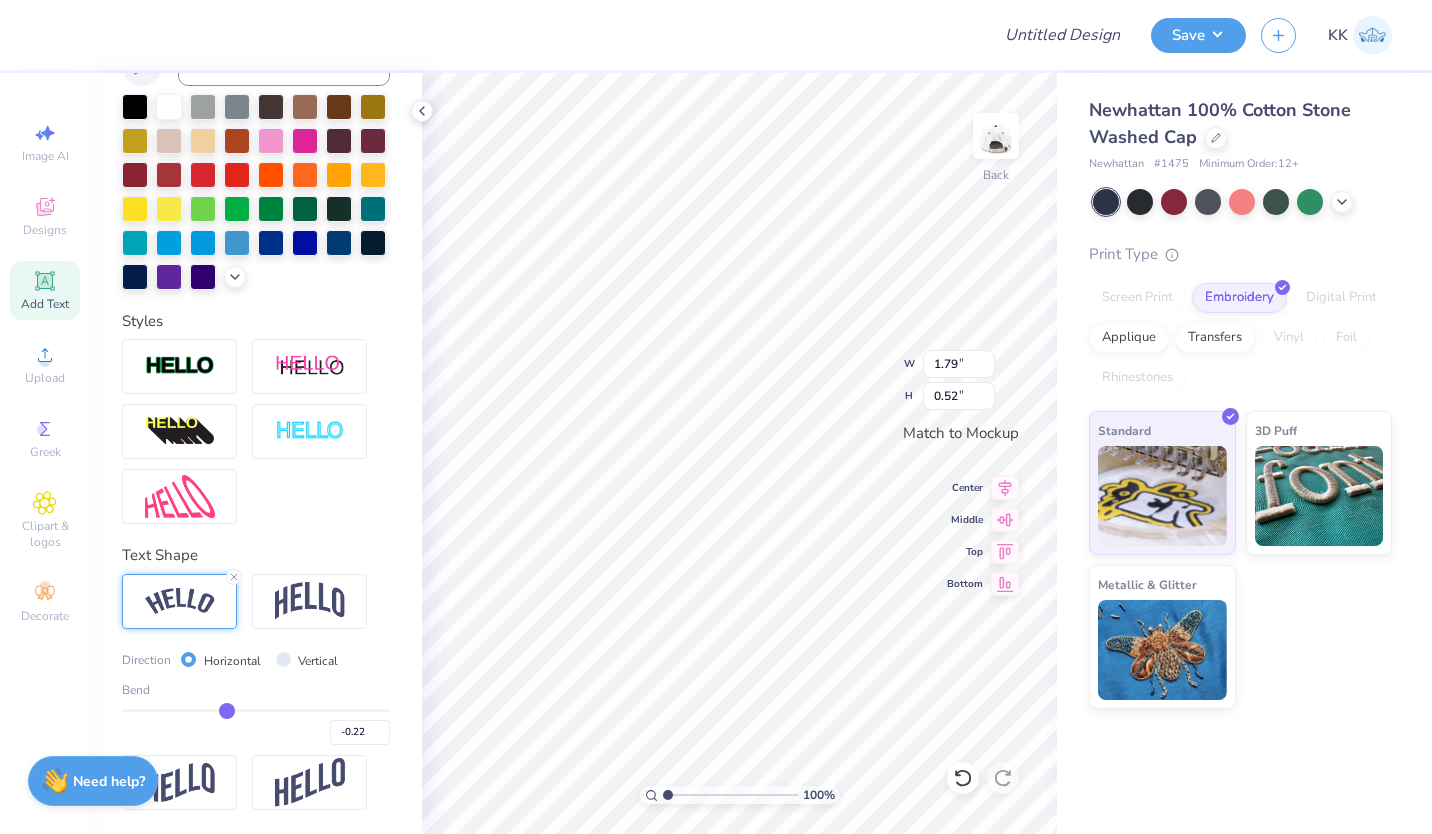 type on "-0.23" 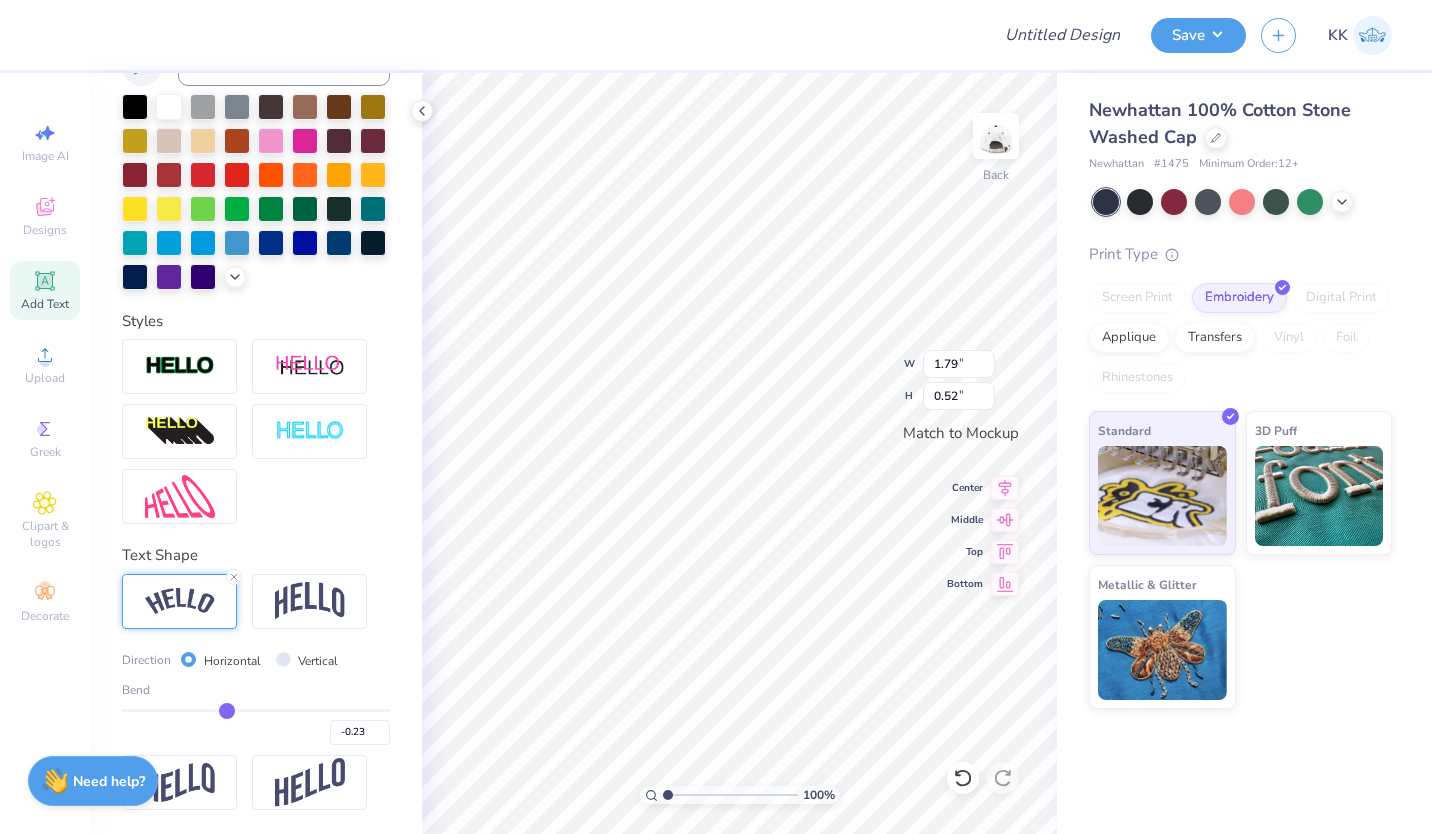 type on "-0.24" 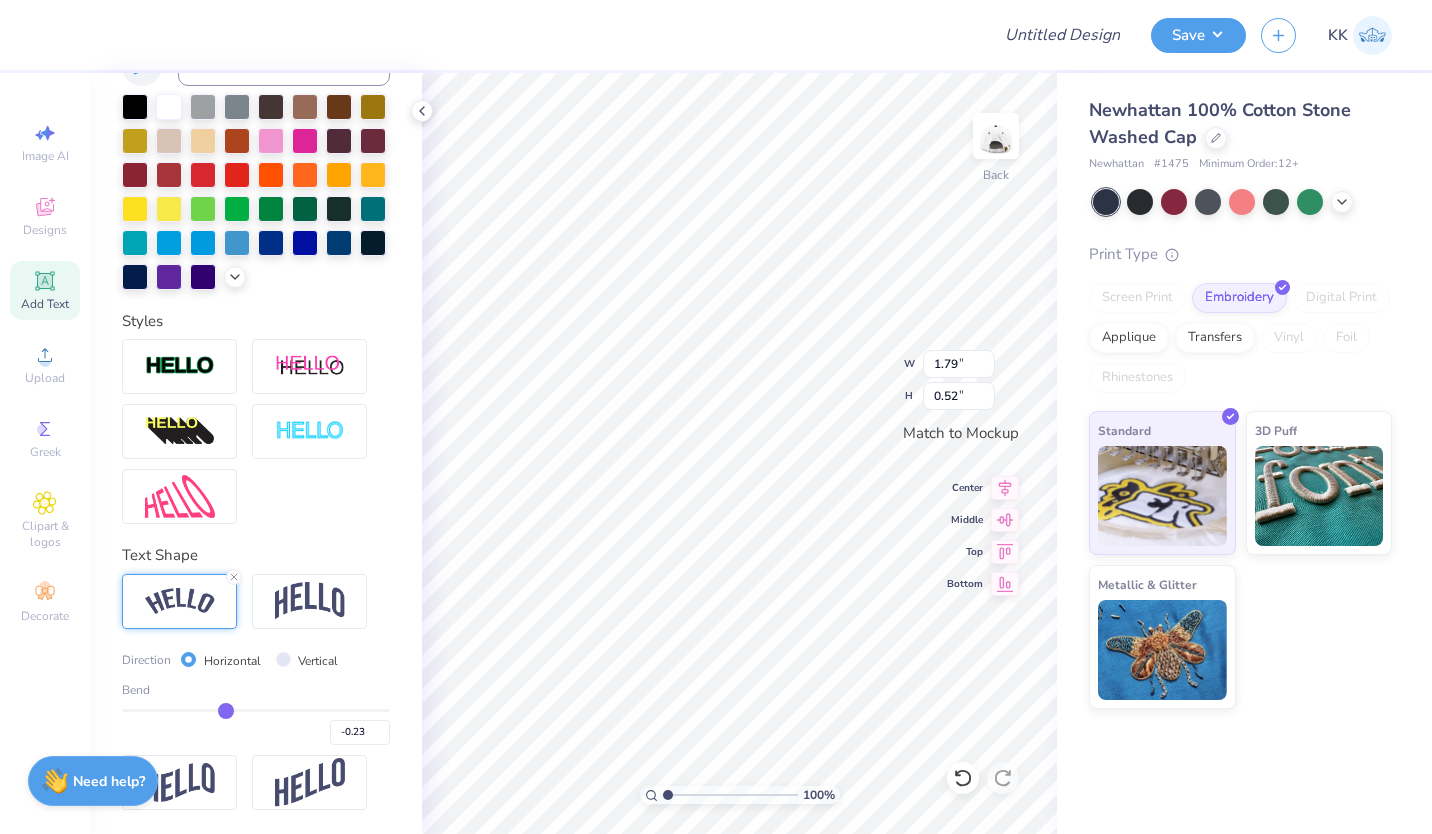 type on "-0.24" 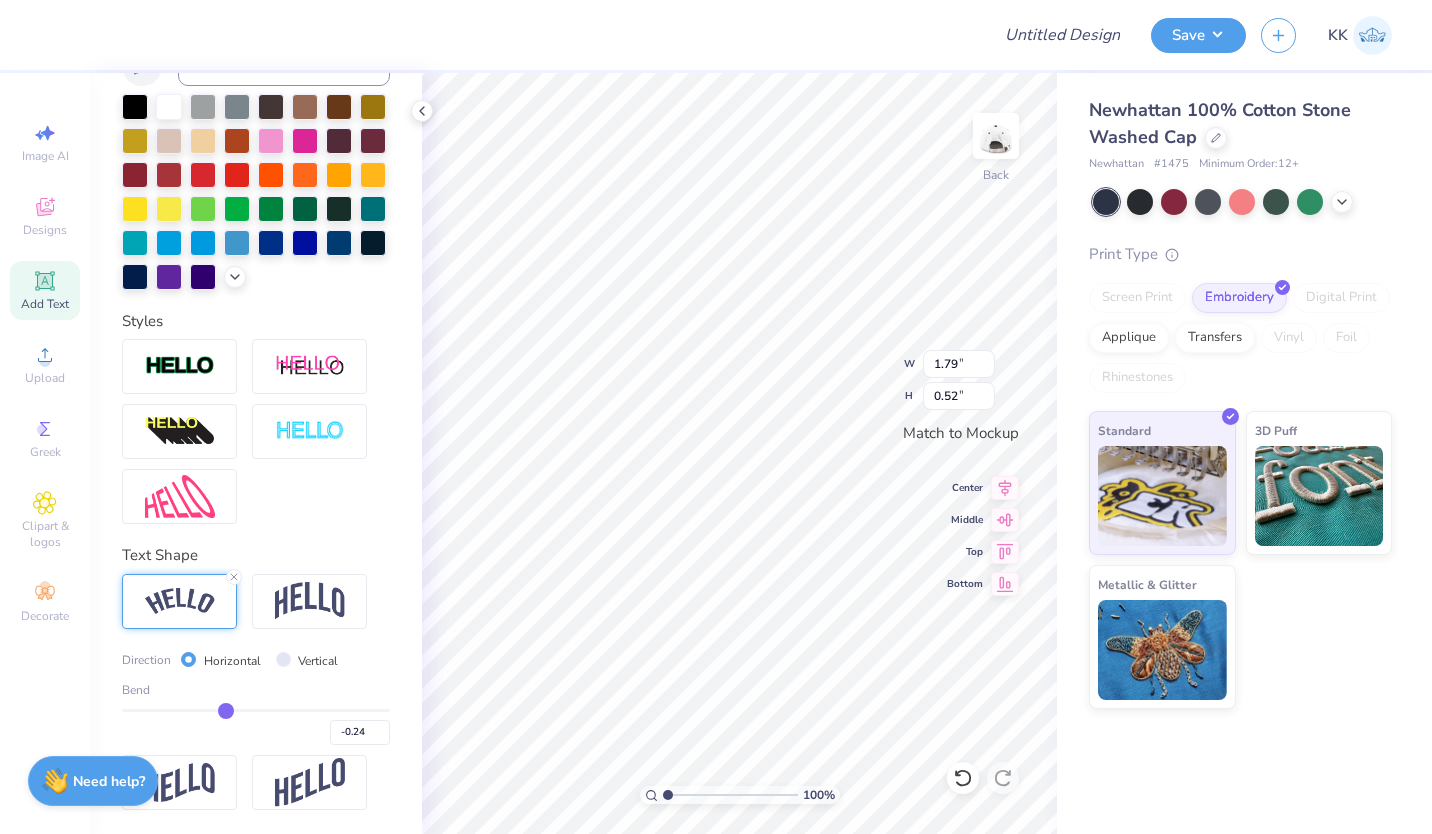 type on "-0.27" 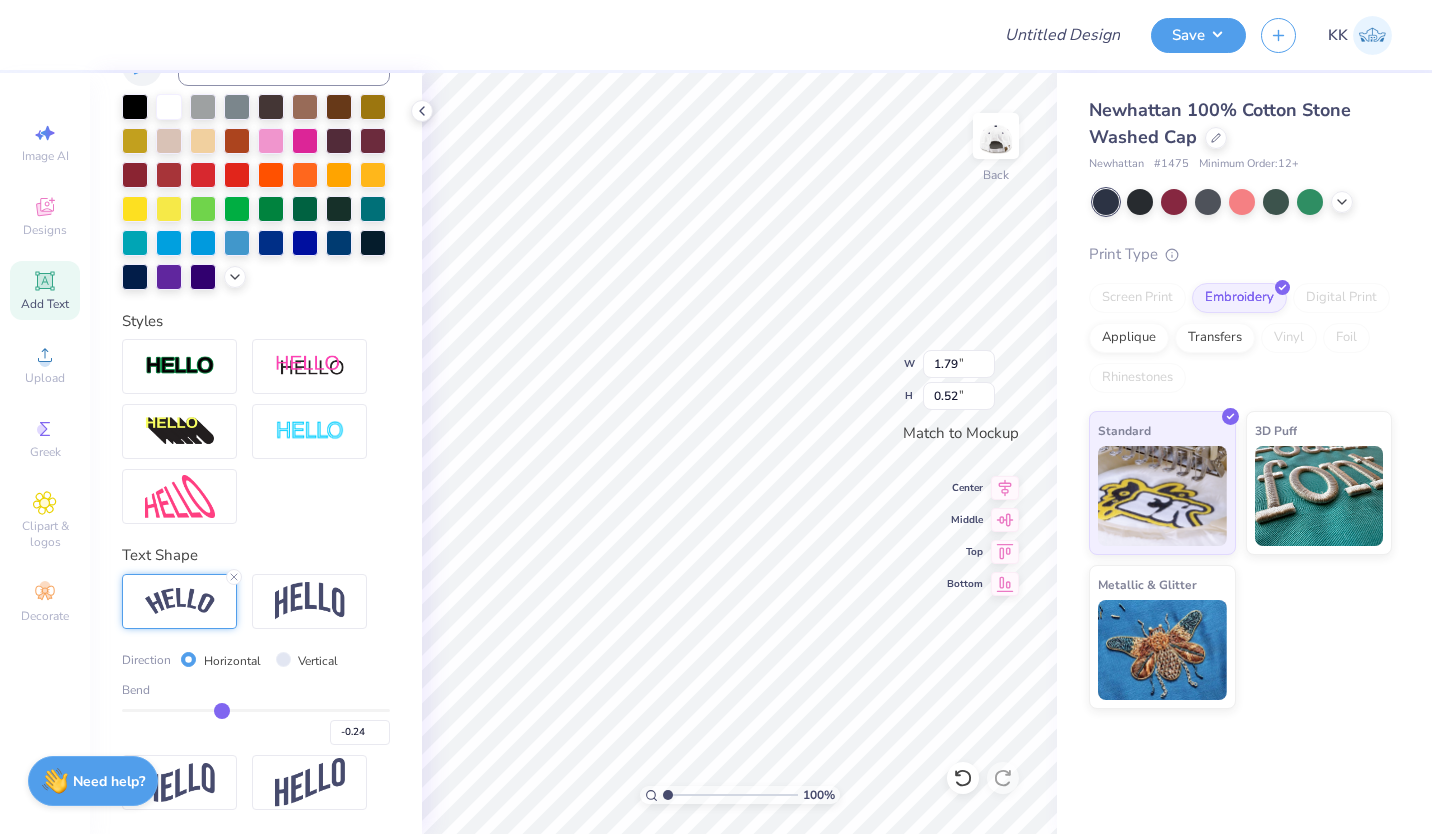 type on "-0.27" 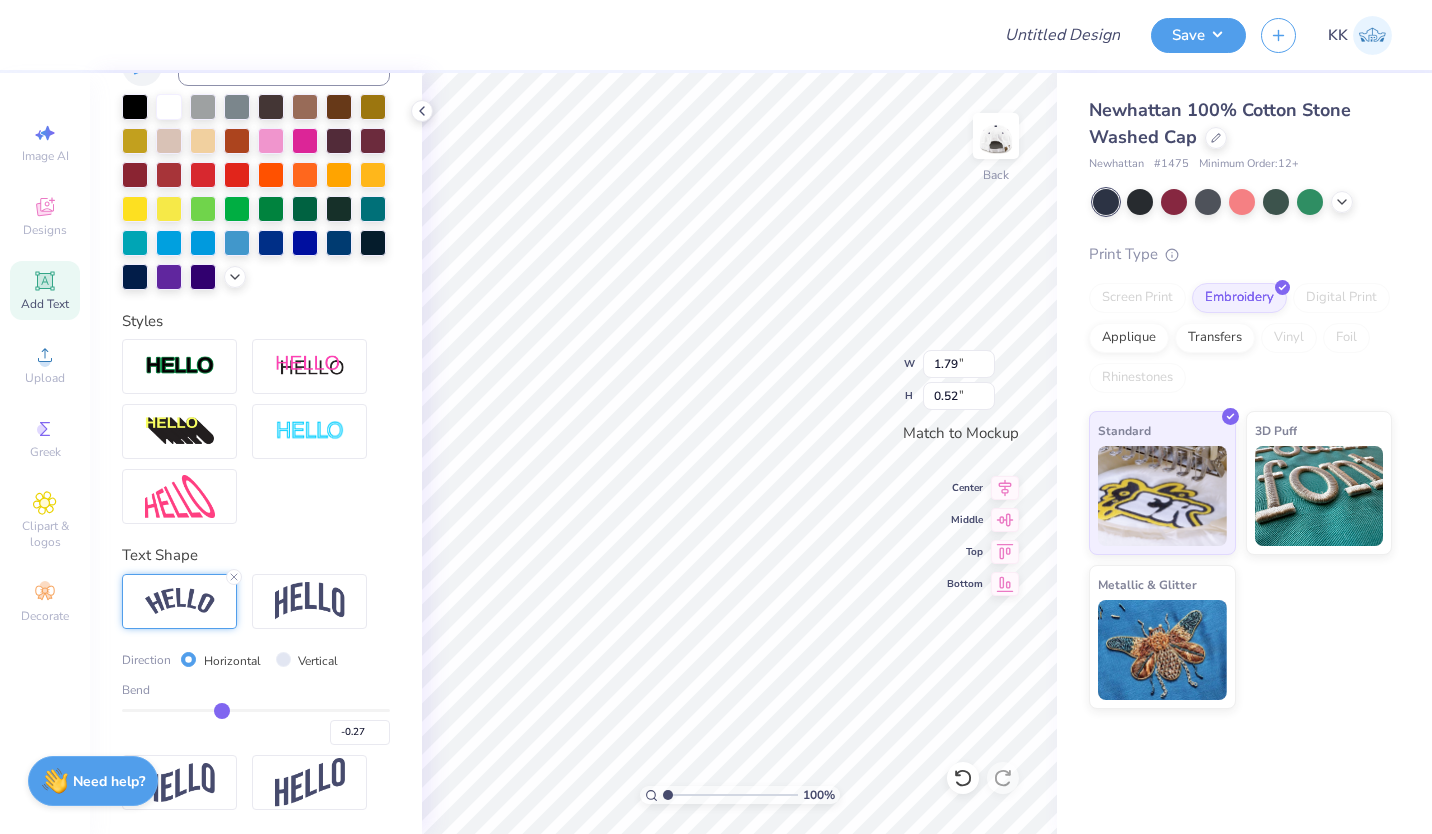 type on "-0.28" 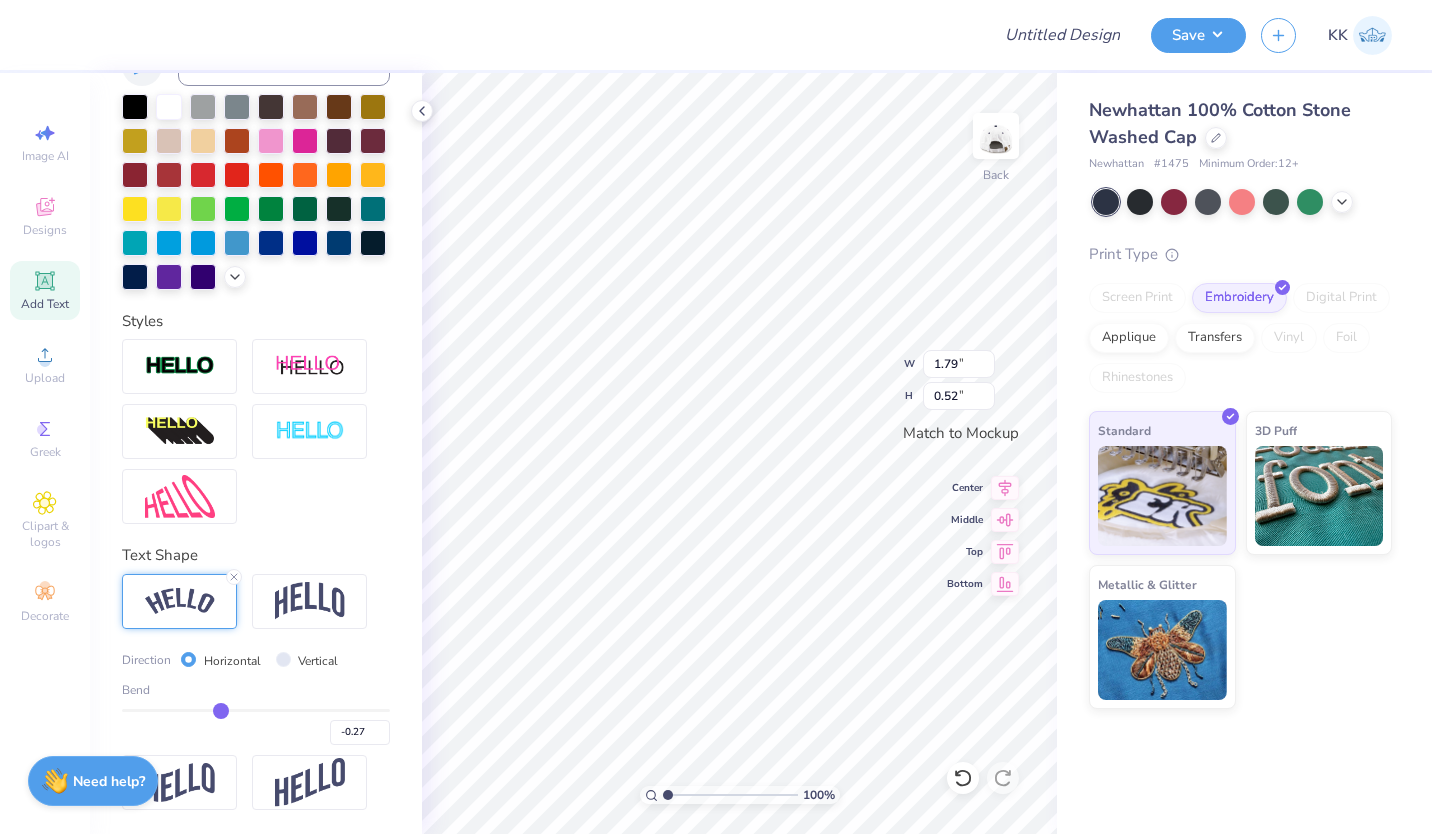 type on "-0.28" 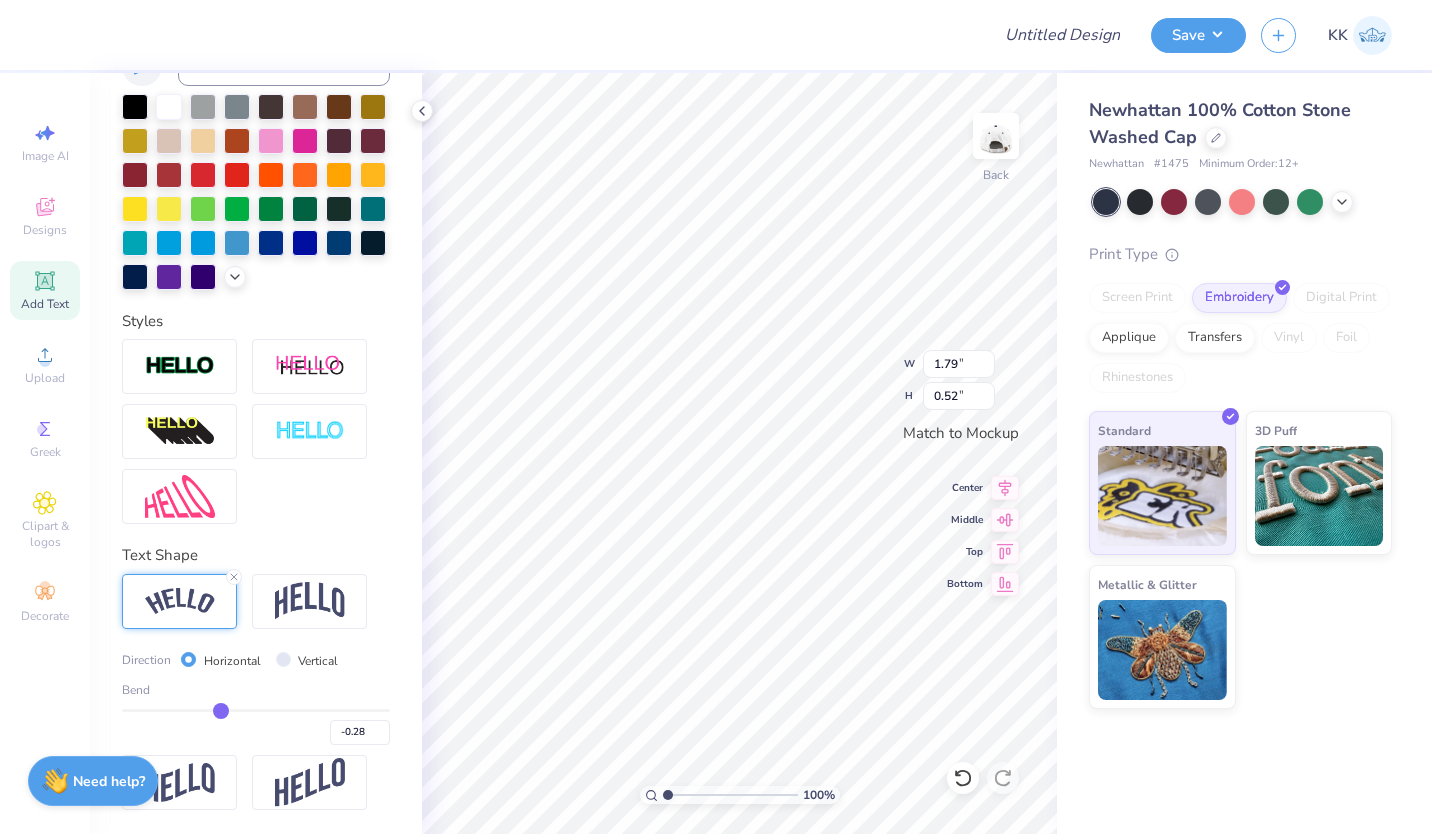 type on "-0.3" 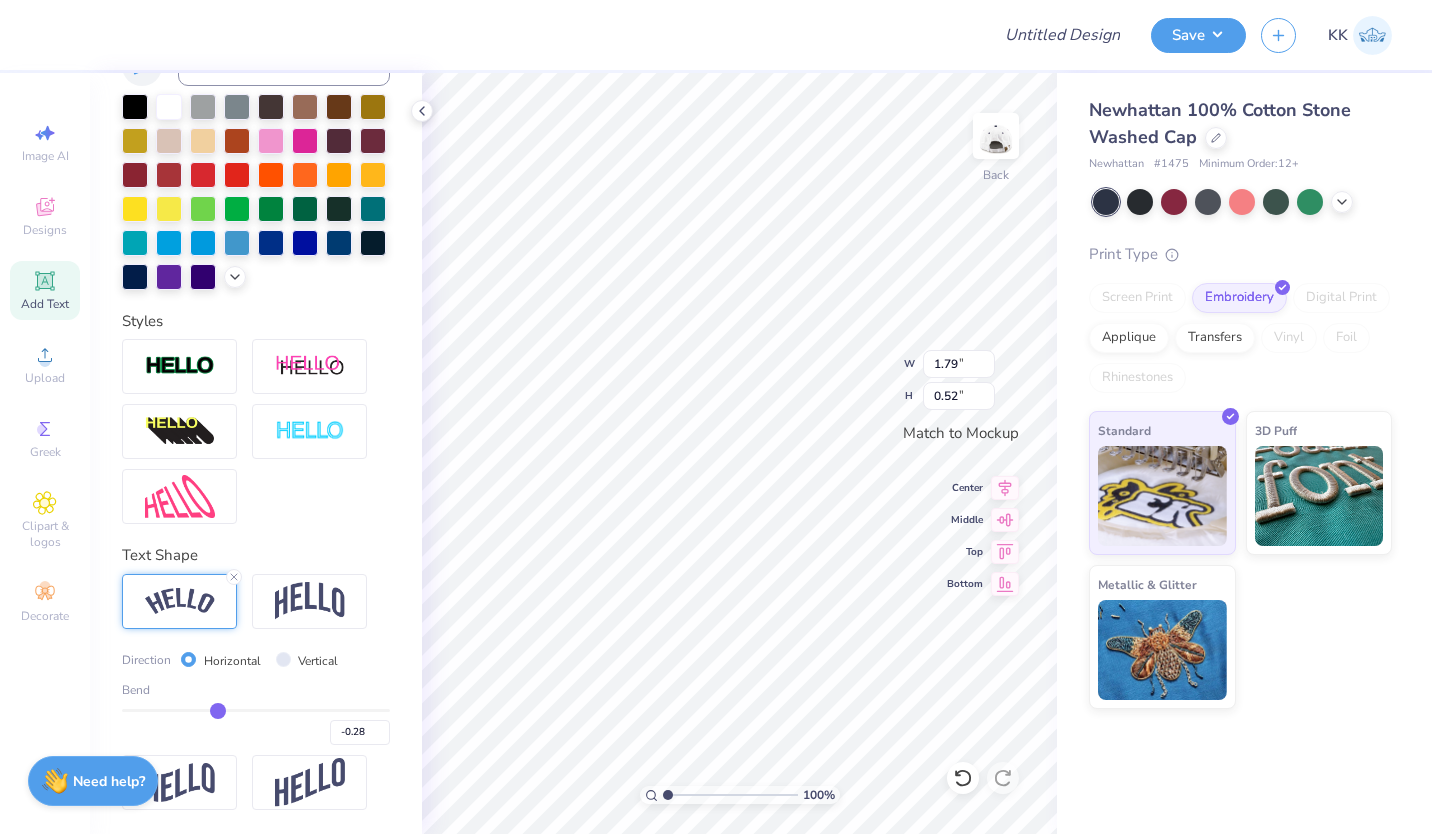type on "-0.30" 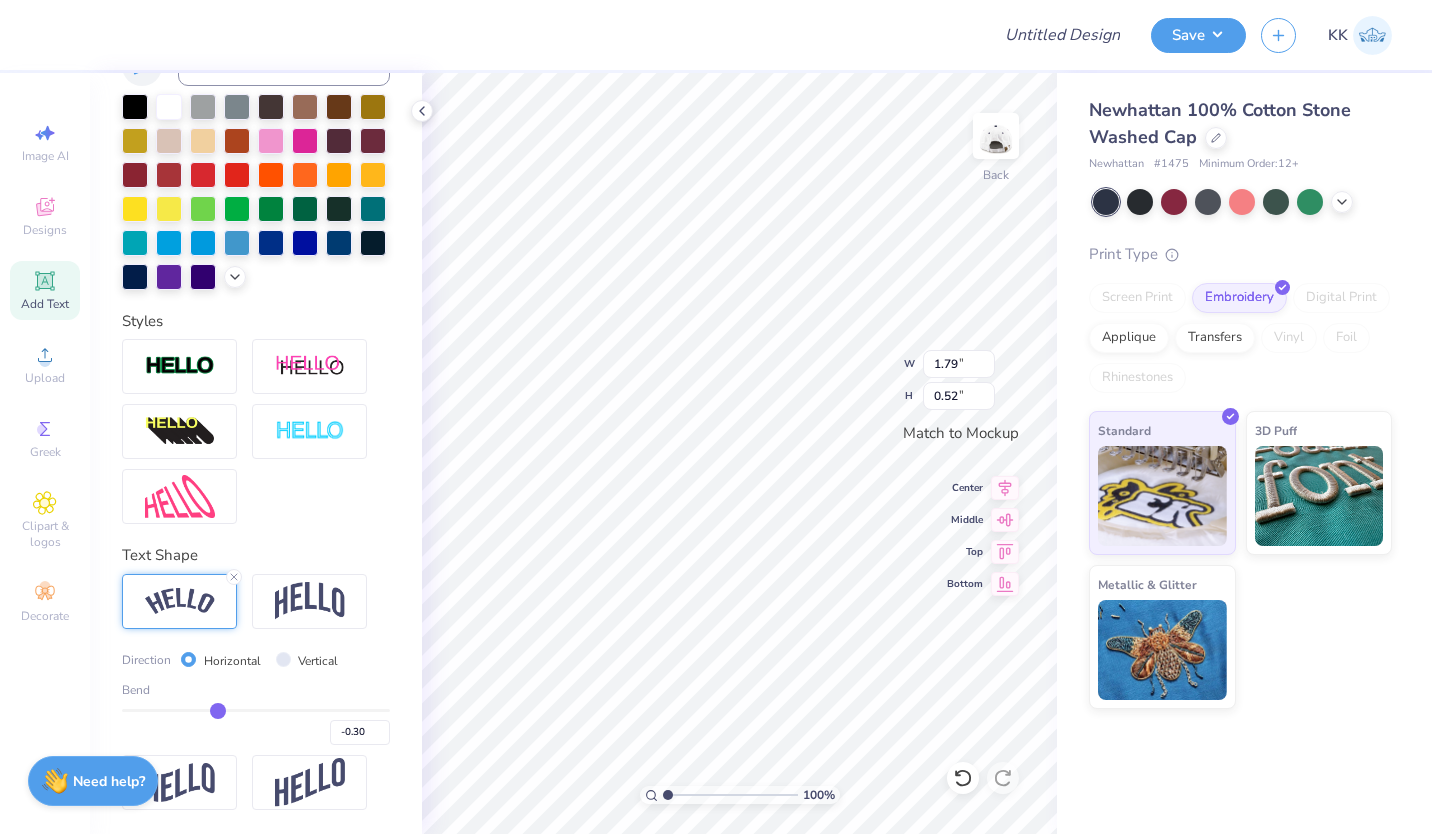 type on "-0.31" 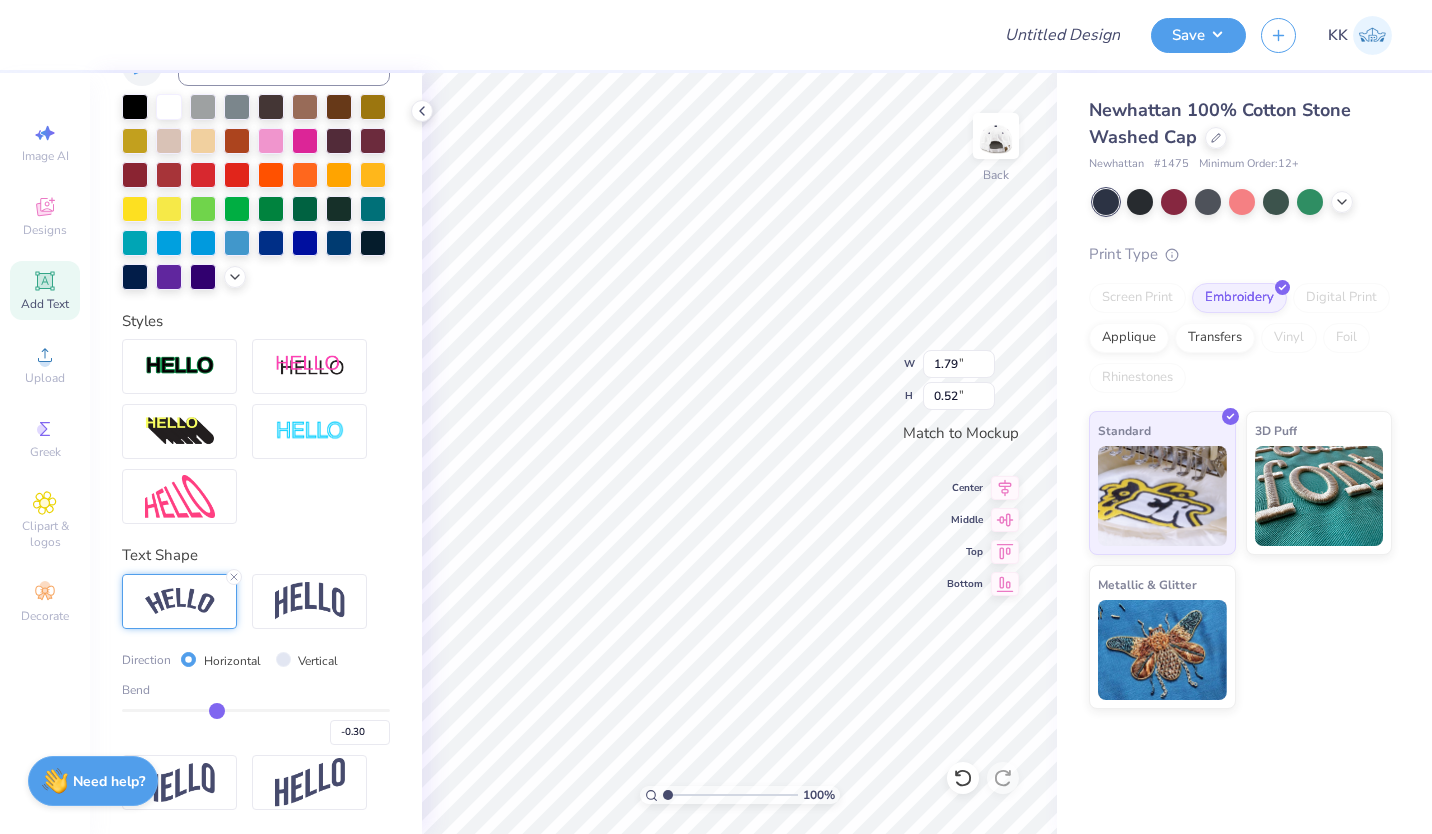 type on "-0.31" 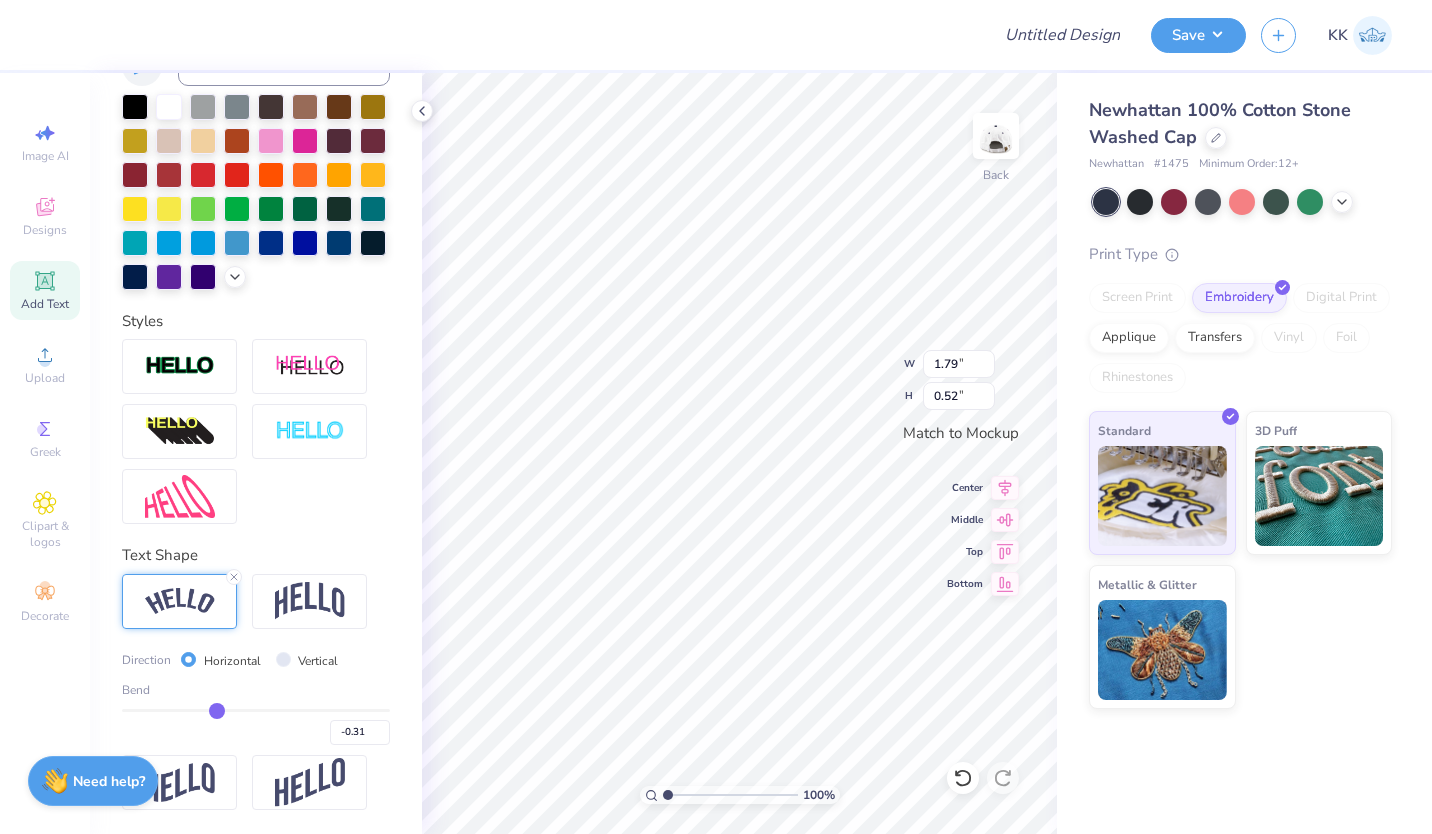 type on "-0.32" 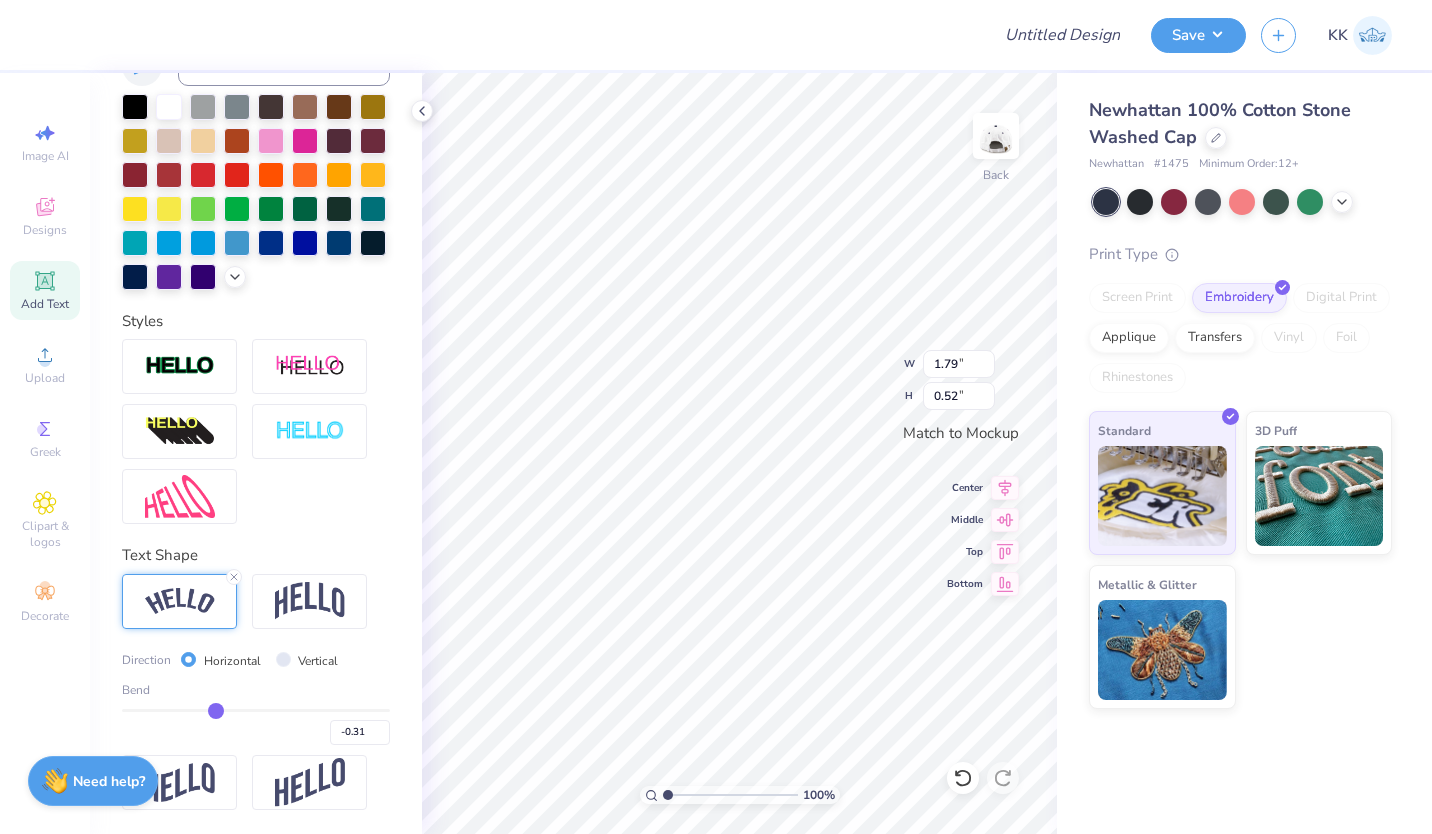 type on "-0.32" 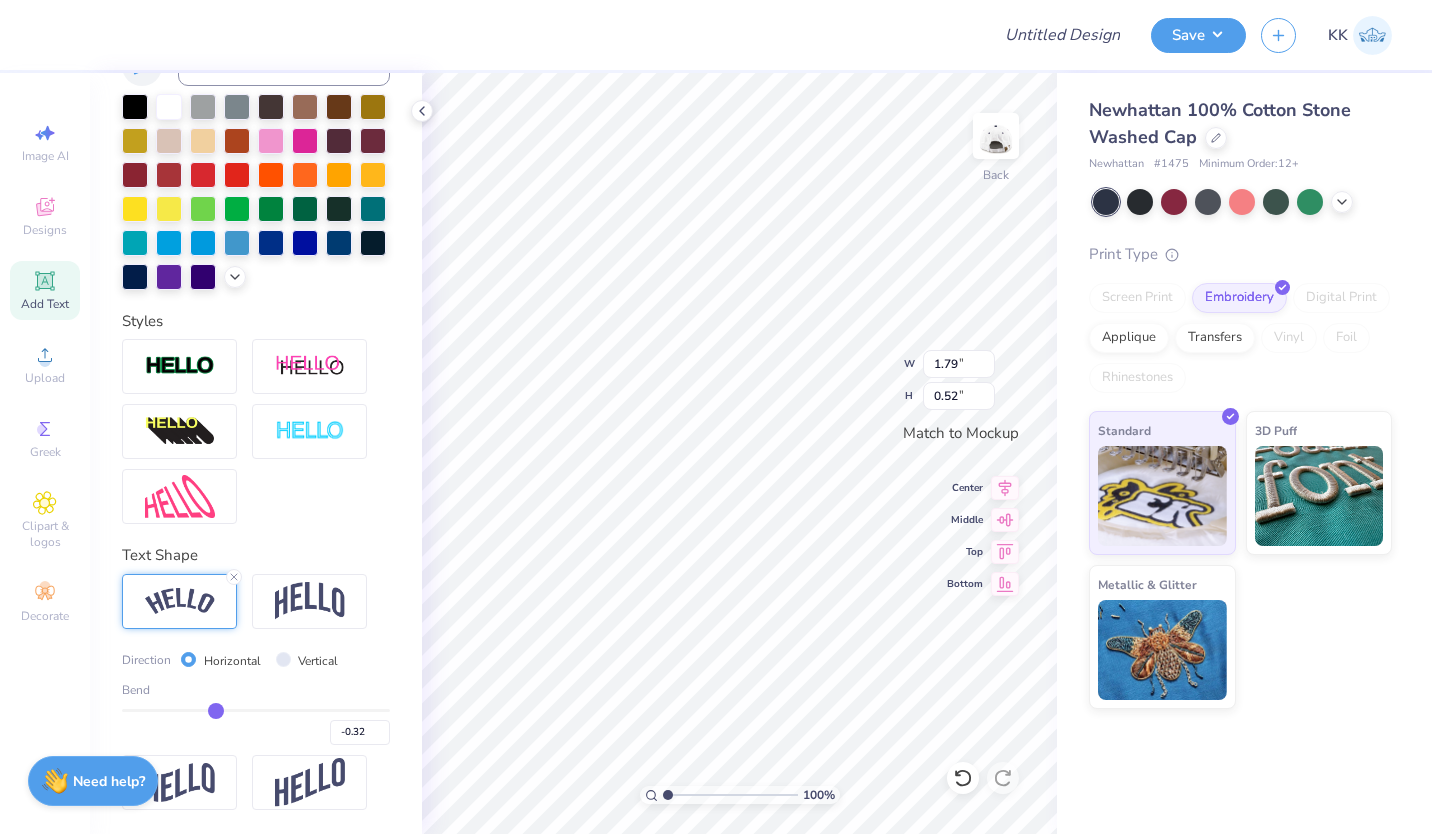 type on "-0.33" 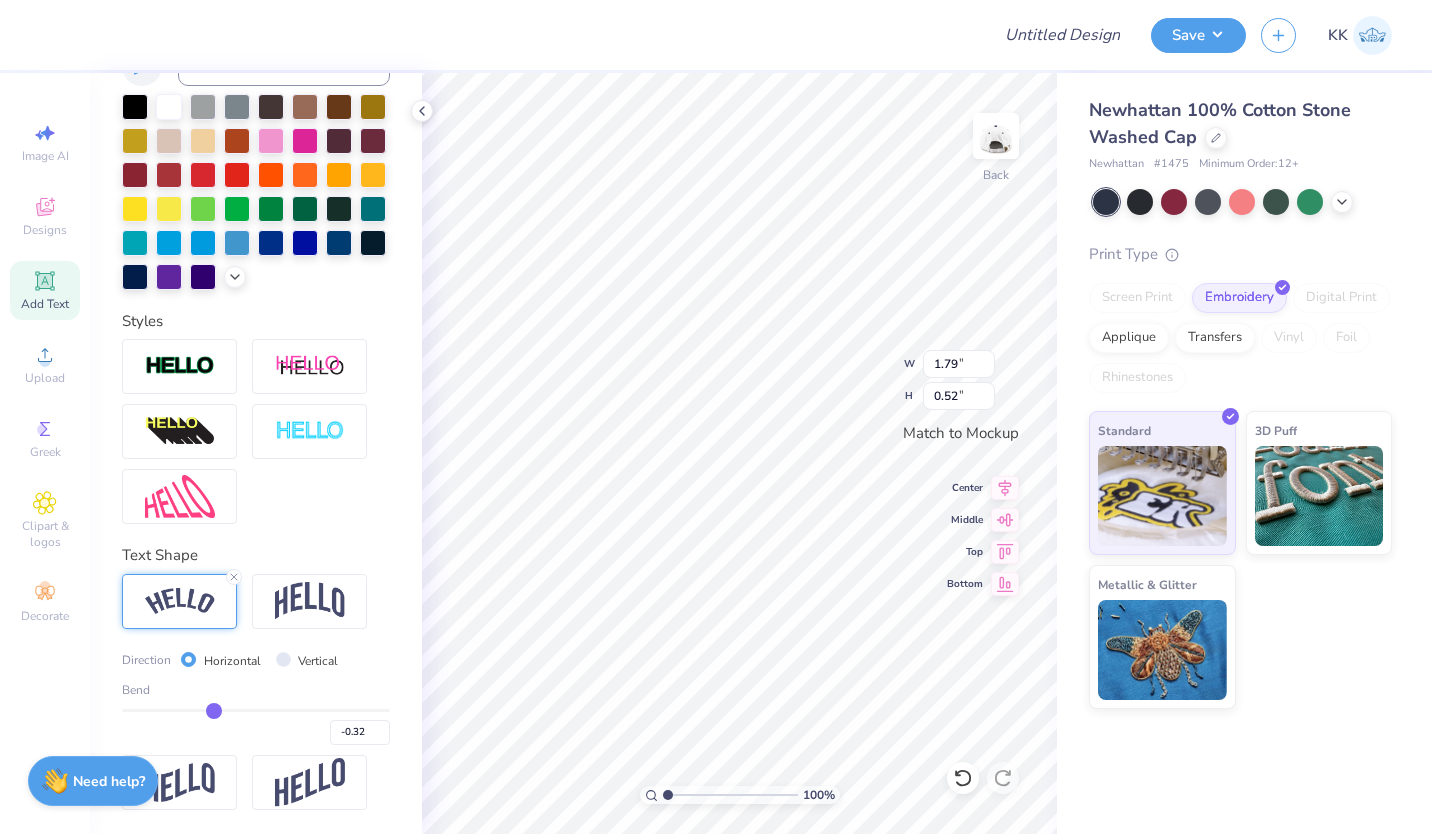 type on "-0.33" 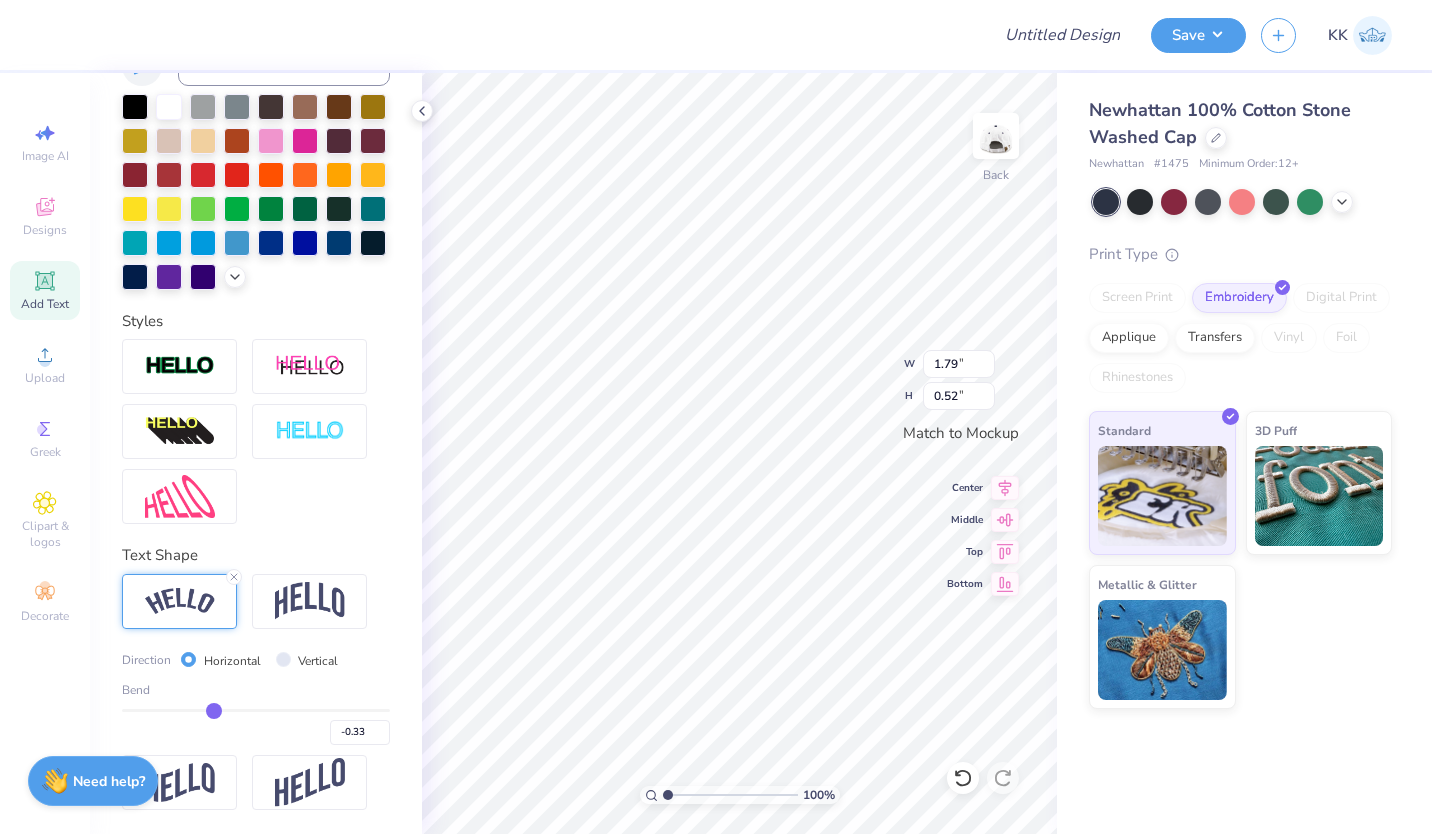 type on "-0.34" 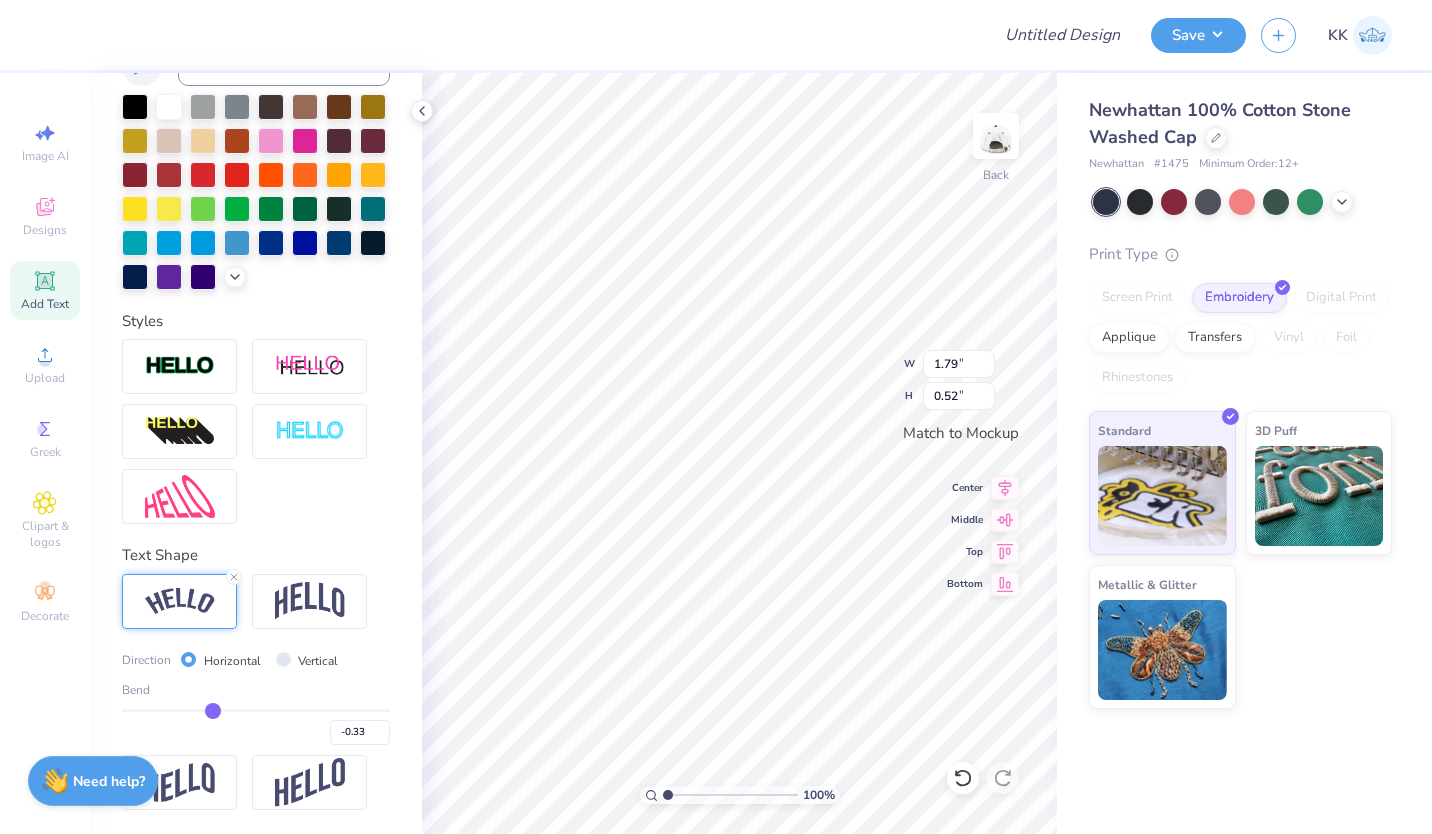 type on "-0.34" 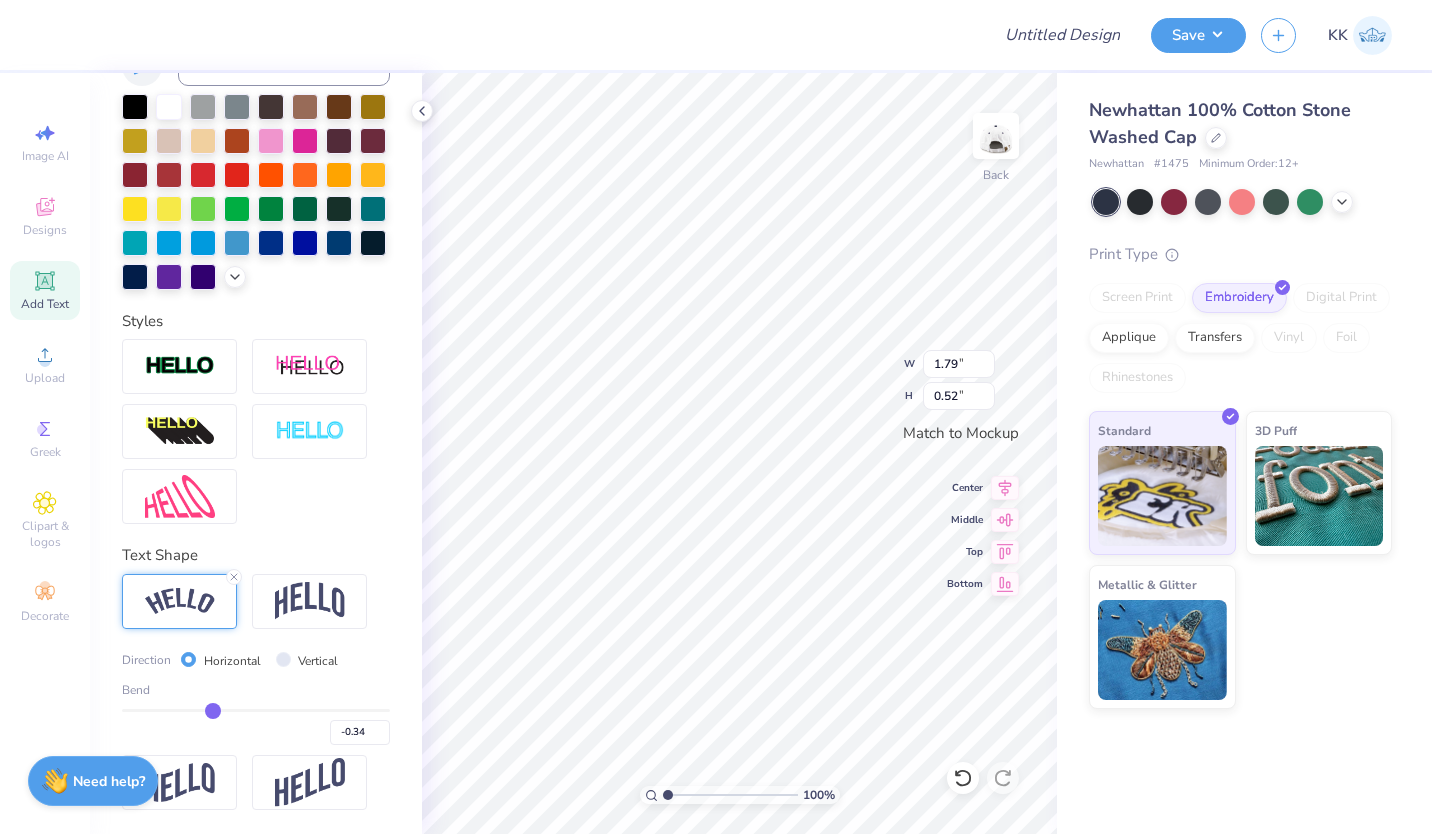 type on "-0.35" 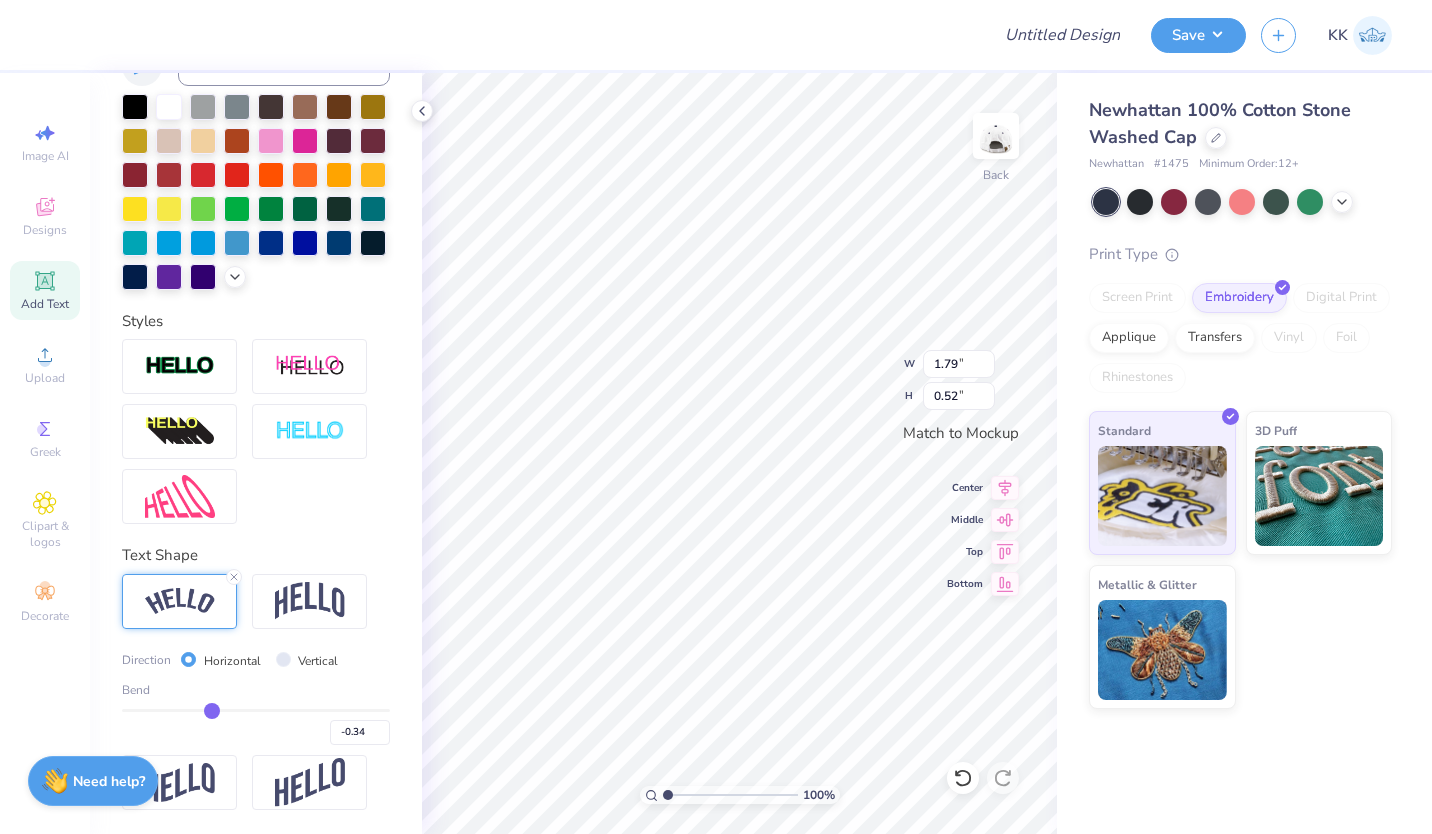 type on "-0.35" 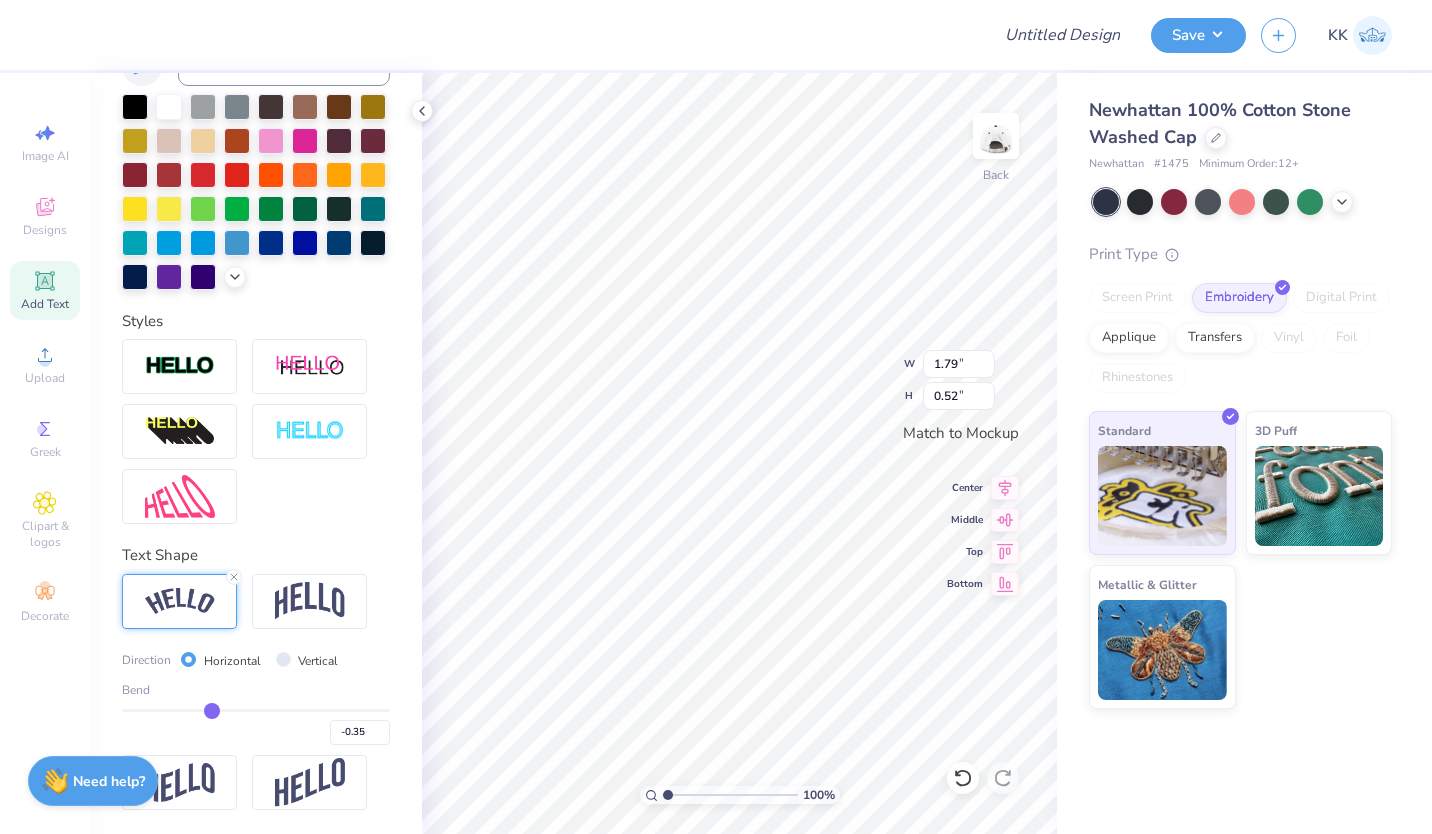 type on "-0.36" 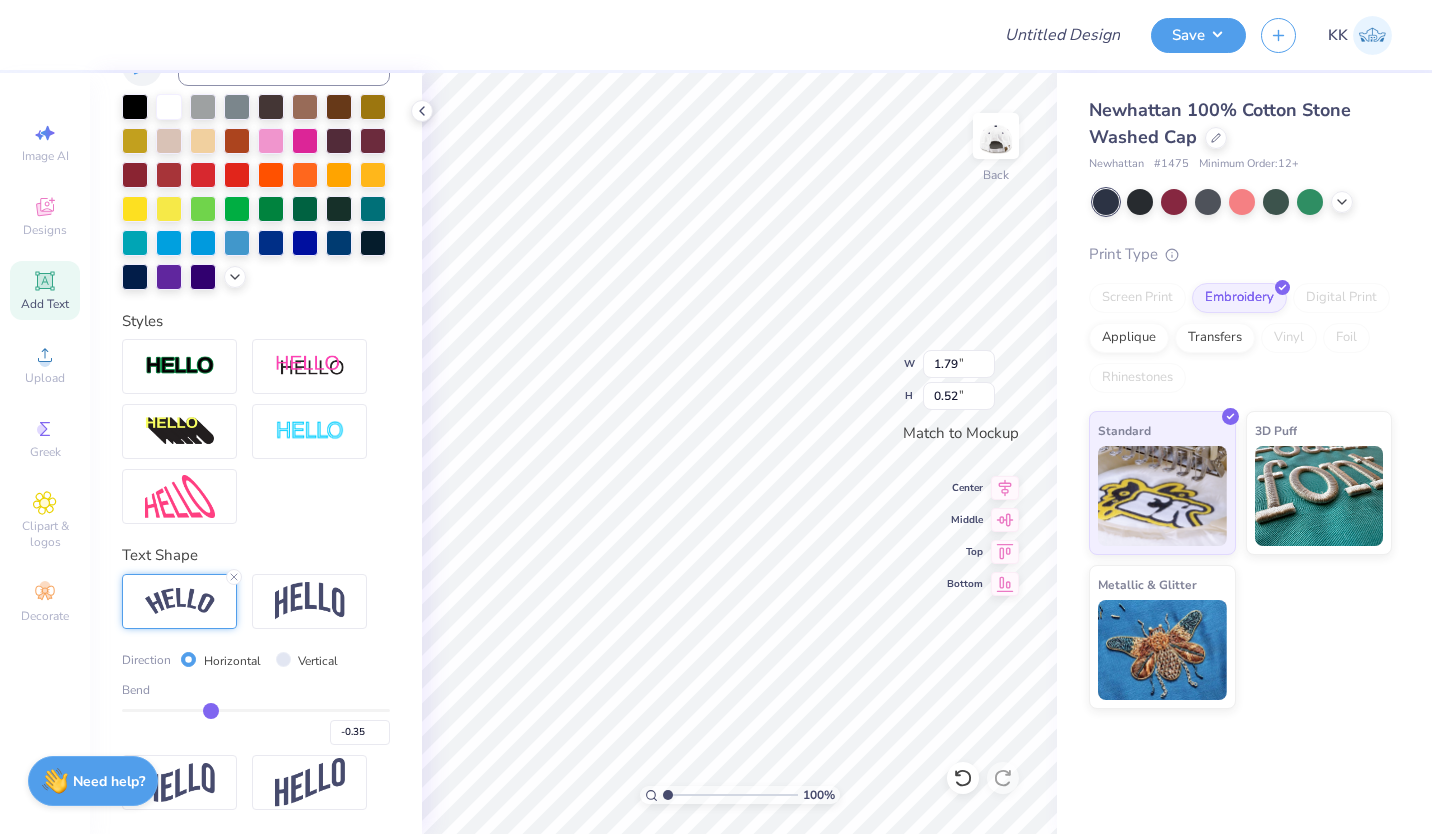 type on "-0.36" 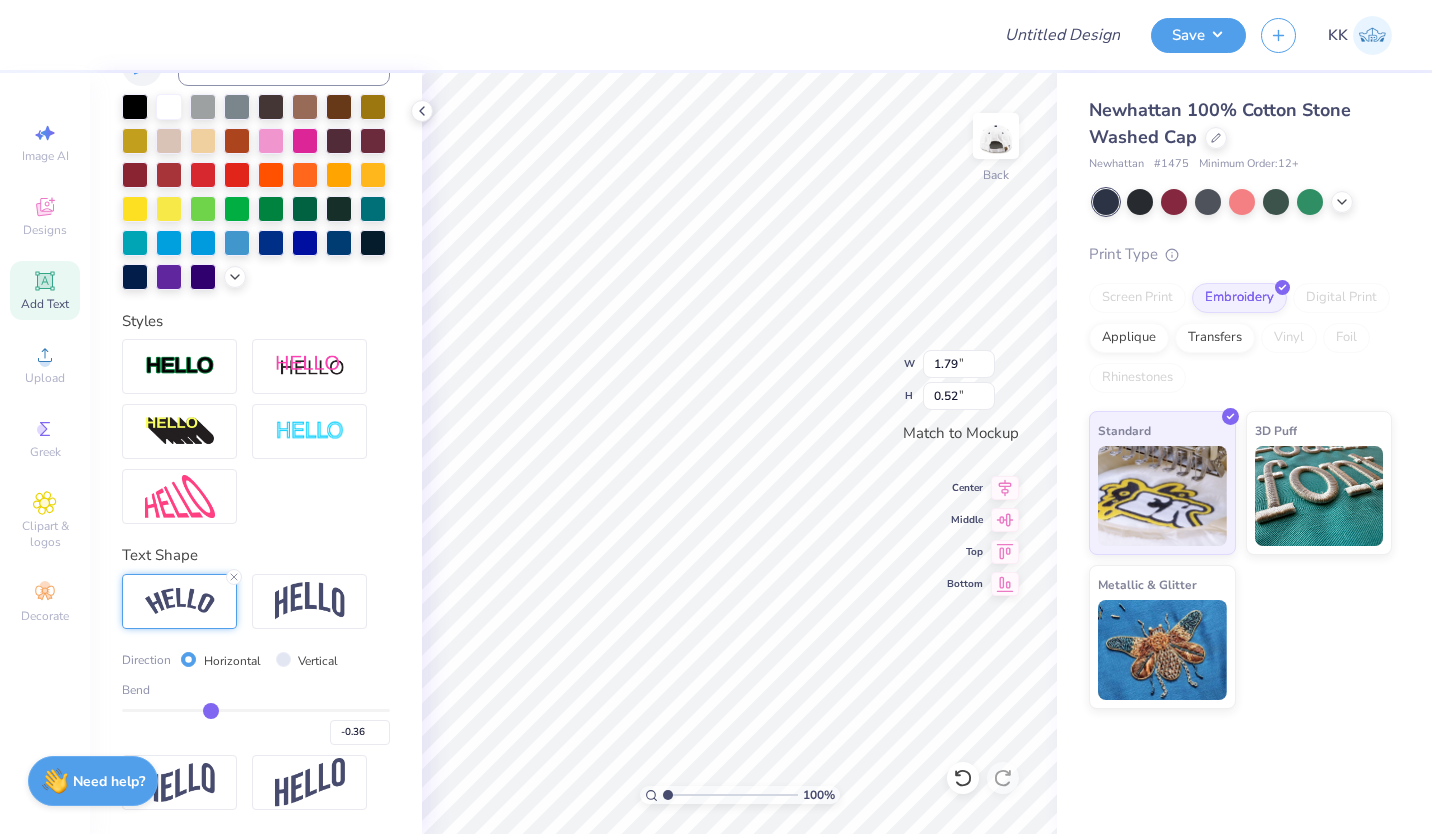 type on "-0.37" 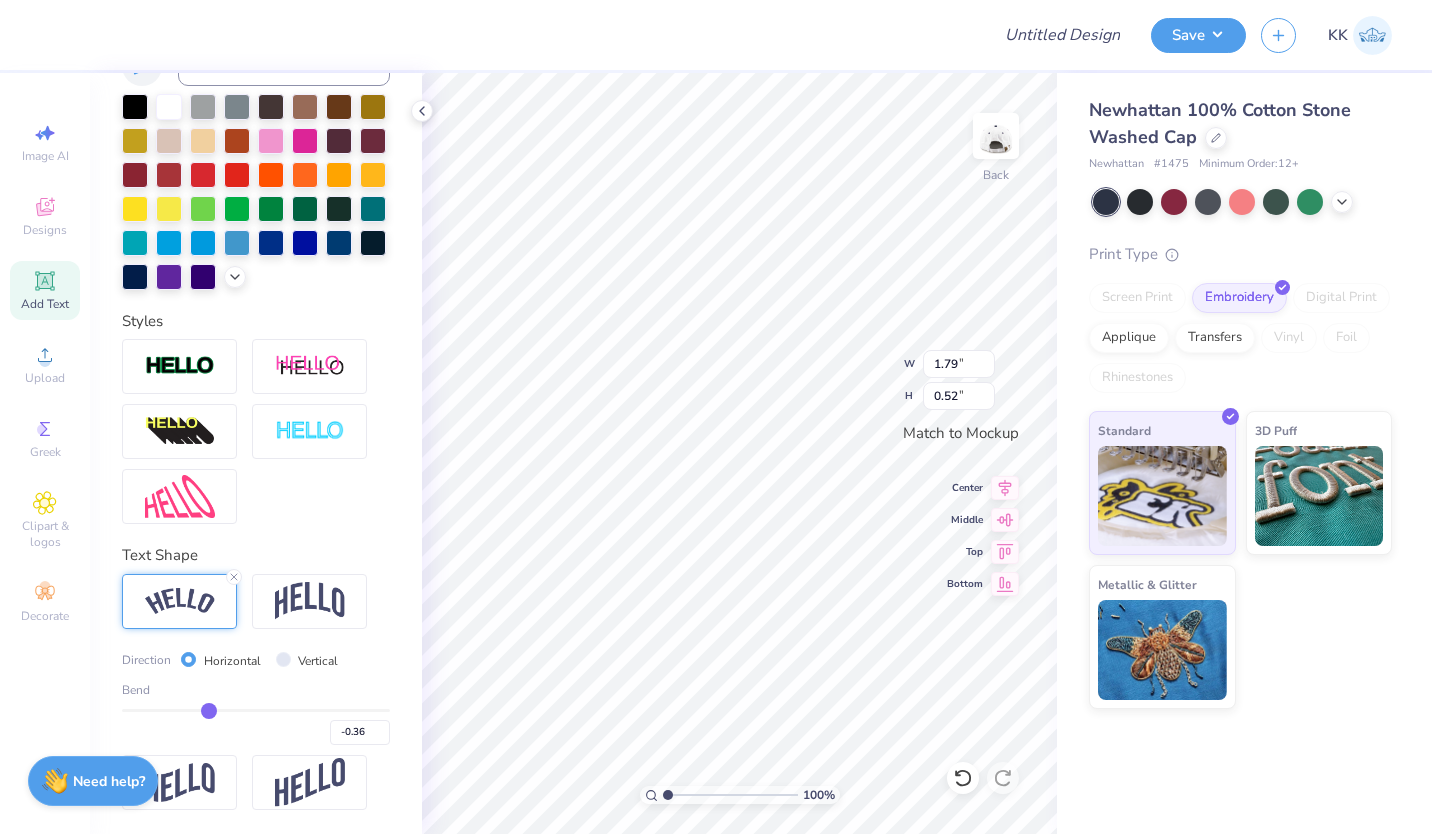 type on "-0.37" 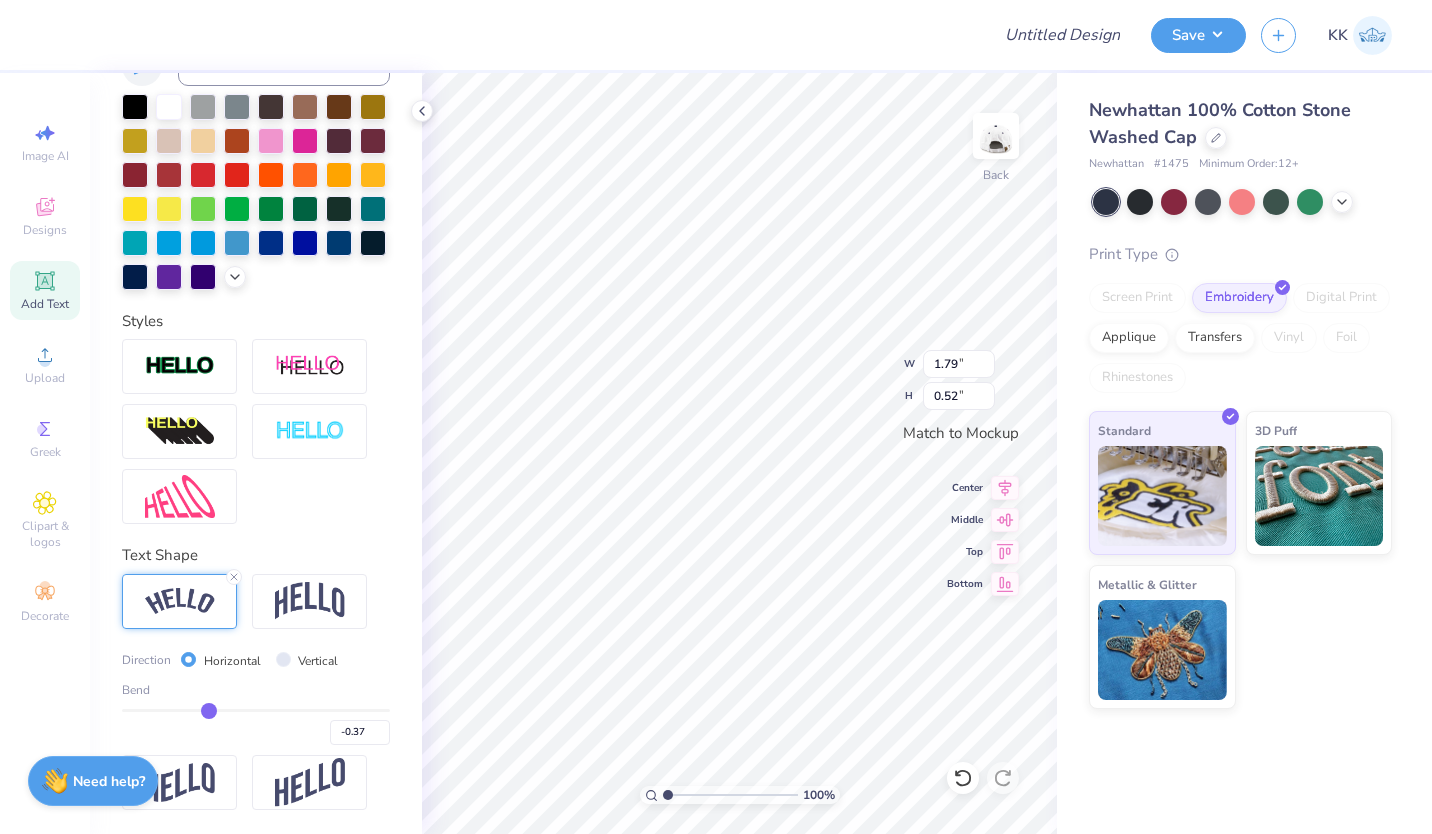 type on "-0.38" 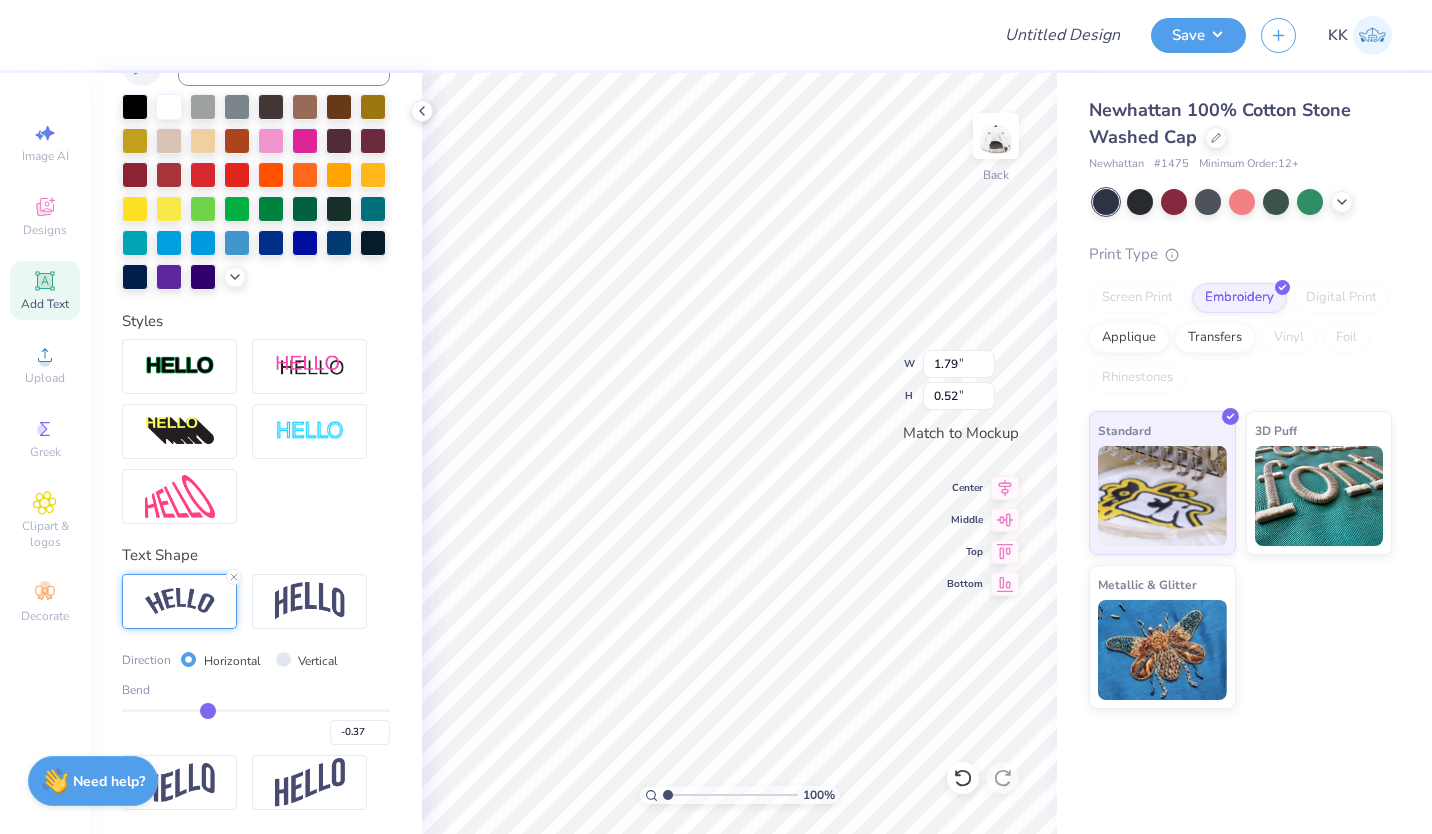 type on "-0.38" 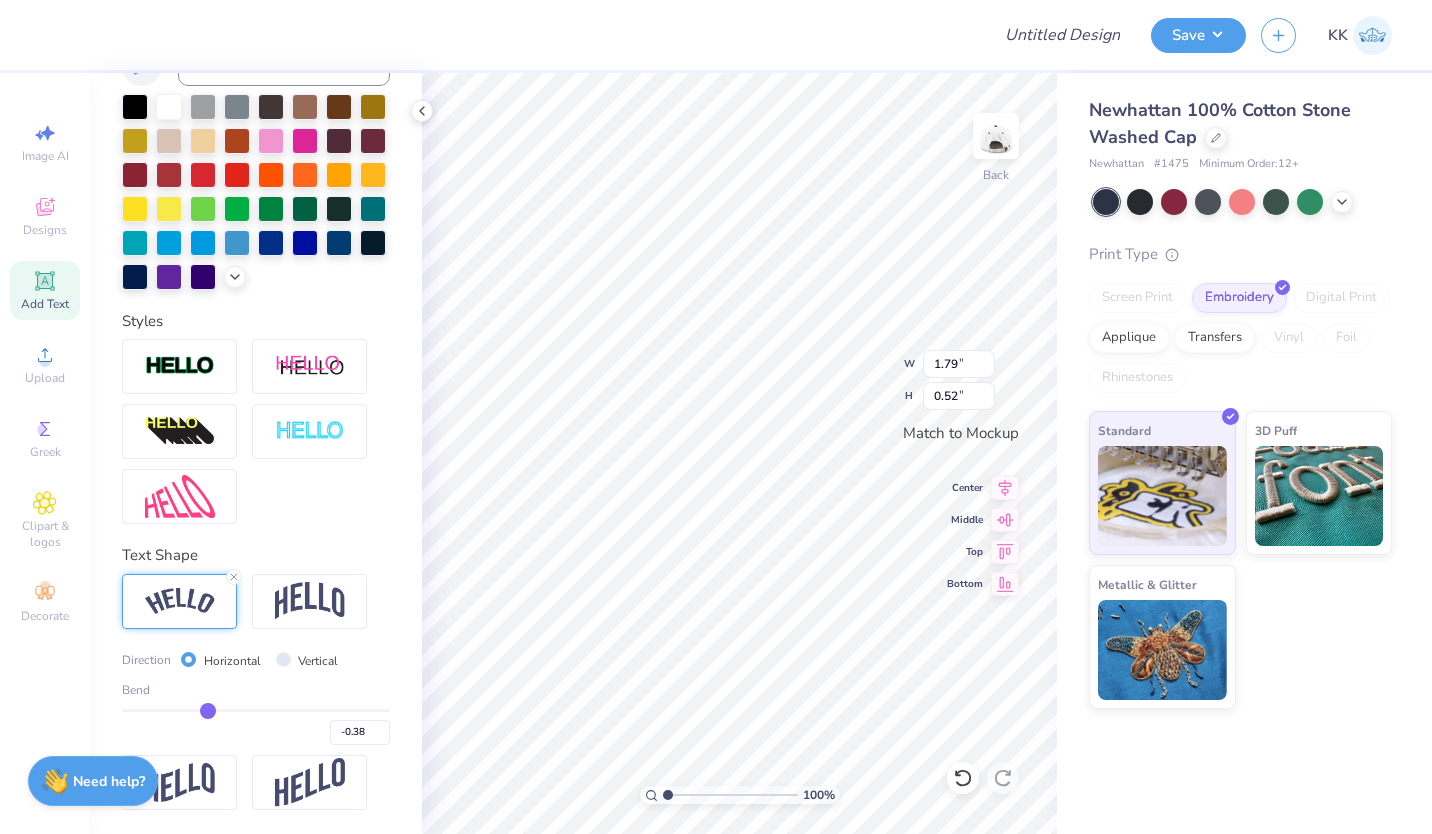 type on "-0.4" 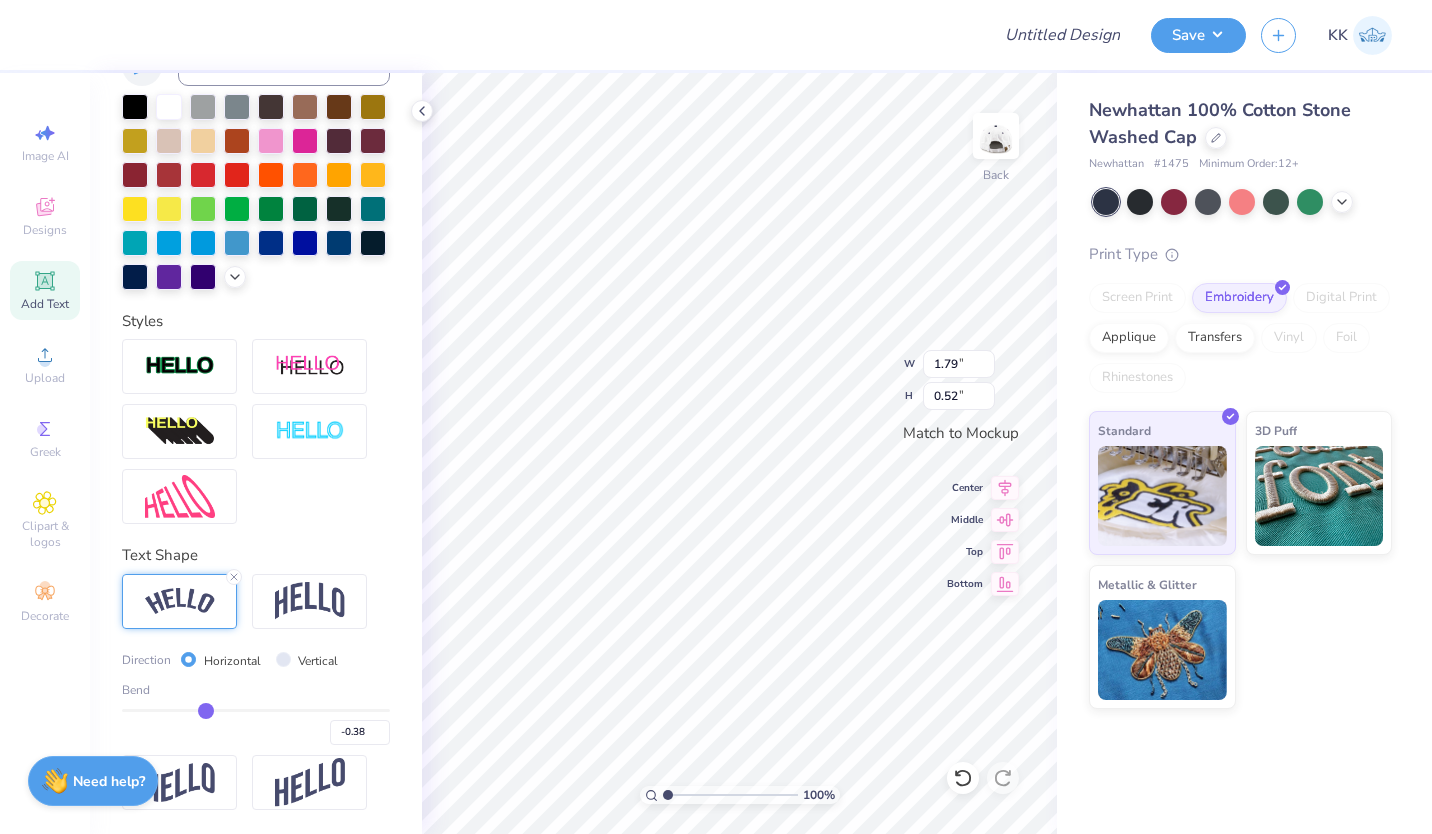 type on "-0.40" 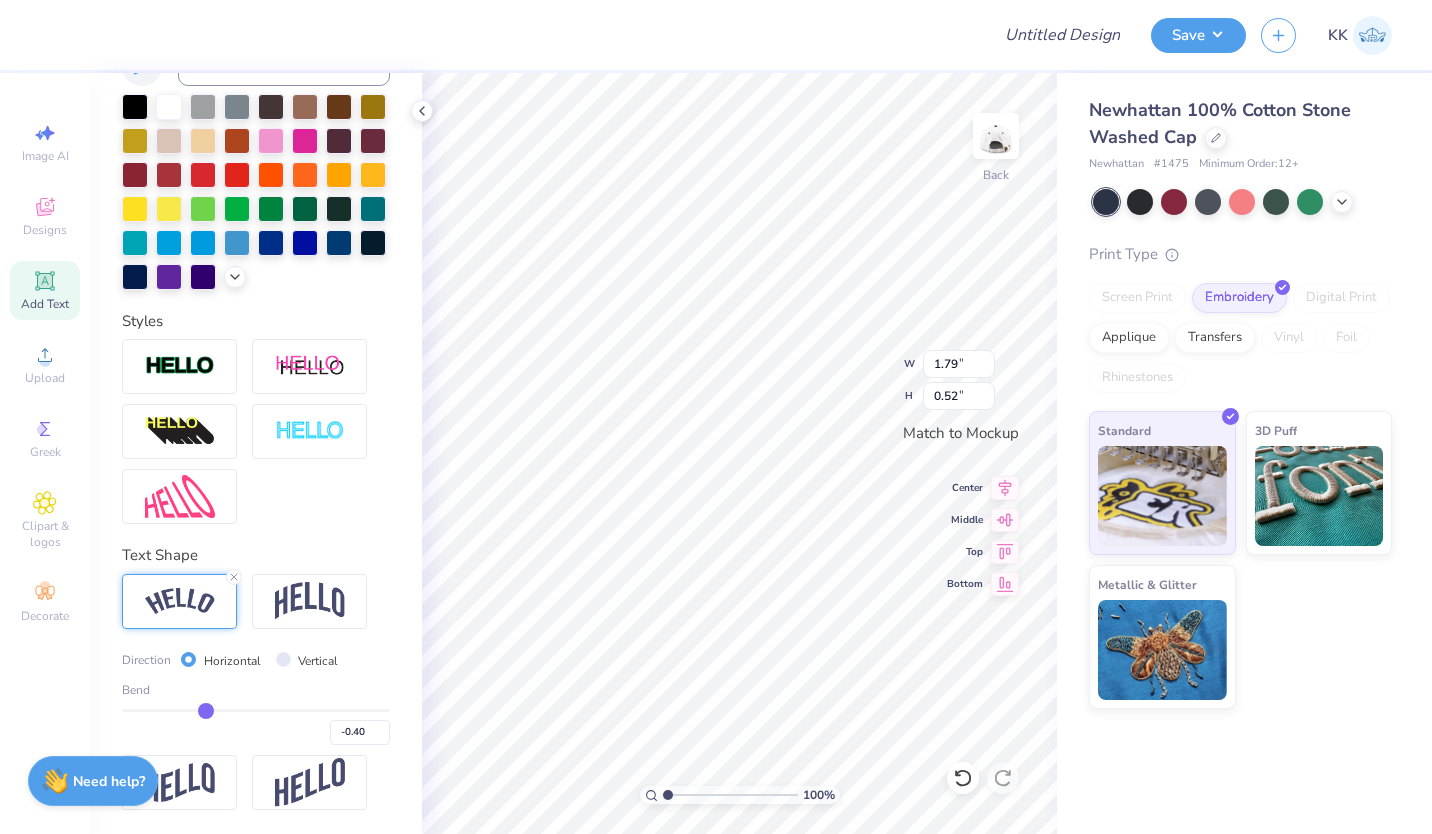 type on "-0.41" 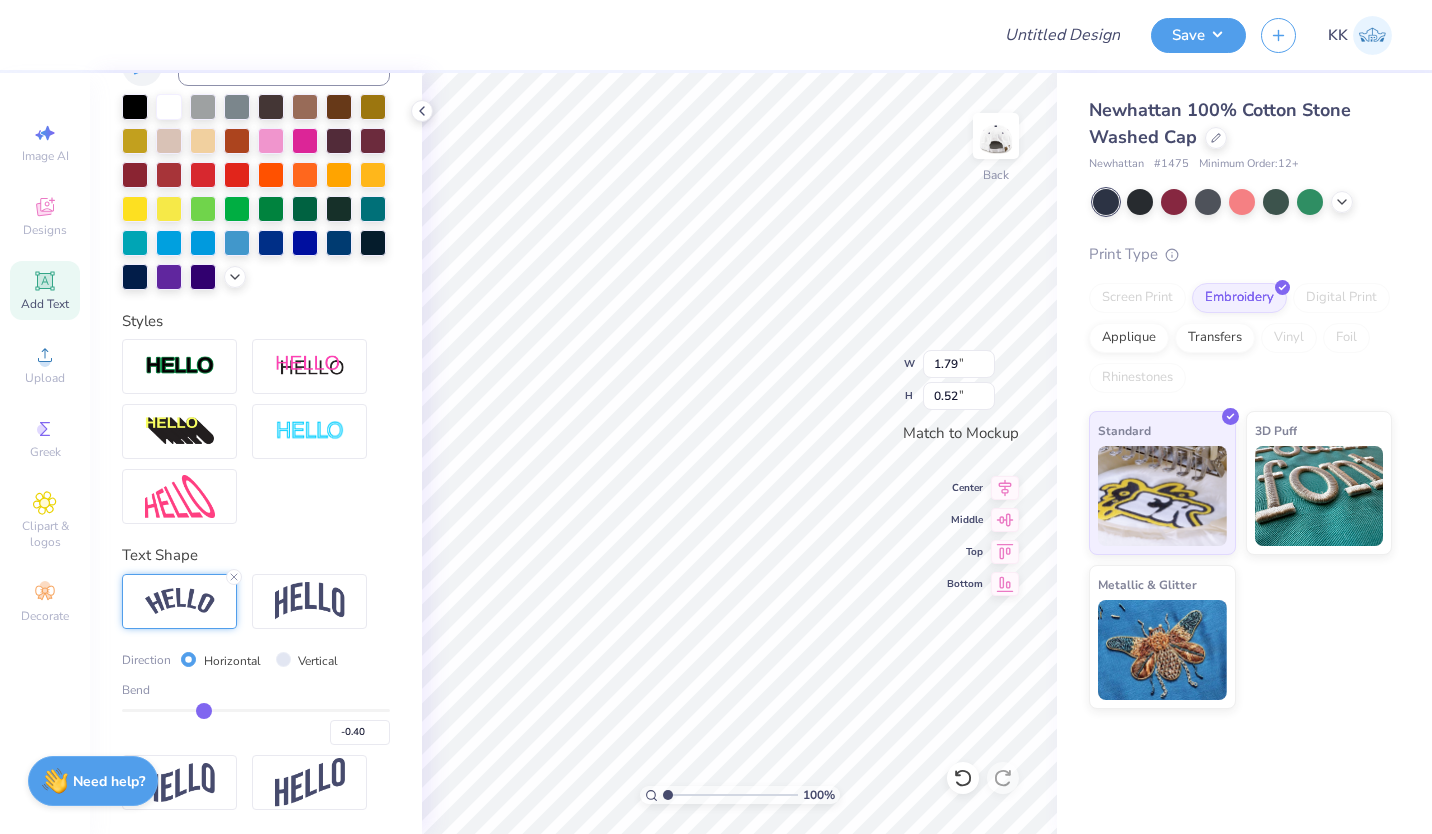 type on "-0.41" 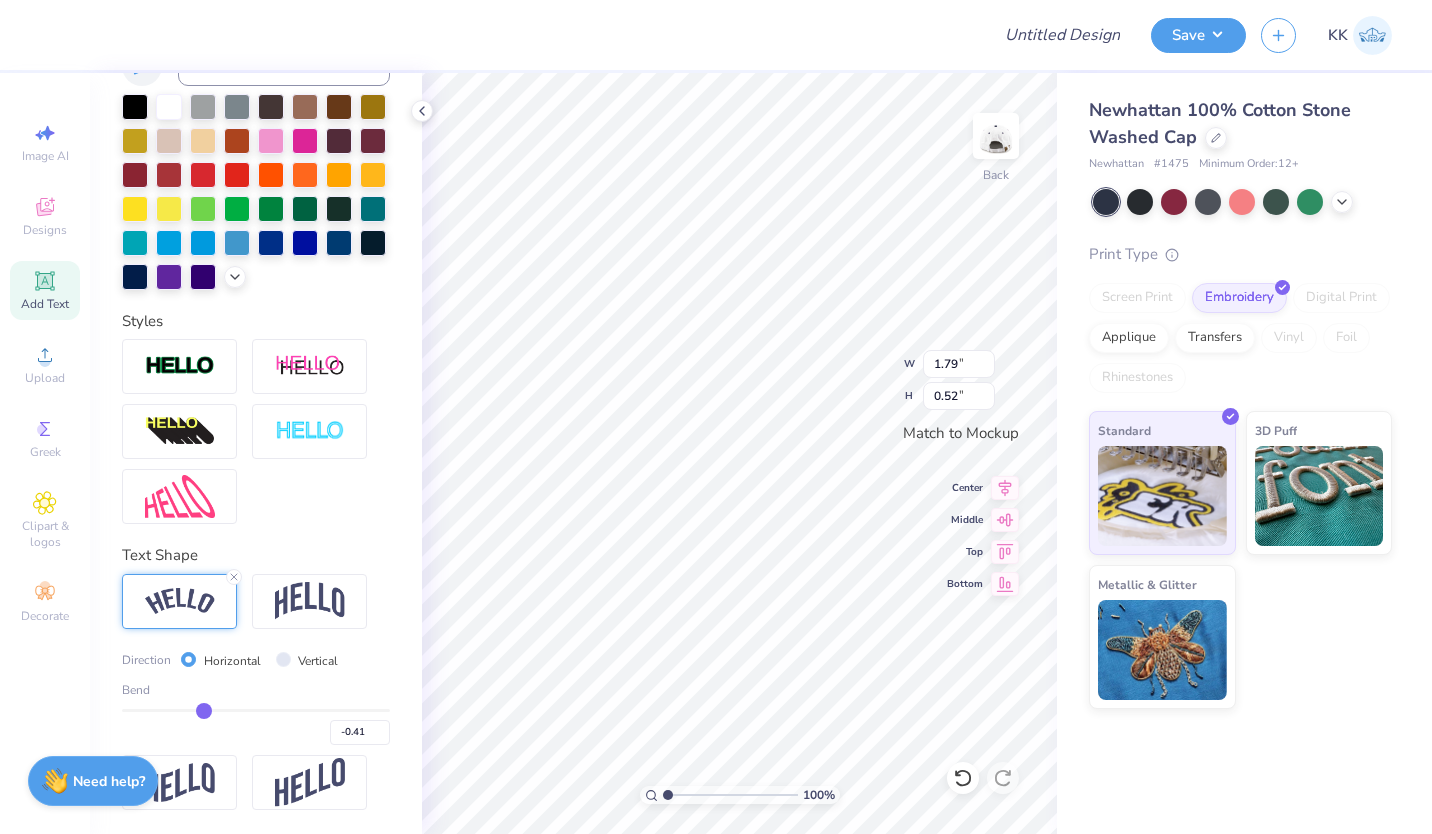 type on "-0.42" 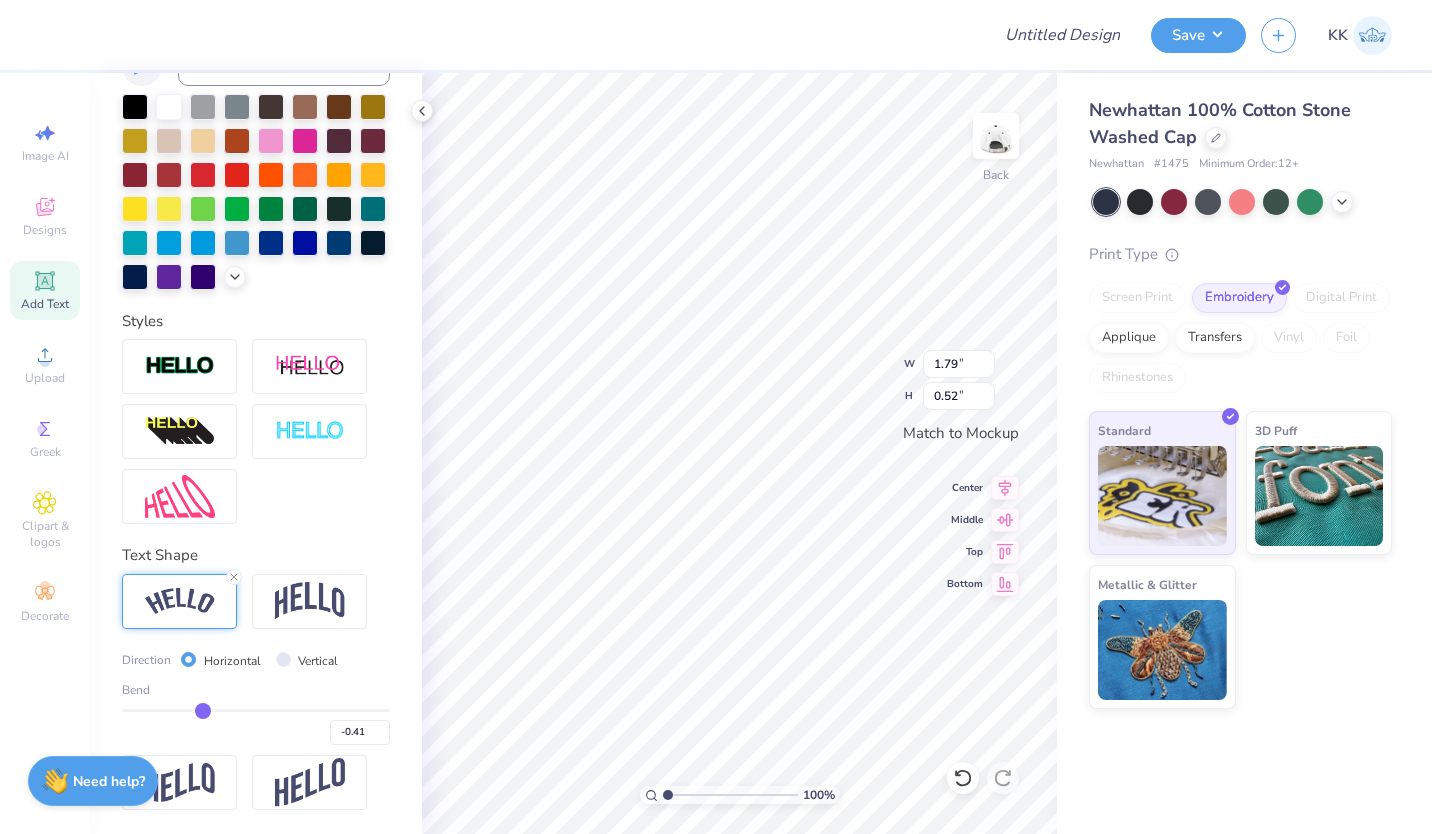 type on "-0.42" 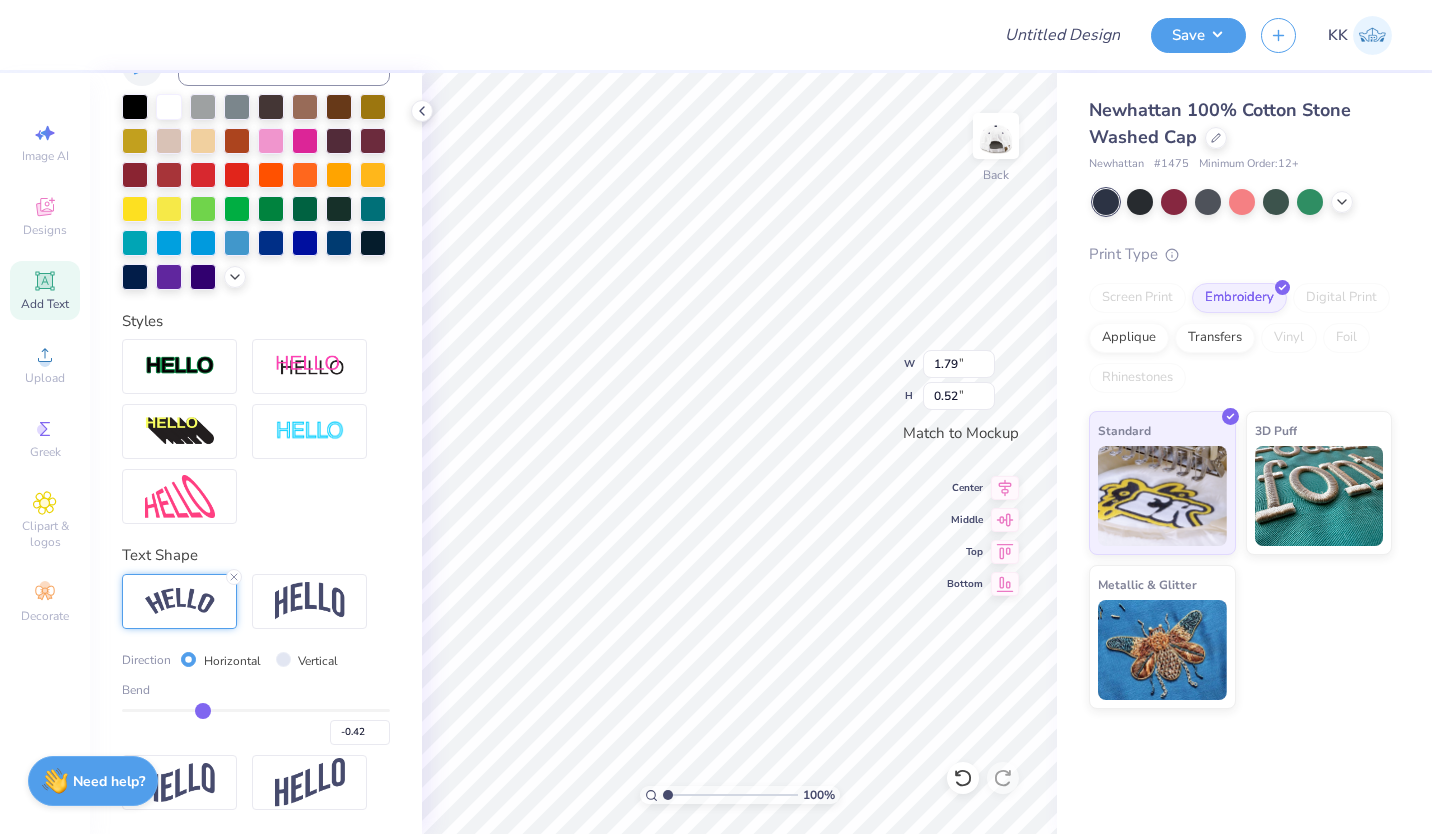 type on "-0.43" 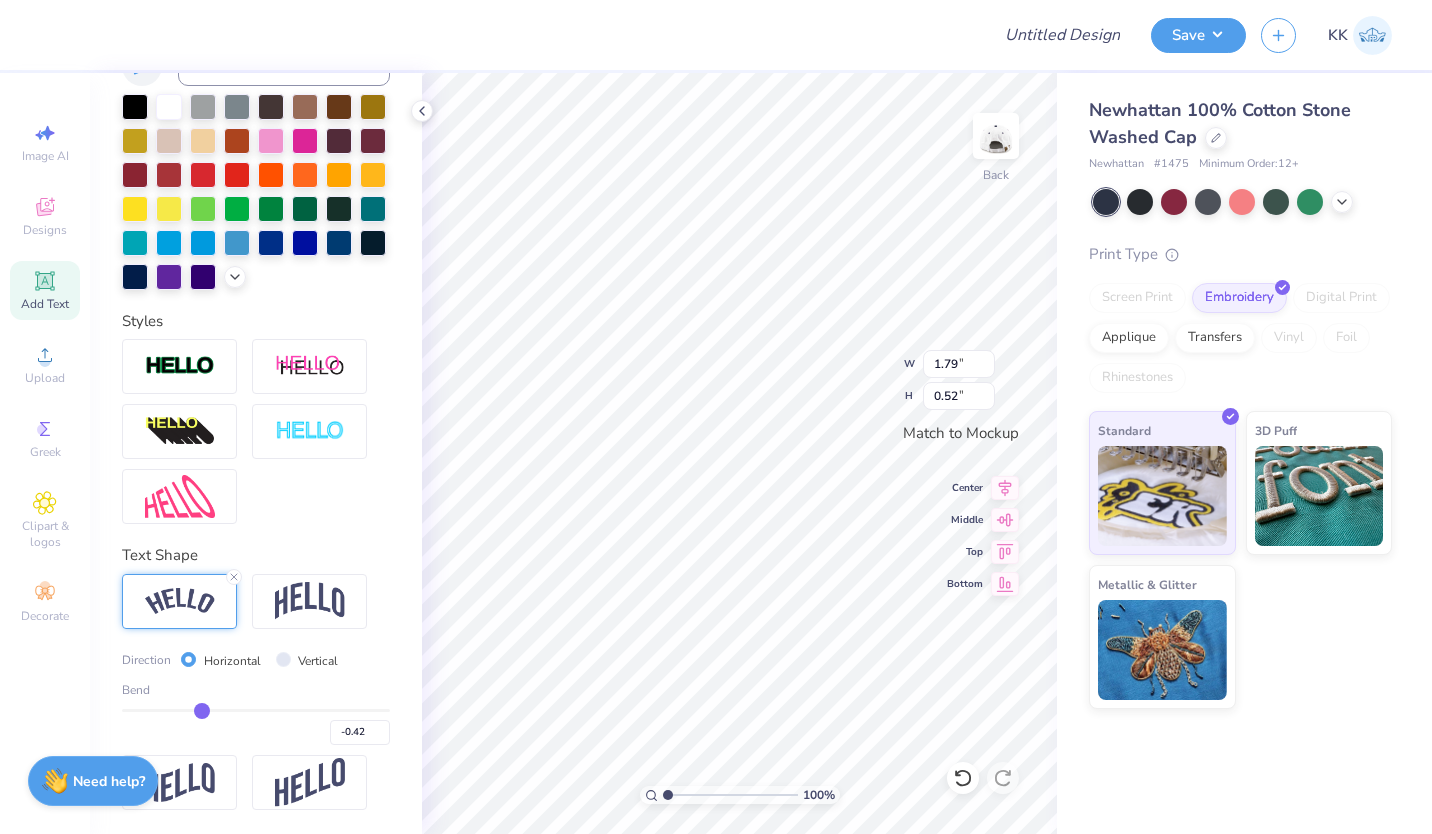type on "-0.43" 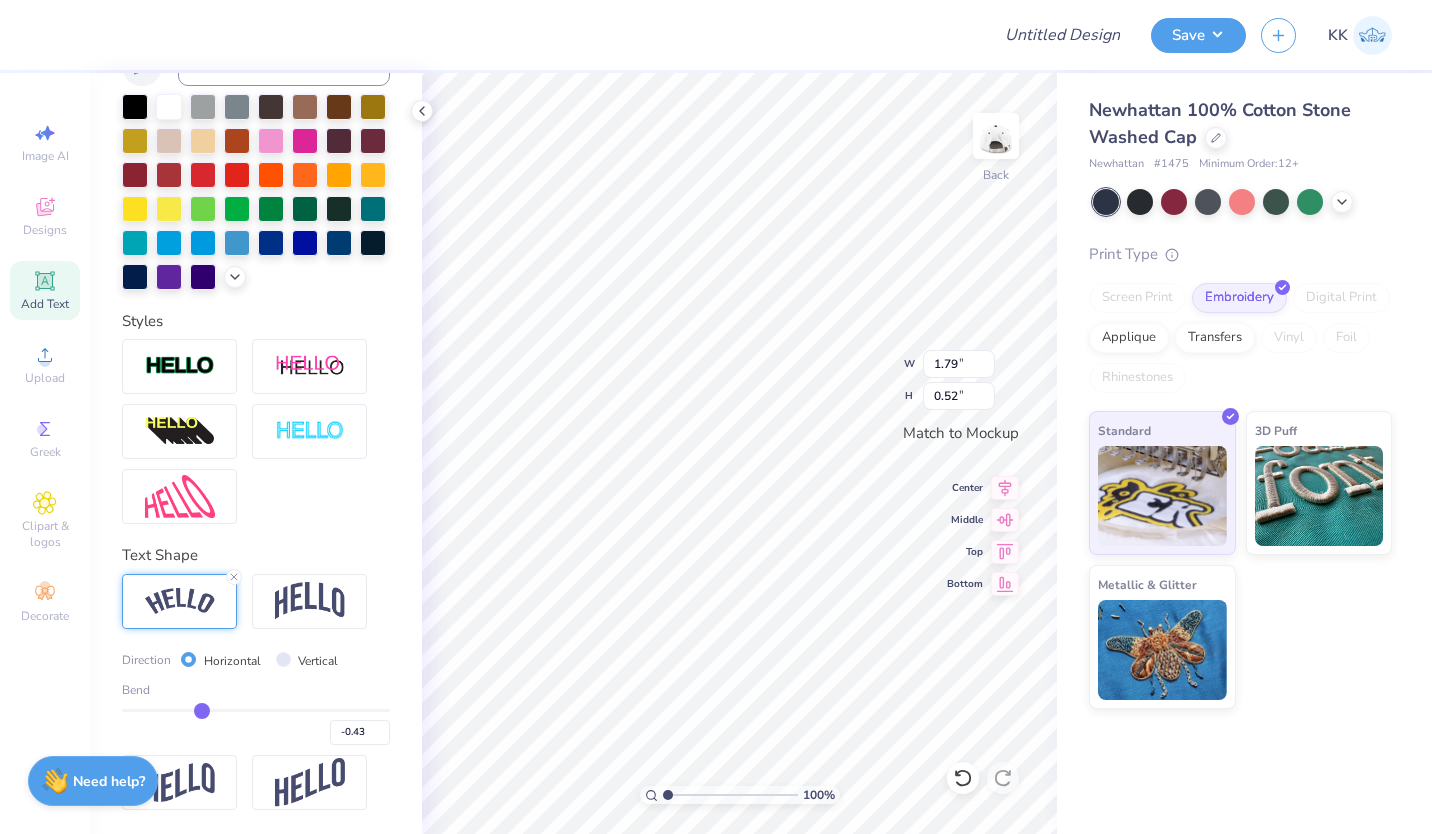 type on "-0.44" 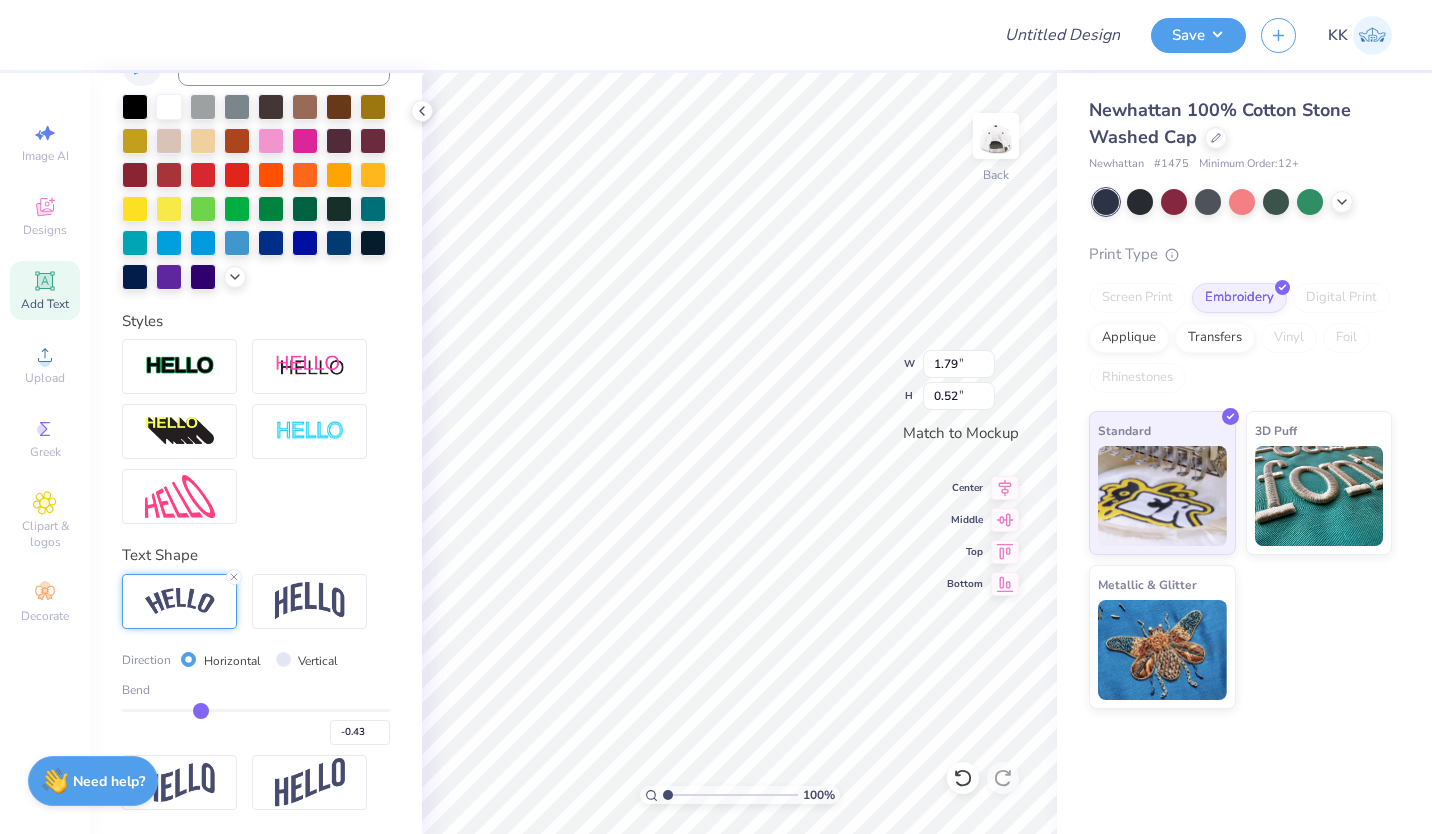 type on "-0.44" 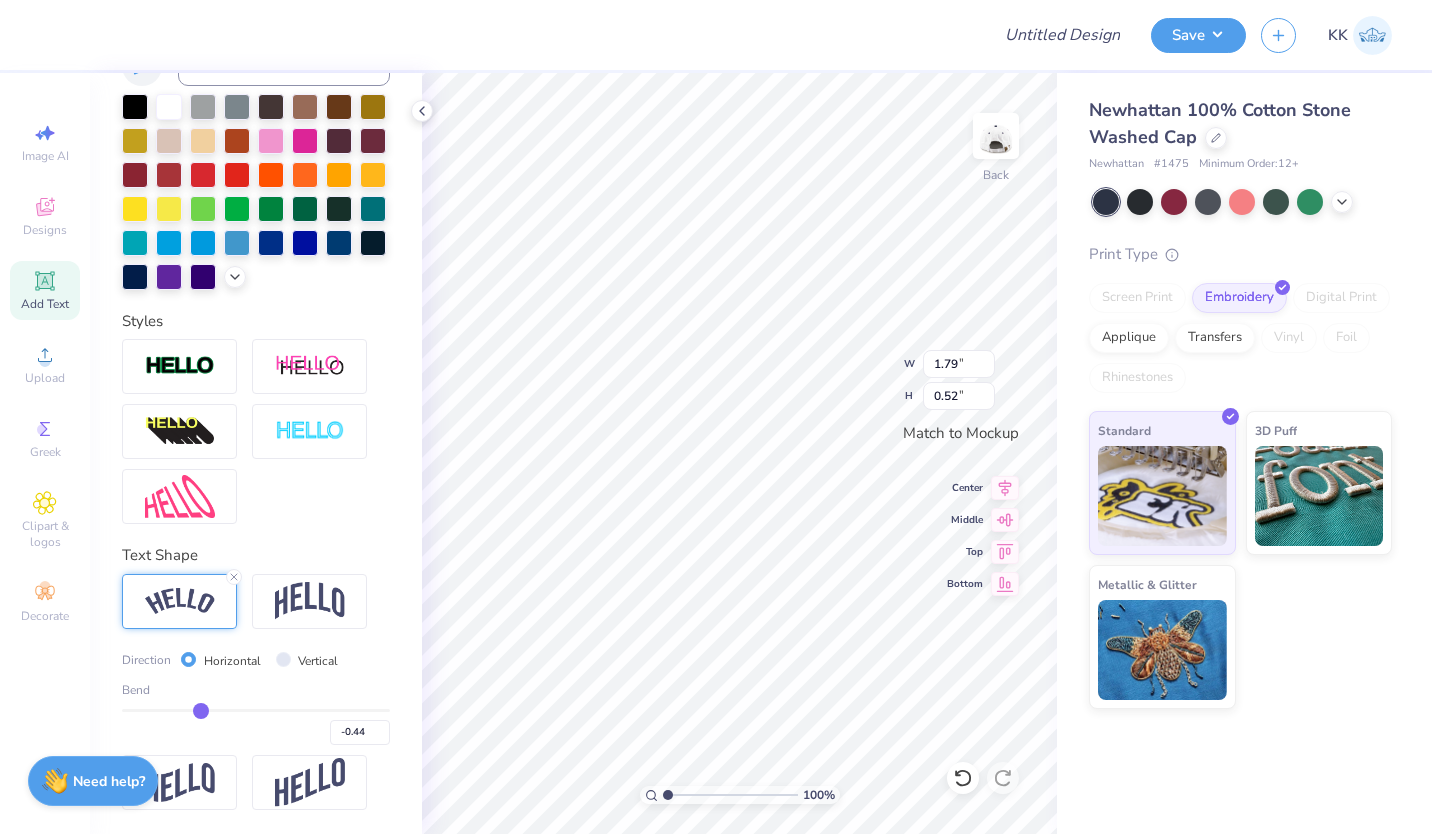 type on "-0.45" 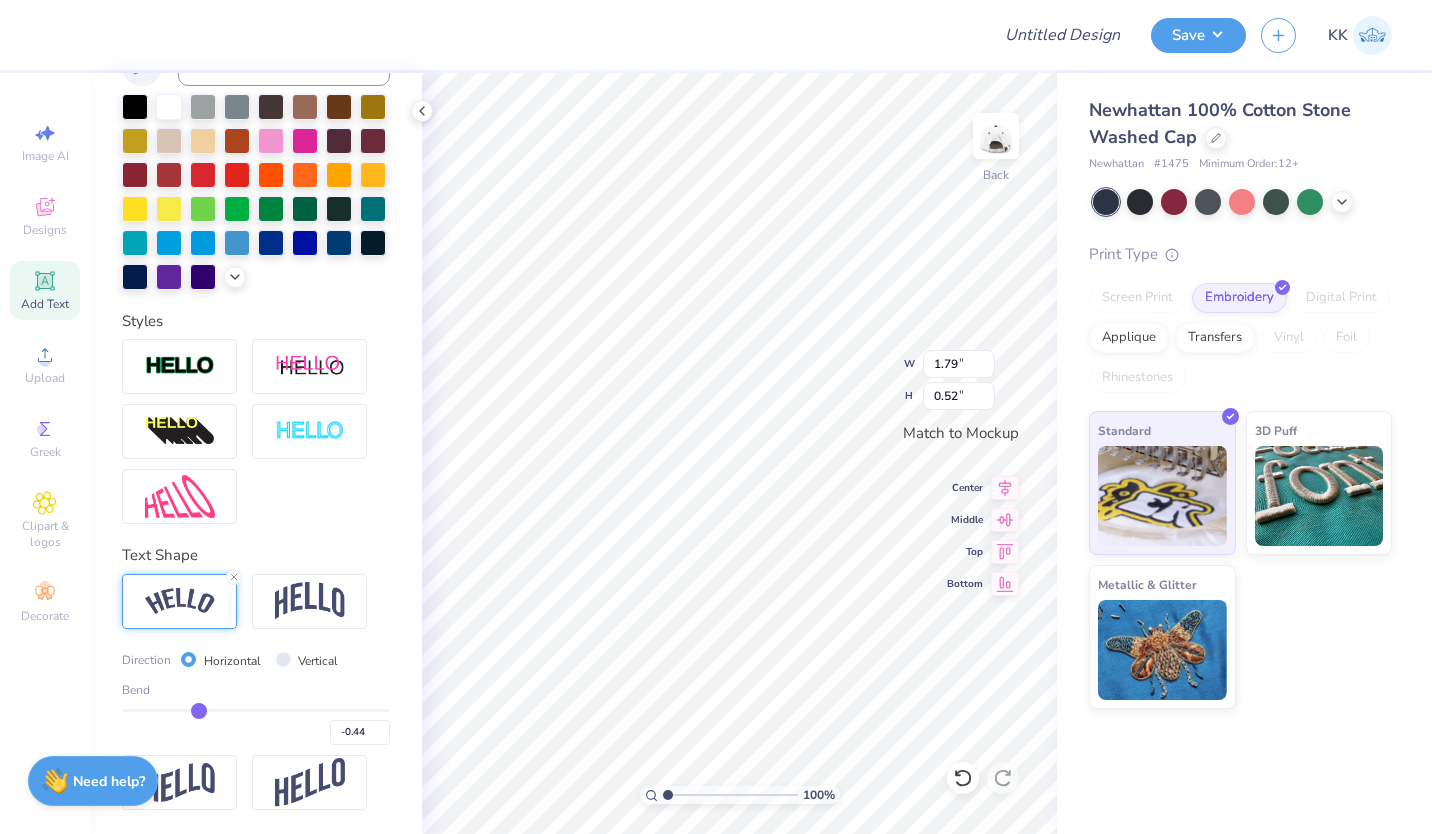 type on "-0.45" 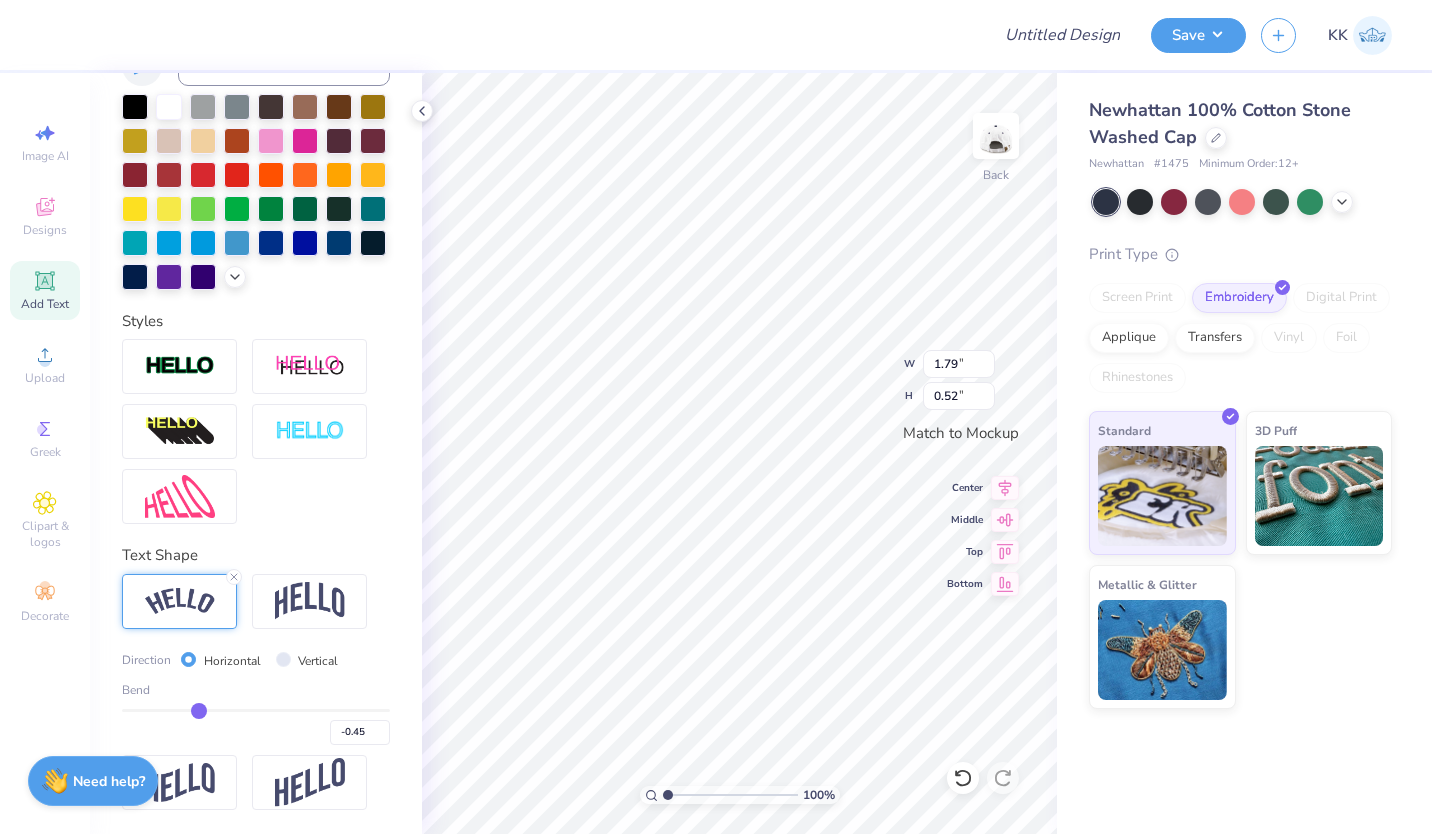 type on "-0.46" 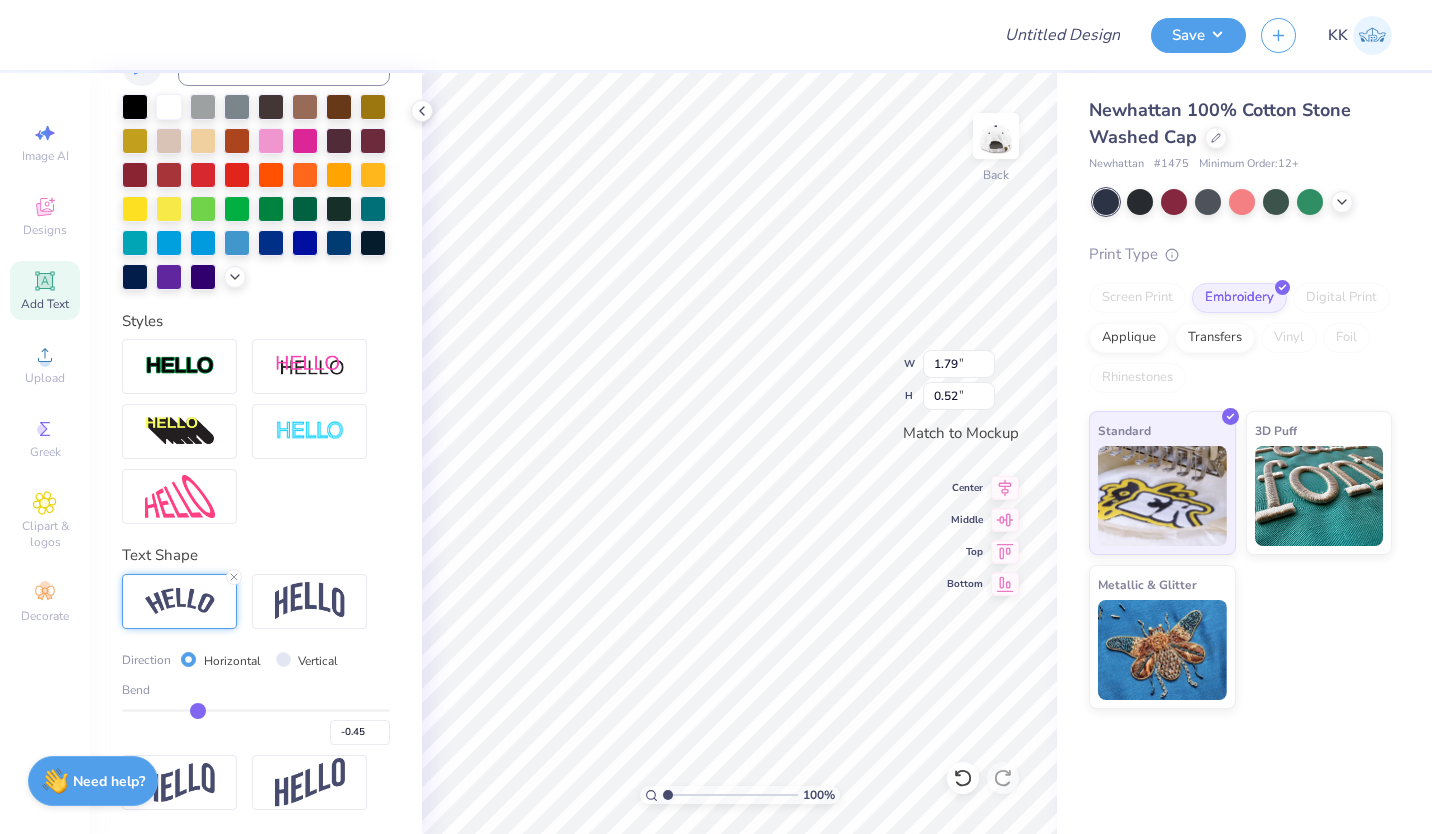 type on "-0.46" 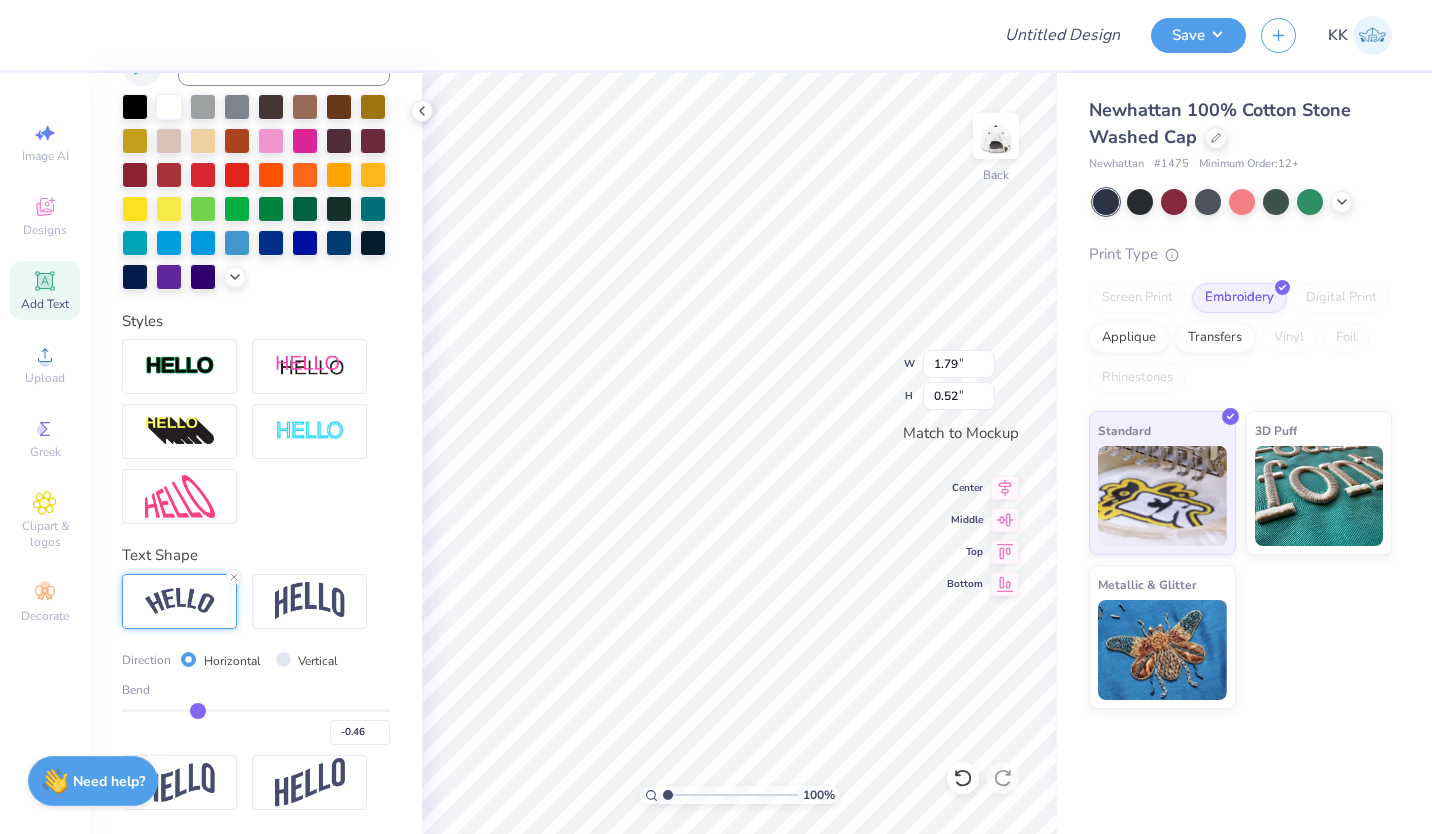 type on "-0.47" 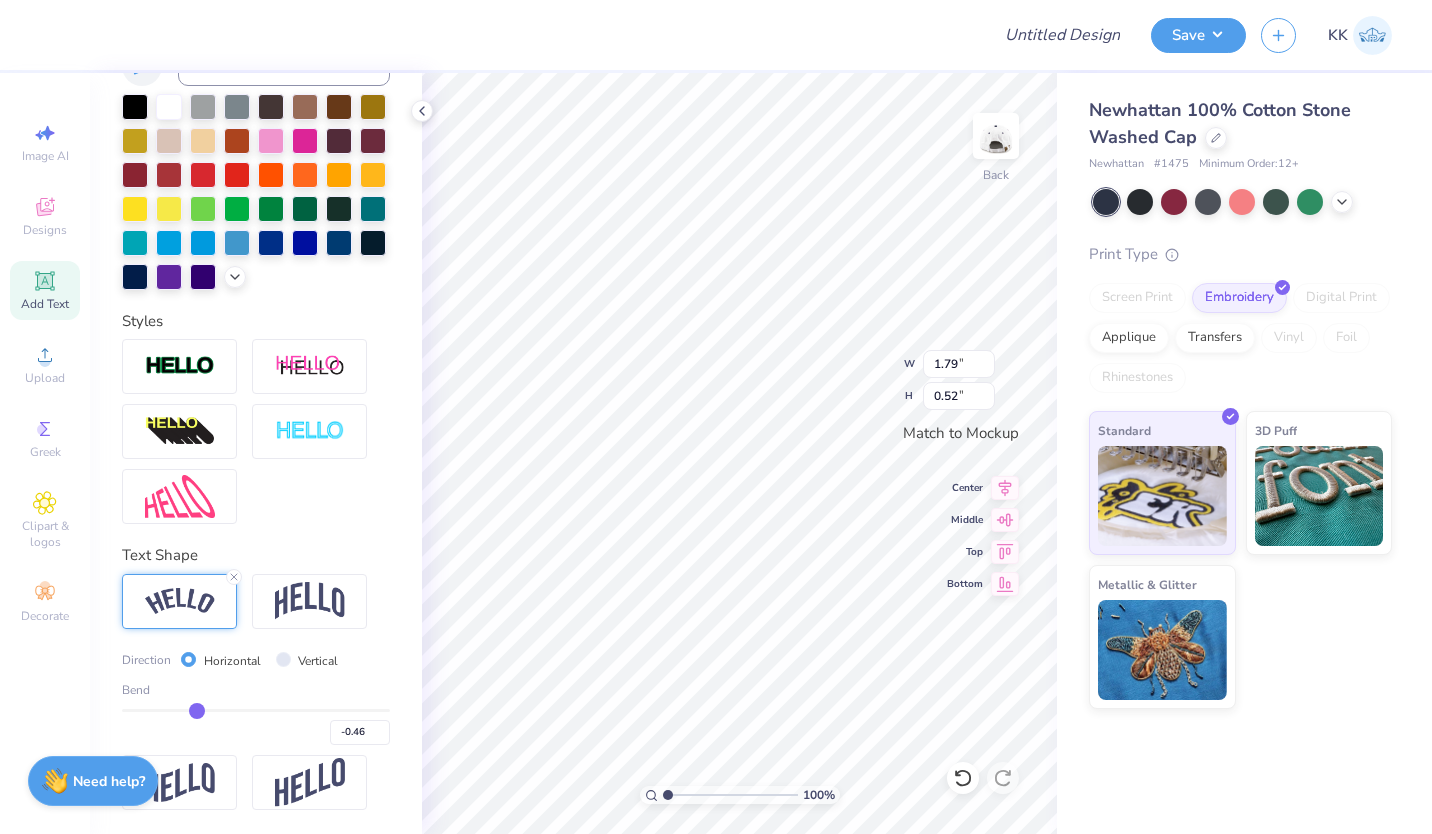 type on "-0.47" 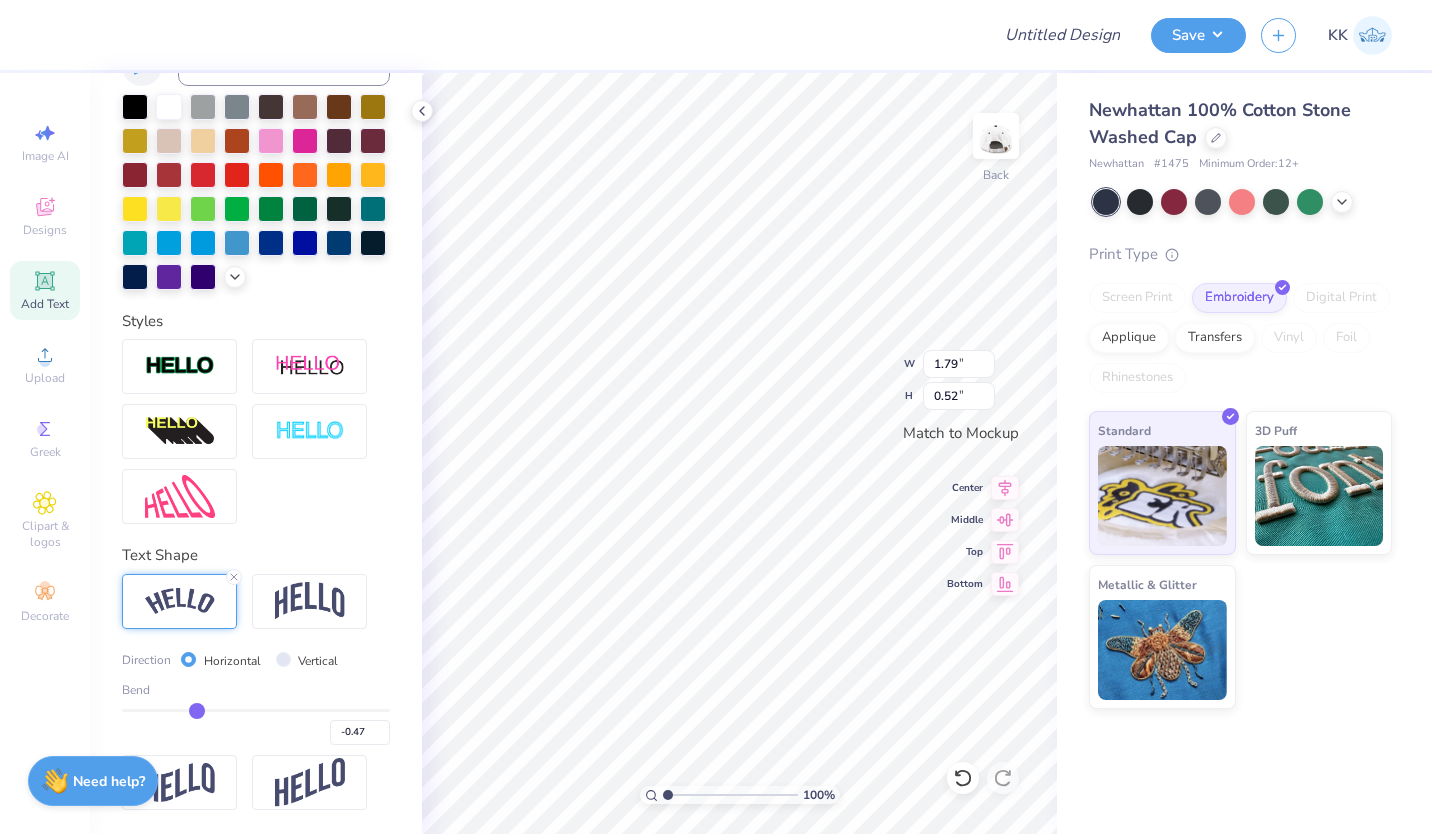 type on "-0.49" 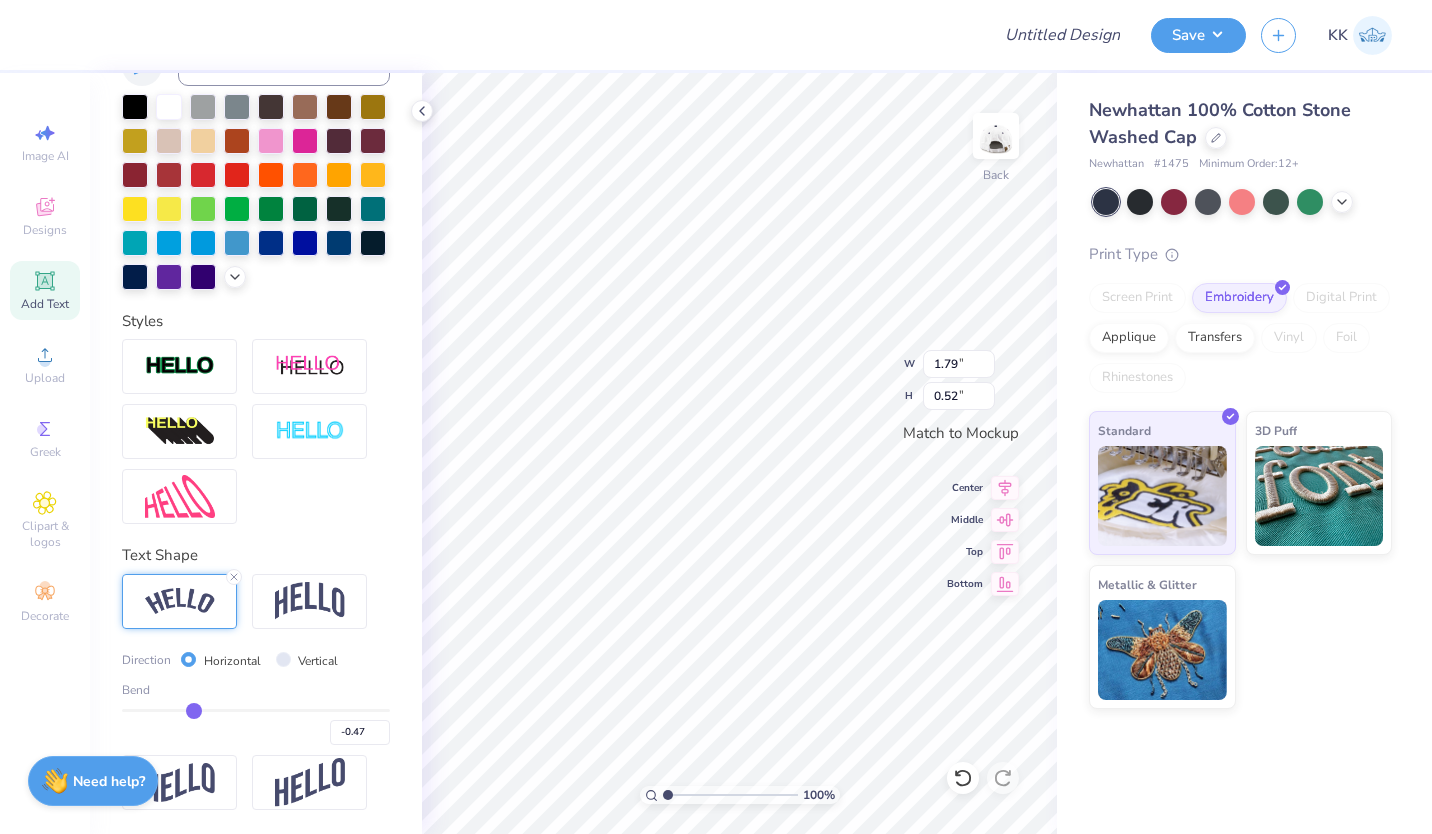 type on "-0.49" 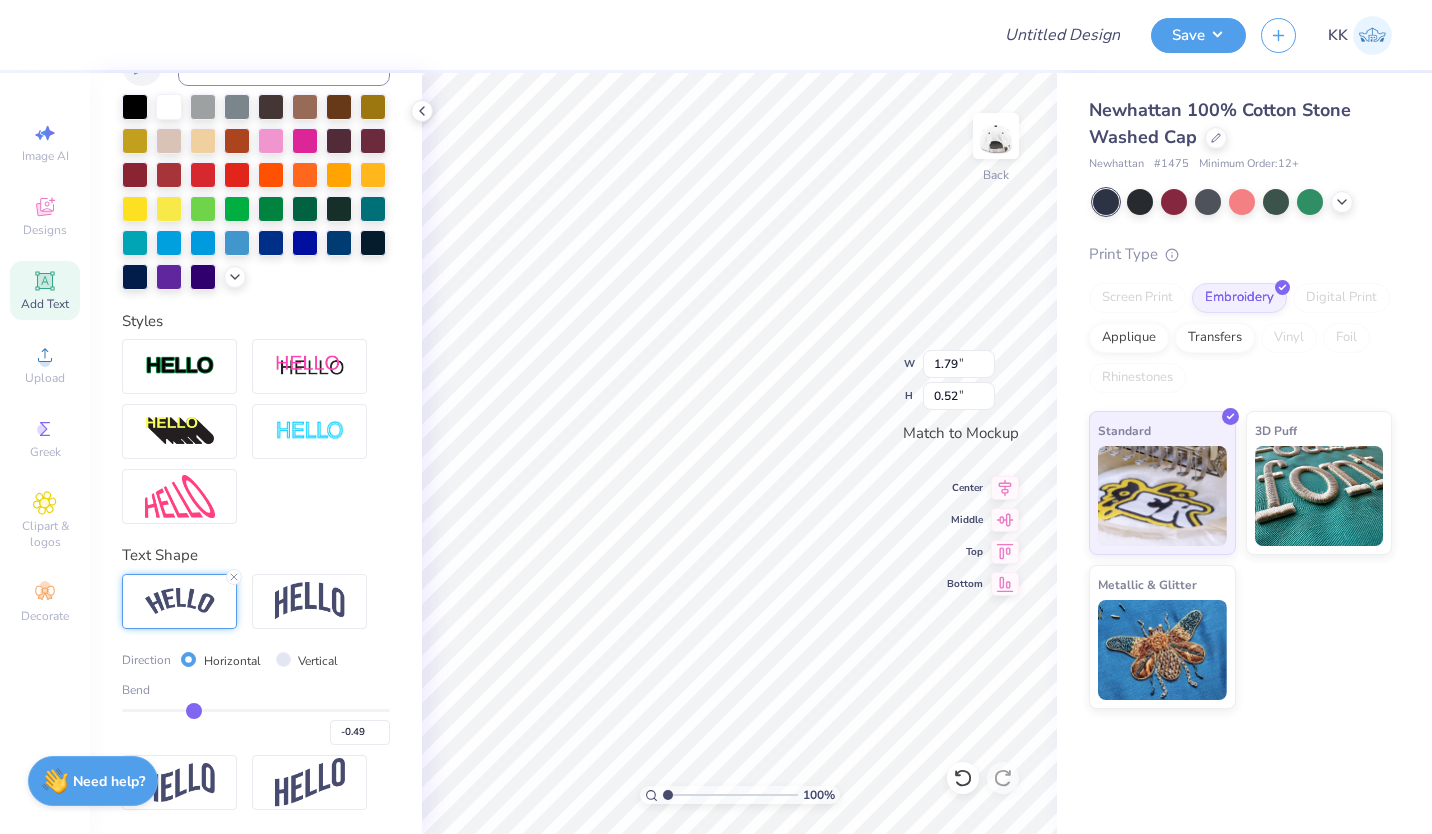 type on "-0.5" 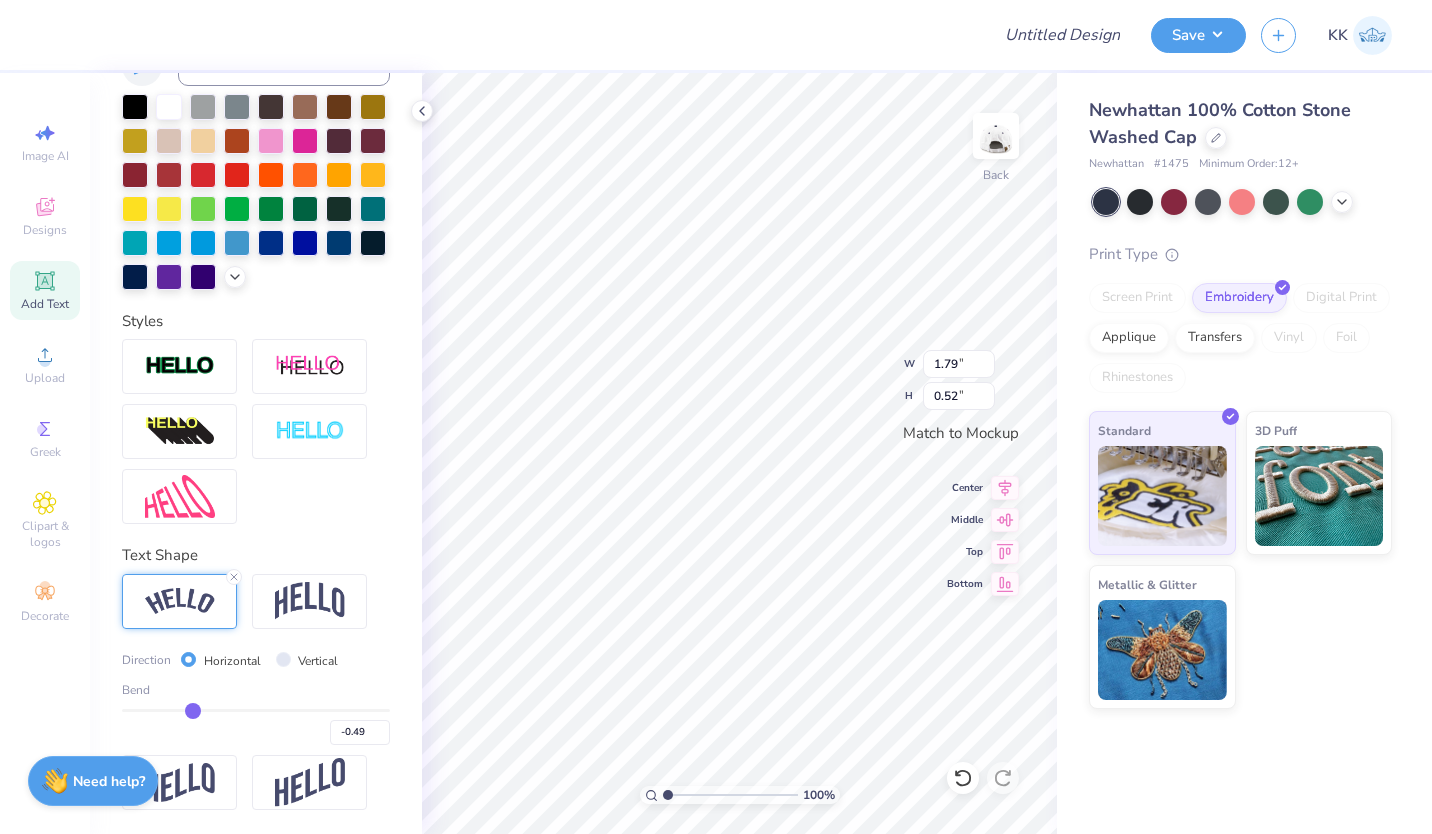 type on "-0.50" 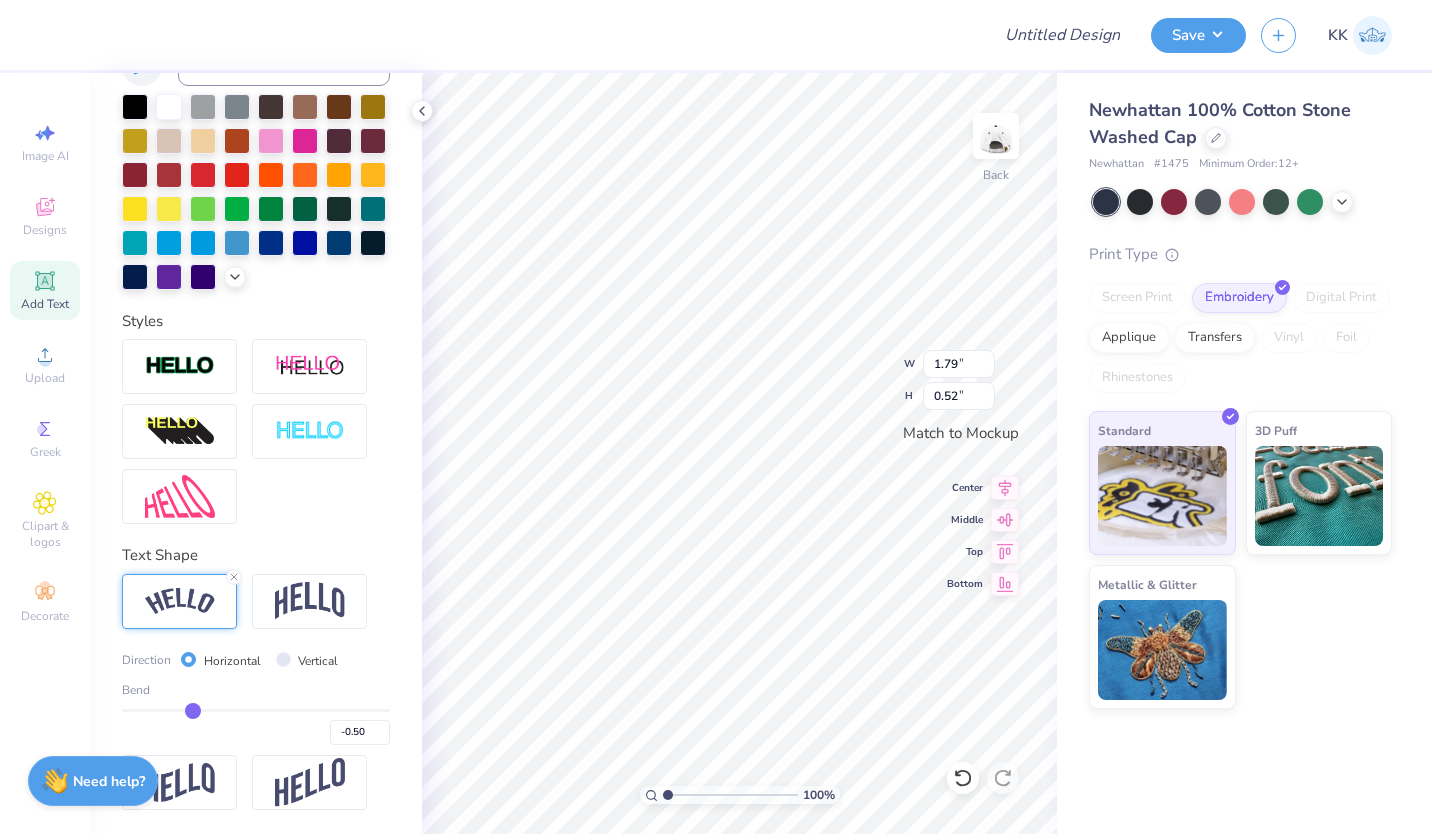type on "-0.51" 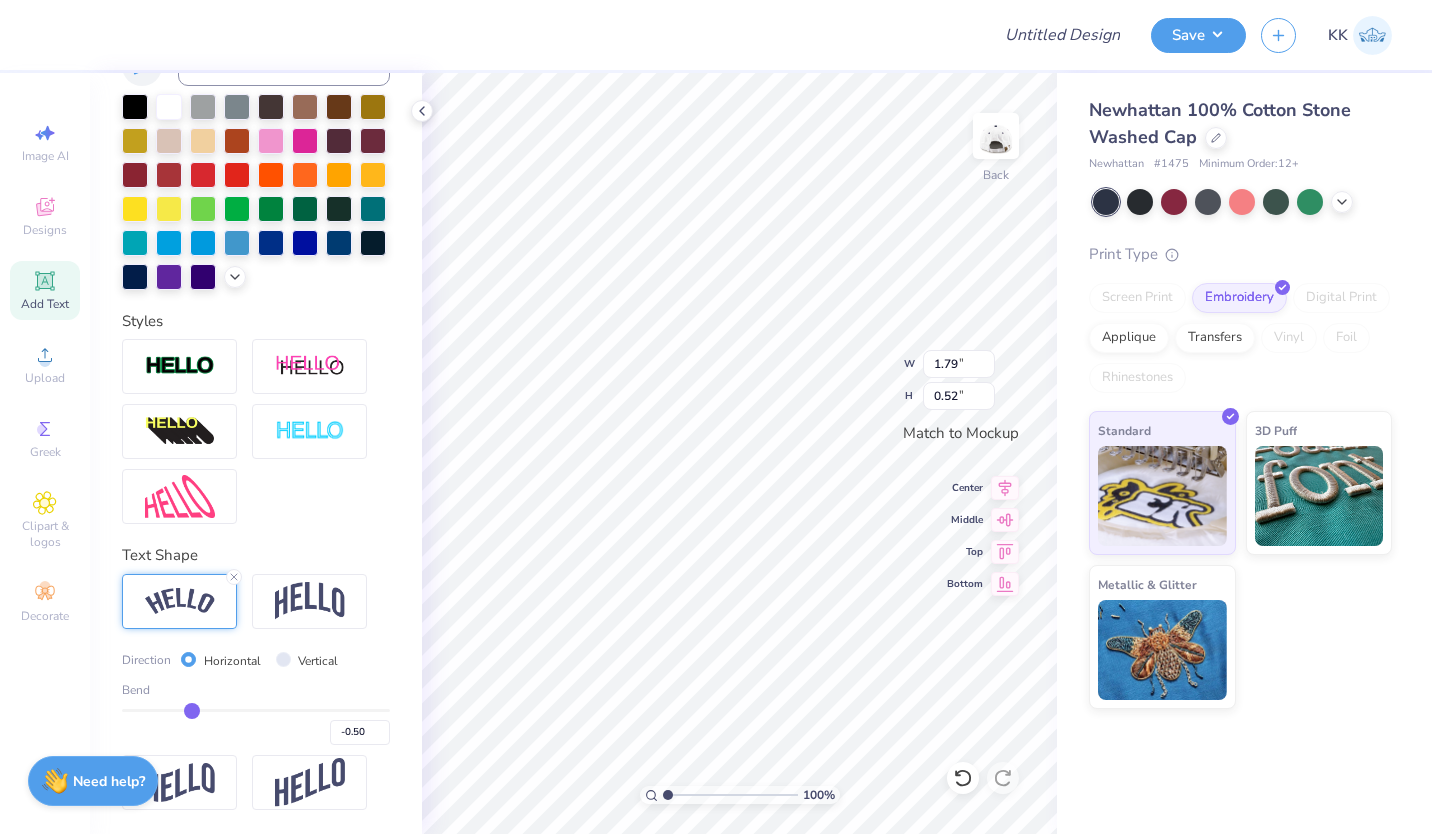 type on "-0.51" 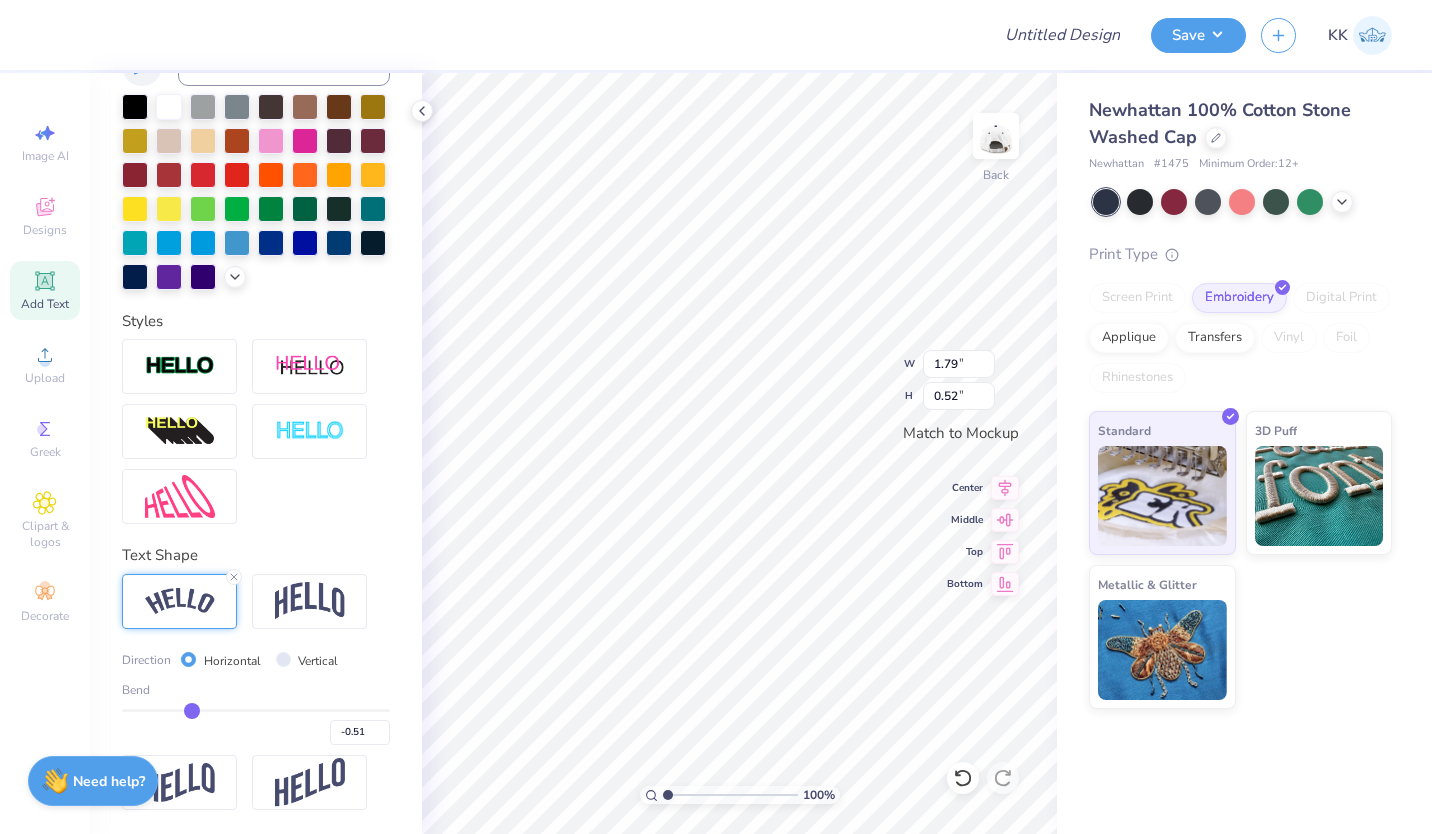 type on "-0.52" 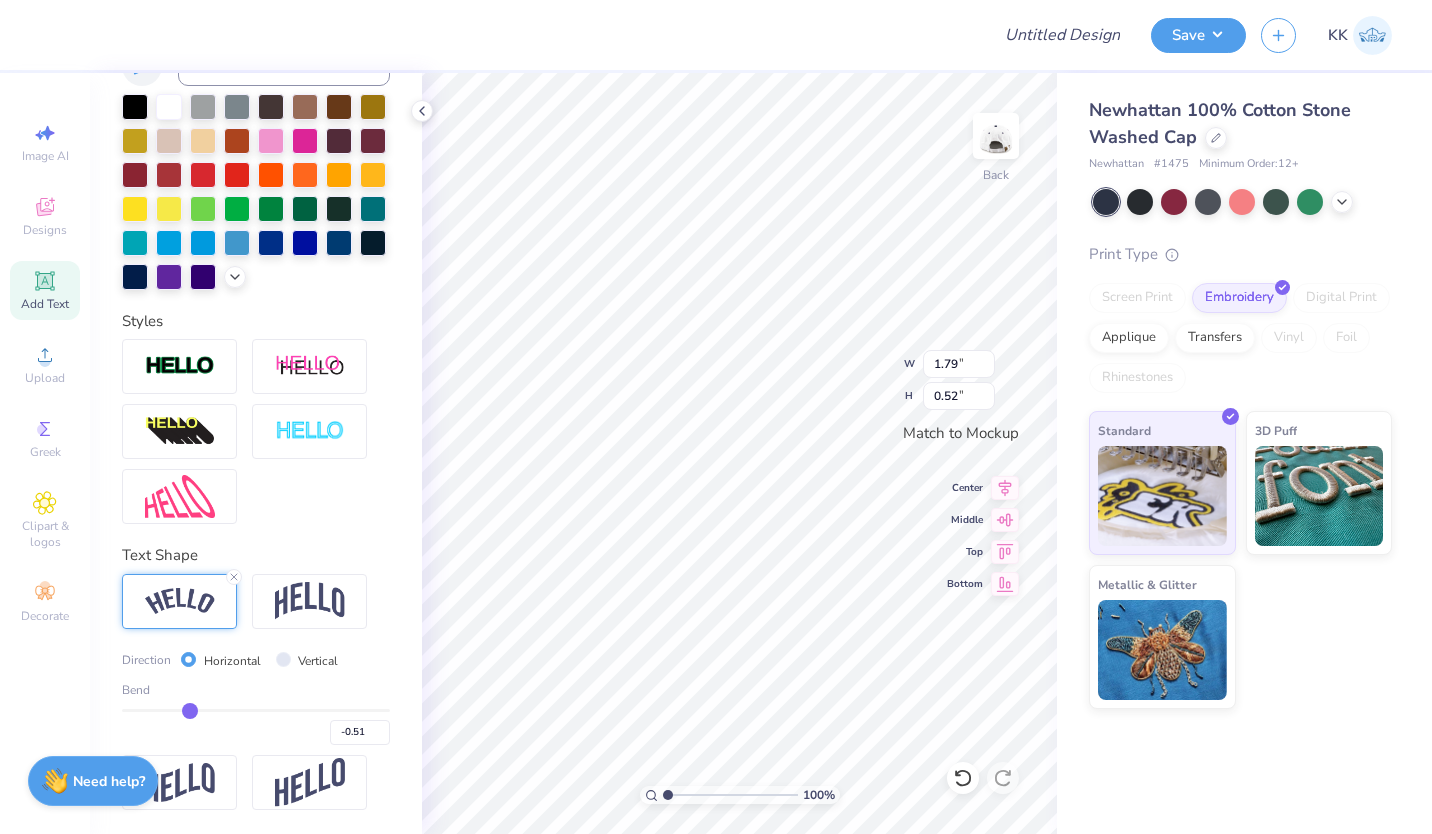 type on "-0.52" 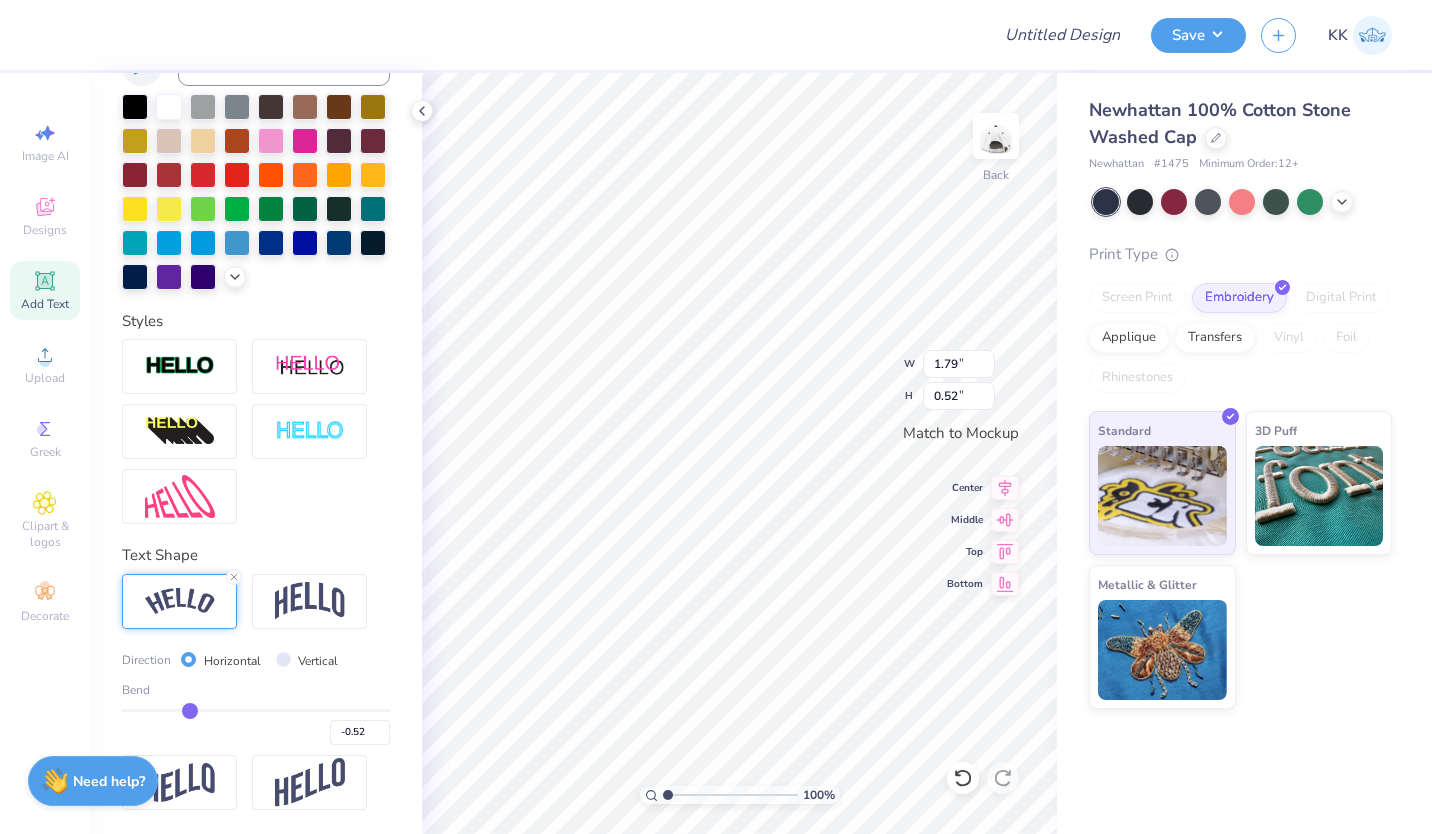 type on "-0.53" 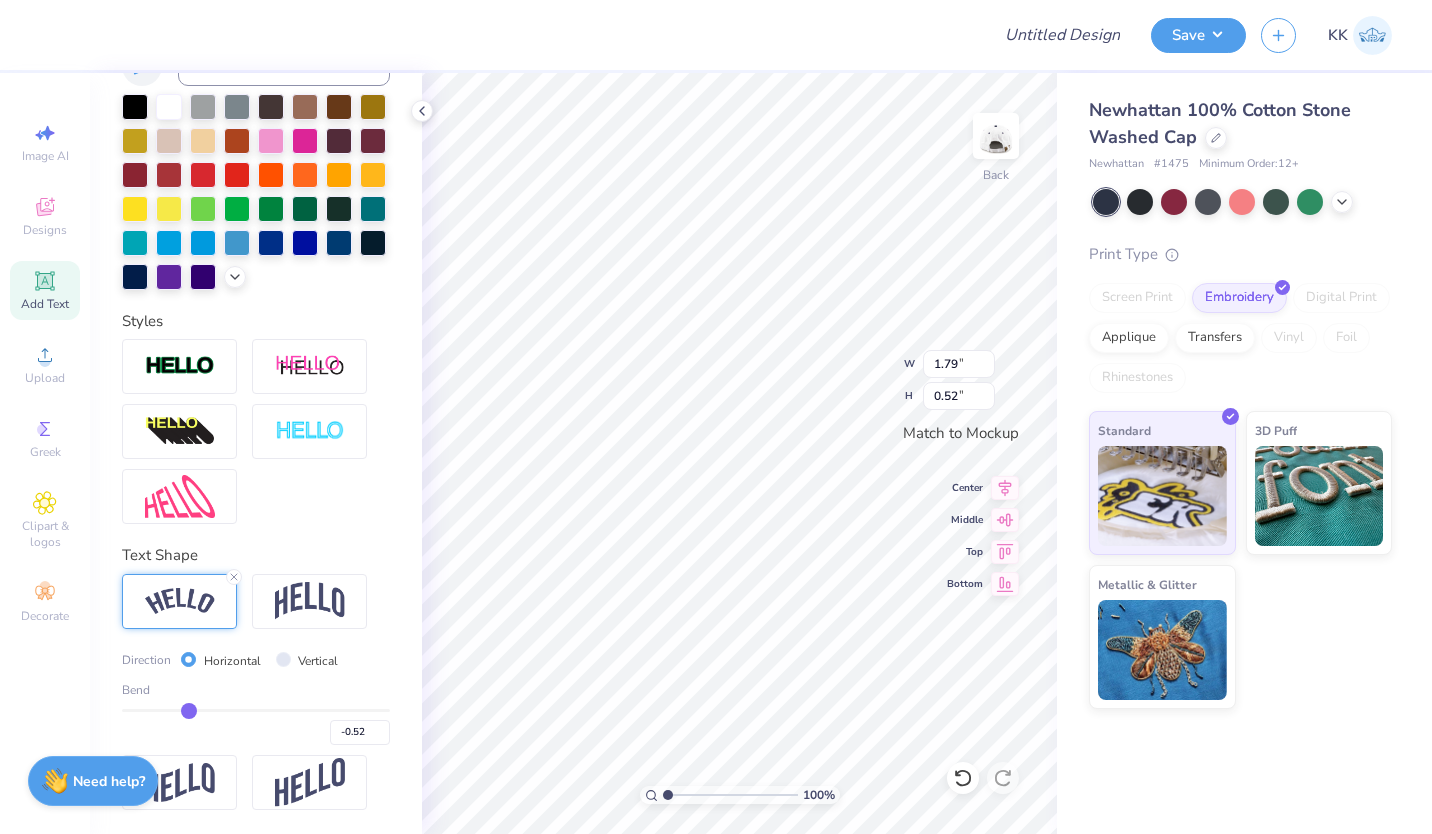 type on "-0.53" 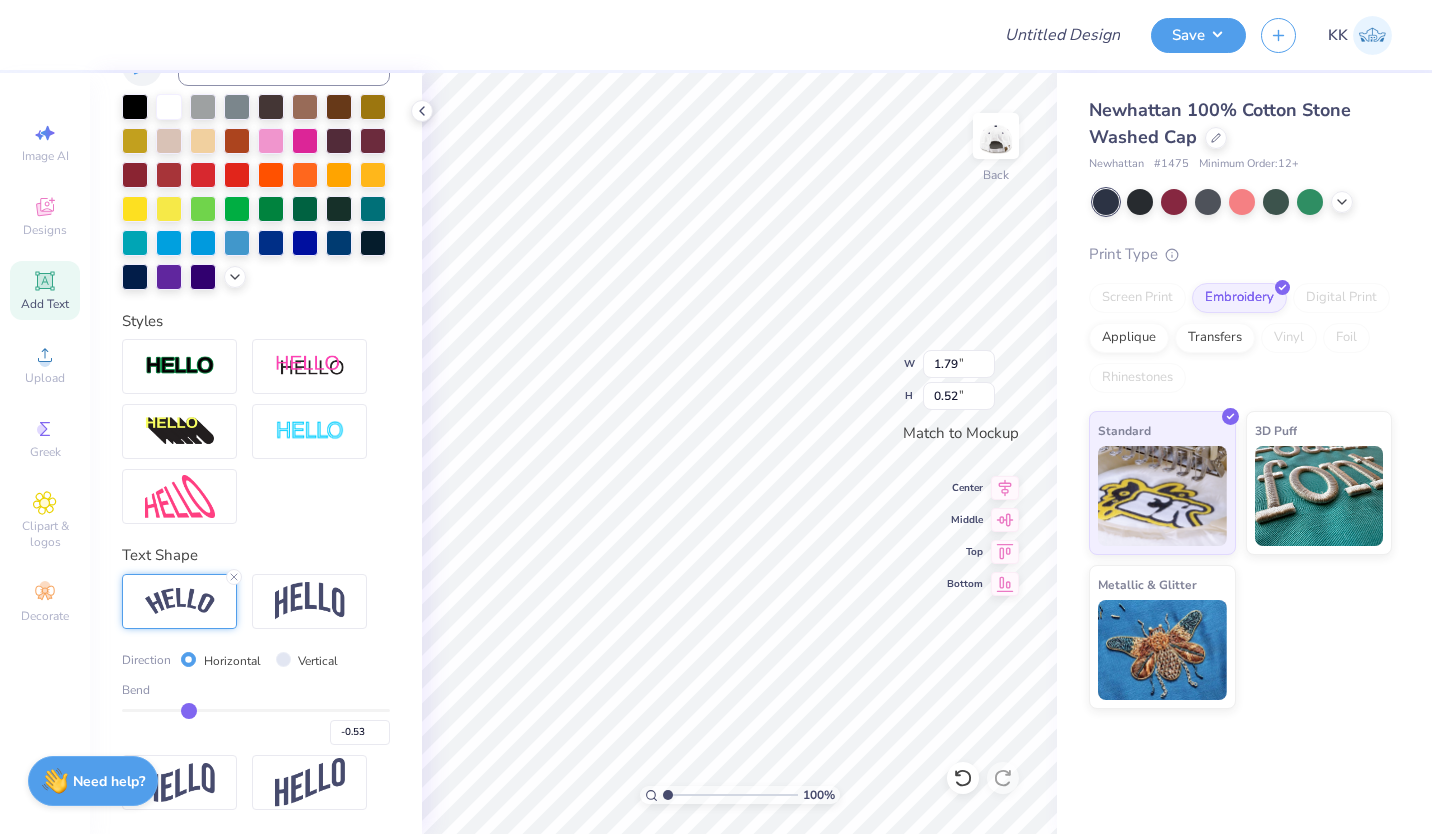 type on "-0.54" 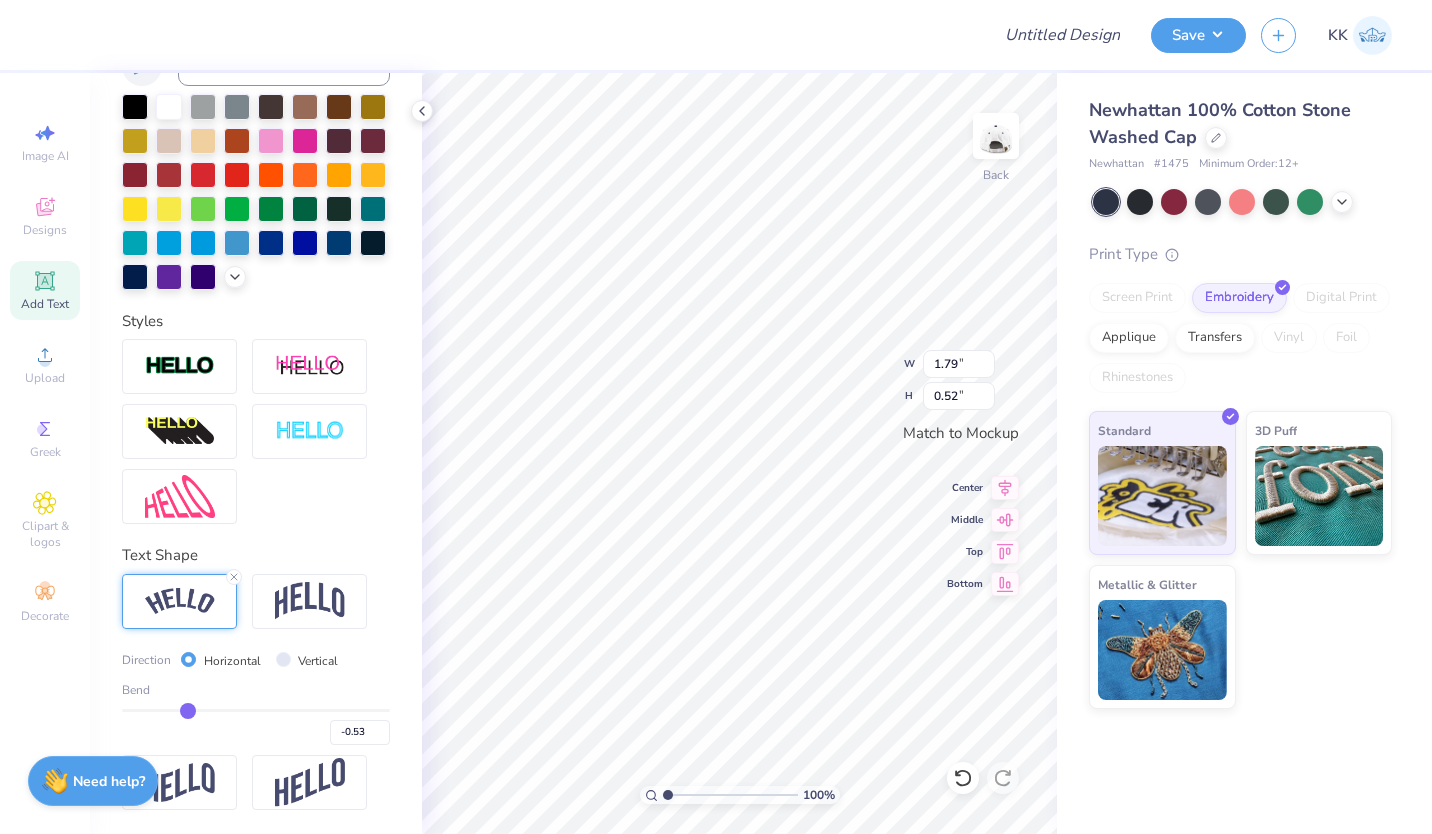 type on "-0.54" 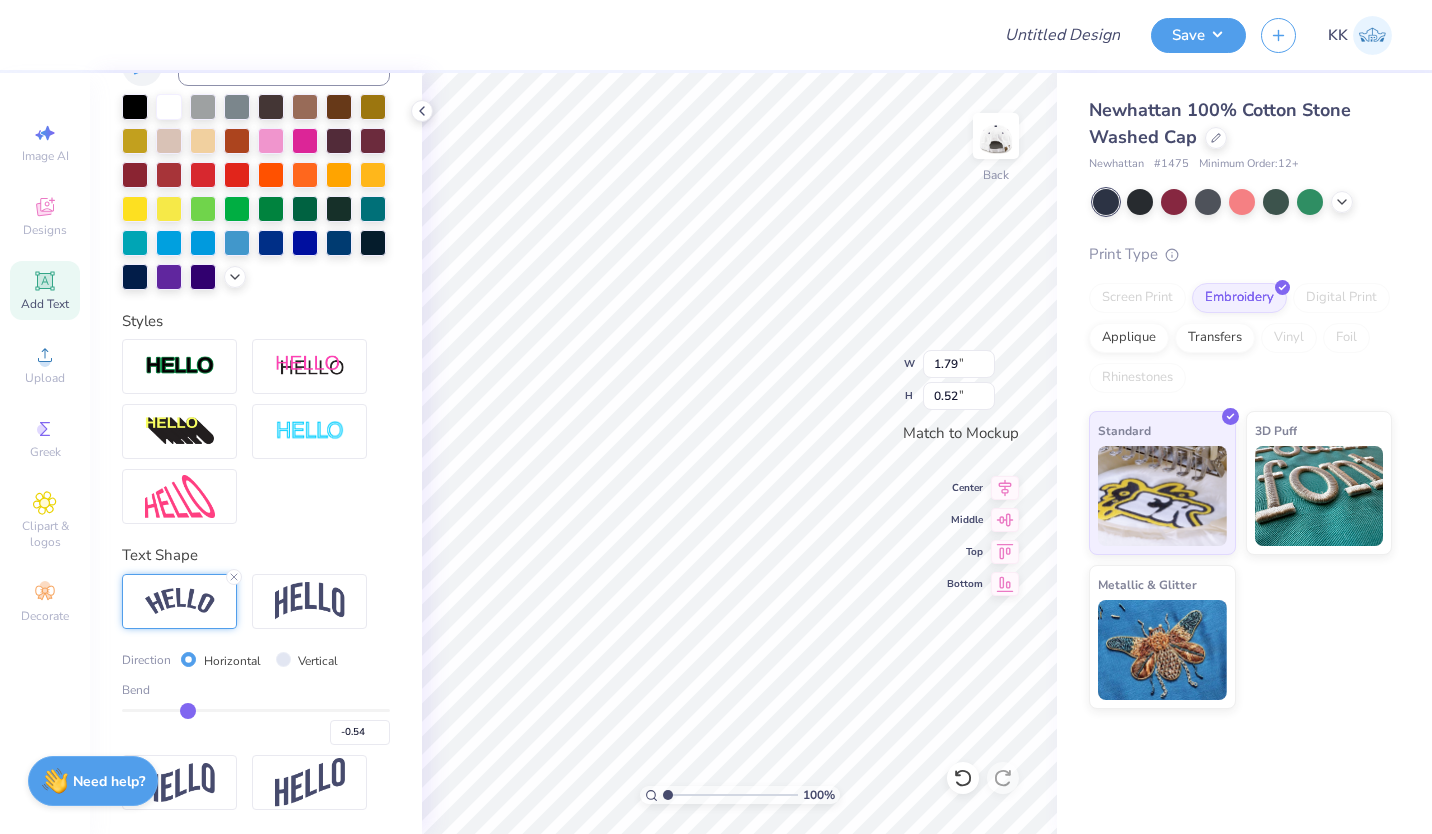 type on "-0.55" 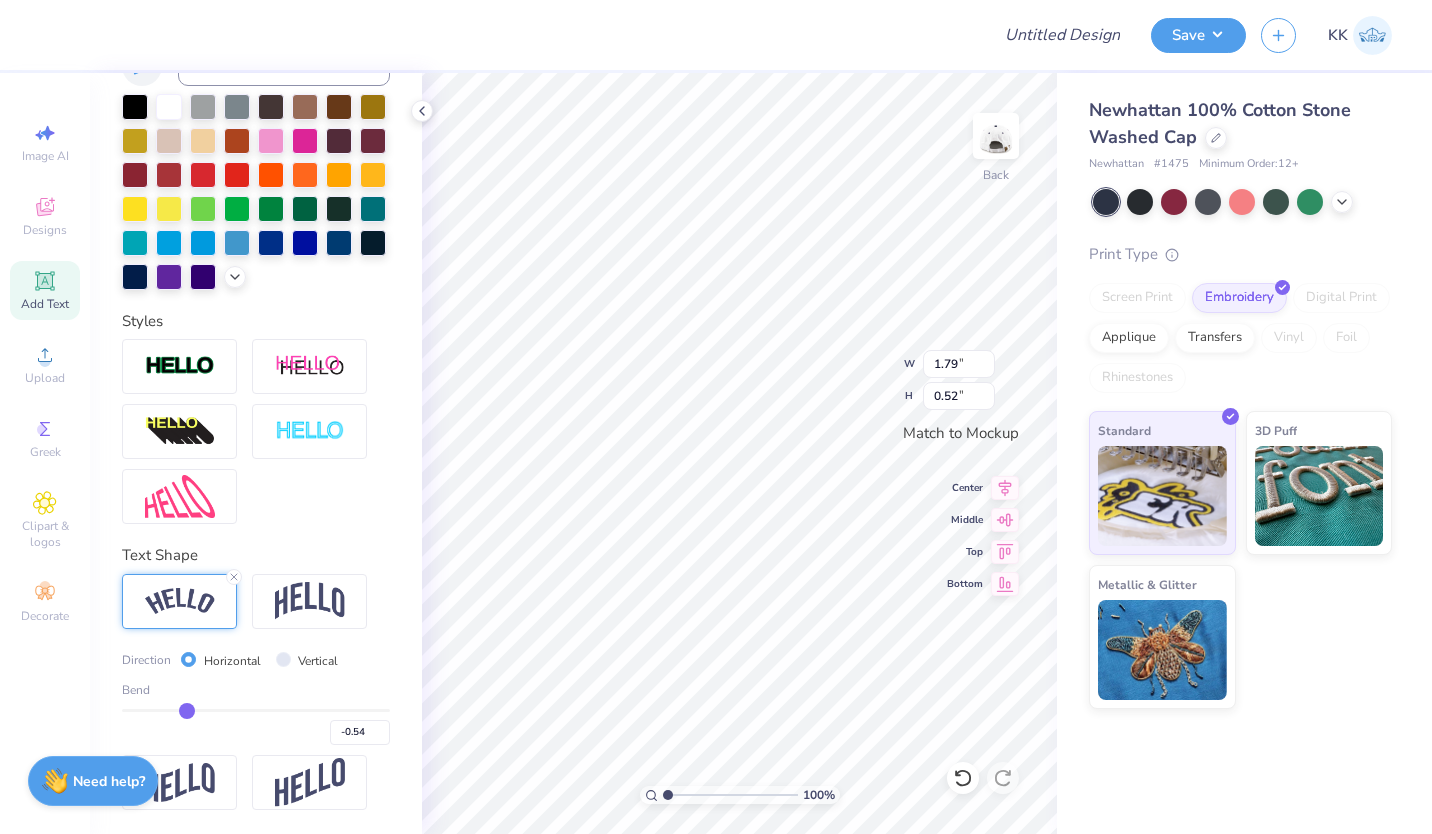 type on "-0.55" 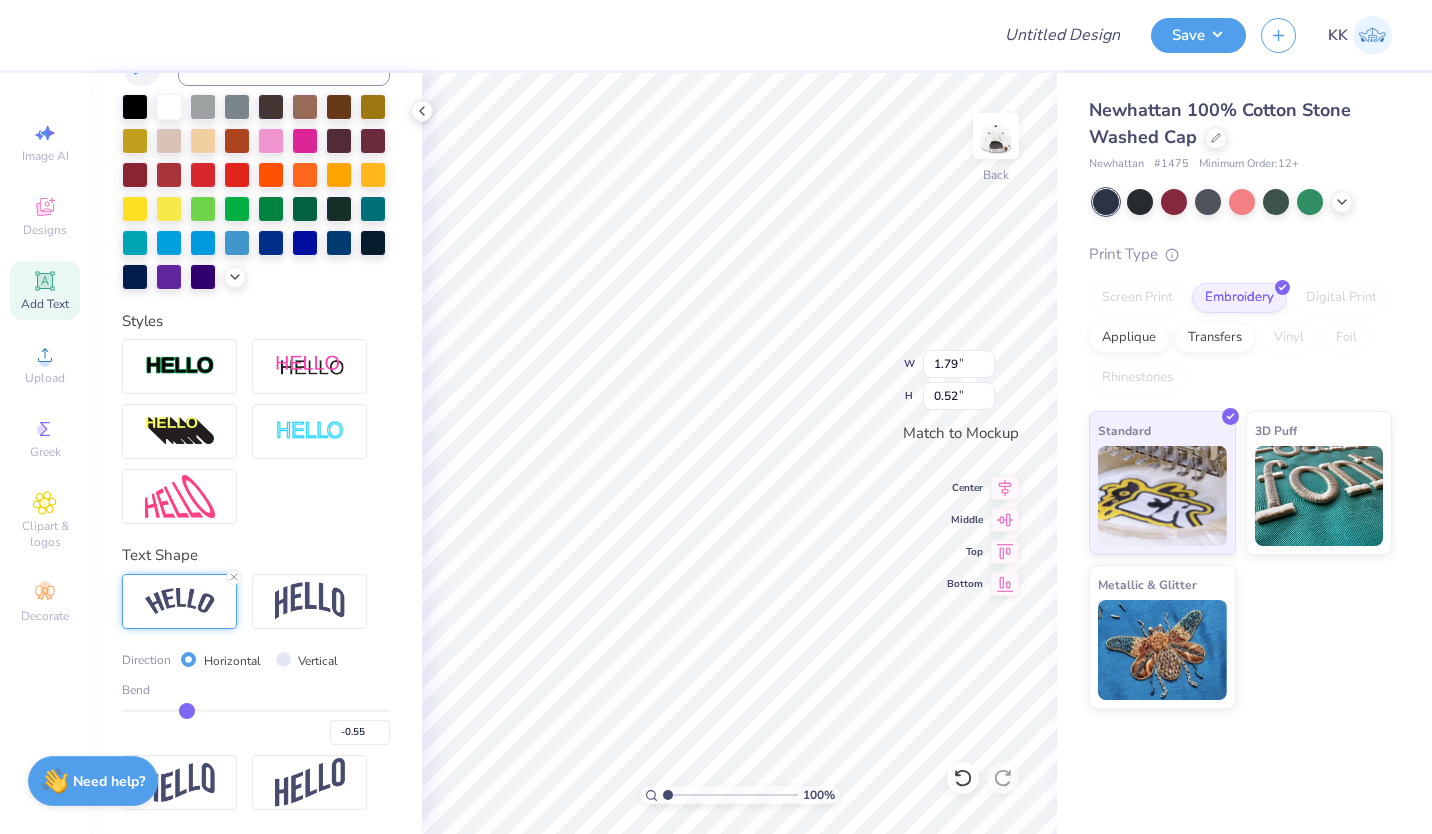 type on "-0.56" 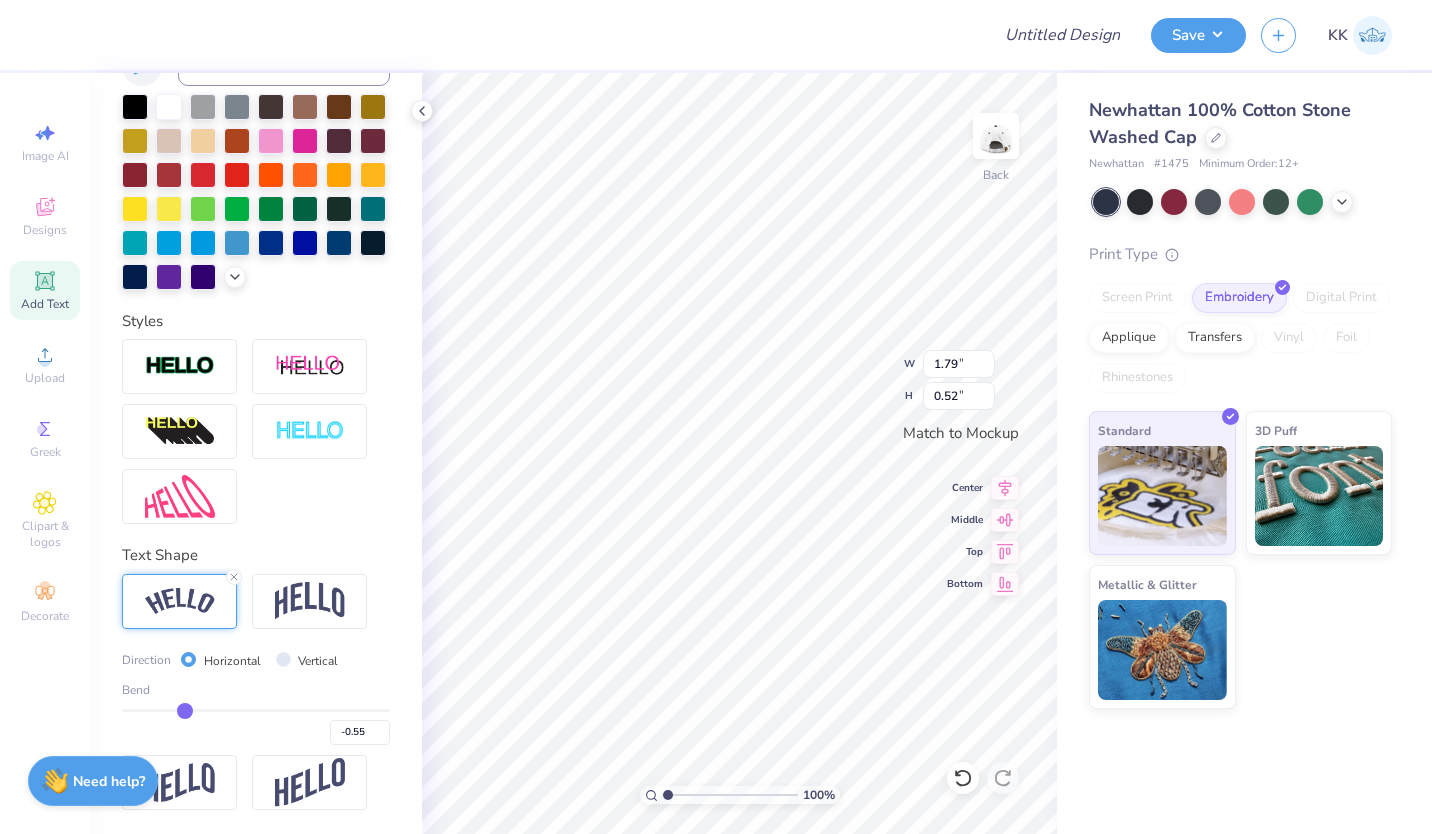 type on "-0.56" 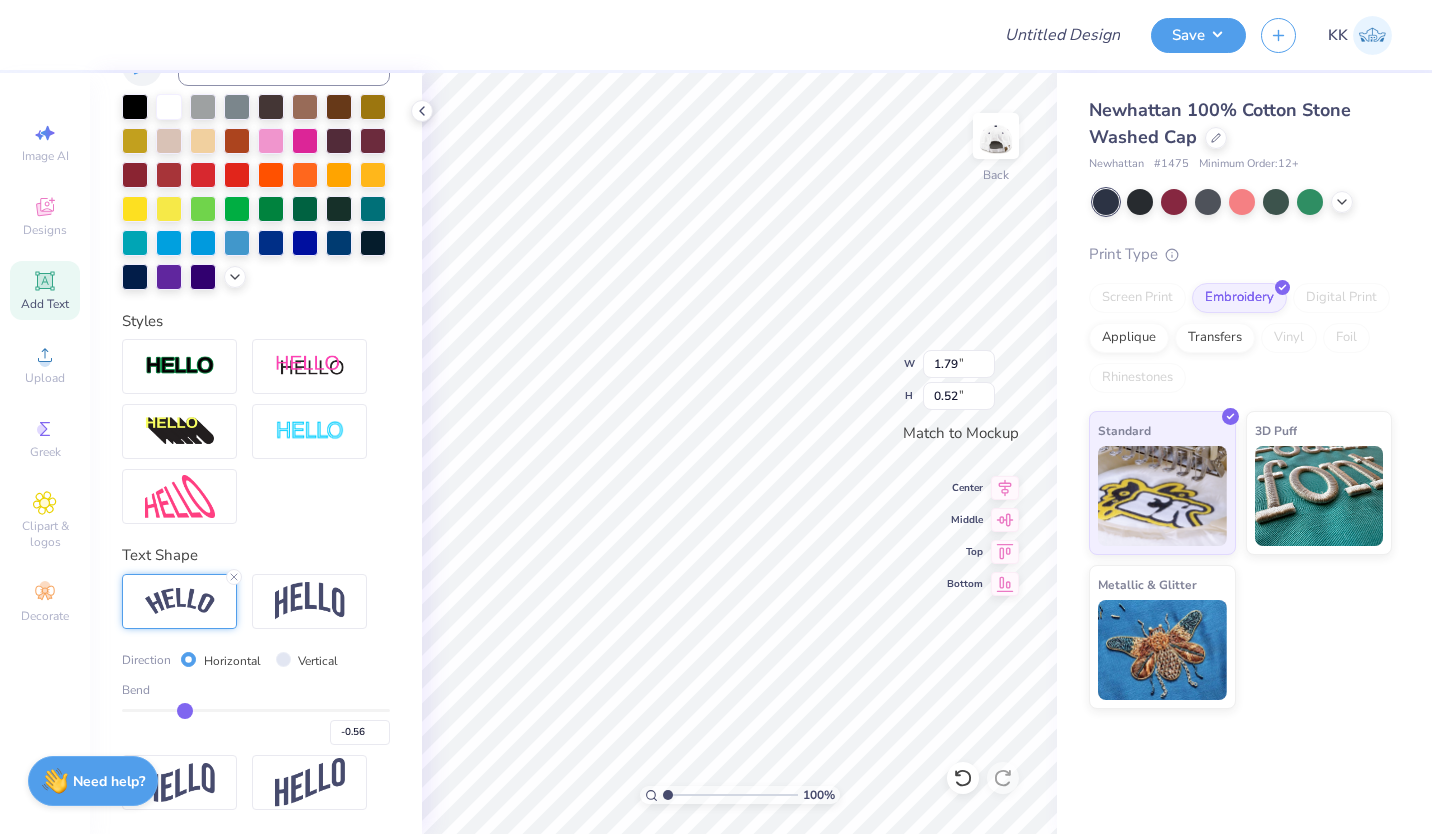 drag, startPoint x: 310, startPoint y: 709, endPoint x: 182, endPoint y: 721, distance: 128.56126 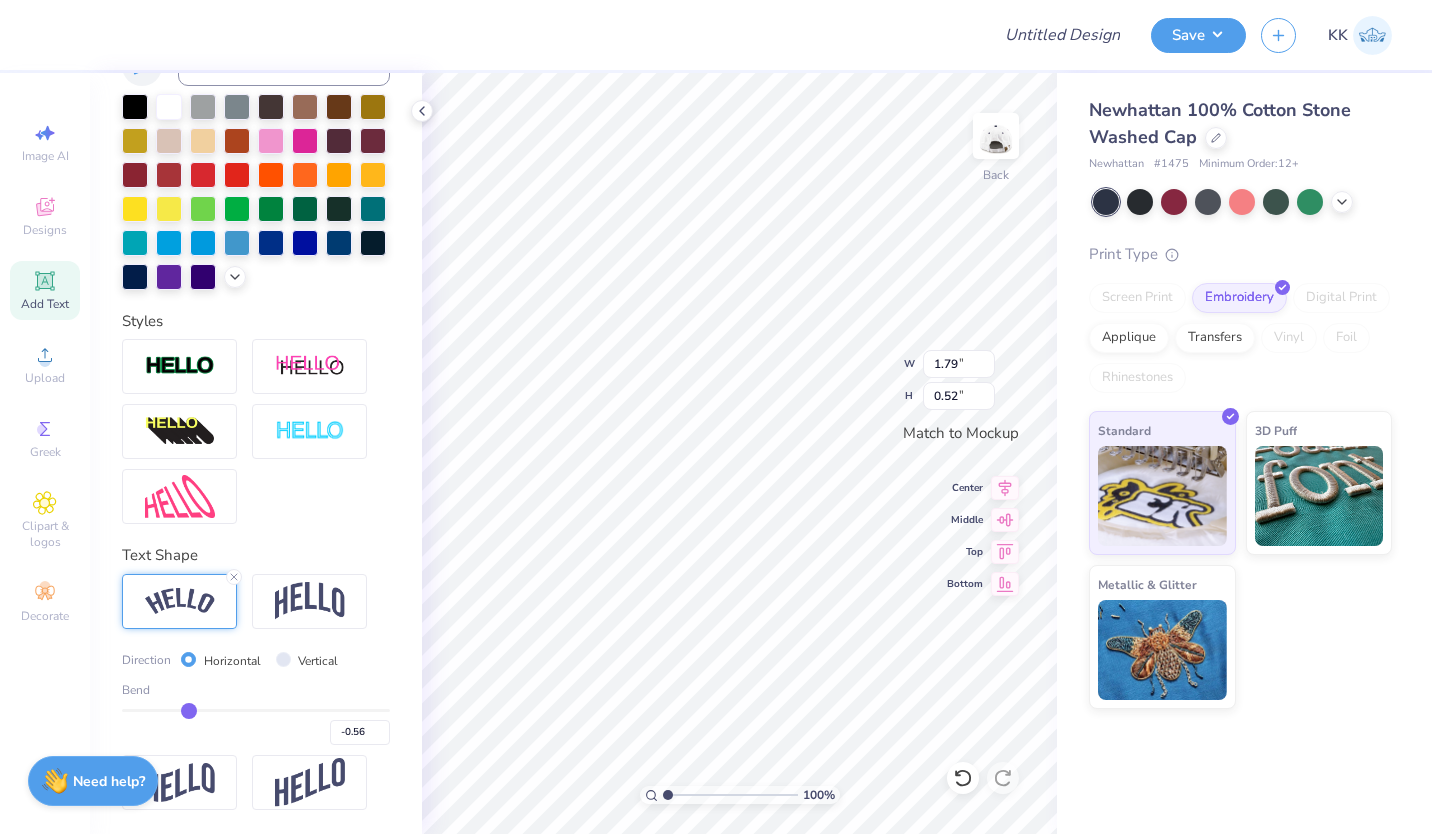 type on "-0.53" 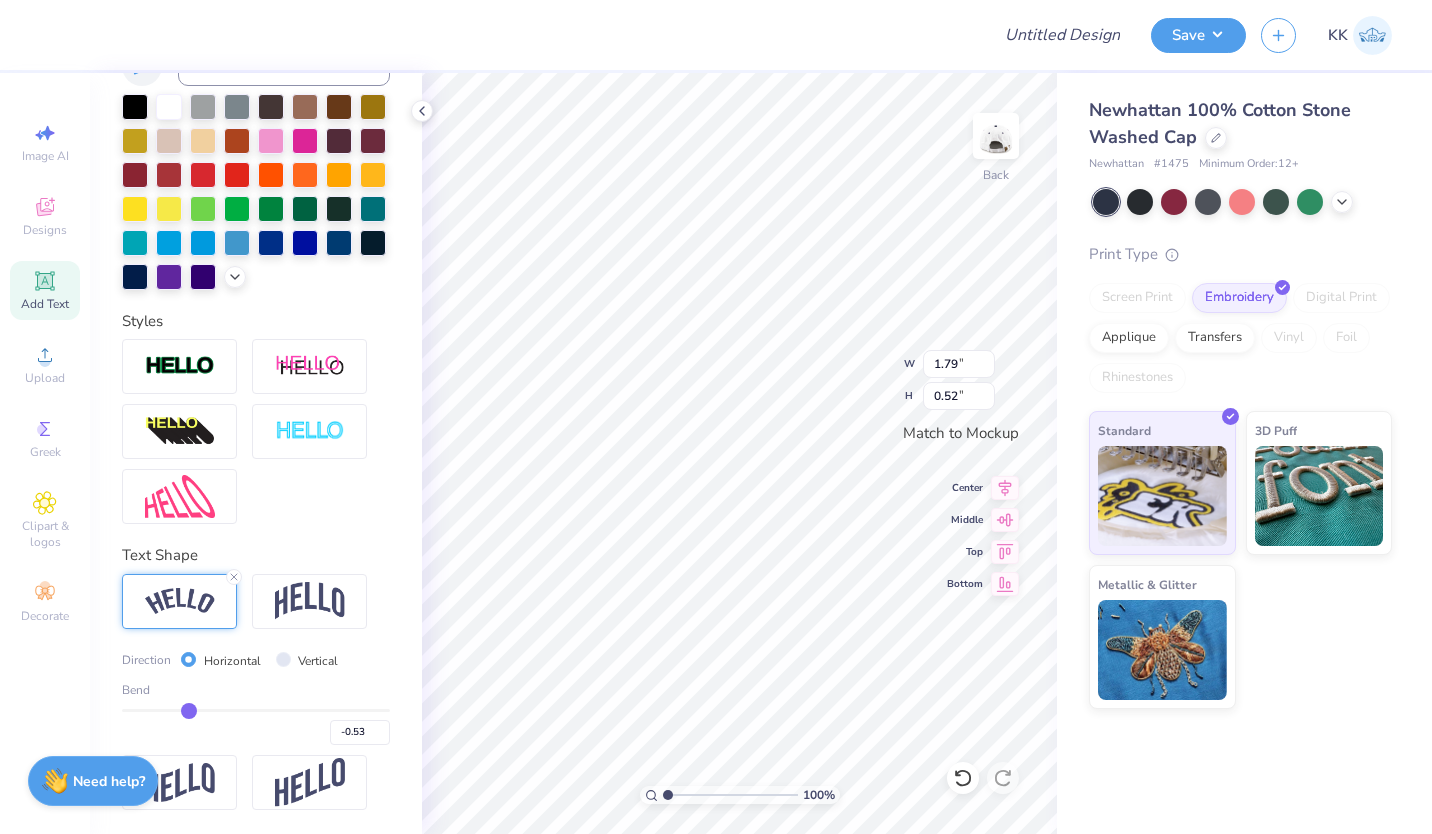 type on "-0.52" 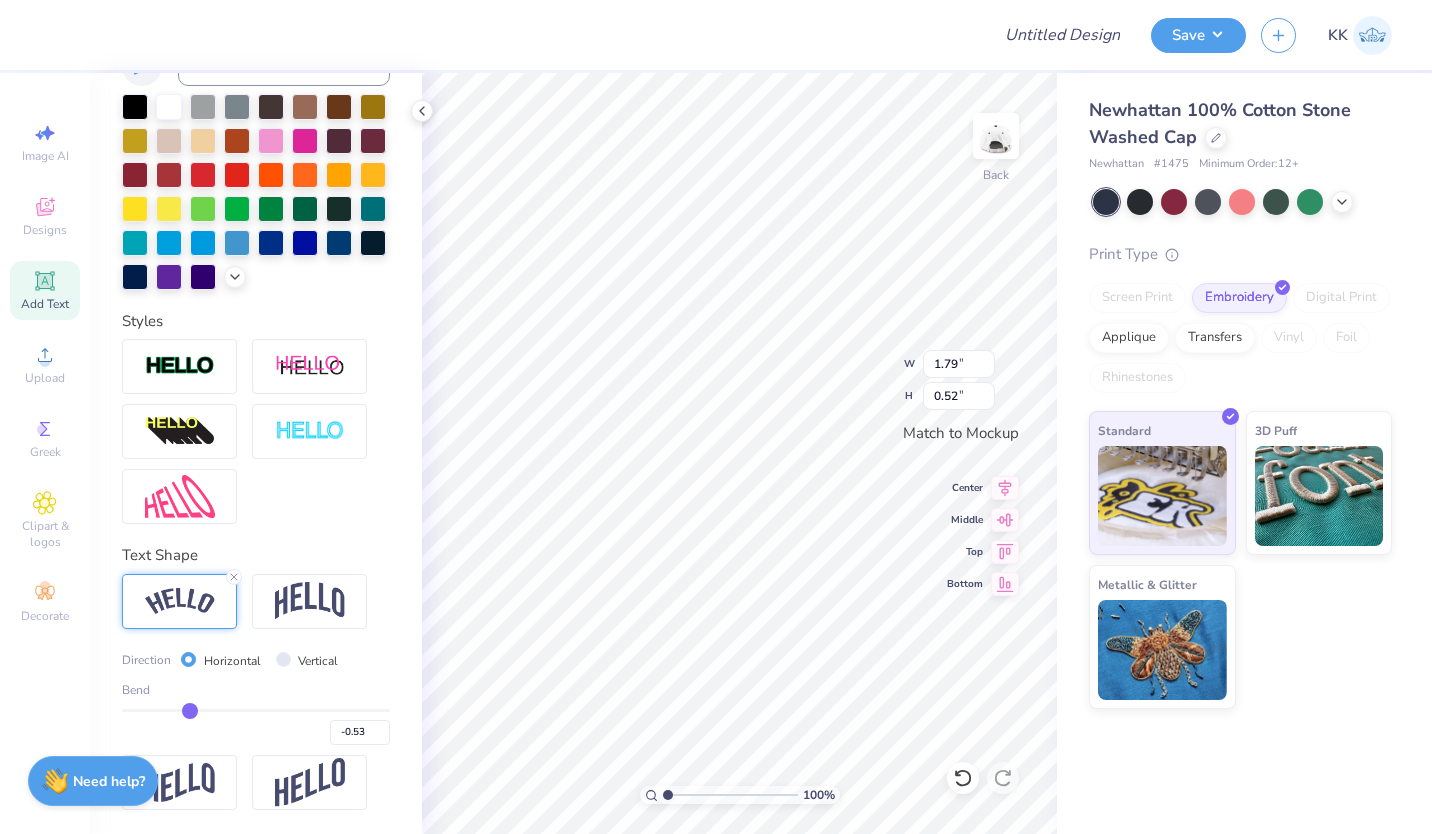 type on "-0.52" 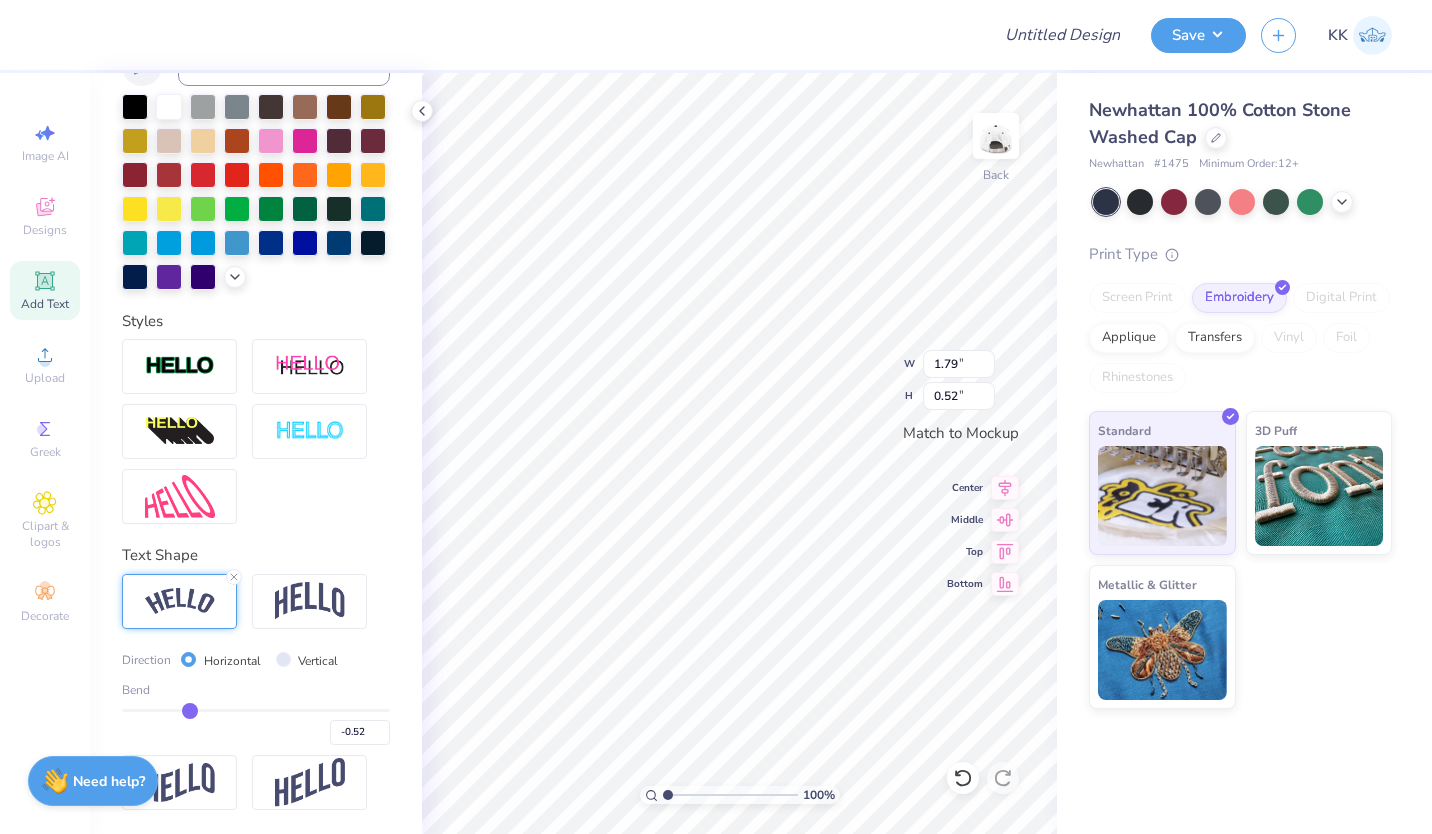 type on "-0.49" 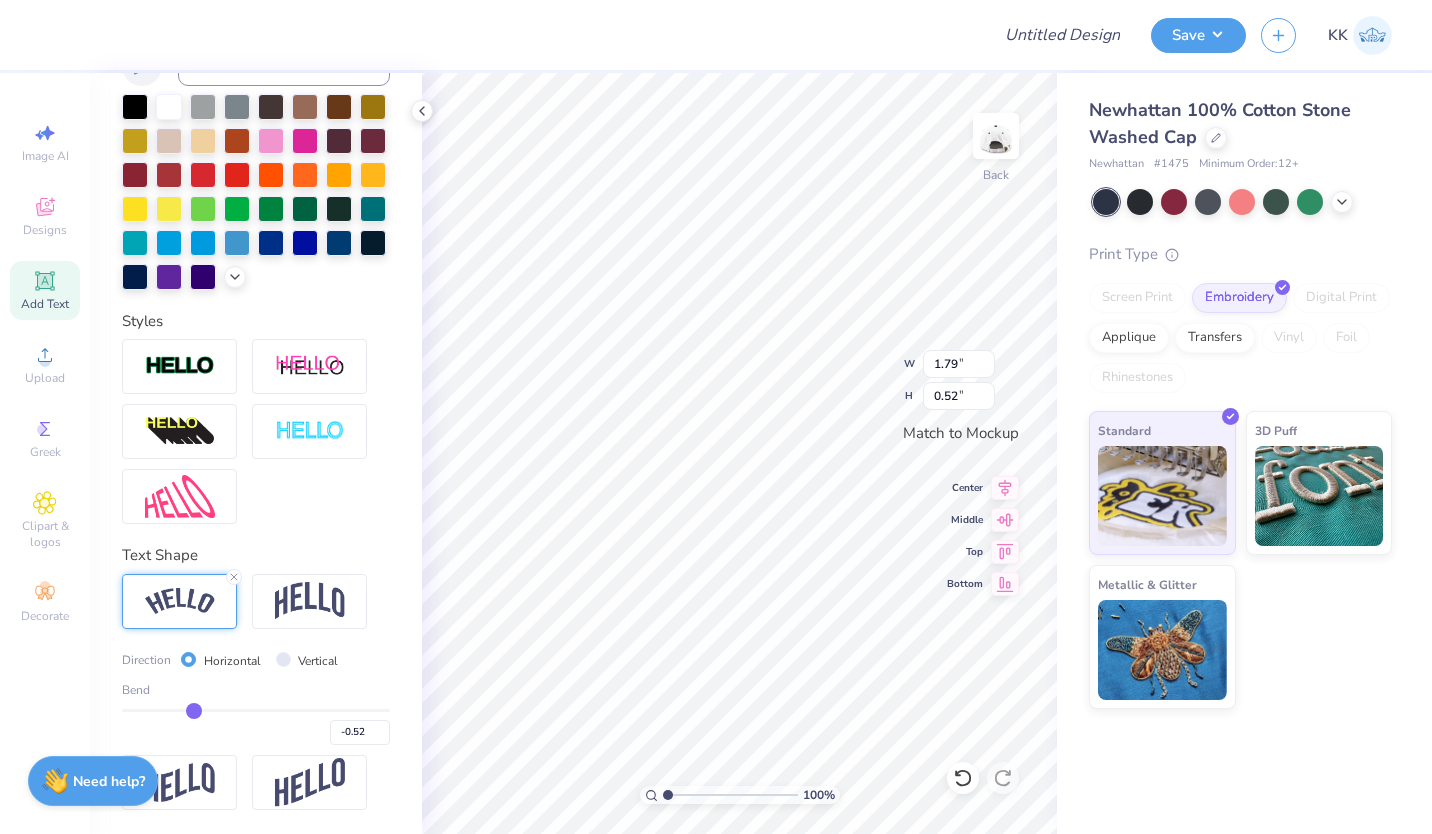 type on "-0.49" 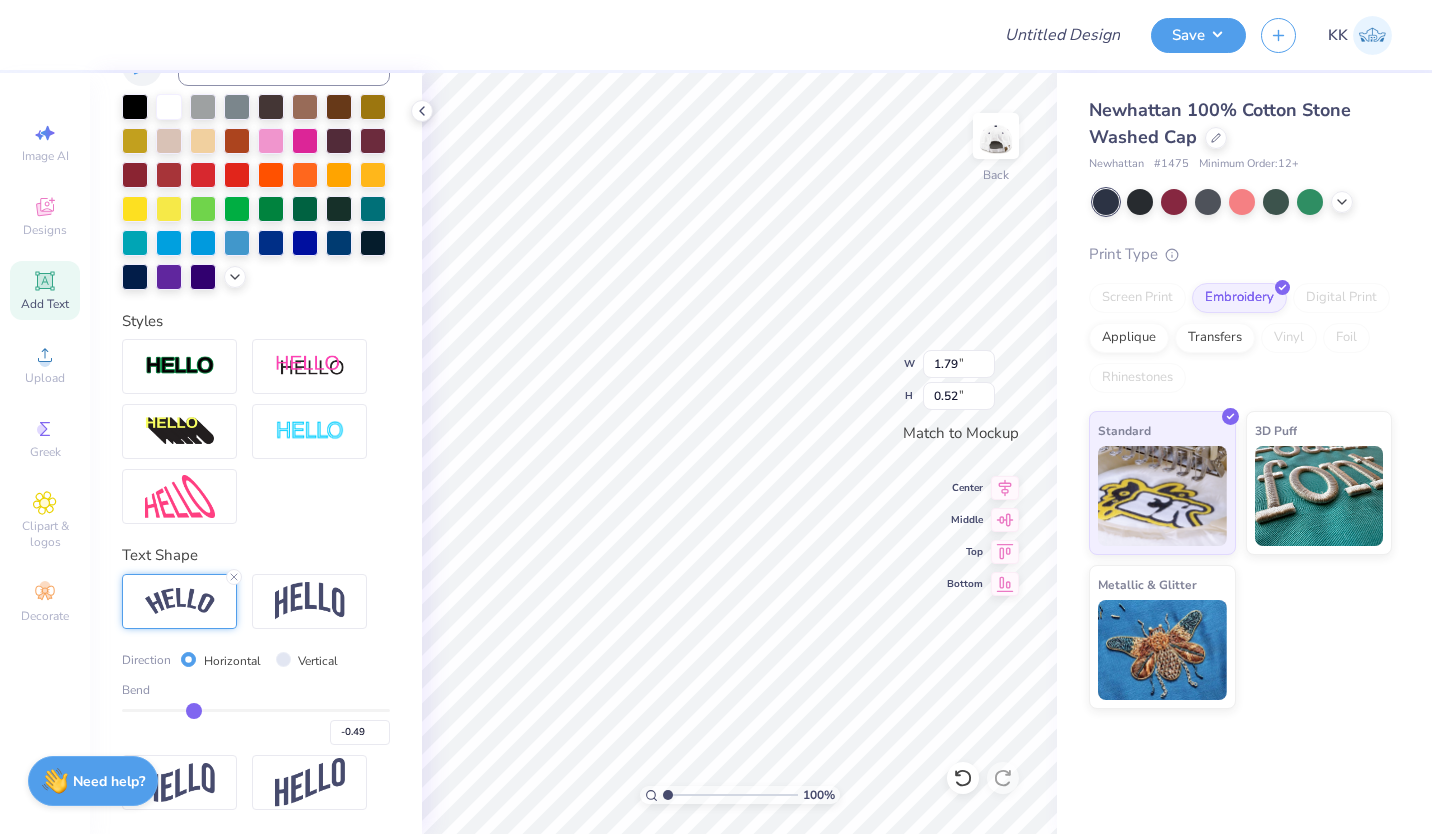 type on "-0.48" 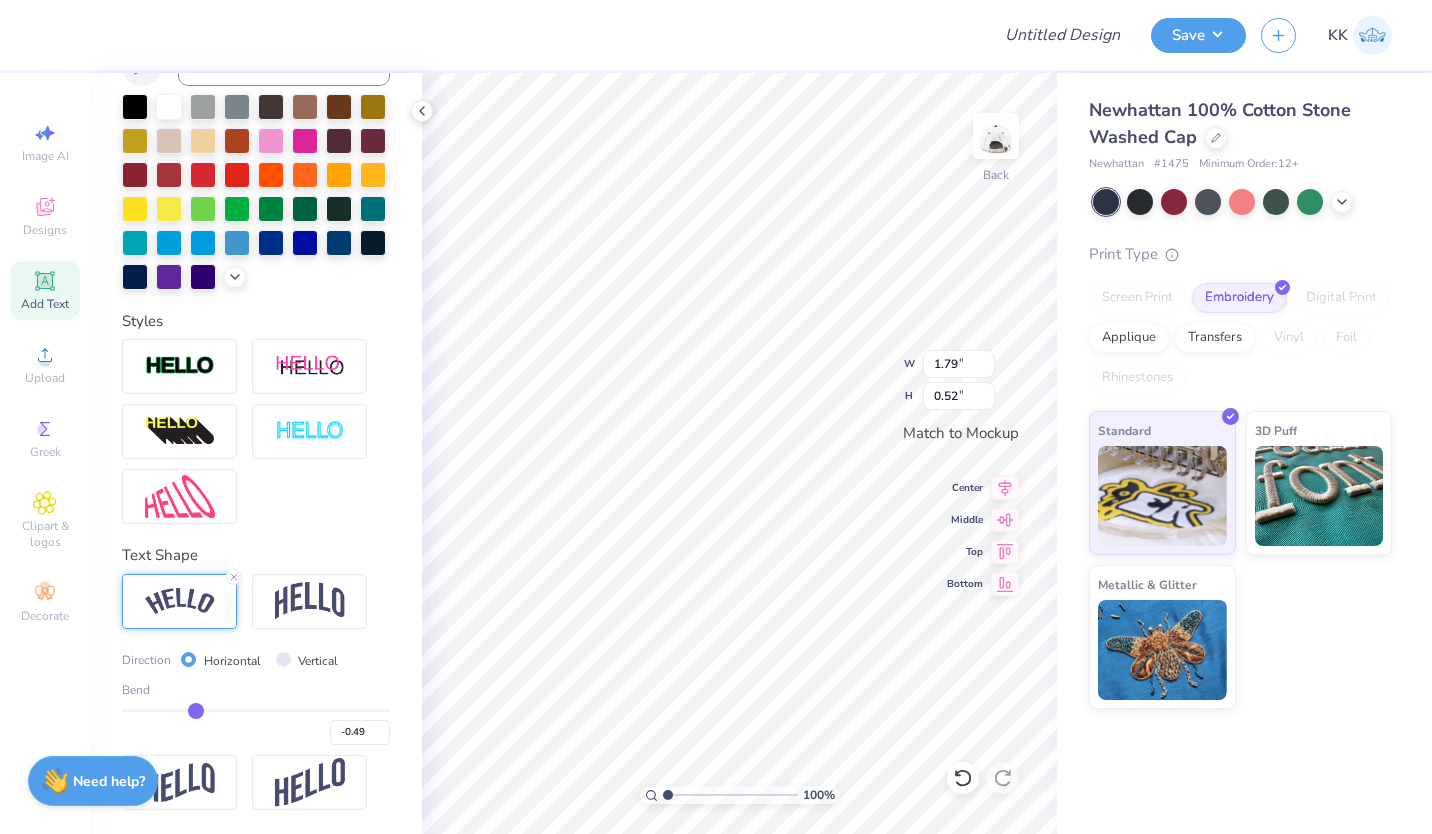 type on "-0.48" 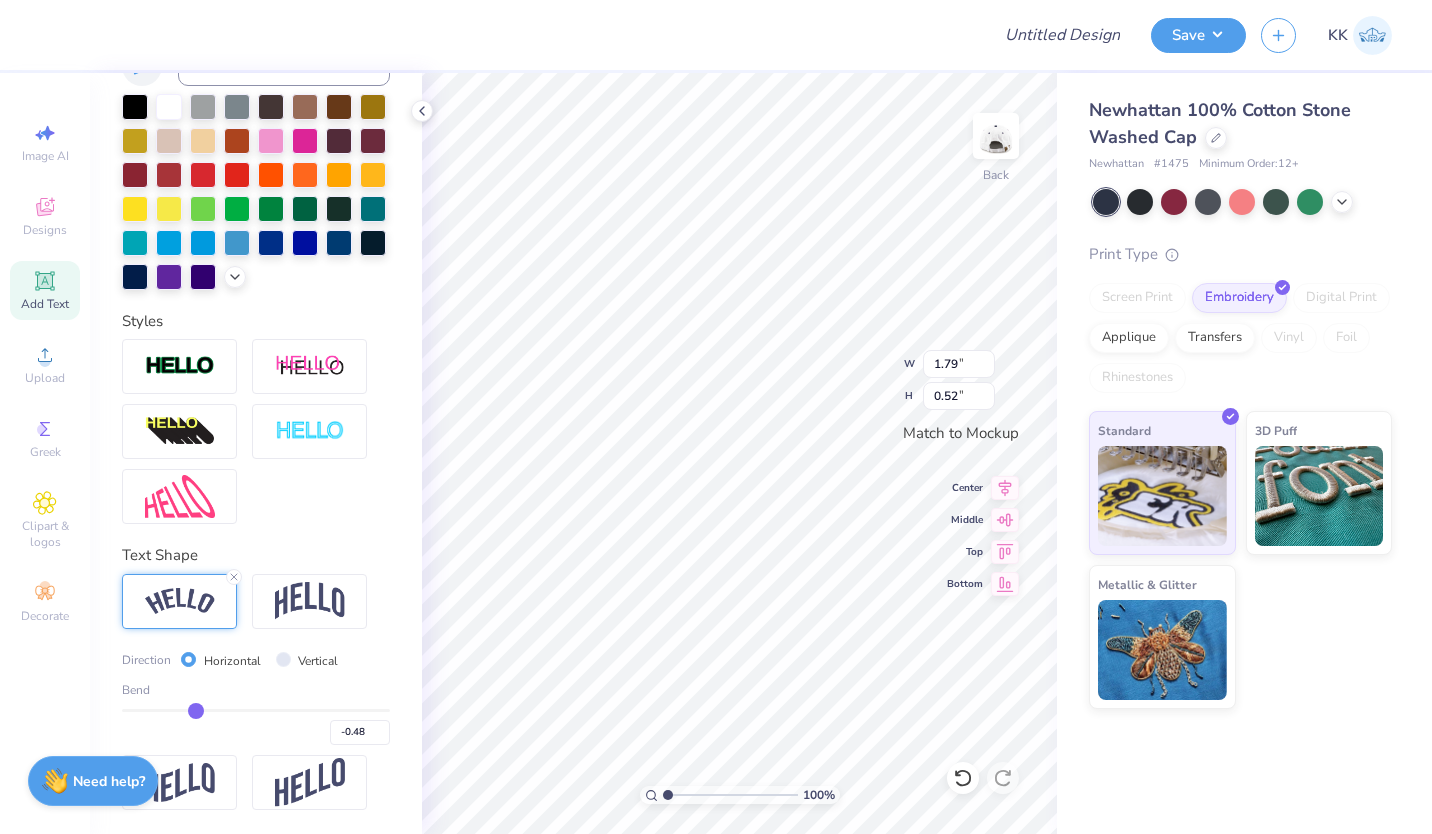 type on "-0.45" 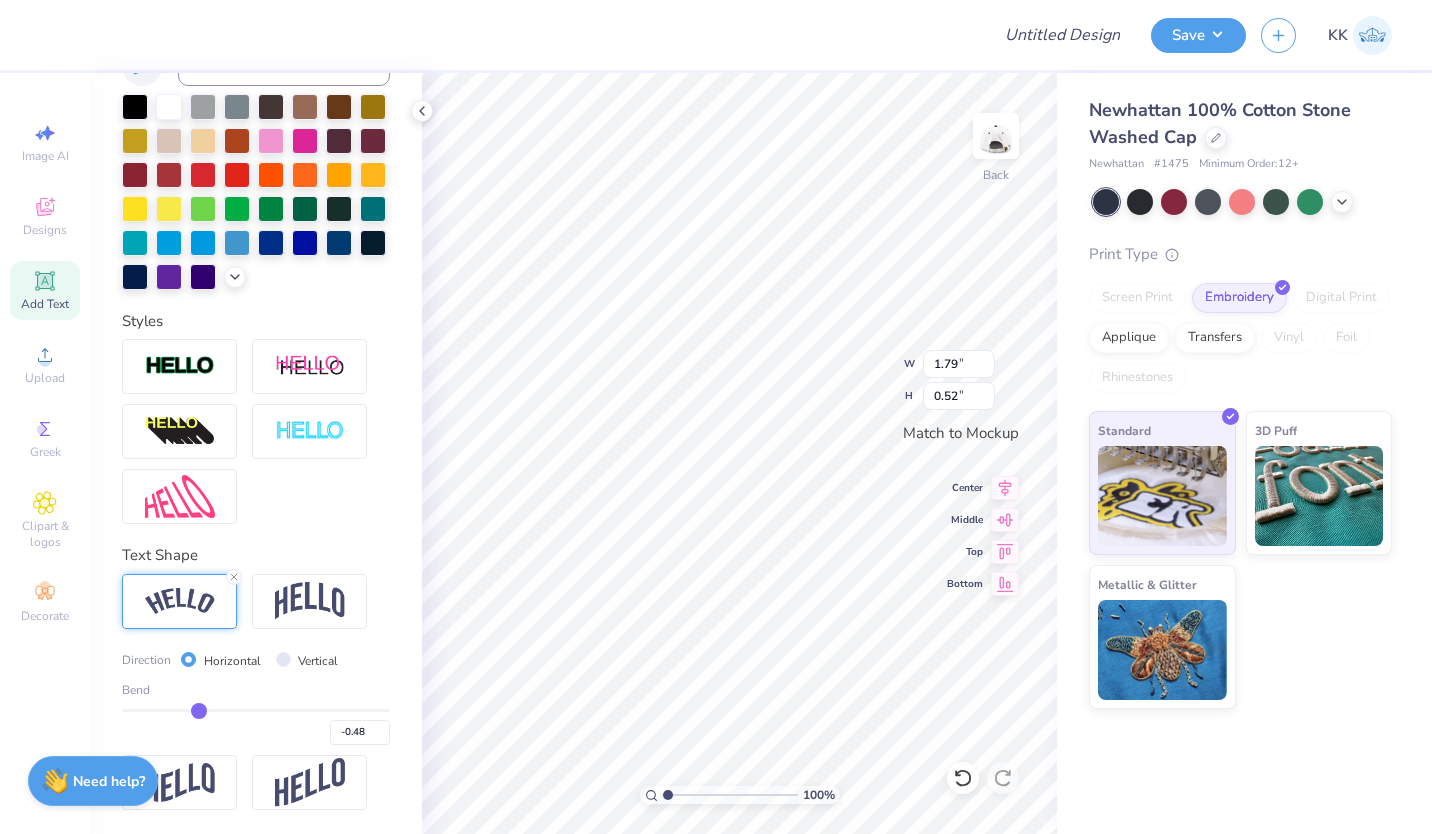 type on "-0.45" 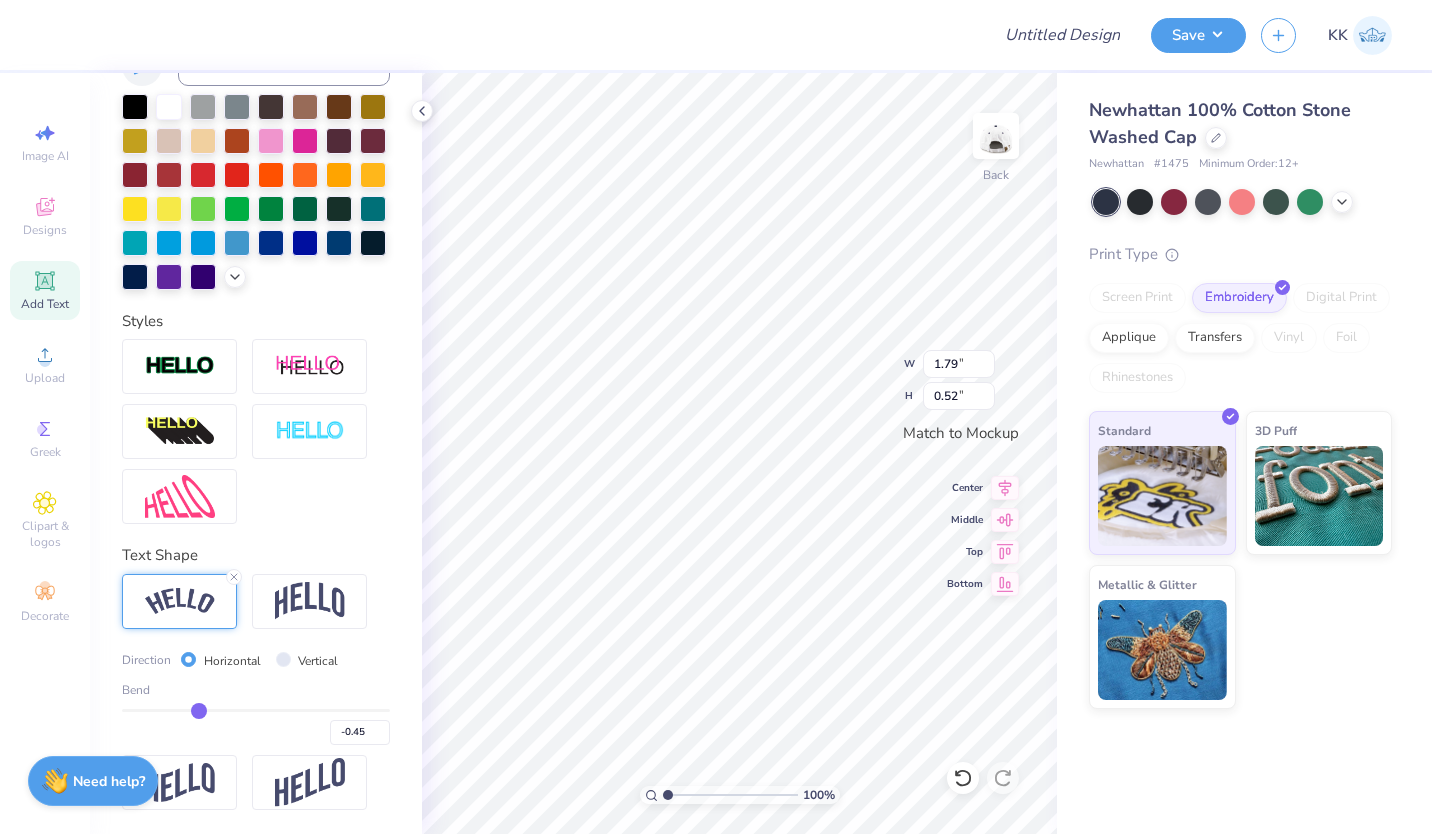type on "-0.43" 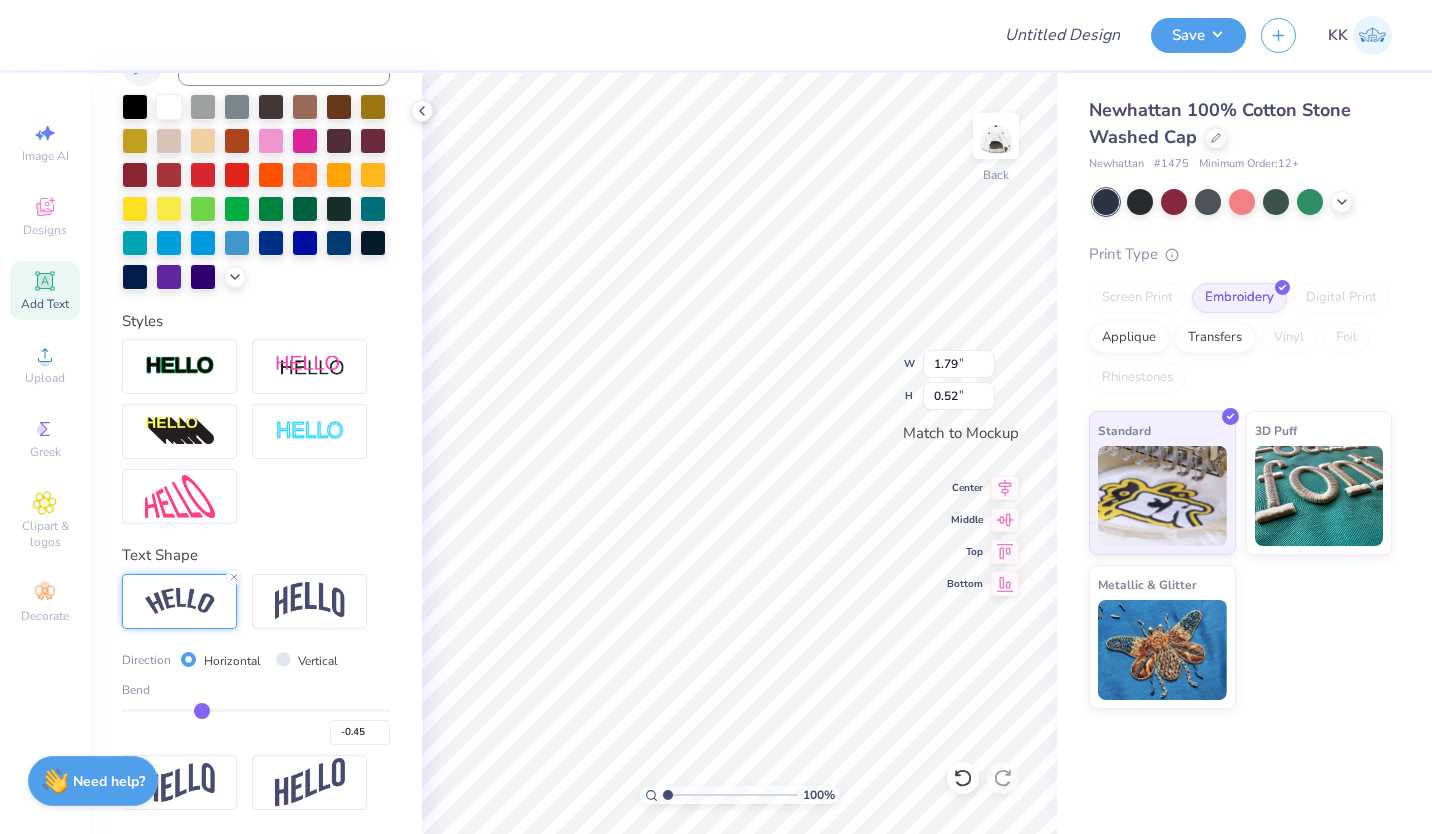 type on "-0.43" 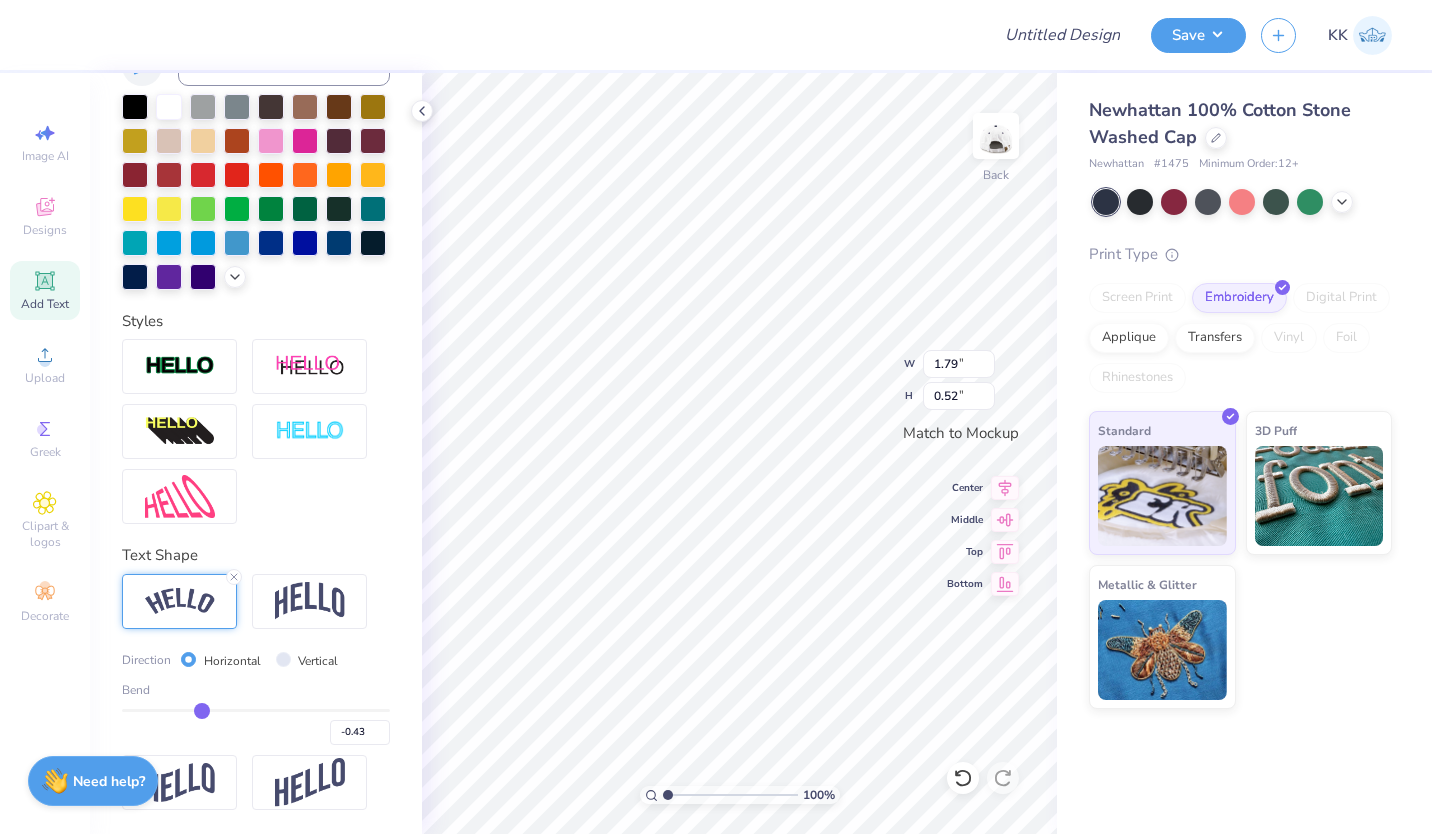 type on "-0.41" 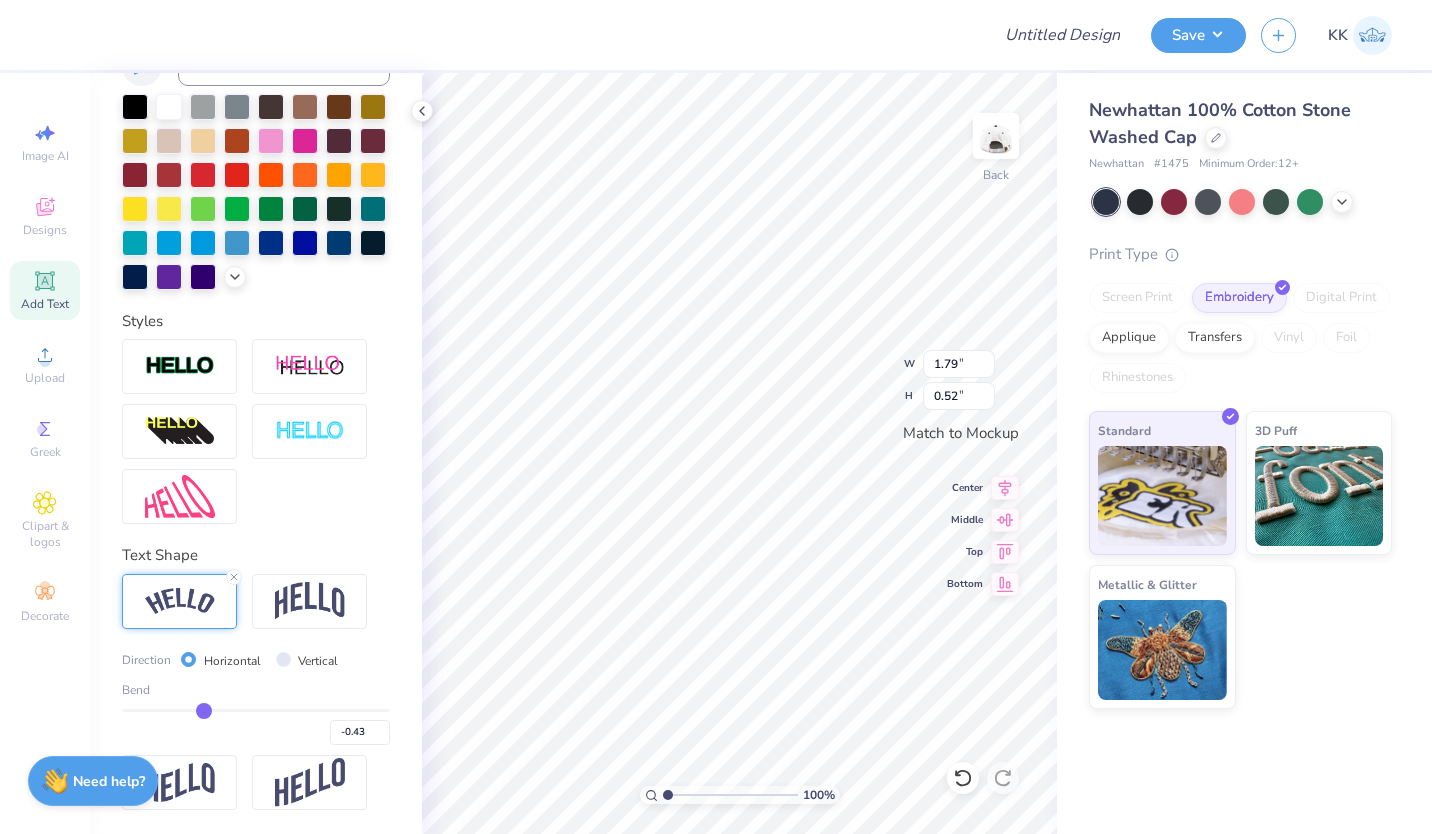 type on "-0.41" 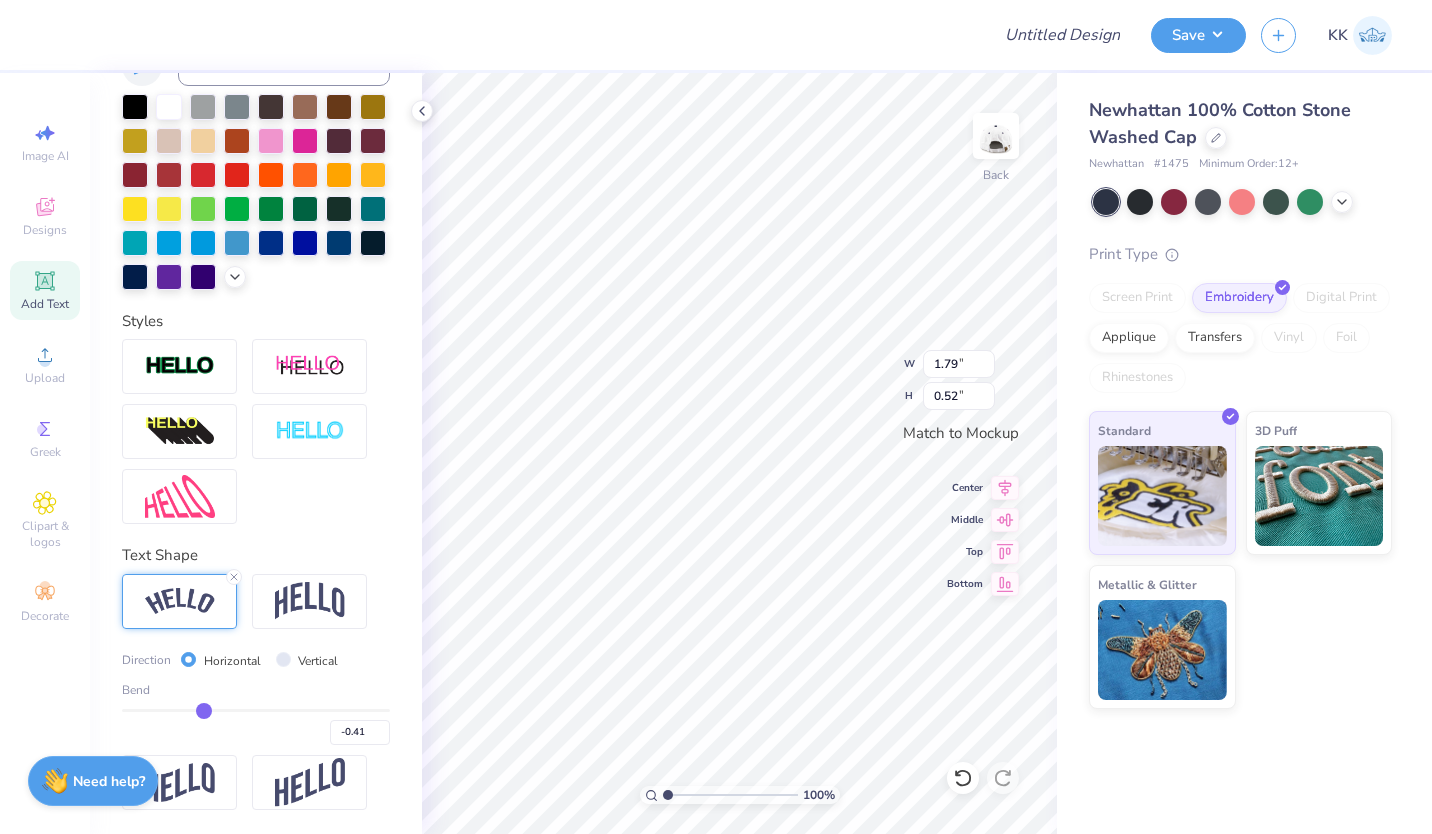 type on "-0.4" 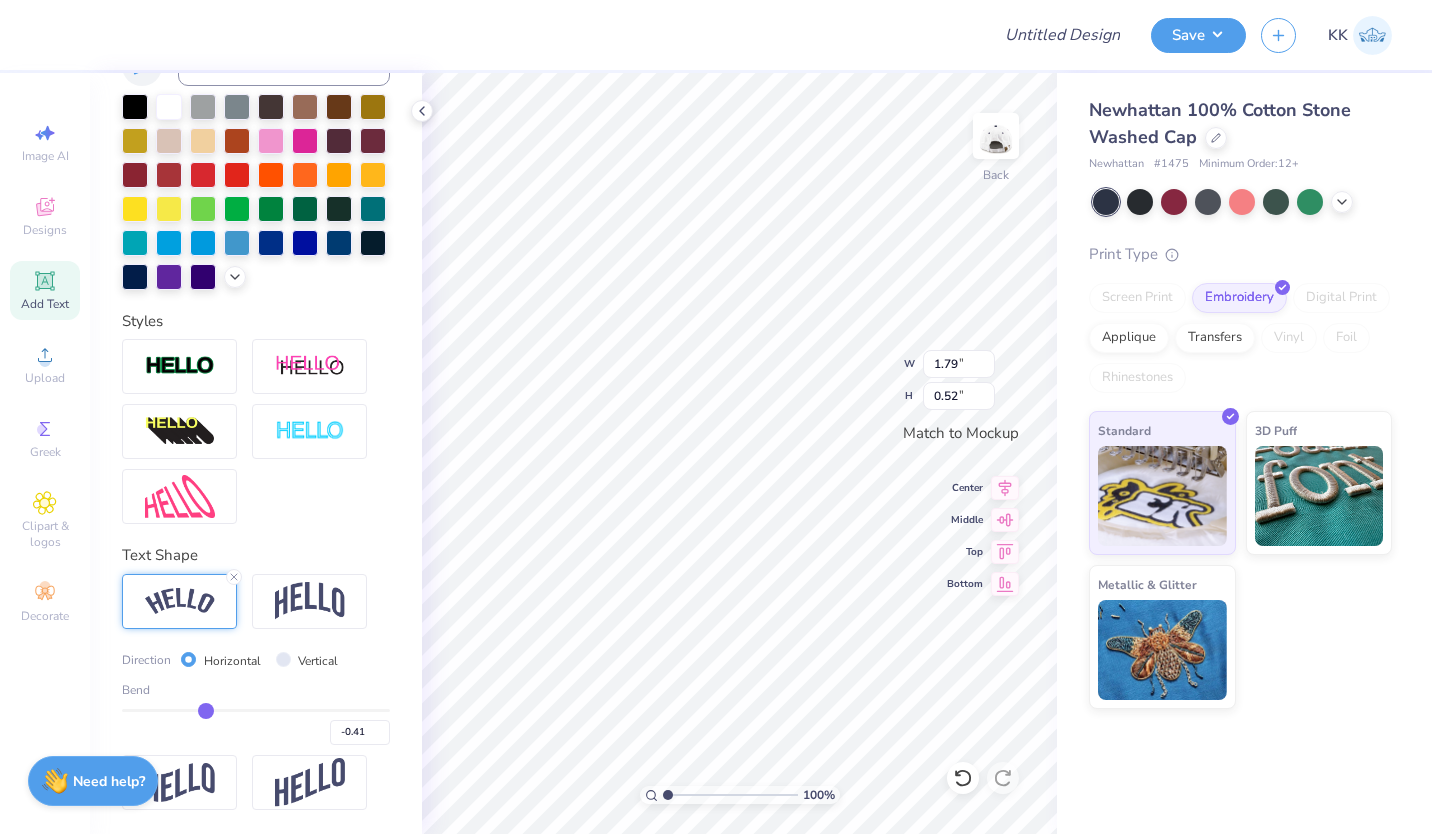 type on "-0.40" 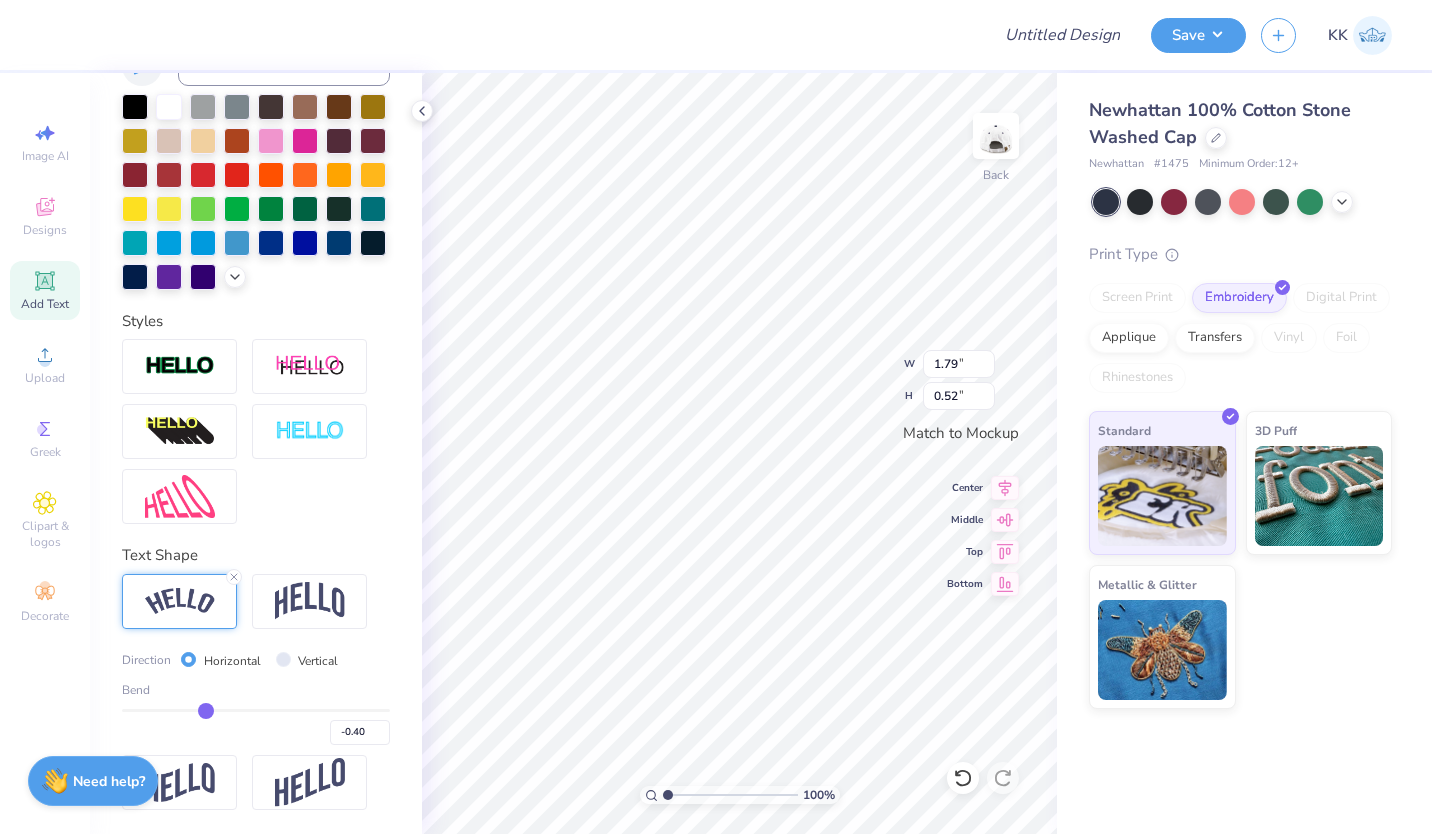 type on "-0.38" 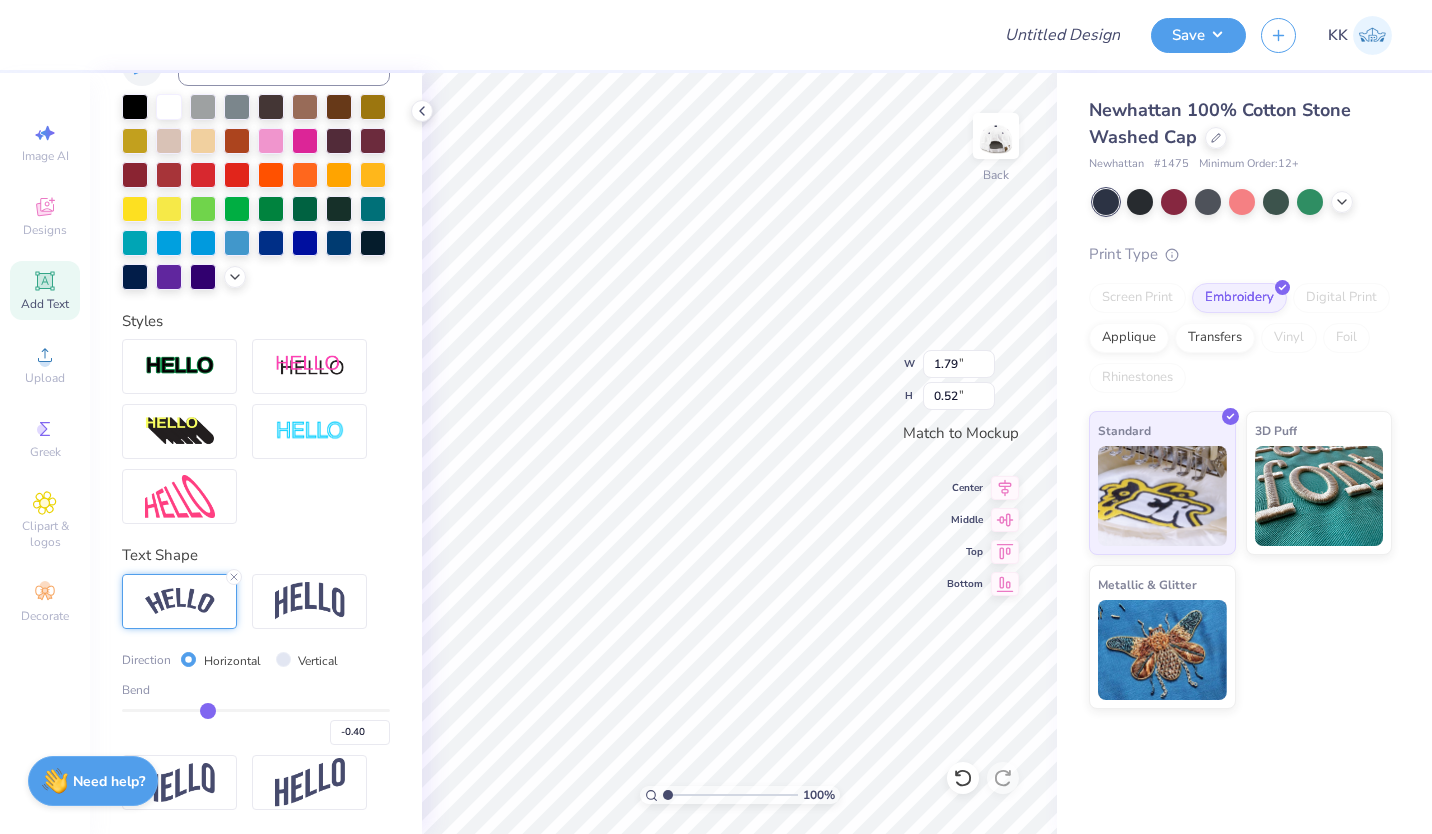 type on "-0.38" 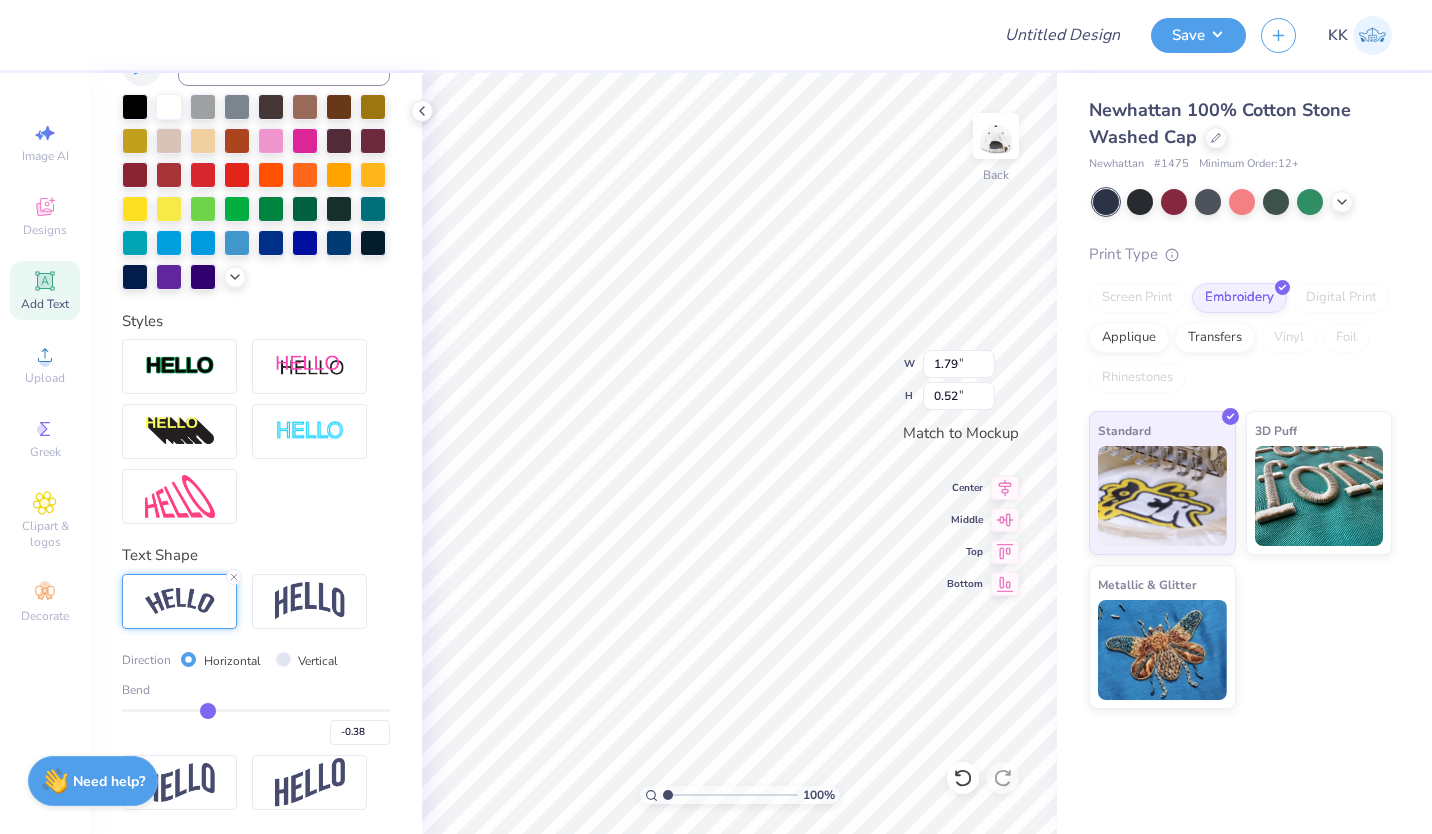 type on "-0.37" 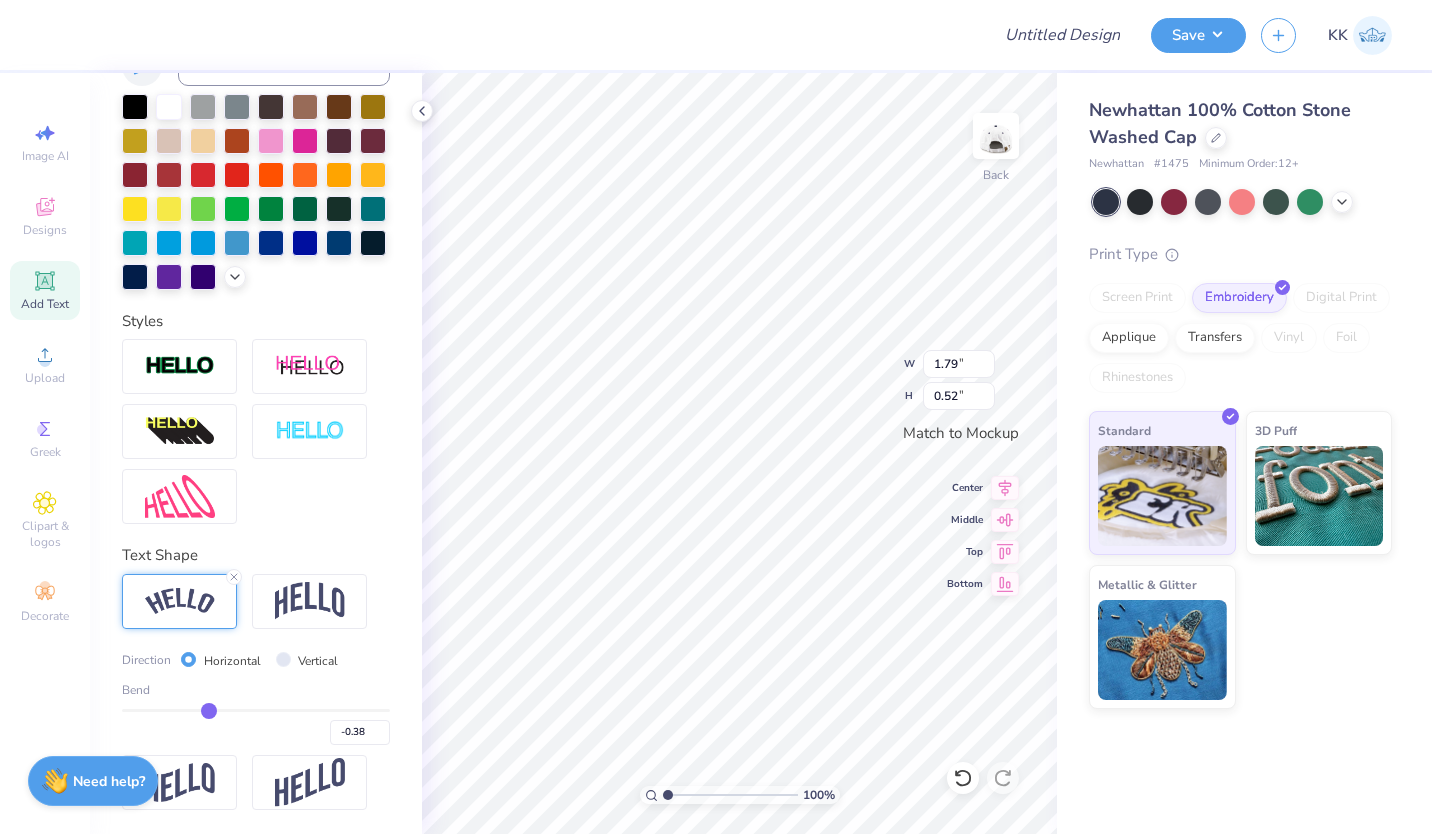type on "-0.37" 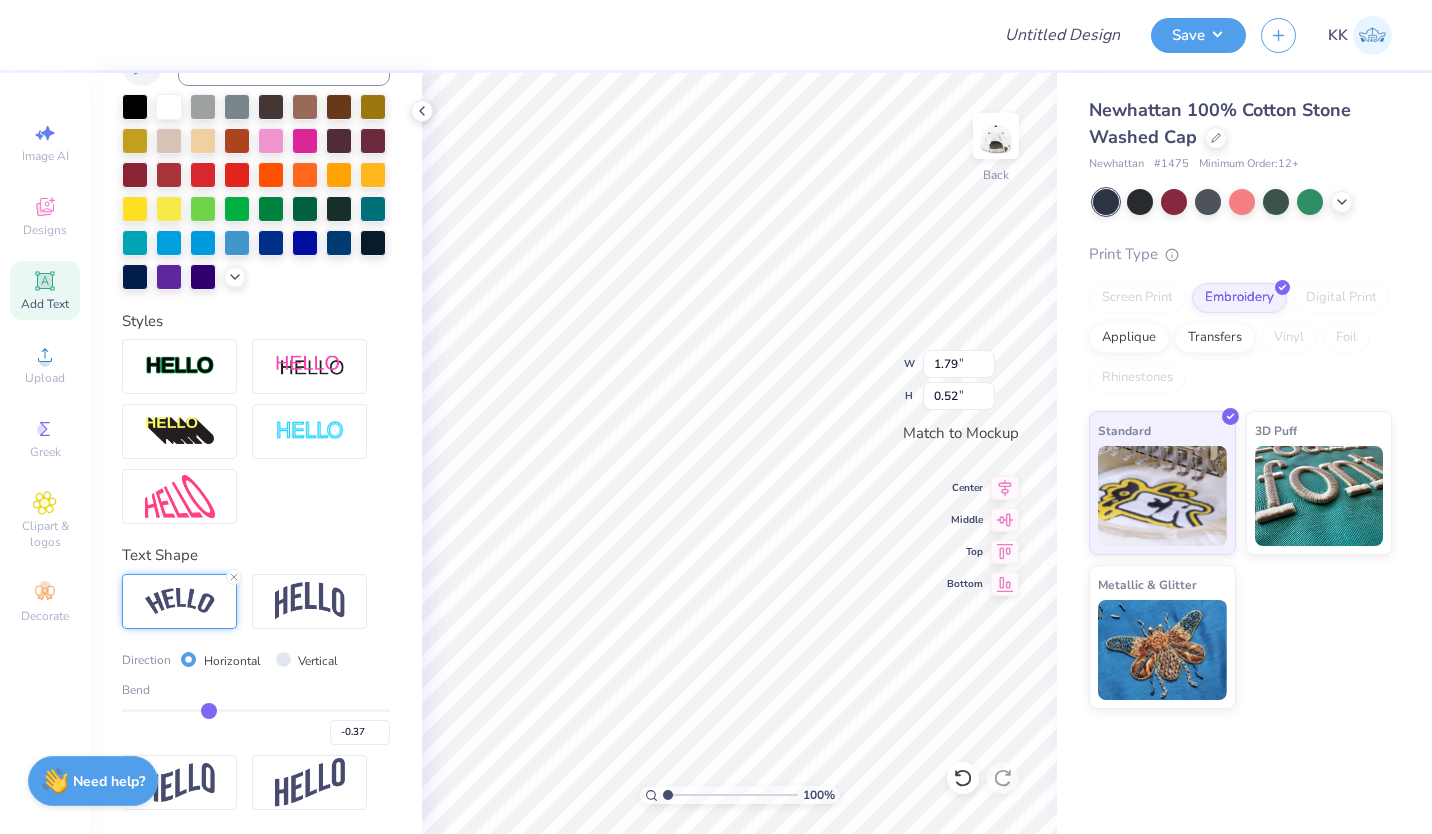 type on "-0.36" 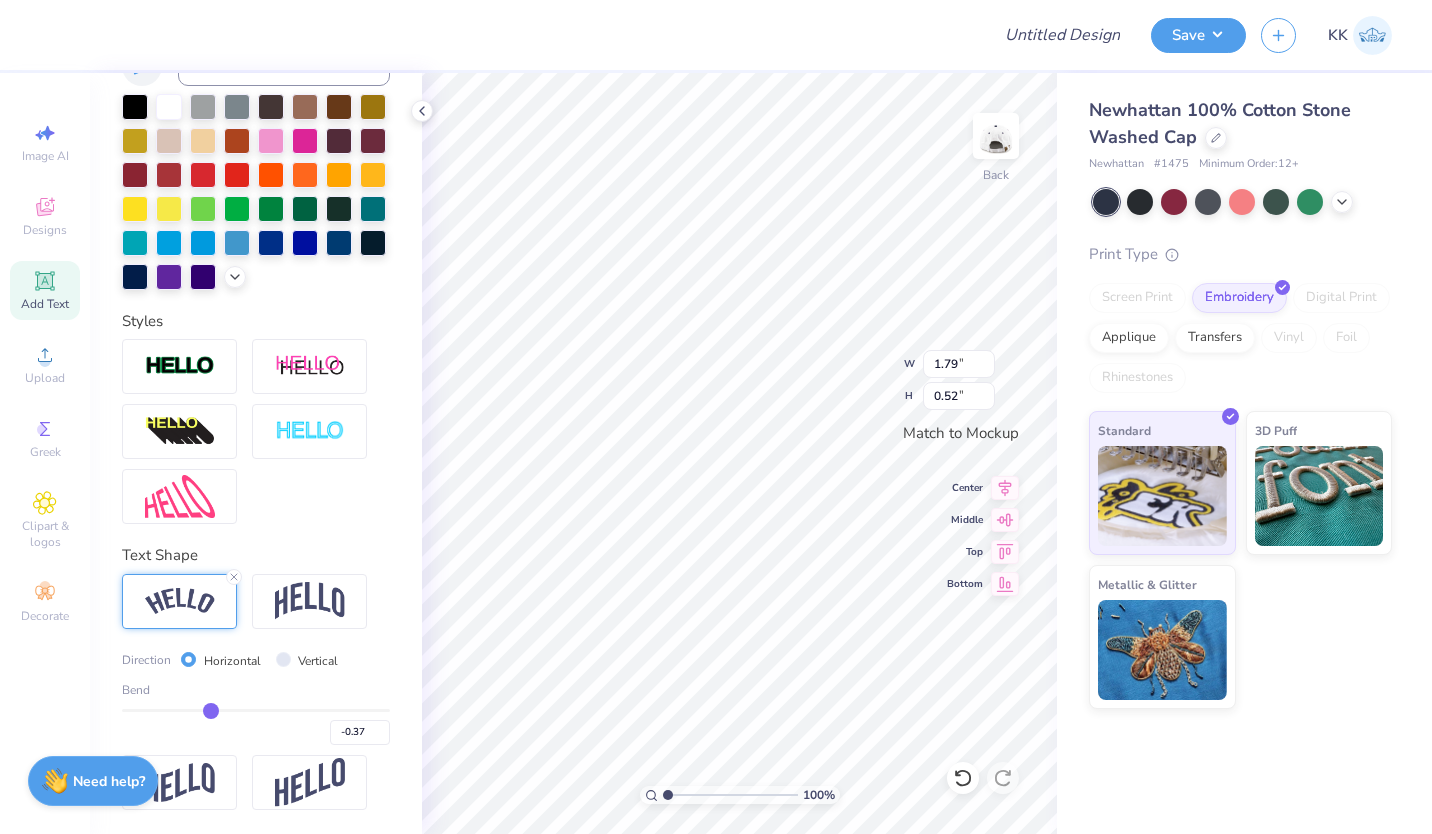 type on "-0.36" 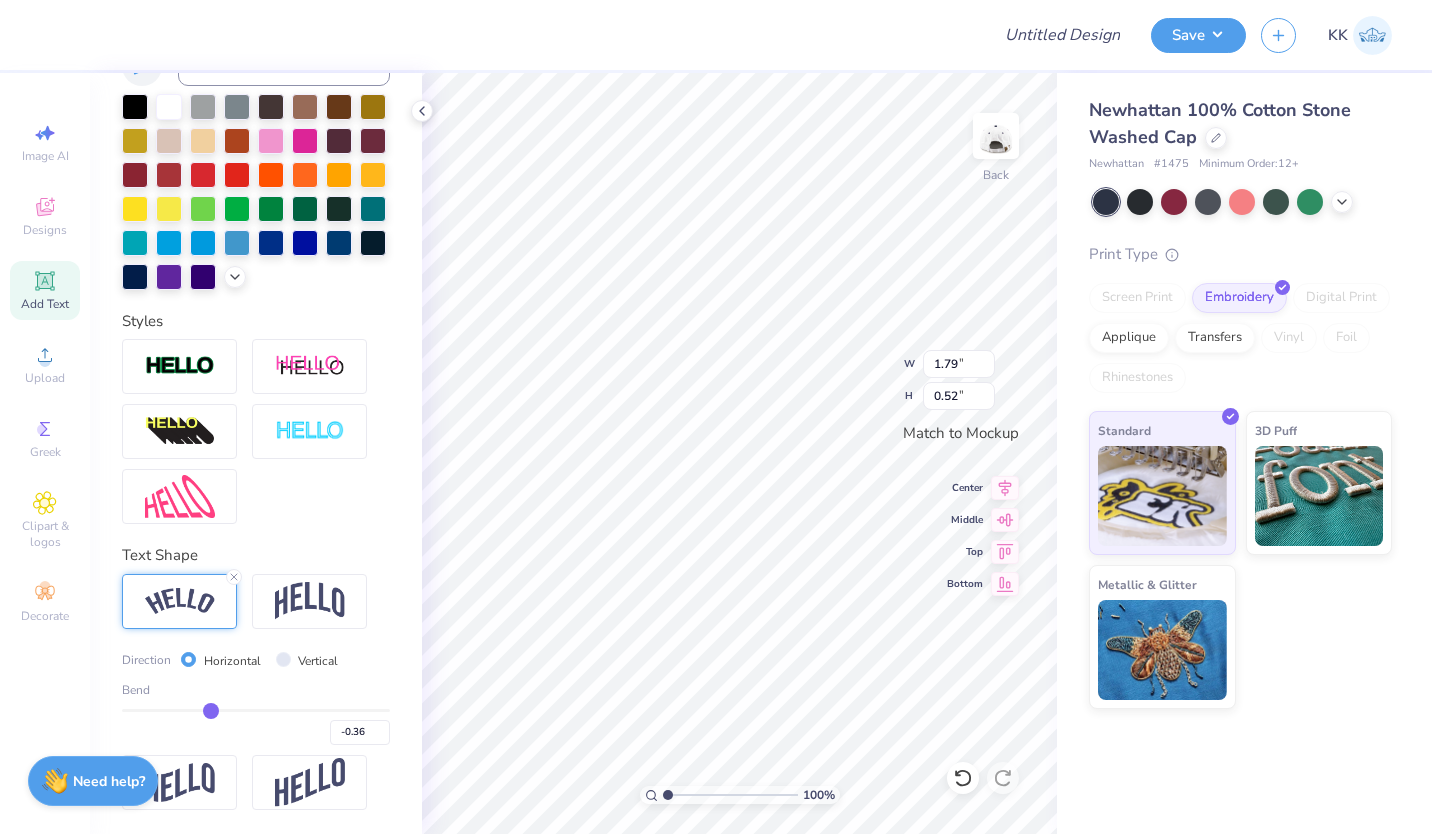 type on "-0.35" 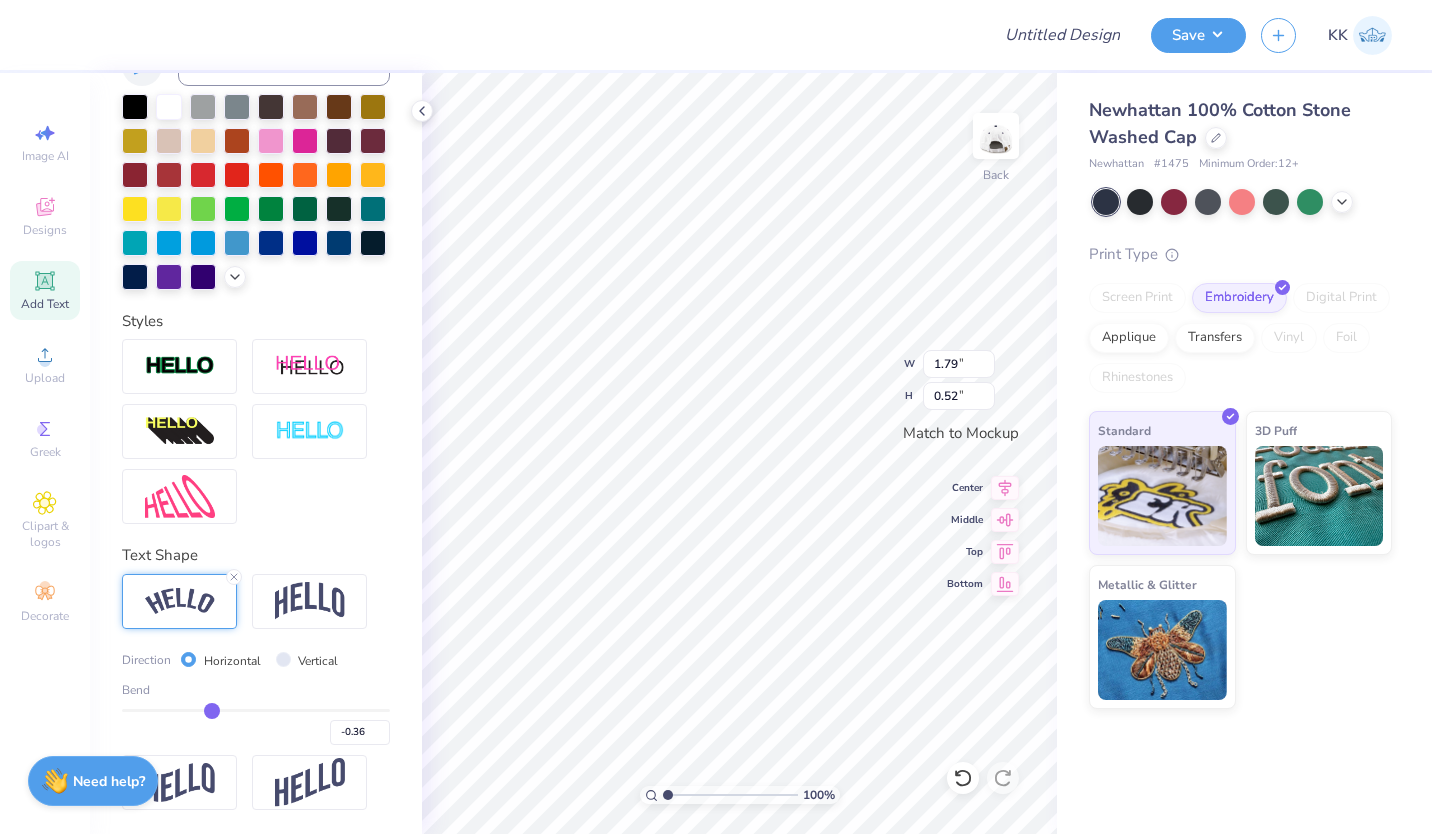 type on "-0.35" 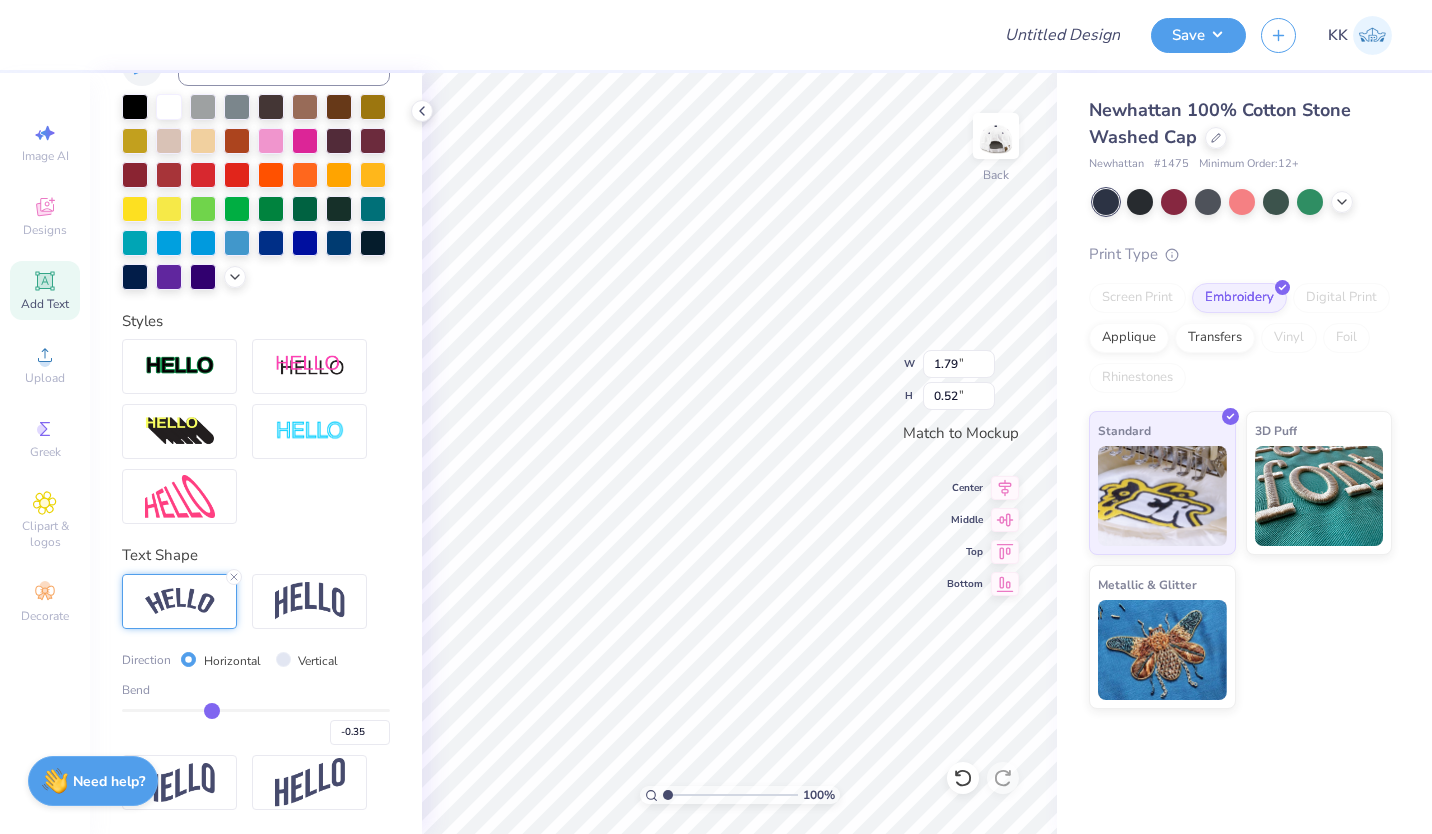 type on "-0.34" 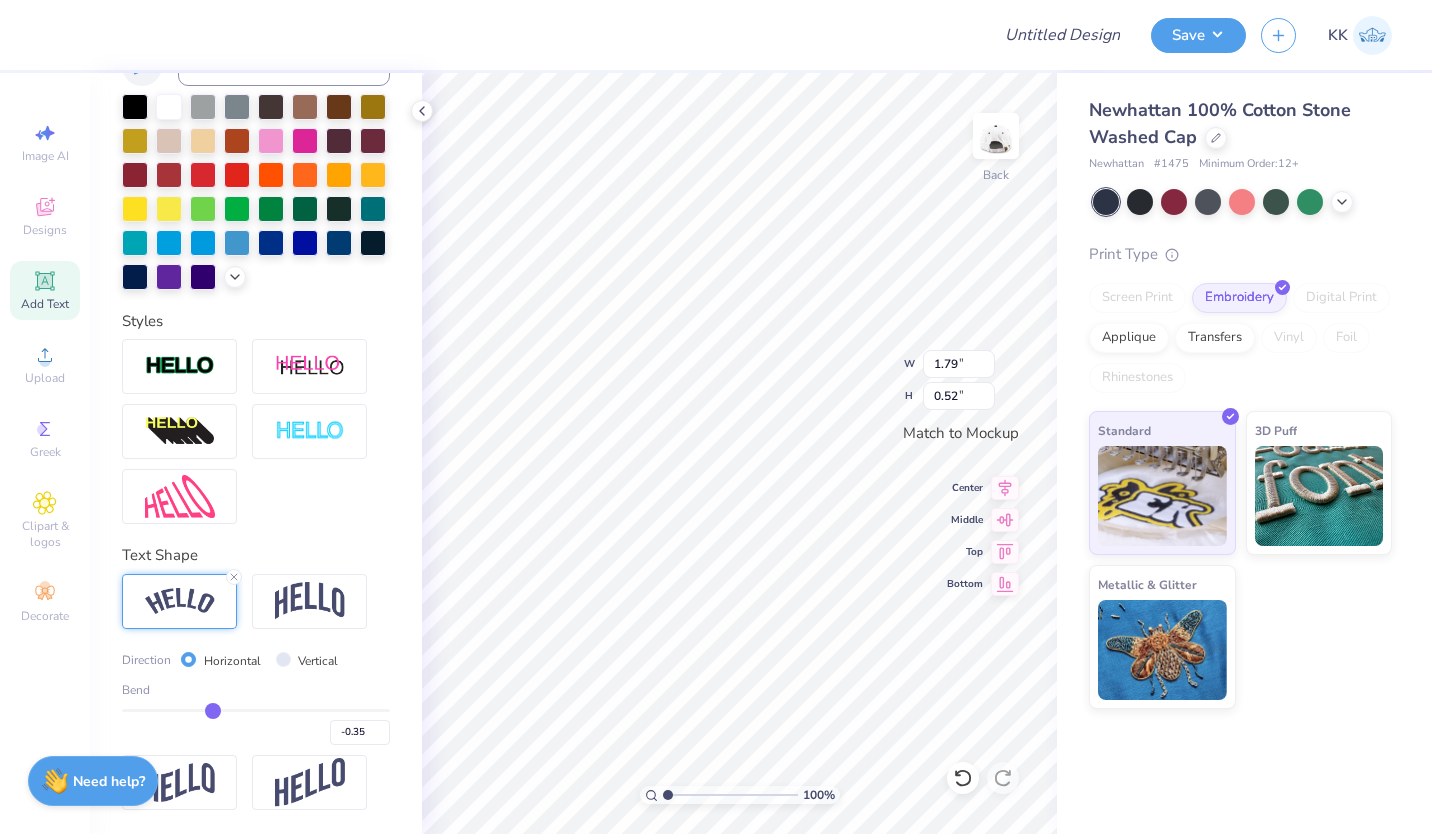 type on "-0.34" 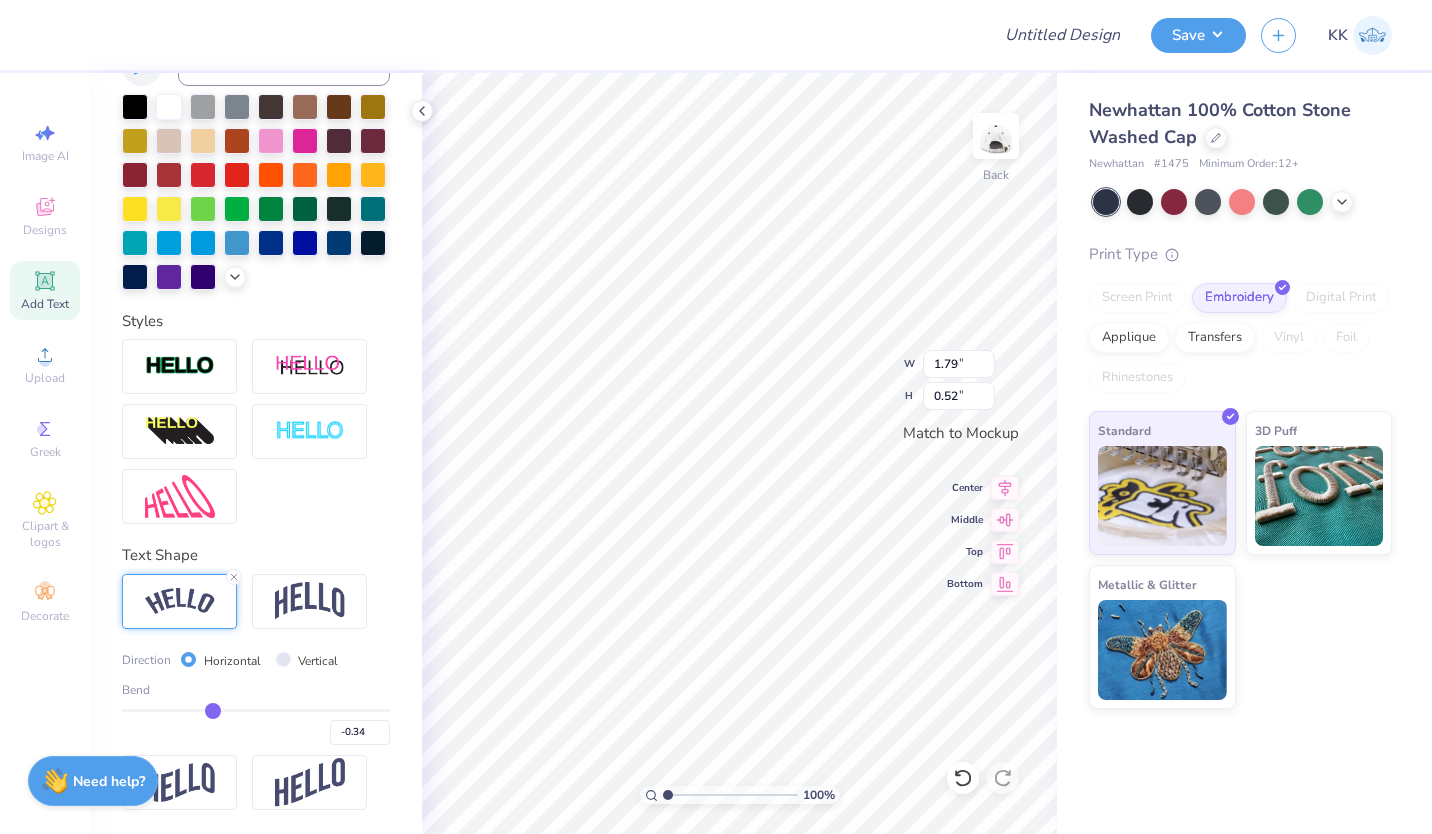 type on "-0.33" 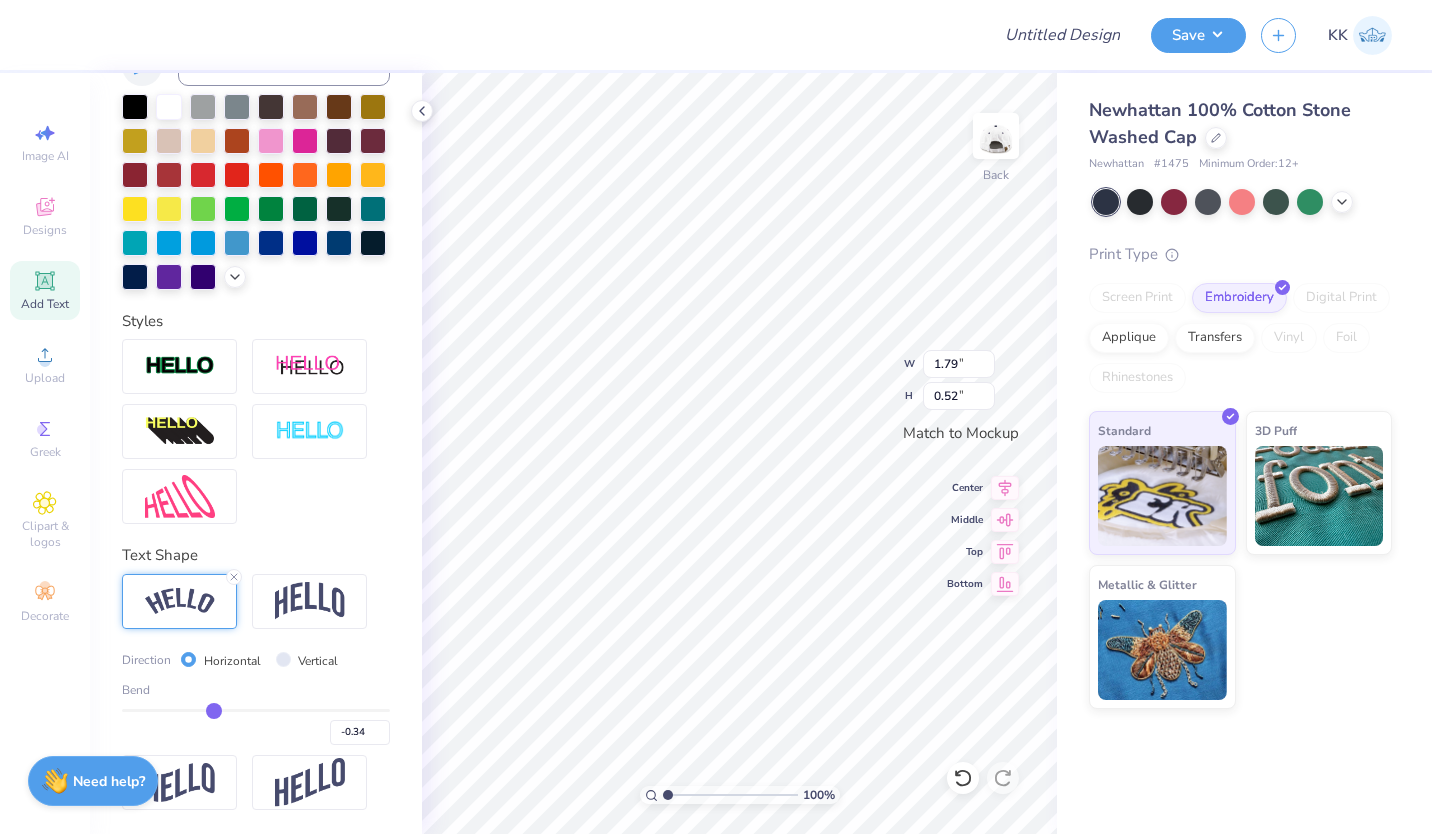type on "-0.33" 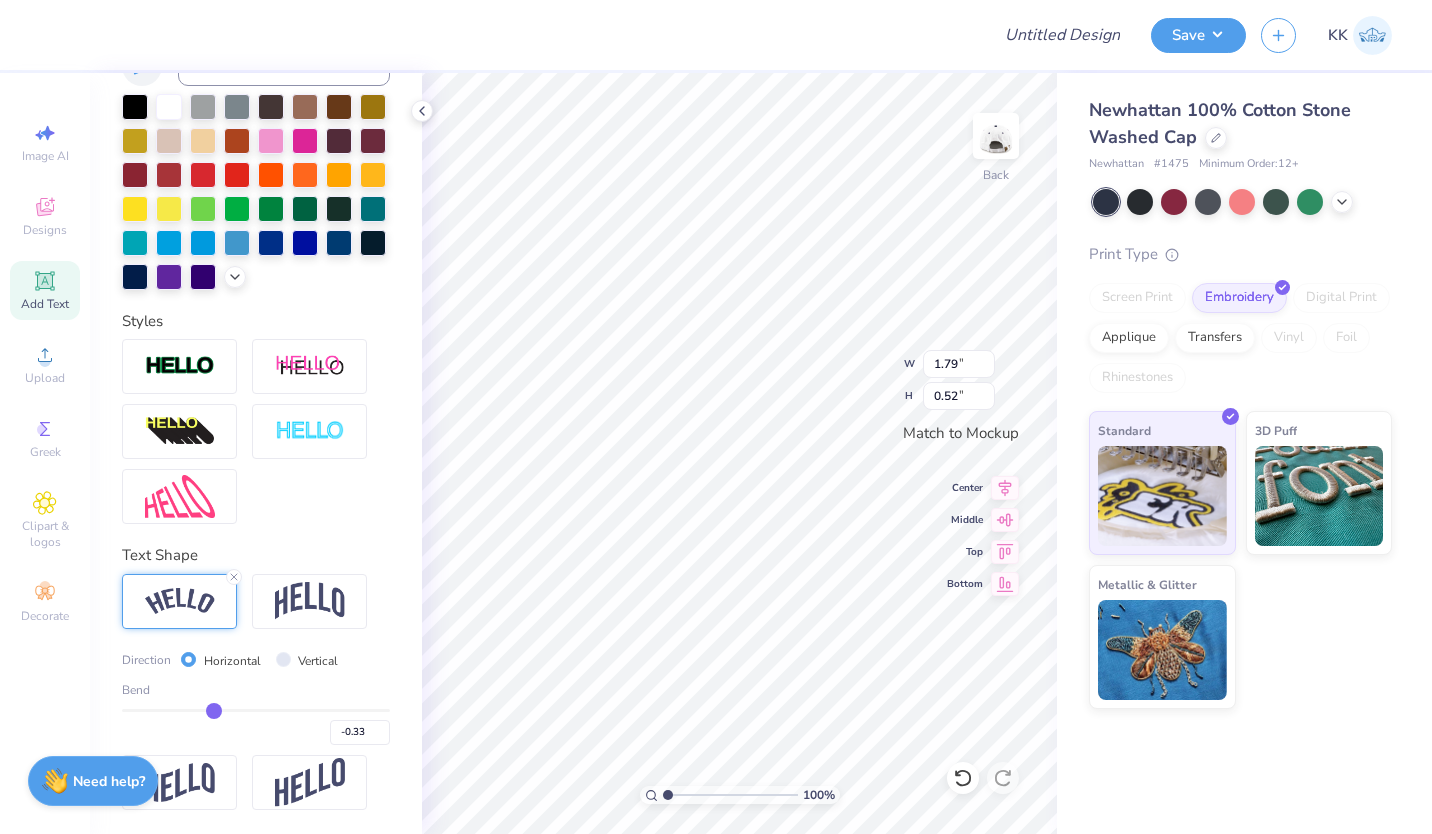 type on "-0.32" 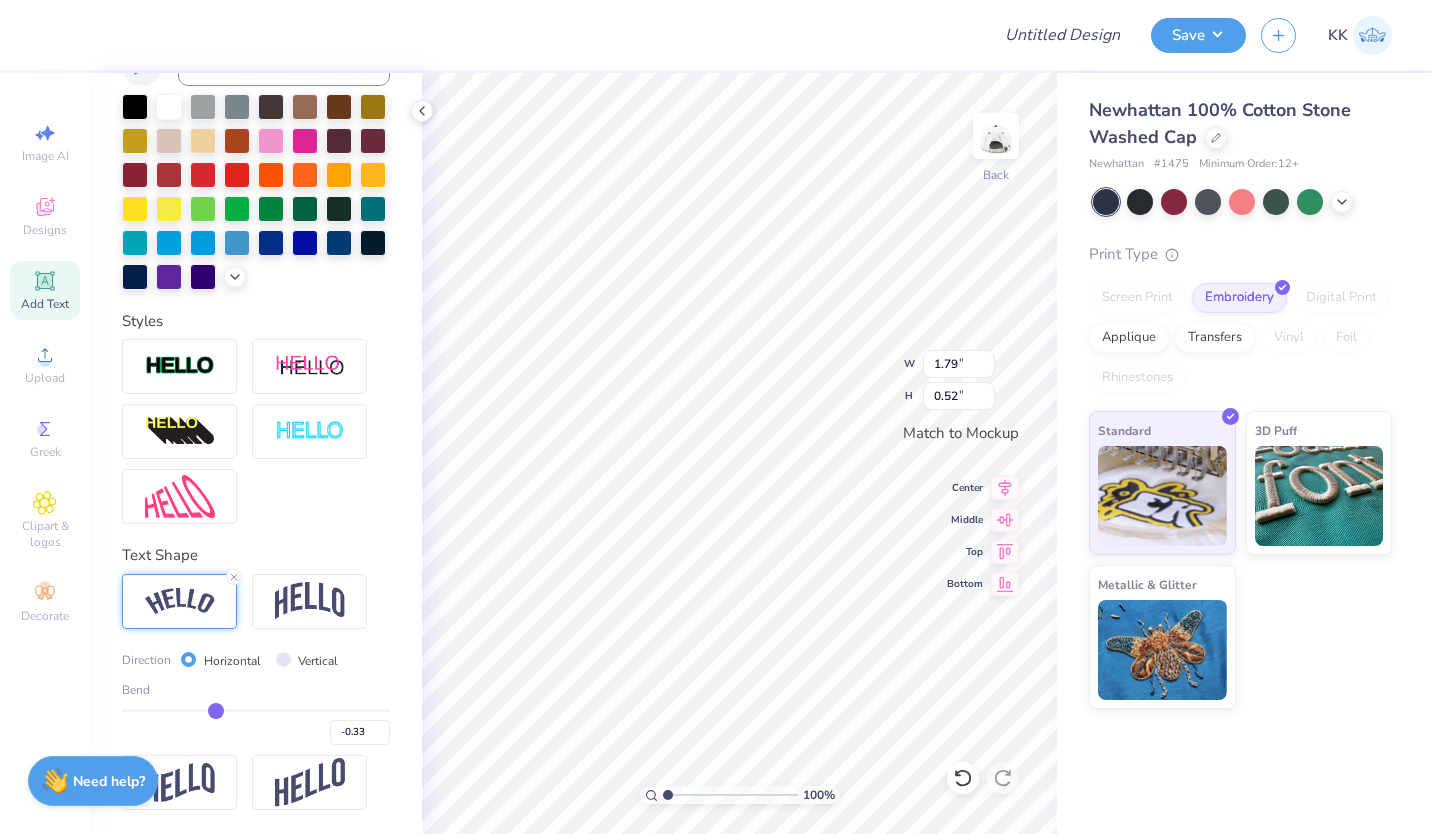 type on "-0.32" 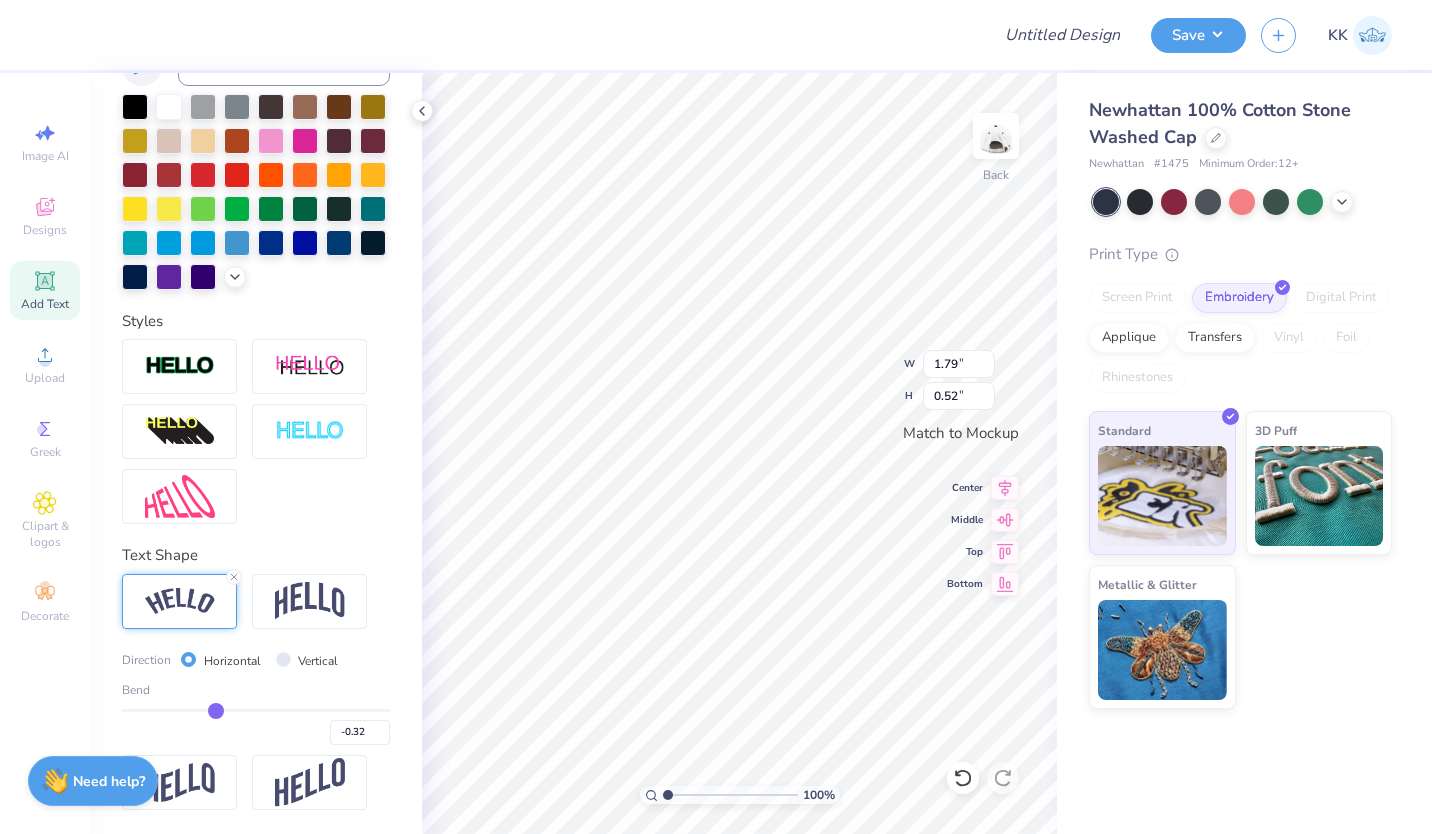 type on "-0.31" 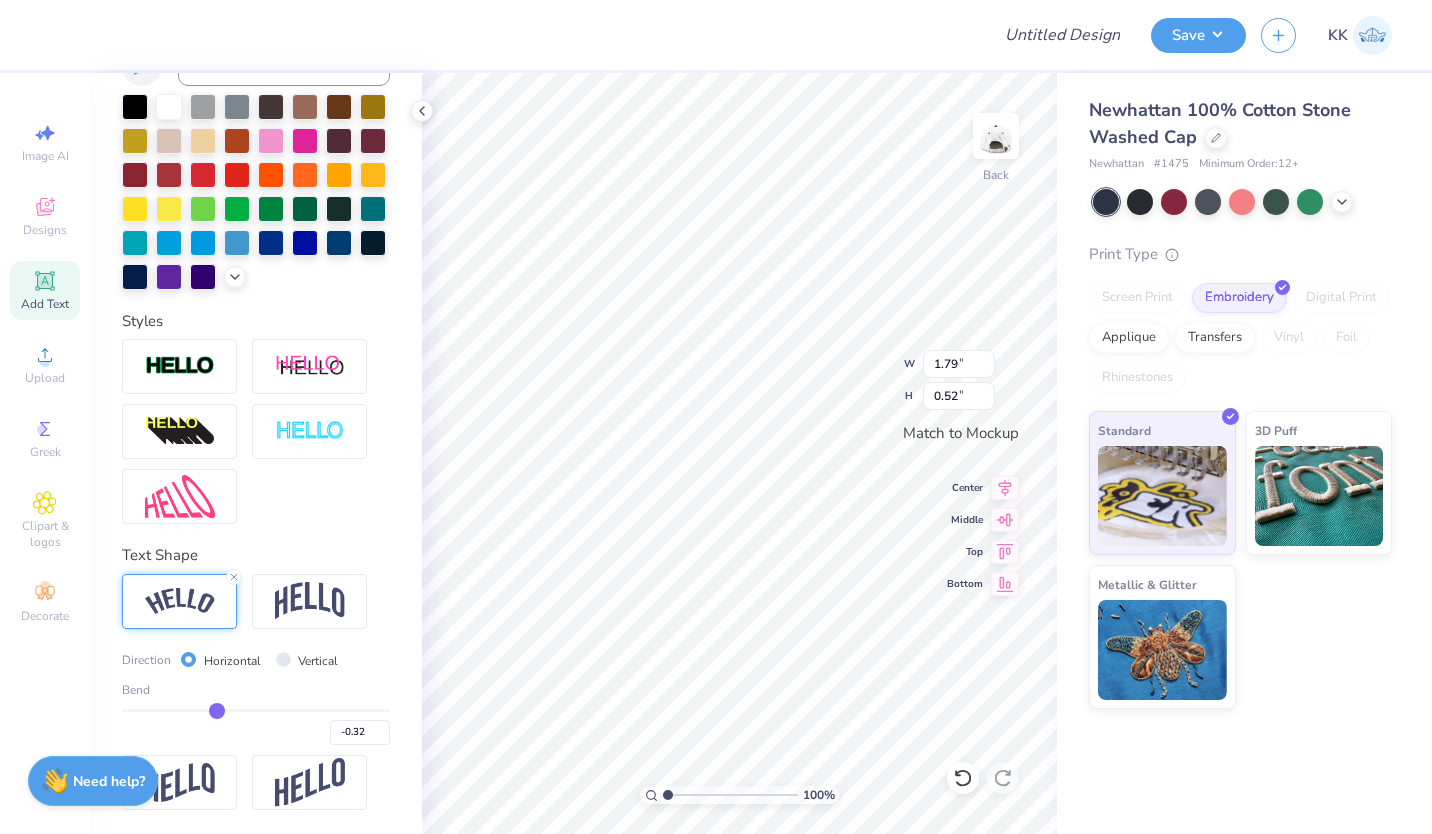 type 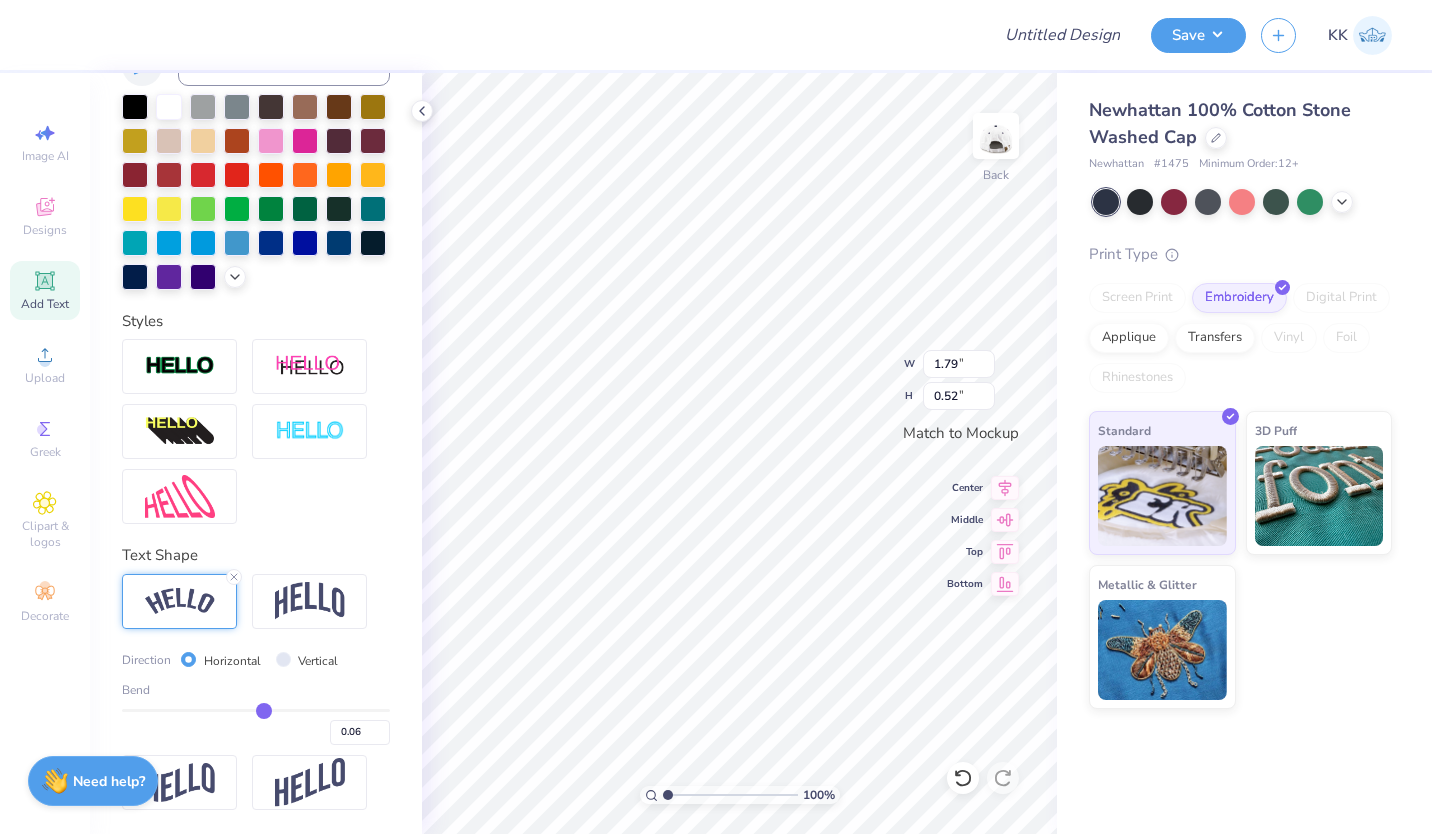 drag, startPoint x: 181, startPoint y: 708, endPoint x: 256, endPoint y: 715, distance: 75.32596 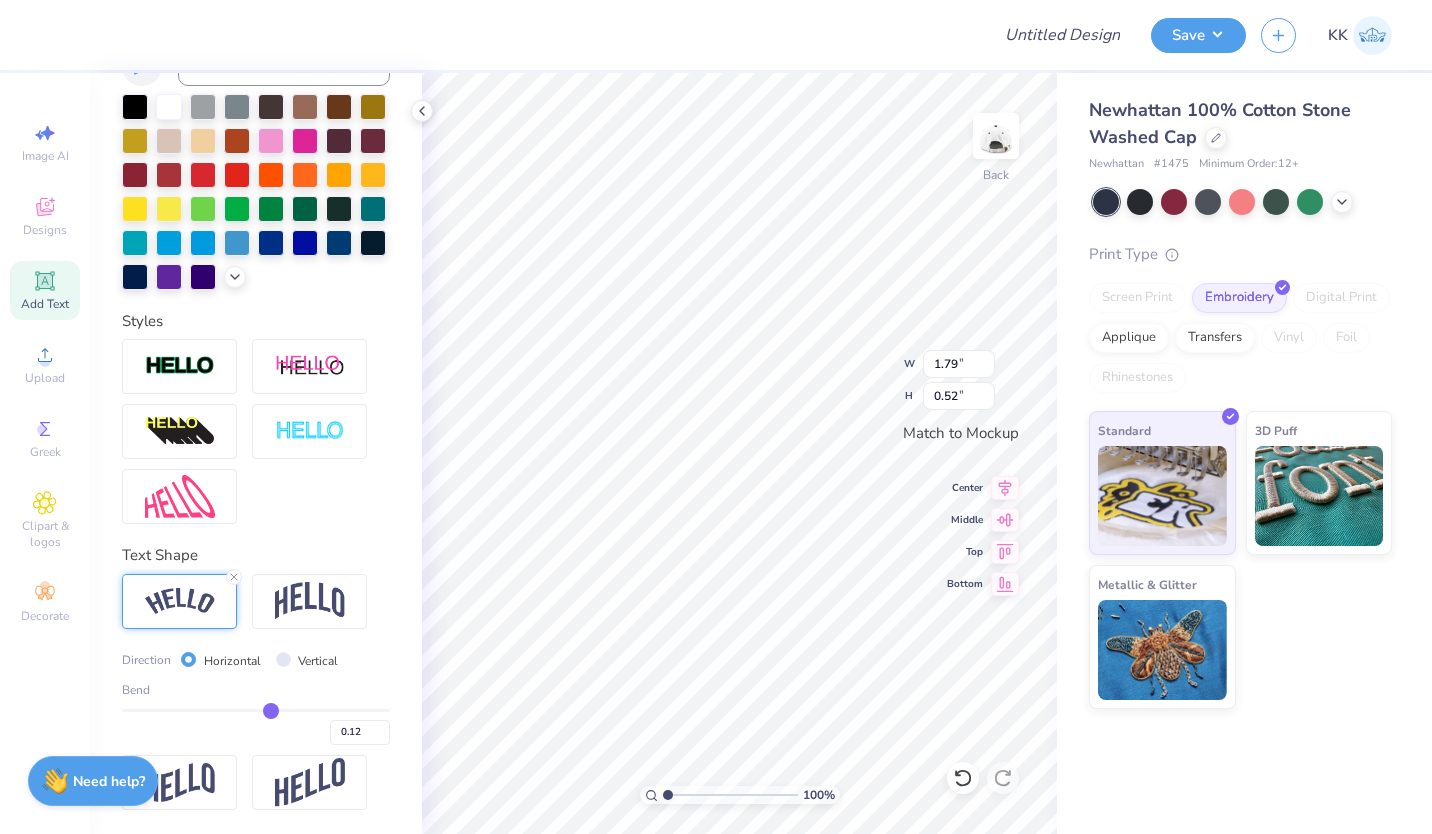 drag, startPoint x: 252, startPoint y: 707, endPoint x: 262, endPoint y: 712, distance: 11.18034 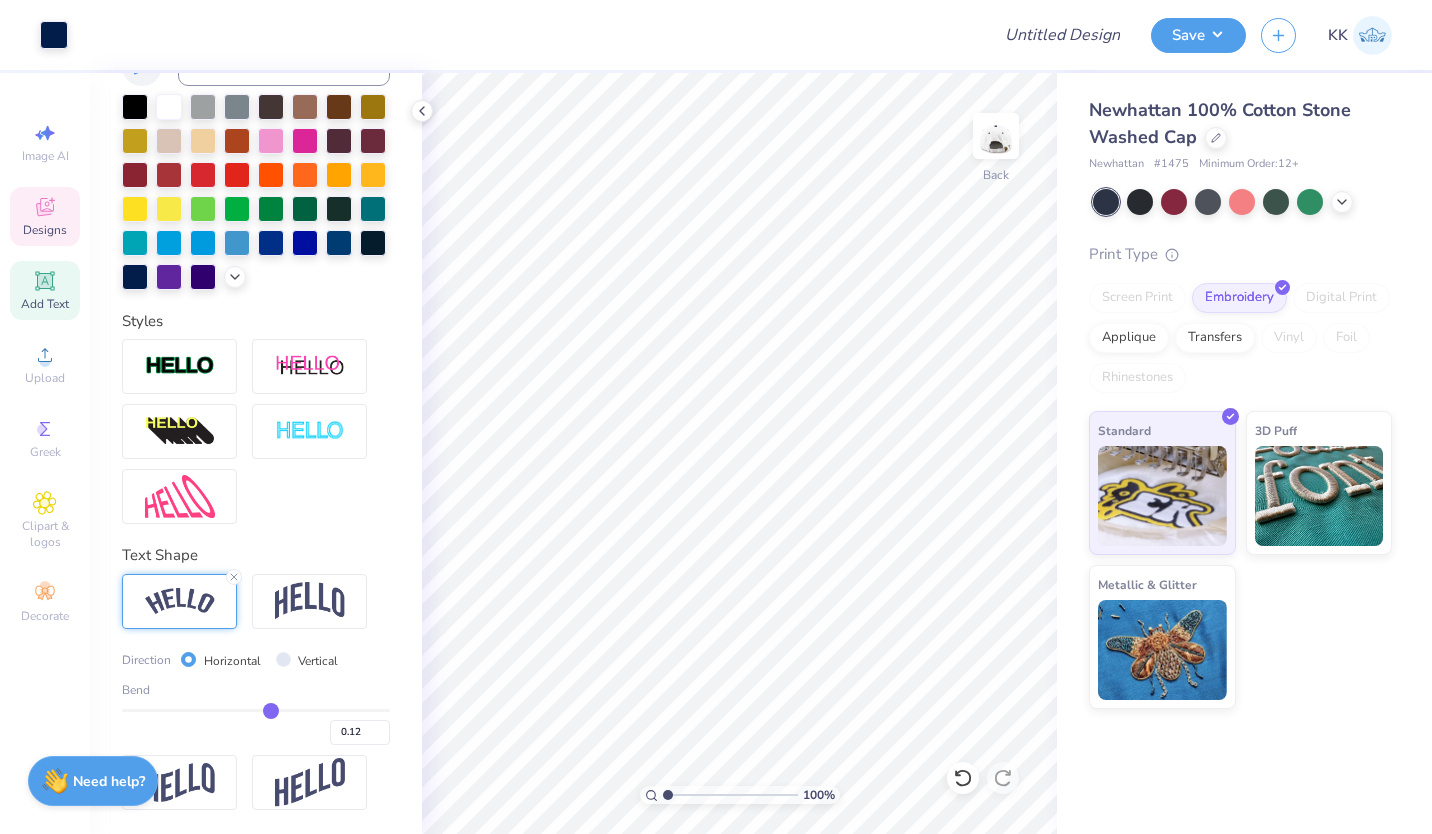 click 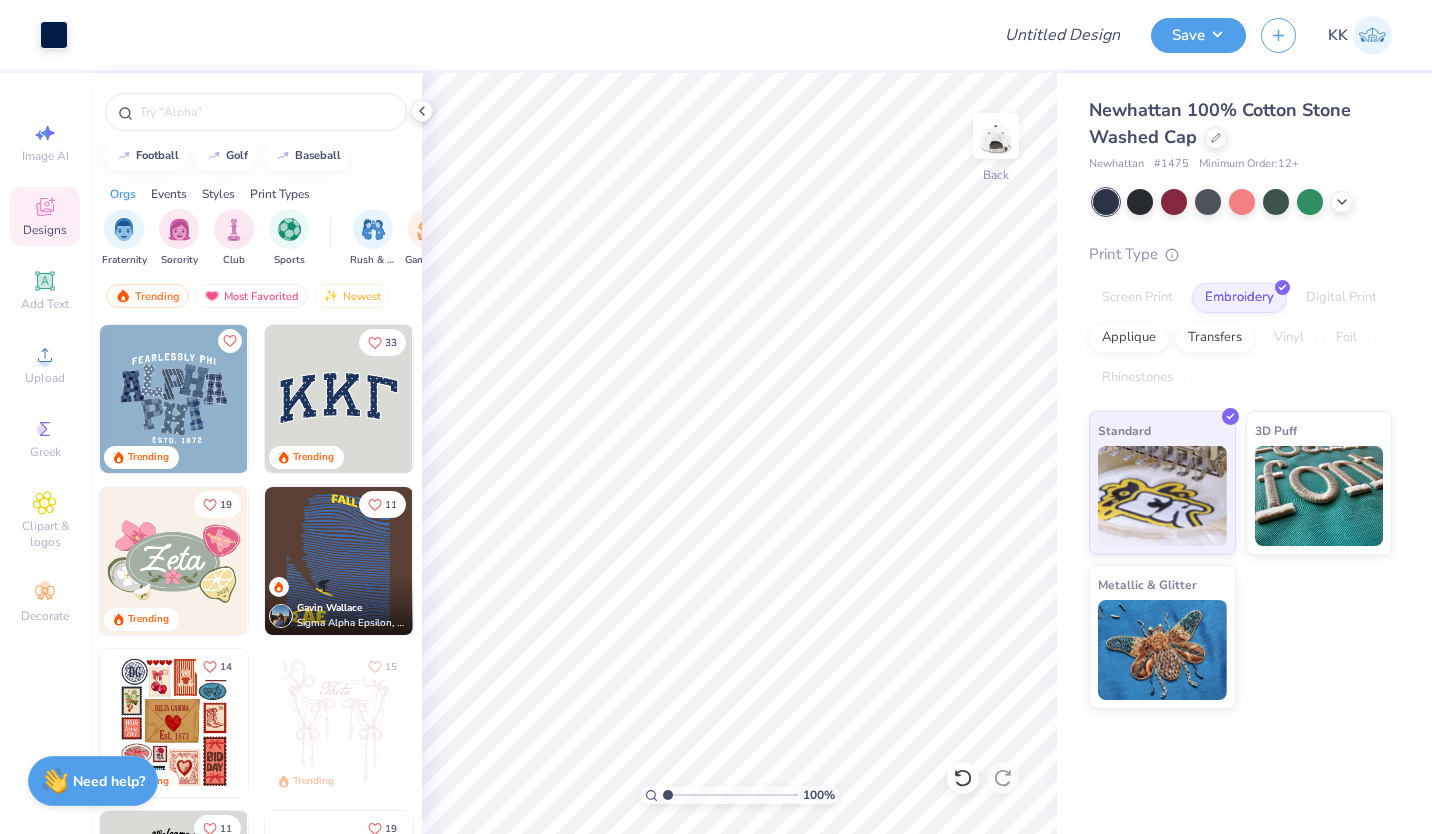 scroll, scrollTop: 1, scrollLeft: 0, axis: vertical 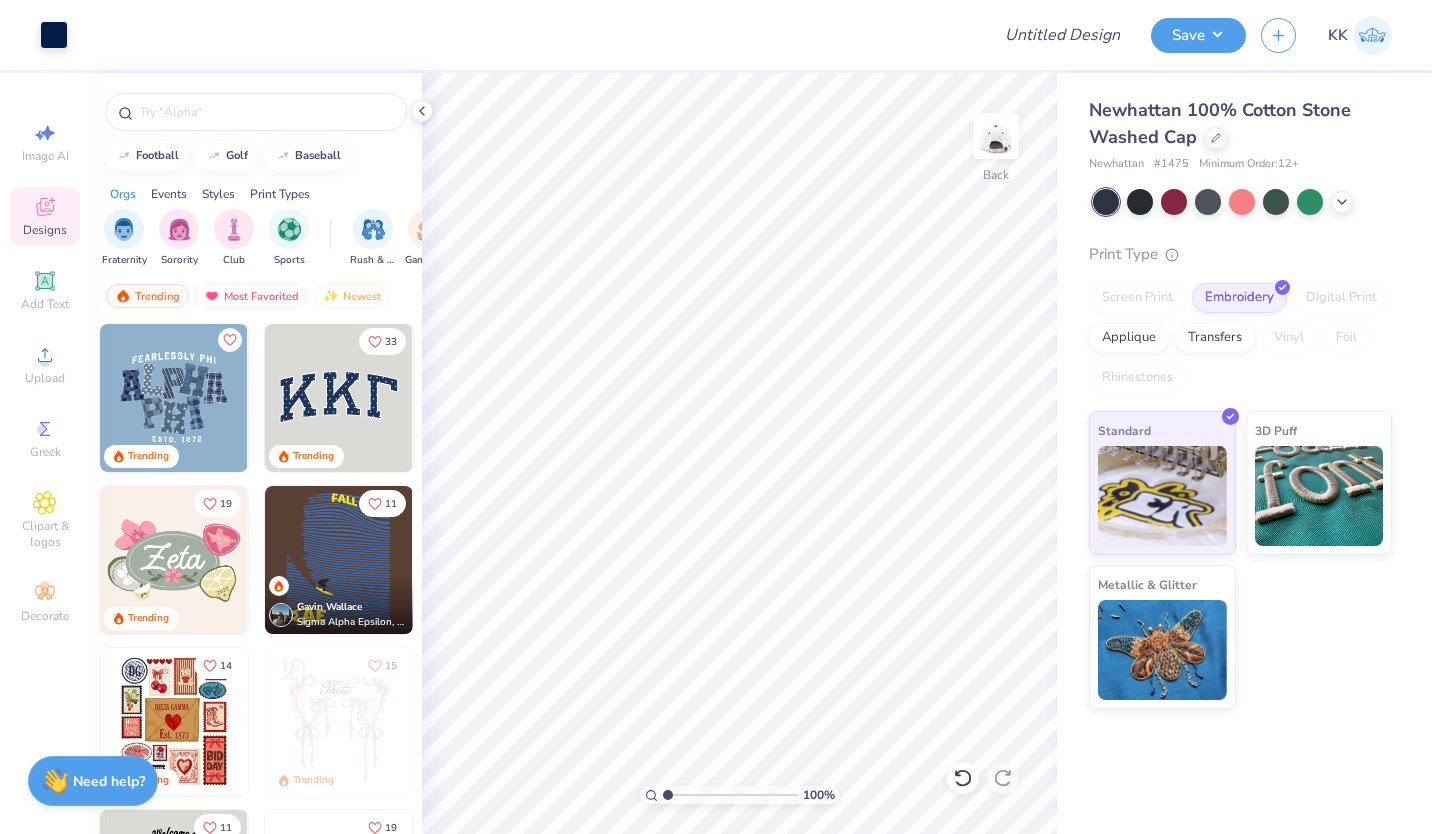 click at bounding box center (339, 398) 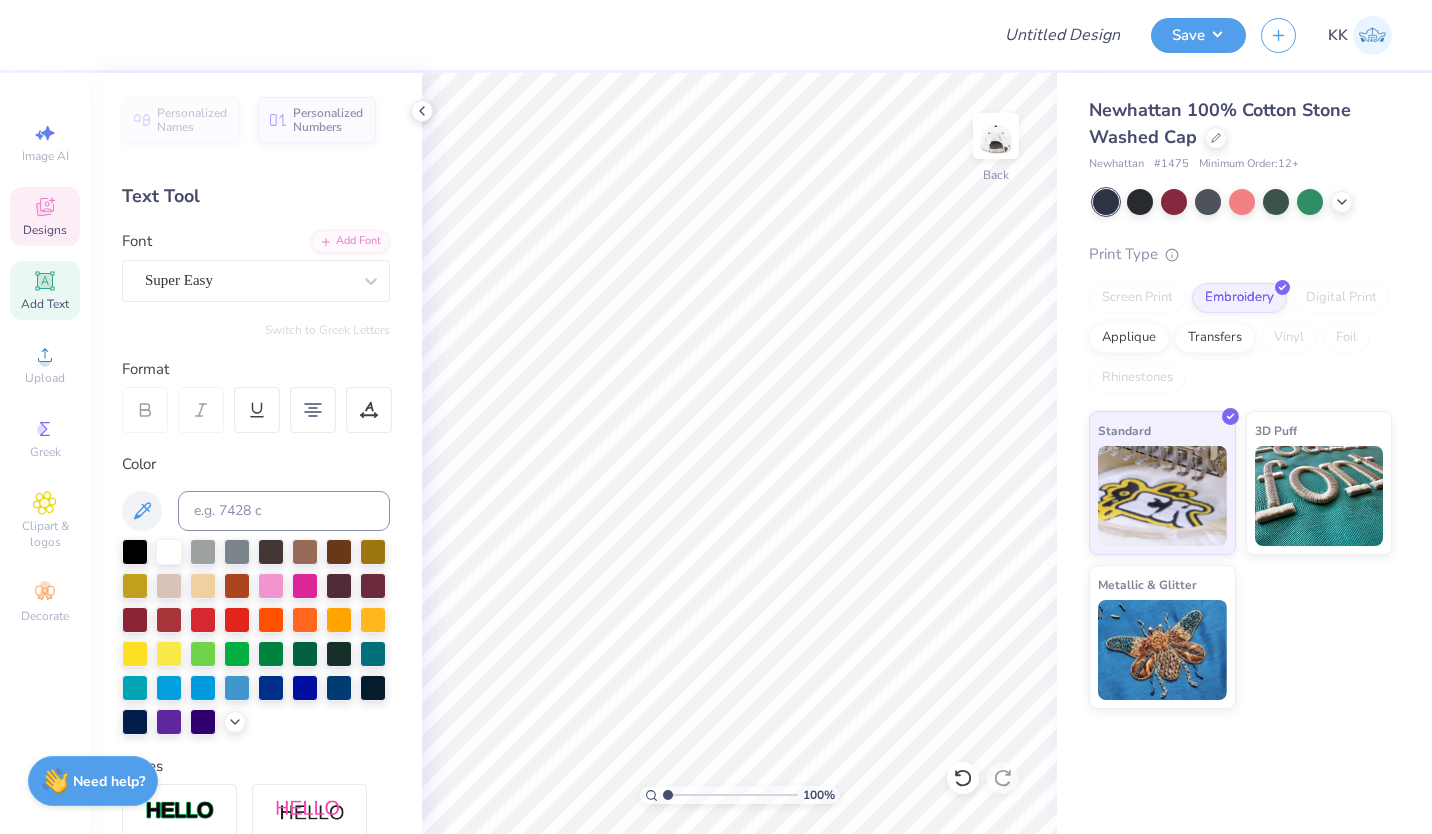 click 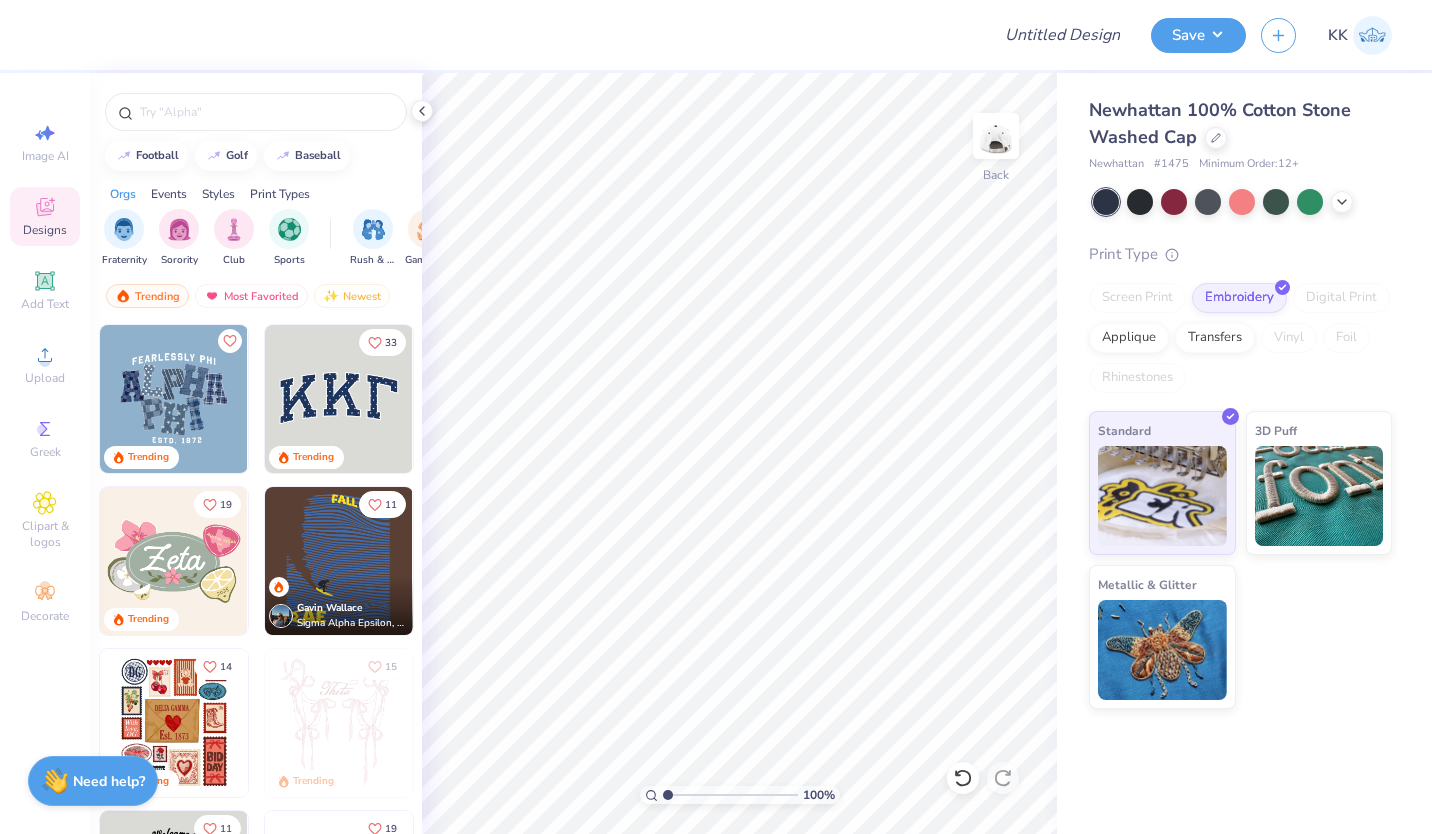 click at bounding box center [339, 399] 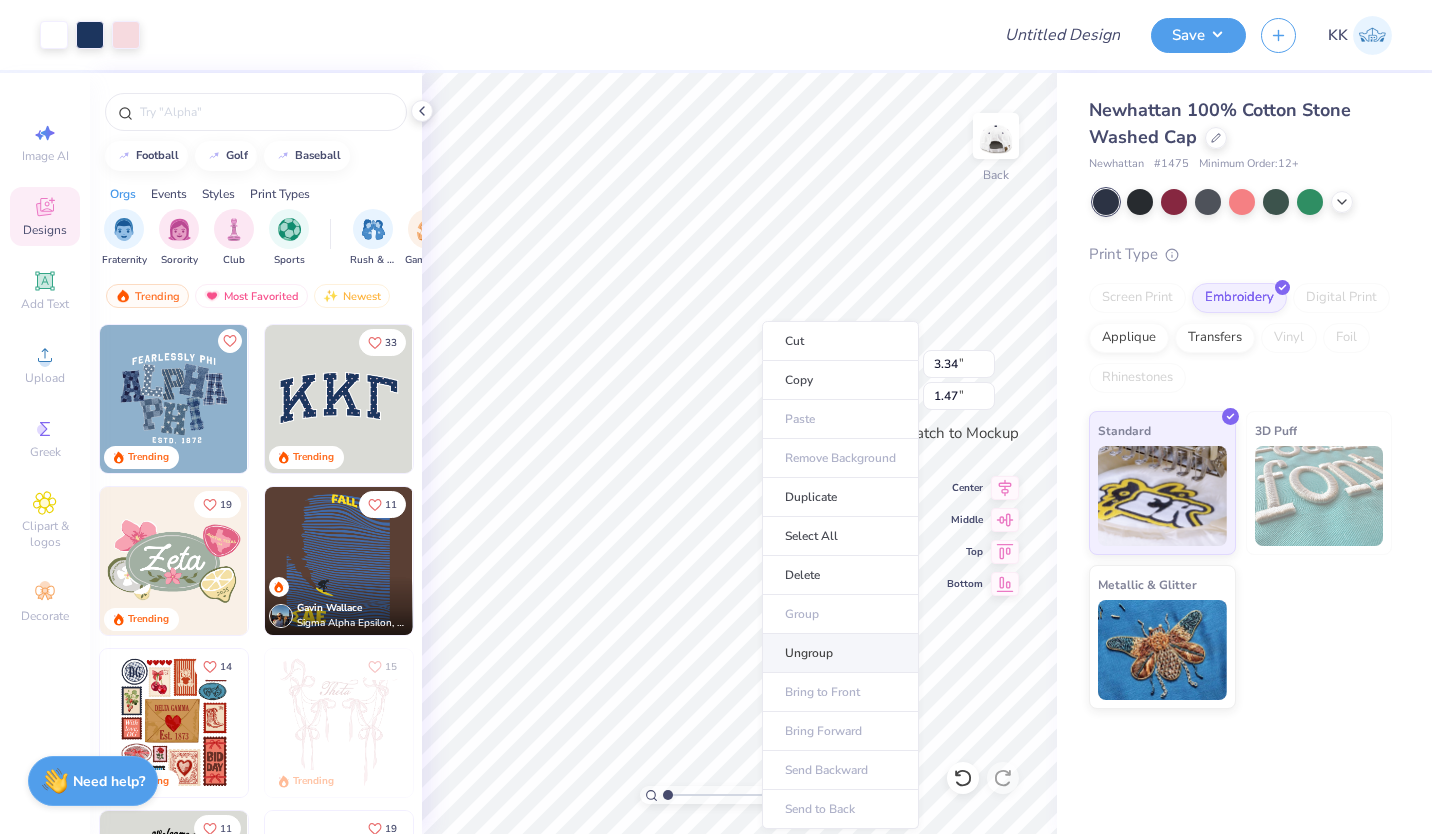 click on "Ungroup" at bounding box center [840, 653] 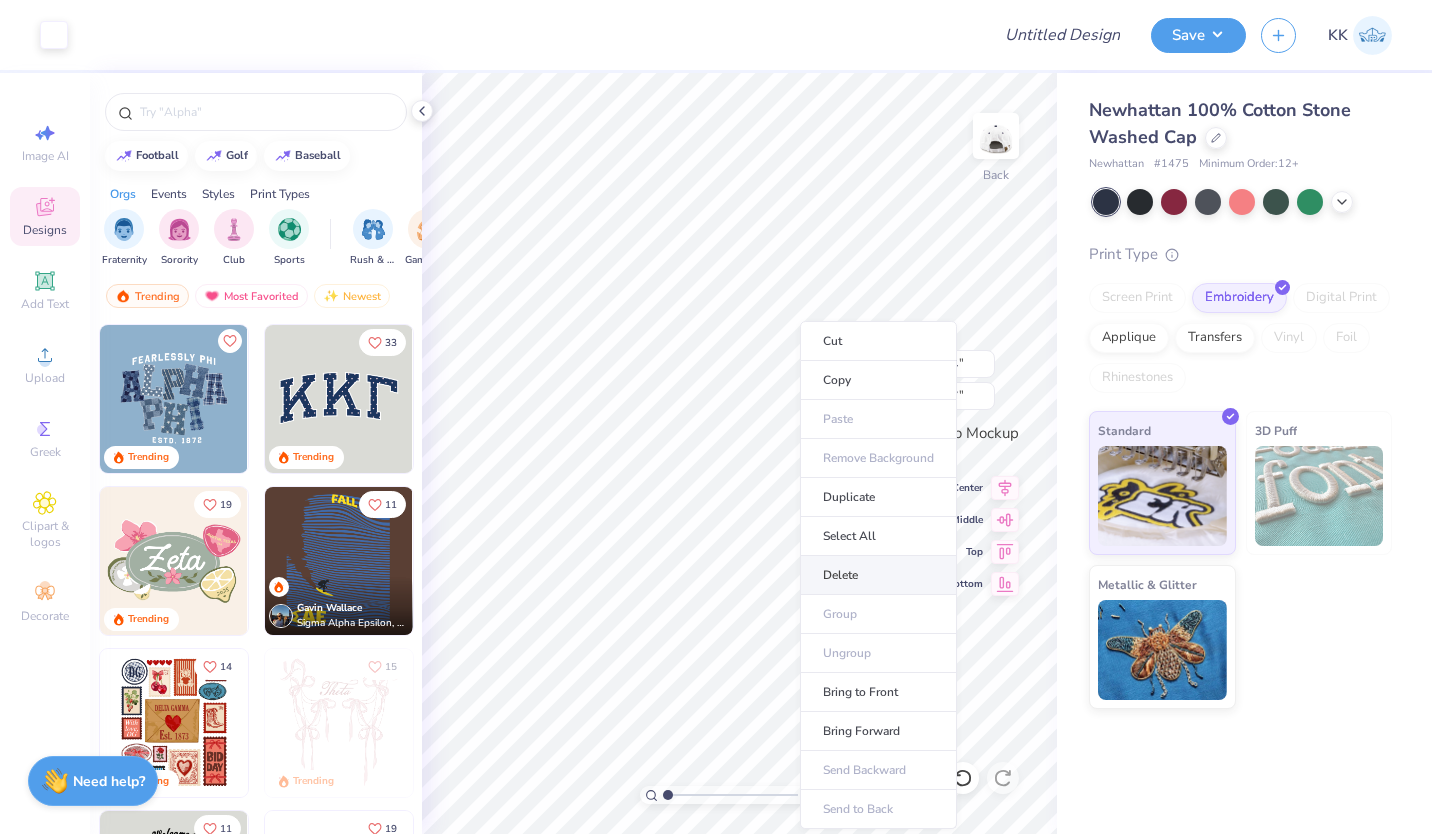 click on "Delete" at bounding box center (878, 575) 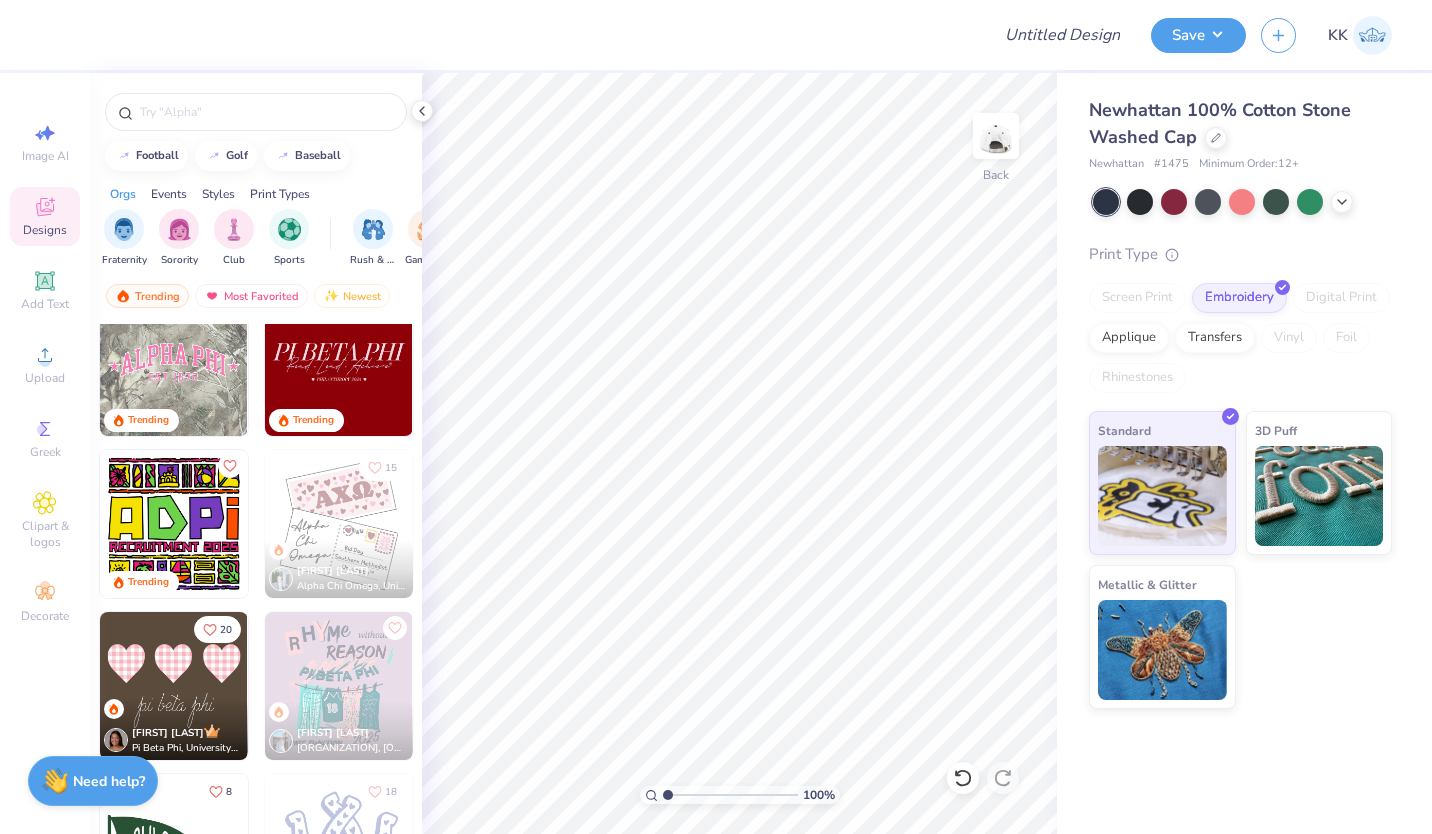 scroll, scrollTop: 5705, scrollLeft: 0, axis: vertical 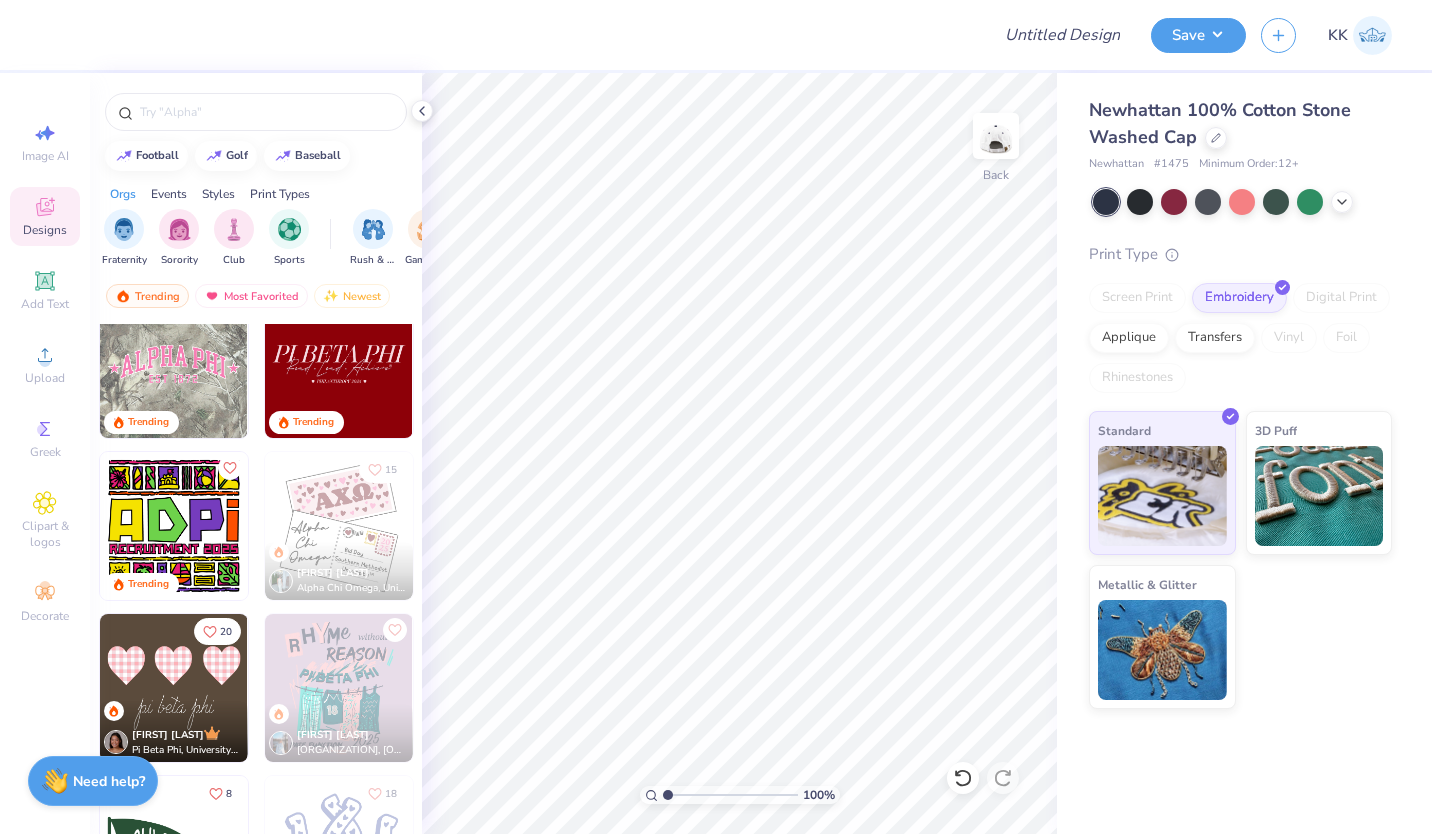 click at bounding box center (174, 364) 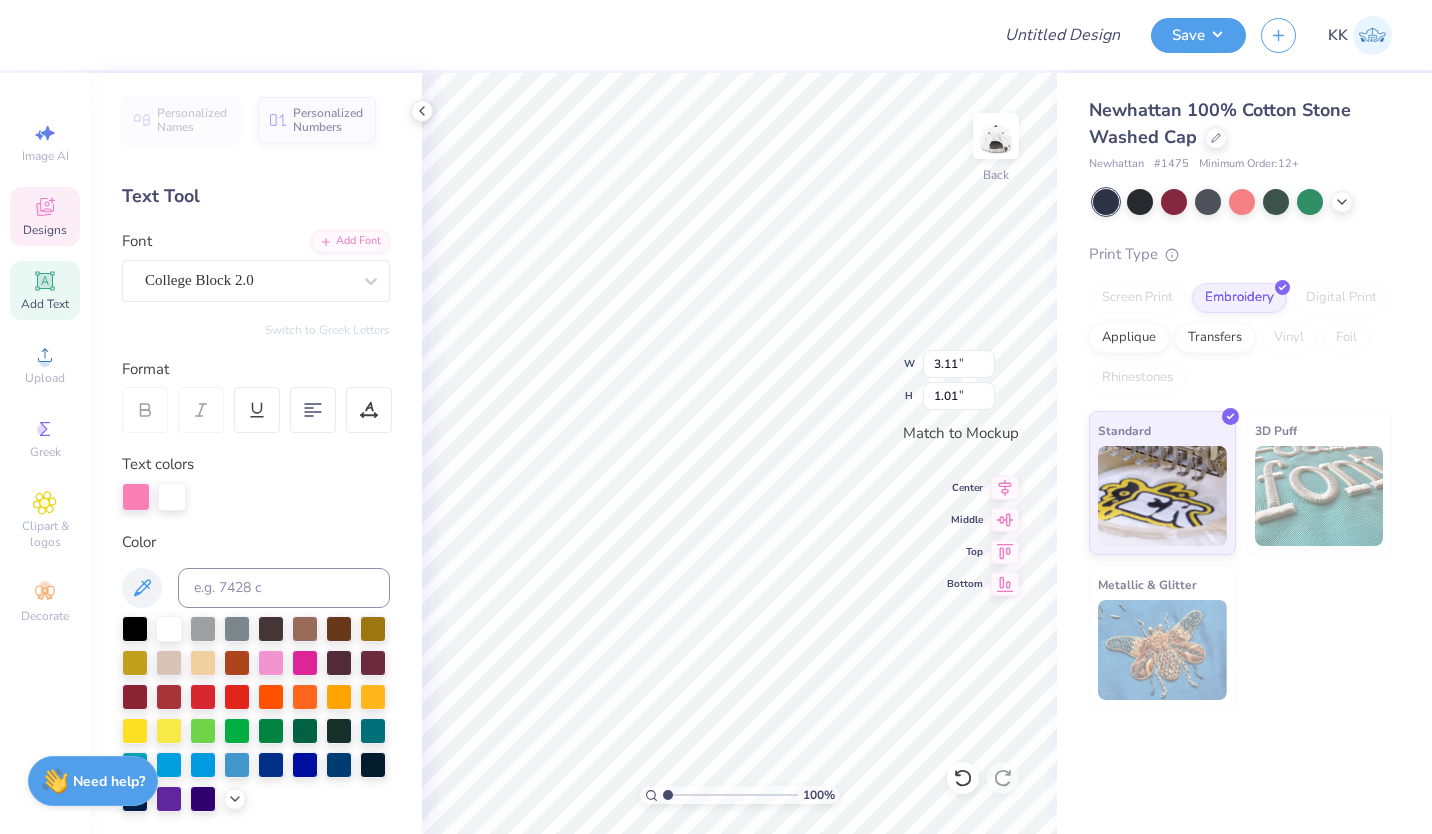 scroll, scrollTop: 16, scrollLeft: 2, axis: both 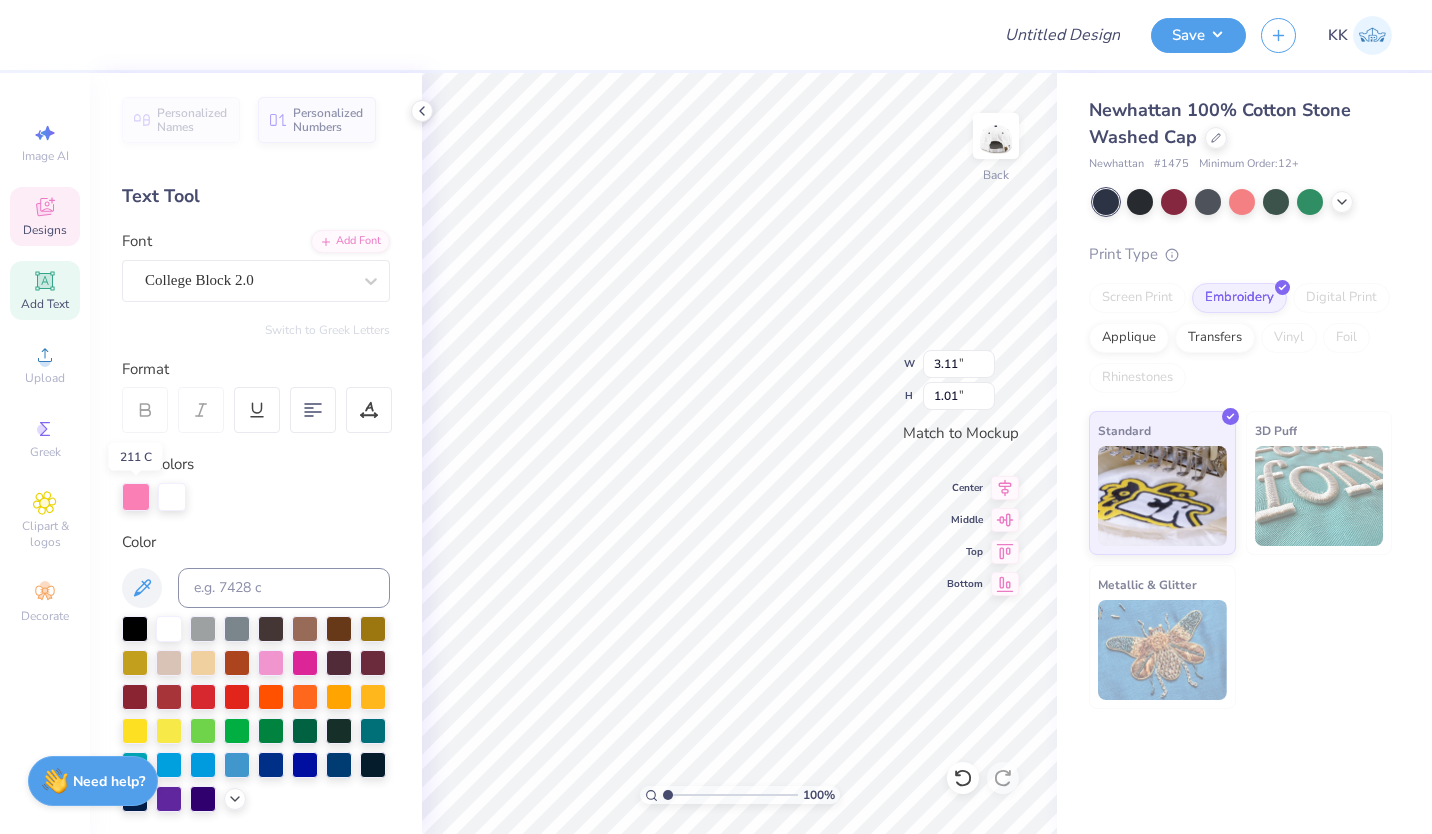 click at bounding box center (136, 497) 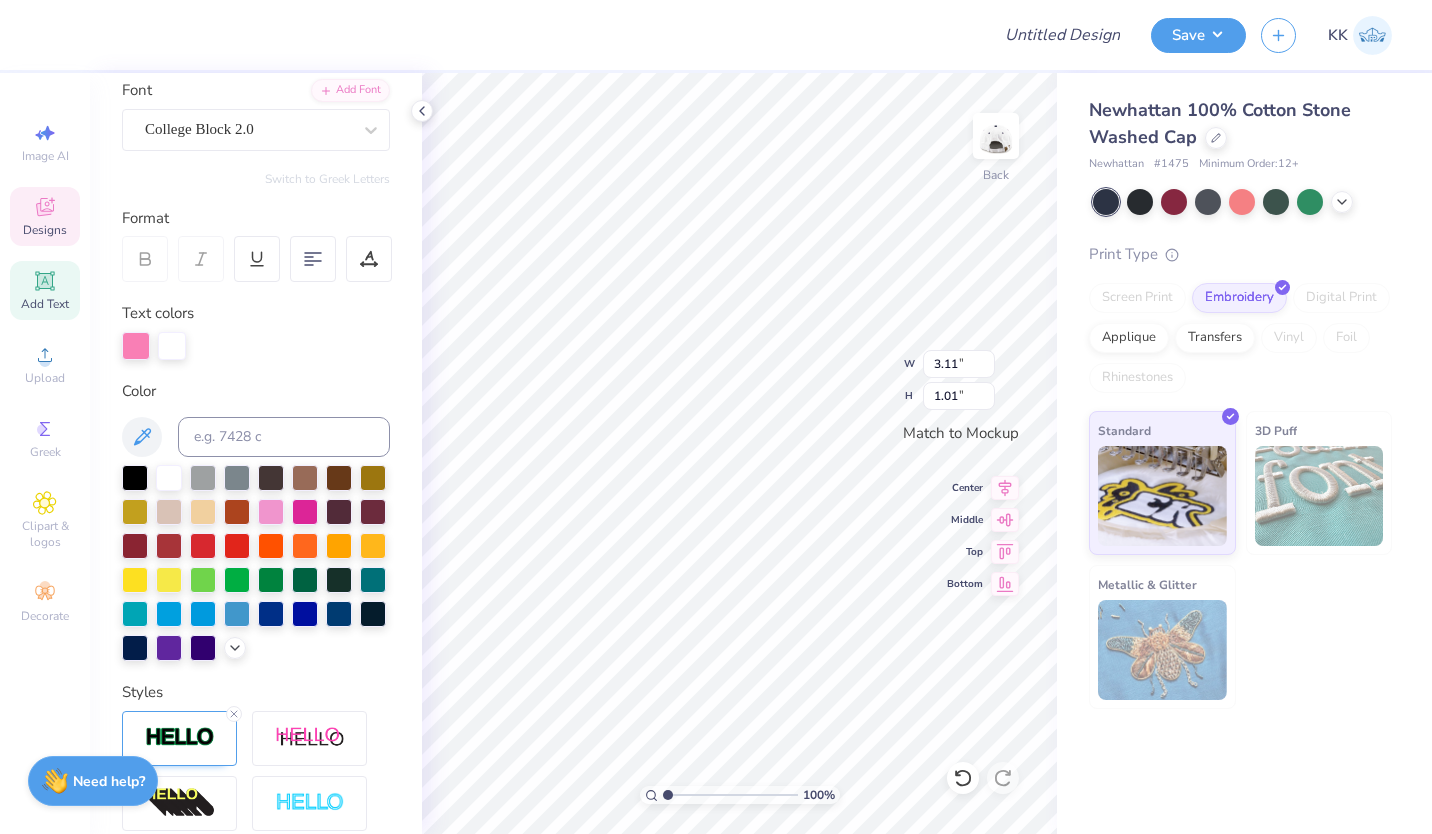 scroll, scrollTop: 153, scrollLeft: 0, axis: vertical 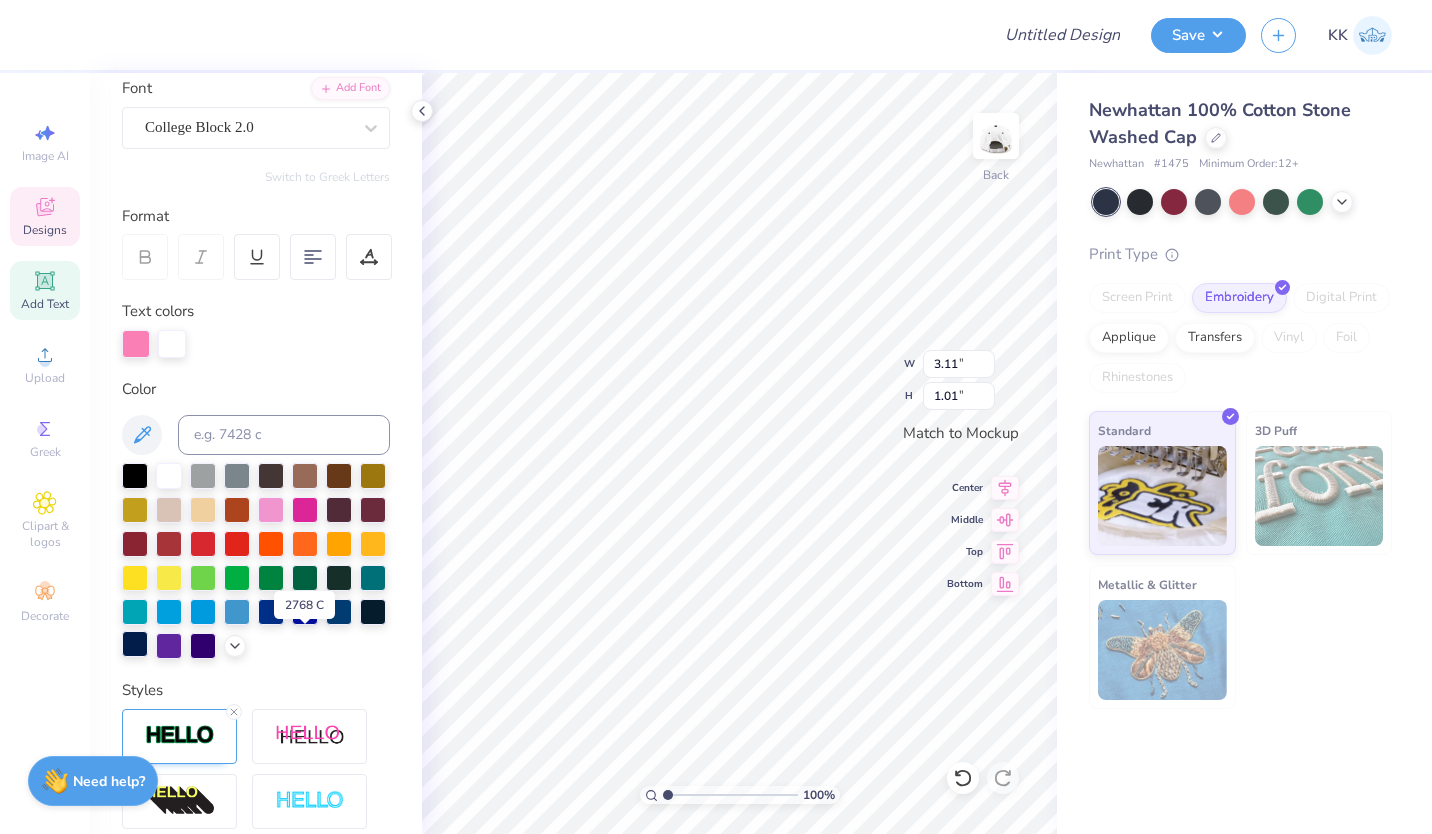 click at bounding box center (135, 644) 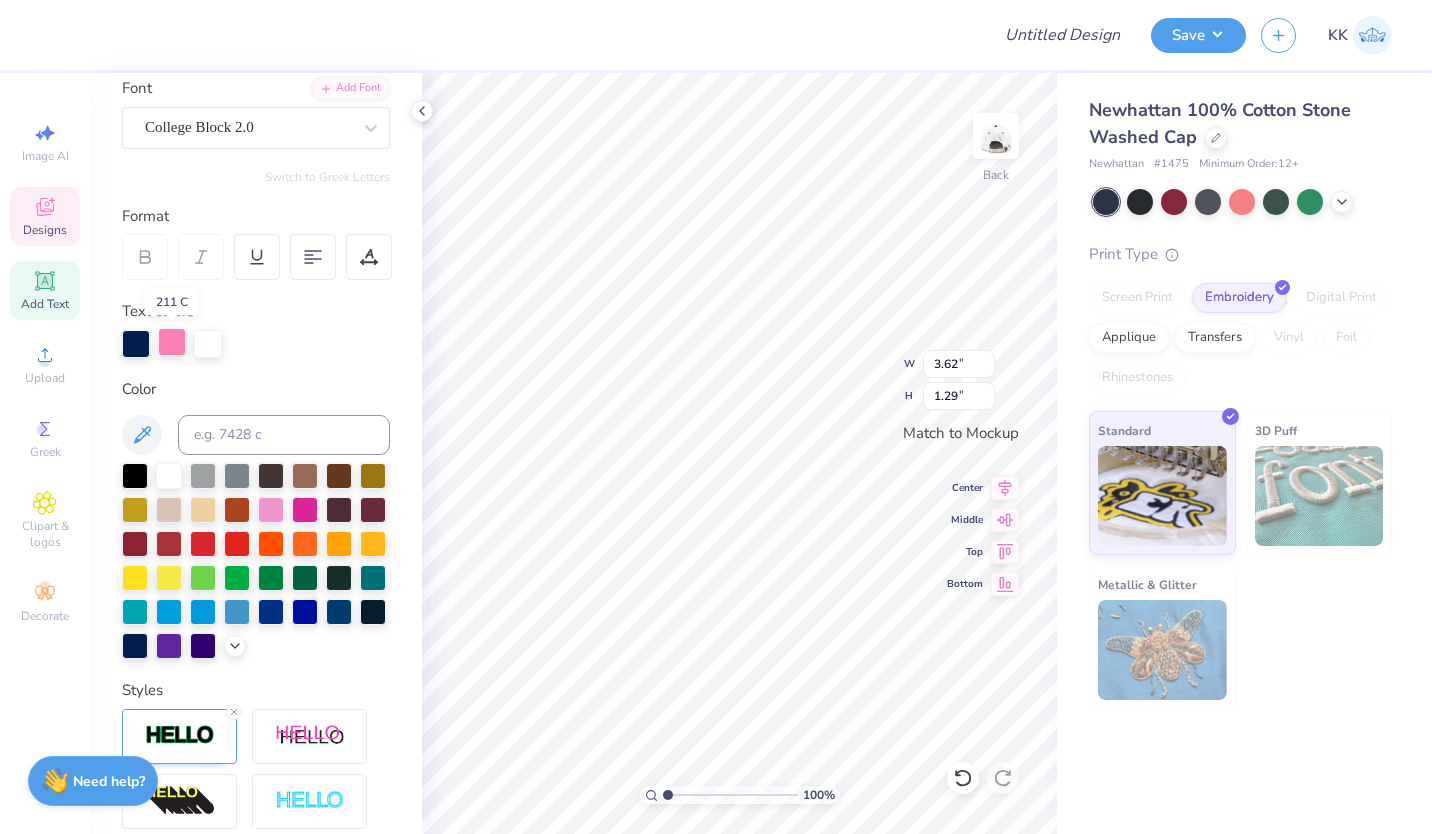 click at bounding box center [172, 342] 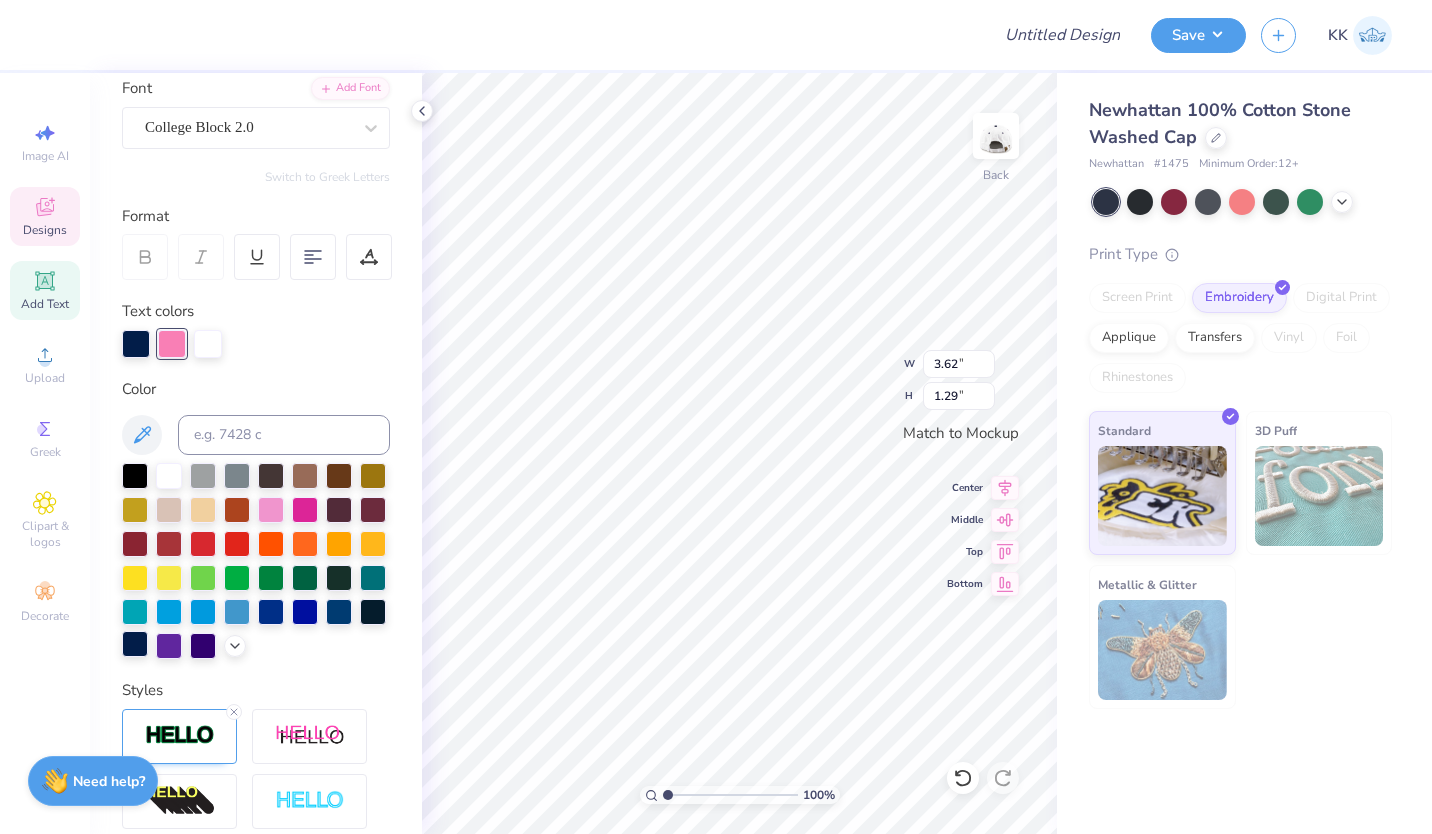 click at bounding box center (135, 644) 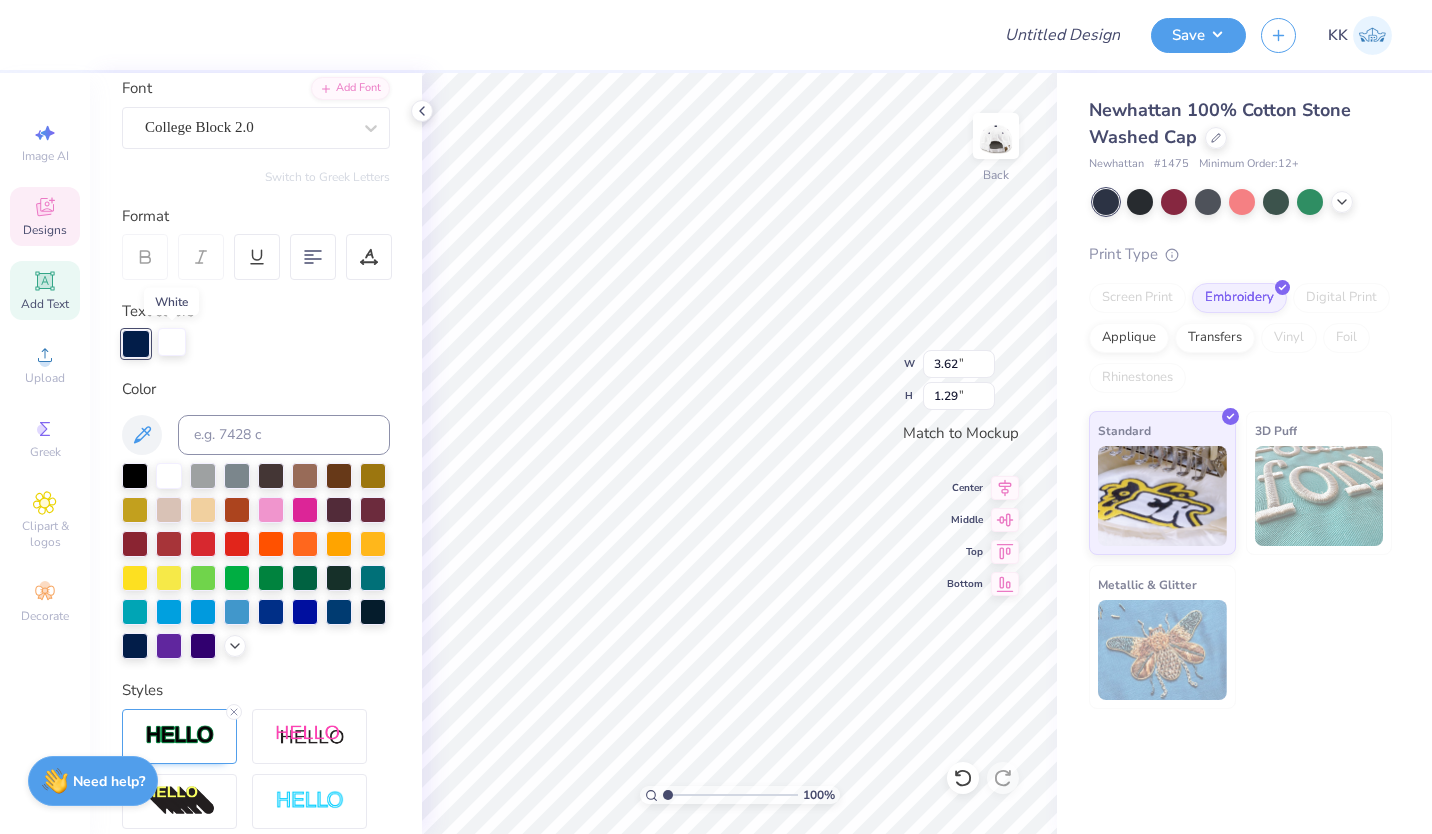 click at bounding box center (172, 342) 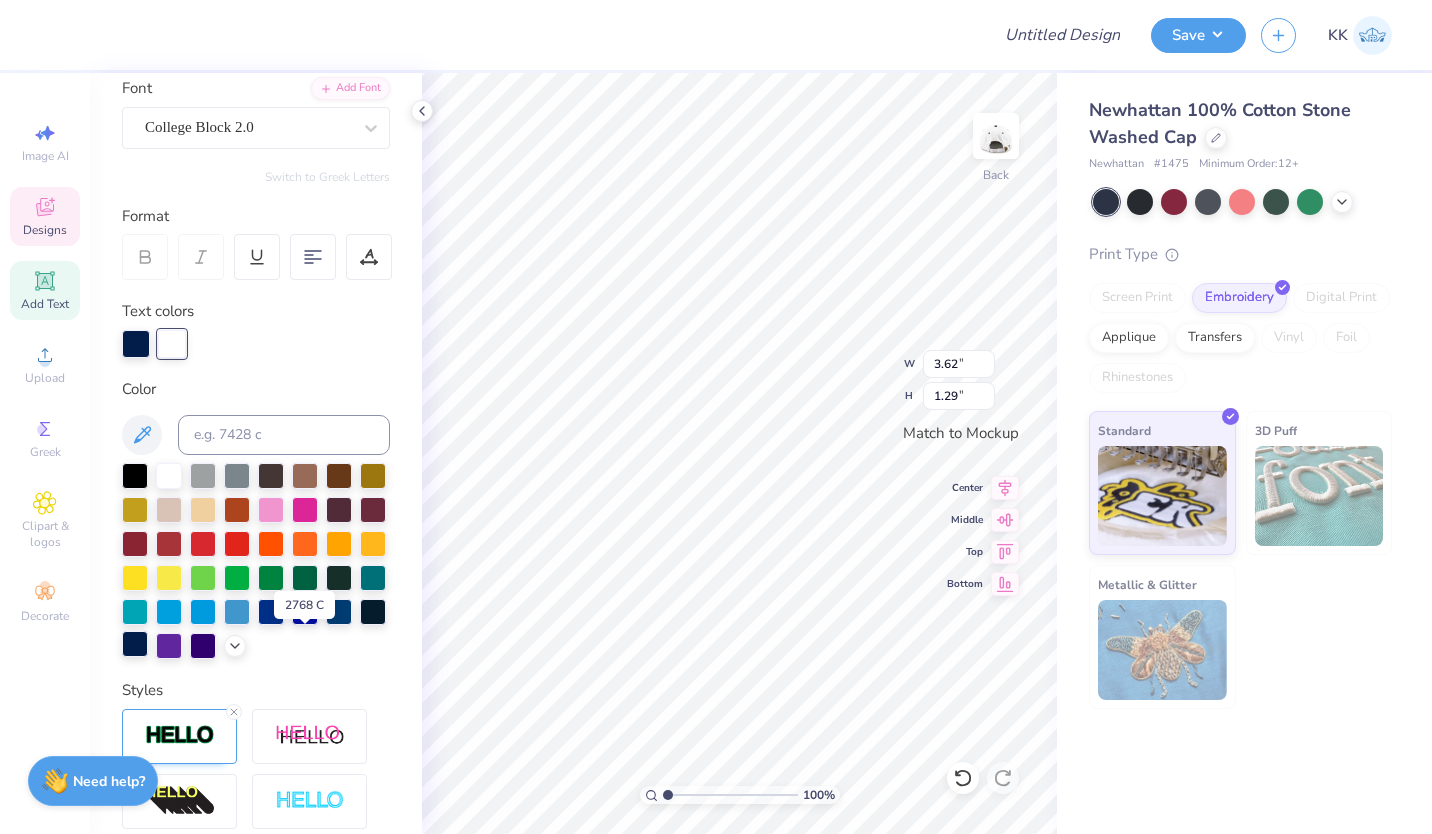 click at bounding box center [135, 644] 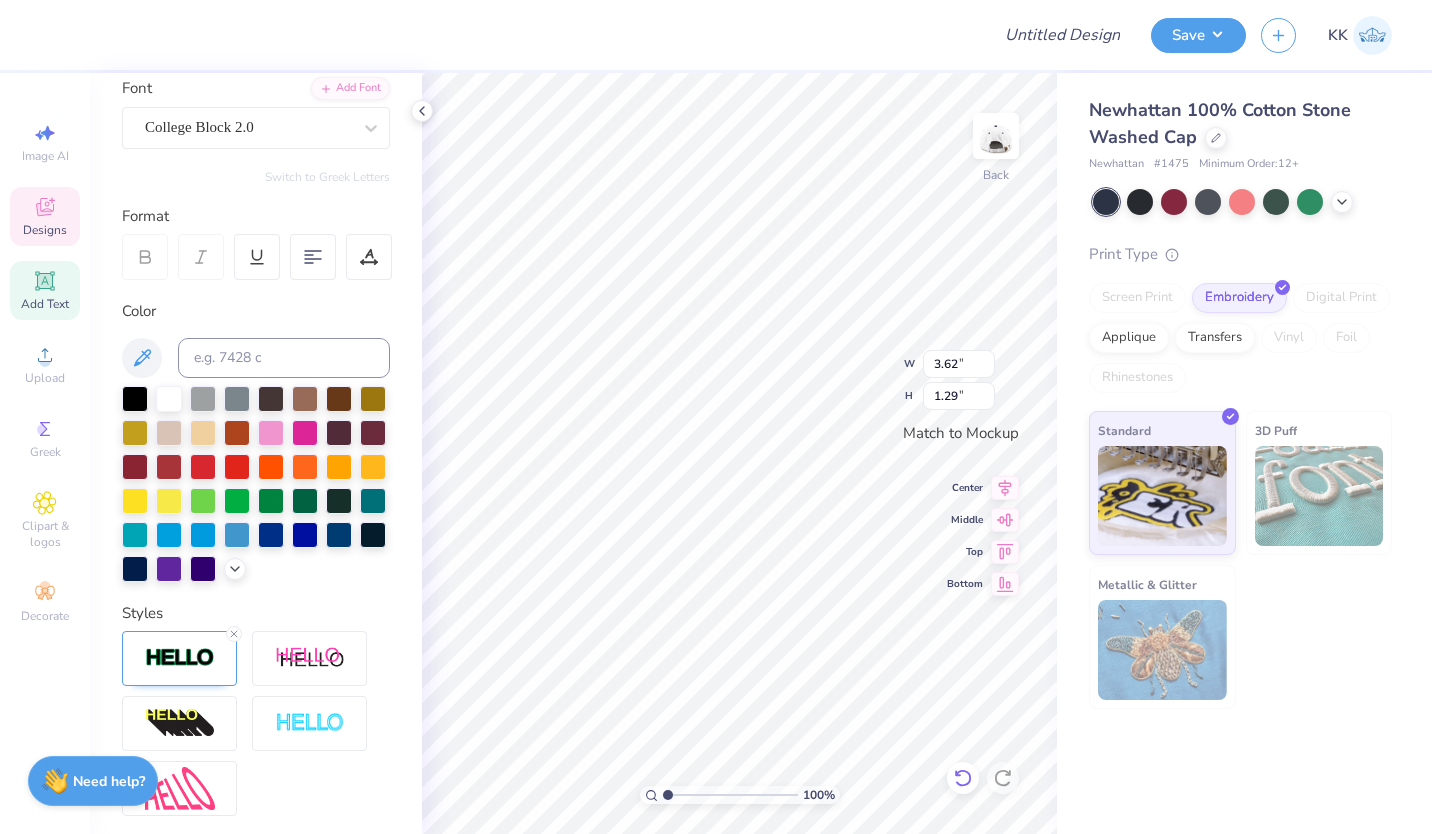 click 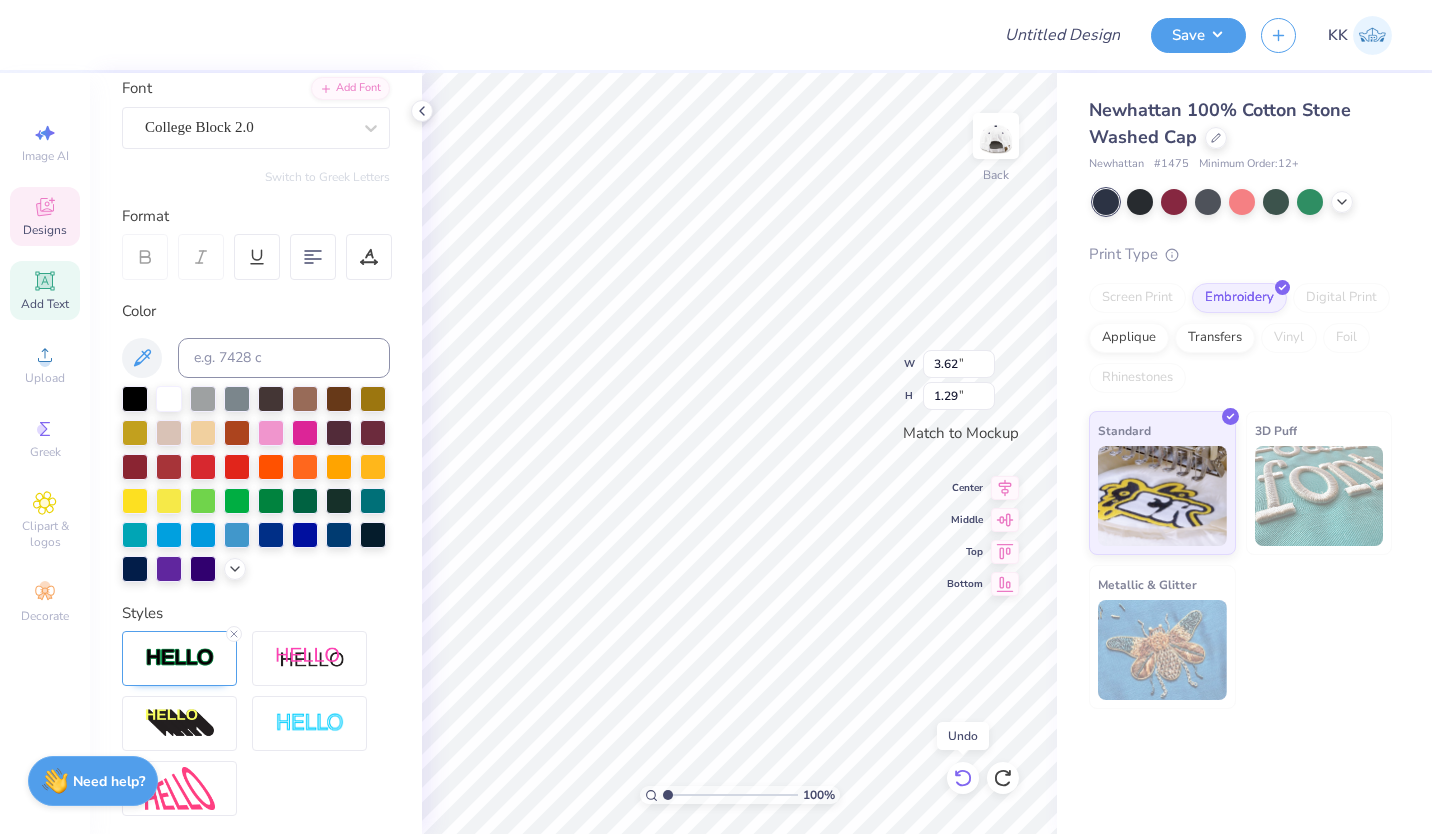 click 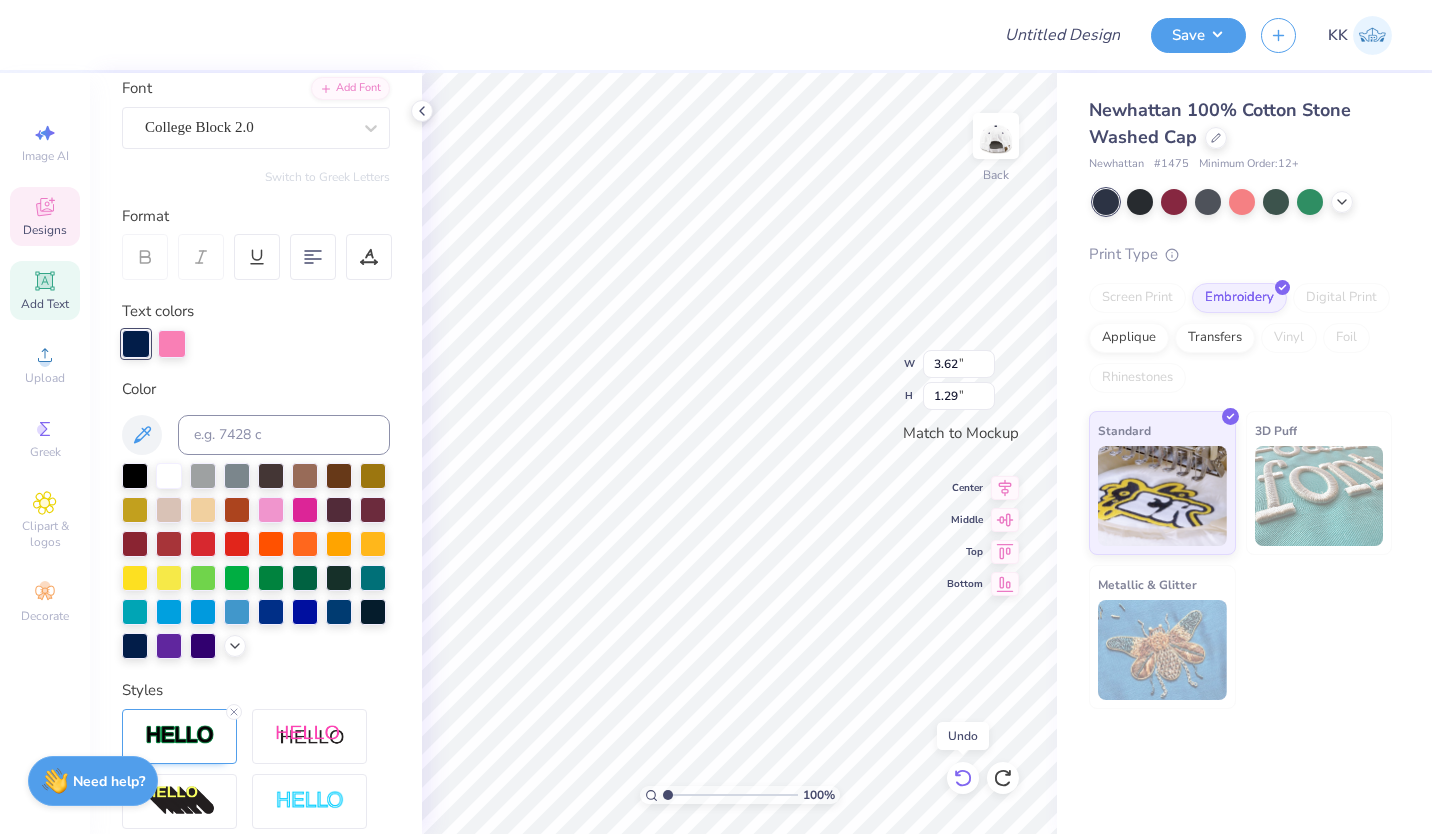 click 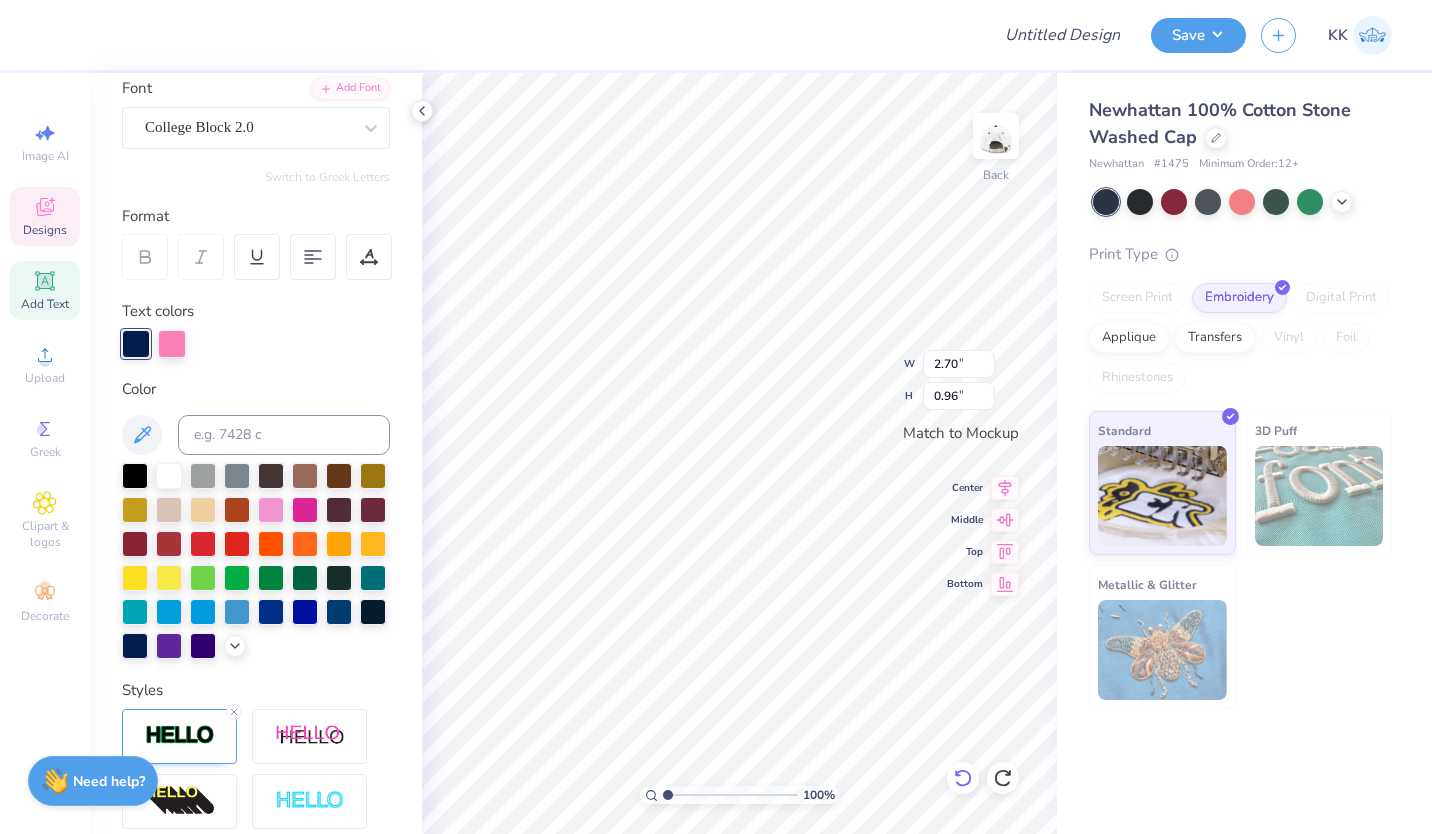 click 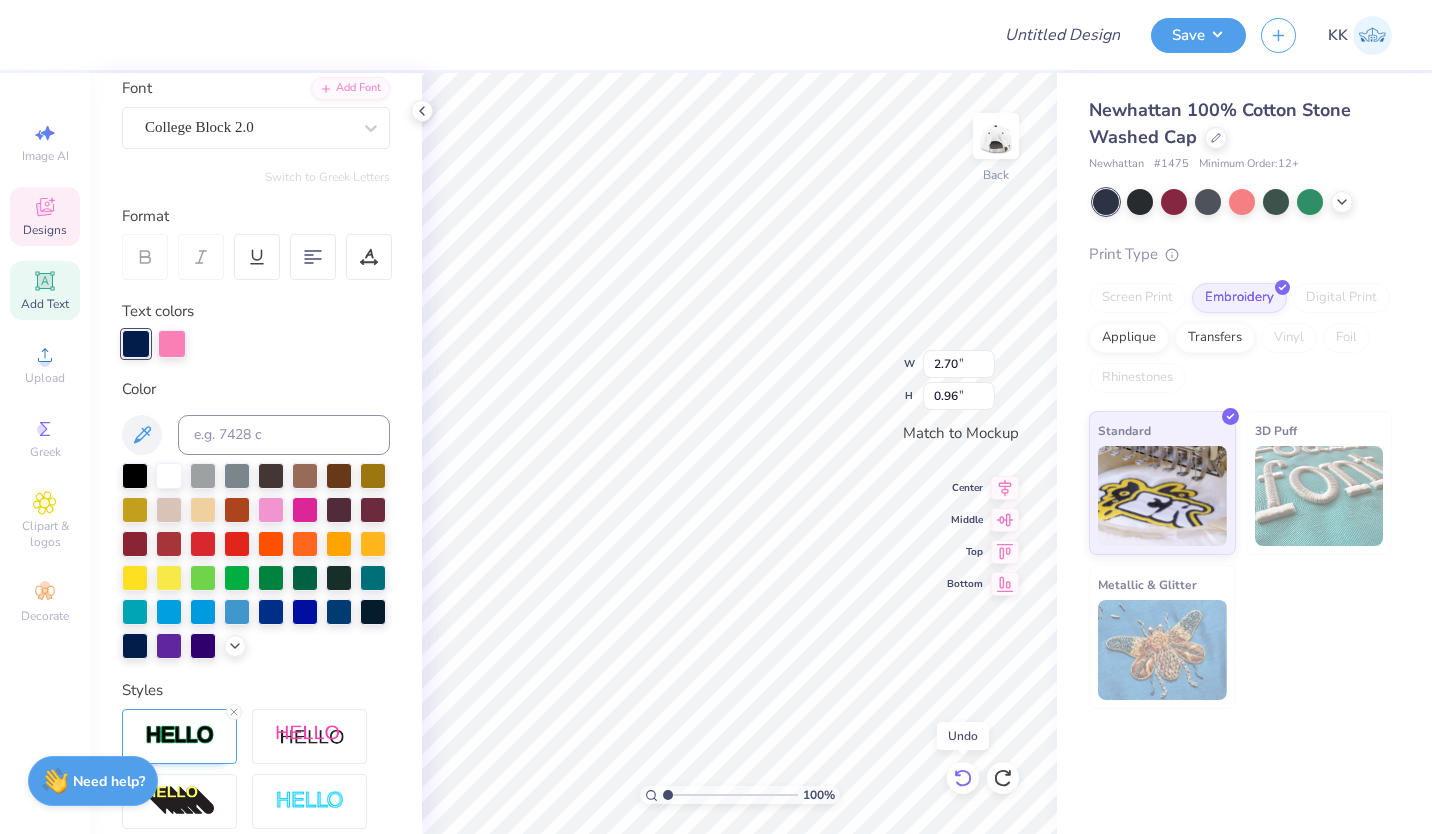 click 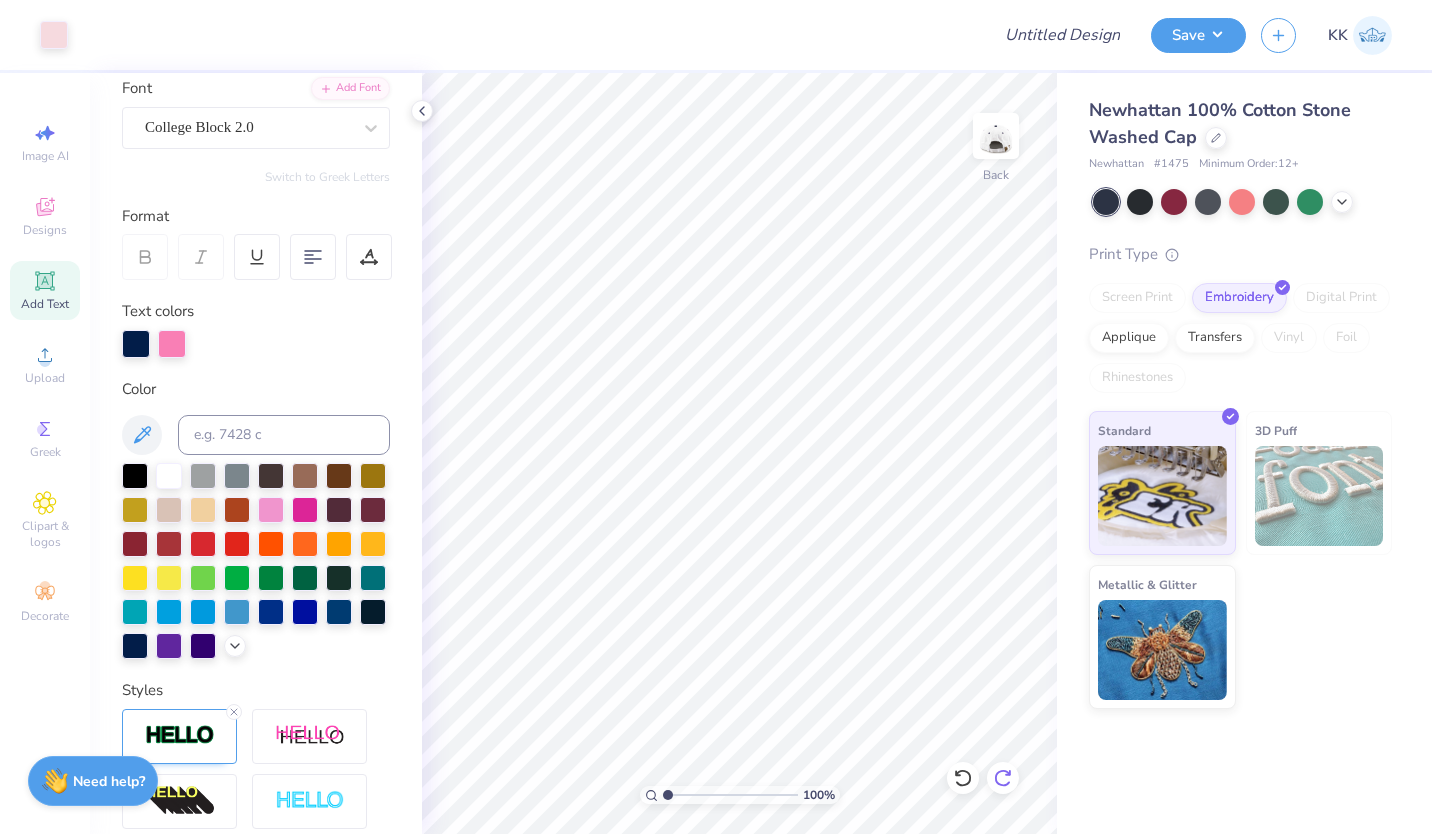 click at bounding box center (1003, 778) 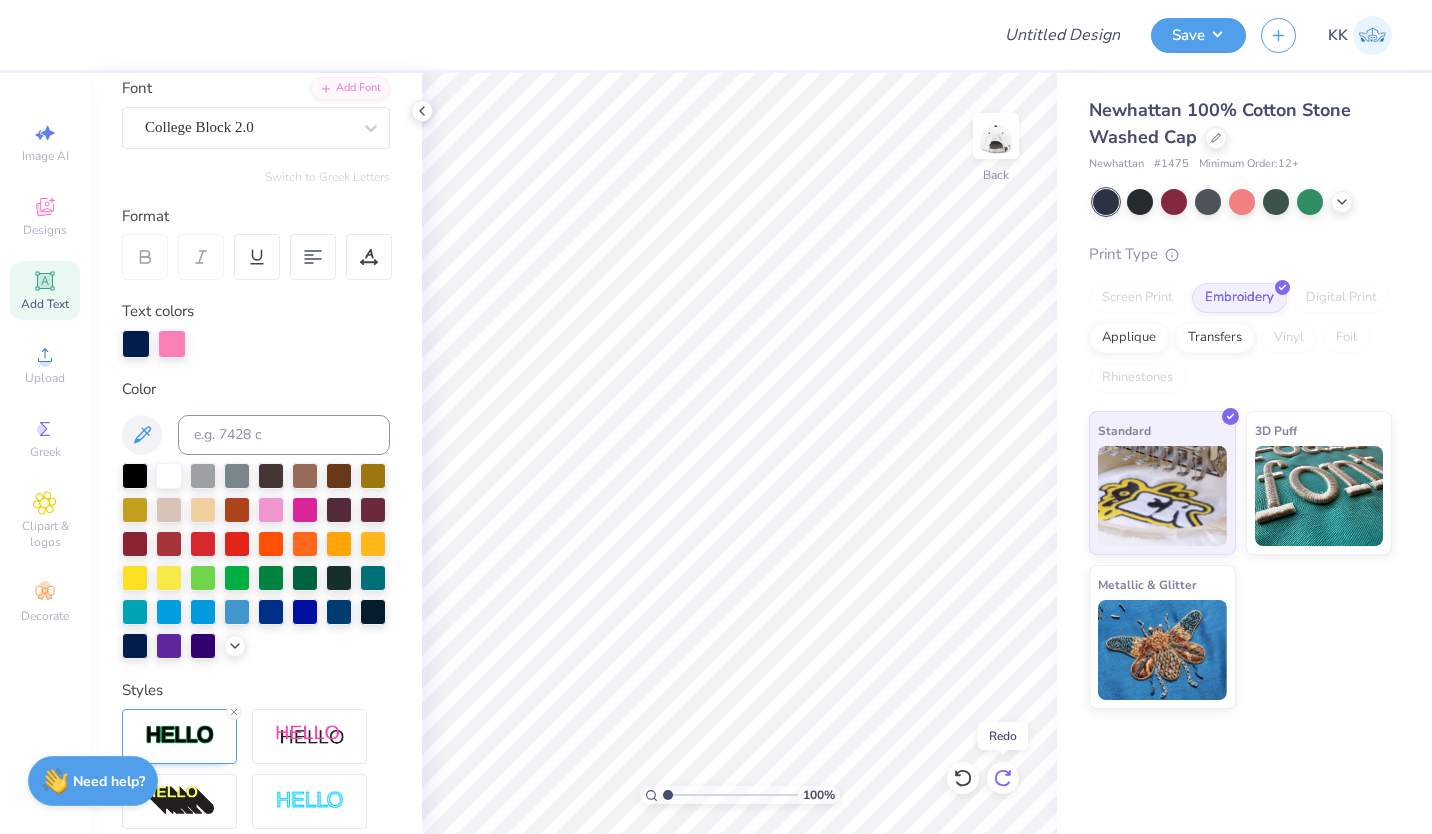 click at bounding box center (1003, 778) 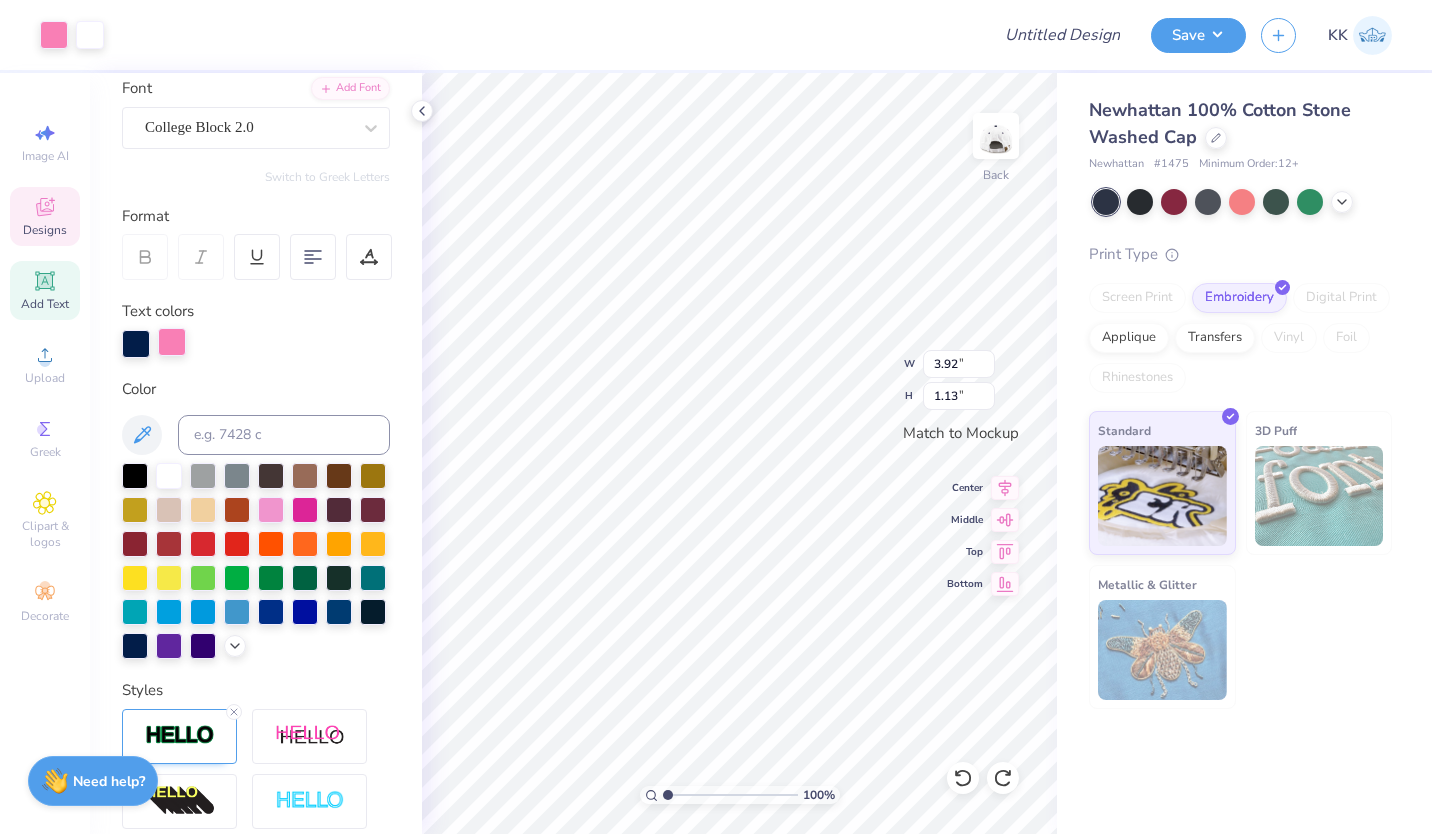 click at bounding box center [172, 342] 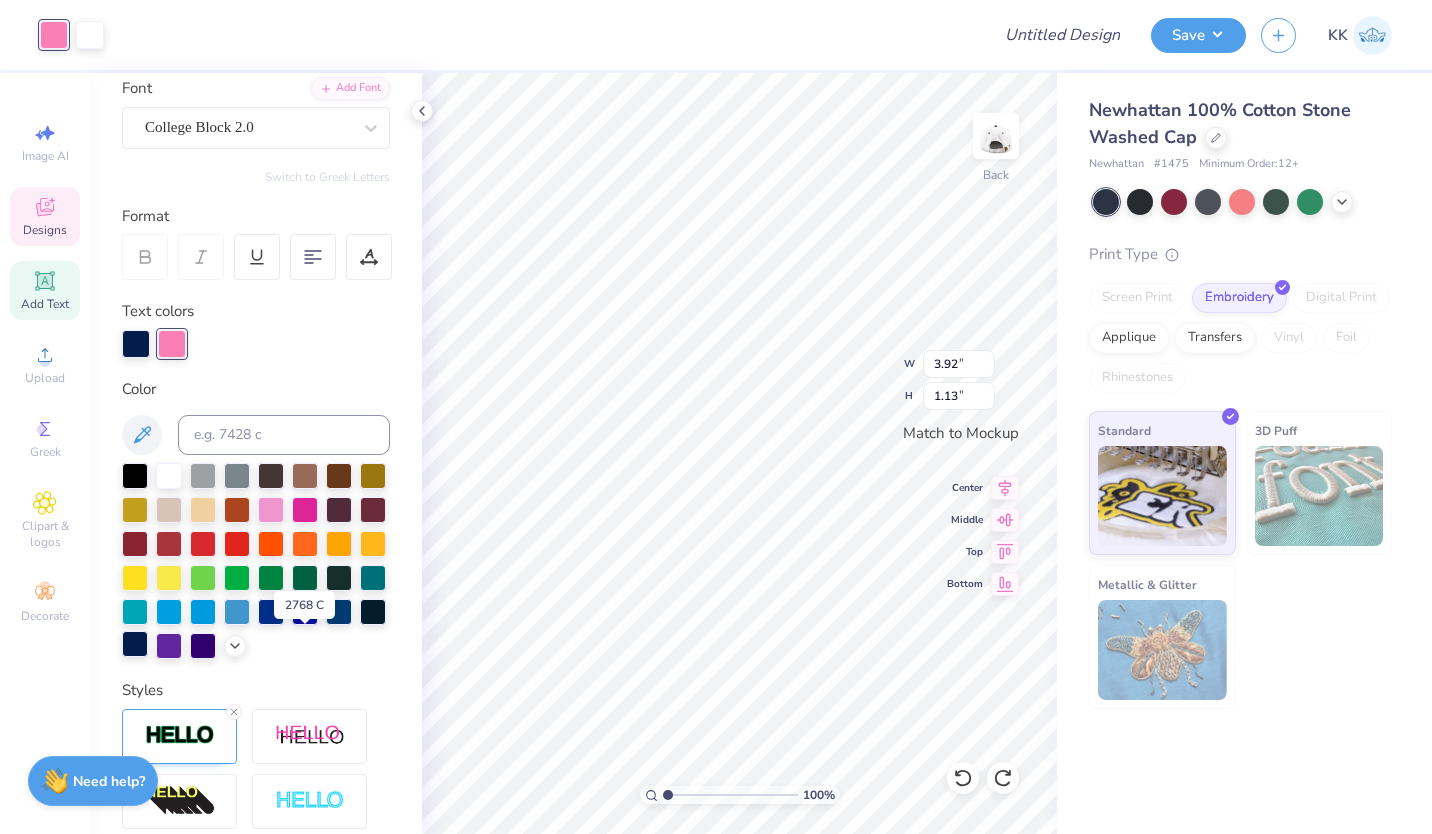 click at bounding box center [135, 644] 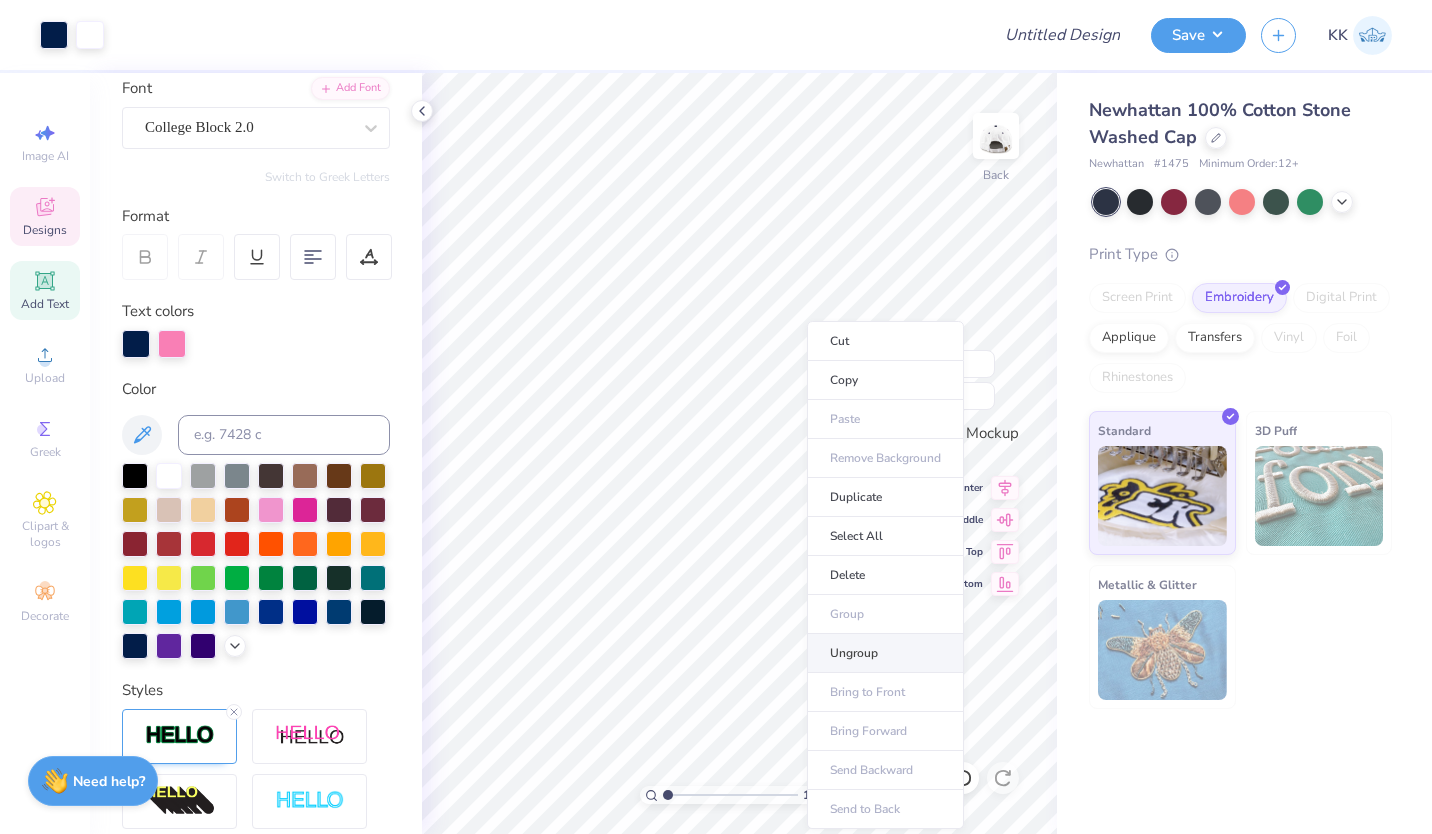 click on "Ungroup" at bounding box center [885, 653] 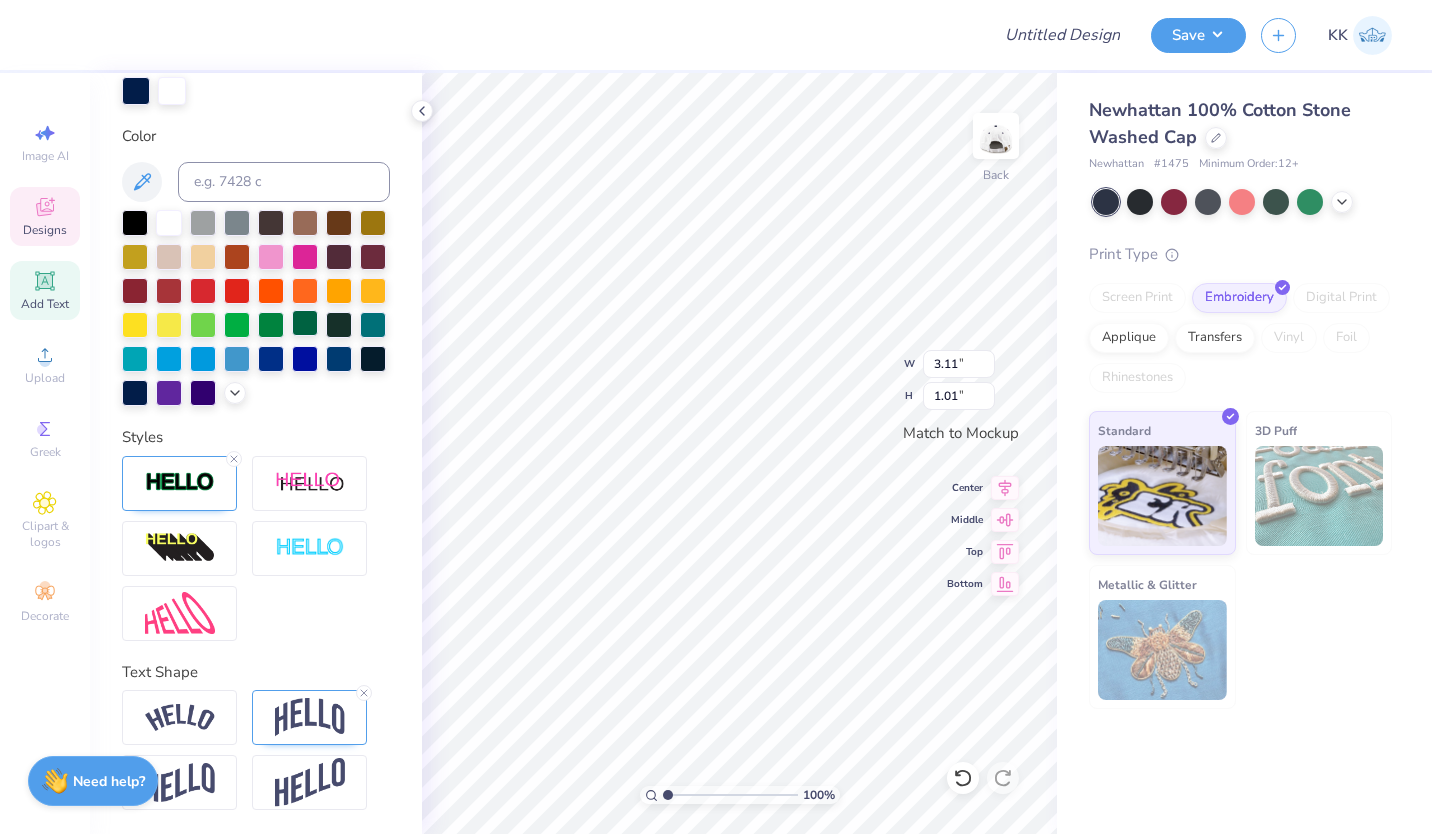 scroll, scrollTop: 440, scrollLeft: 0, axis: vertical 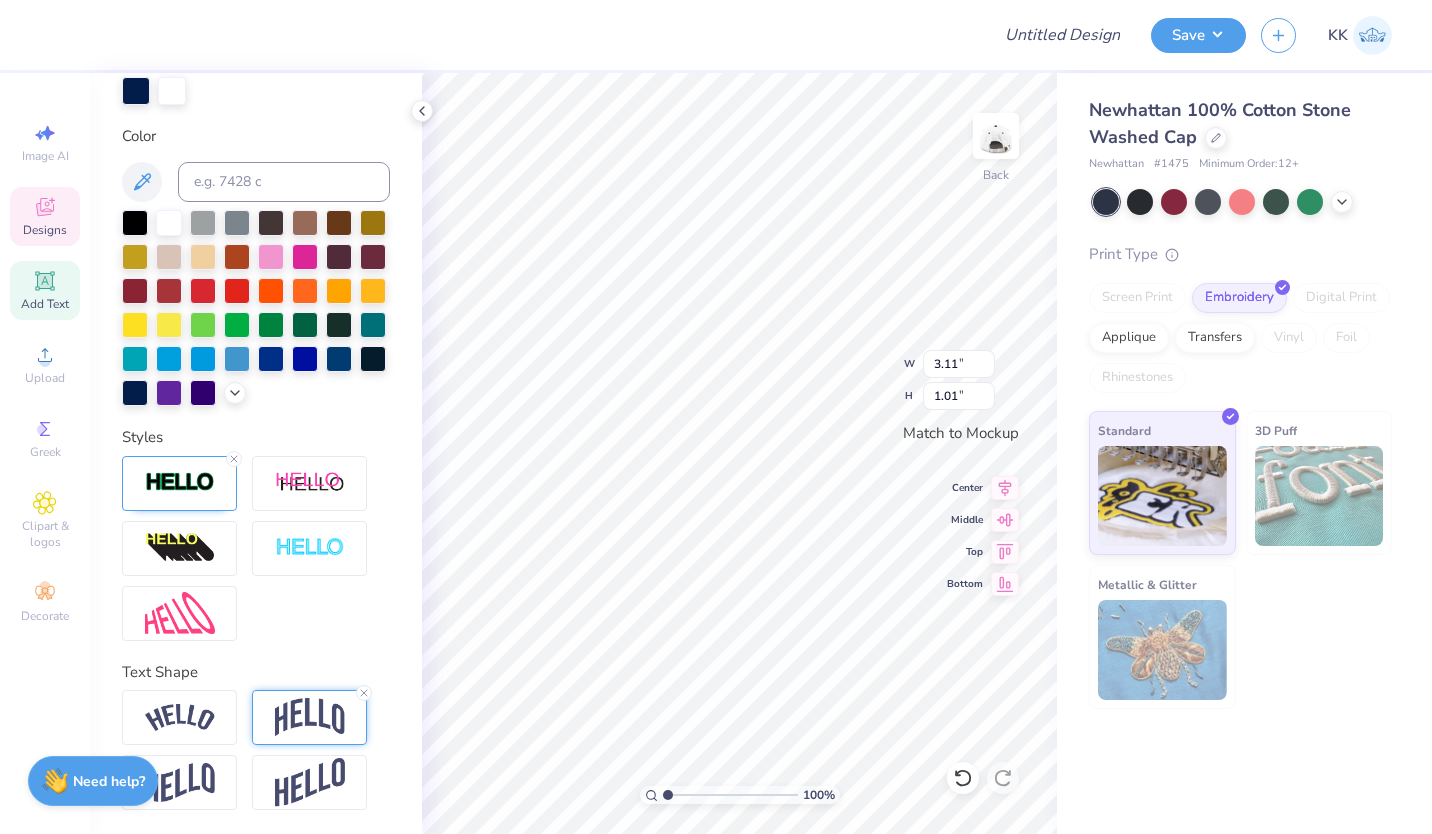 click at bounding box center (310, 717) 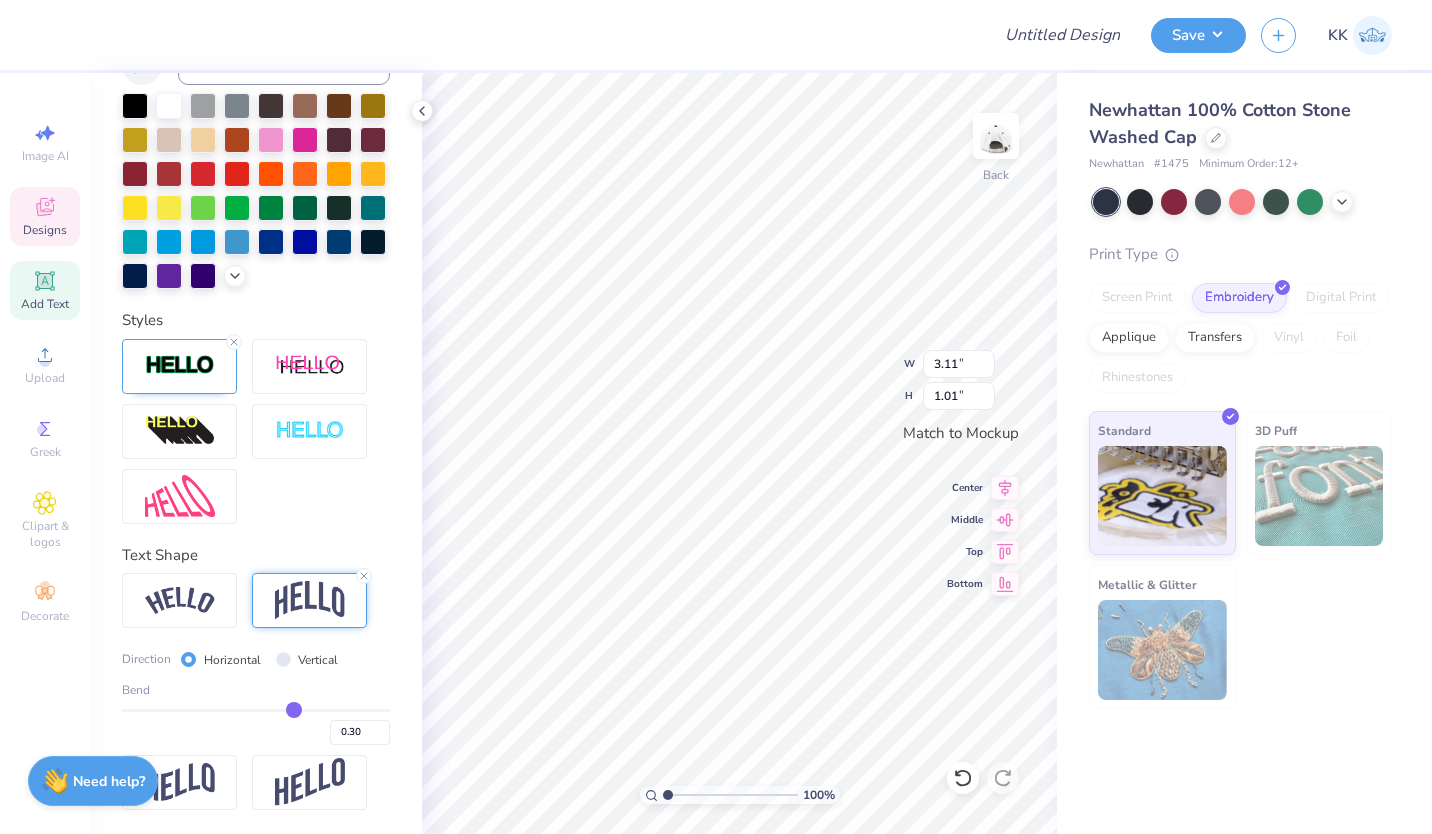 scroll, scrollTop: 553, scrollLeft: 0, axis: vertical 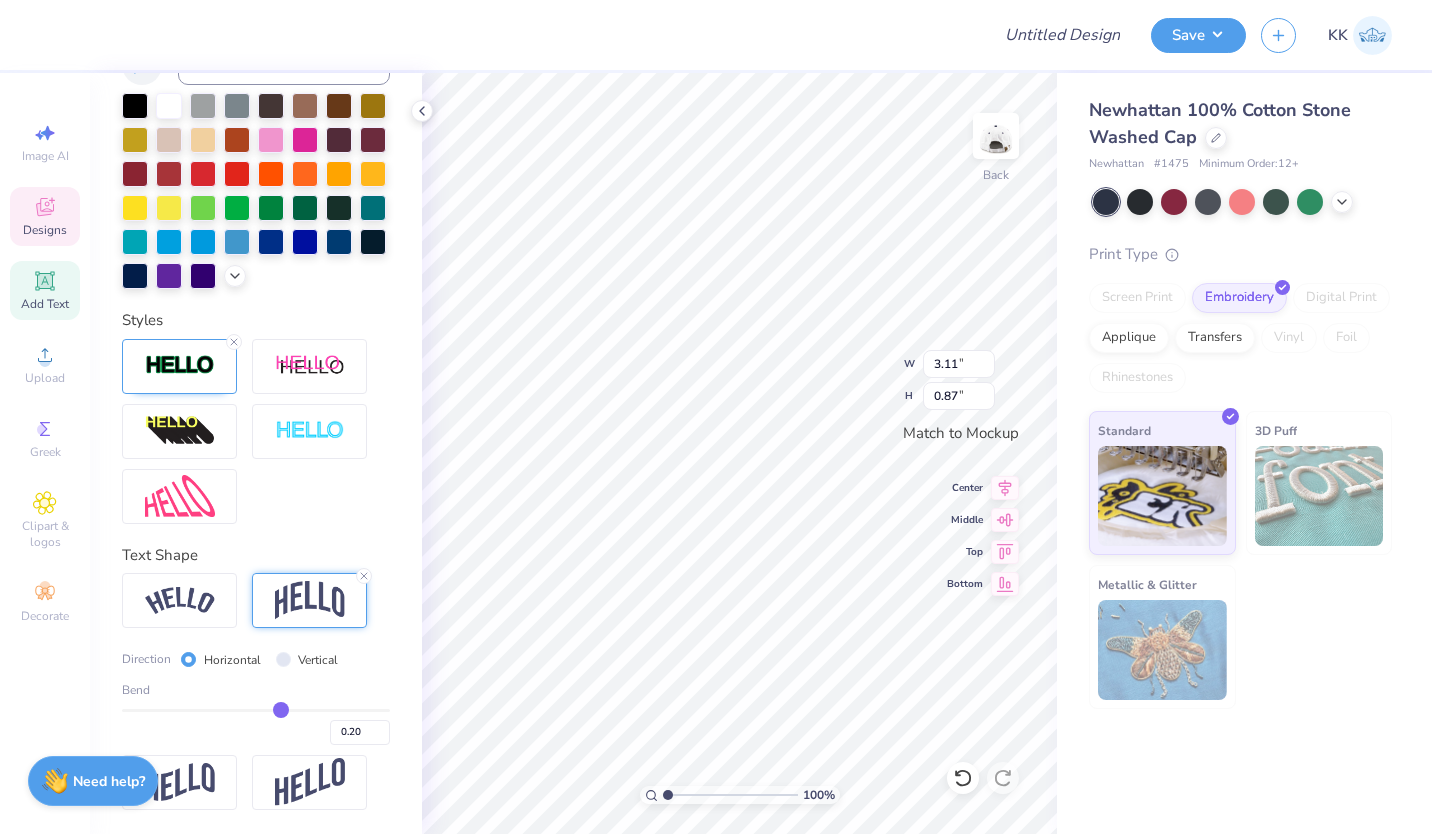 drag, startPoint x: 286, startPoint y: 712, endPoint x: 272, endPoint y: 711, distance: 14.035668 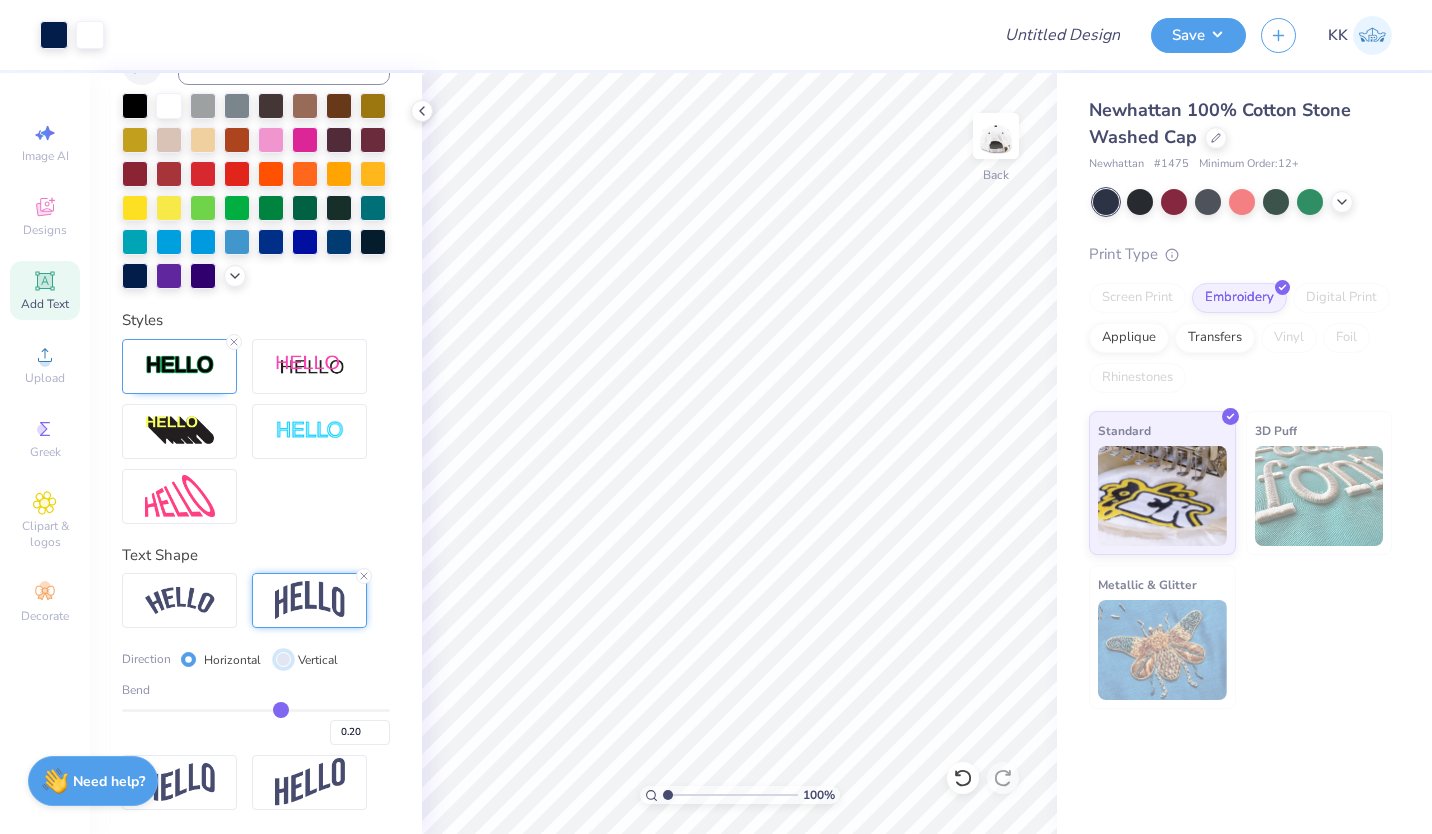 click on "Vertical" at bounding box center [283, 659] 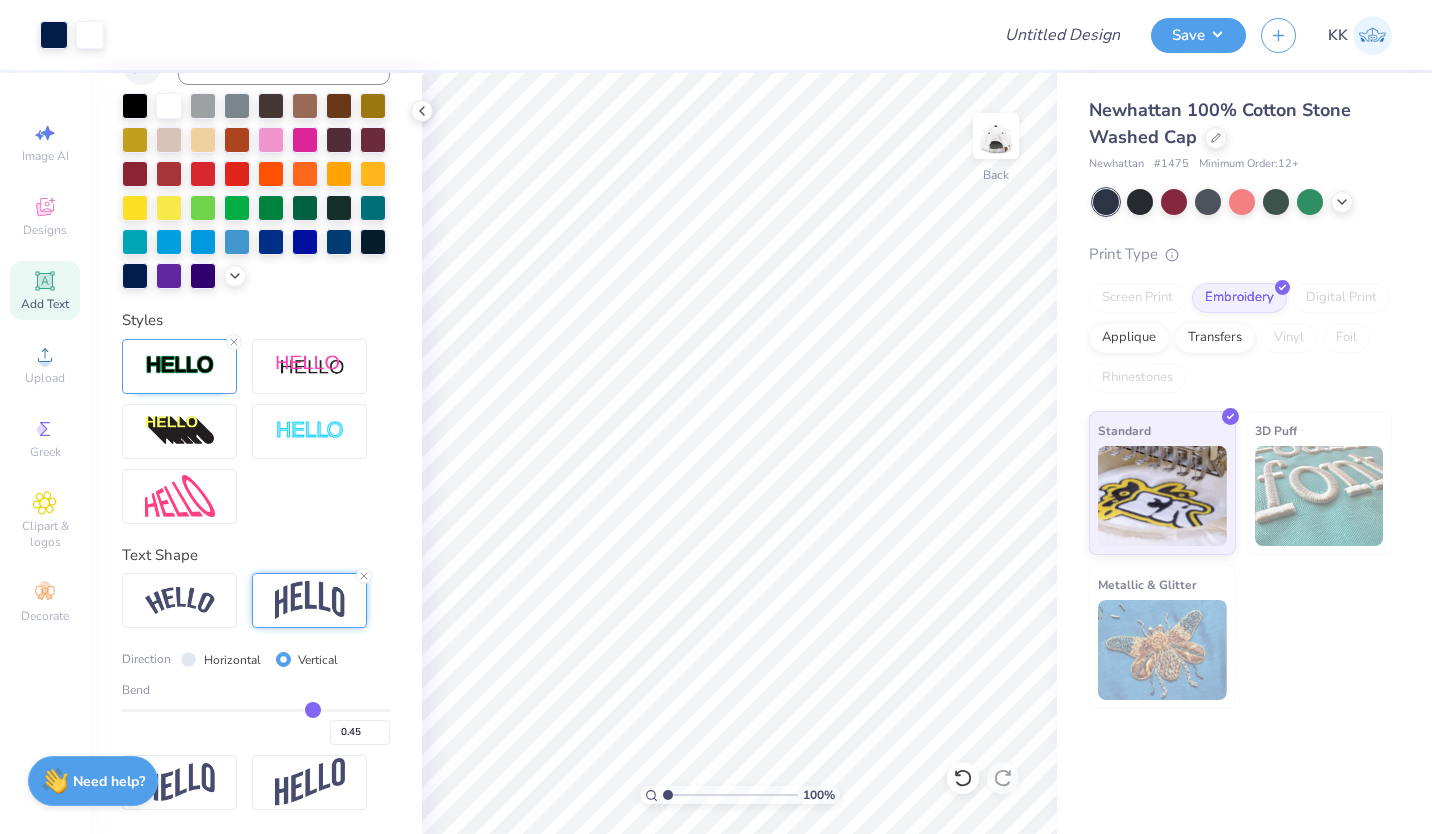 drag, startPoint x: 272, startPoint y: 715, endPoint x: 301, endPoint y: 713, distance: 29.068884 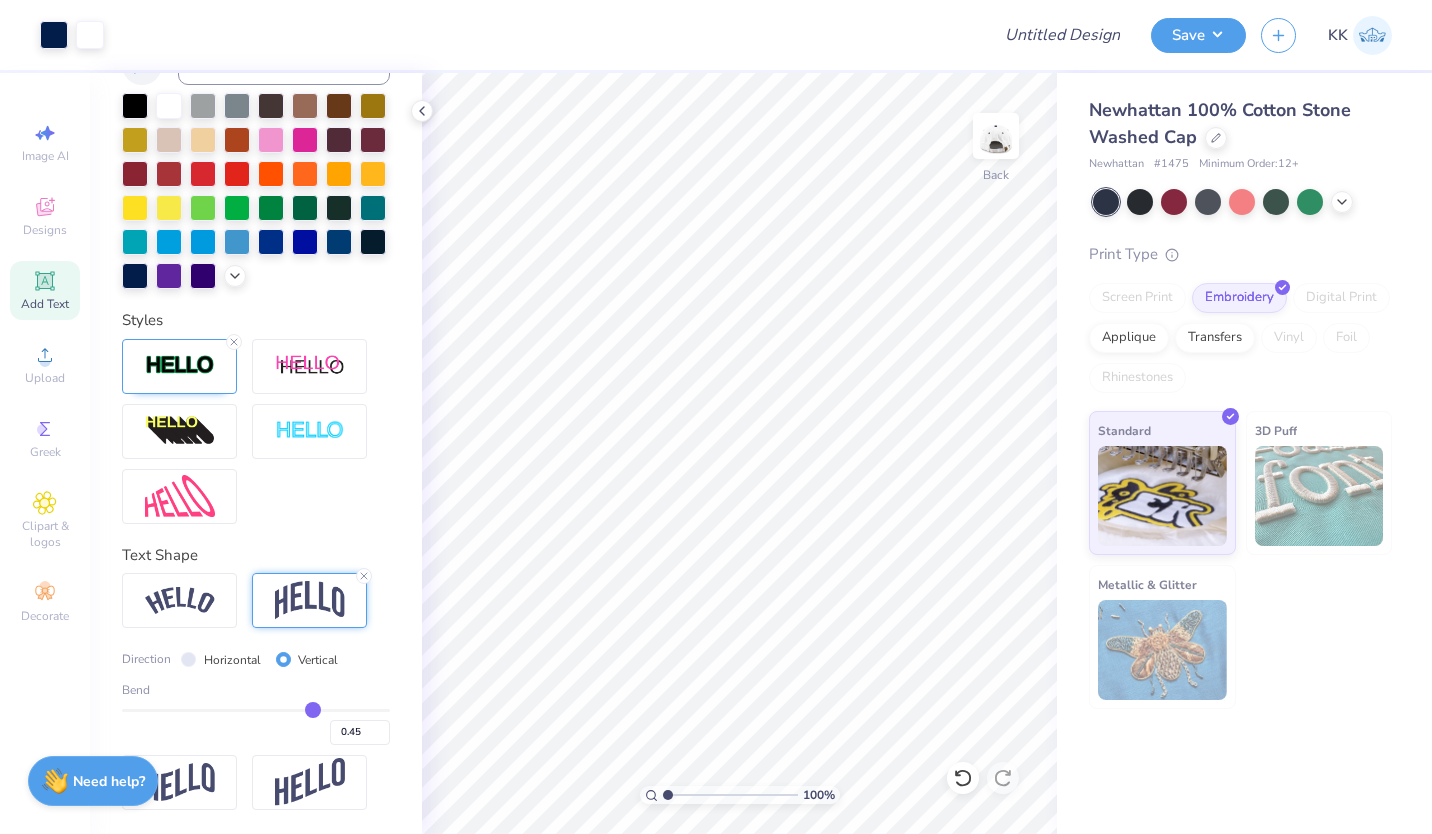 drag, startPoint x: 310, startPoint y: 710, endPoint x: 329, endPoint y: 713, distance: 19.235384 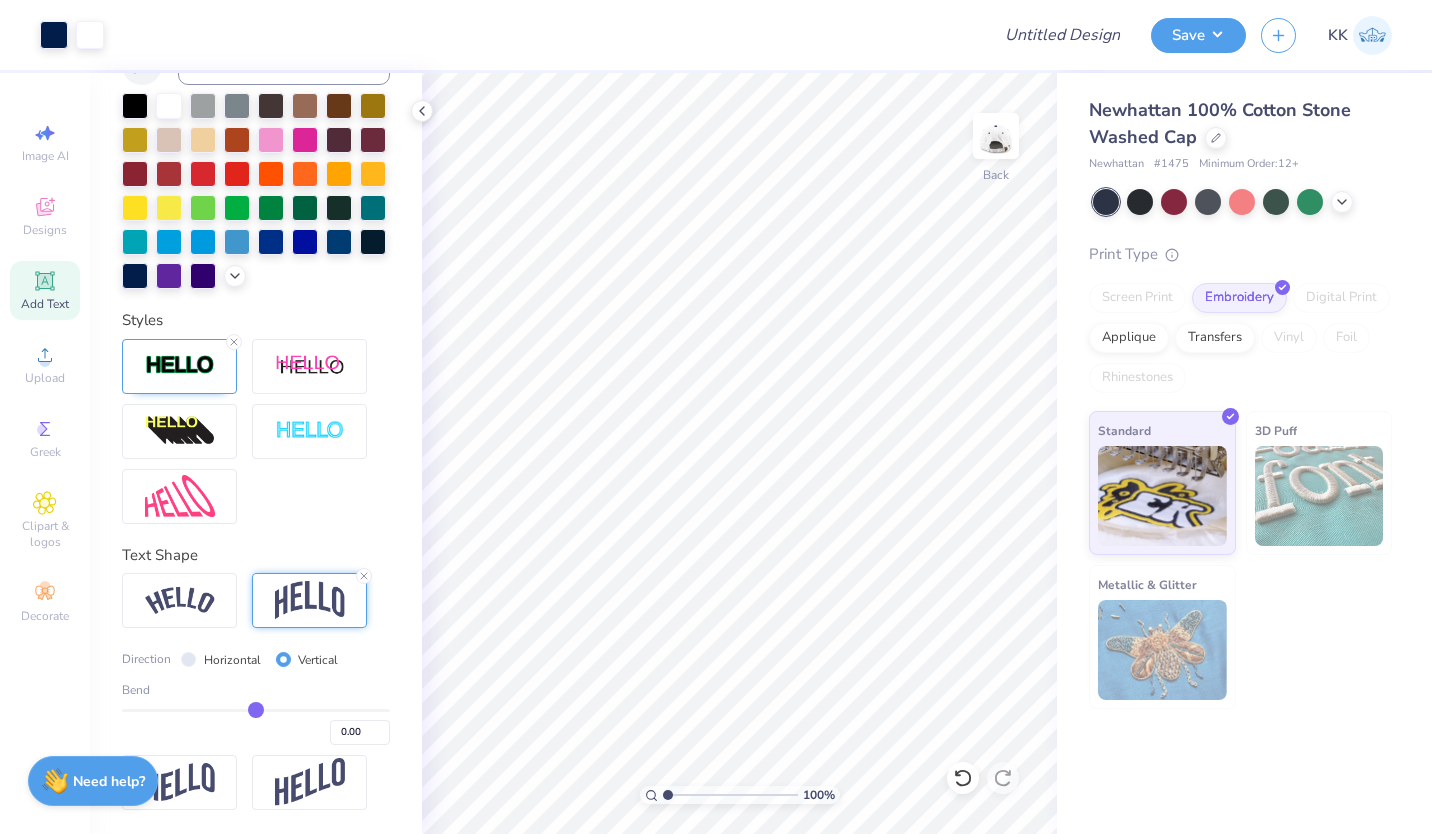drag, startPoint x: 299, startPoint y: 709, endPoint x: 248, endPoint y: 711, distance: 51.0392 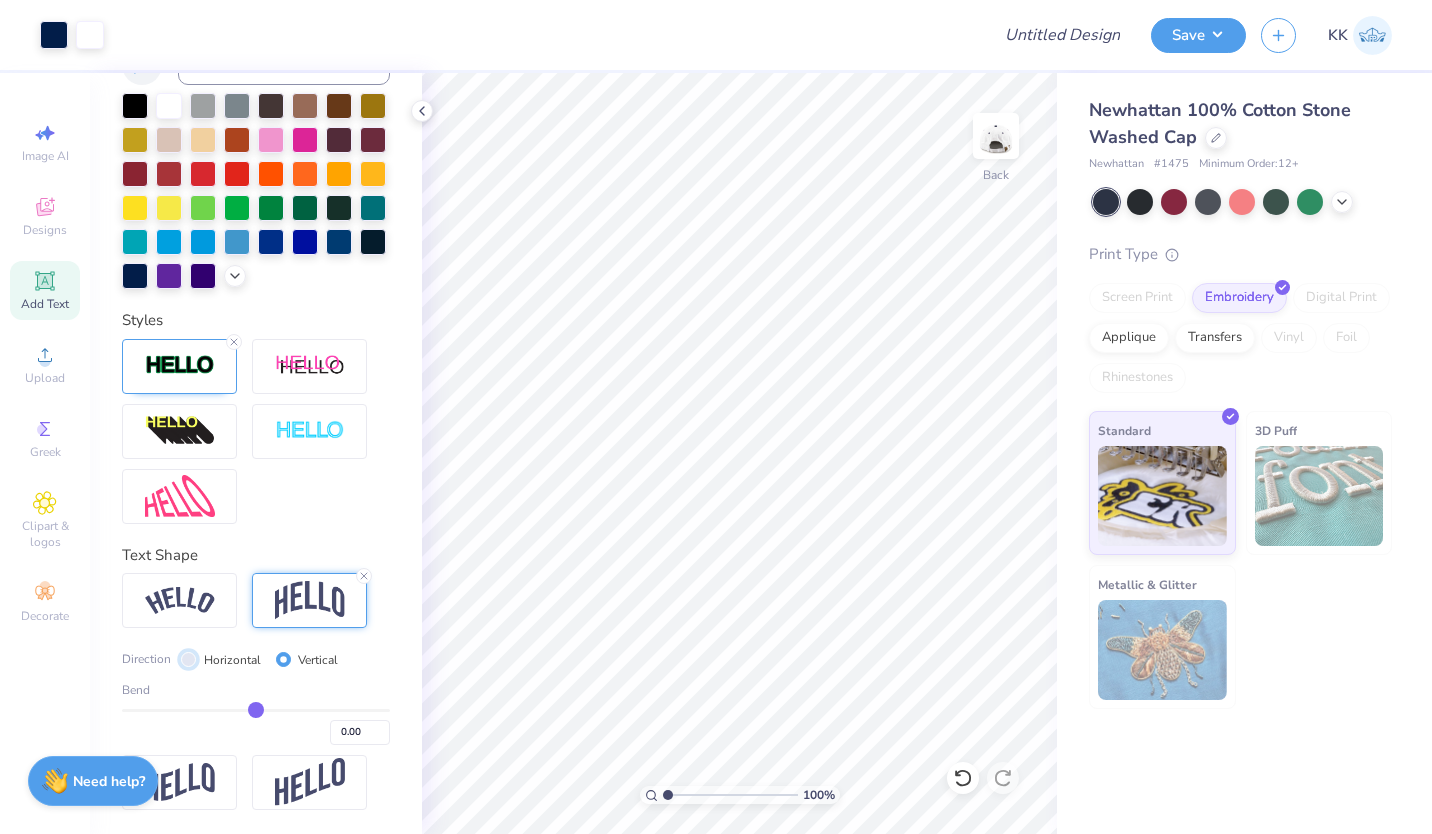click on "Horizontal" at bounding box center [188, 659] 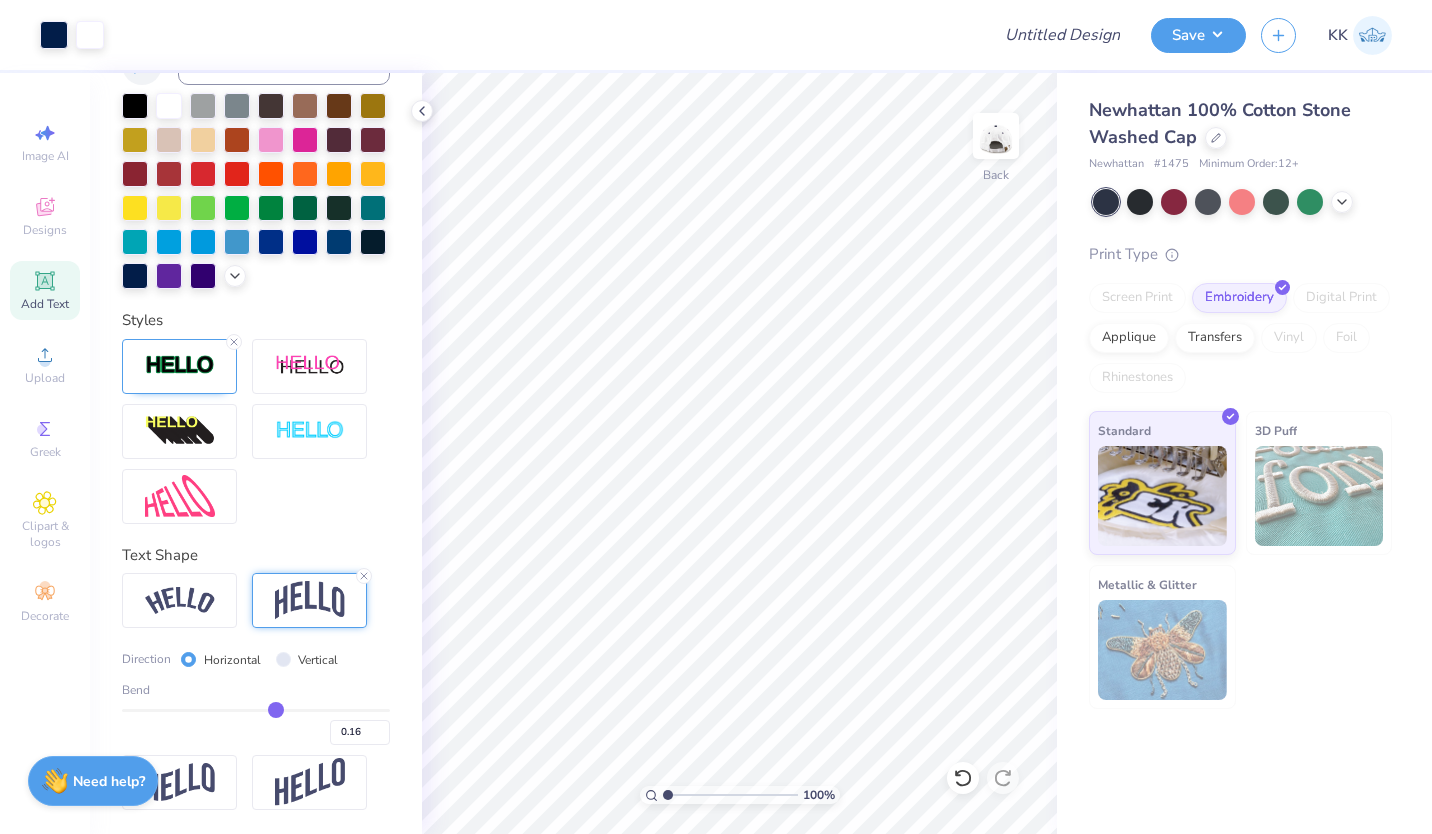 drag, startPoint x: 249, startPoint y: 711, endPoint x: 267, endPoint y: 712, distance: 18.027756 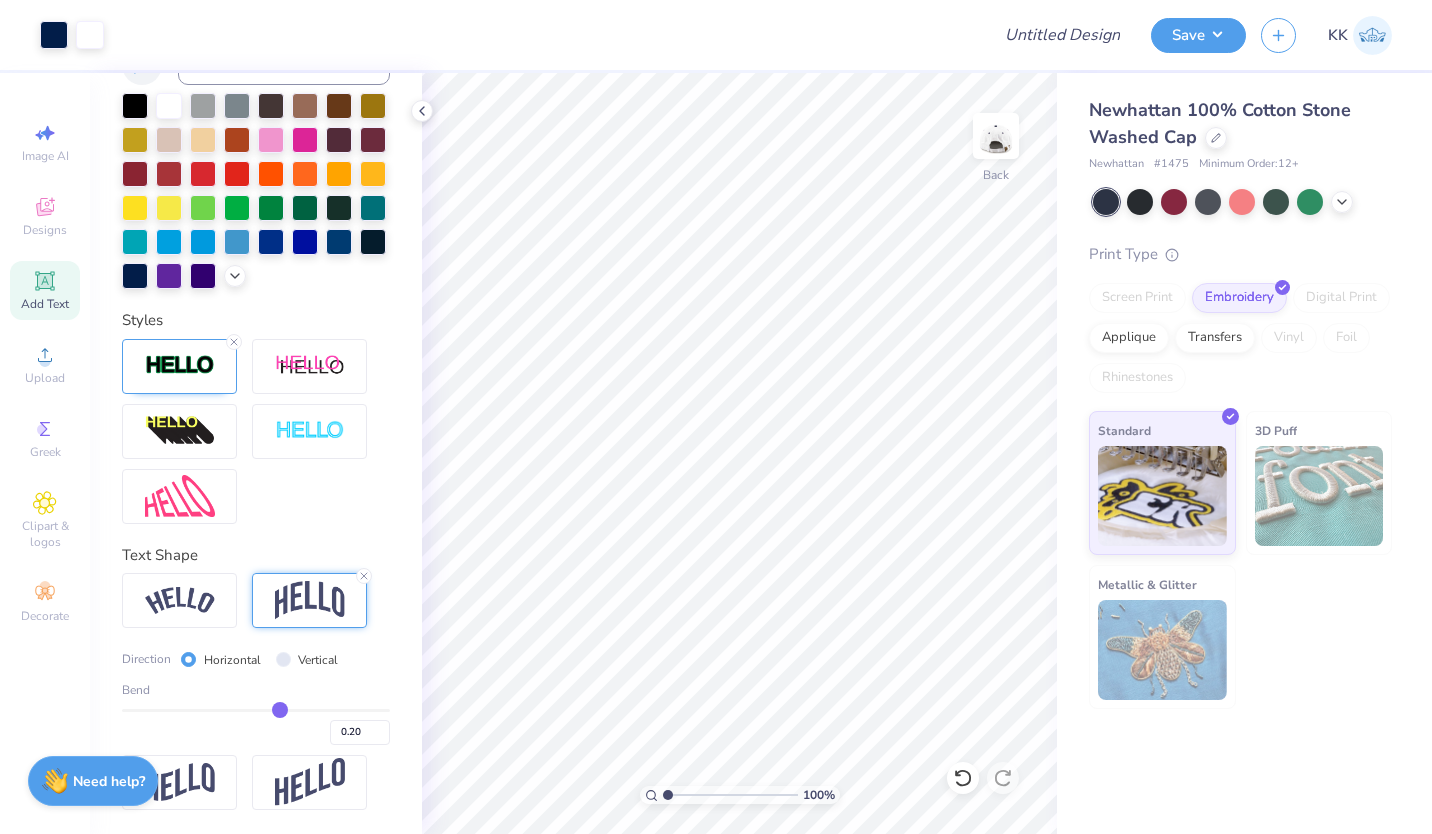 click at bounding box center (256, 710) 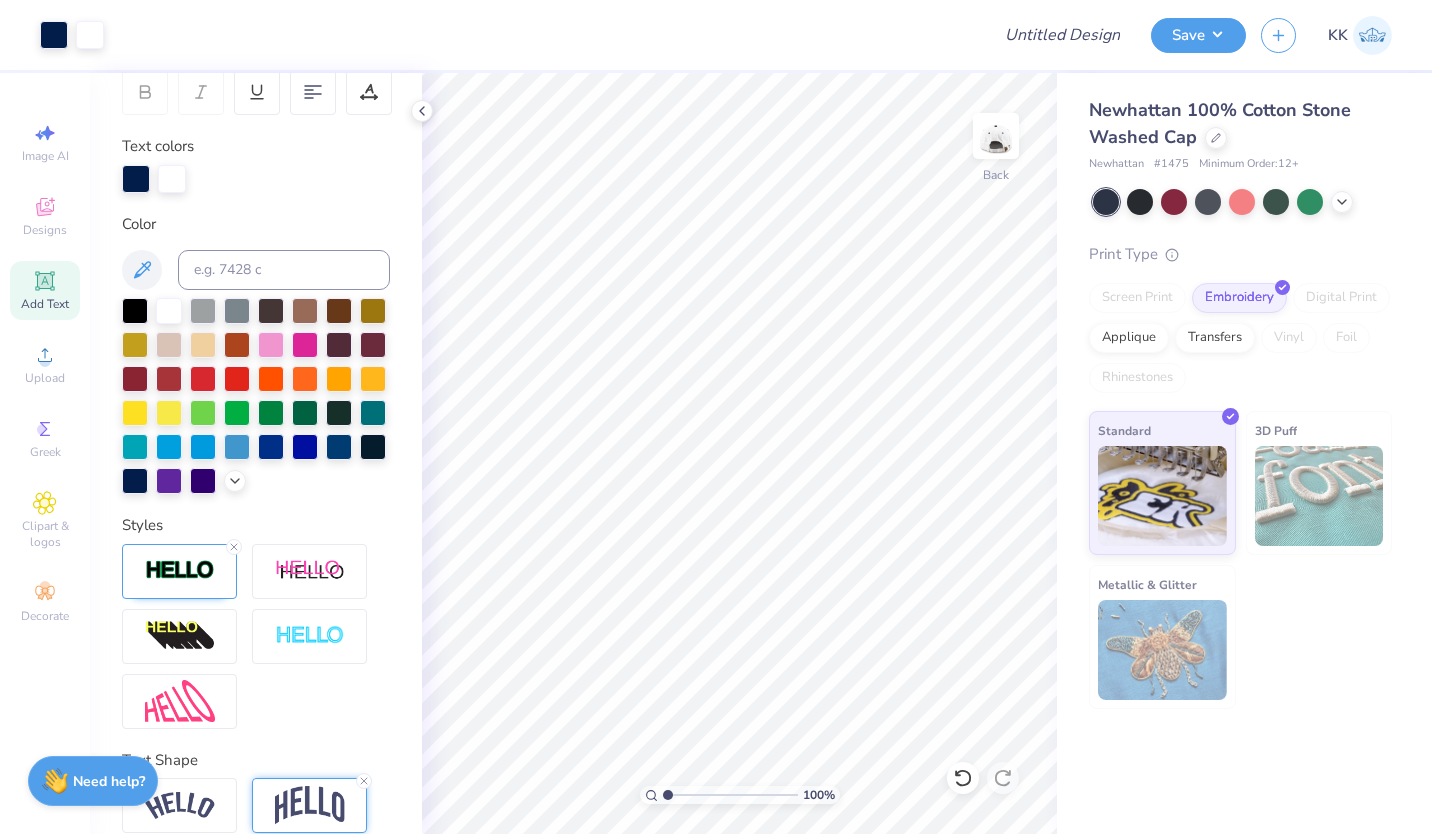 scroll, scrollTop: 317, scrollLeft: 0, axis: vertical 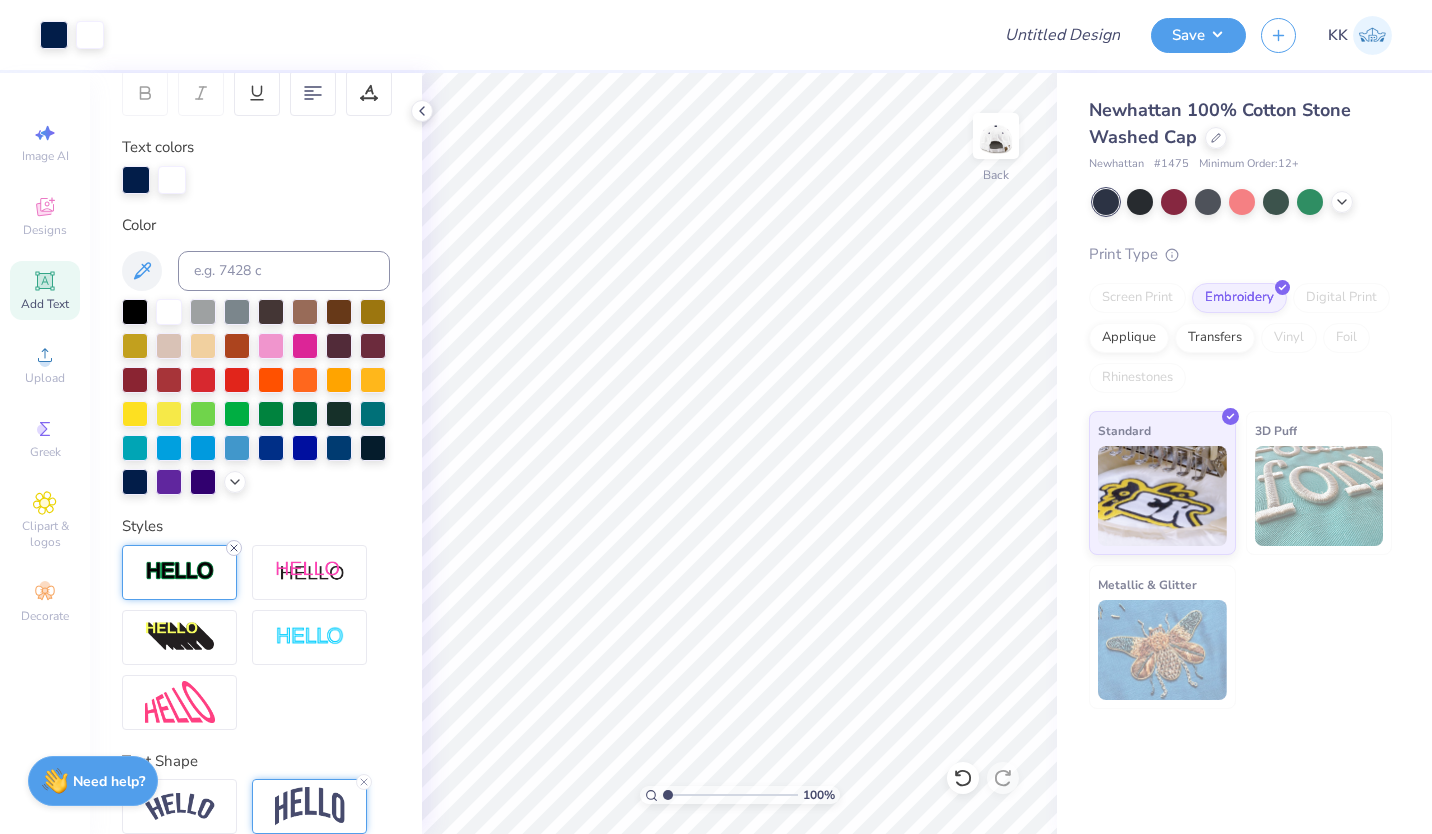click 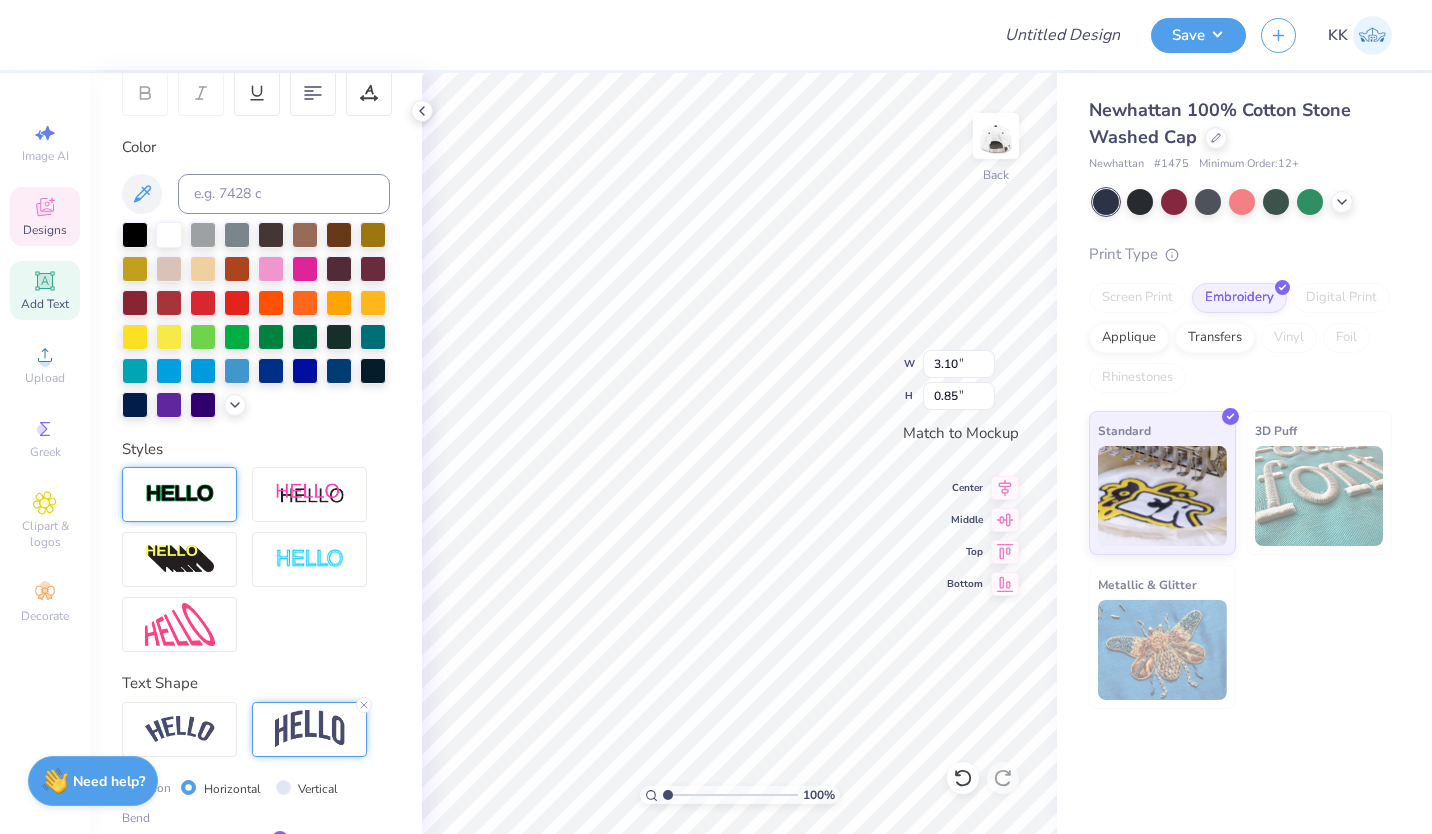 scroll, scrollTop: 16, scrollLeft: 5, axis: both 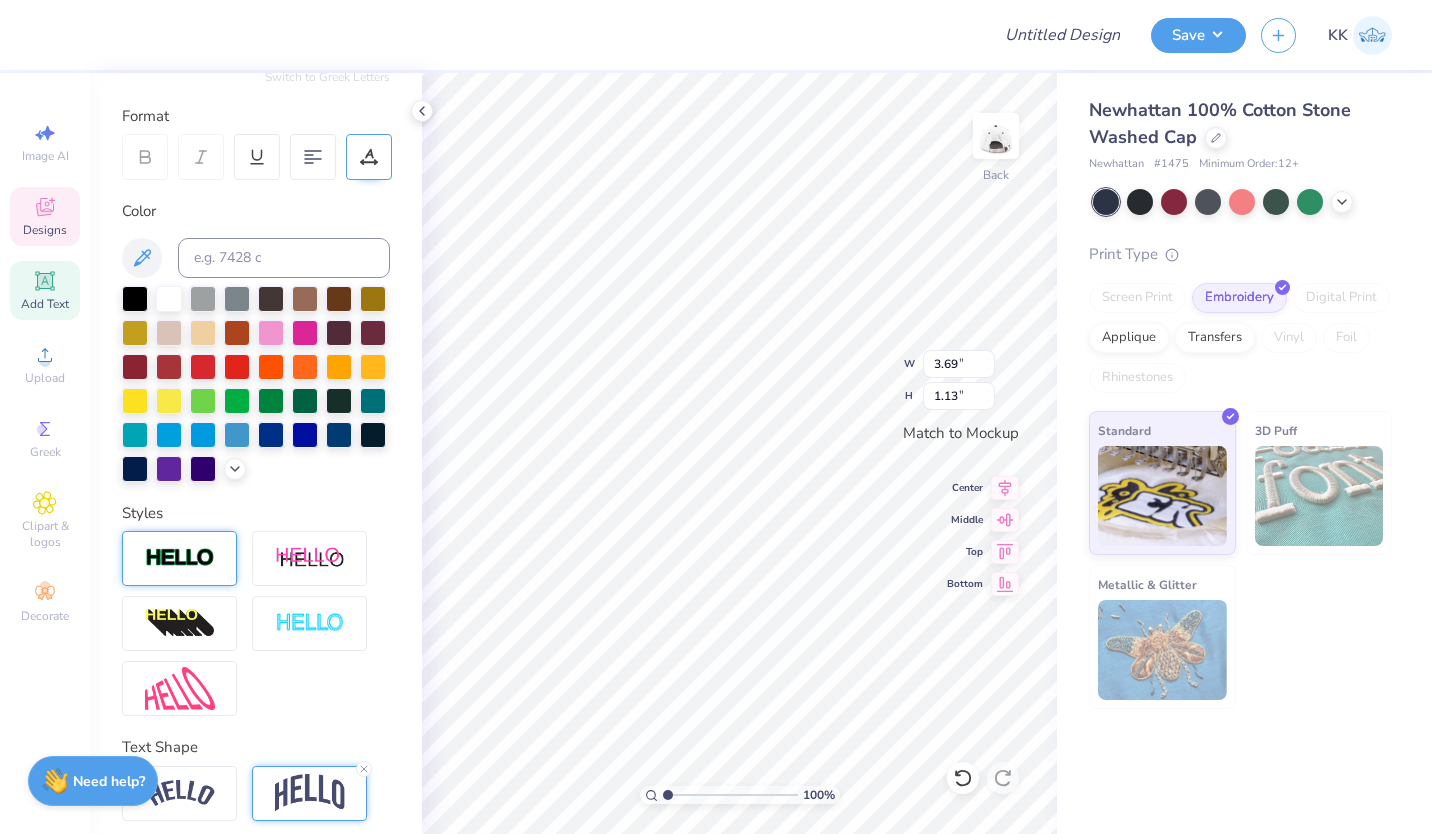click at bounding box center (369, 157) 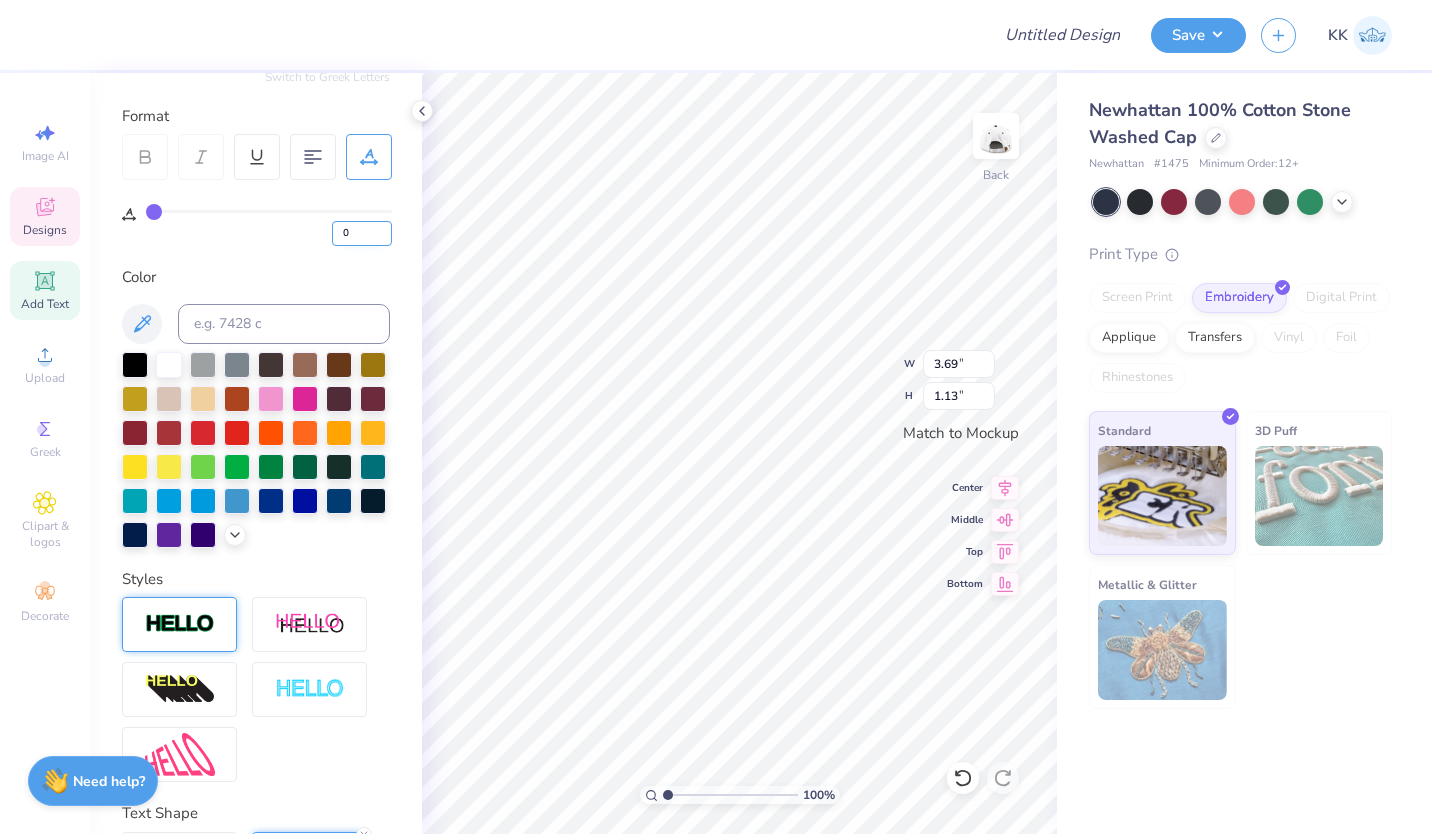 click on "0" at bounding box center (362, 233) 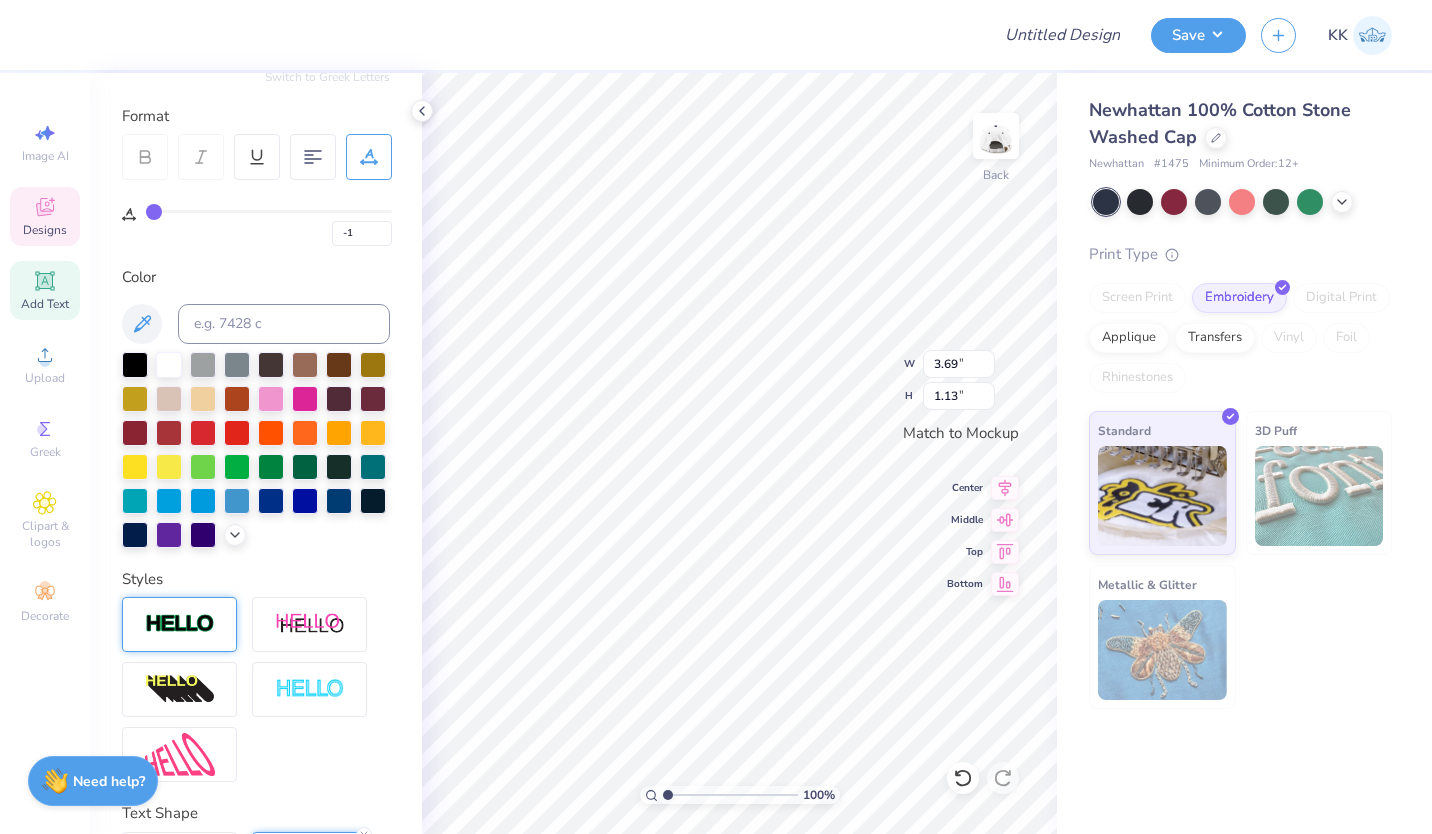 click on "Personalized Names Personalized Numbers Text Tool  Add Font Font College Block 2.0 Switch to Greek Letters Format -1 Color Styles Text Shape Direction Horizontal Vertical Bend 0.19" at bounding box center [256, 453] 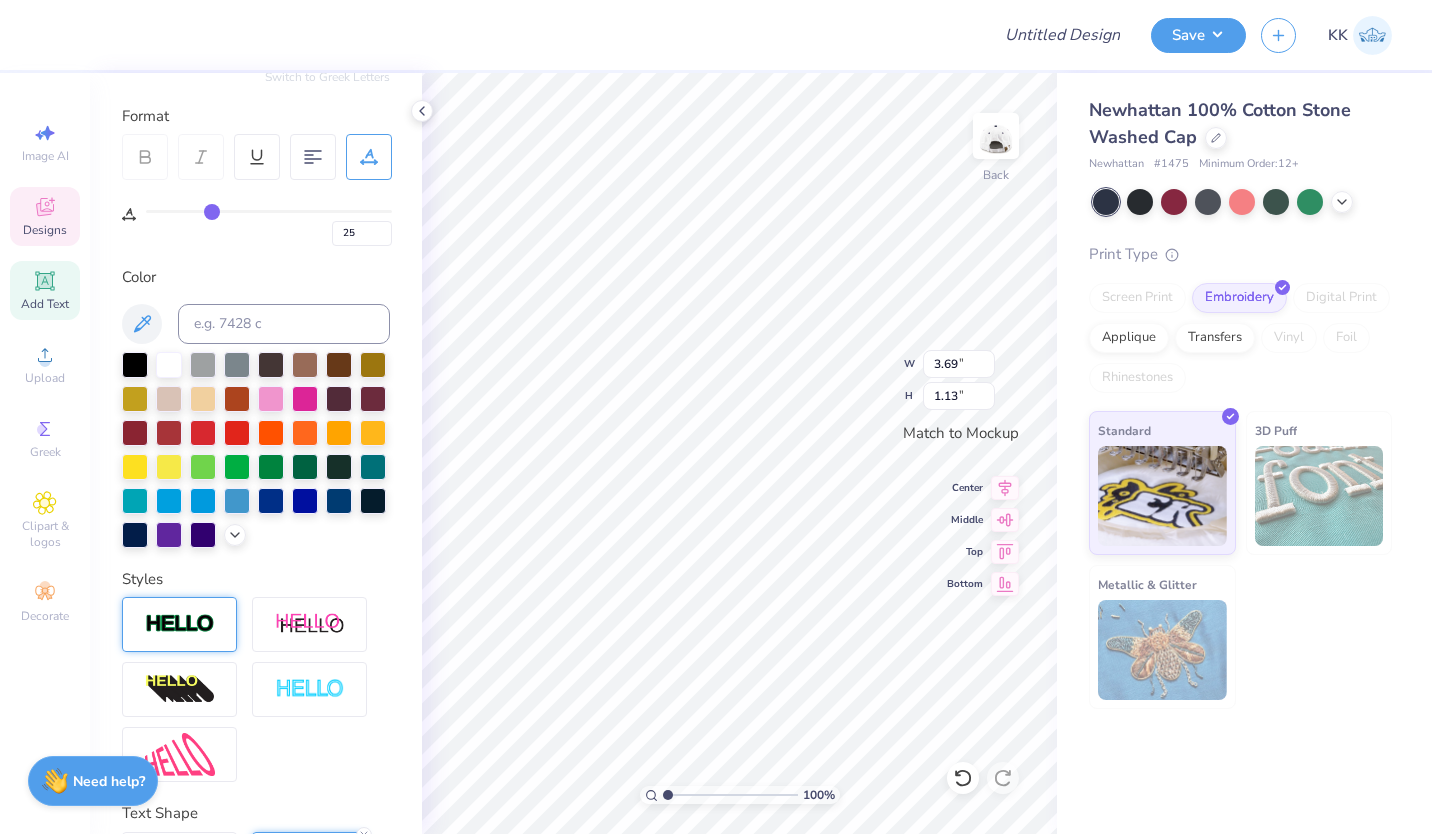 drag, startPoint x: 152, startPoint y: 208, endPoint x: 211, endPoint y: 223, distance: 60.876926 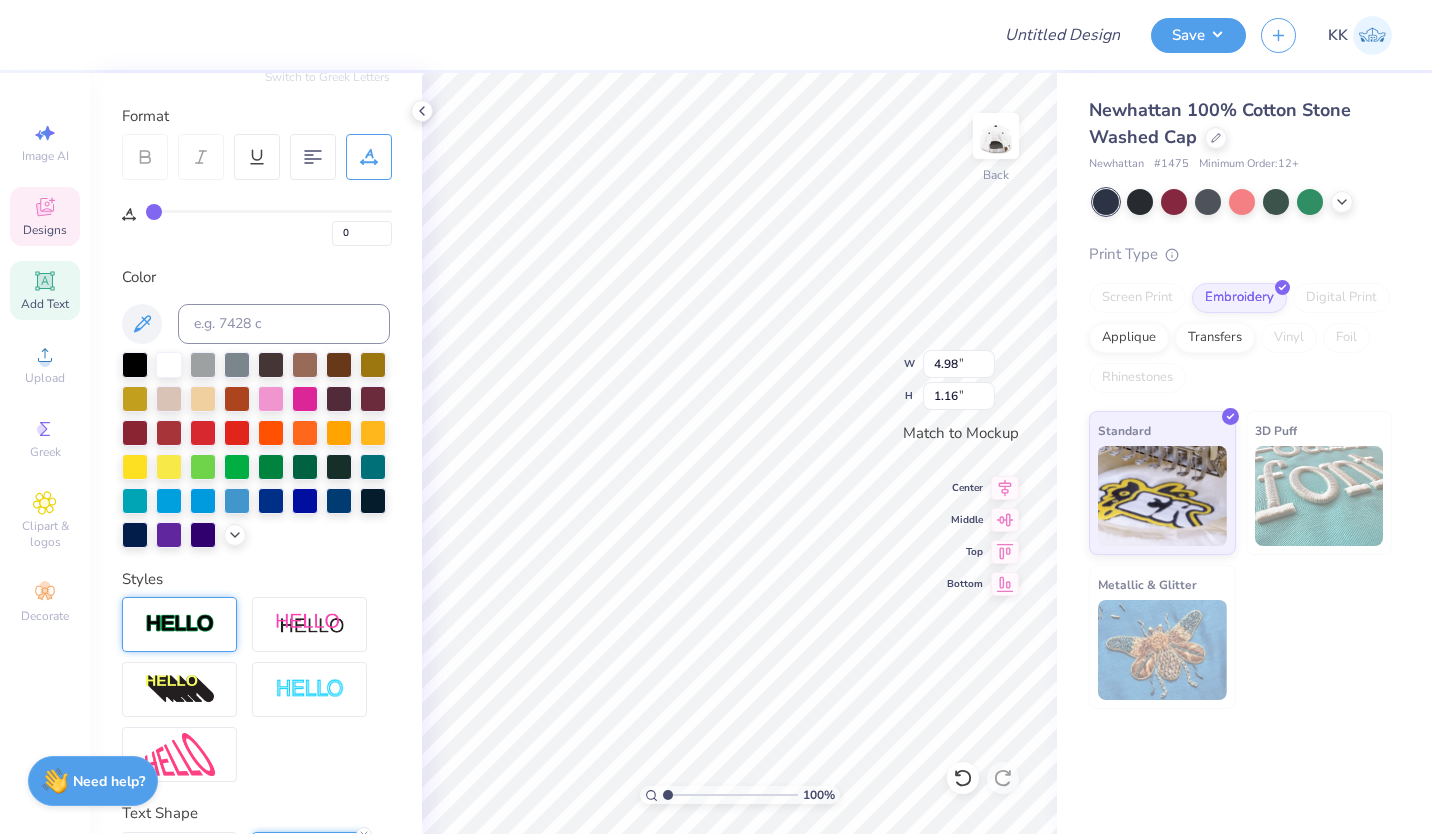 drag, startPoint x: 209, startPoint y: 211, endPoint x: 212, endPoint y: 243, distance: 32.140316 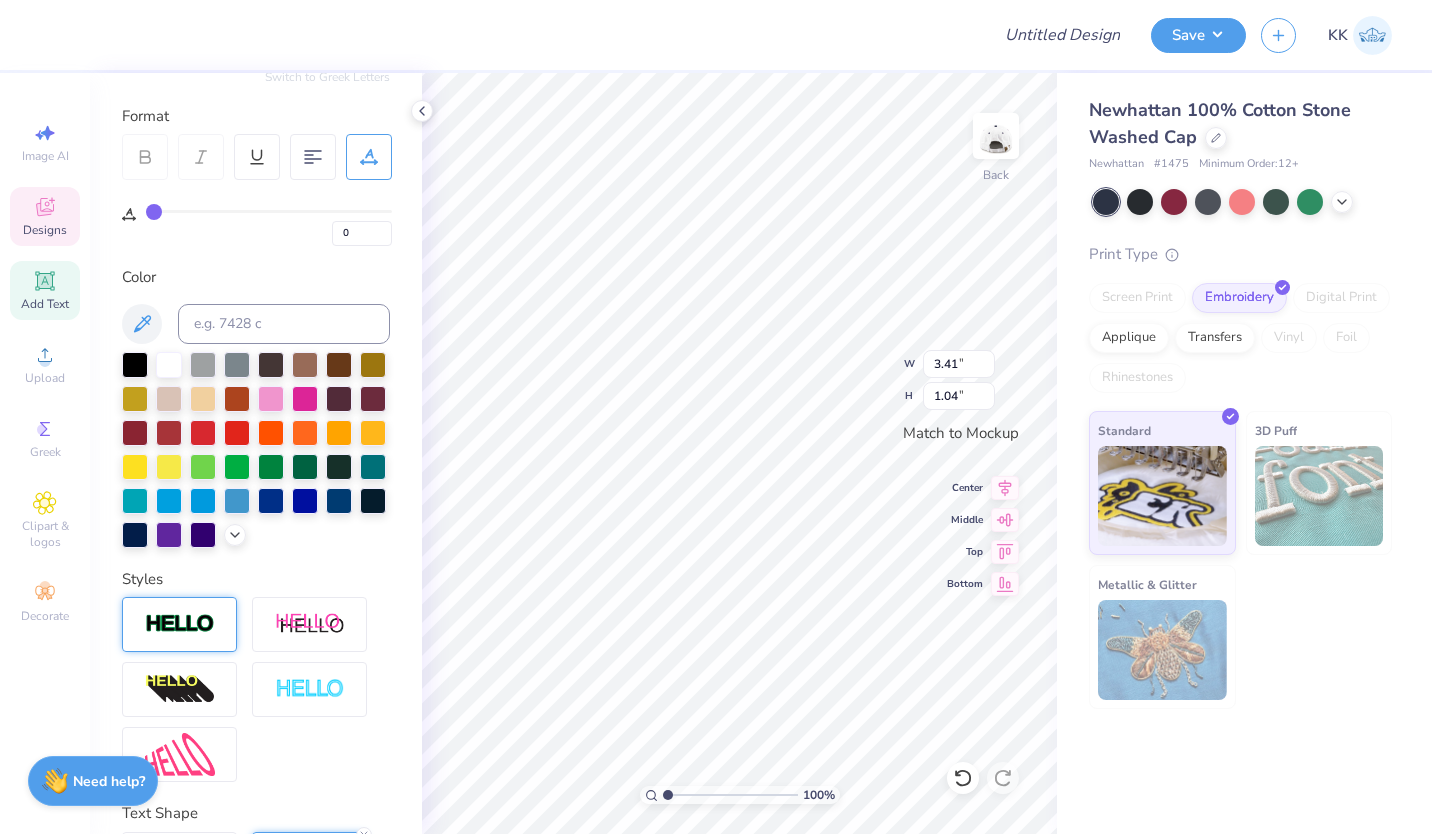 click on "0" at bounding box center (269, 228) 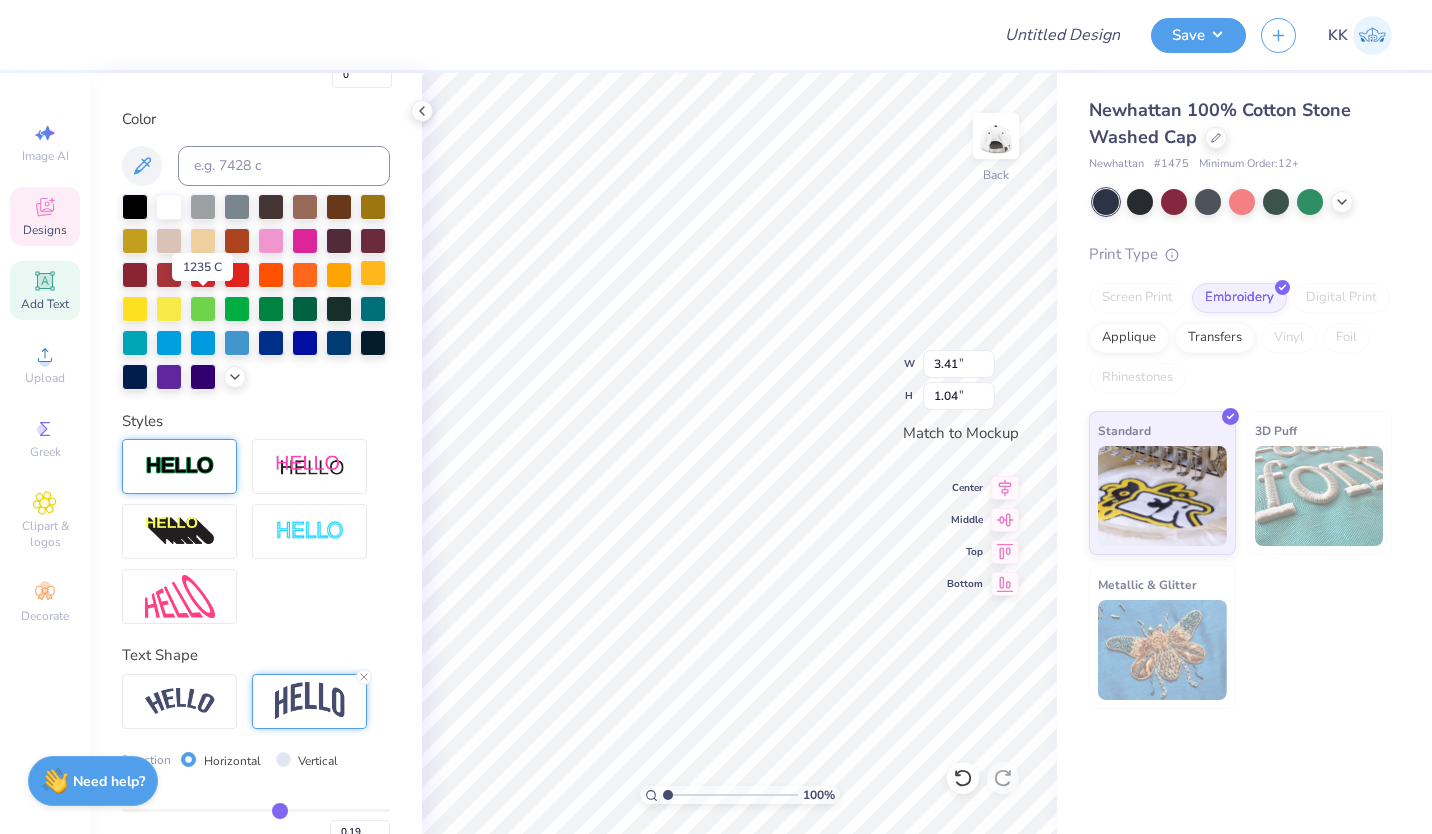 scroll, scrollTop: 411, scrollLeft: 0, axis: vertical 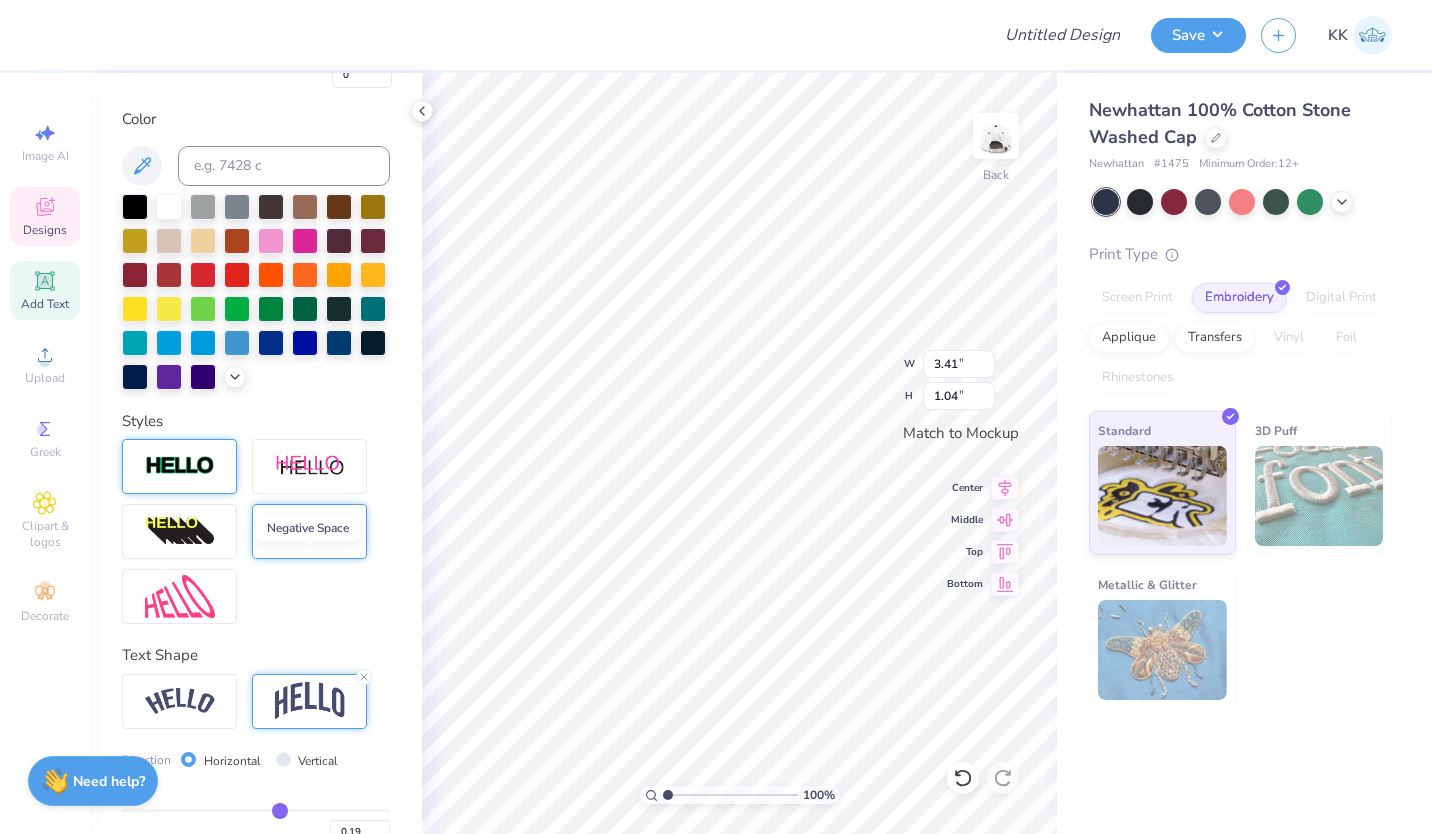 click at bounding box center (310, 531) 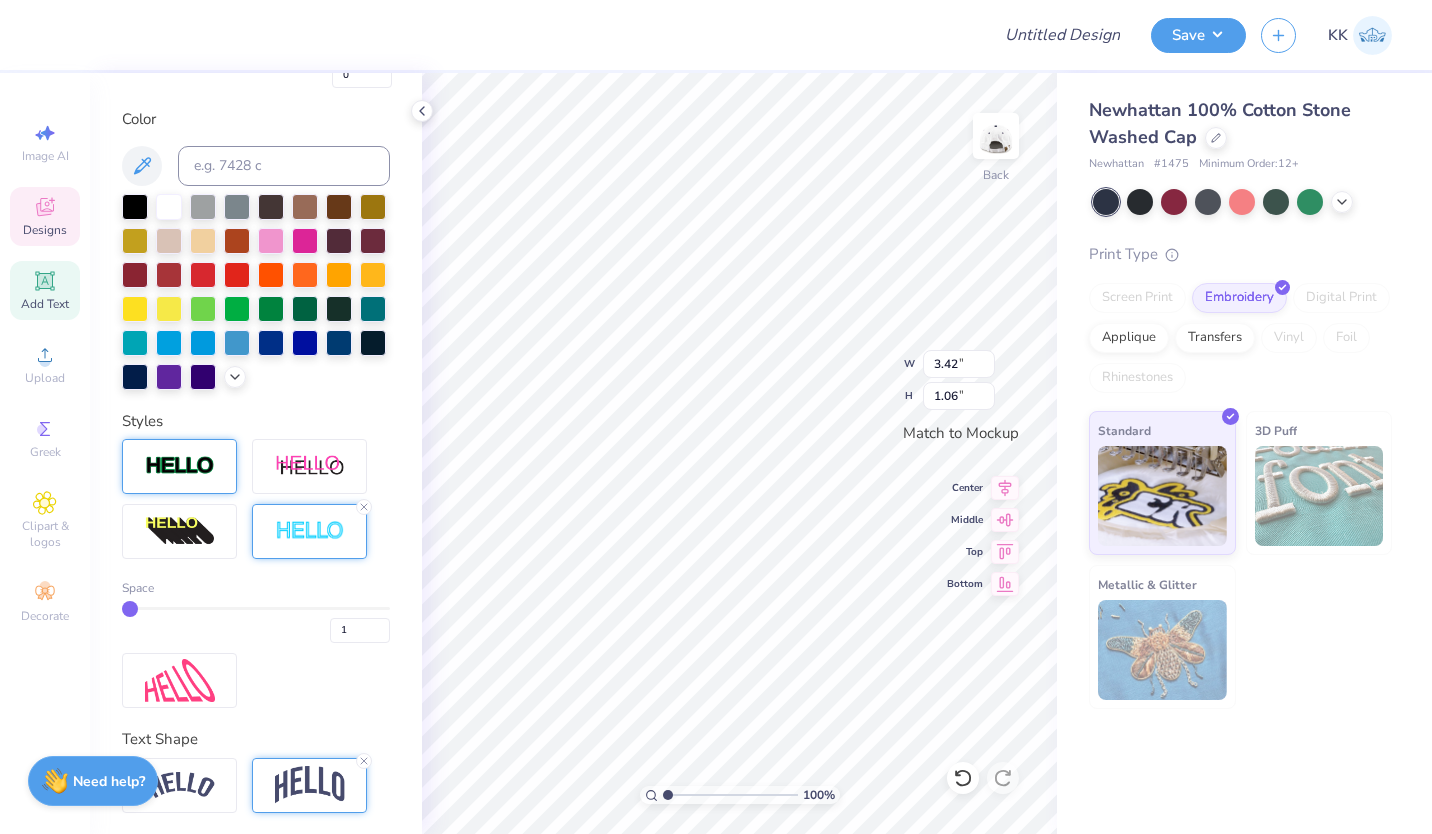 click at bounding box center [180, 466] 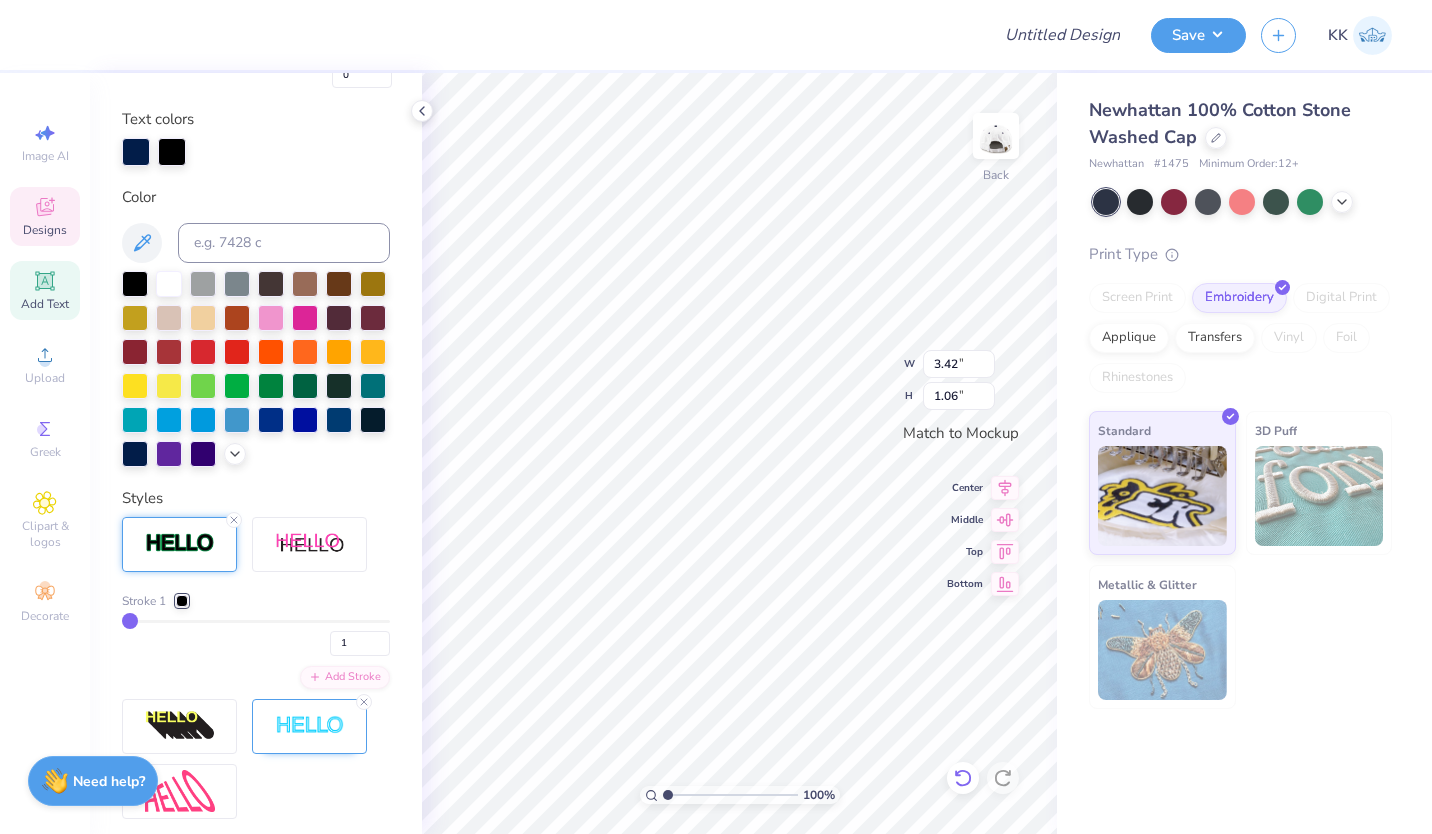click 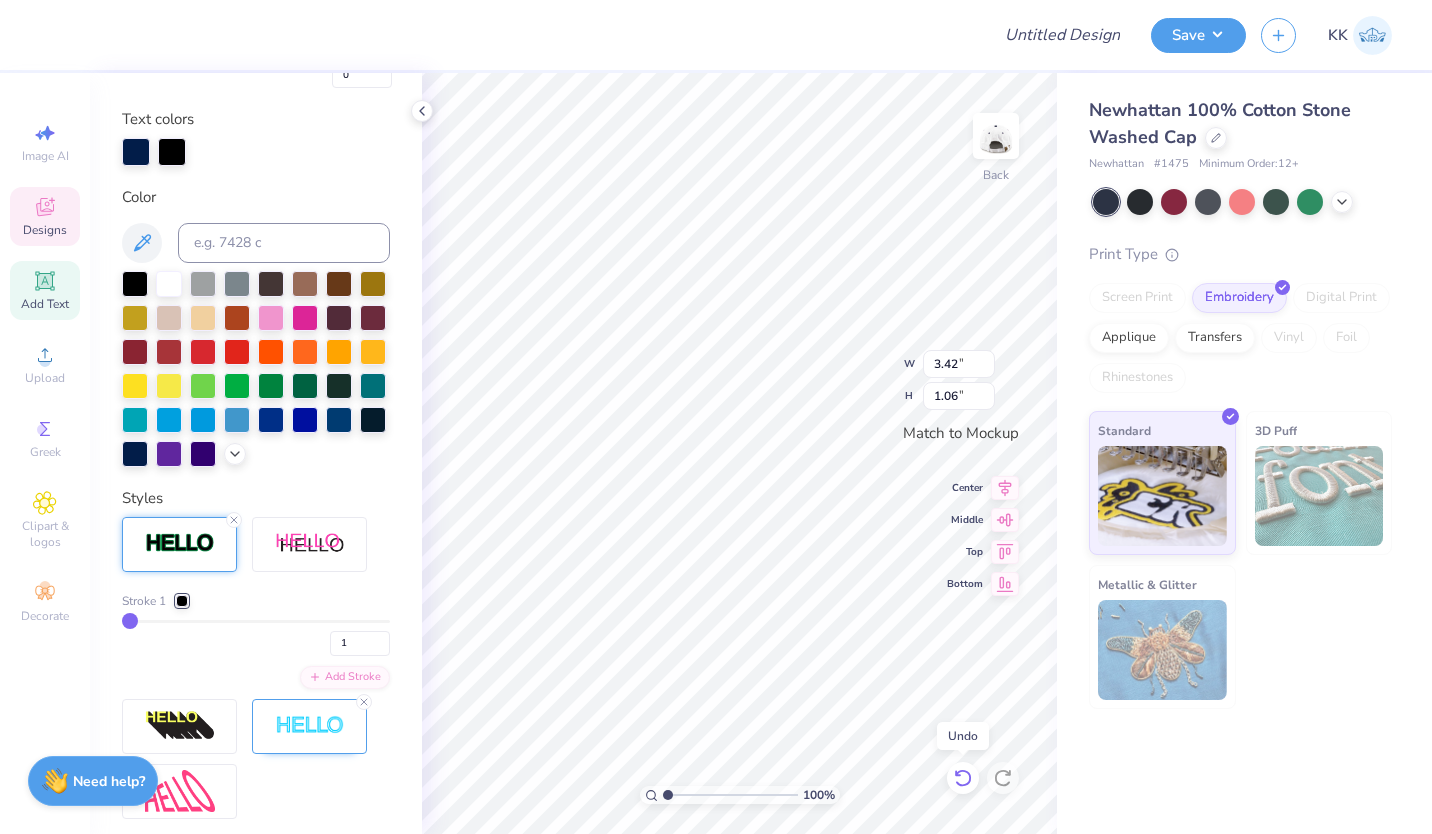 click 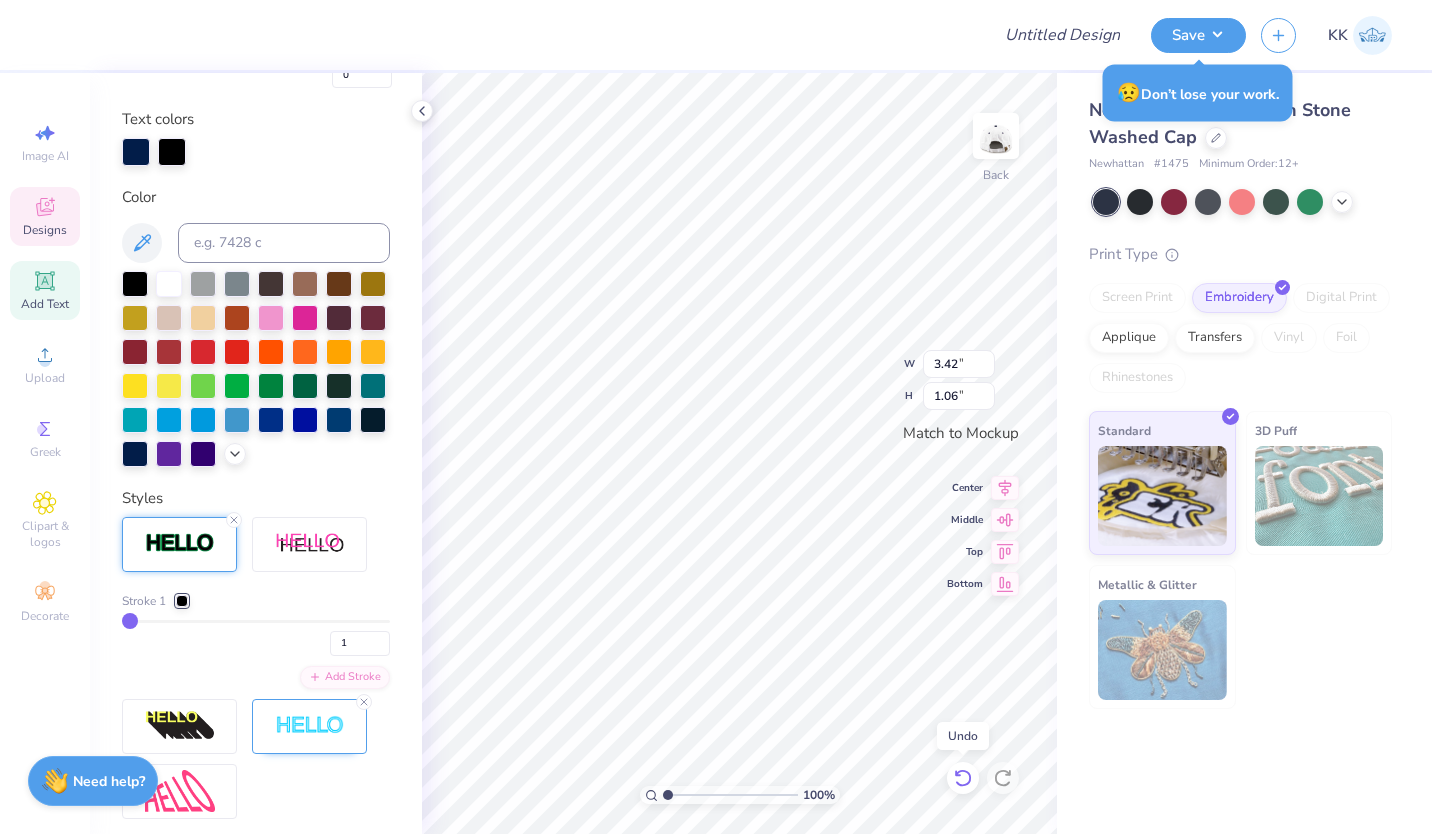 click 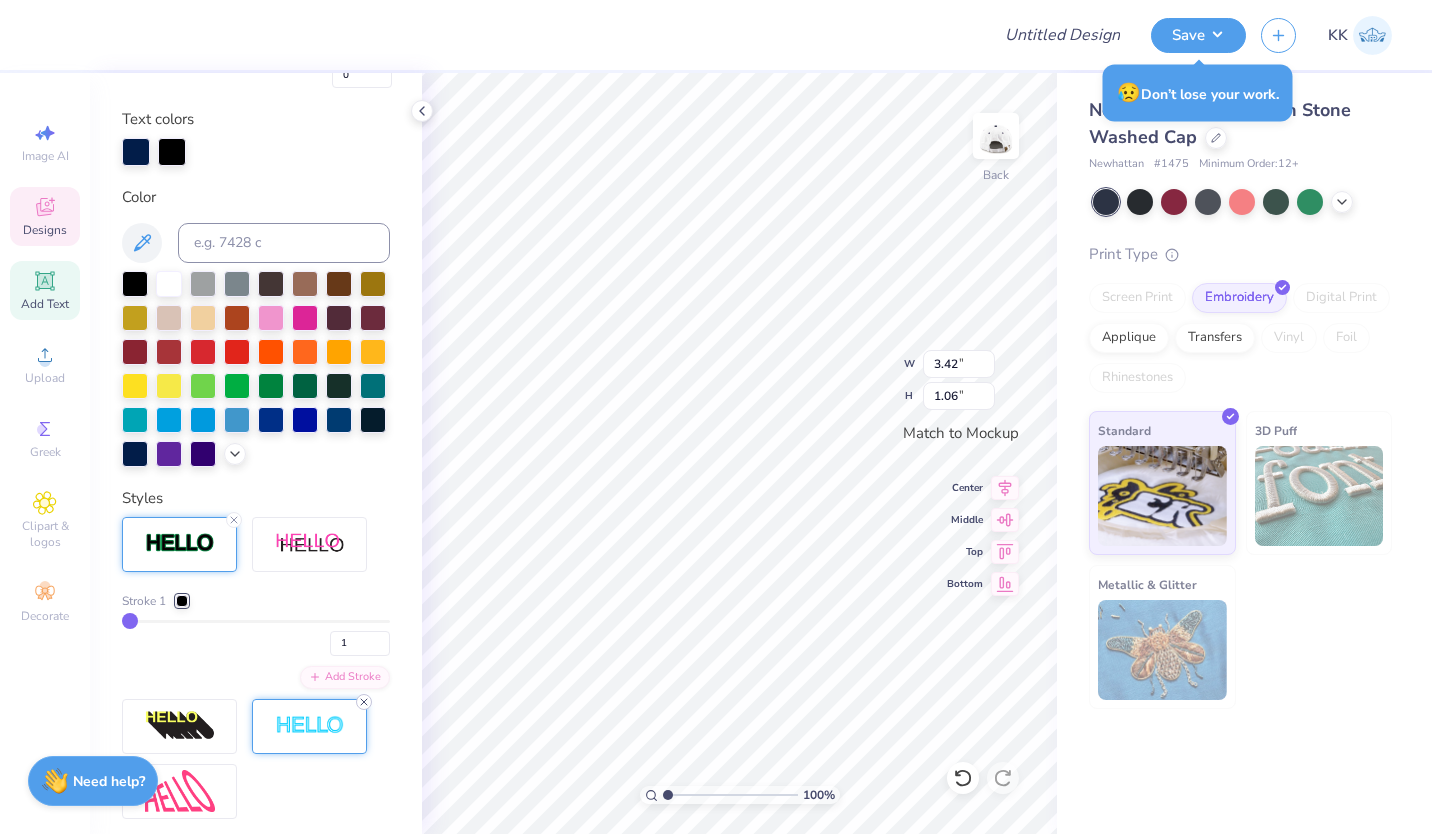 click 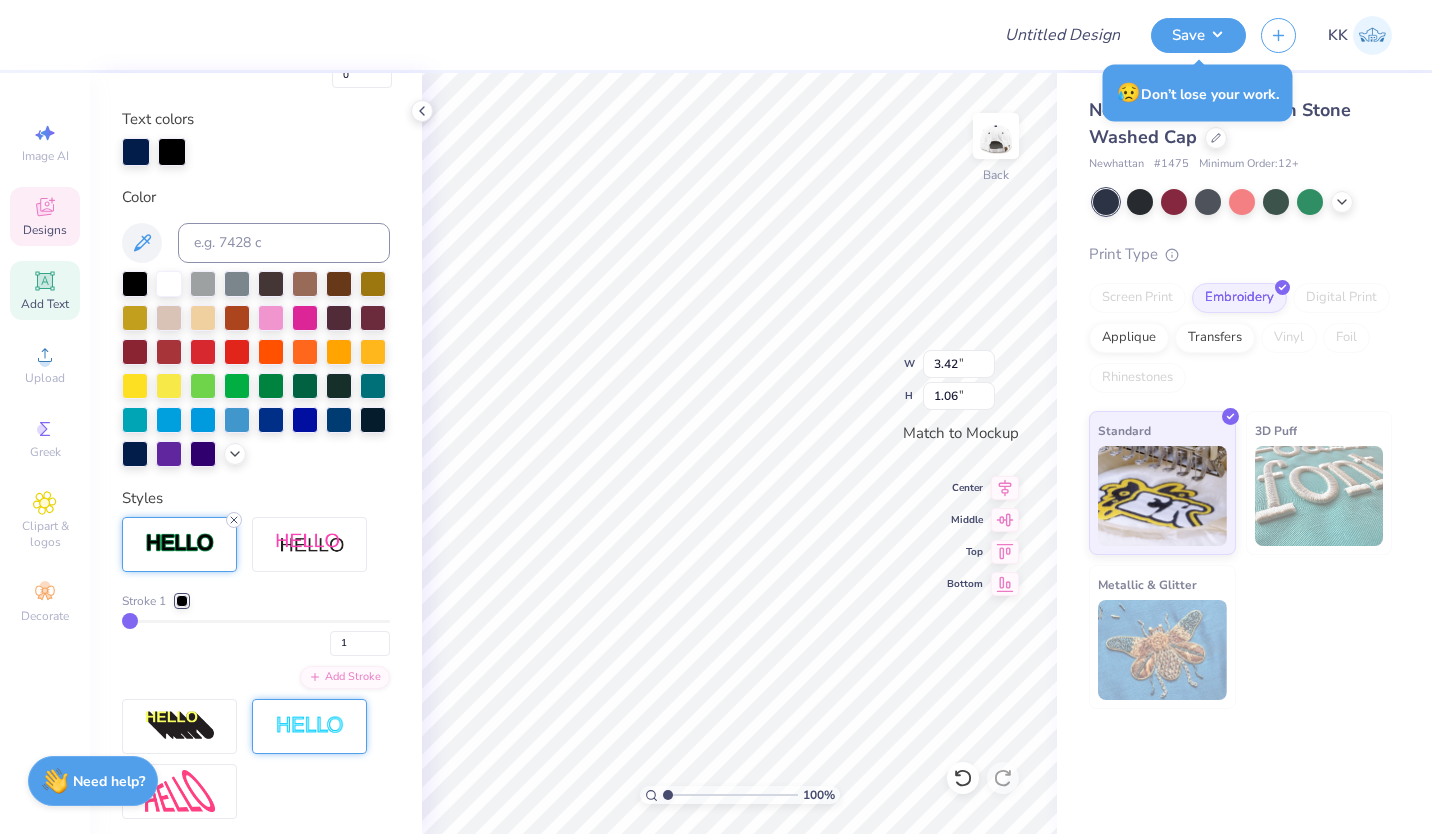 click 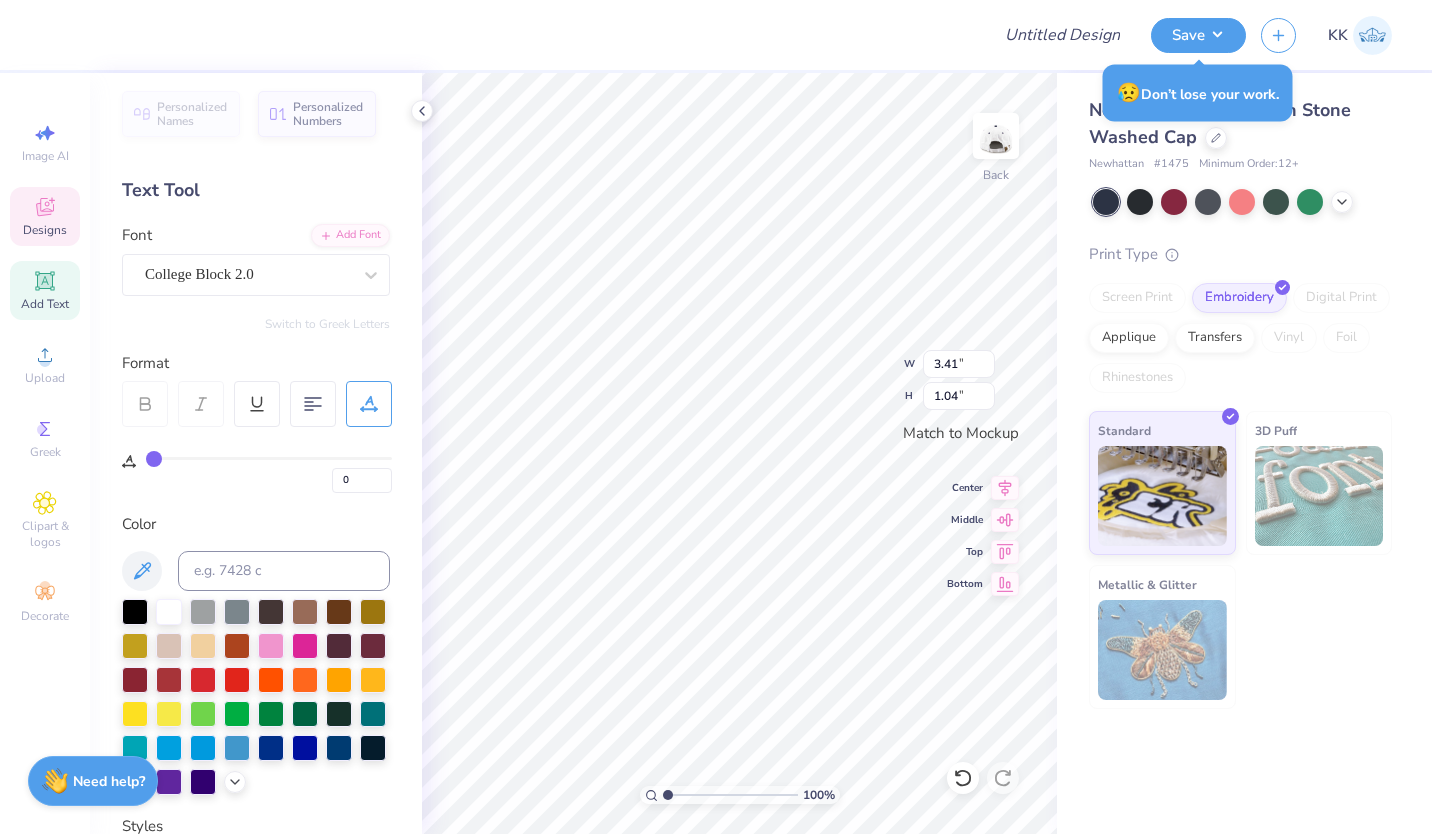 scroll, scrollTop: 0, scrollLeft: 0, axis: both 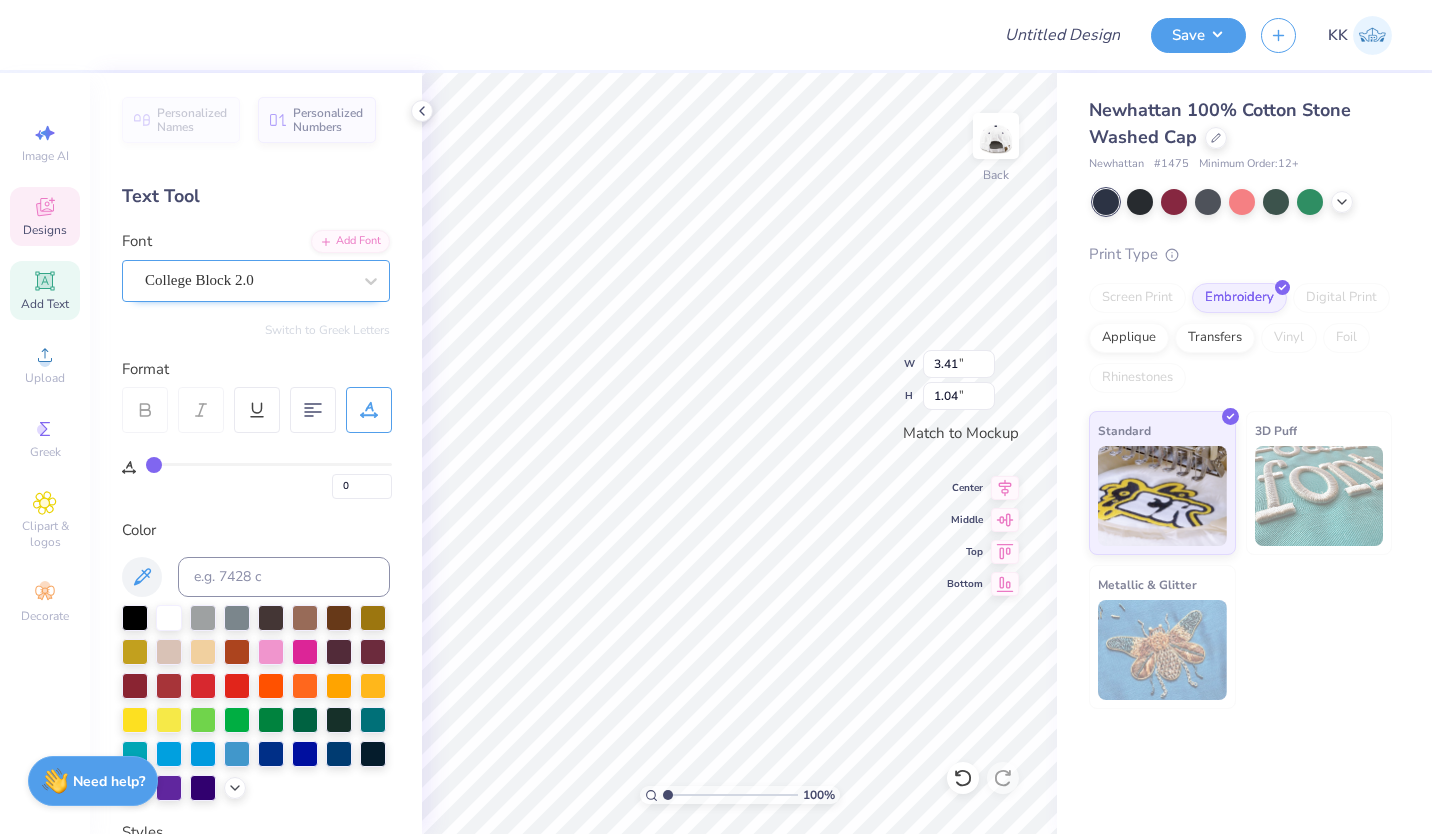 click on "College Block 2.0" at bounding box center [248, 280] 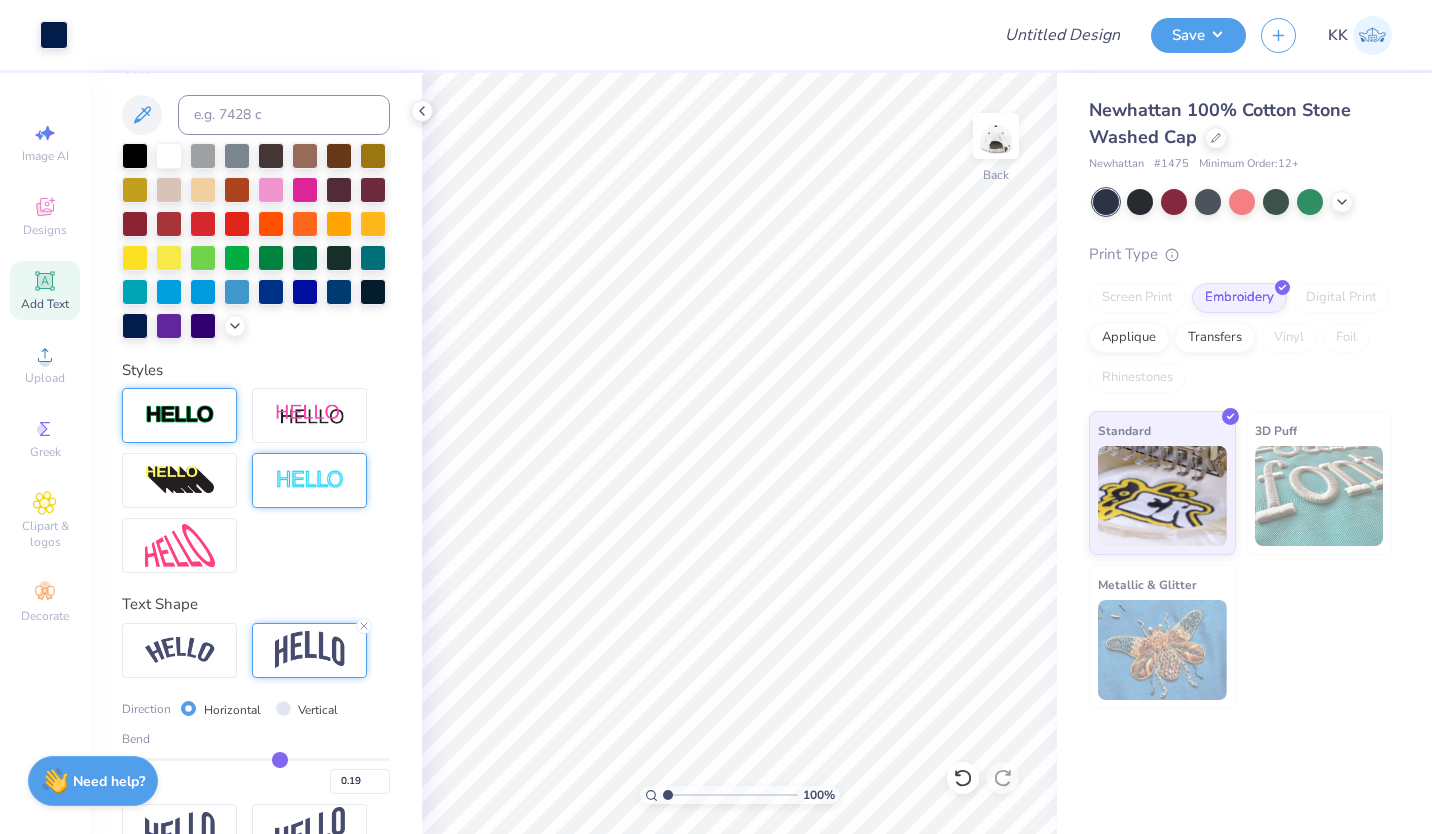 scroll, scrollTop: 472, scrollLeft: 0, axis: vertical 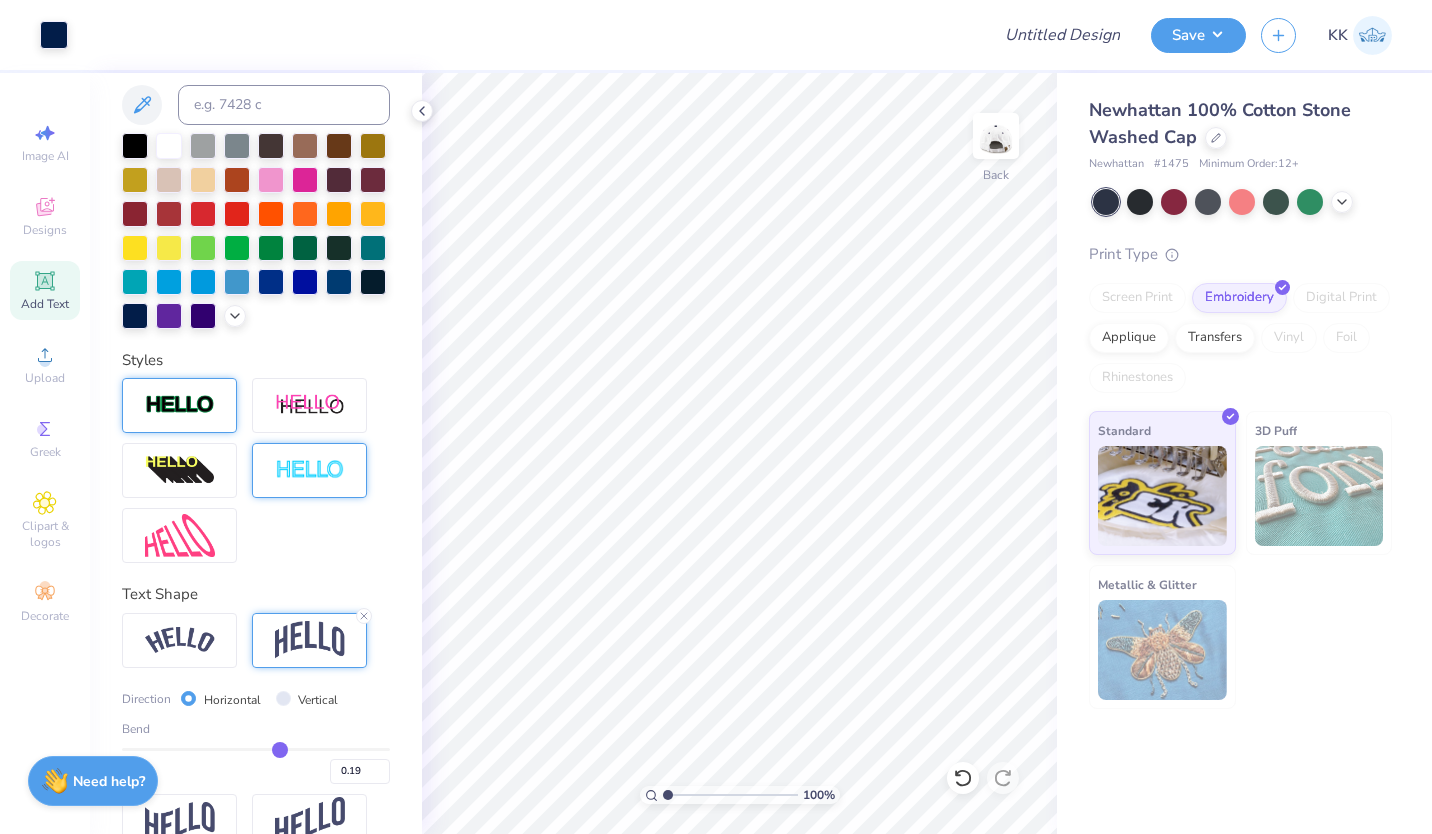 click at bounding box center [180, 405] 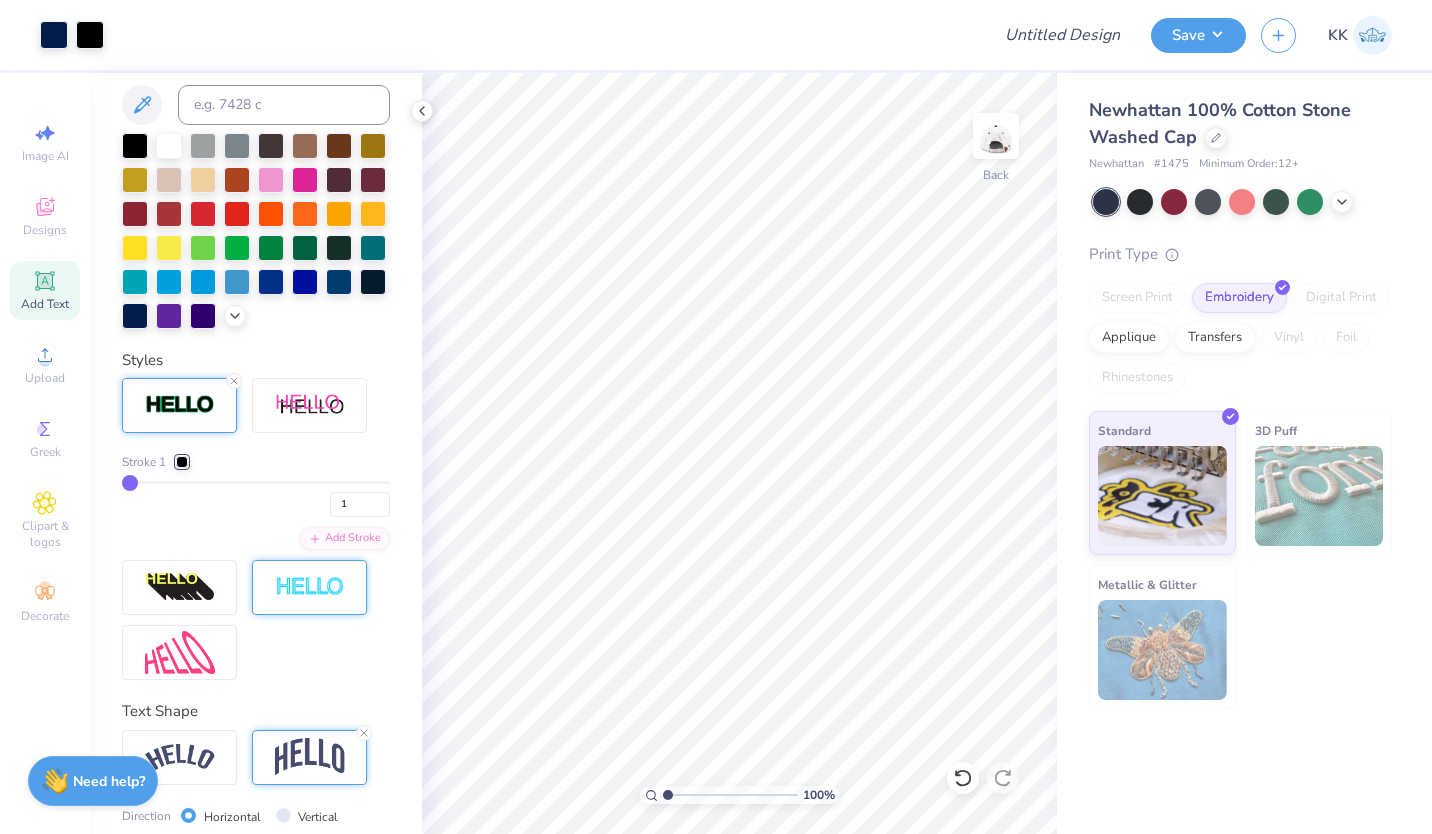 click at bounding box center [182, 462] 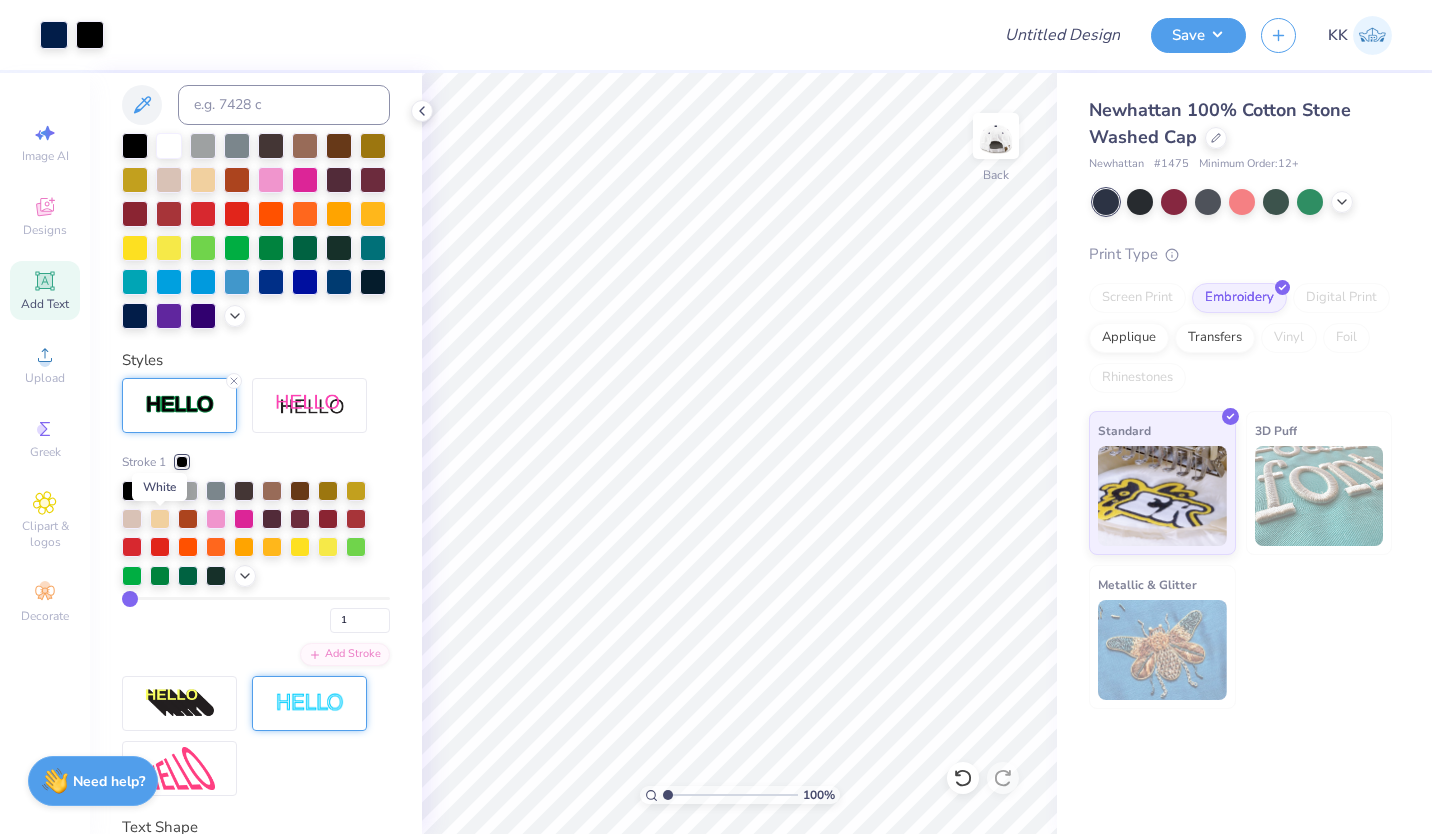 click at bounding box center [160, 489] 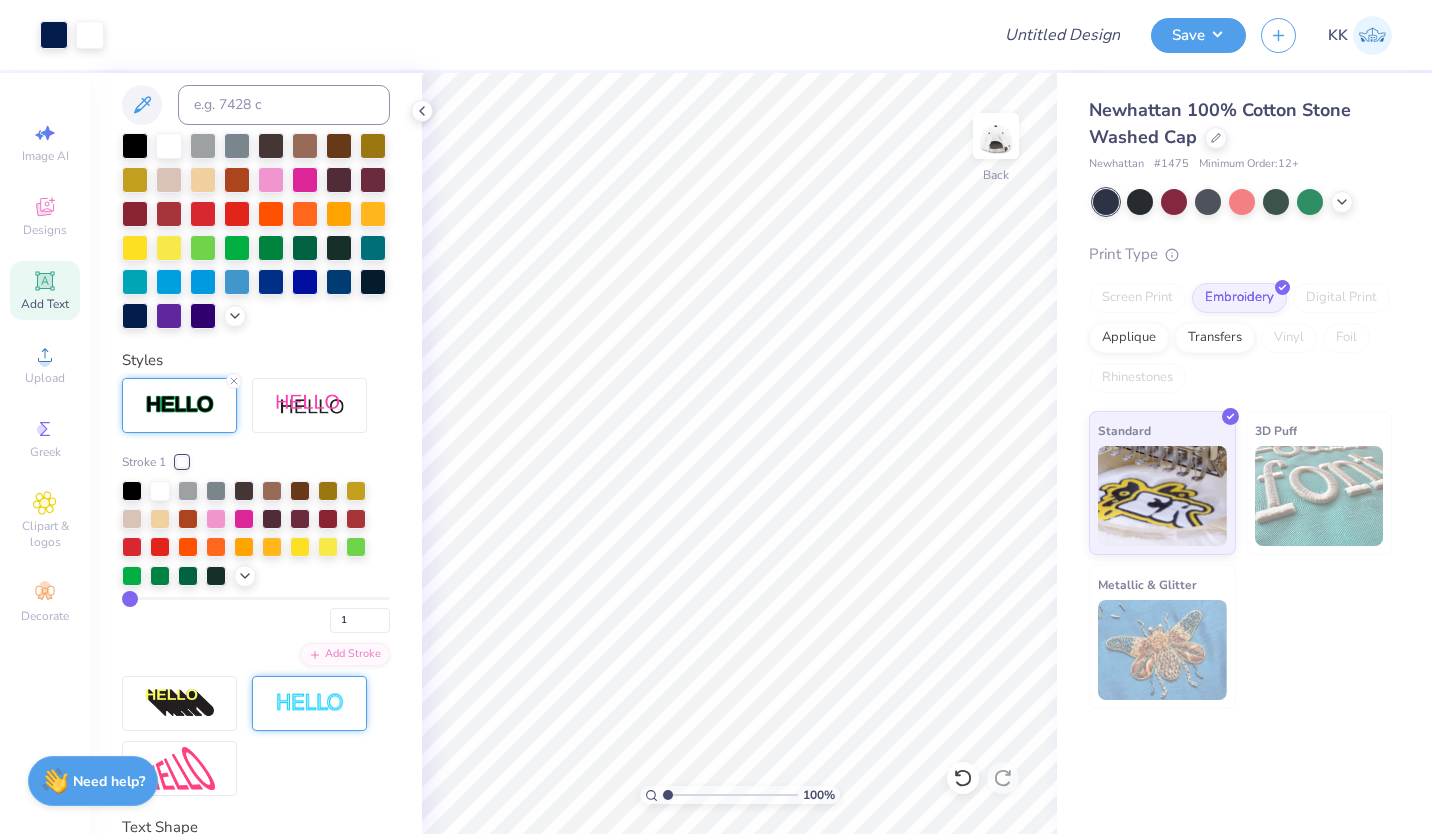 click at bounding box center [256, 231] 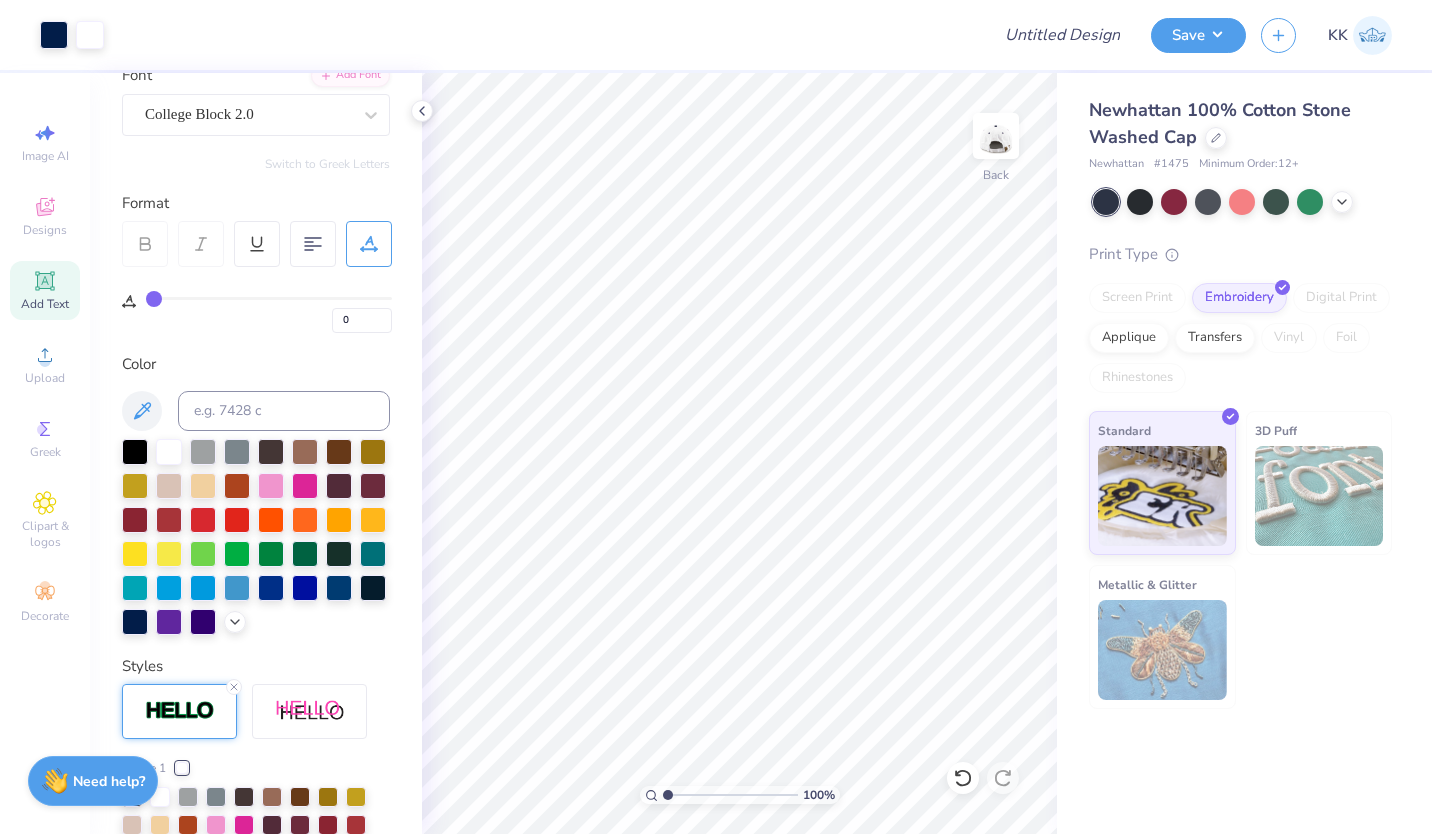 scroll, scrollTop: 121, scrollLeft: 0, axis: vertical 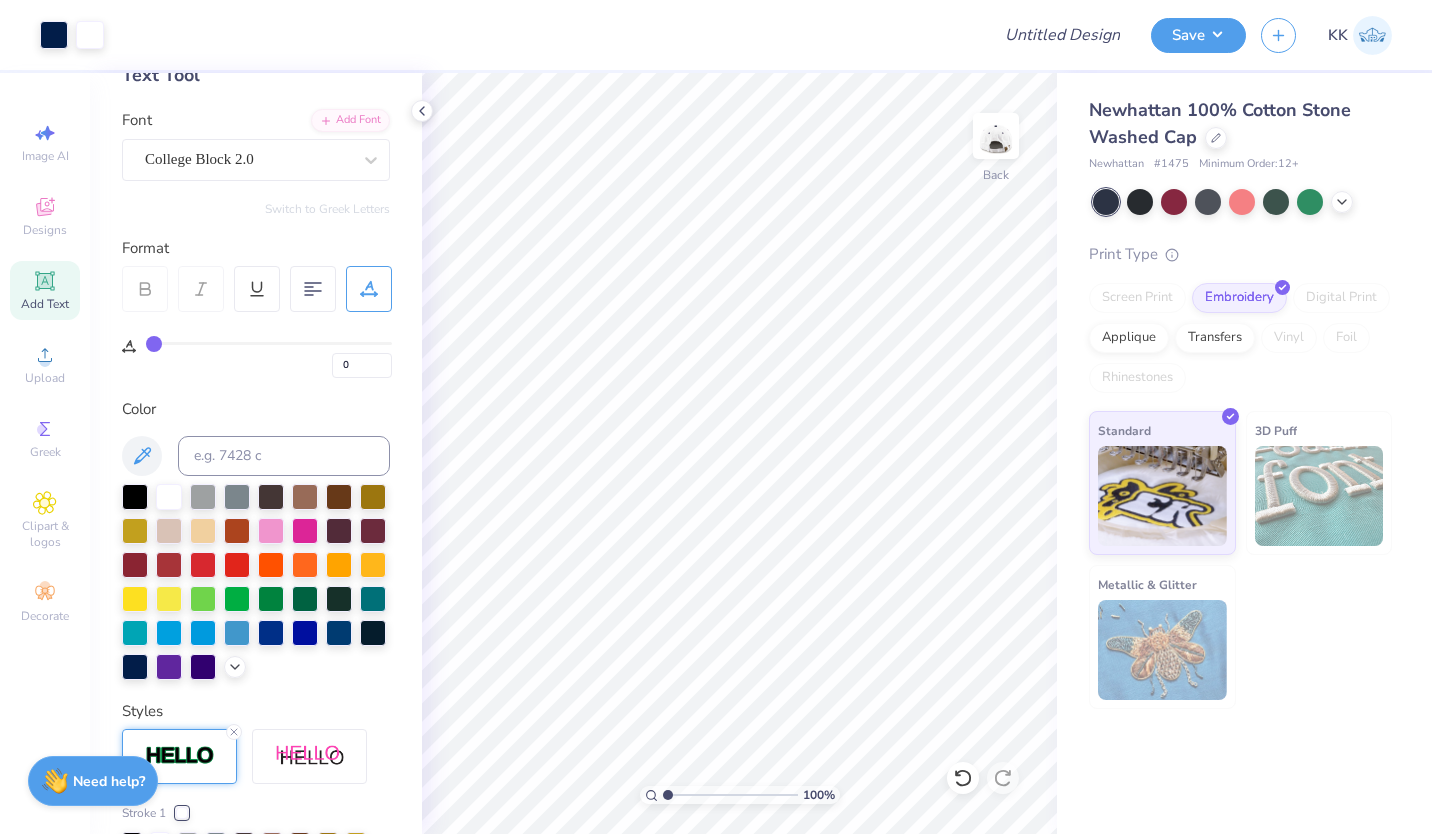 click on "Color" at bounding box center (256, 409) 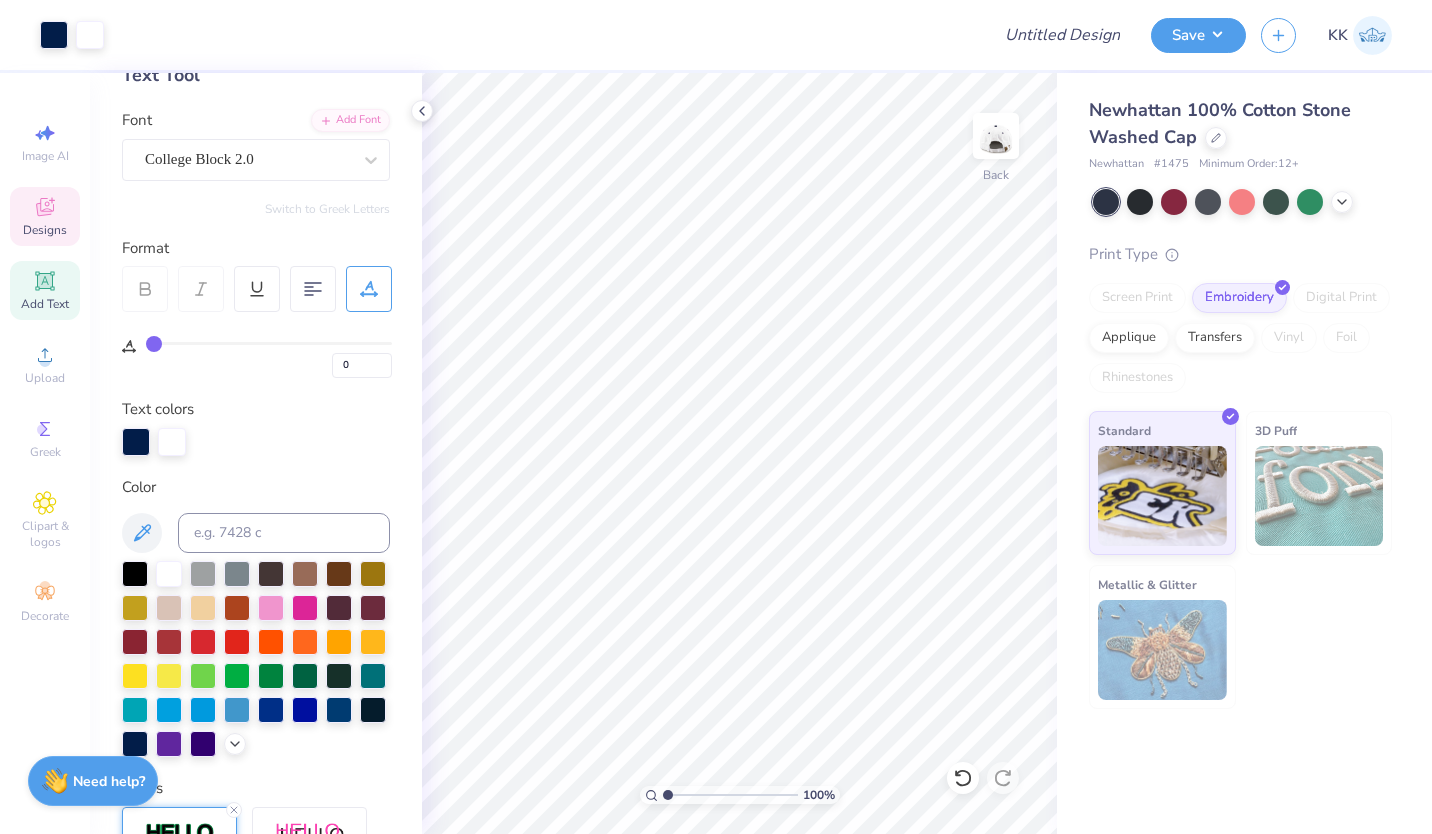 click 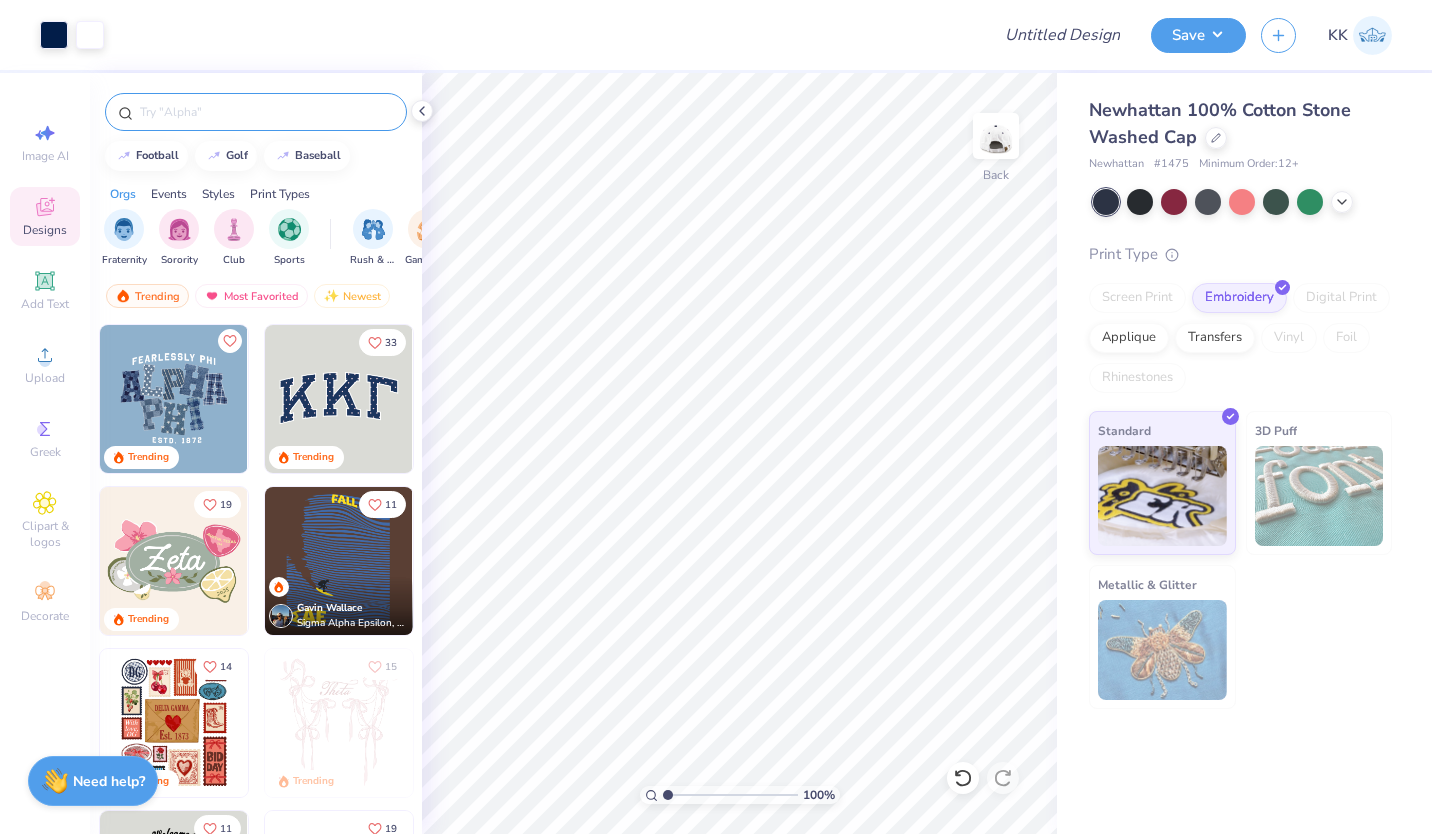 click at bounding box center [266, 112] 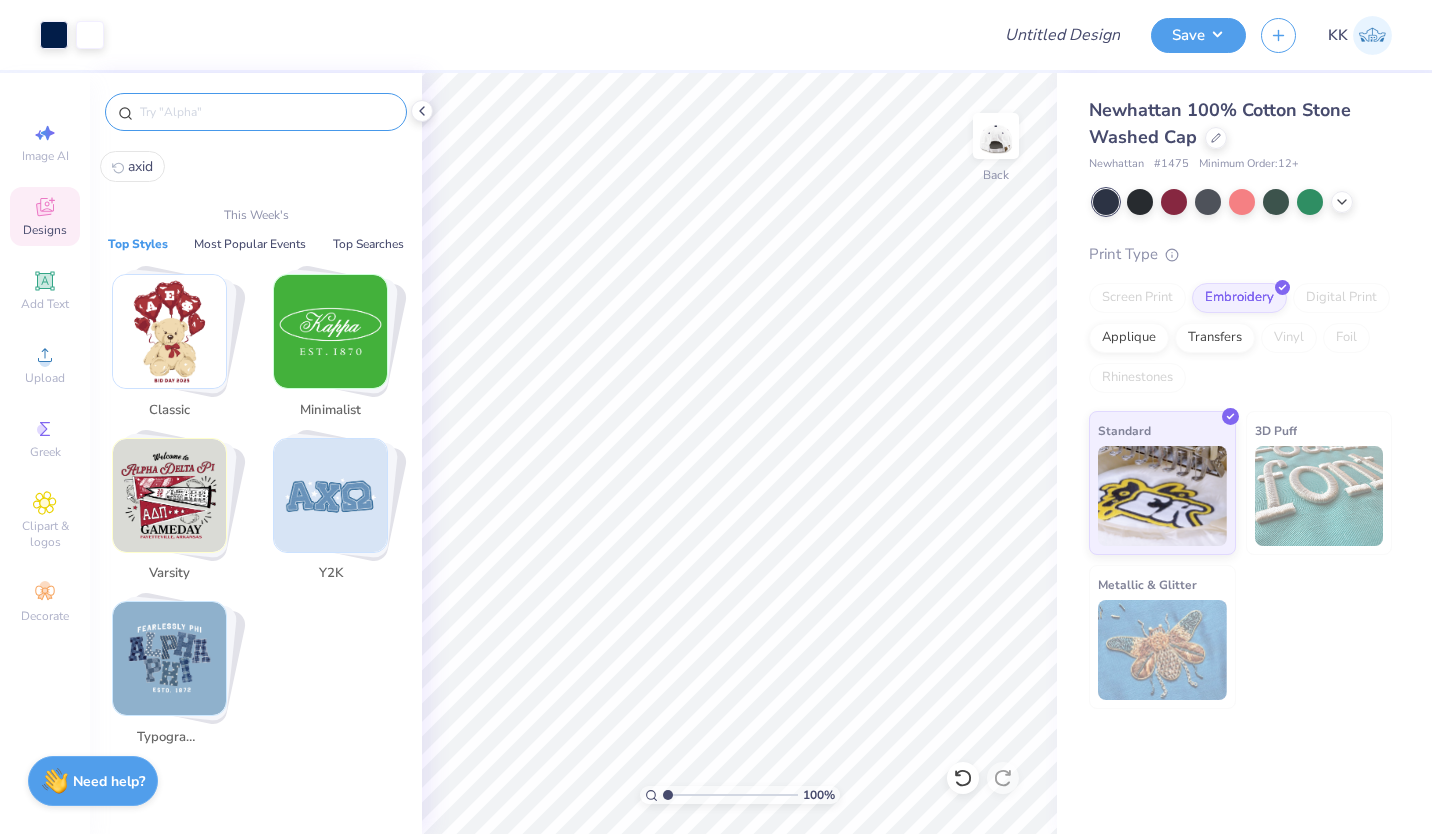 click at bounding box center (330, 495) 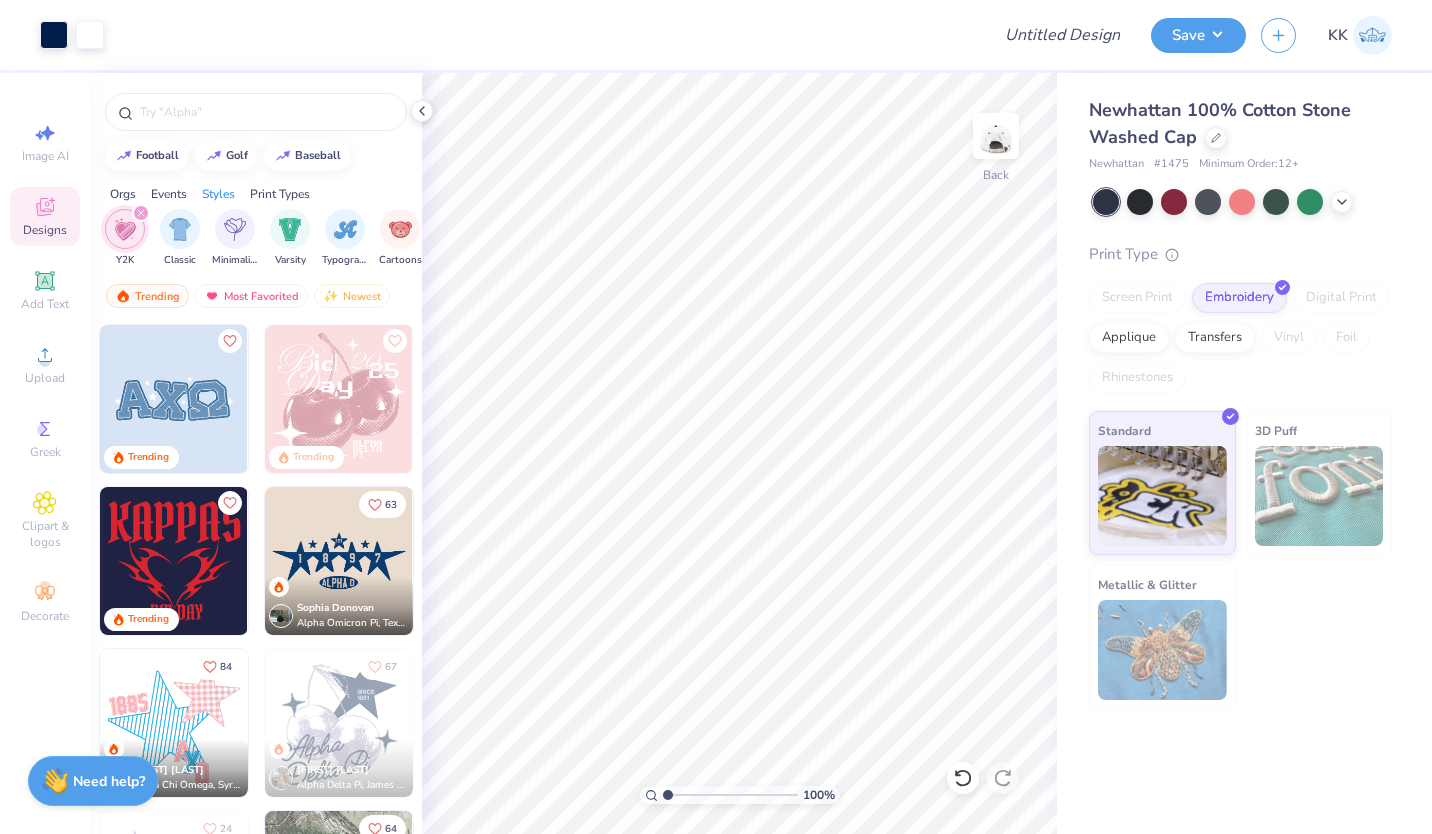 scroll, scrollTop: 0, scrollLeft: 1048, axis: horizontal 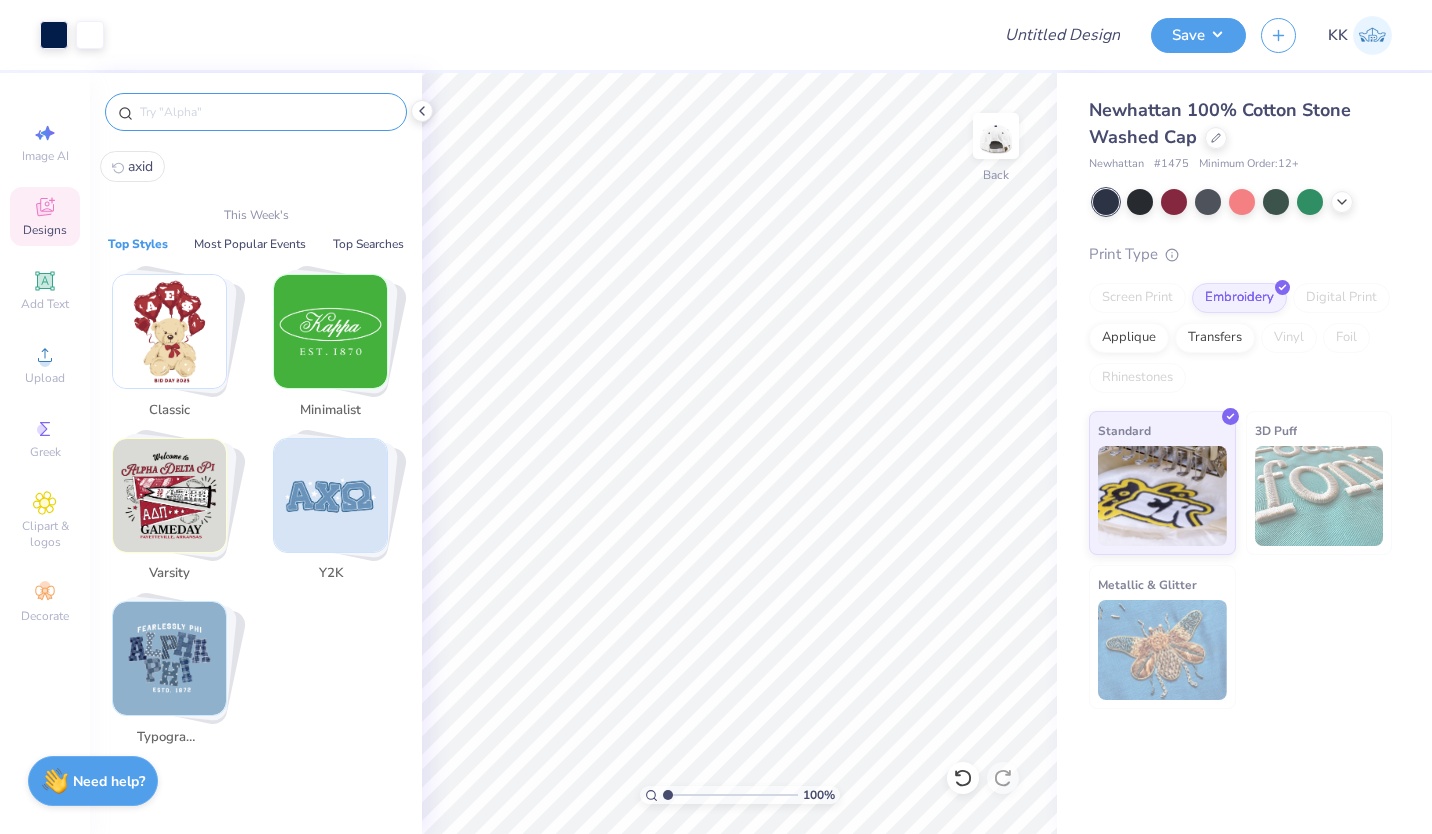 click at bounding box center (266, 112) 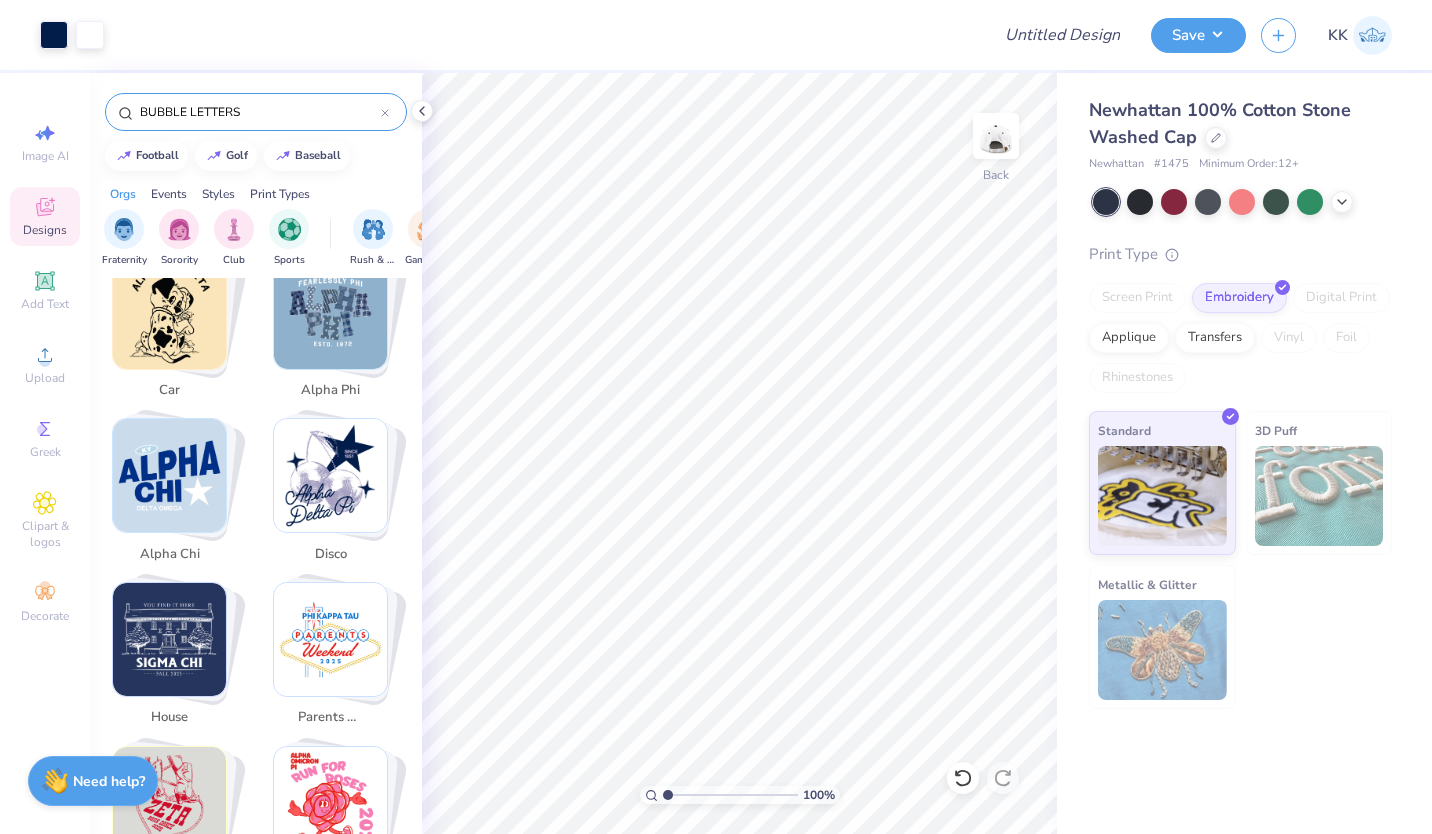 scroll, scrollTop: 1687, scrollLeft: 0, axis: vertical 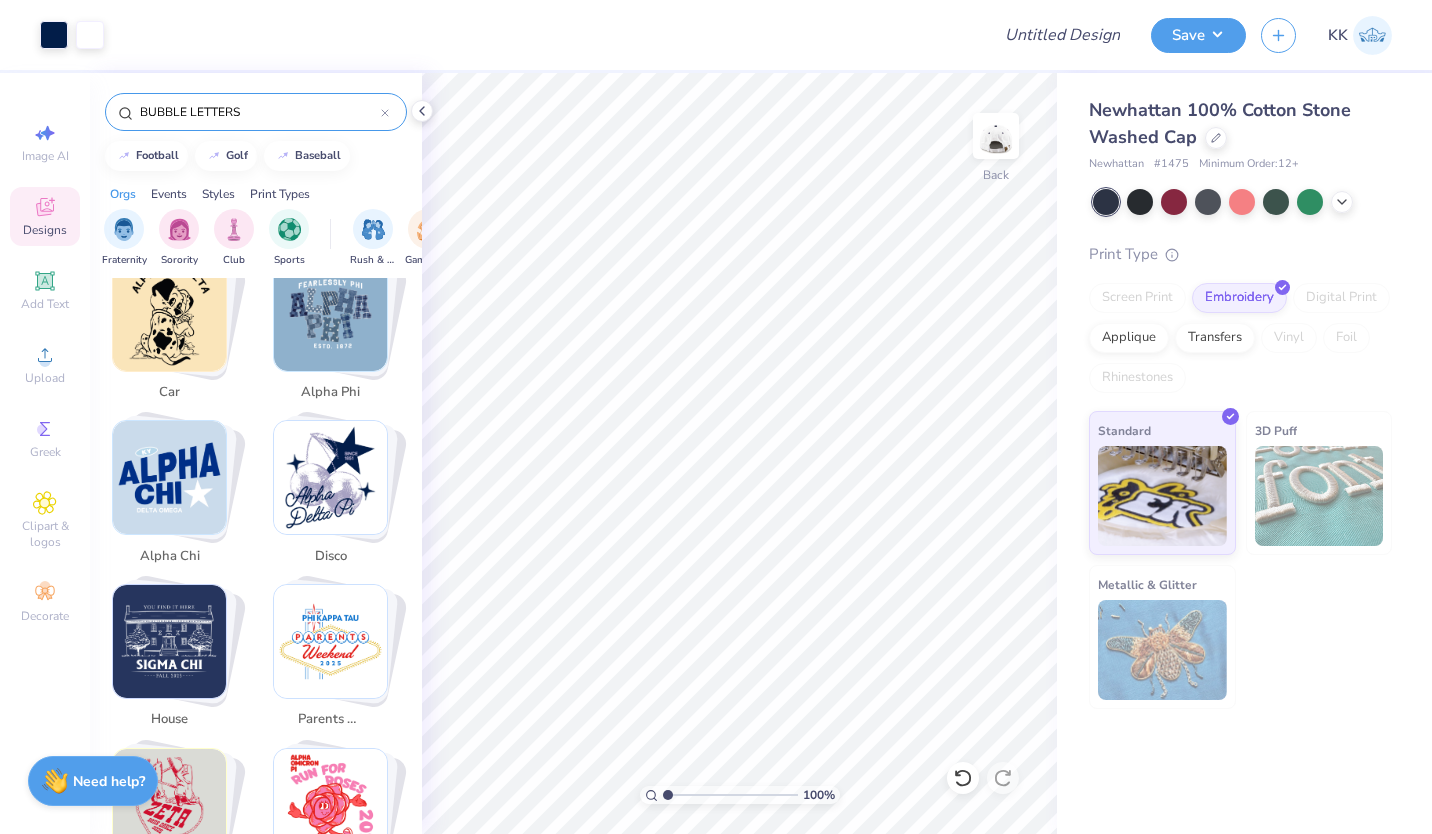 click on "BUBBLE LETTERS" at bounding box center [256, 112] 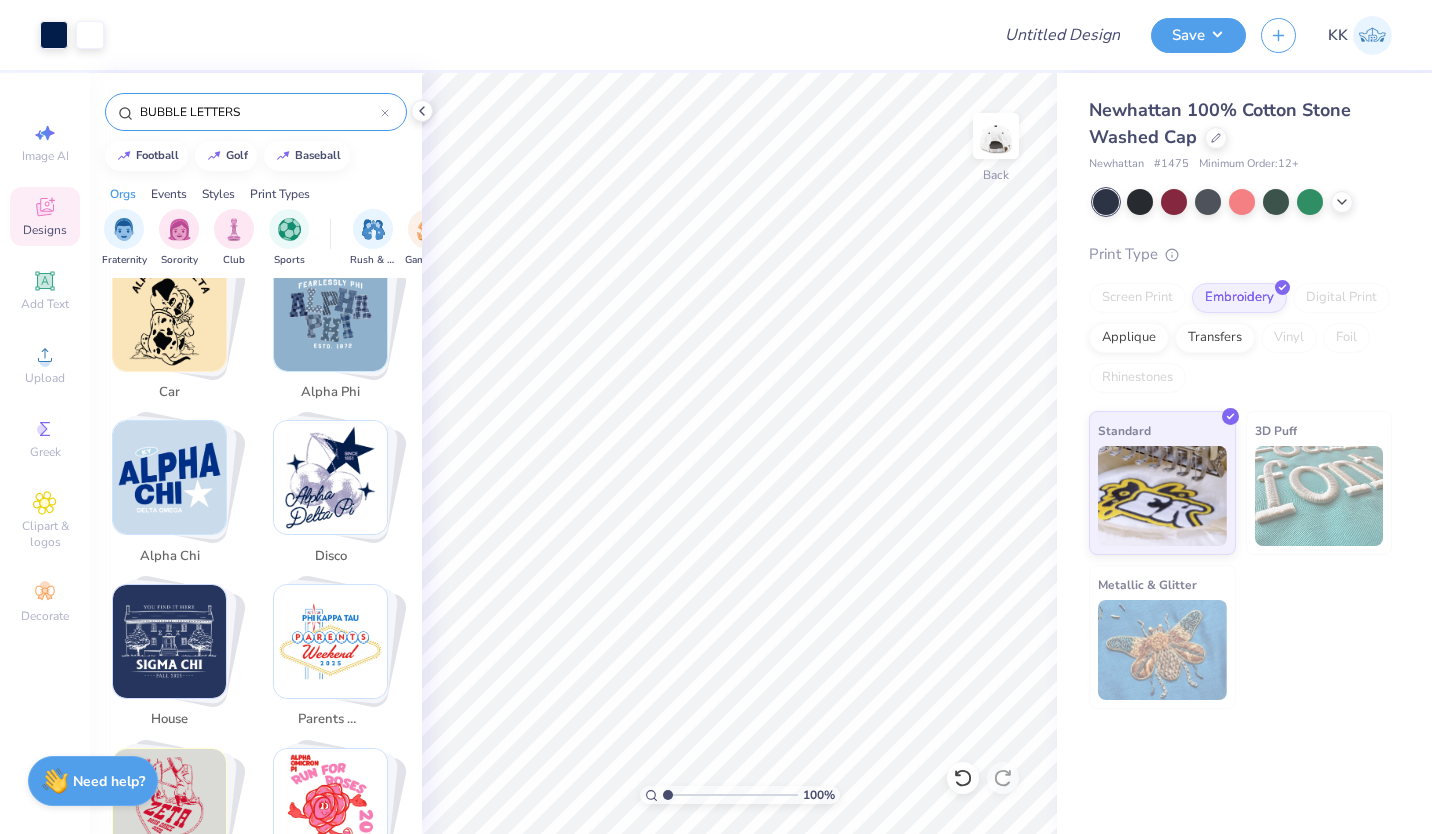 click 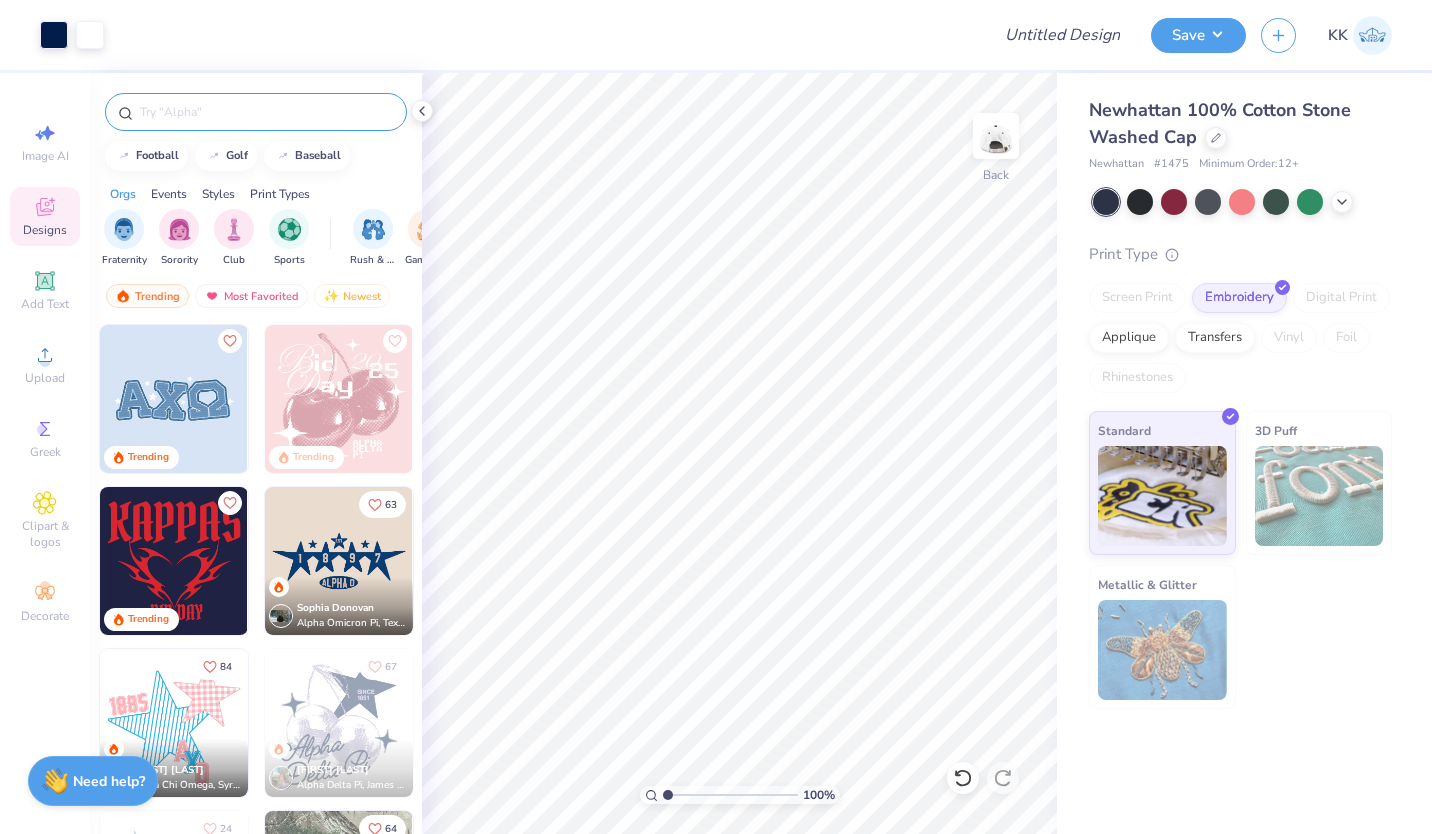 click at bounding box center (266, 112) 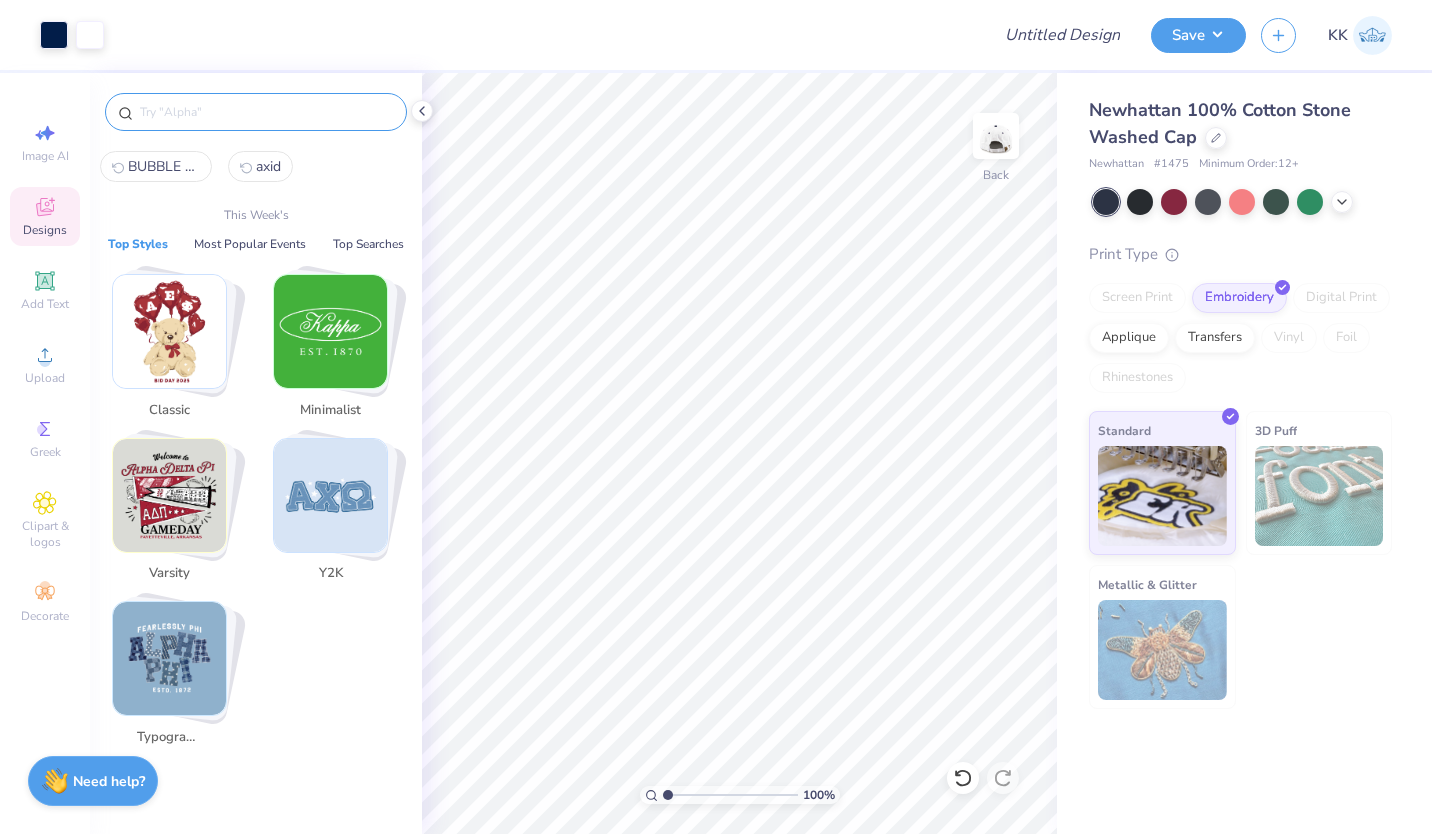 click at bounding box center (169, 495) 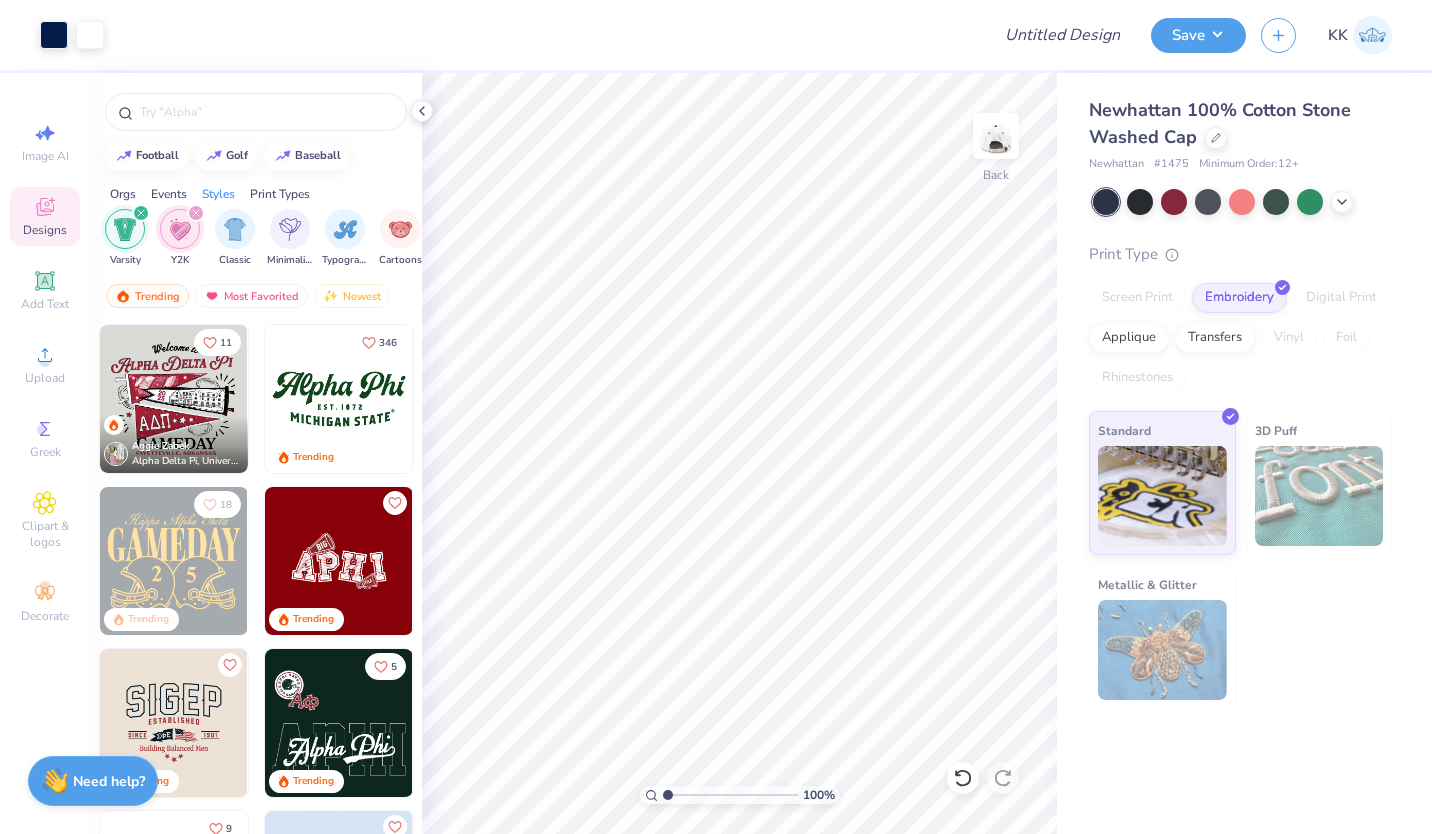 scroll, scrollTop: 0, scrollLeft: 1048, axis: horizontal 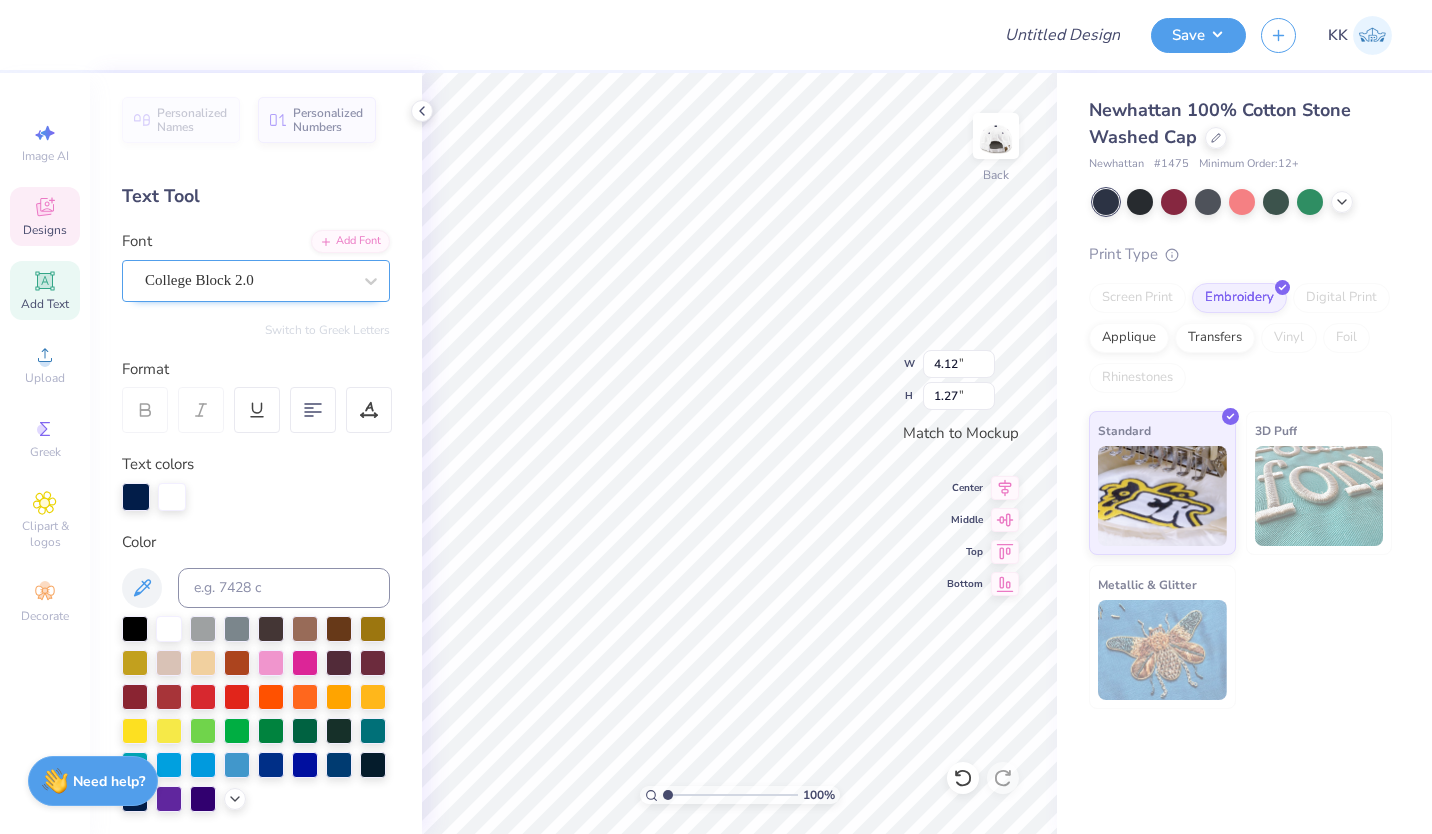 click on "College Block 2.0" at bounding box center [248, 280] 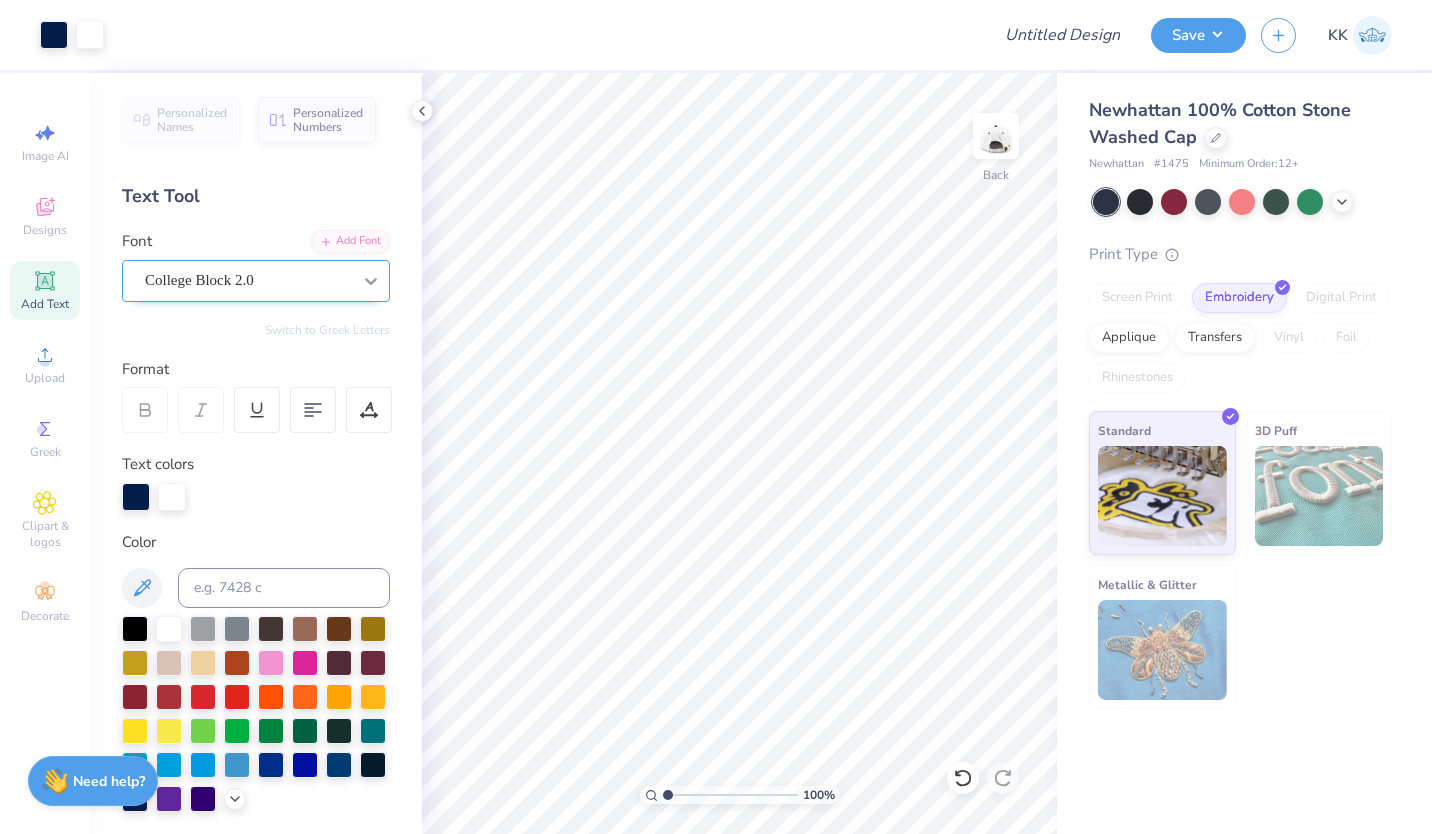 click 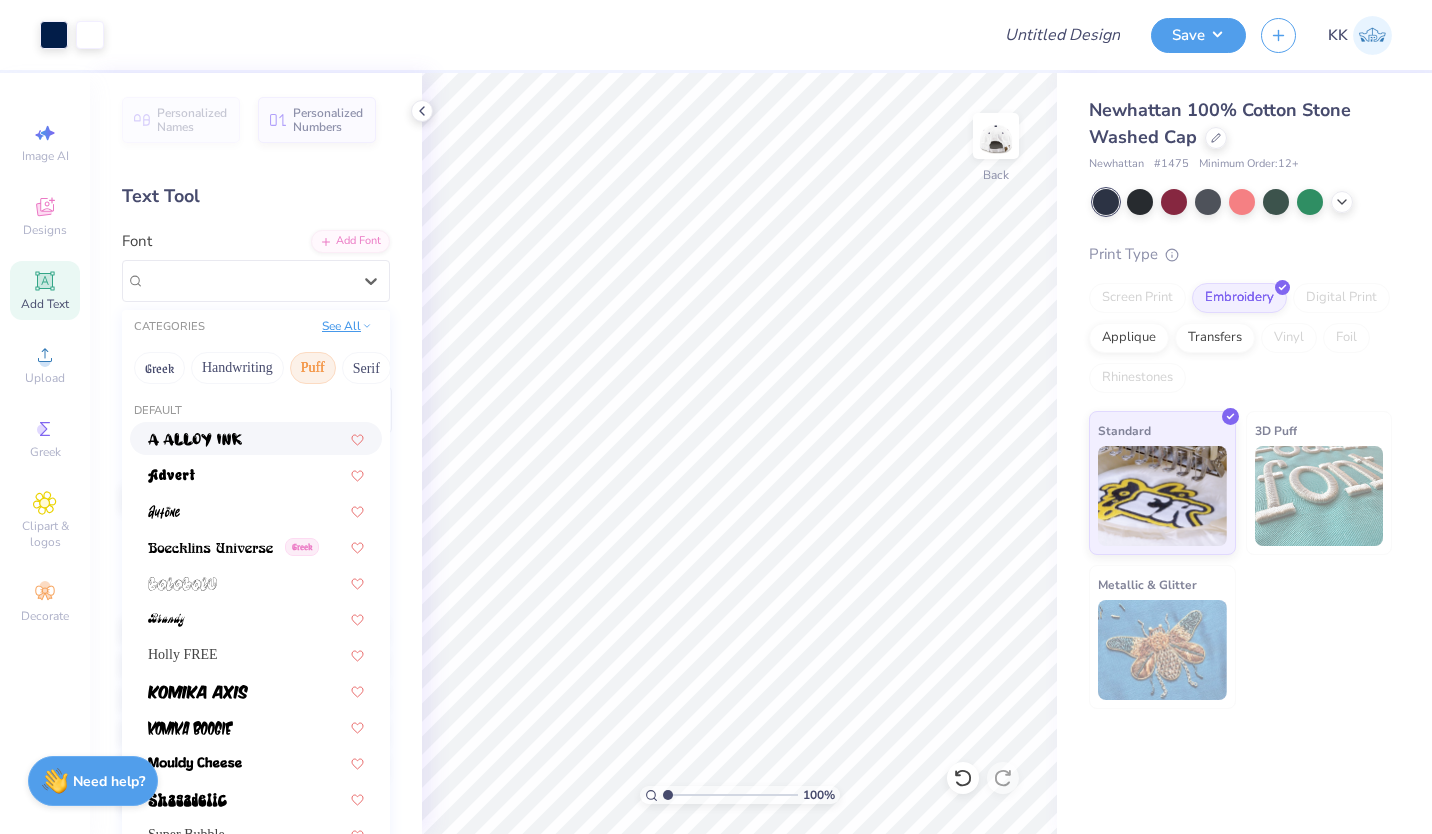 click on "See All" at bounding box center (347, 326) 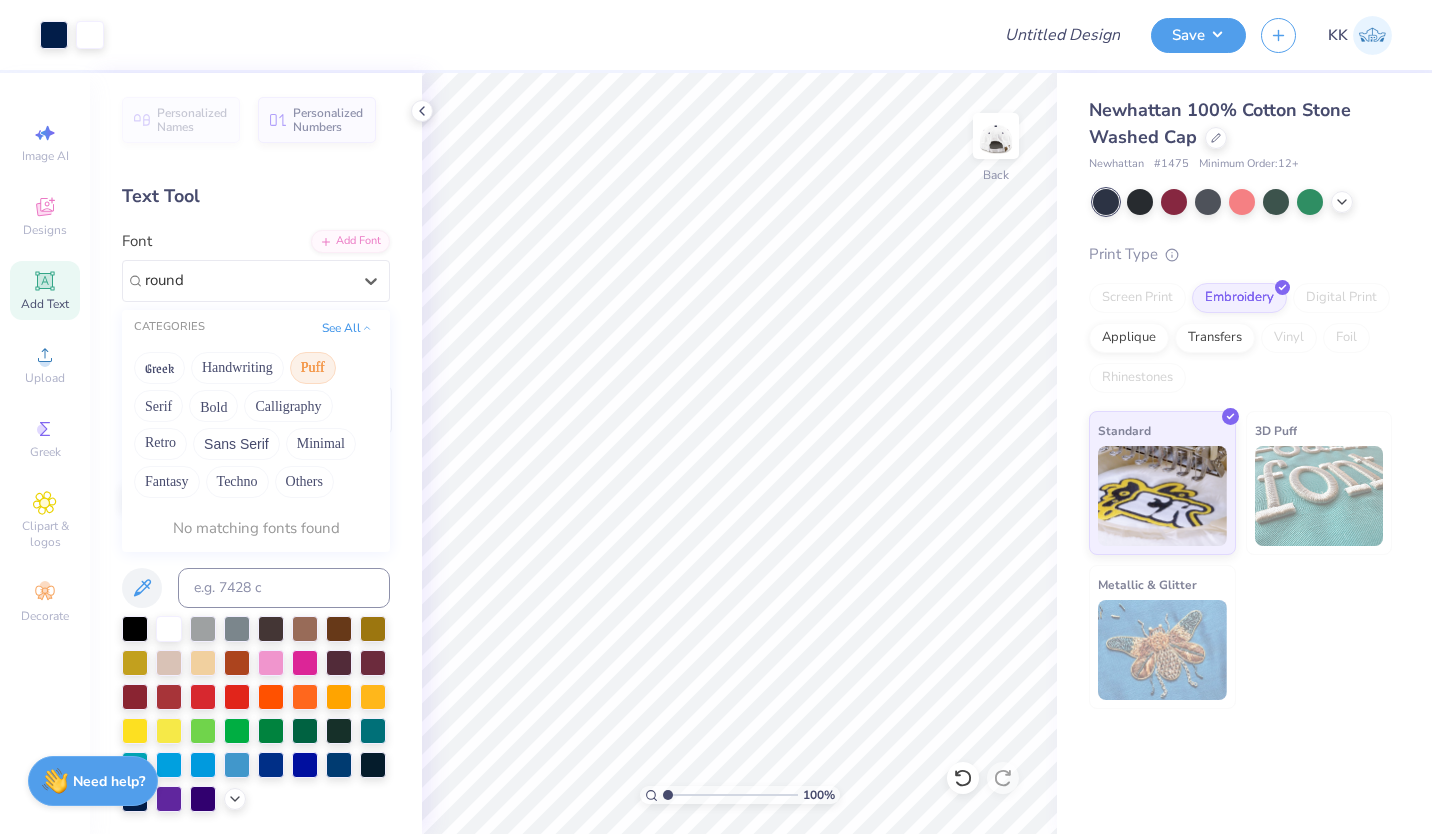 click on "Puff" at bounding box center [313, 368] 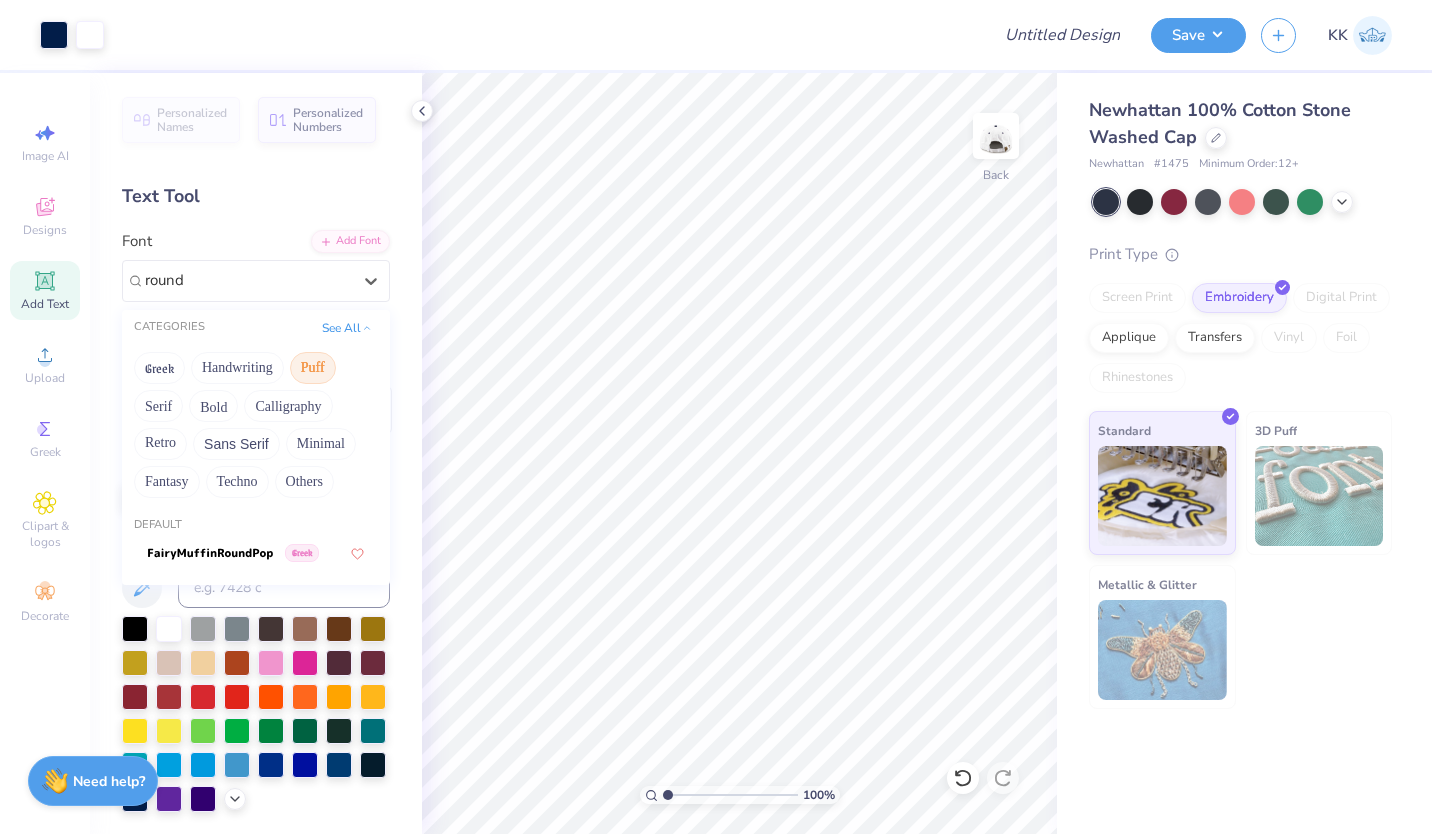 click on "Puff" at bounding box center [313, 368] 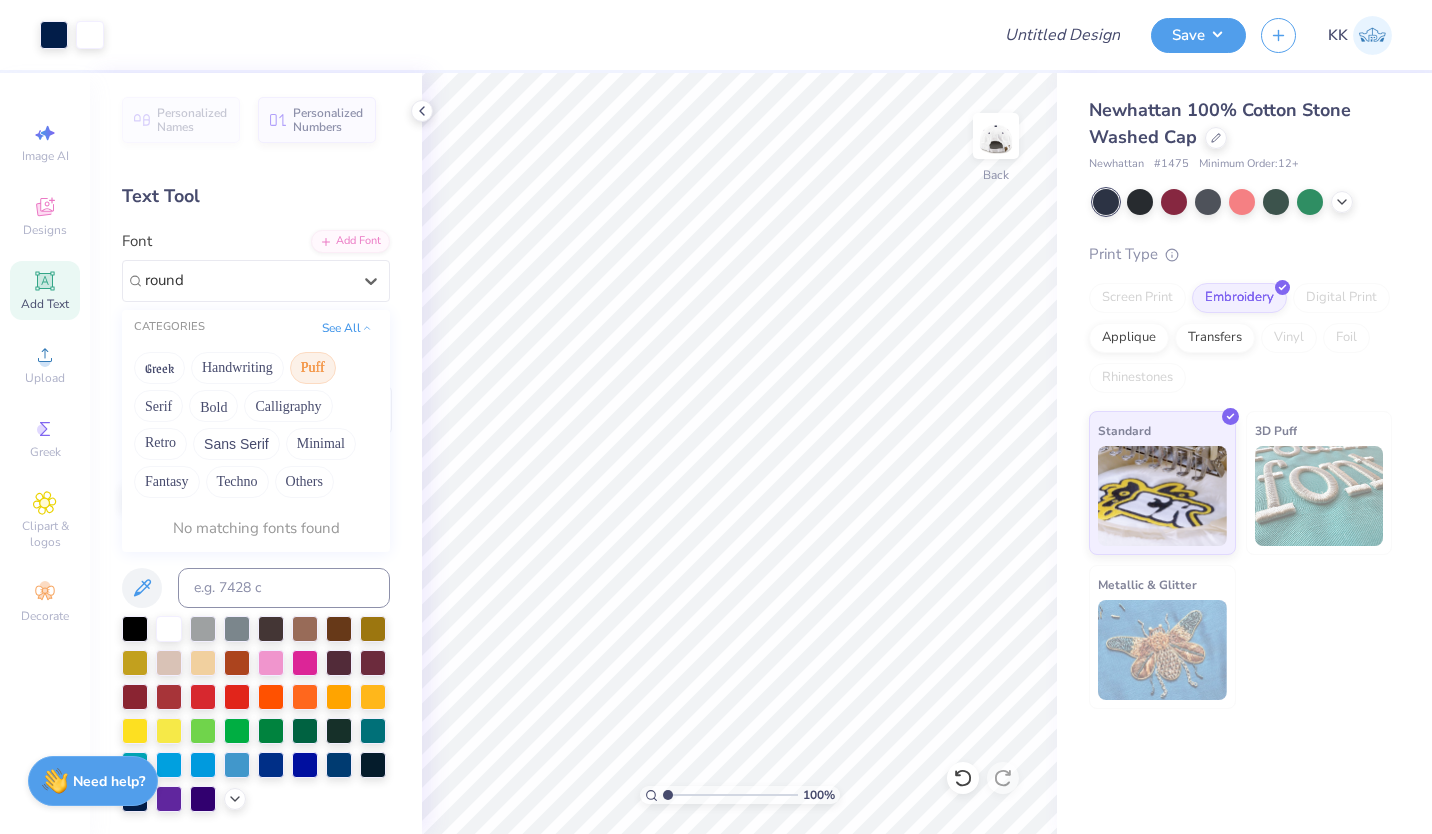 click on "Puff" at bounding box center (313, 368) 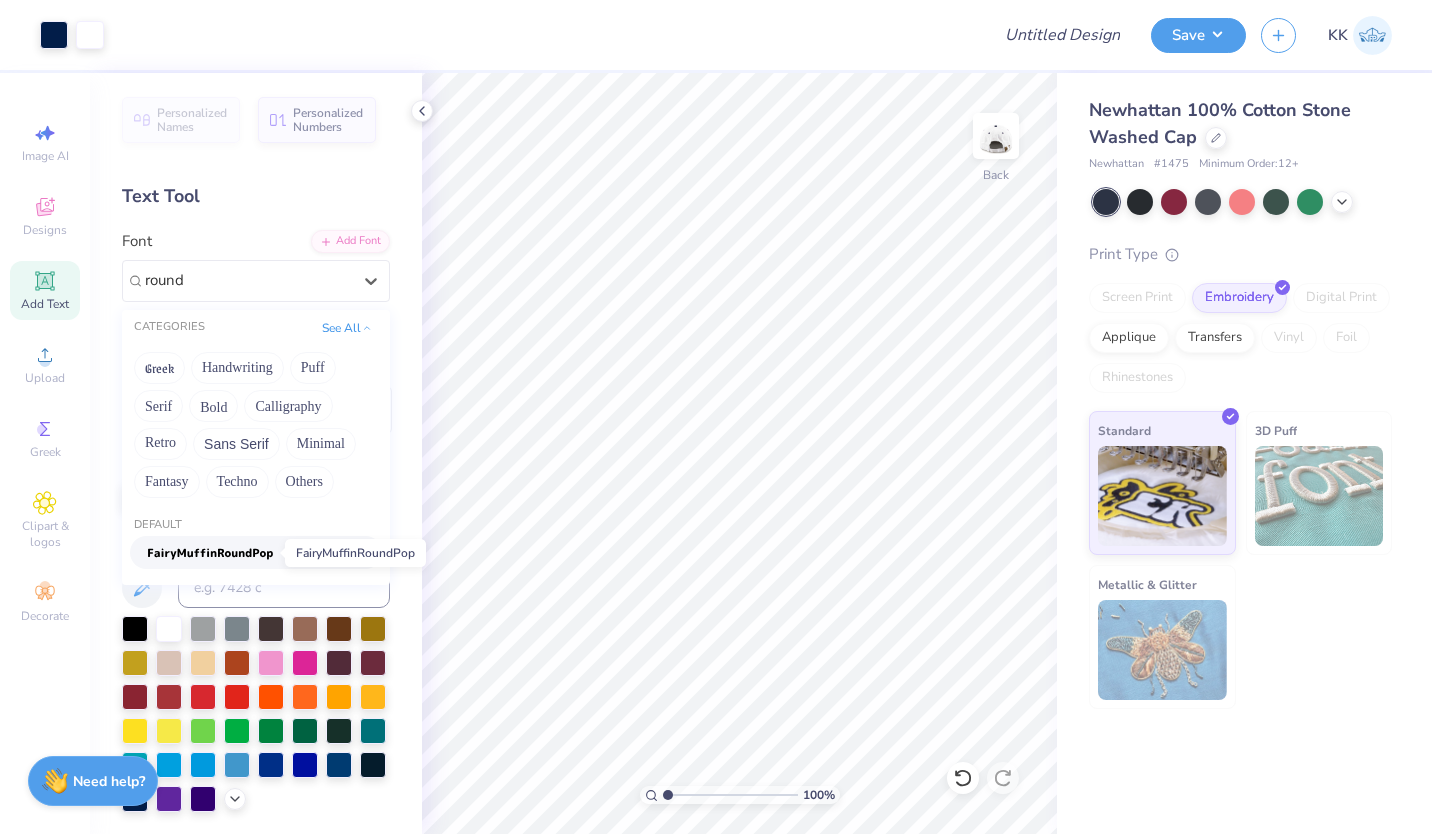 click at bounding box center [210, 552] 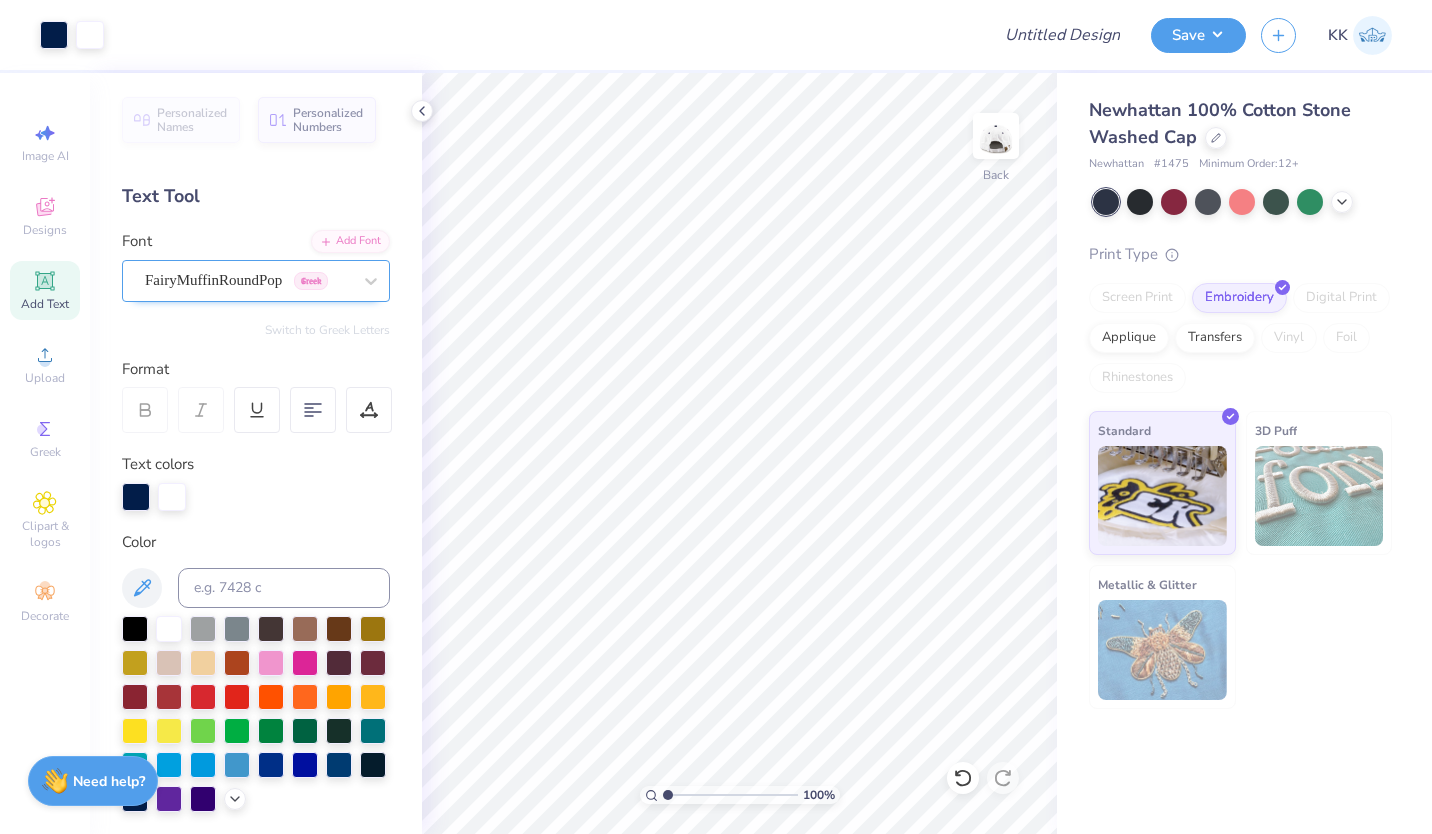 click on "FairyMuffinRoundPop Greek" at bounding box center (248, 280) 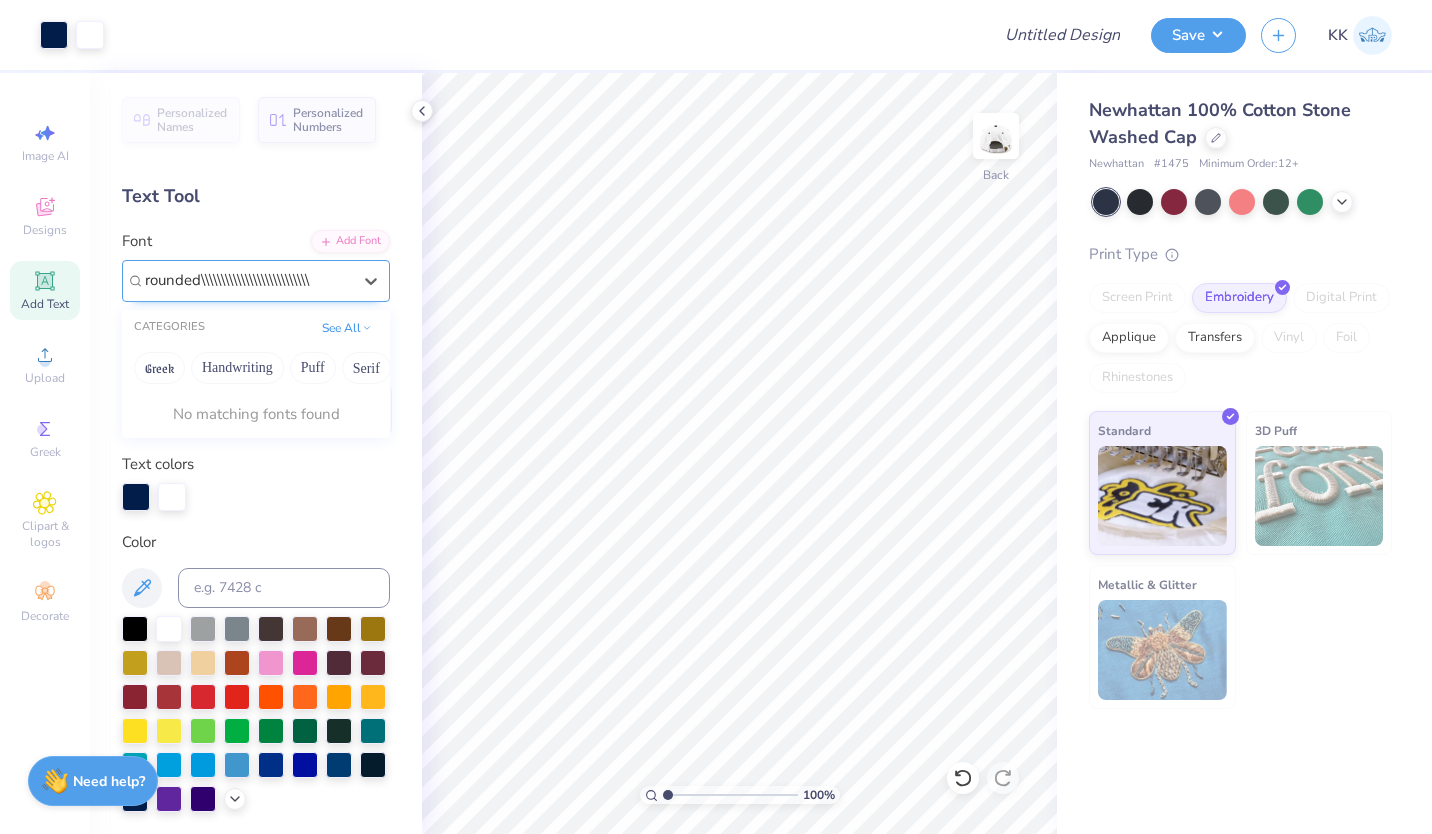 scroll, scrollTop: 0, scrollLeft: 0, axis: both 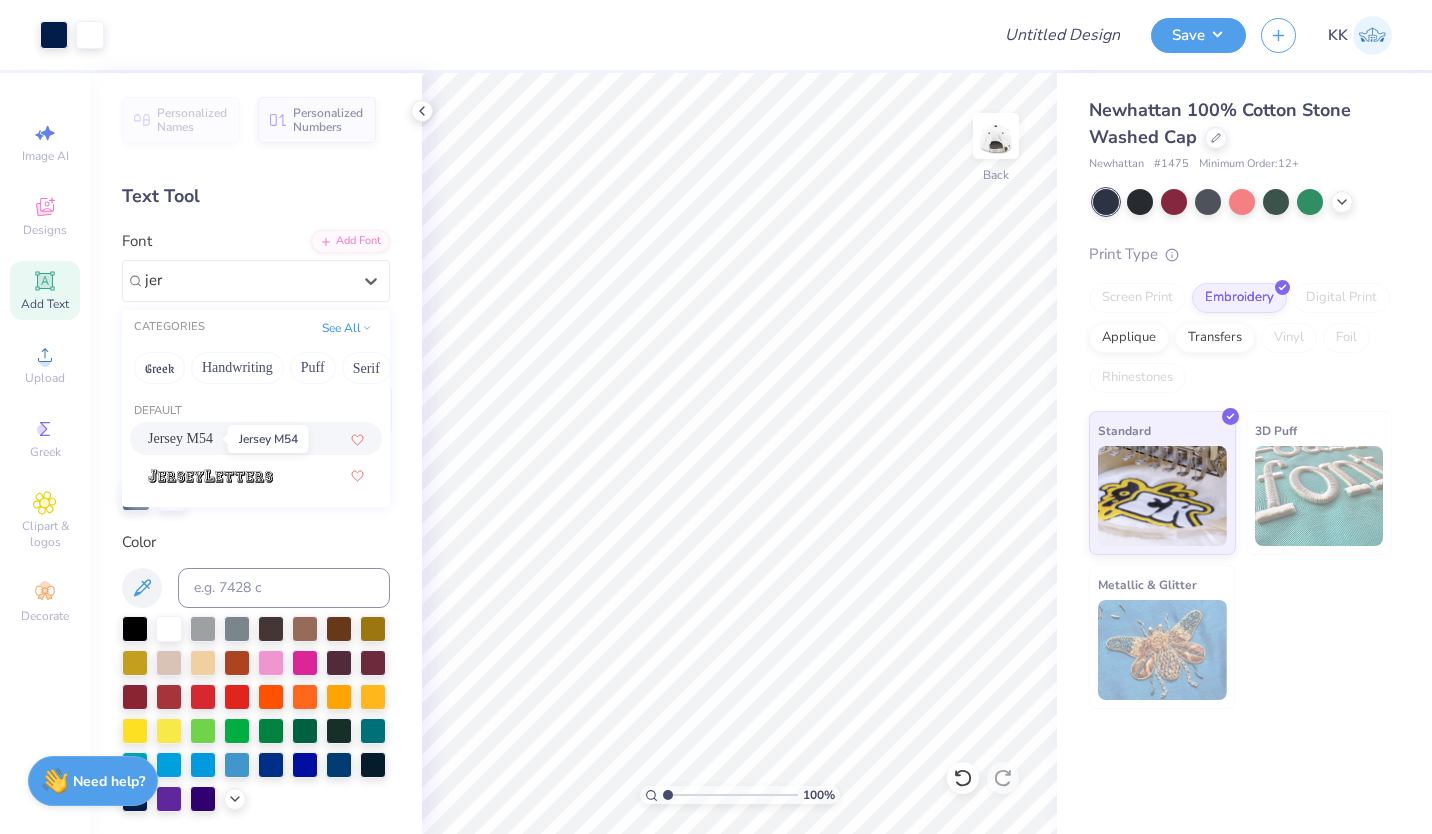 click on "Jersey M54" at bounding box center (180, 438) 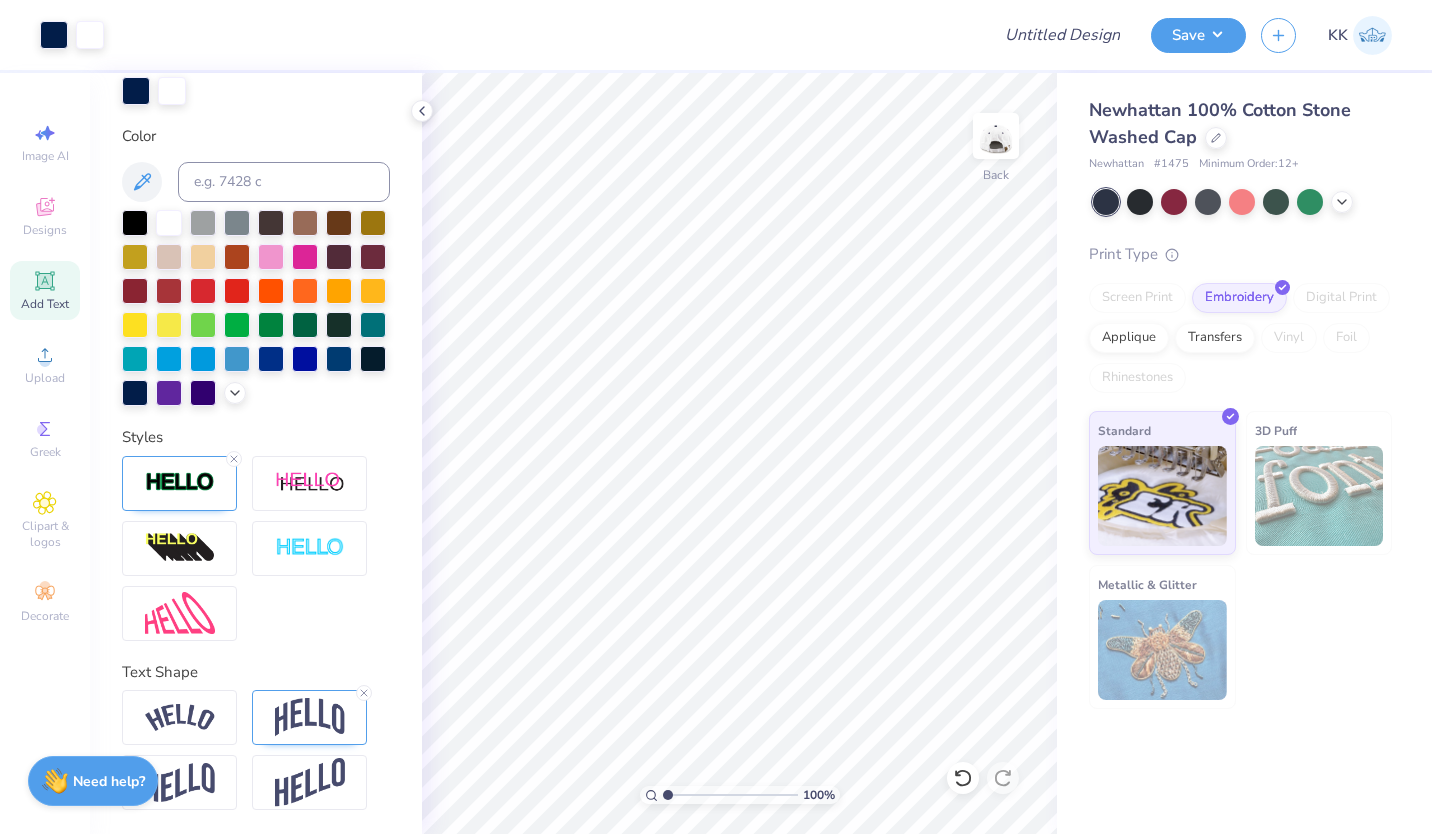 scroll, scrollTop: 440, scrollLeft: 0, axis: vertical 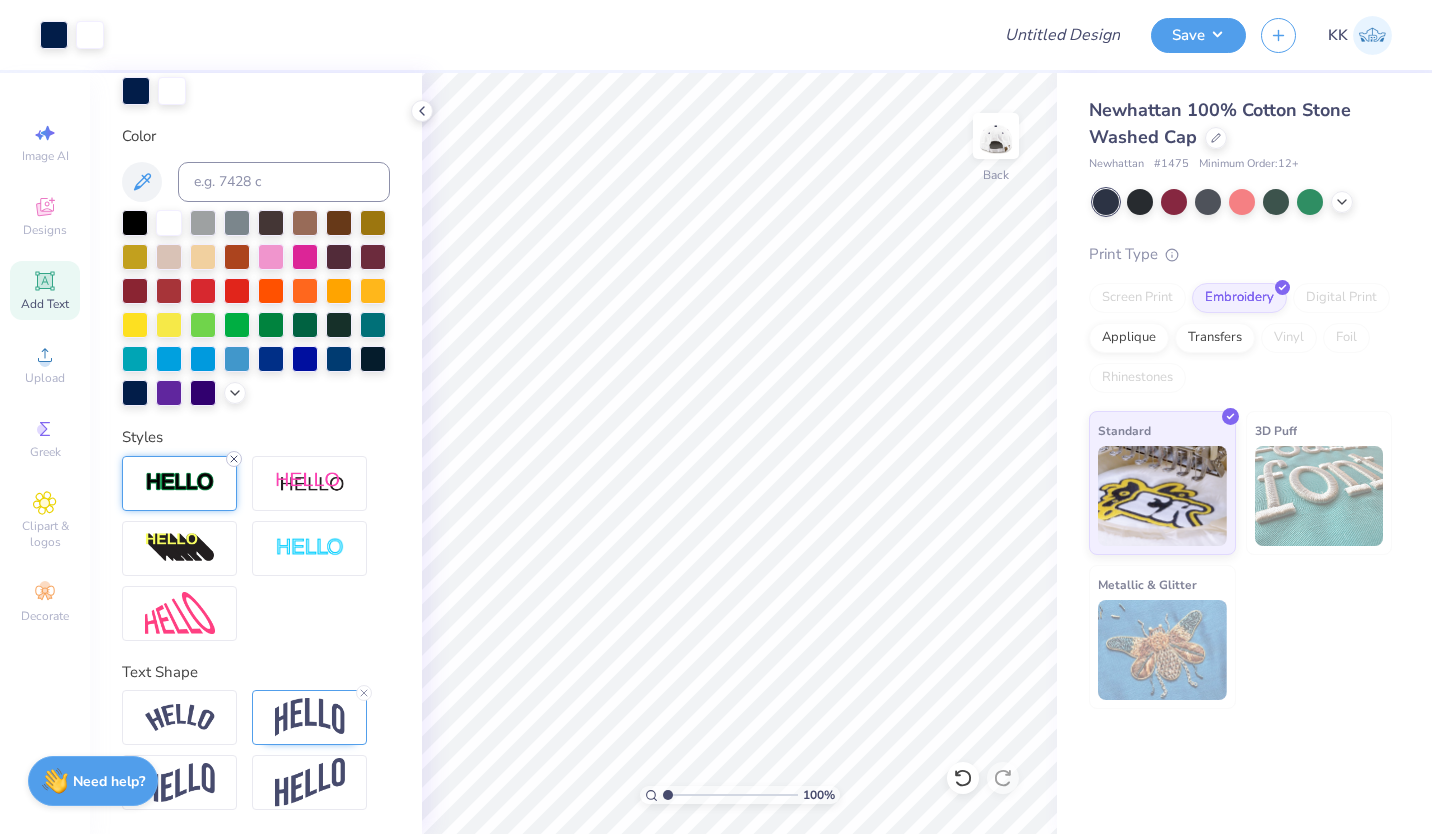 click 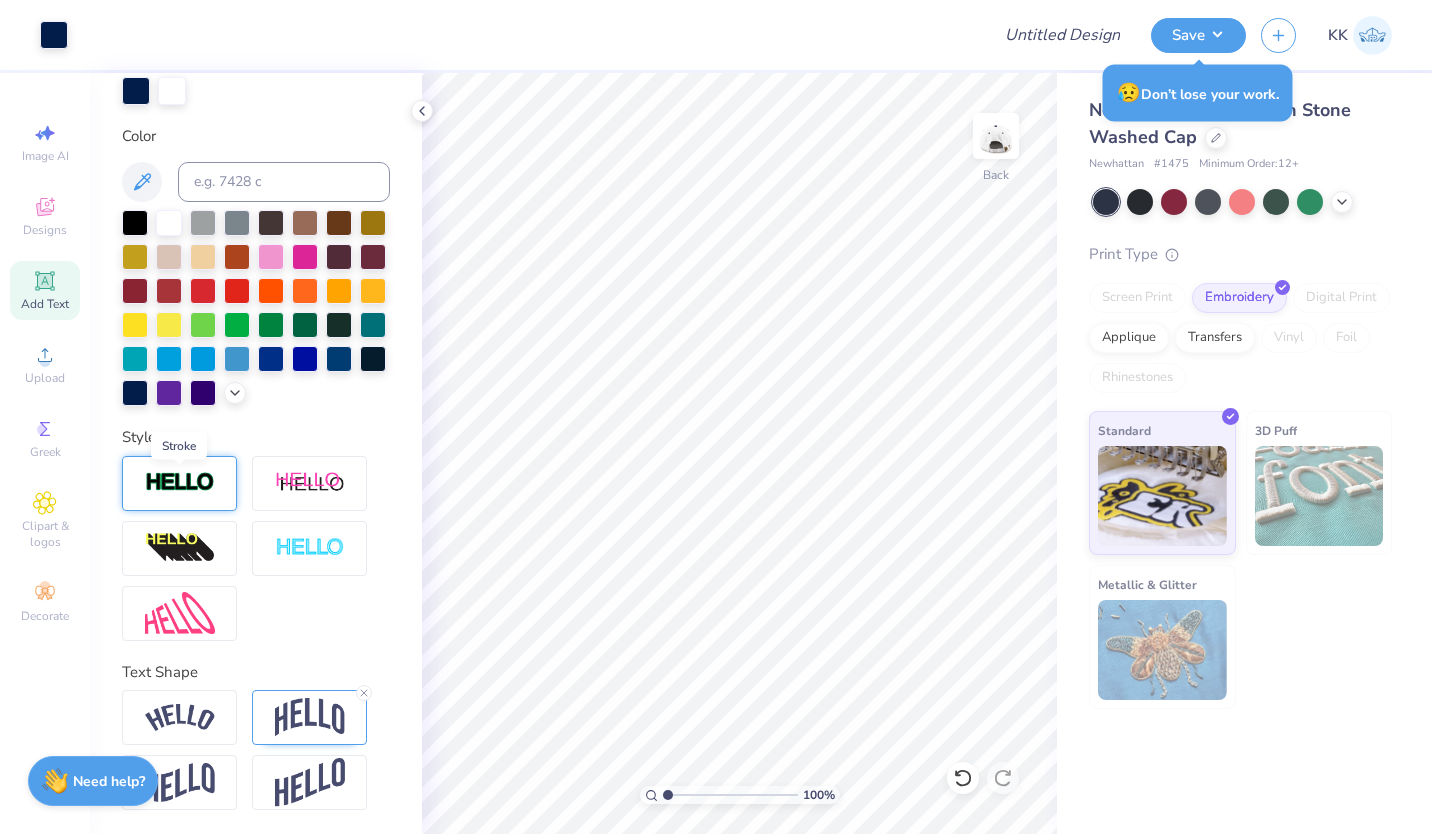 click at bounding box center (180, 482) 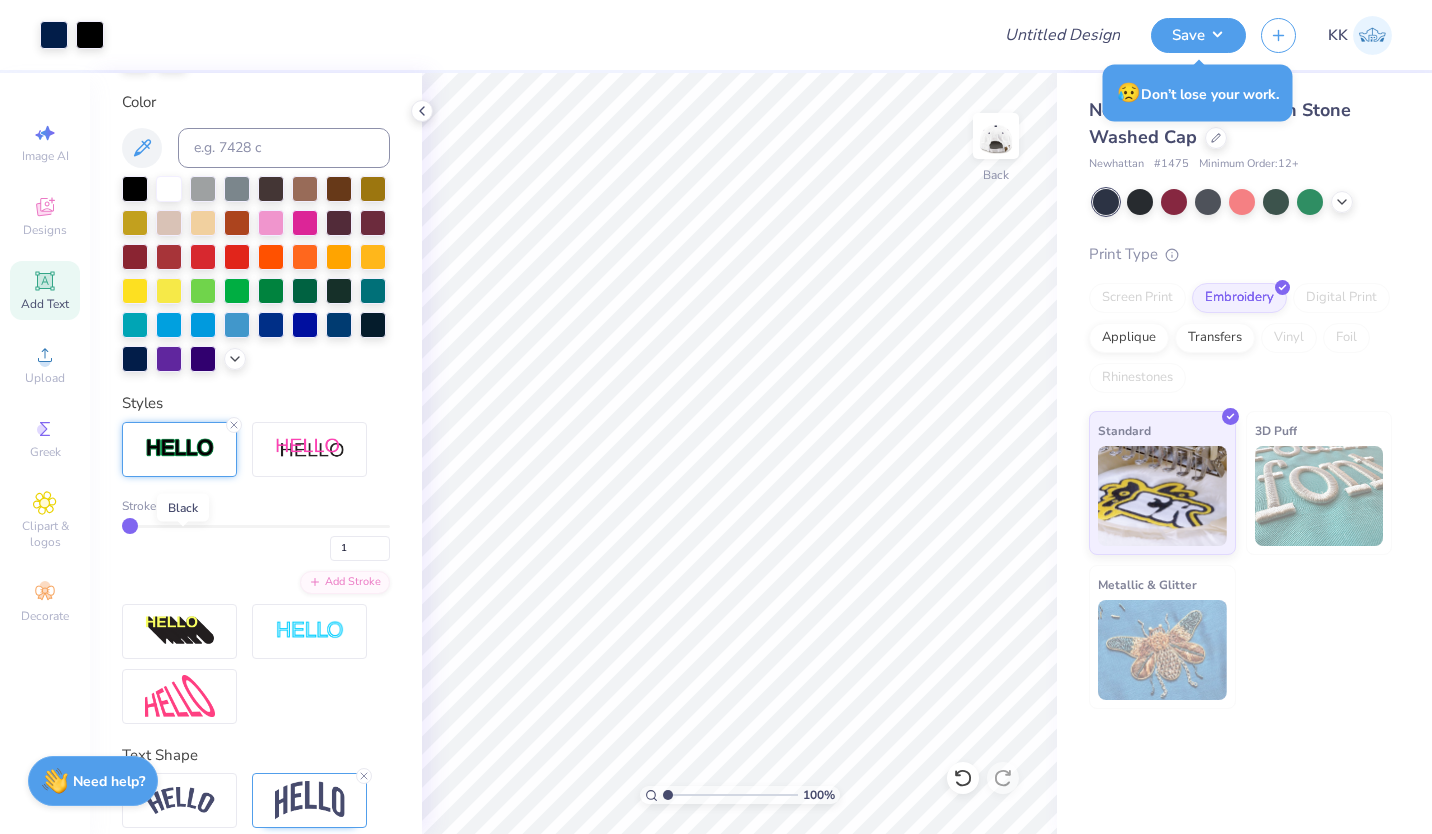 click on "Stroke 1" at bounding box center [155, 506] 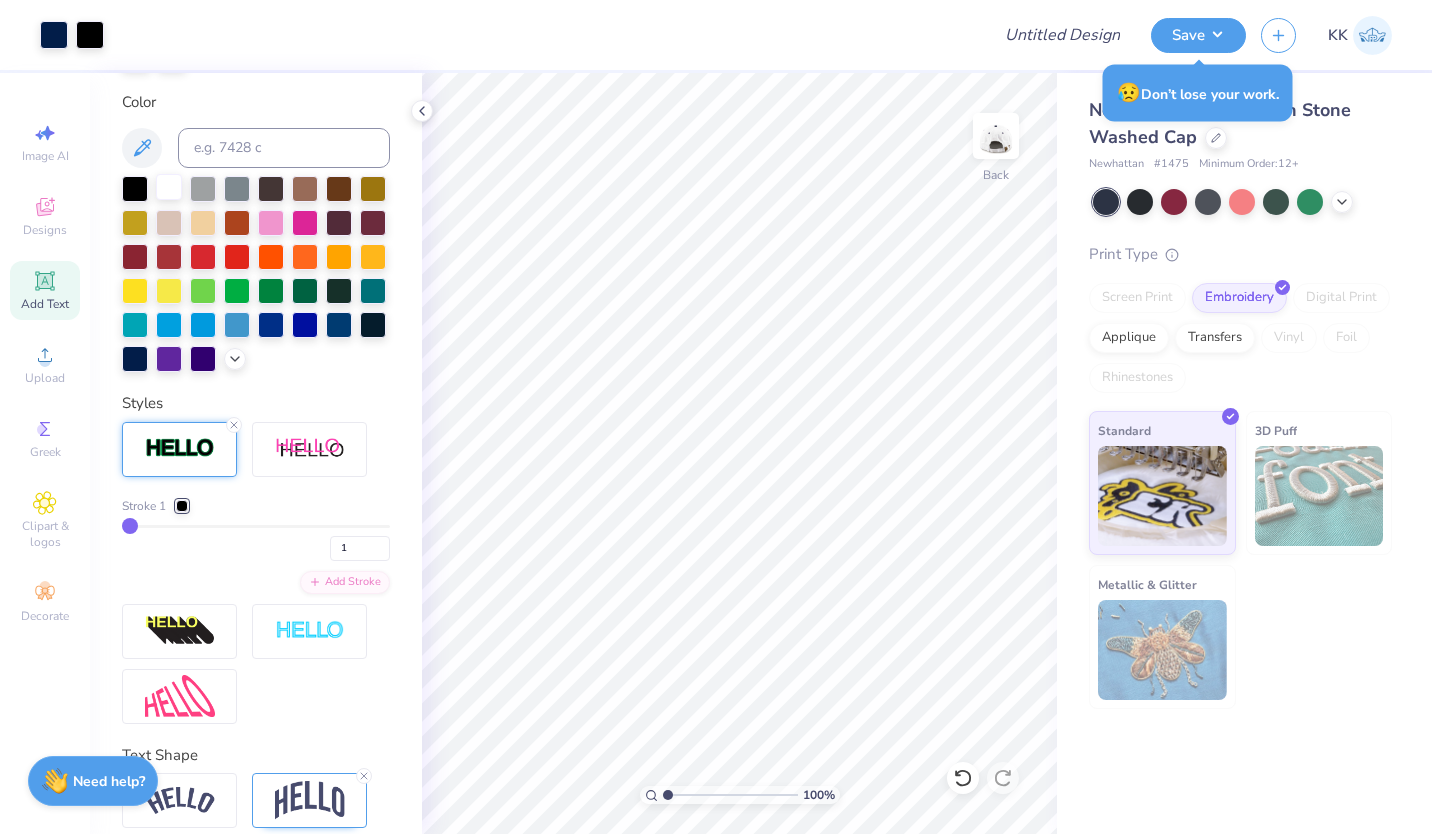 click at bounding box center (169, 187) 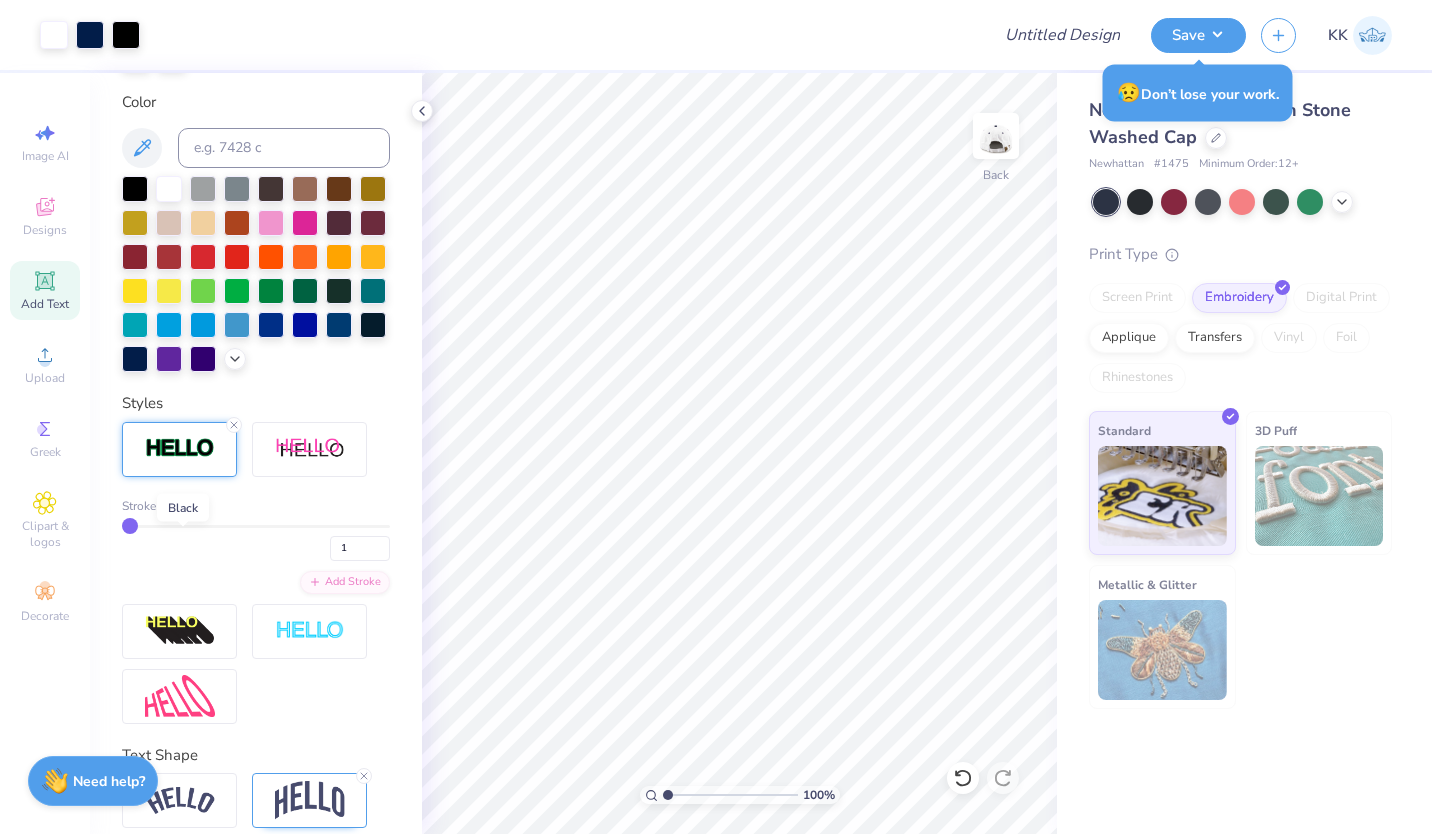 click at bounding box center [182, 506] 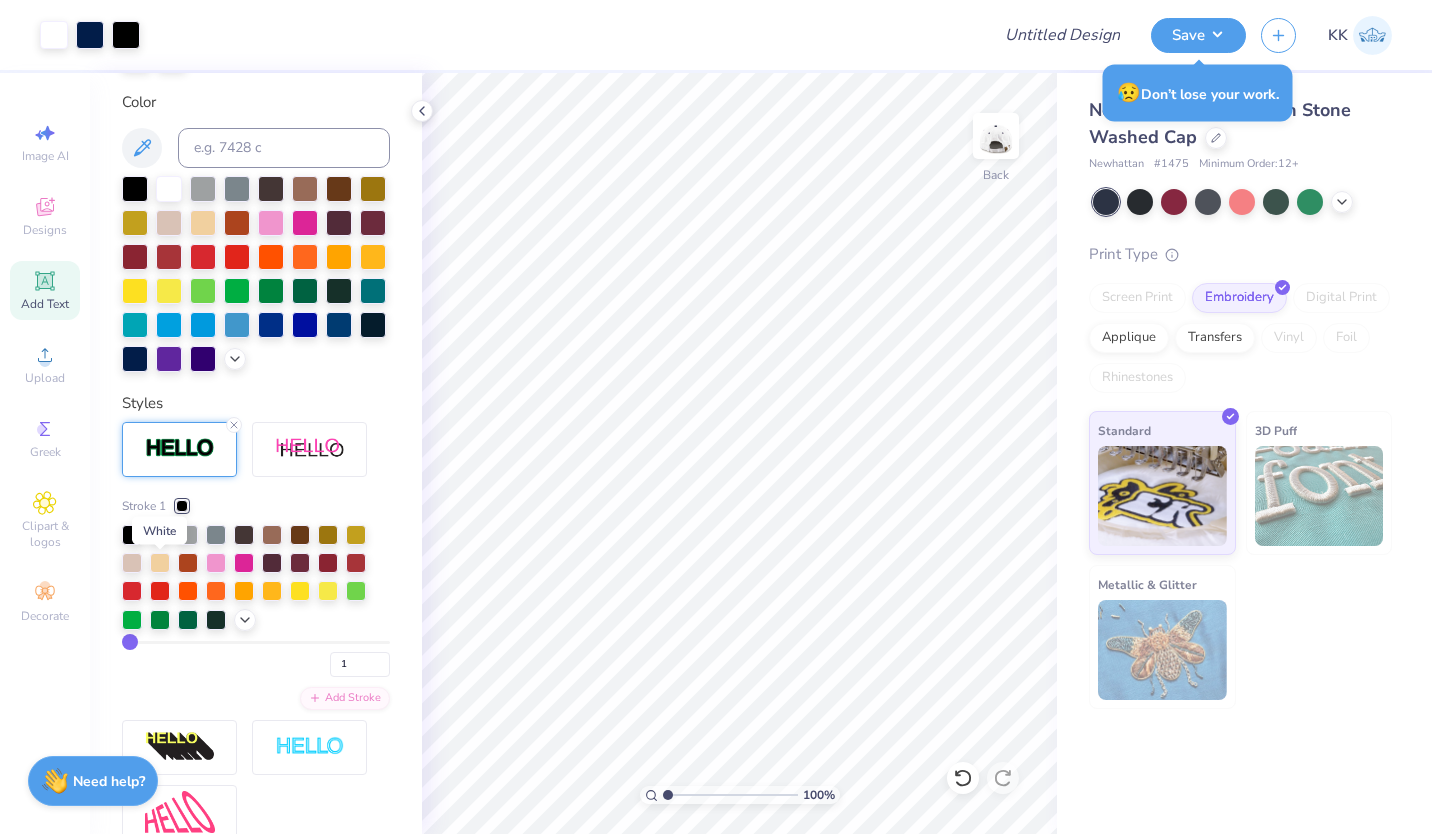 click at bounding box center (160, 533) 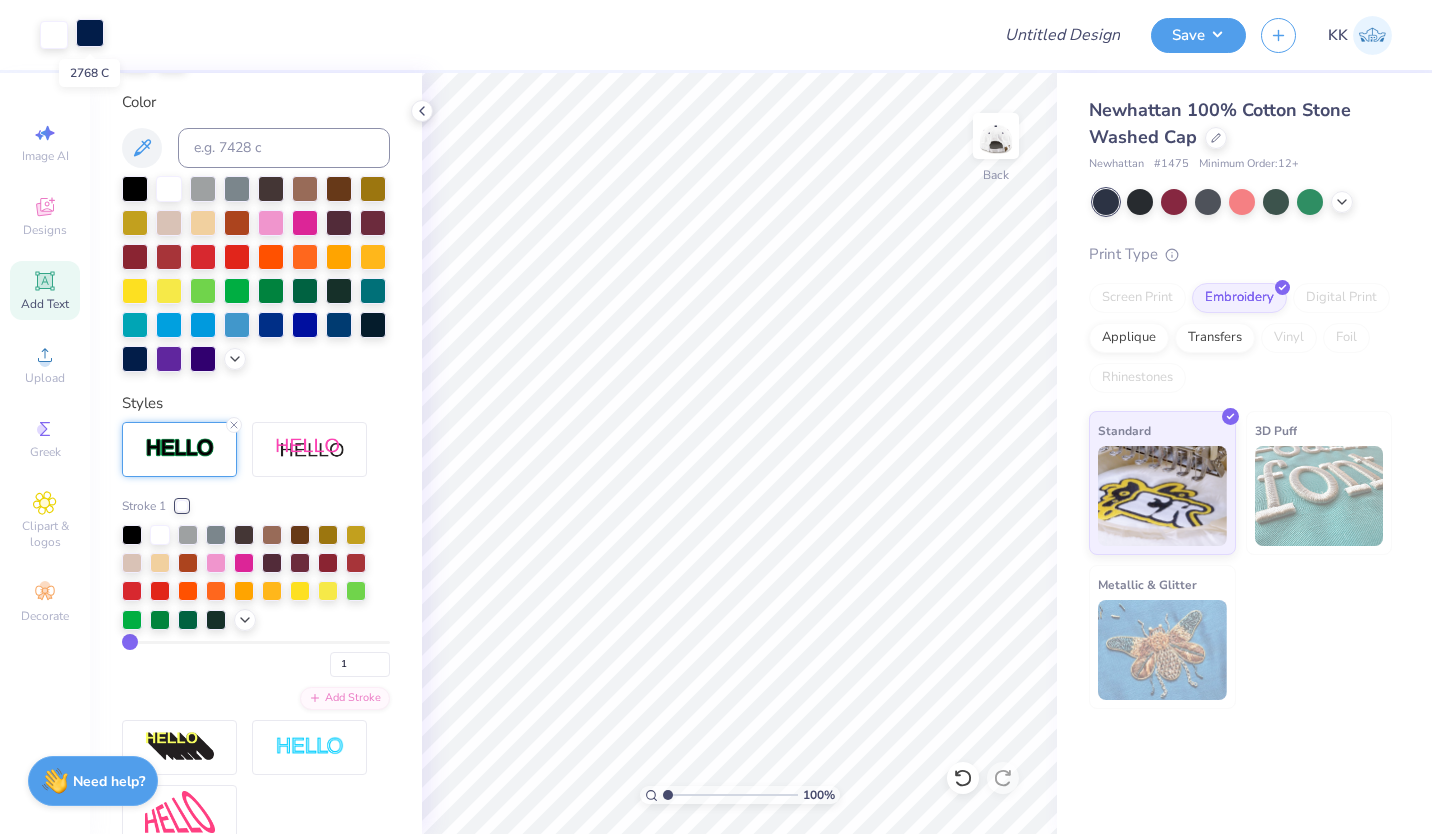 click at bounding box center [90, 33] 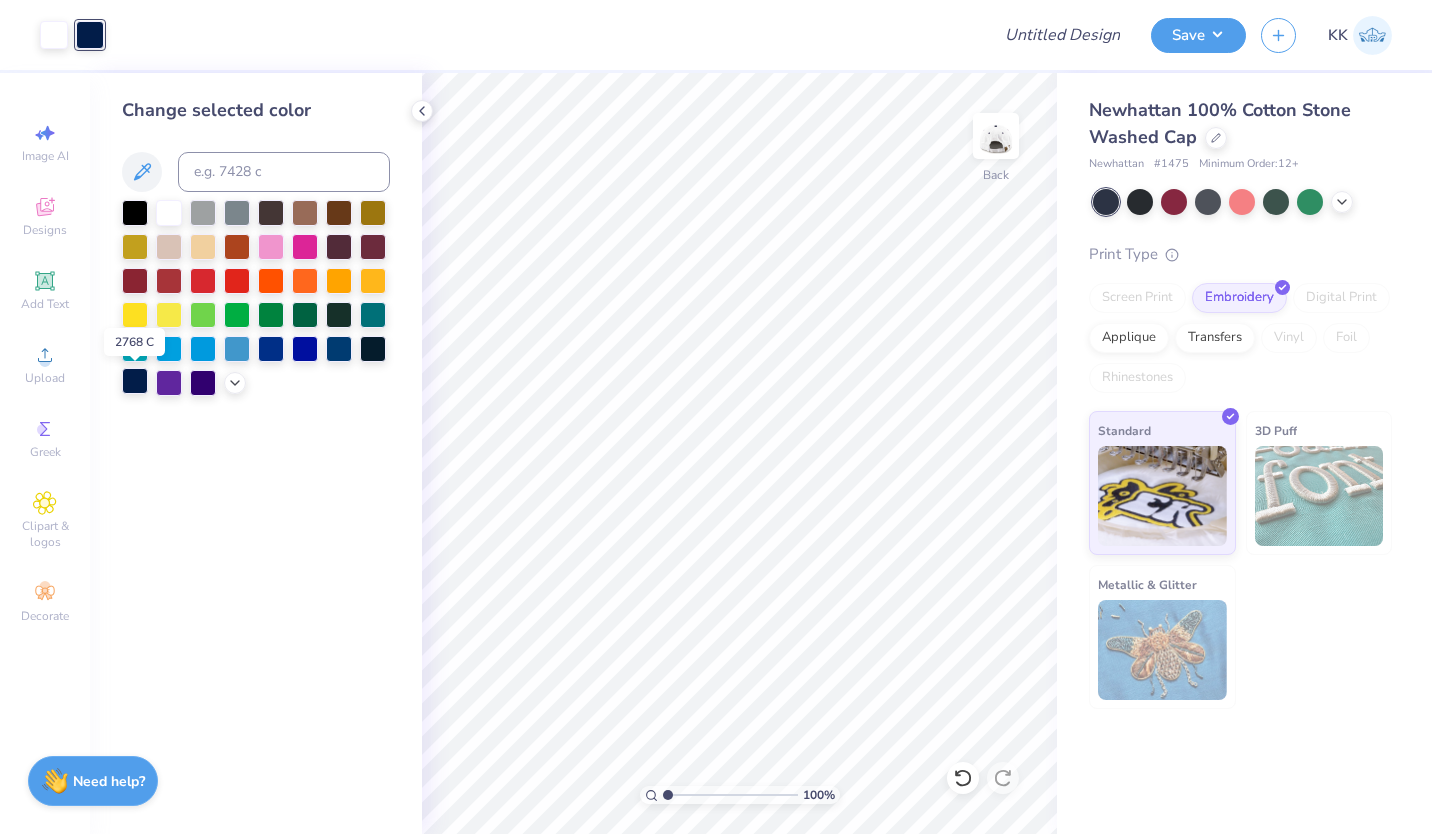 click at bounding box center [135, 381] 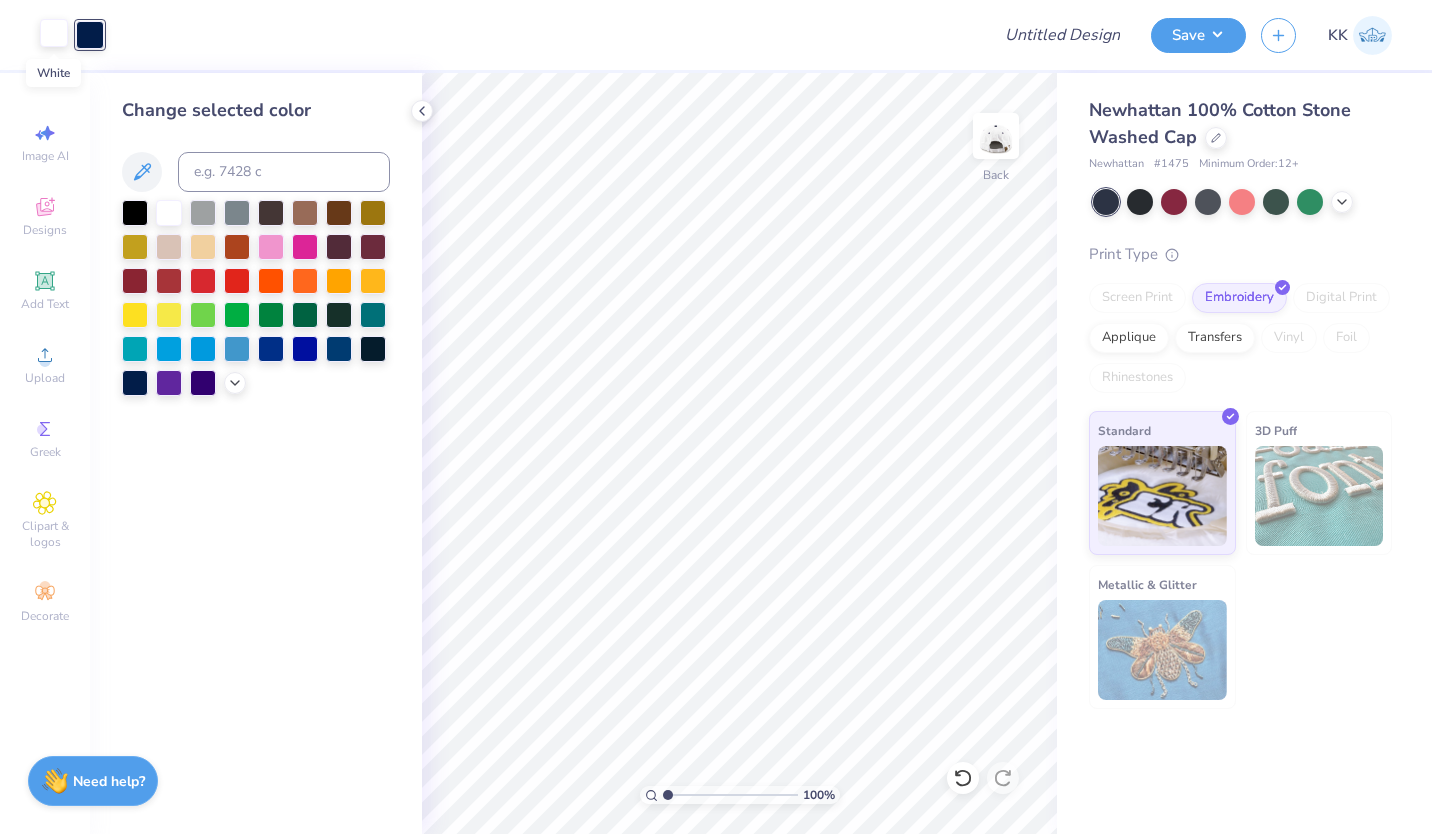 click at bounding box center [54, 33] 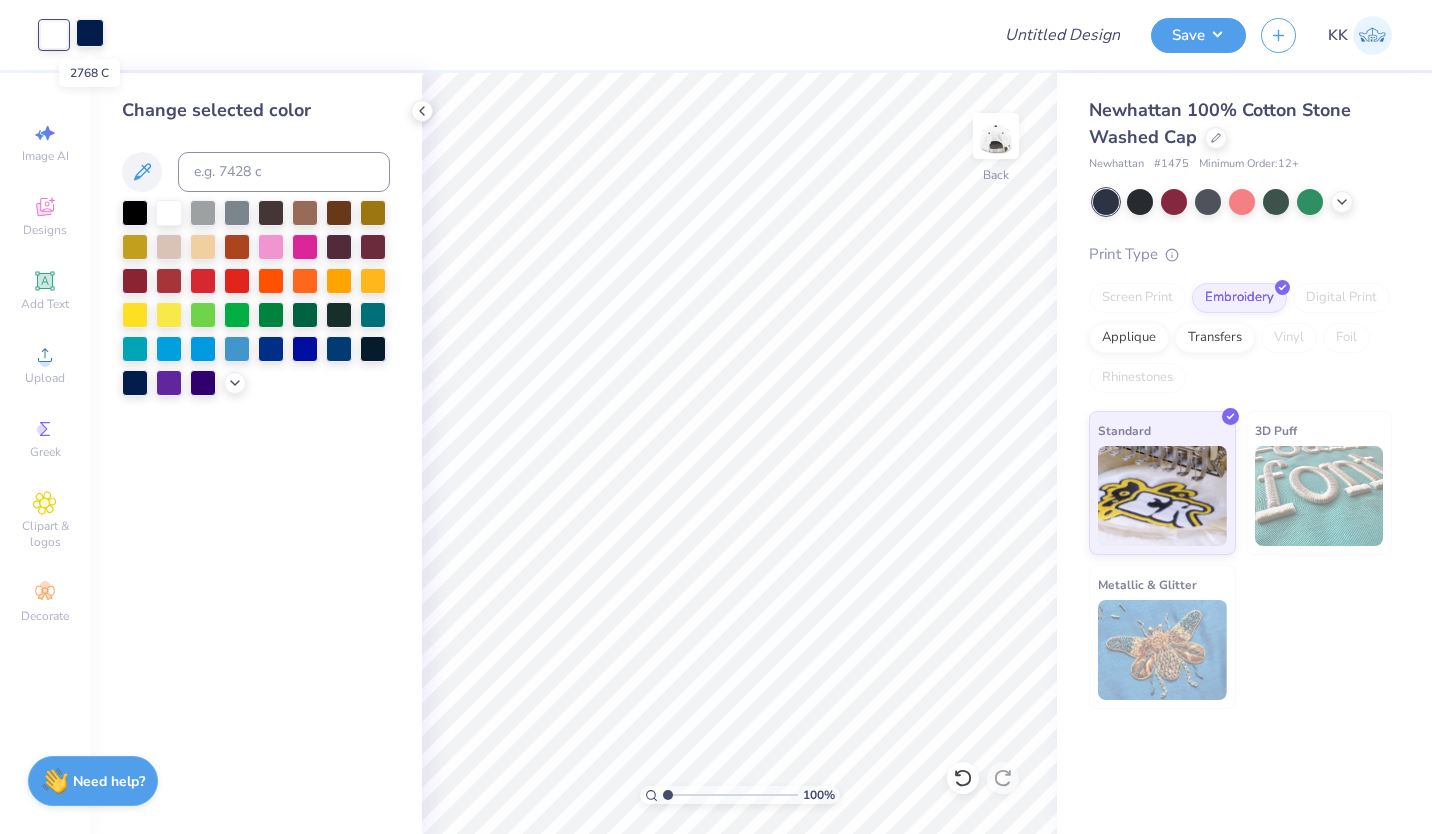 click at bounding box center (90, 33) 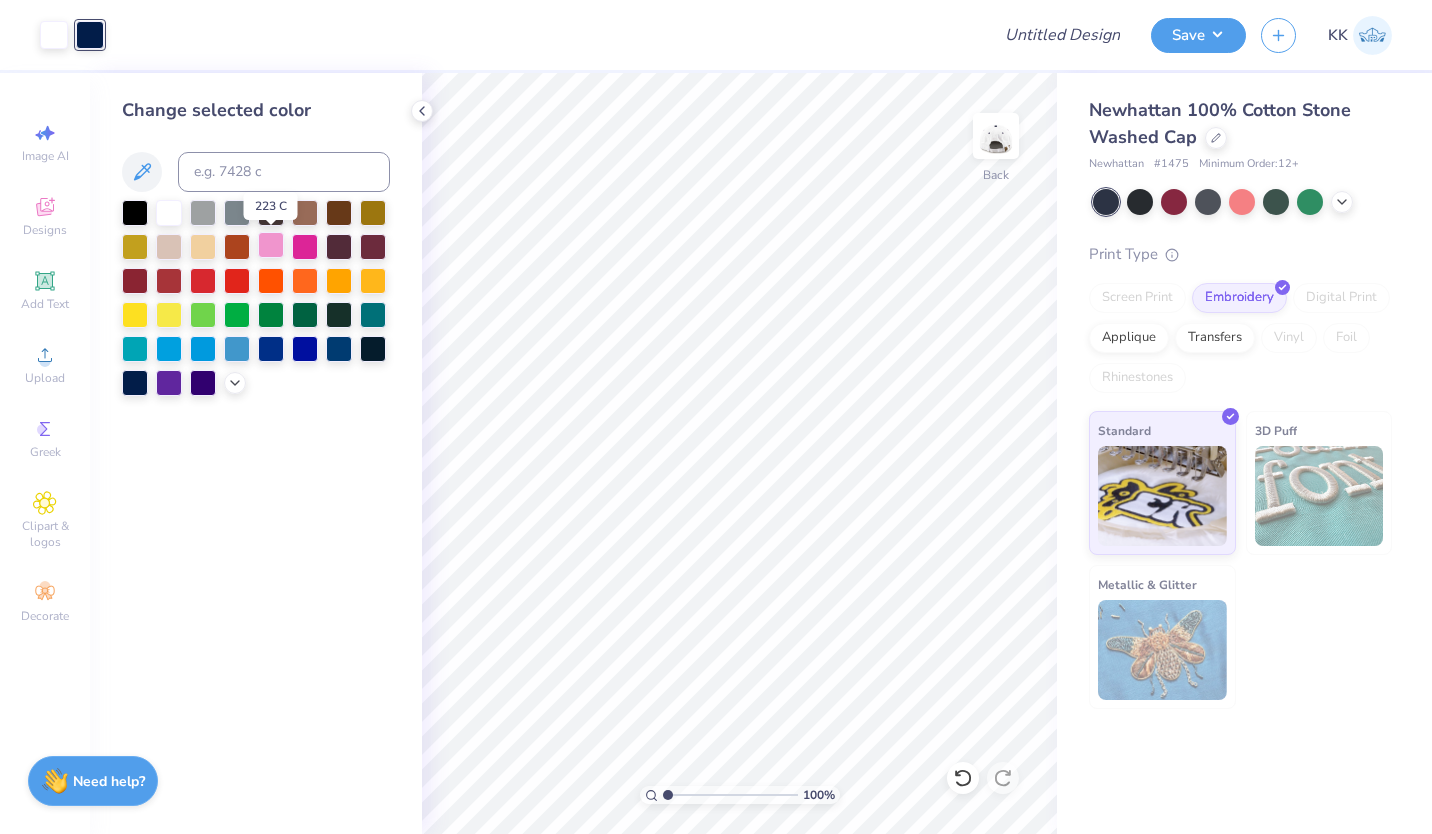 click at bounding box center (271, 245) 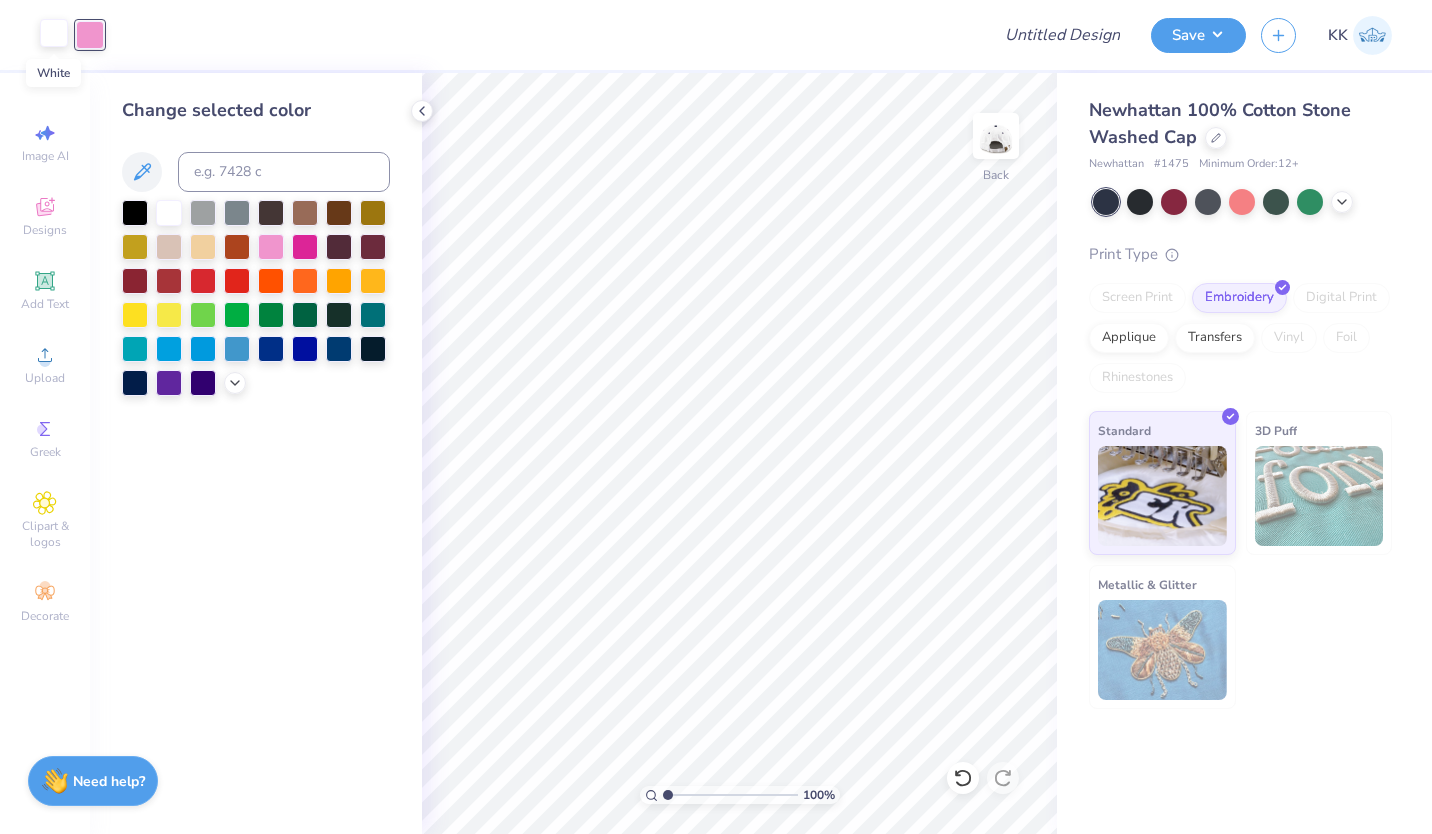 click at bounding box center [54, 33] 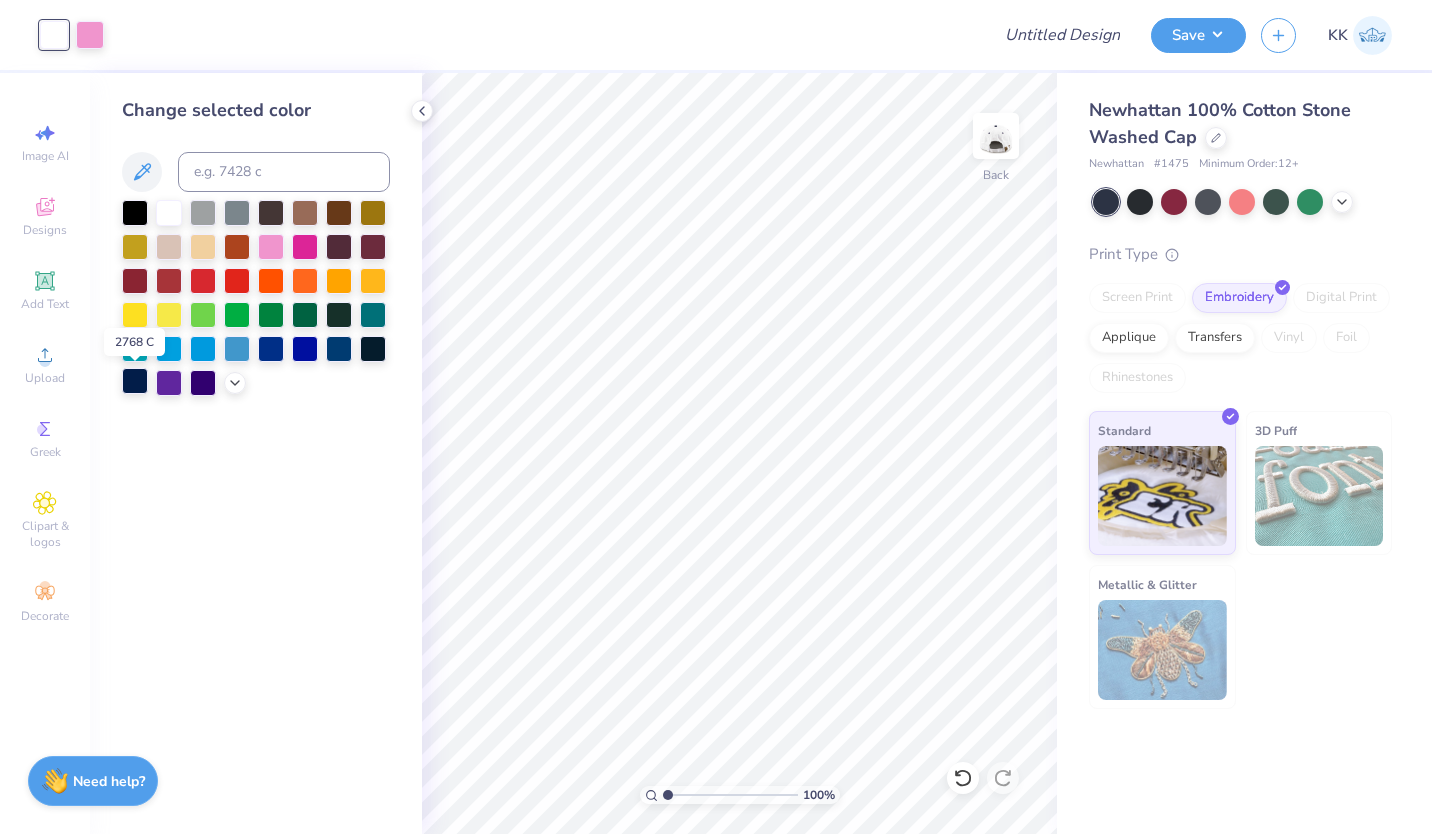 click at bounding box center (135, 381) 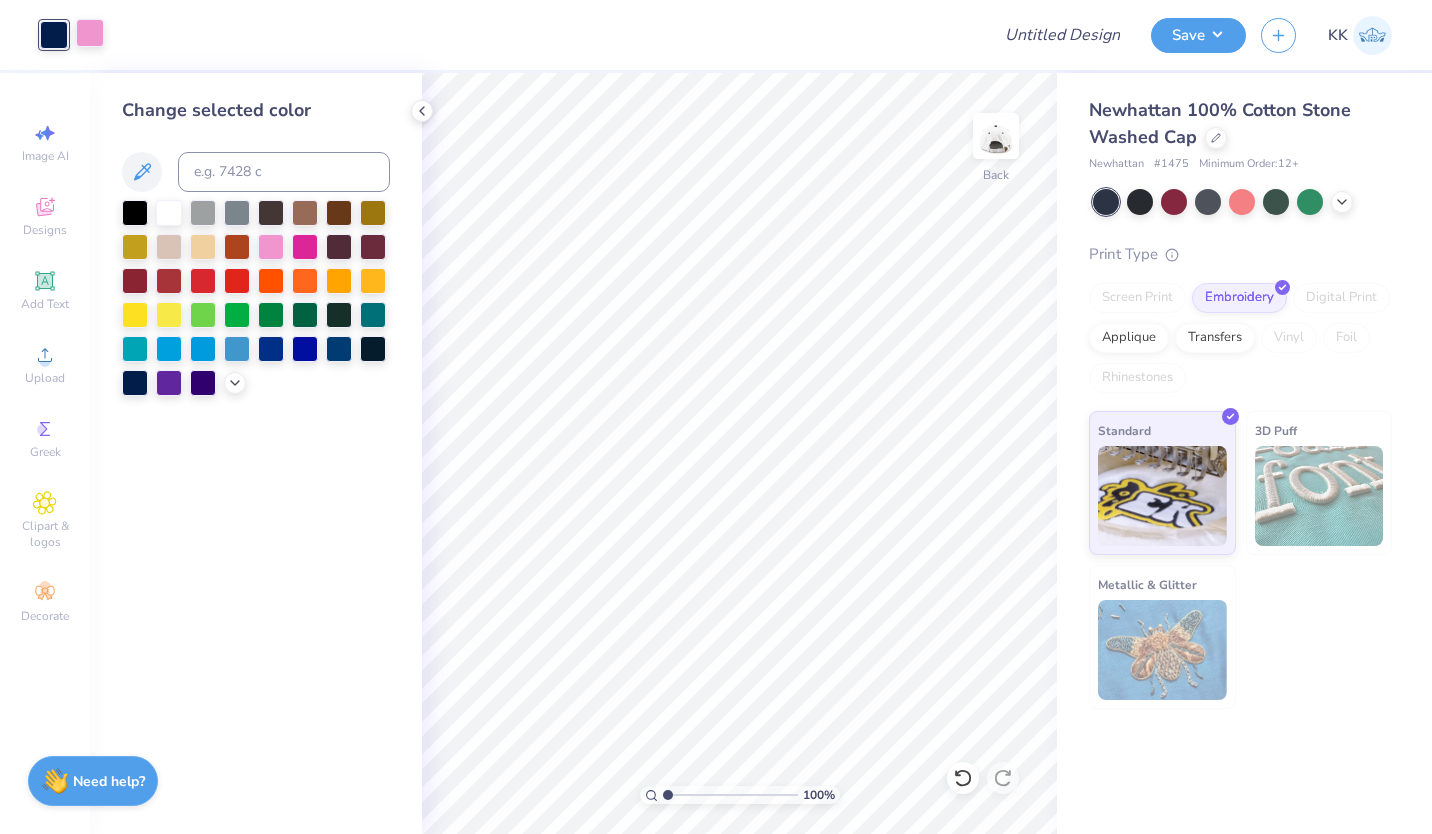 click at bounding box center [90, 33] 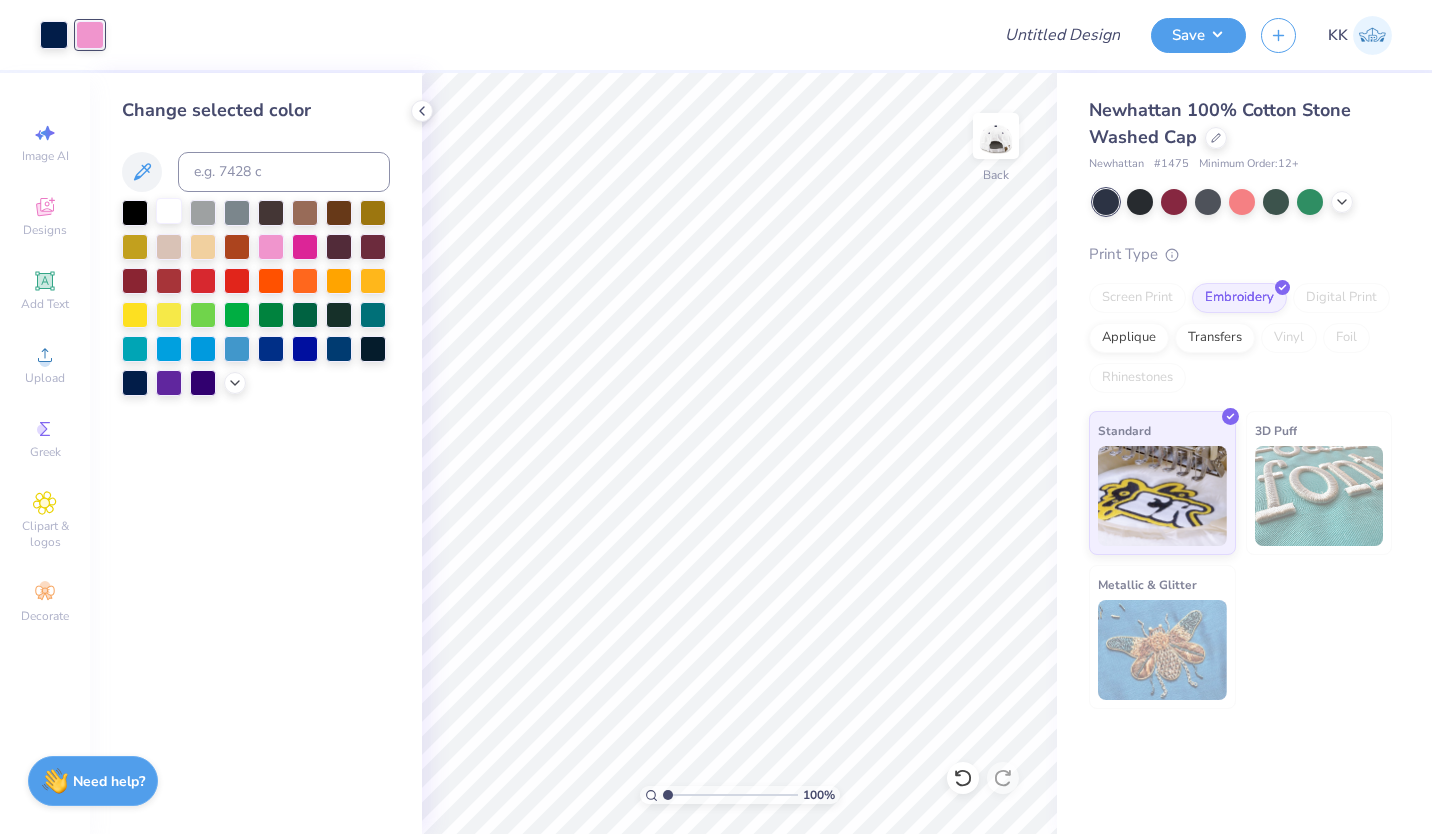 click at bounding box center (169, 211) 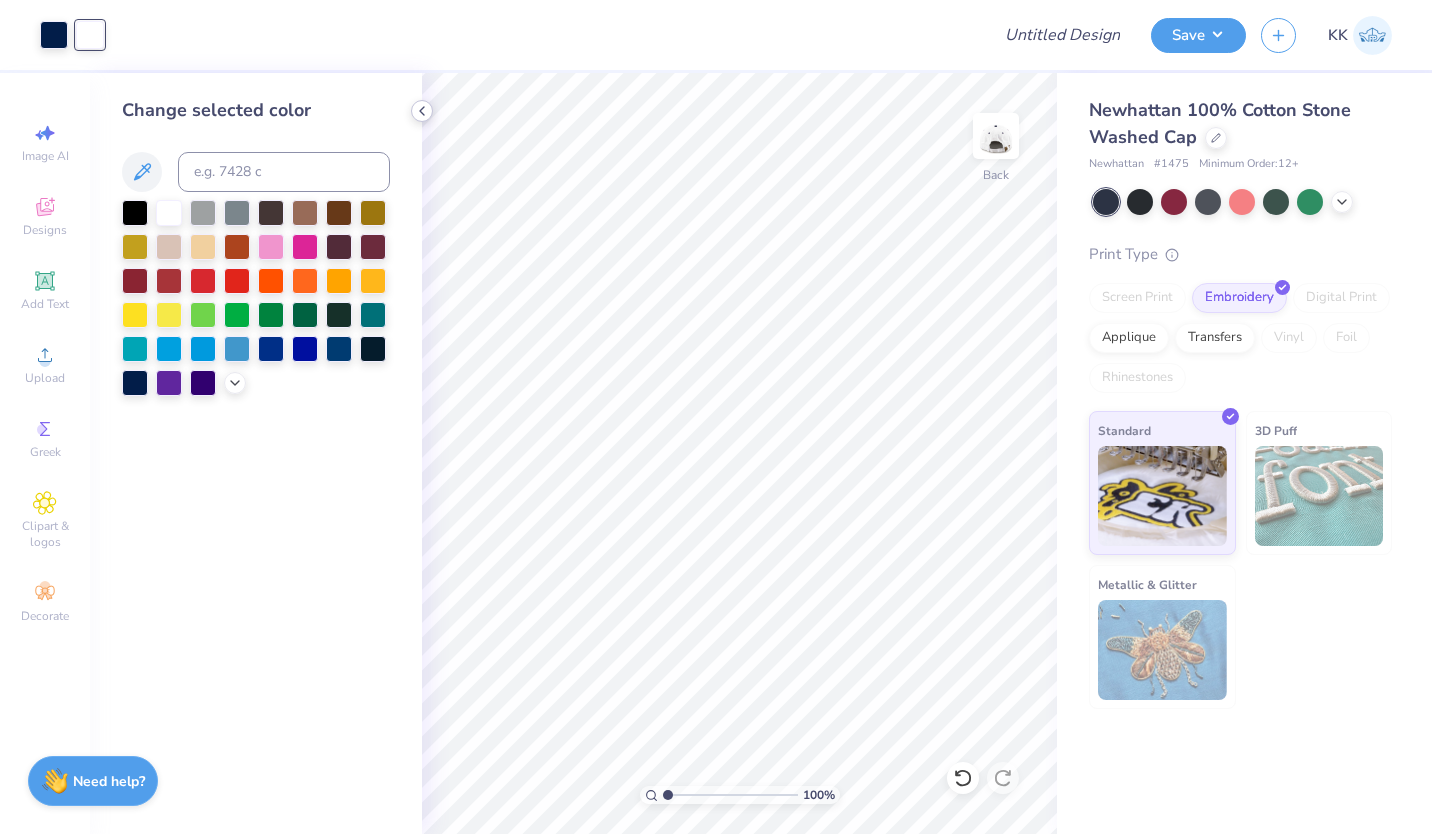 click 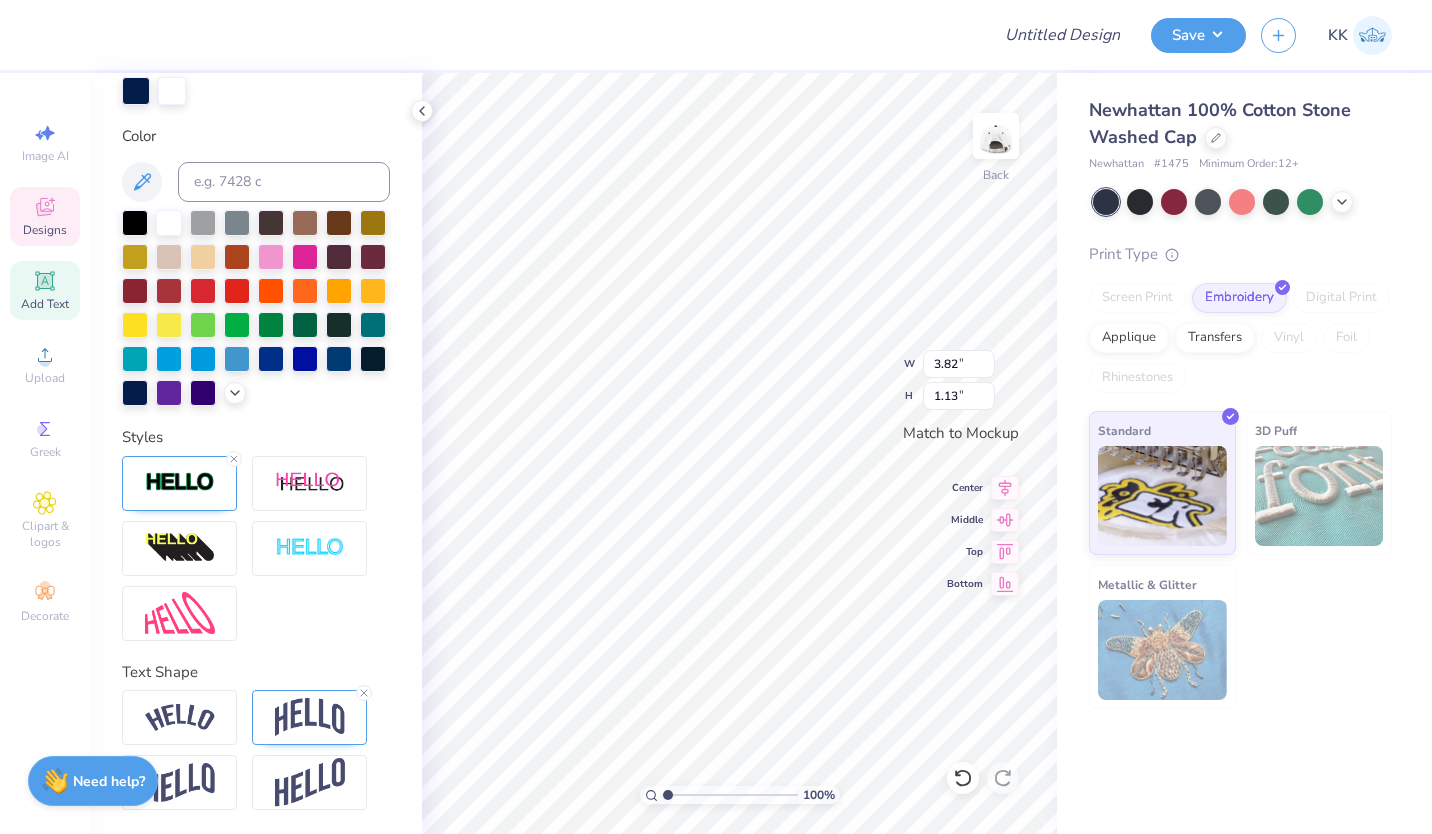 scroll, scrollTop: 440, scrollLeft: 0, axis: vertical 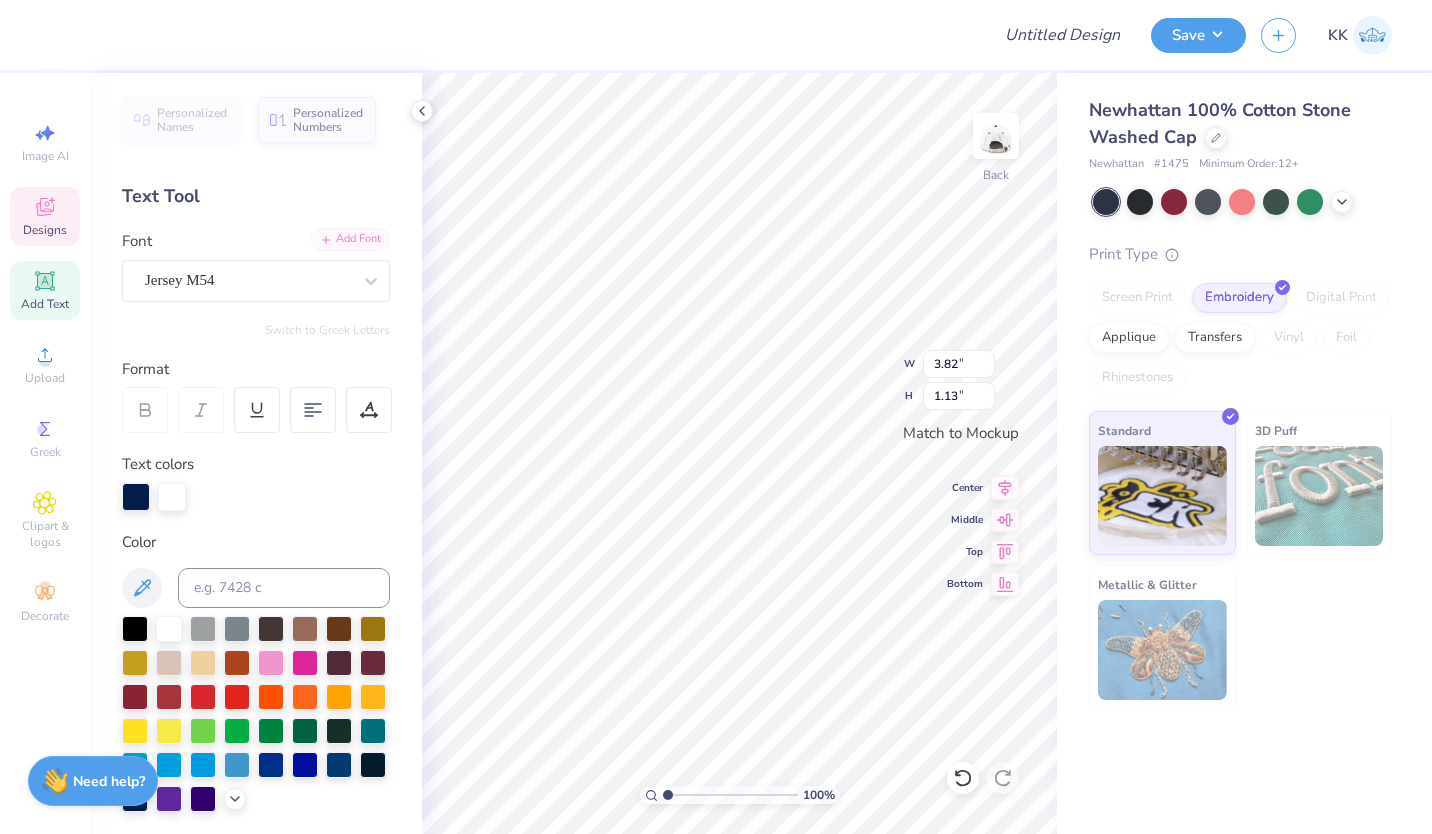 click on "Add Font" at bounding box center [350, 239] 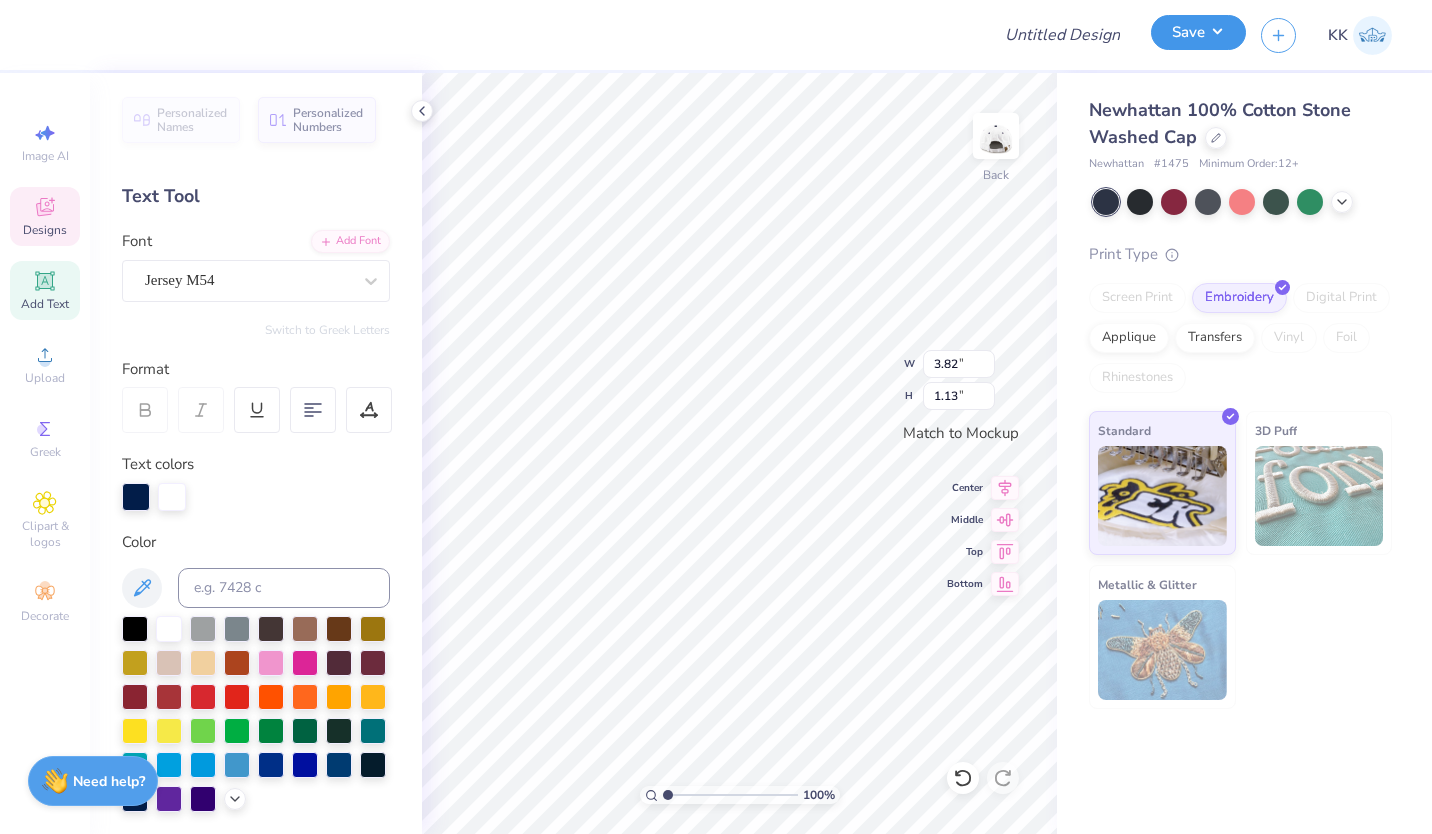 click on "Save" at bounding box center (1198, 32) 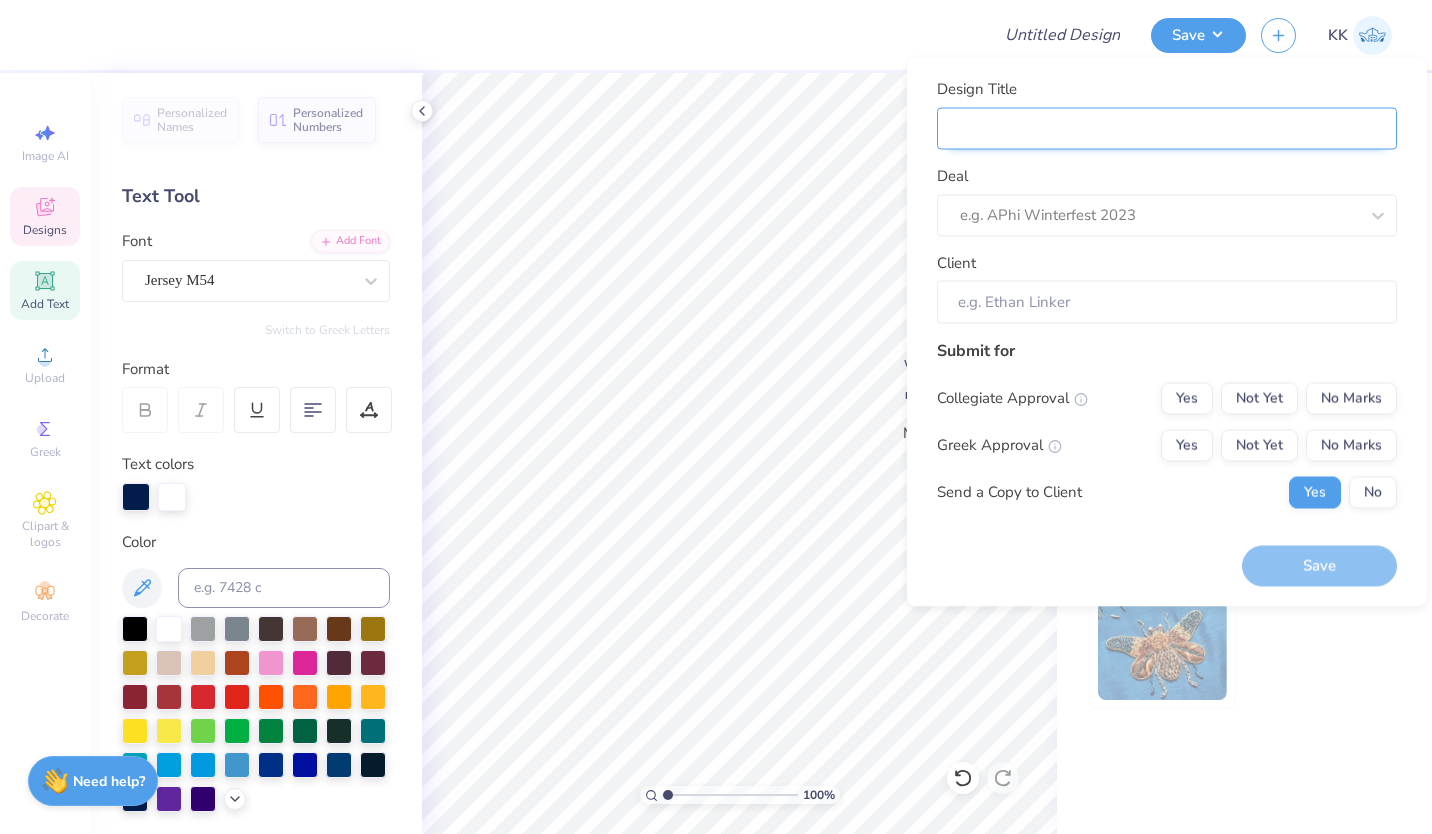click on "Design Title" at bounding box center (1167, 128) 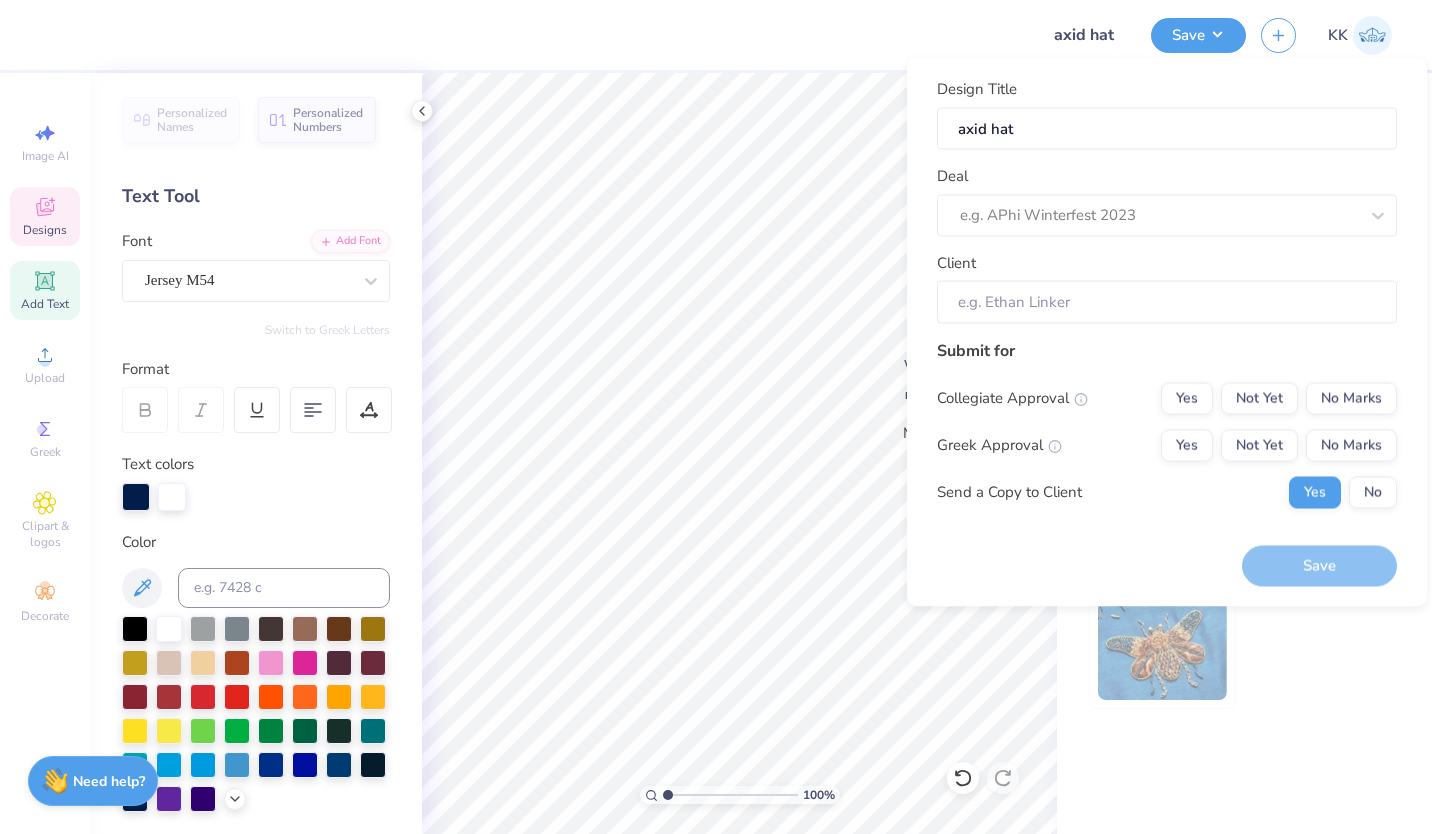 click on "Deal e.g. APhi Winterfest 2023" at bounding box center (1167, 201) 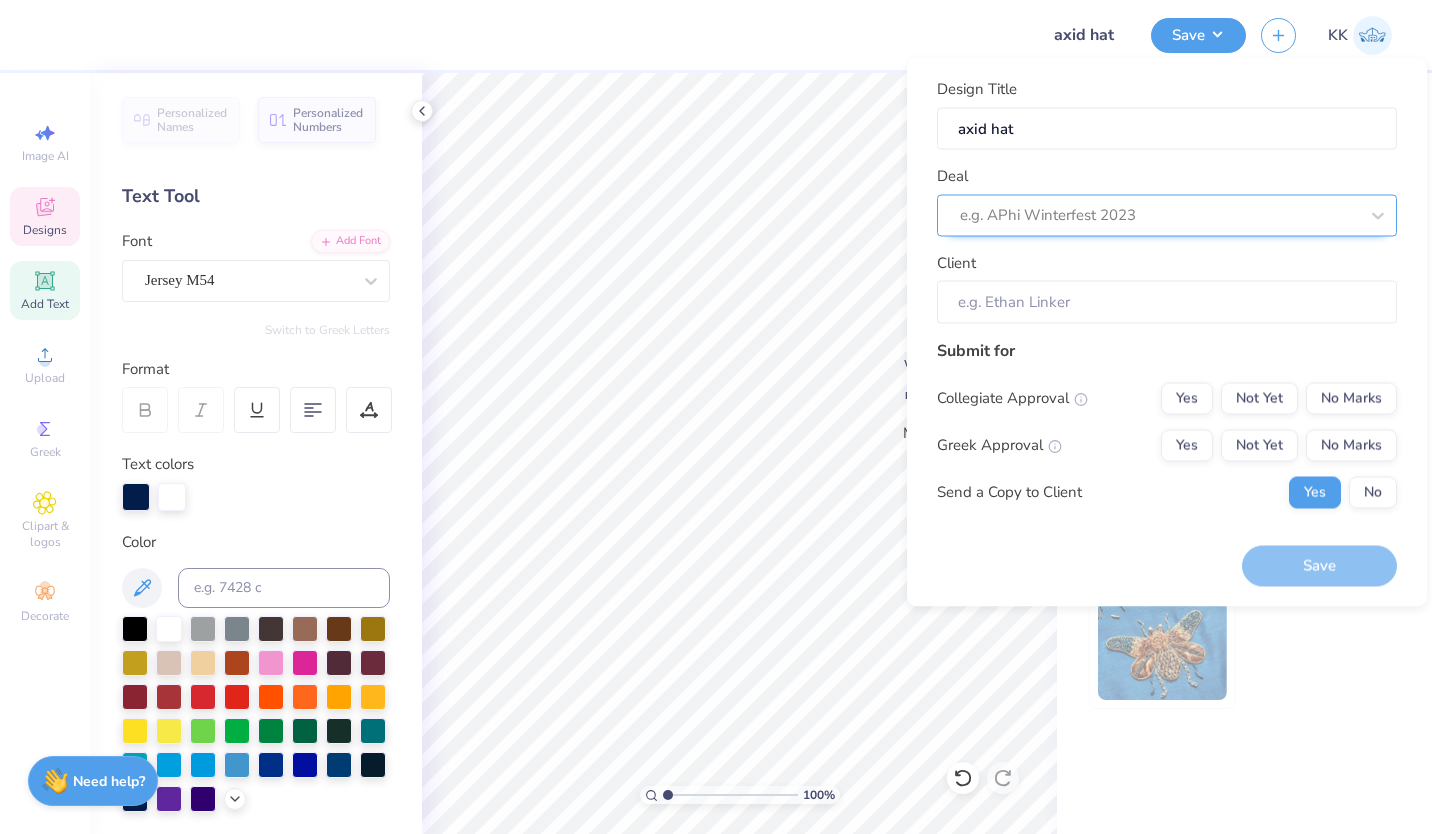 click at bounding box center [1159, 215] 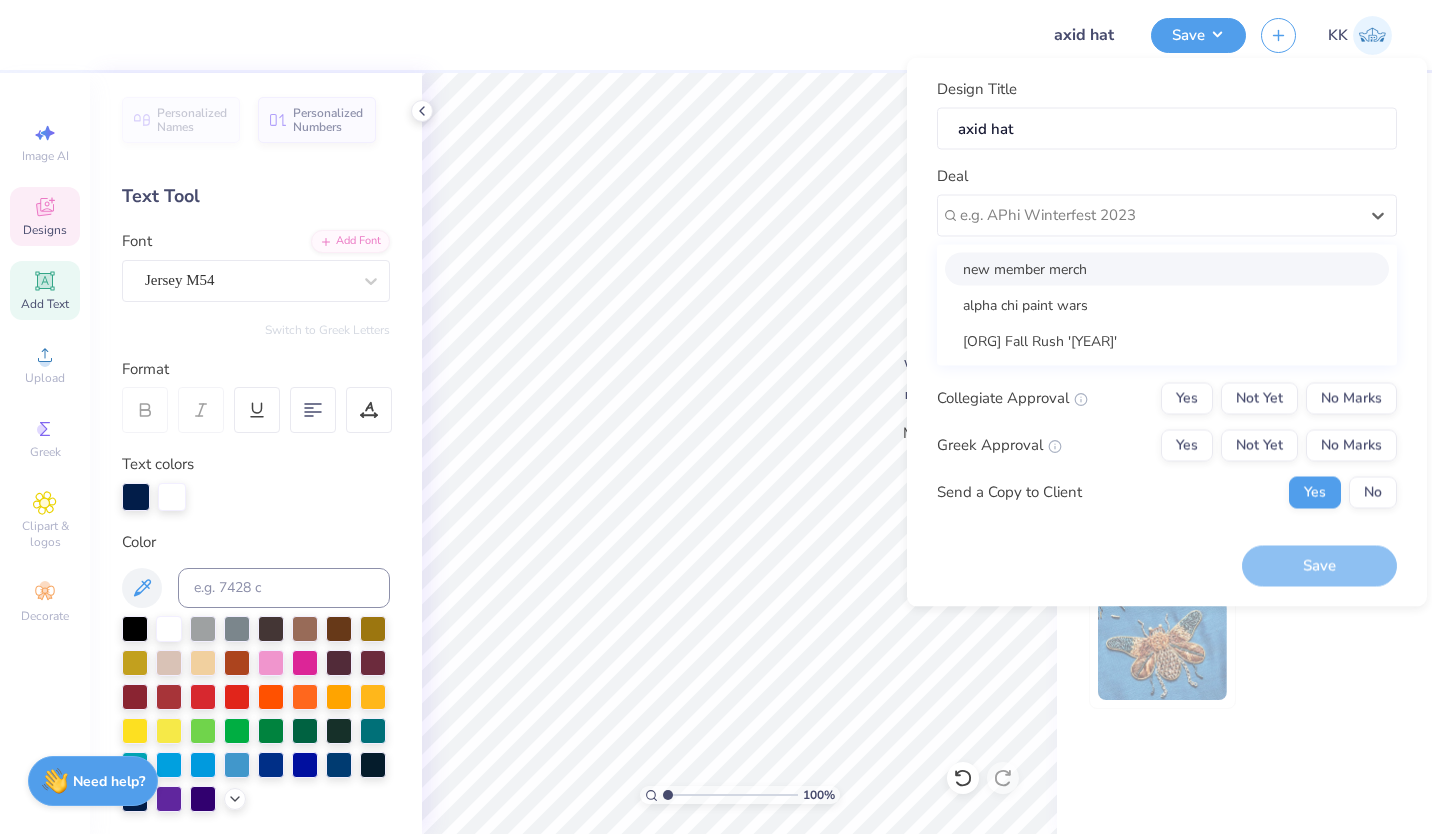 click on "new member merch" at bounding box center [1167, 268] 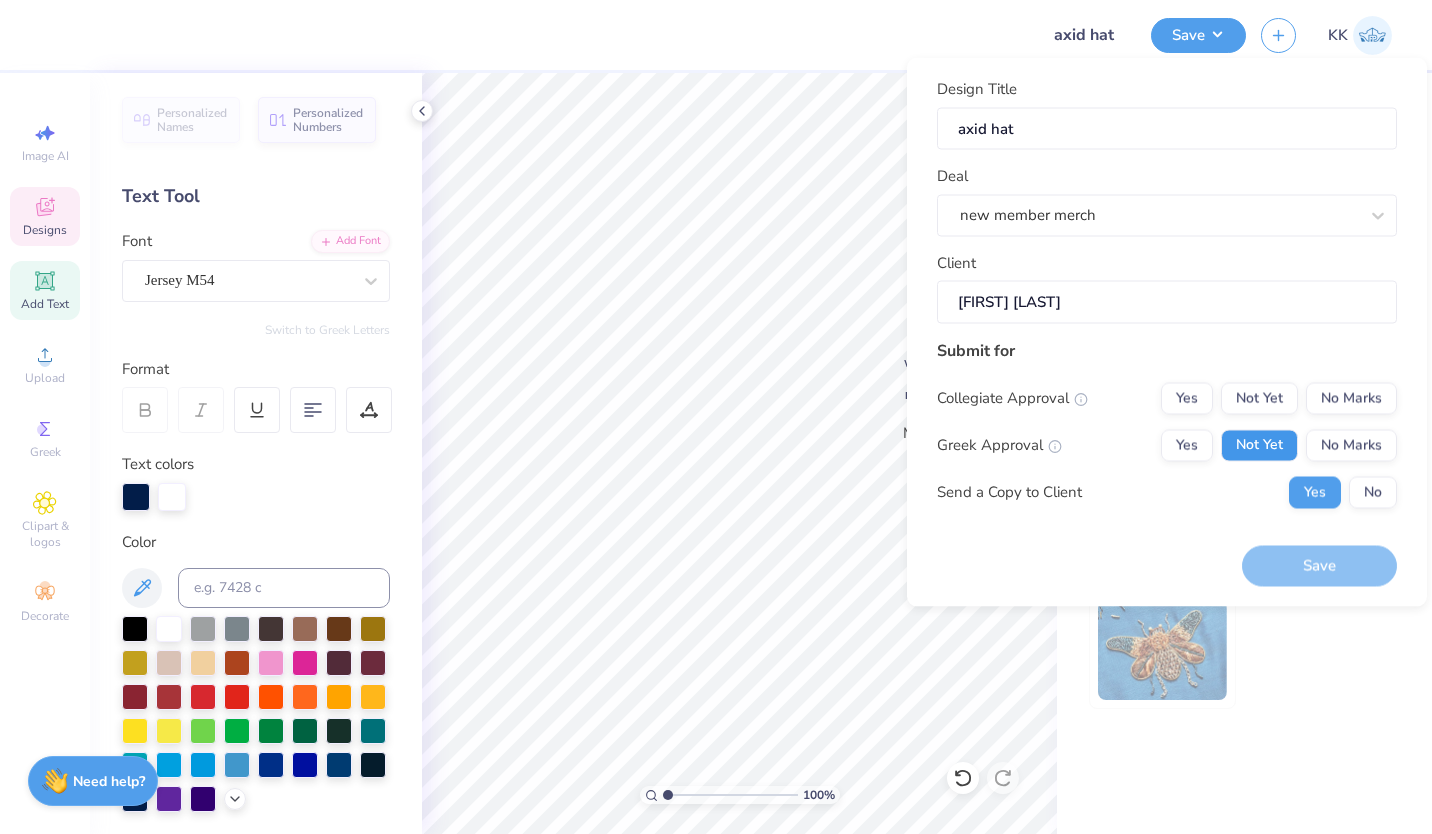 click on "Not Yet" at bounding box center [1259, 445] 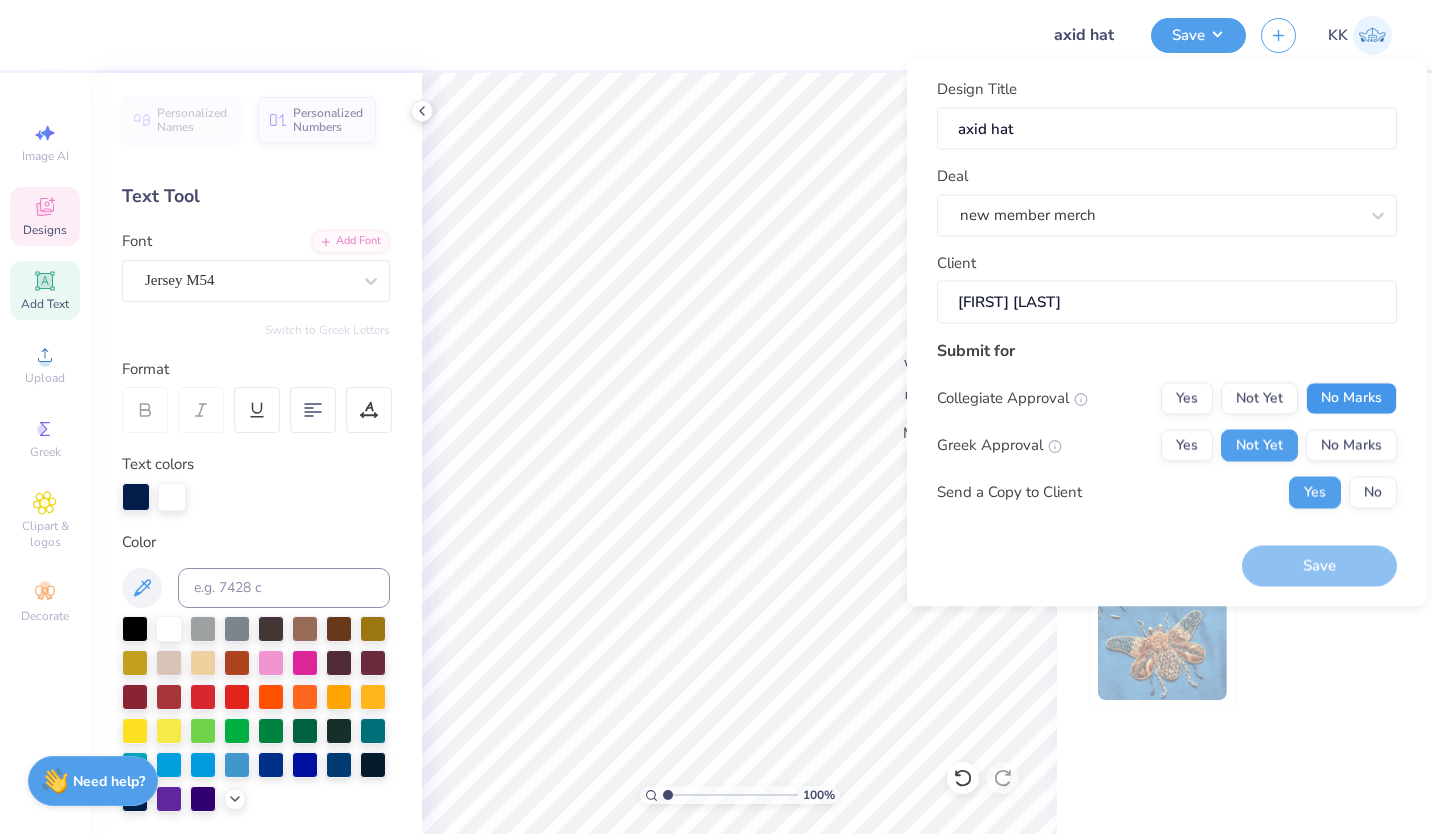 click on "No Marks" at bounding box center (1351, 398) 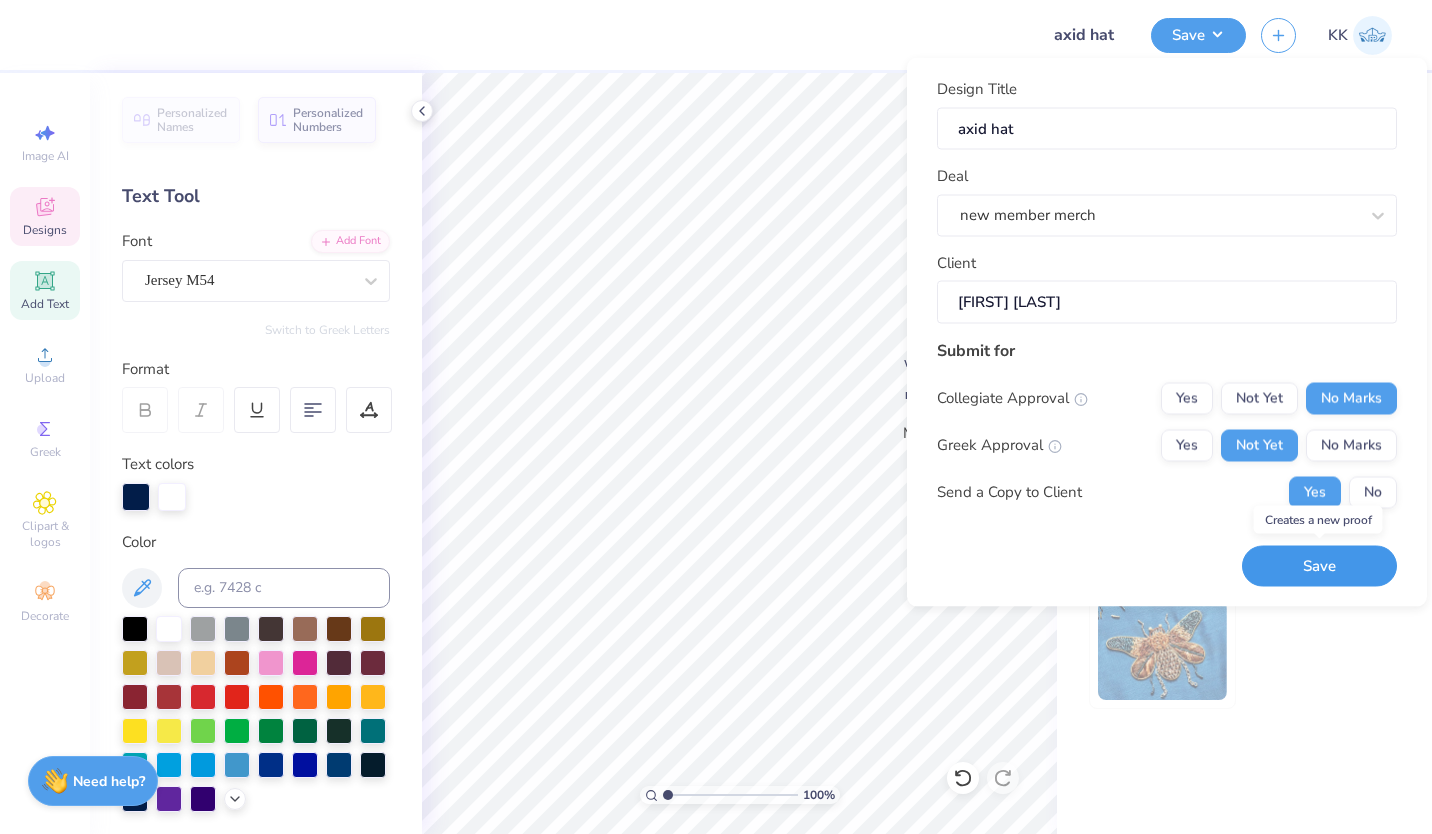 click on "Save" at bounding box center (1319, 566) 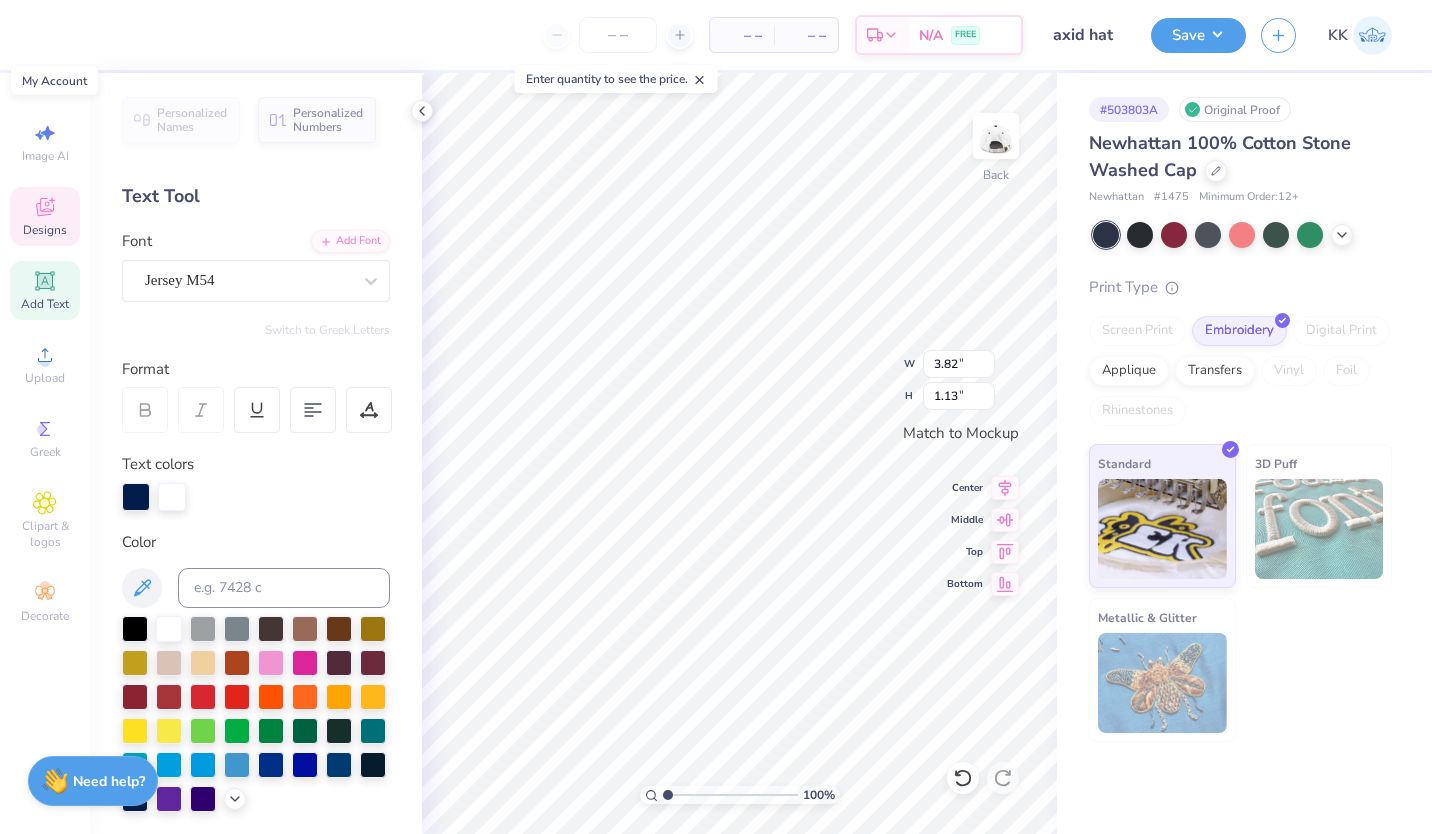 click at bounding box center [1372, 35] 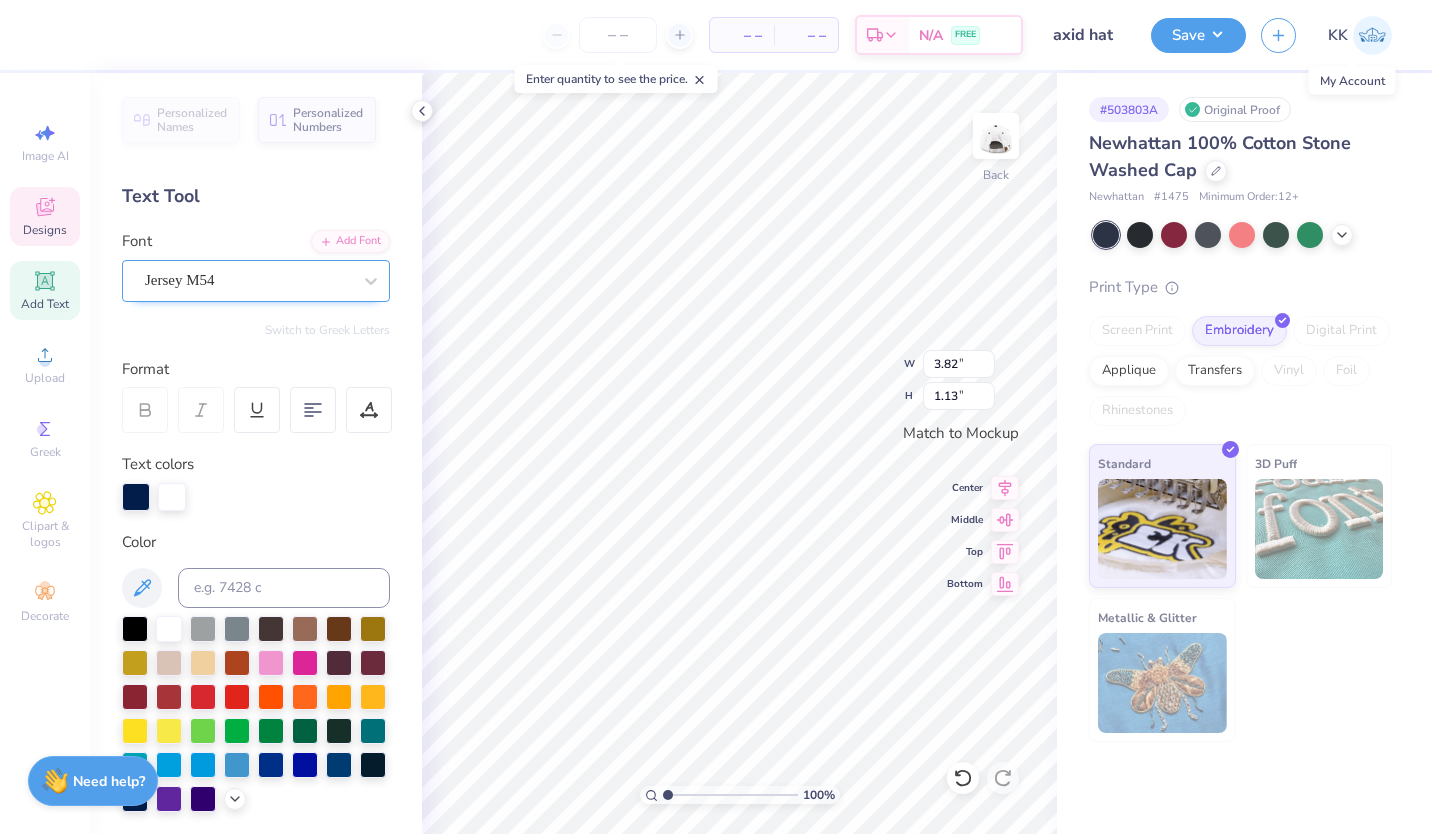 click on "Jersey M54" at bounding box center (248, 280) 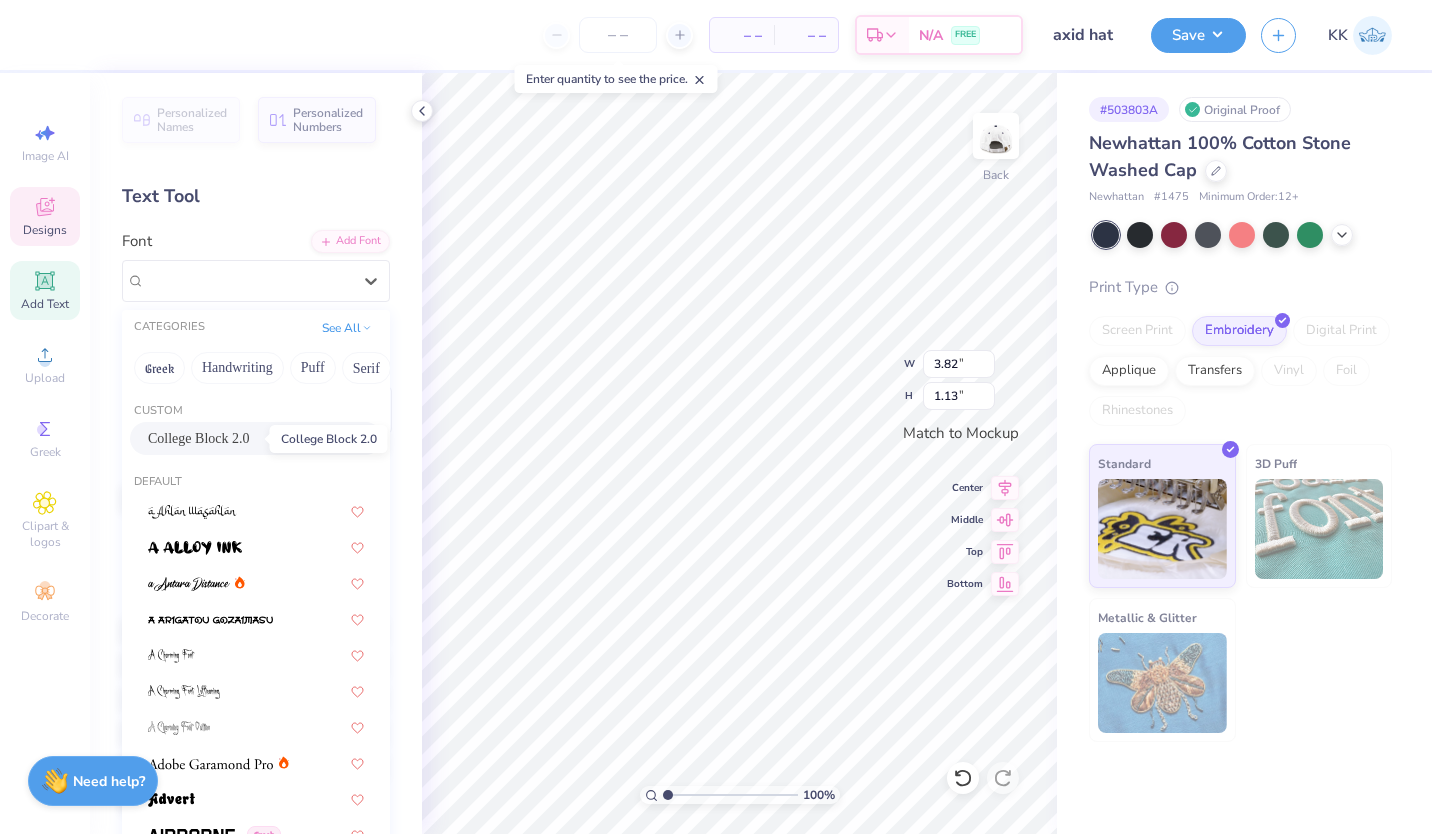 click on "College Block 2.0" at bounding box center (199, 438) 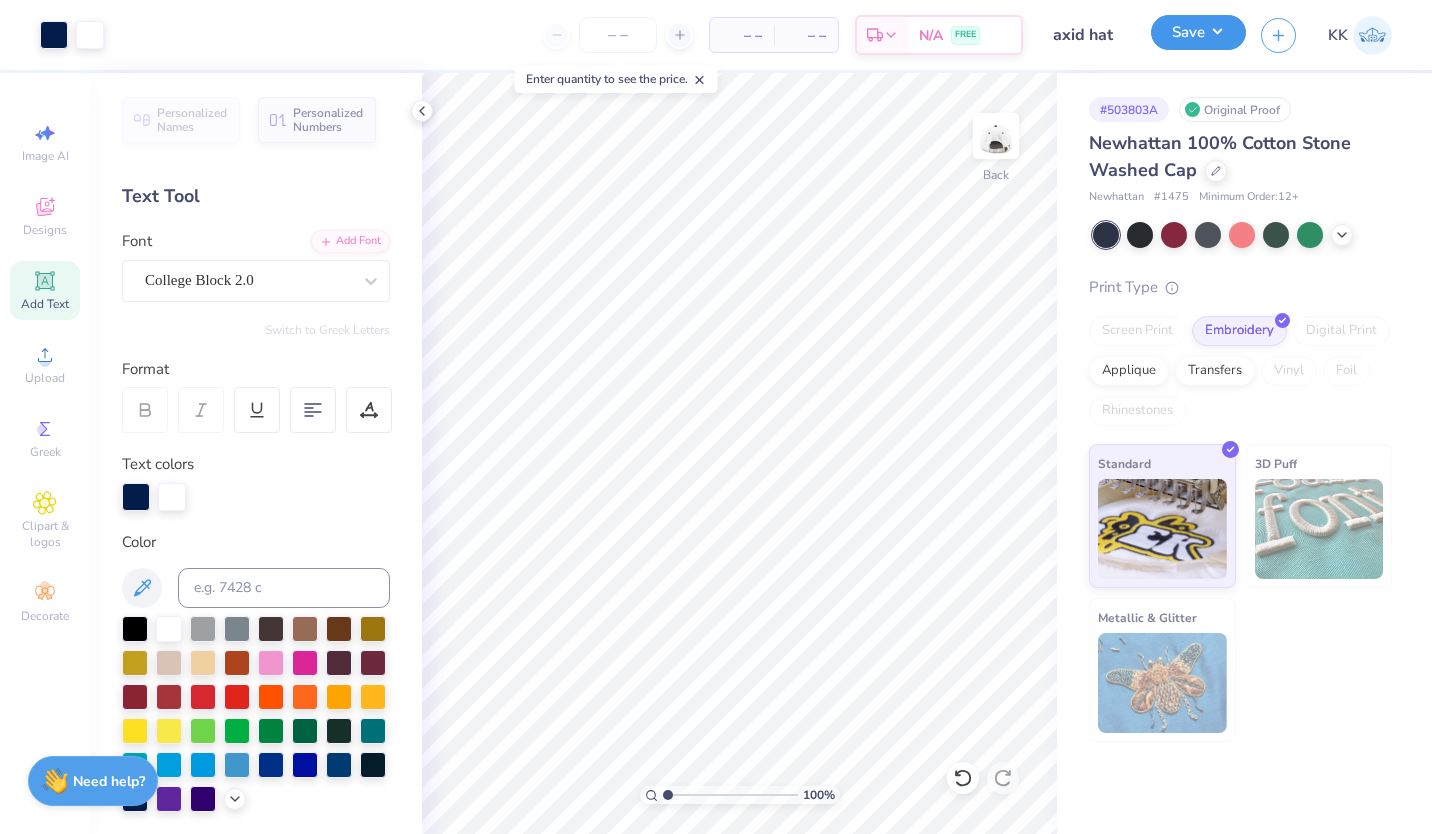 click on "Save" at bounding box center (1198, 32) 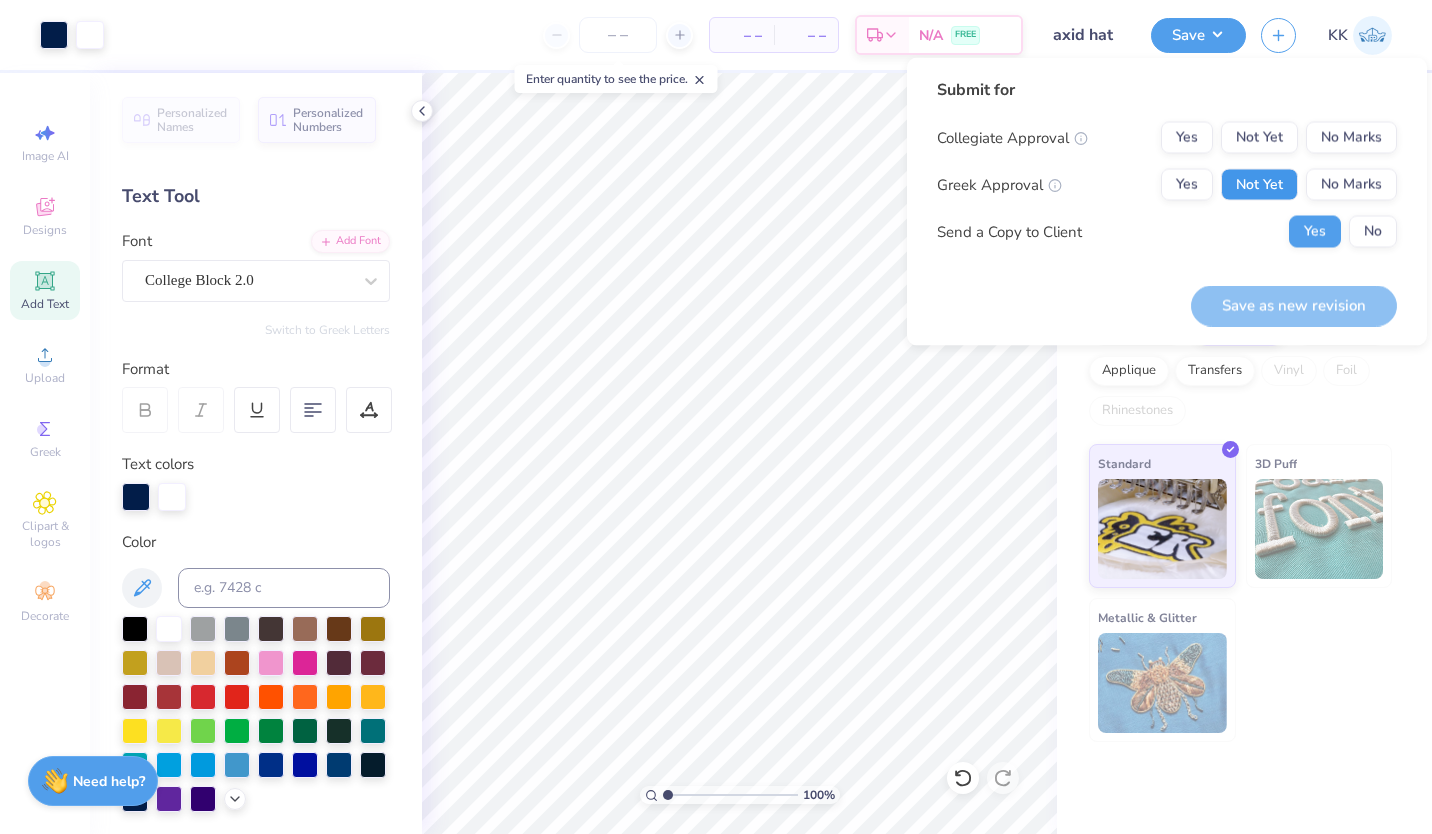 click on "Not Yet" at bounding box center (1259, 185) 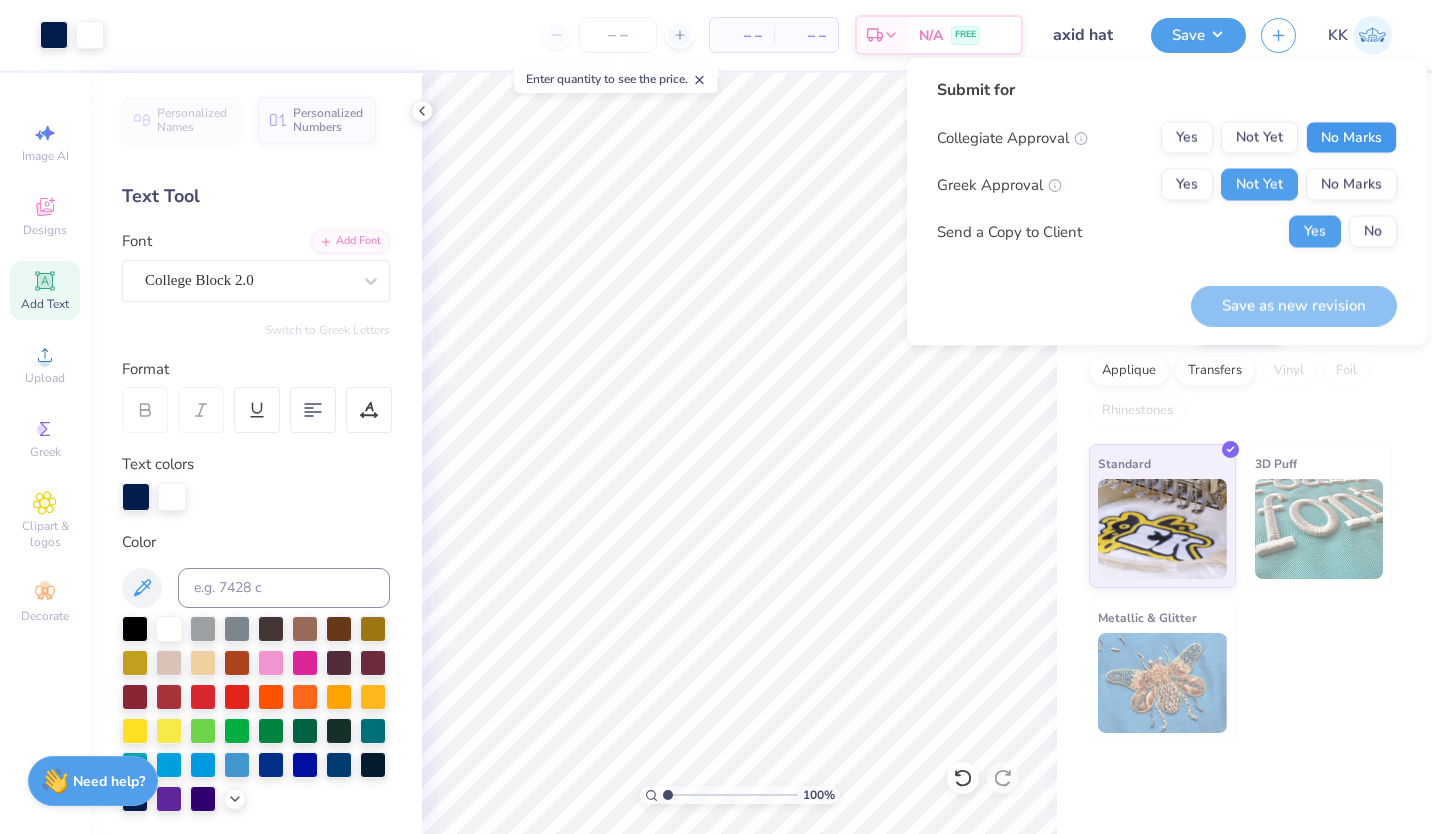 click on "No Marks" at bounding box center [1351, 138] 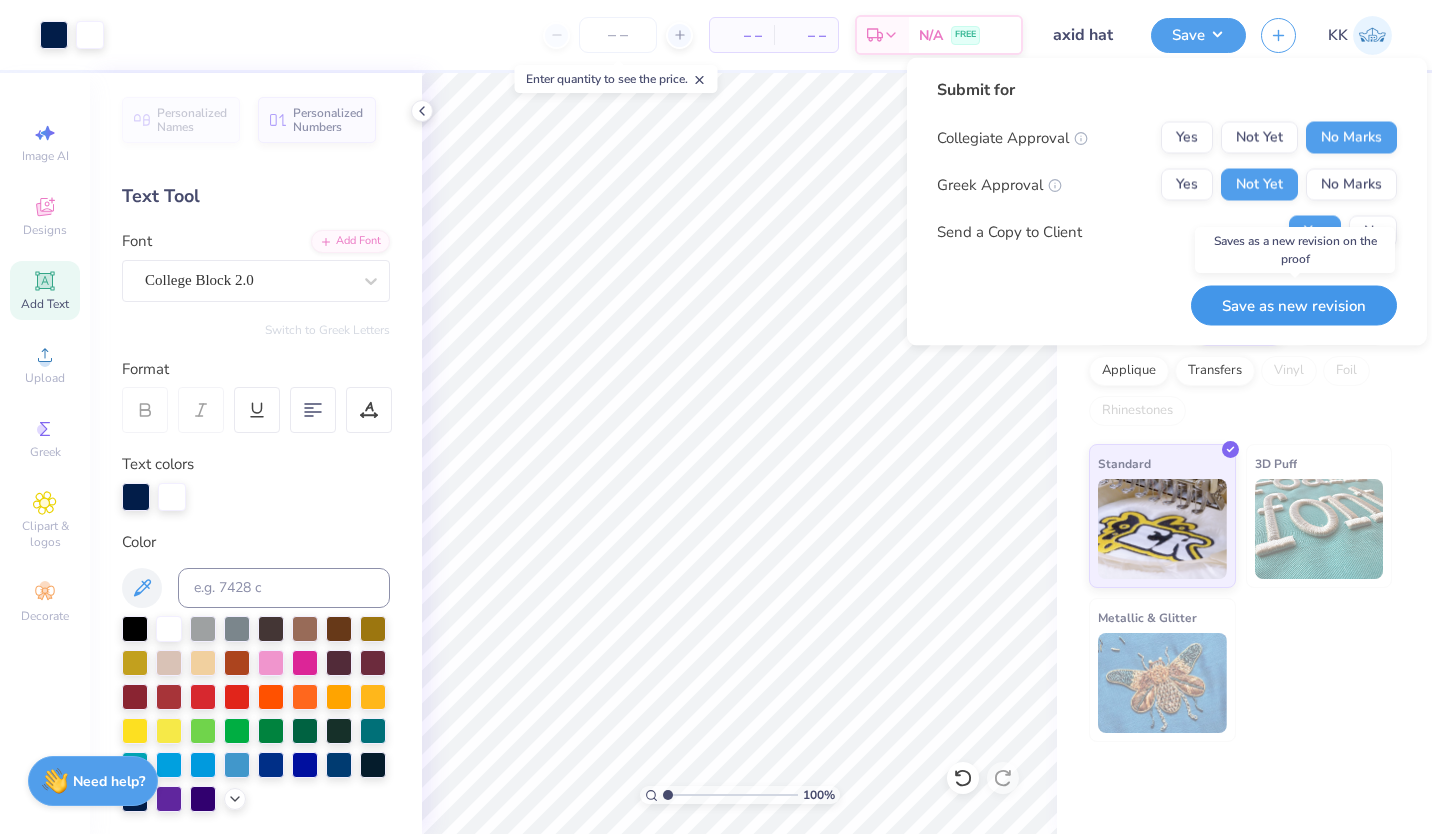 click on "Save as new revision" at bounding box center (1294, 305) 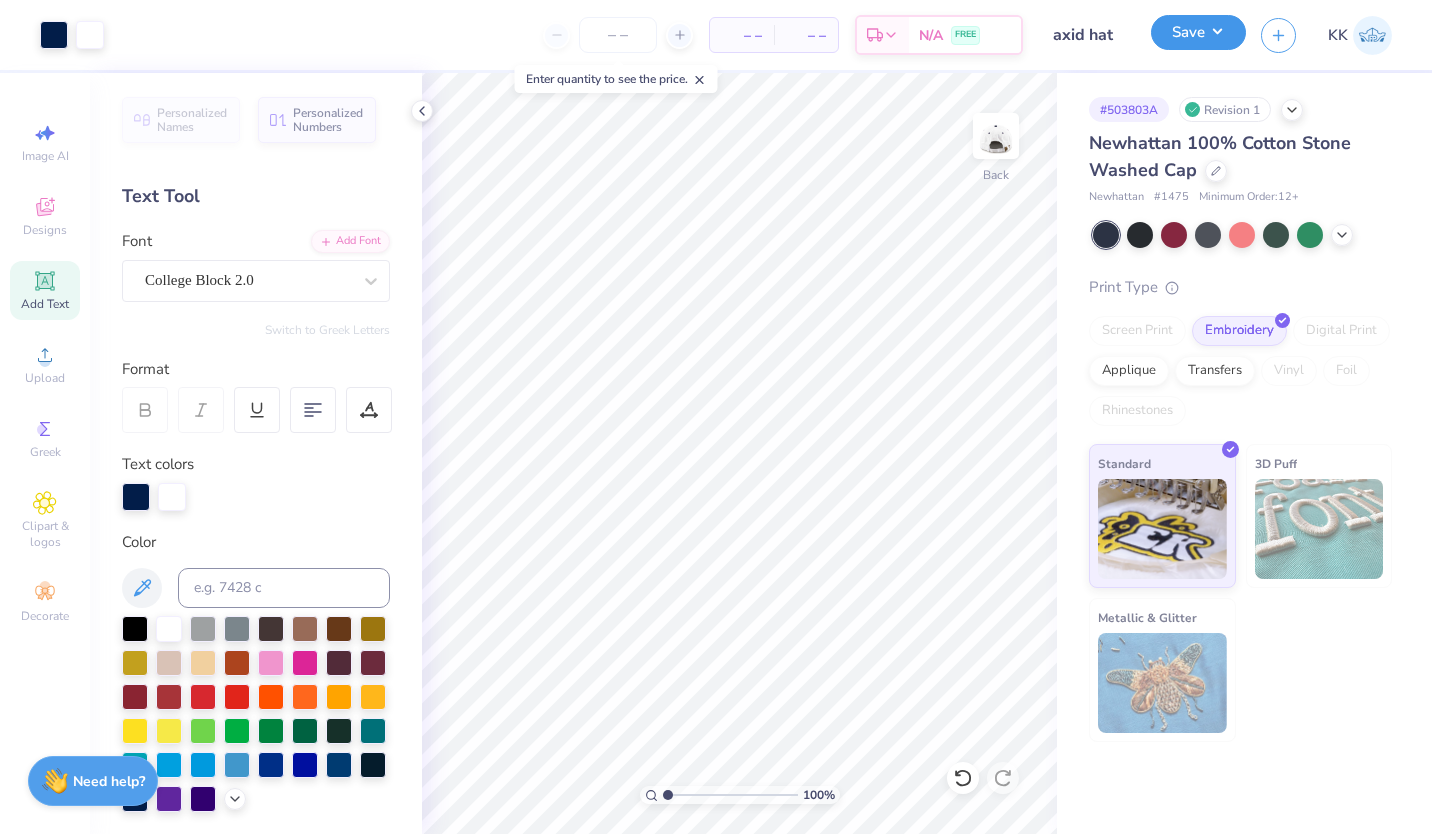 click on "Save" at bounding box center [1198, 32] 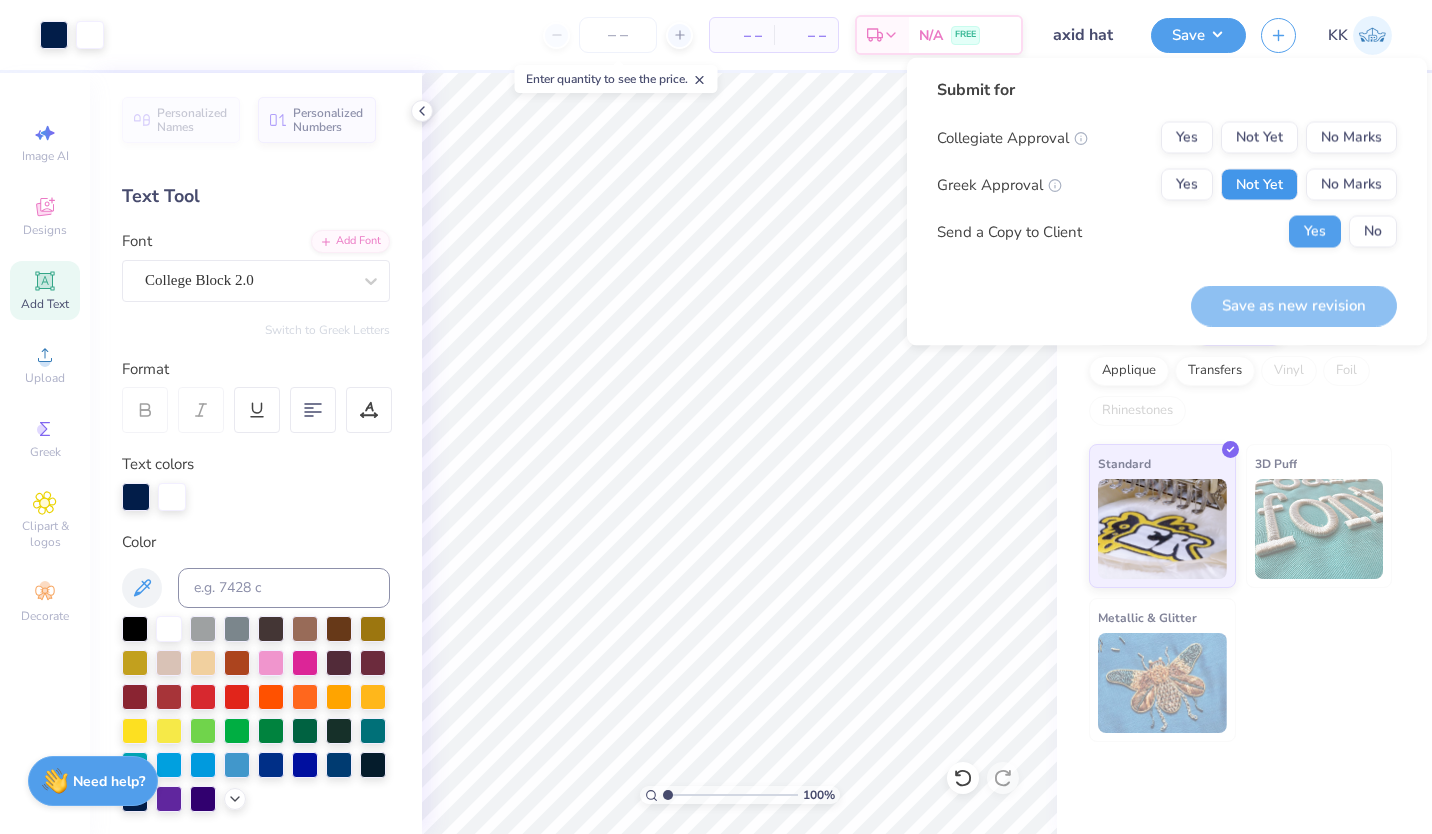 click on "Not Yet" at bounding box center [1259, 185] 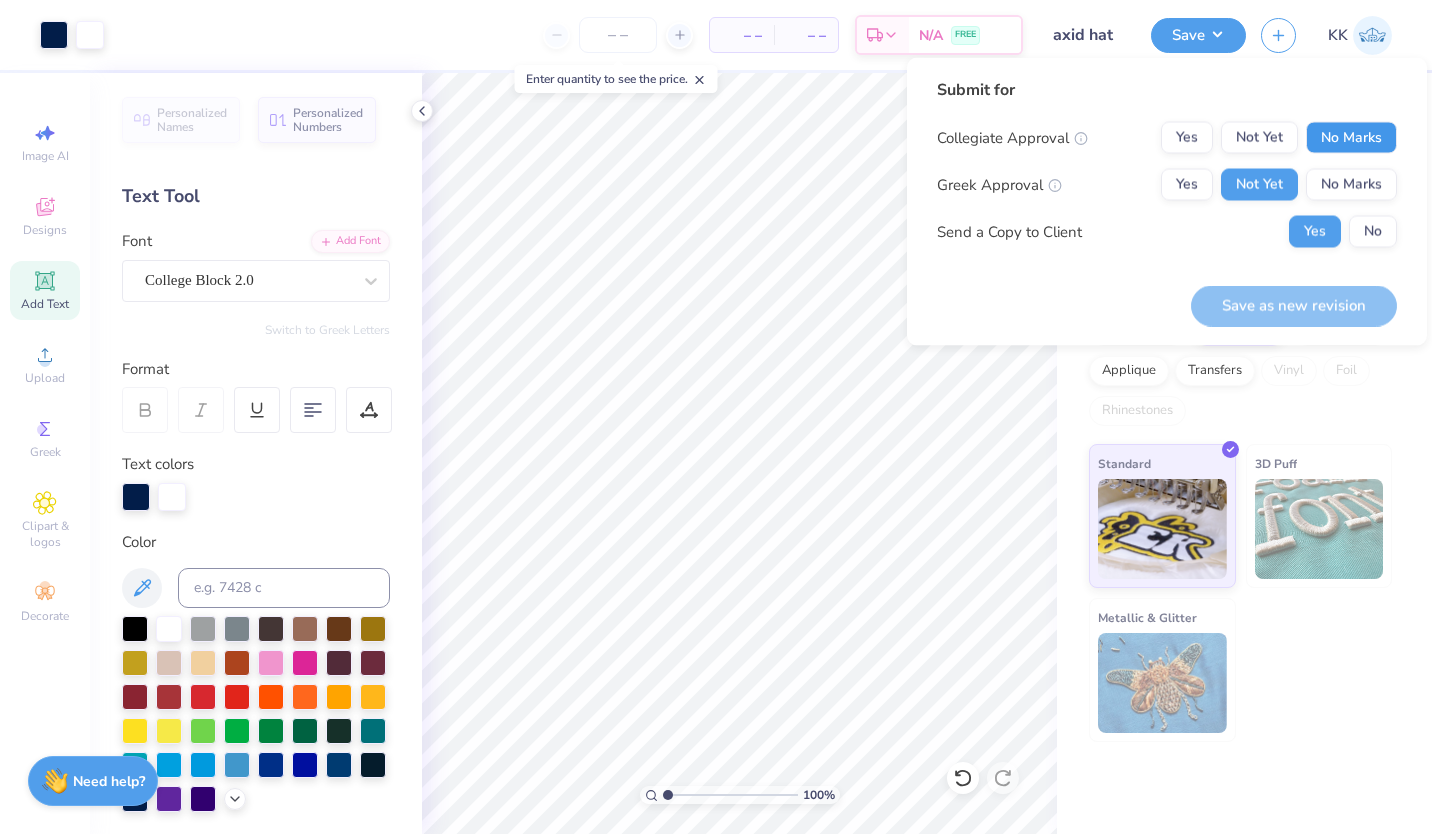 click on "No Marks" at bounding box center (1351, 138) 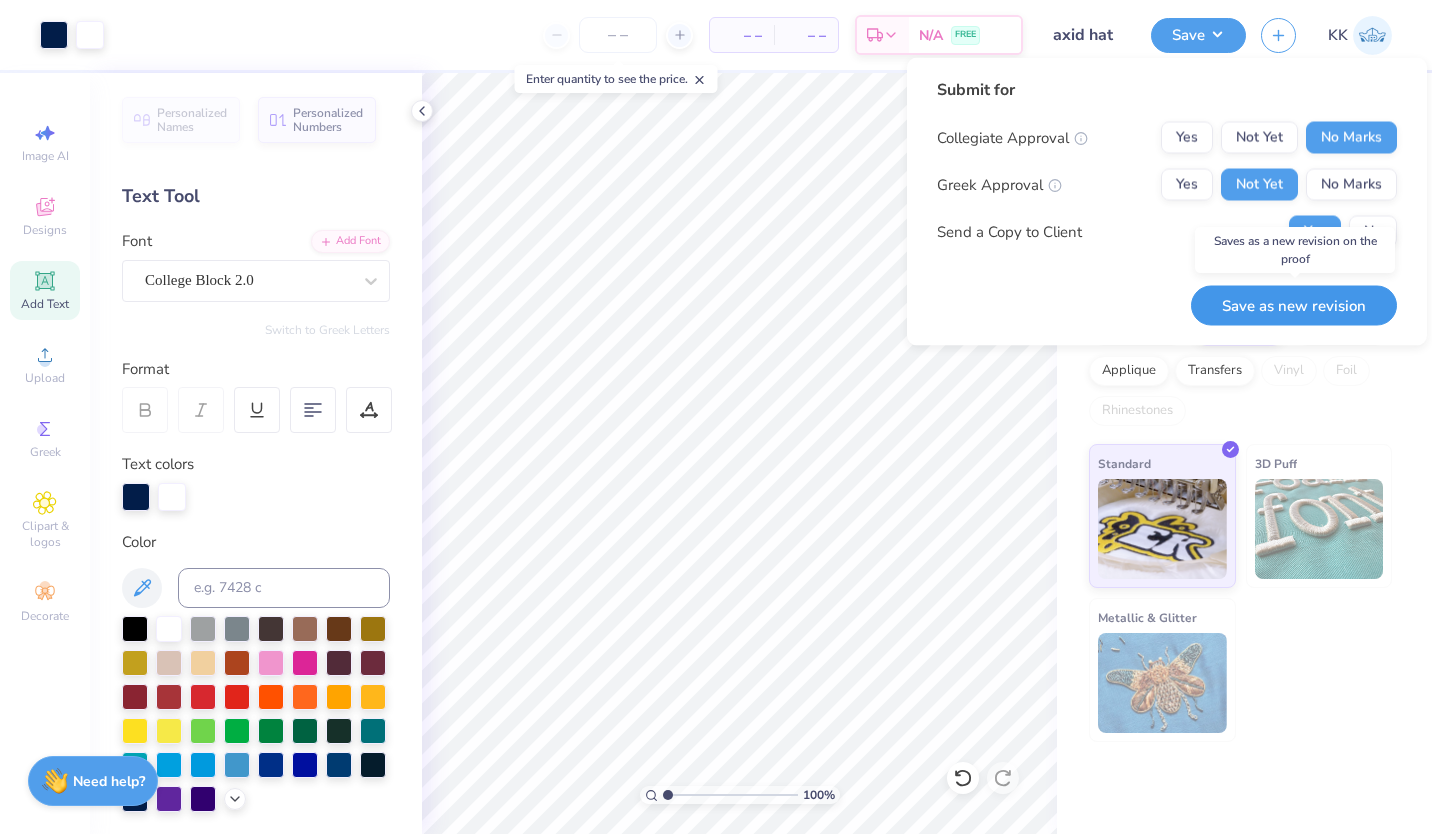 click on "Save as new revision" at bounding box center (1294, 305) 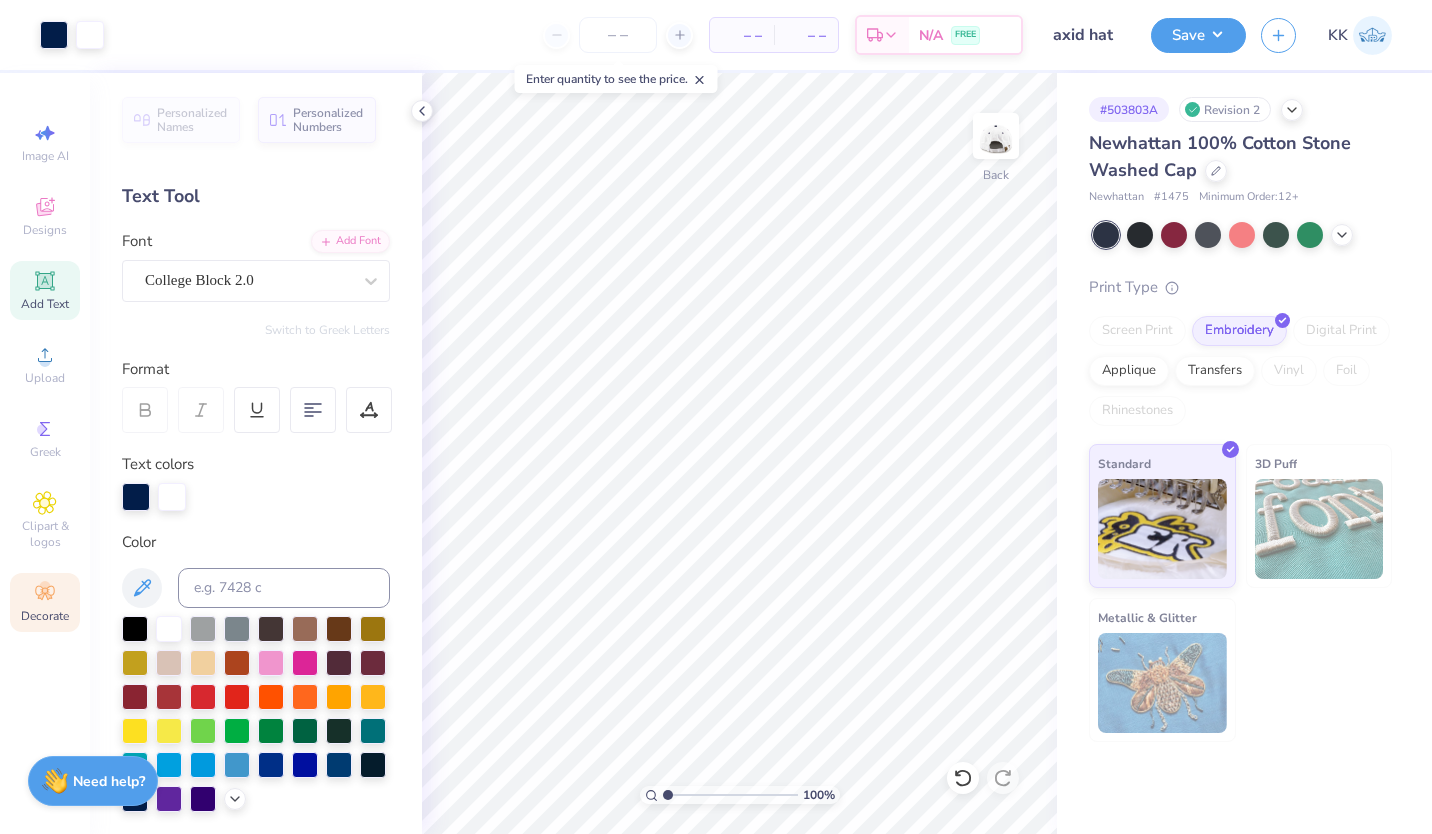 click on "Decorate" at bounding box center (45, 602) 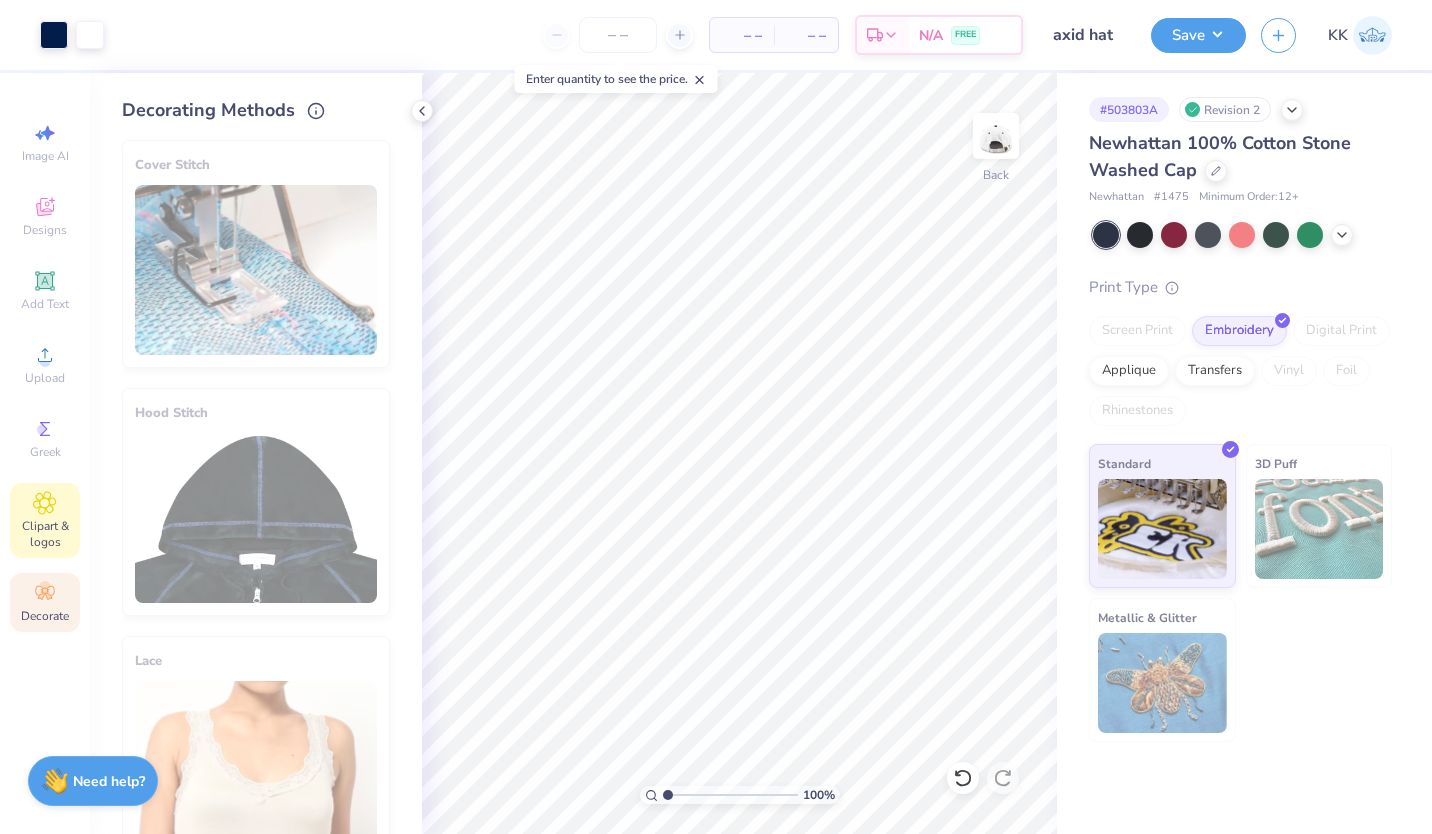click 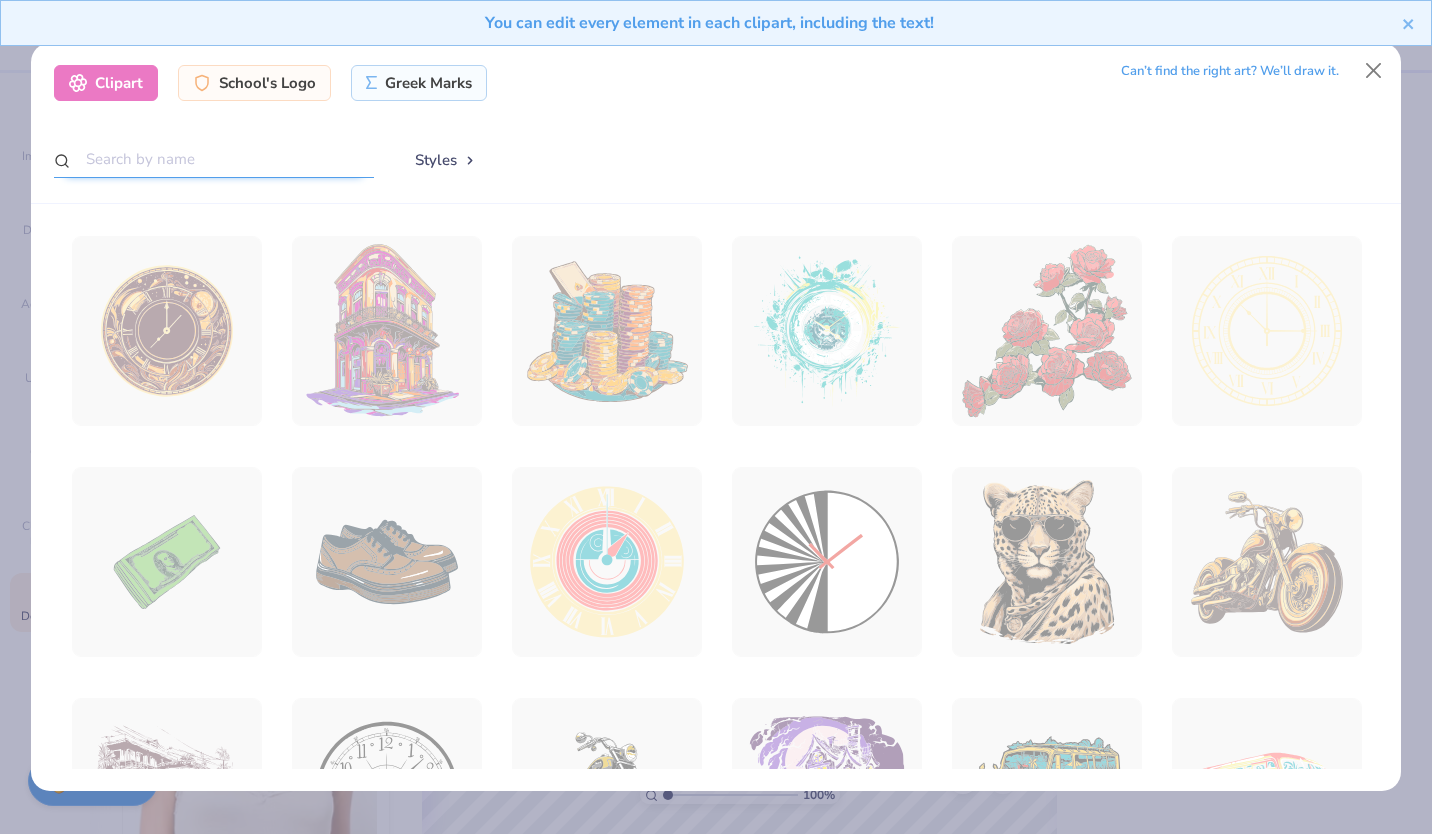 click at bounding box center (214, 159) 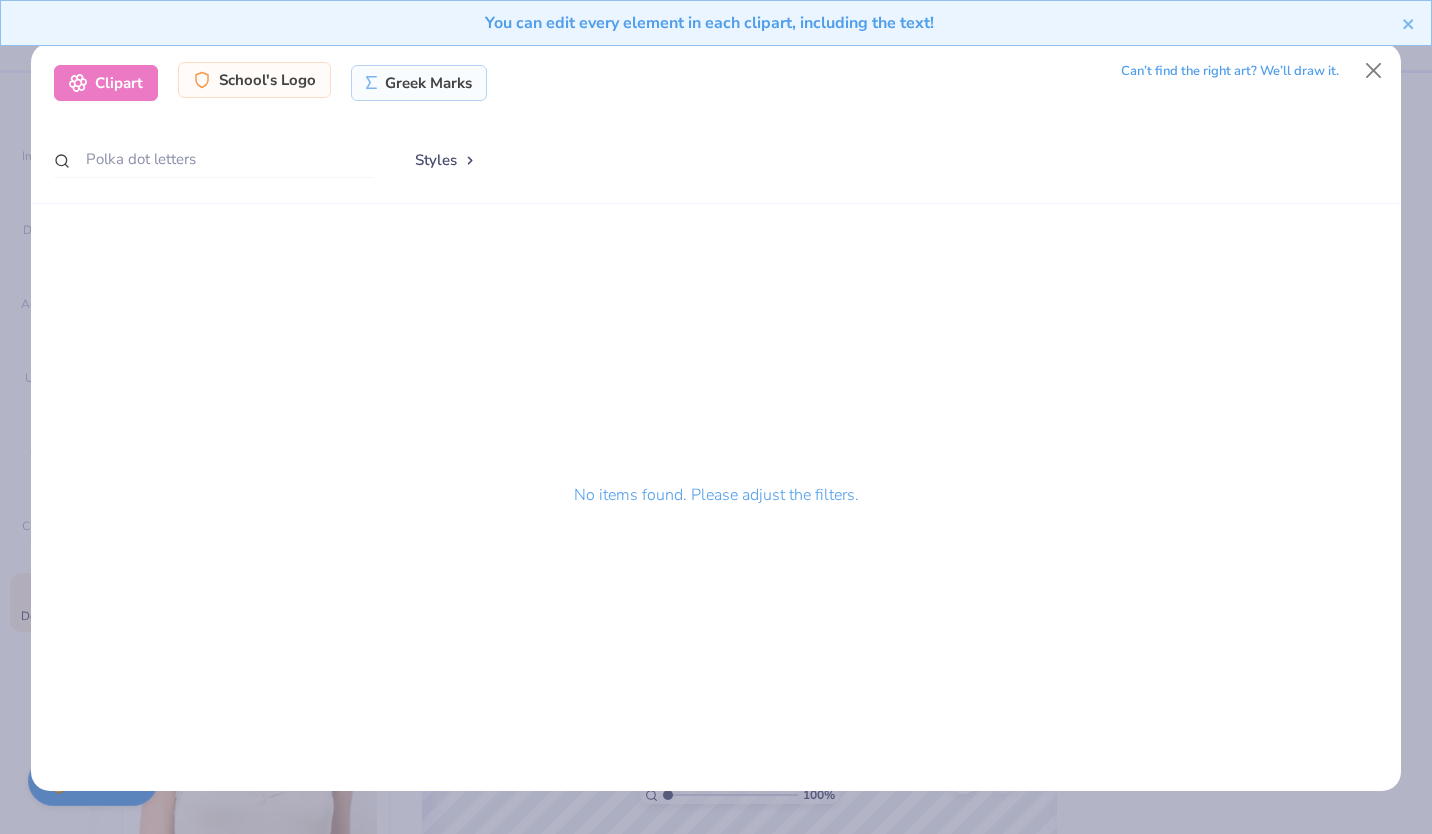 click on "School's Logo" at bounding box center [254, 80] 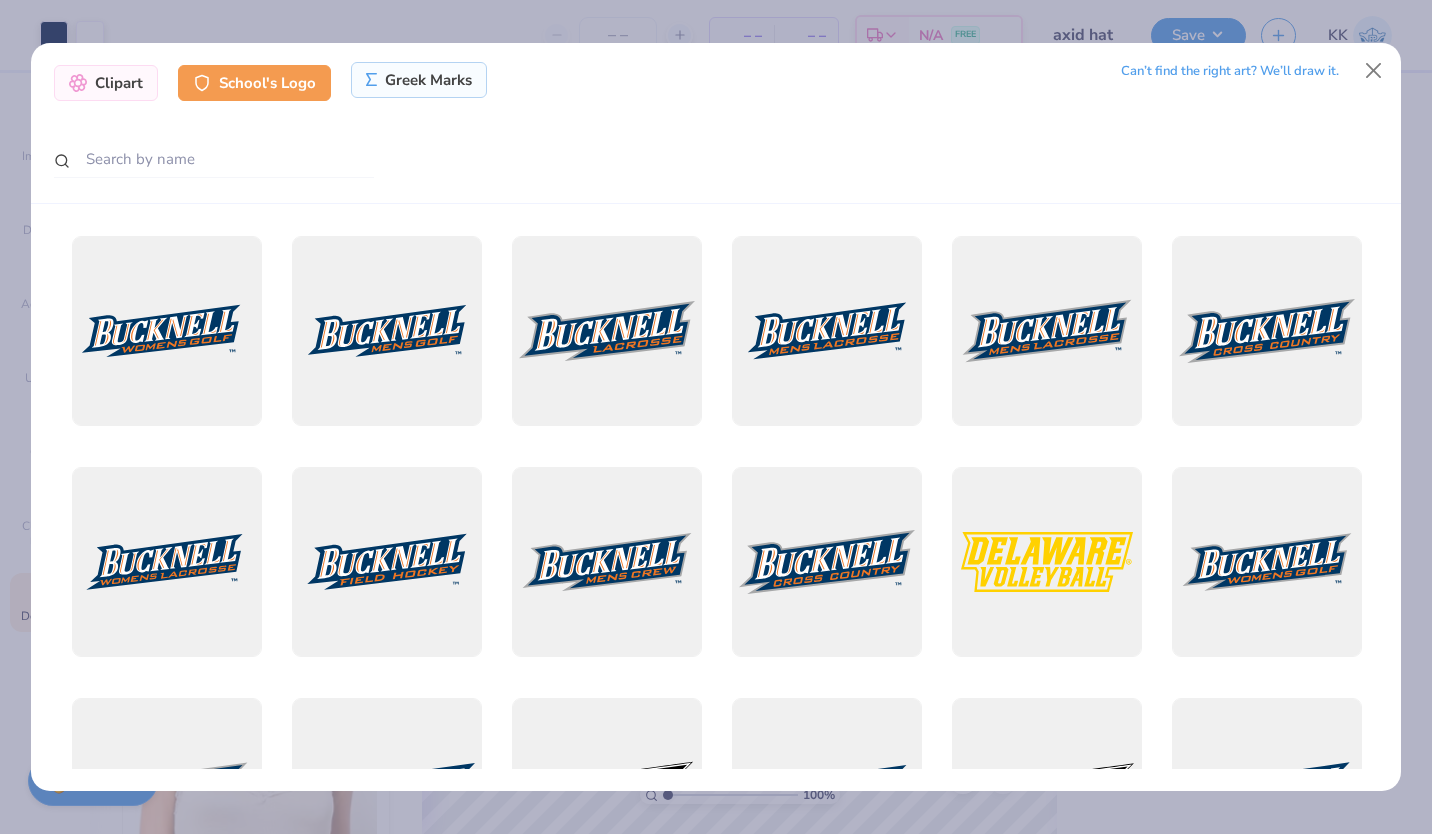 click on "Greek Marks" at bounding box center (419, 80) 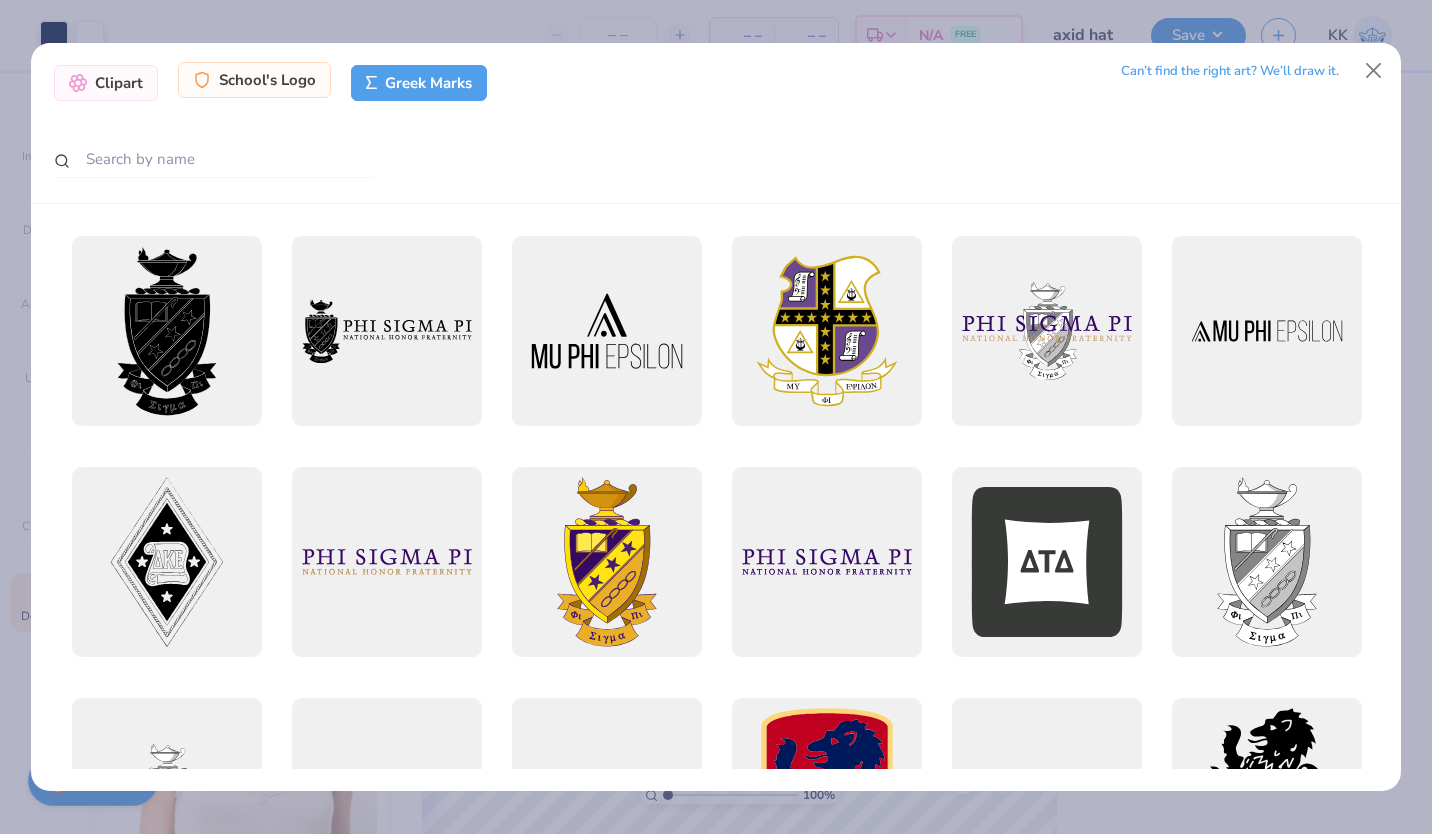 click on "School's Logo" at bounding box center [254, 80] 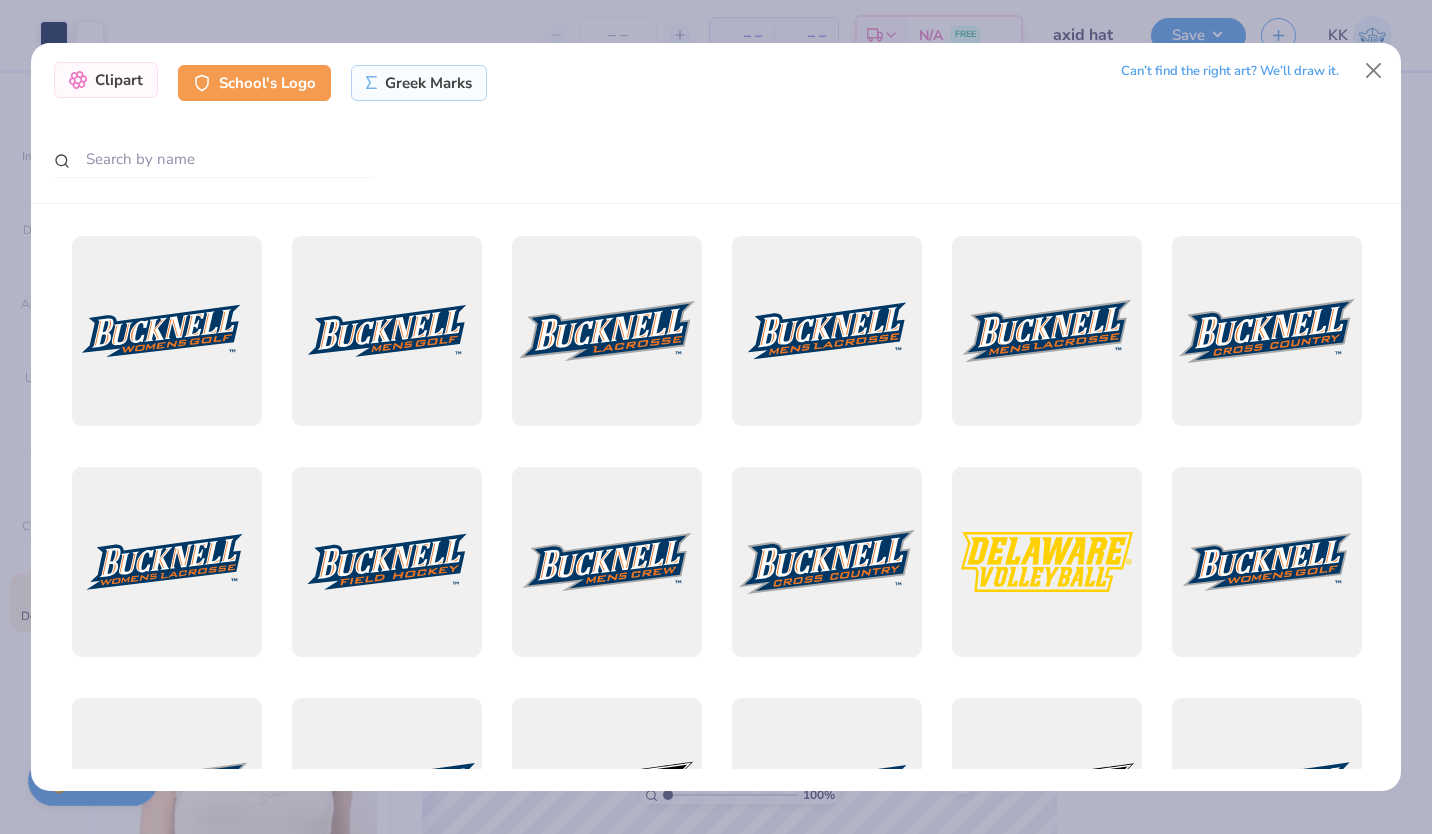 click on "Clipart" at bounding box center (106, 80) 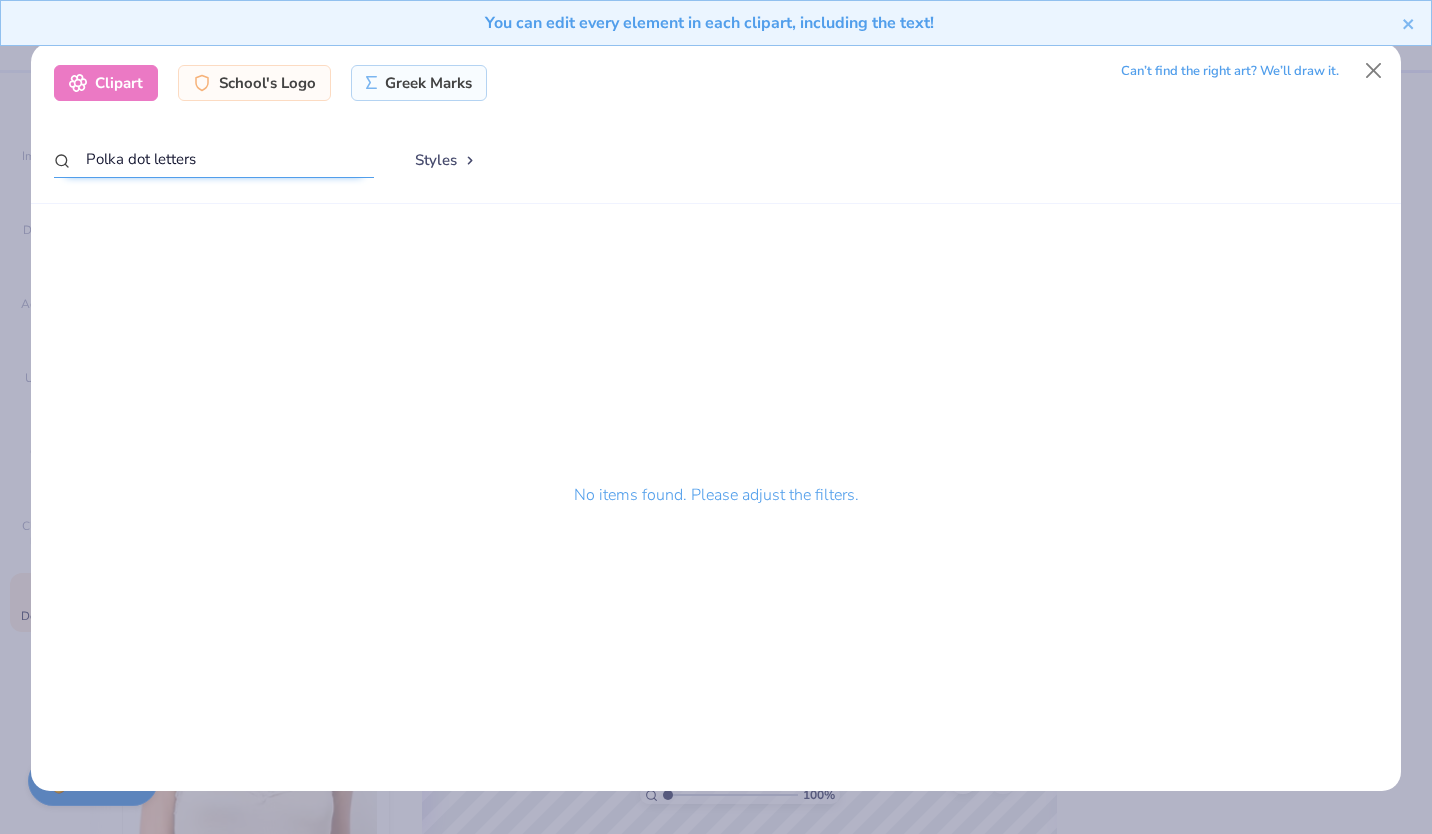 click on "Polka dot letters" at bounding box center (214, 159) 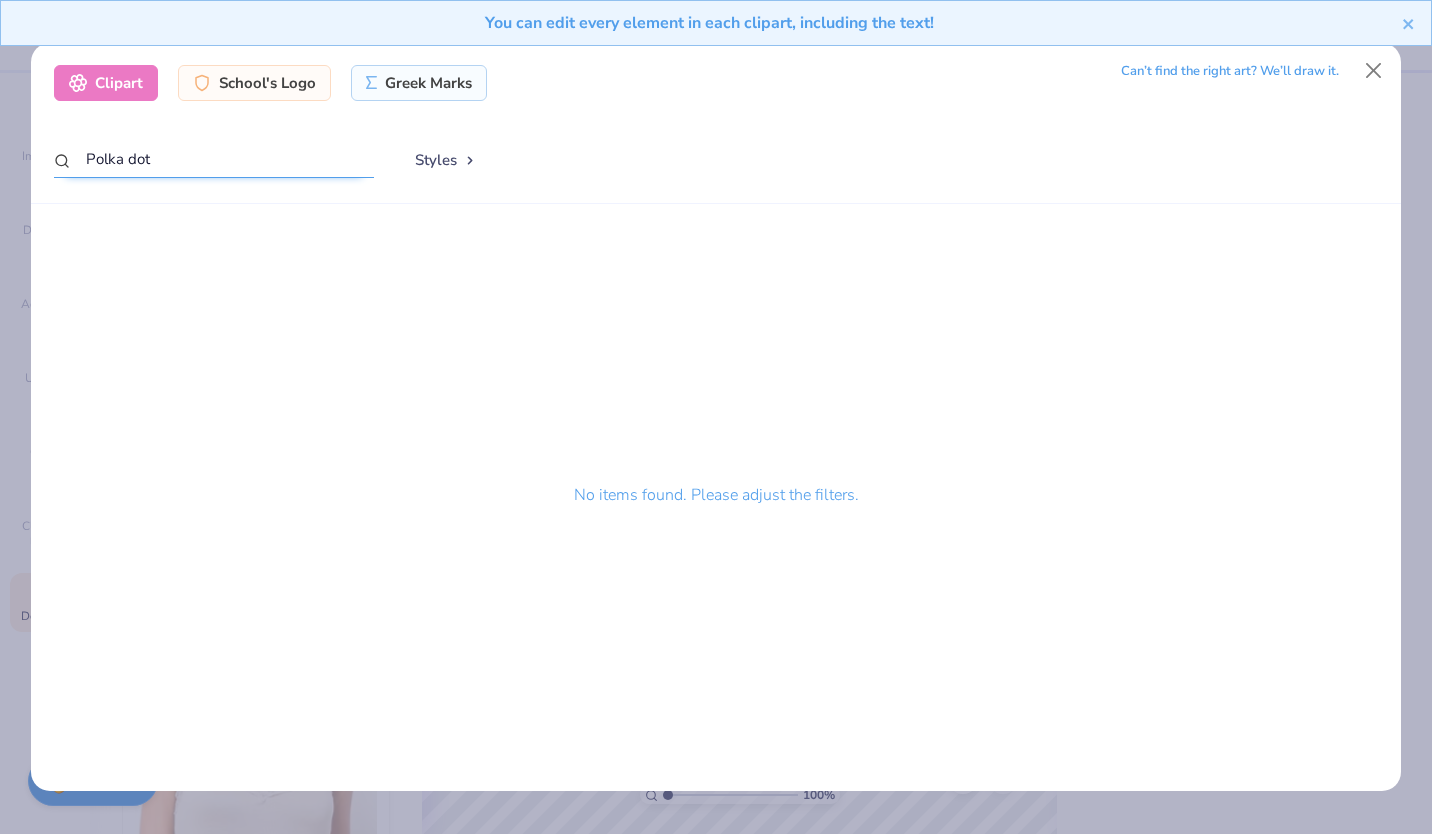 click on "Polka dot" at bounding box center [214, 159] 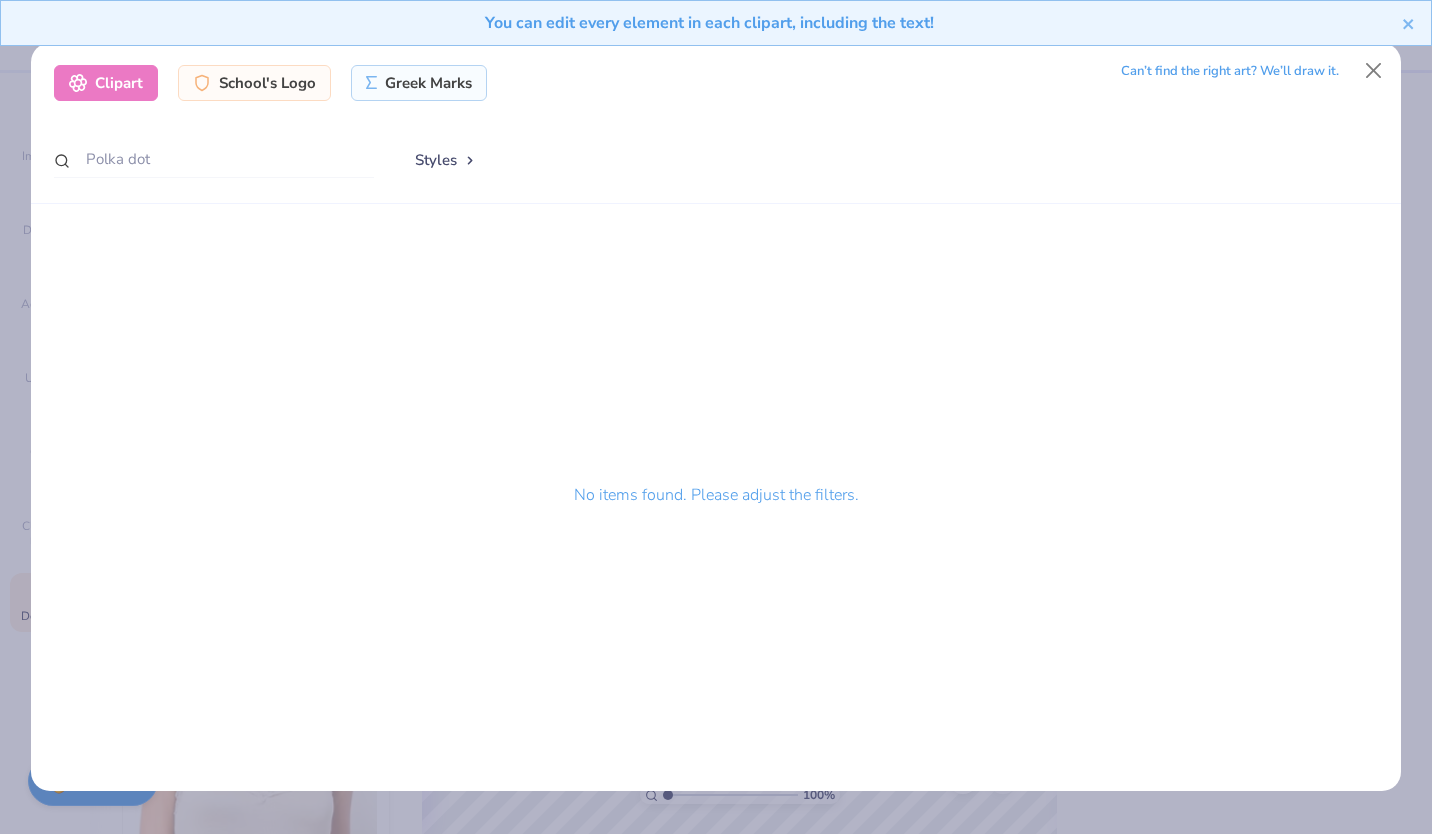 click on "Can’t find the right art? We’ll draw it." at bounding box center (1230, 71) 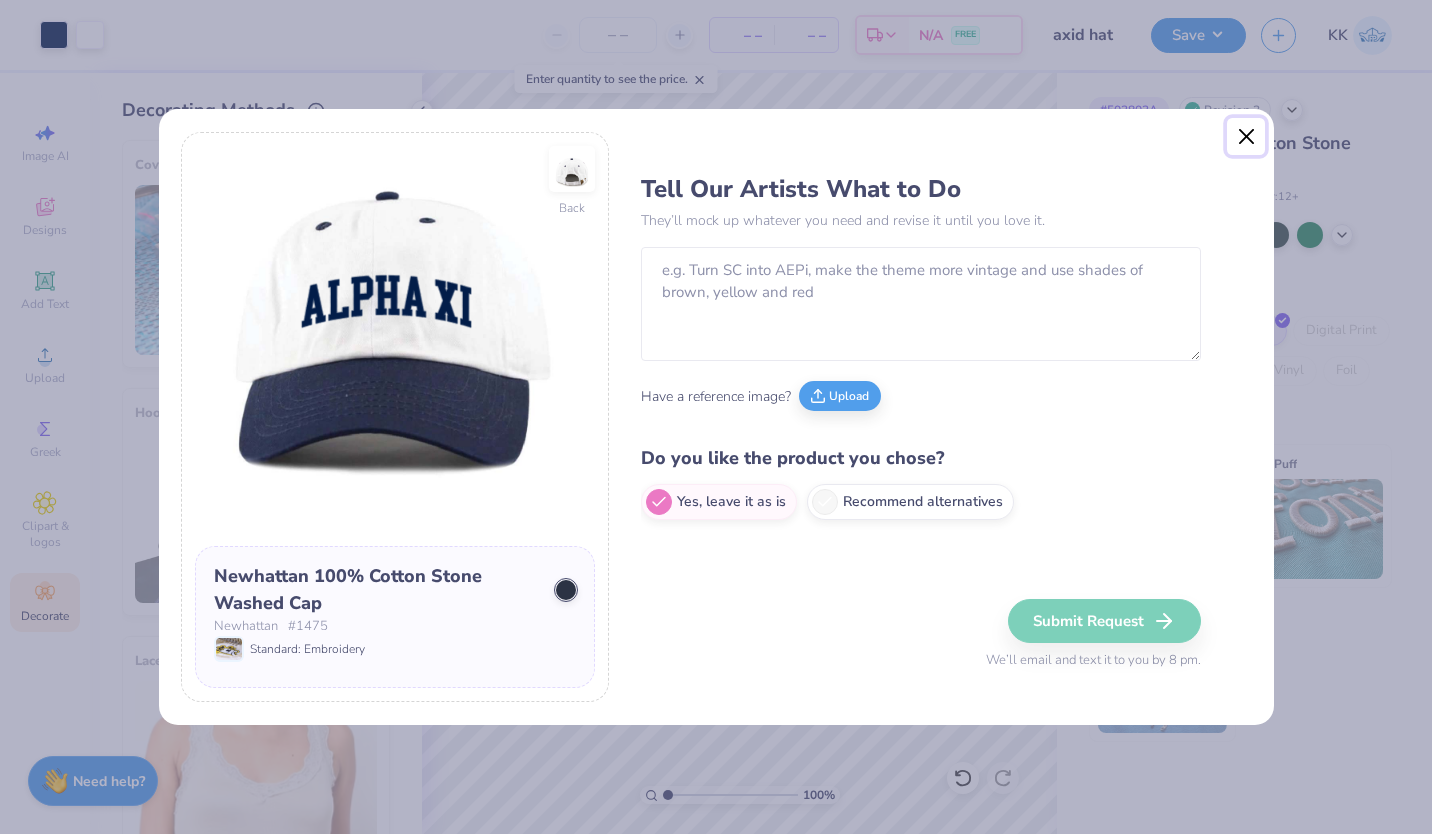 click at bounding box center [1246, 137] 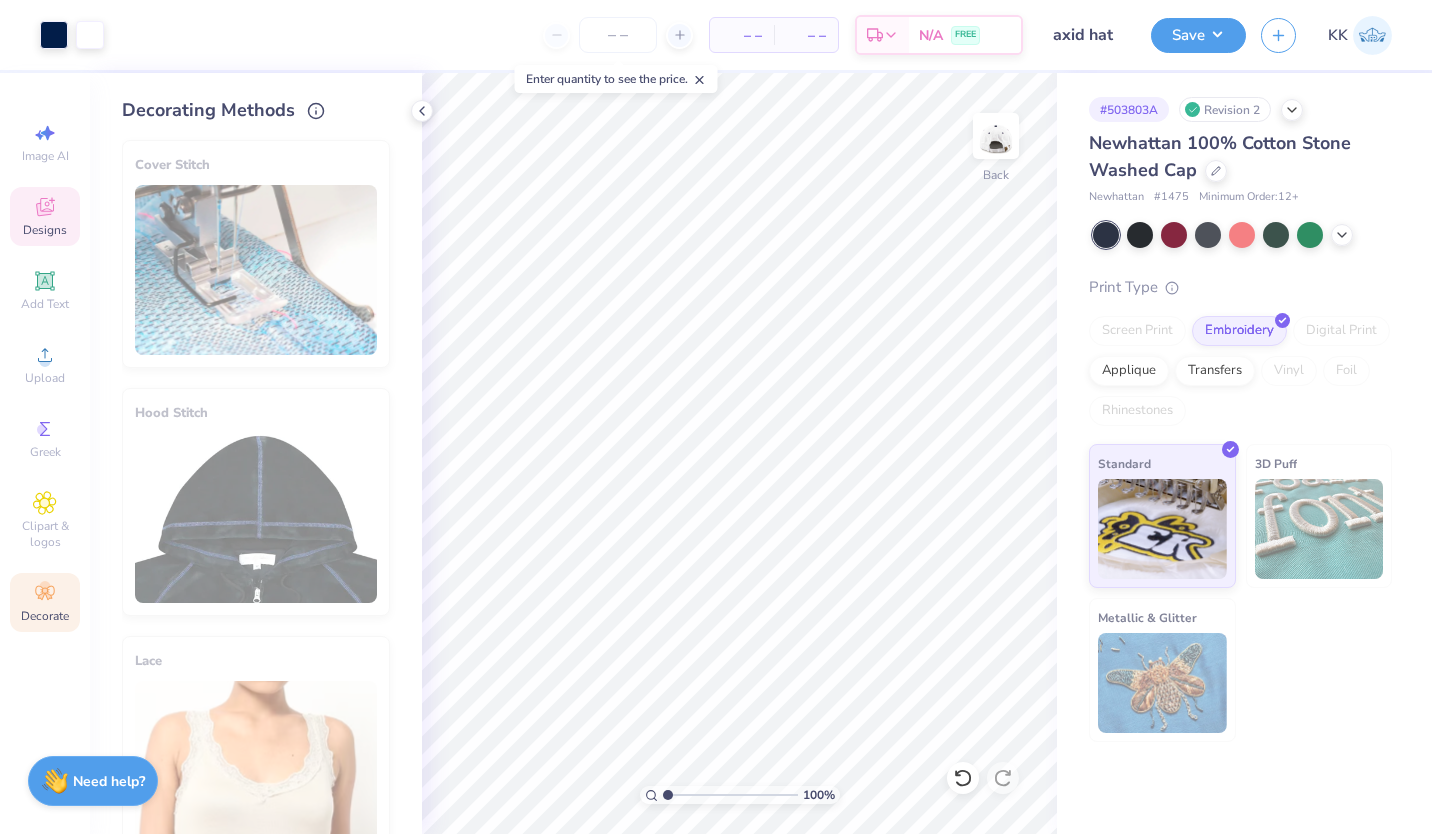 click on "Designs" at bounding box center [45, 230] 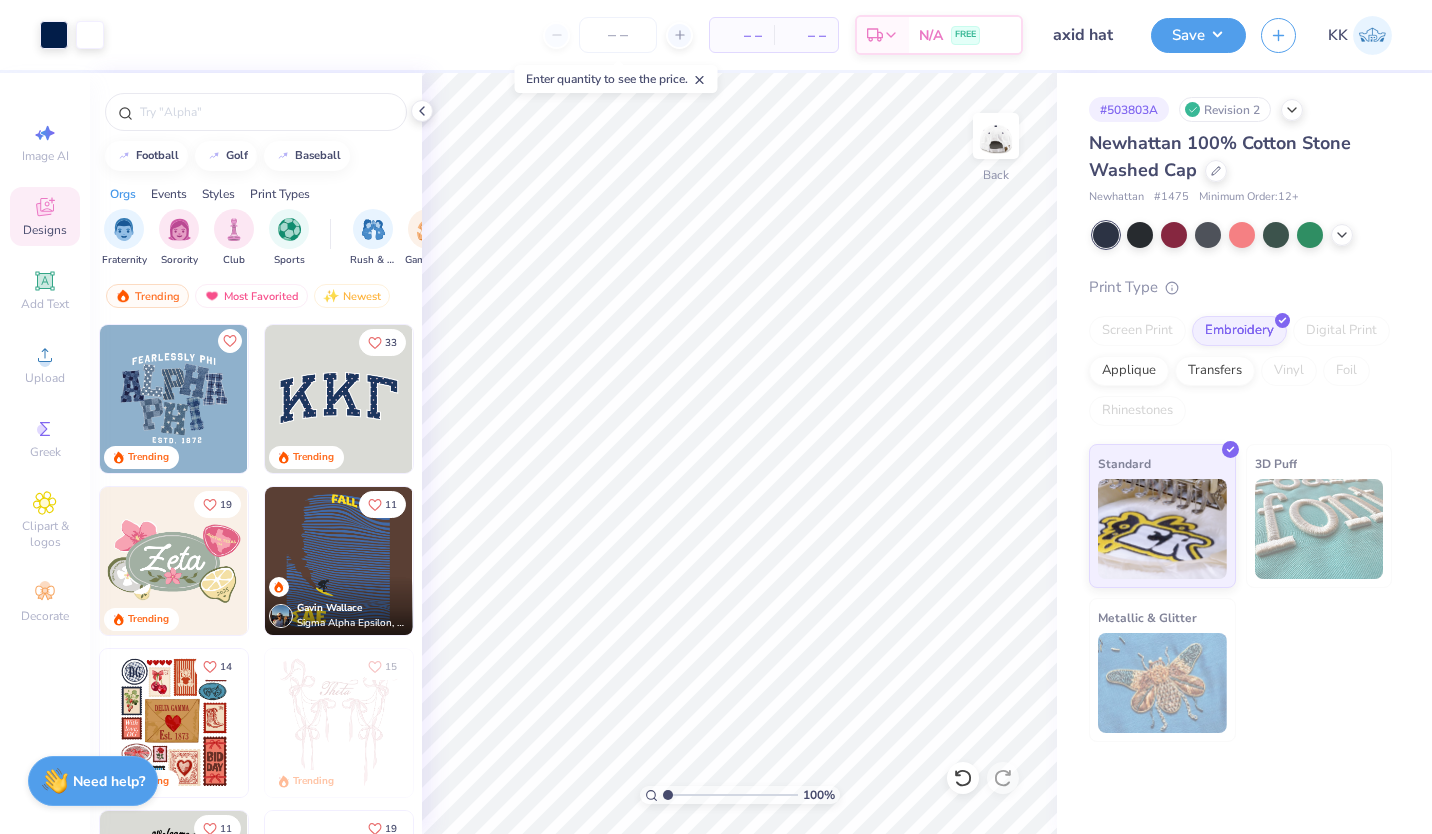click at bounding box center [339, 399] 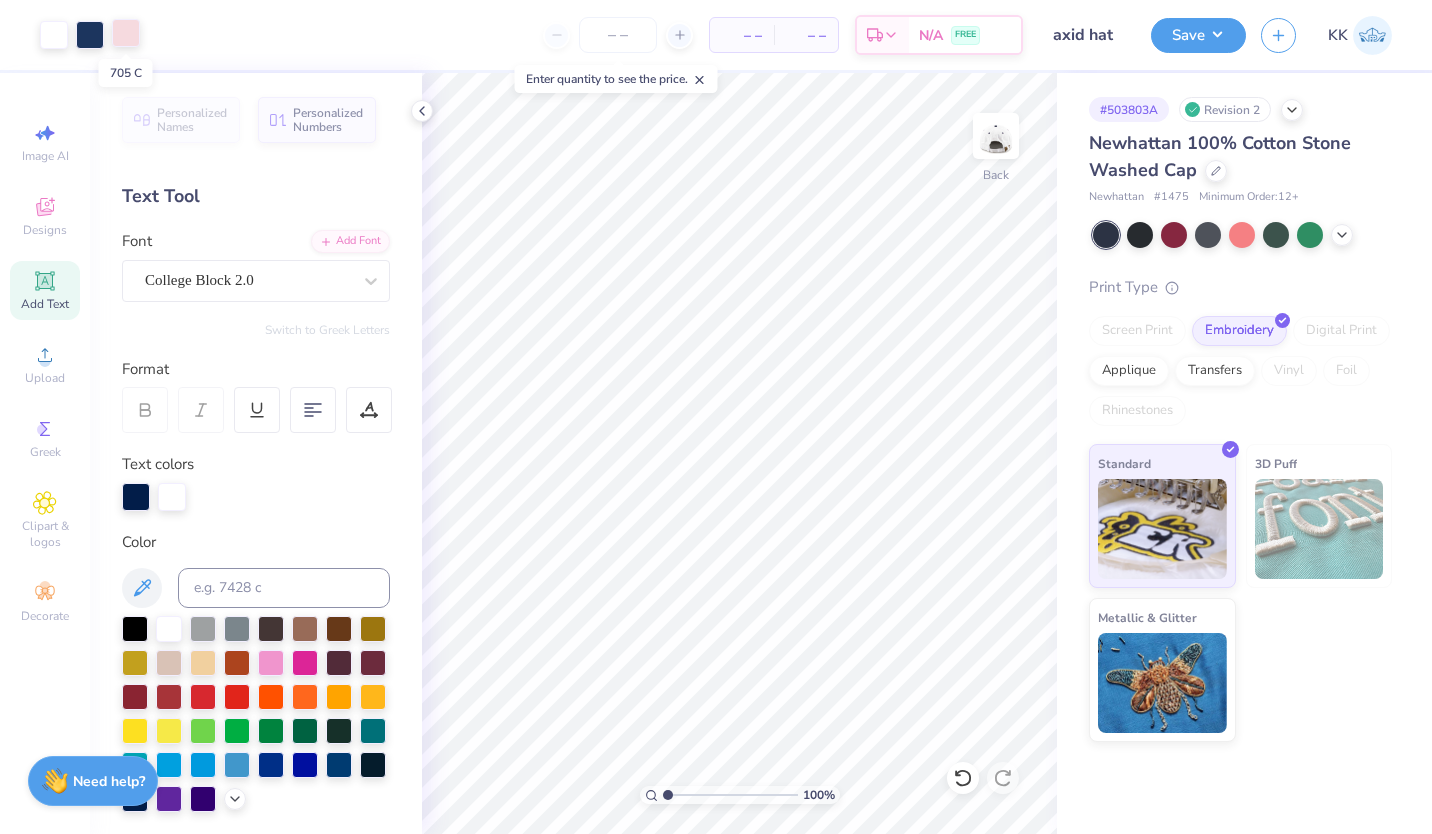 click at bounding box center (126, 33) 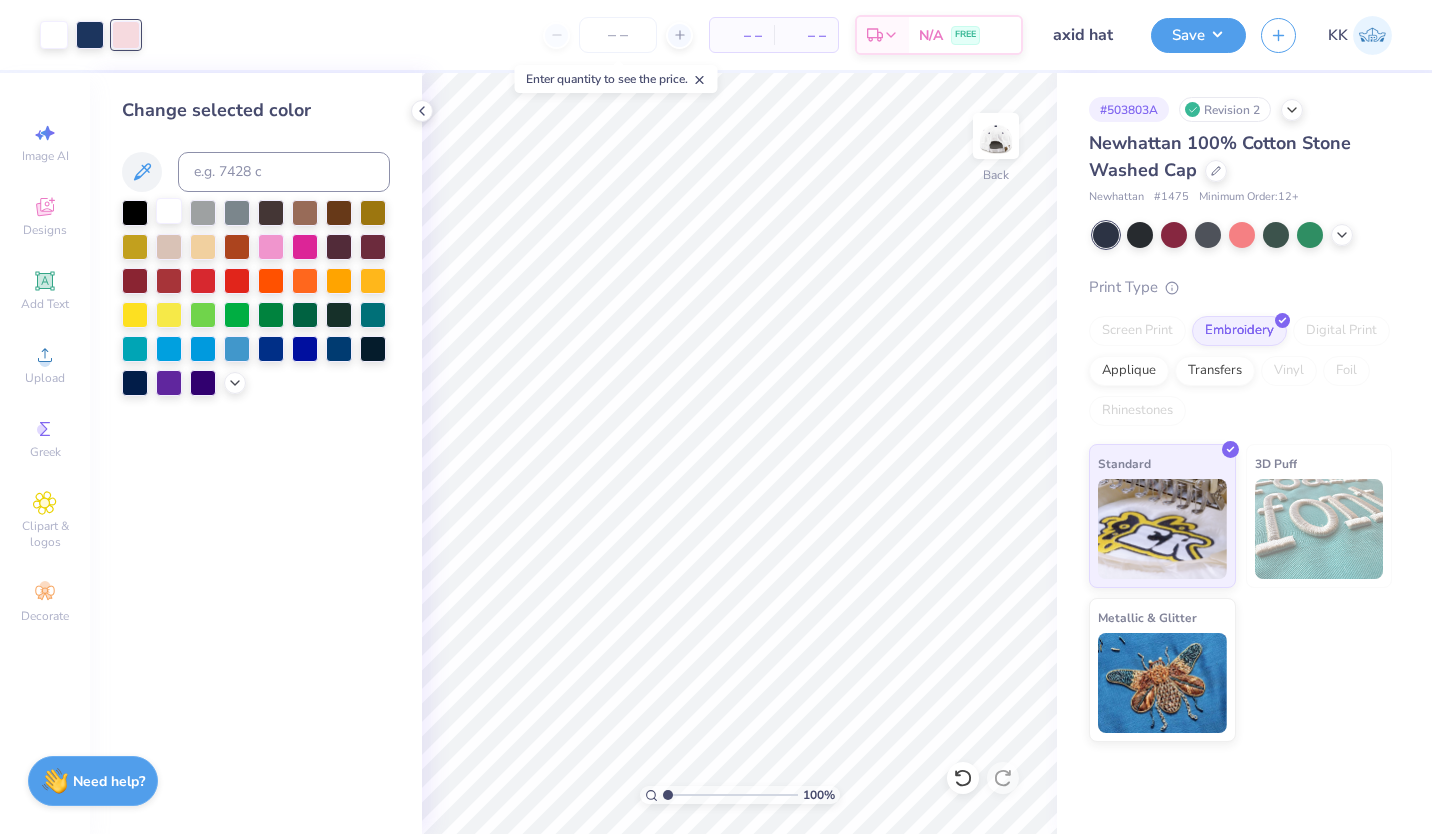 click at bounding box center (169, 211) 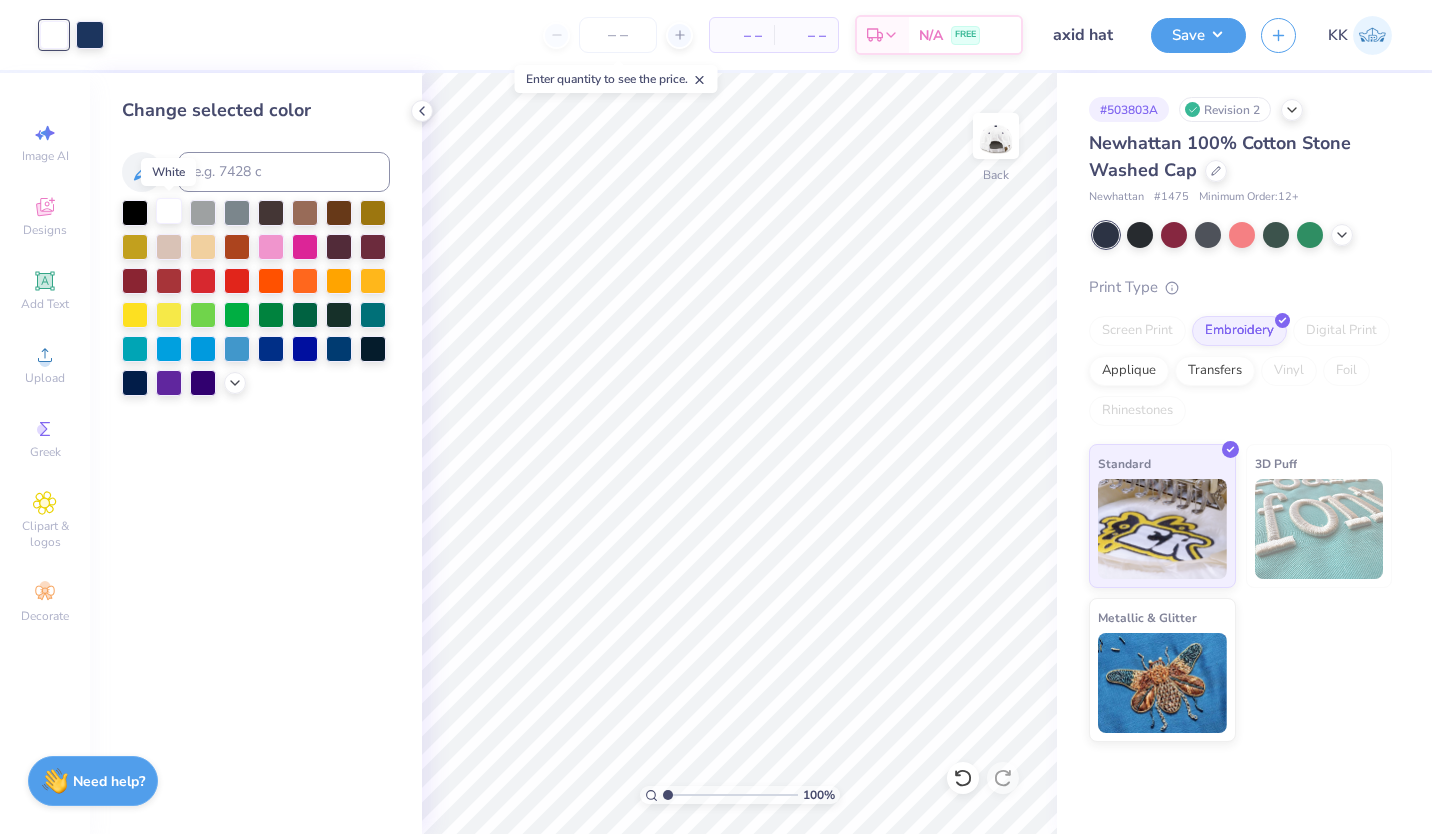 click at bounding box center [169, 211] 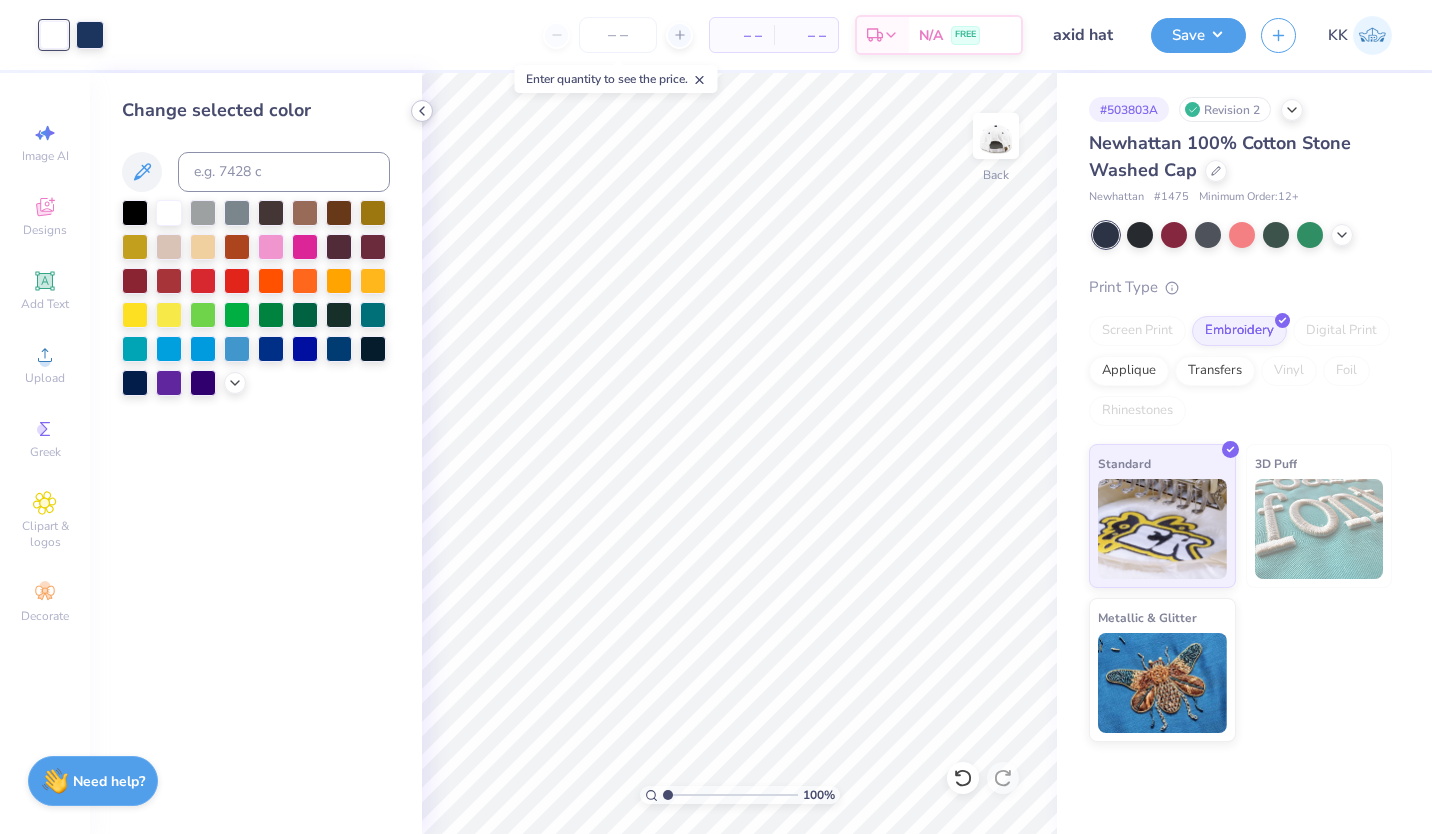 click 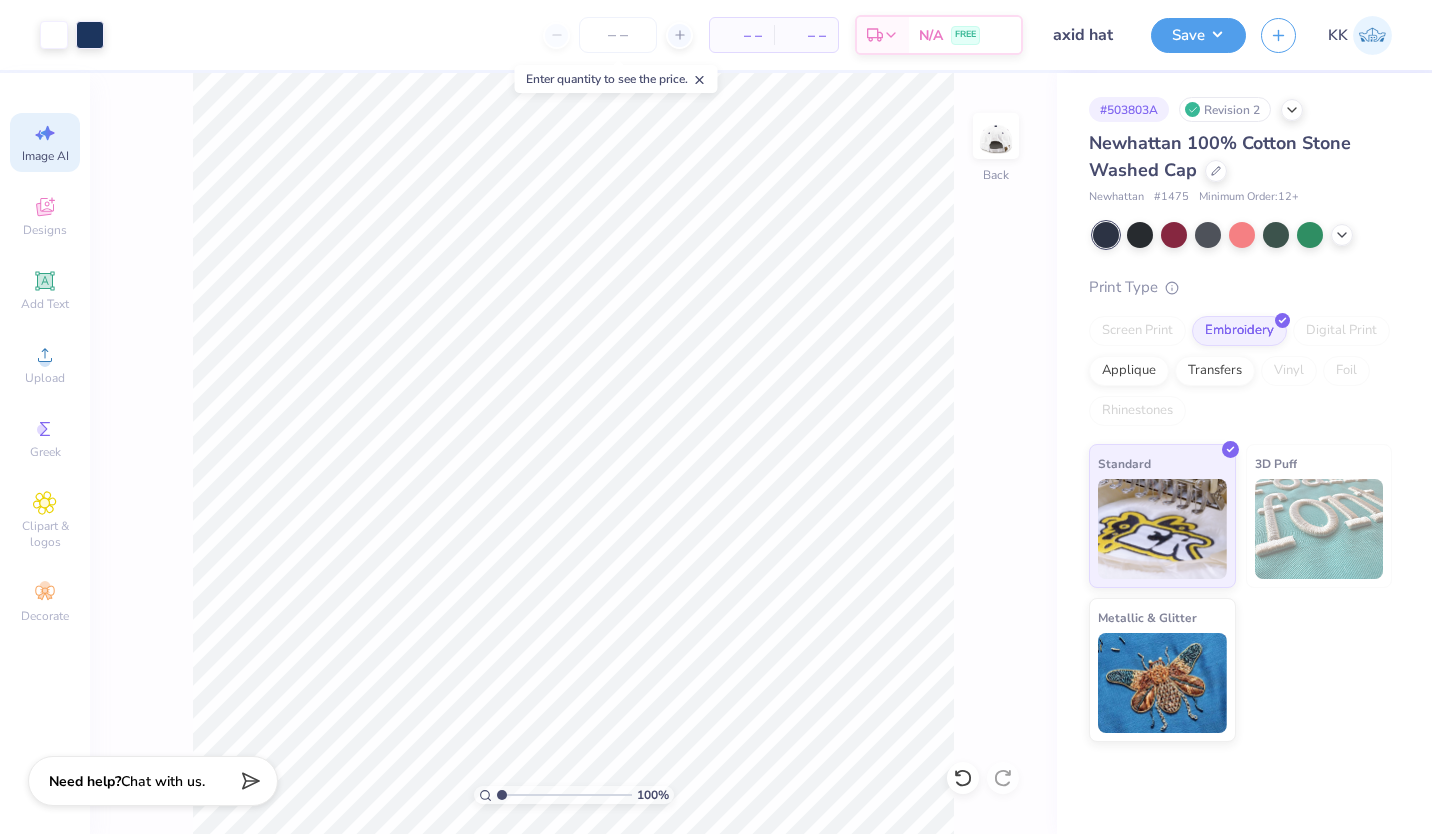 click 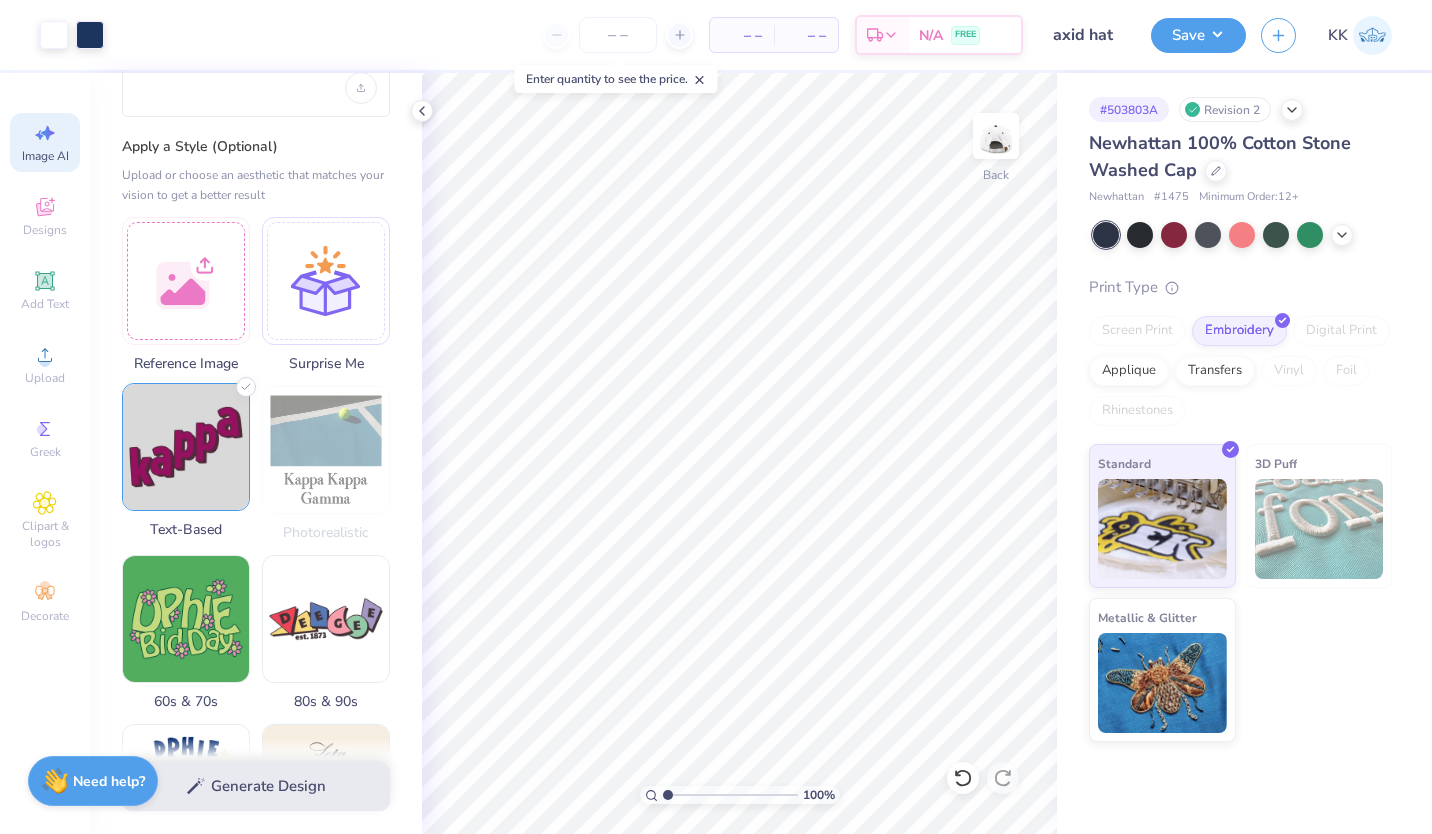 scroll, scrollTop: 142, scrollLeft: 0, axis: vertical 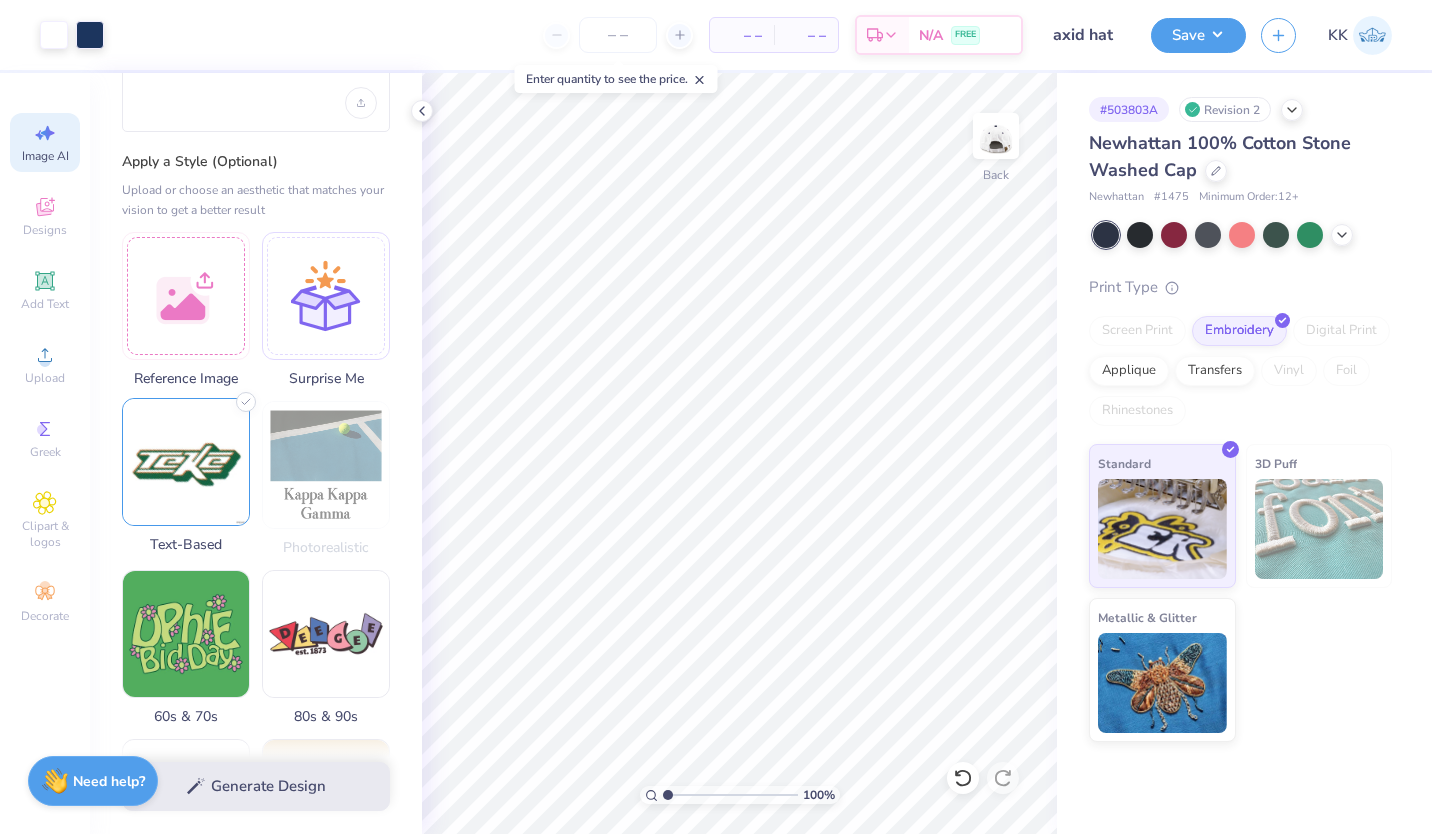 click at bounding box center [186, 462] 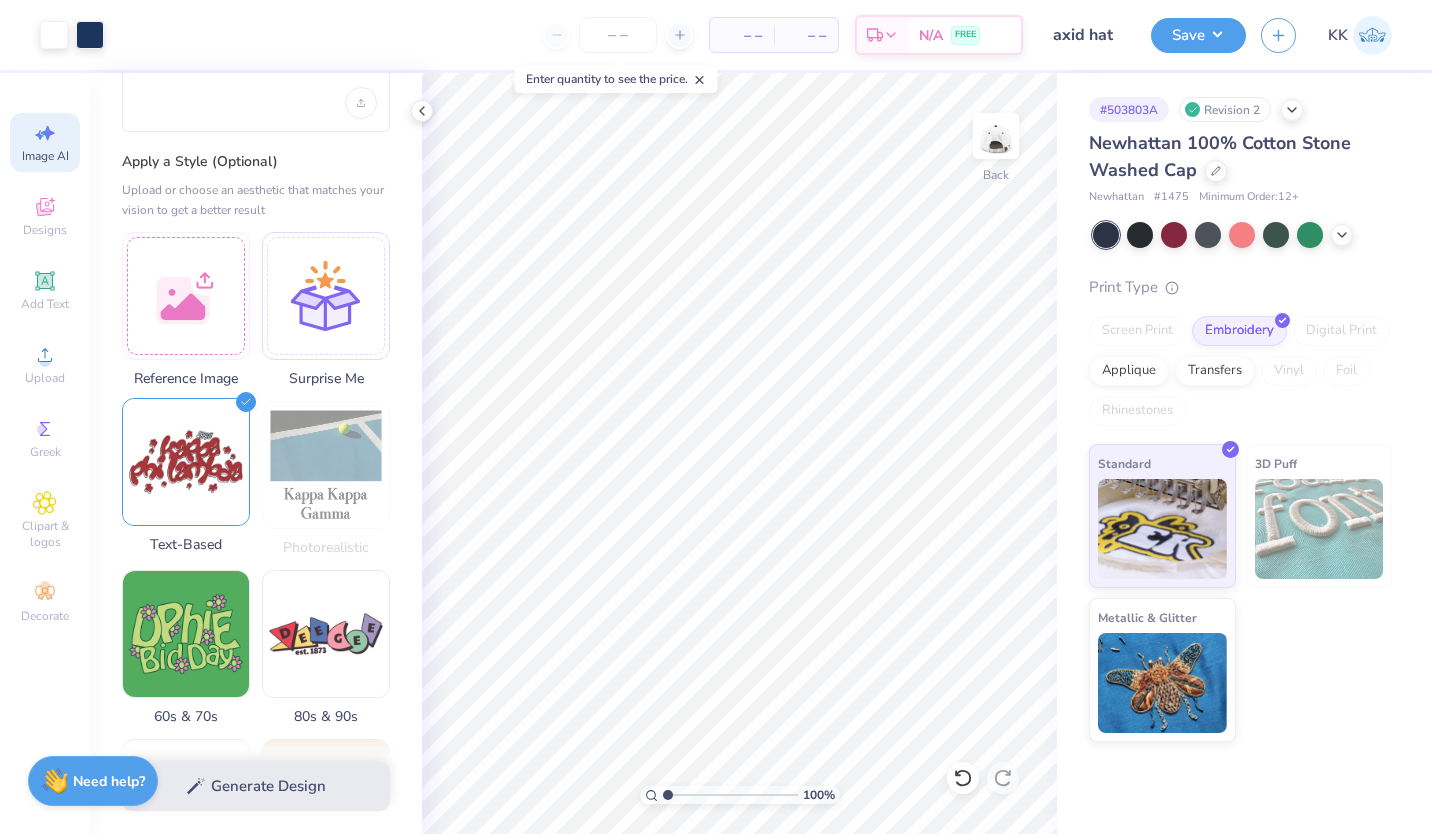 click 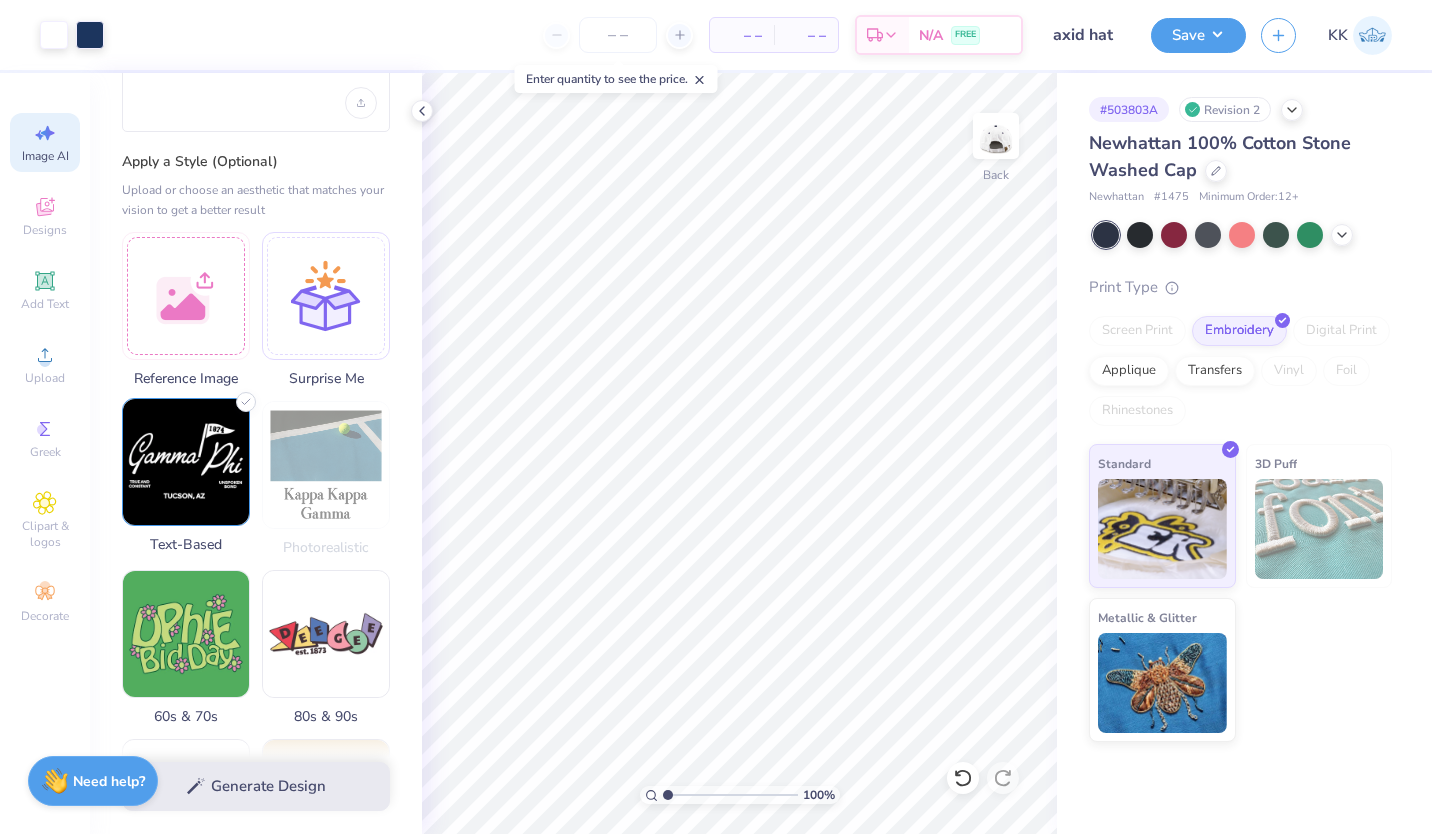 click at bounding box center (186, 462) 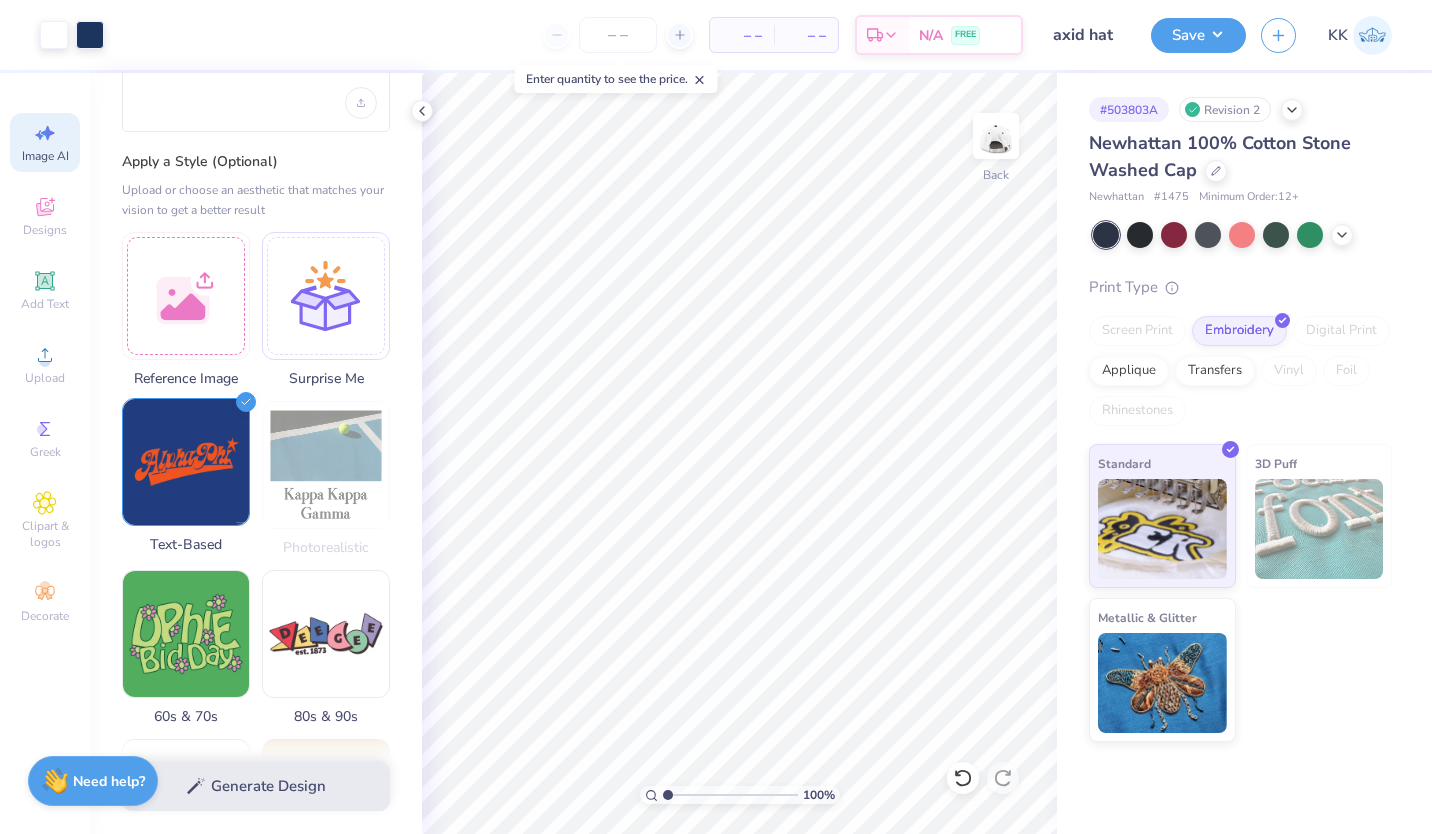 scroll, scrollTop: 0, scrollLeft: 0, axis: both 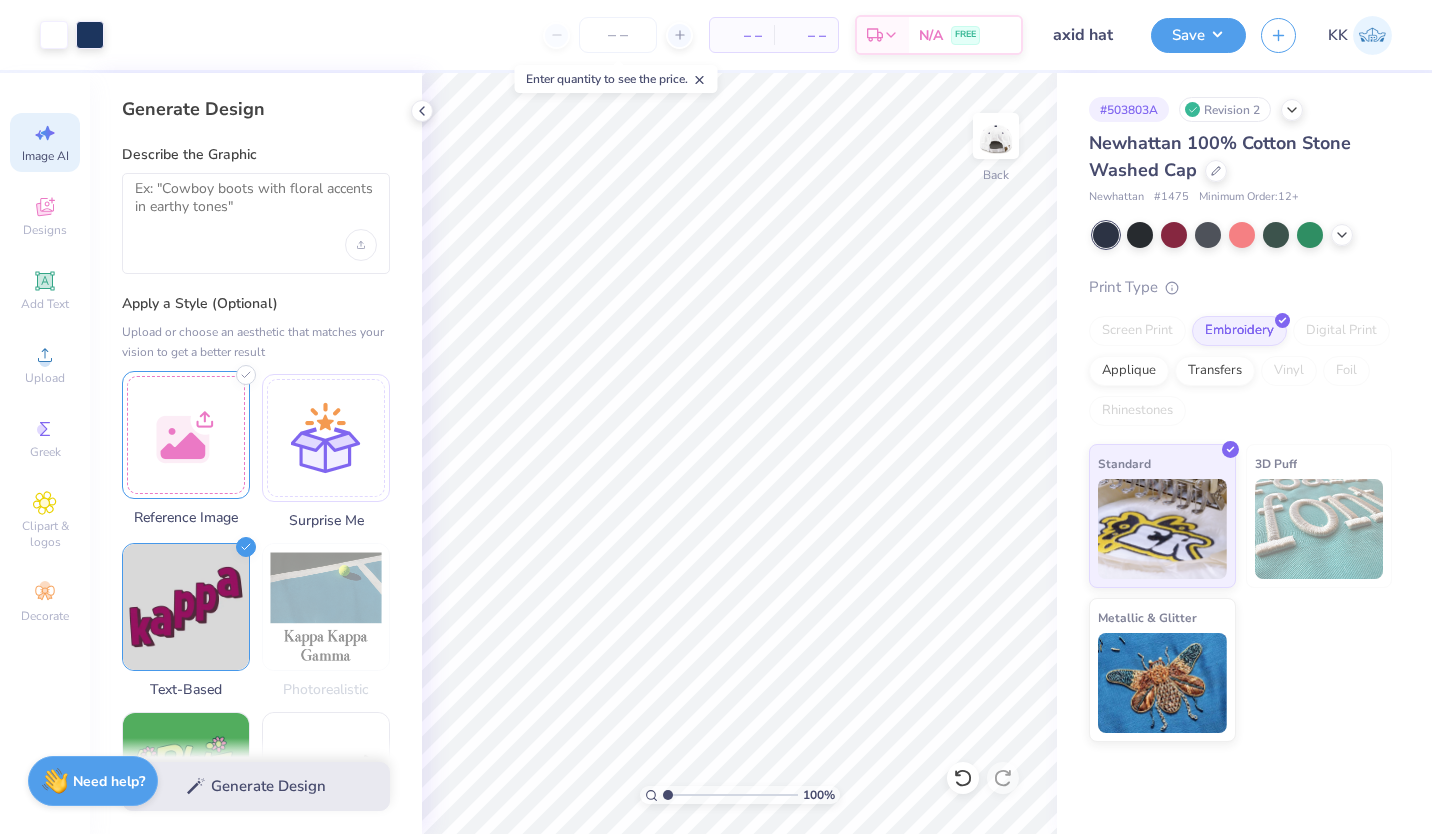 click at bounding box center [186, 435] 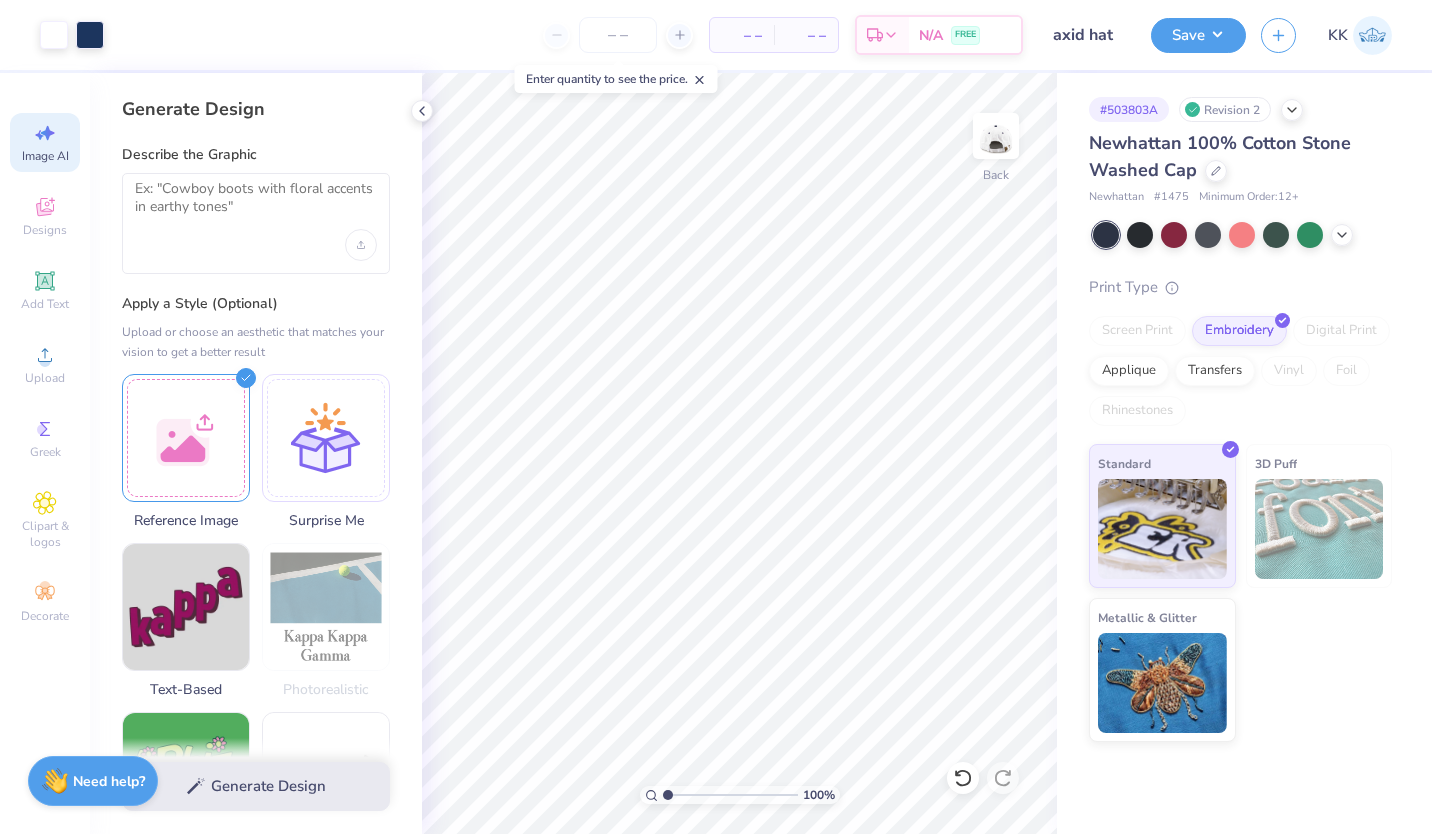 click on "– – Per Item – – Total Est.  Delivery N/A FREE" at bounding box center (571, 35) 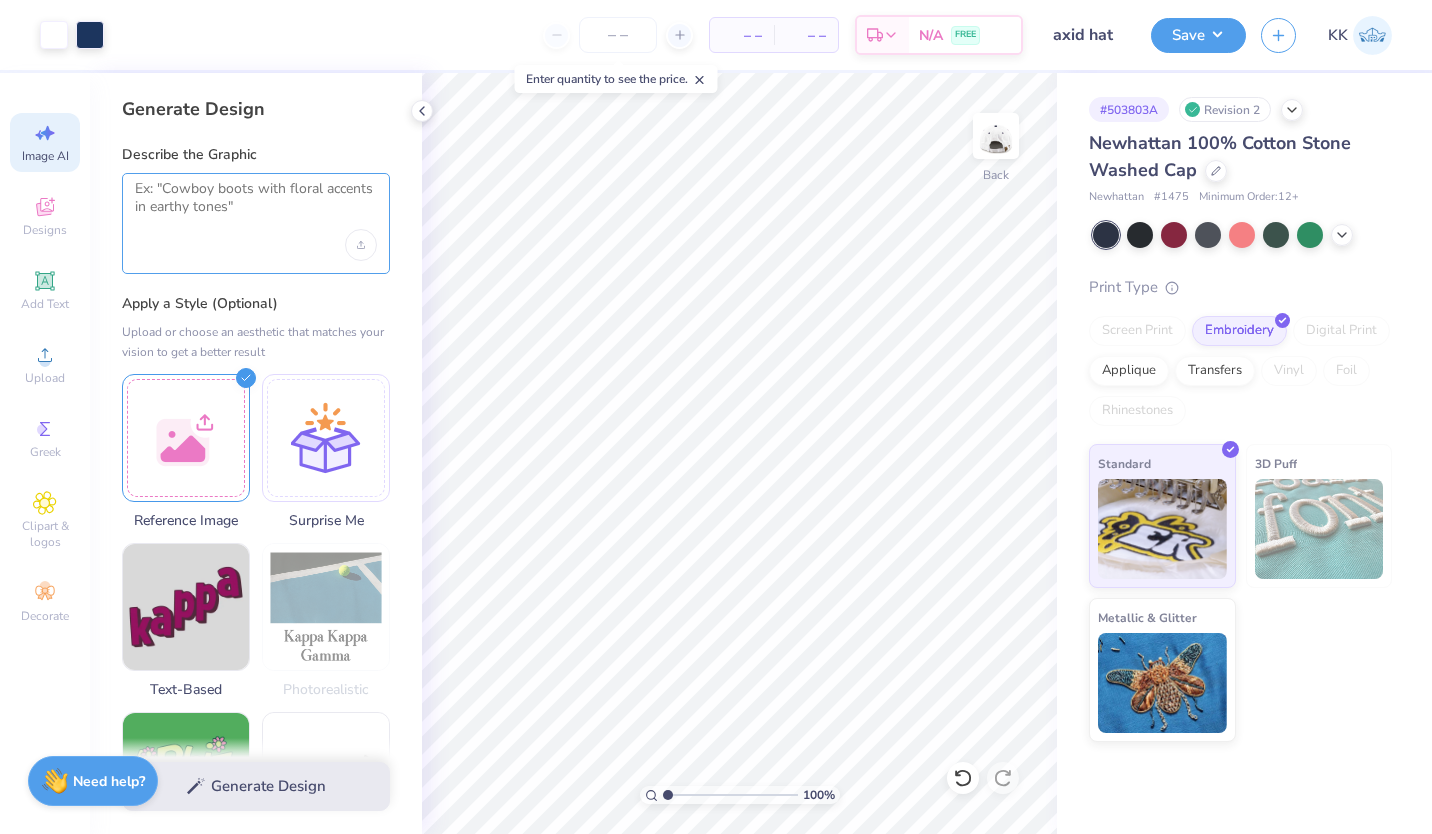 click at bounding box center [256, 205] 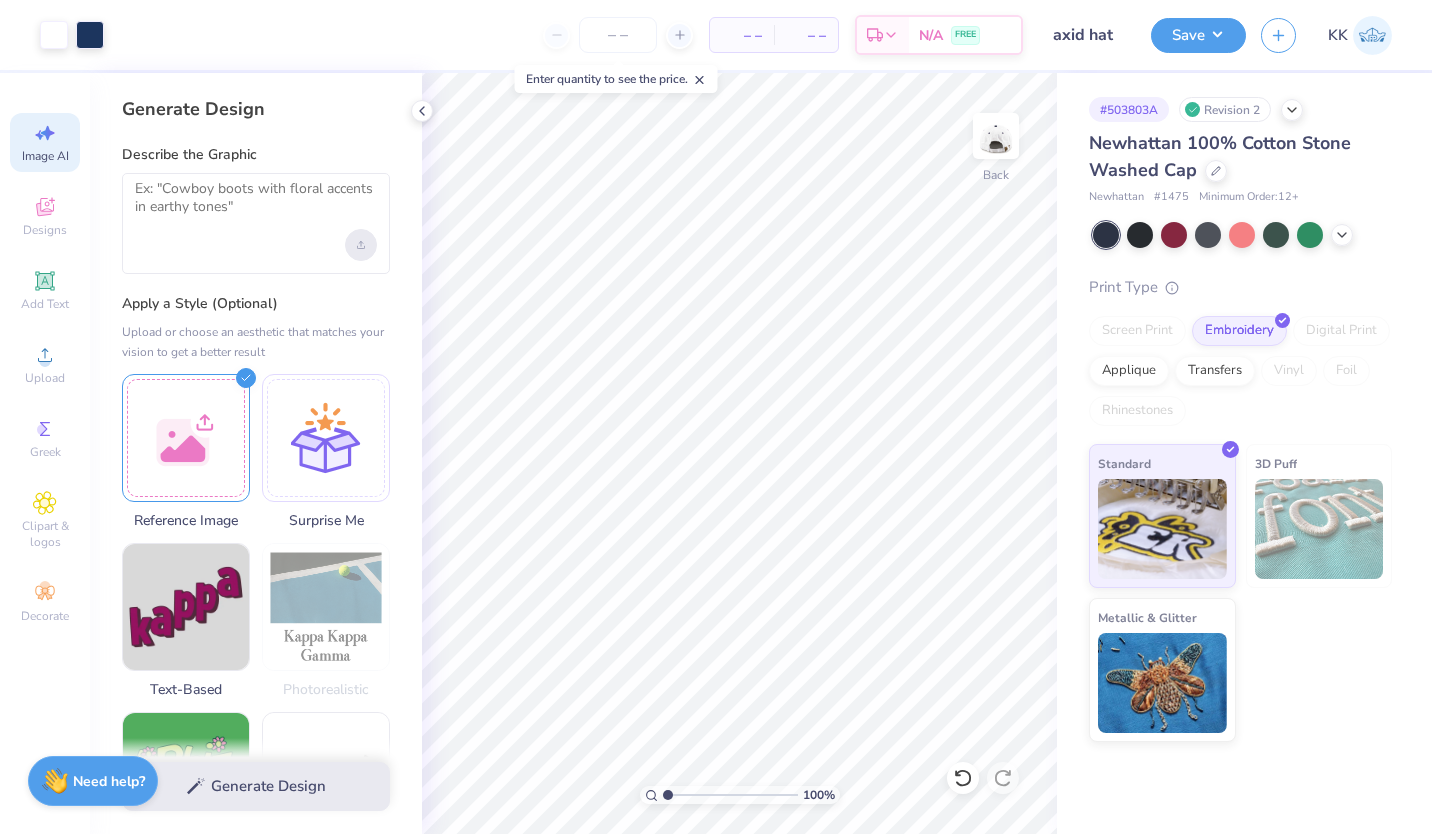 click at bounding box center (361, 245) 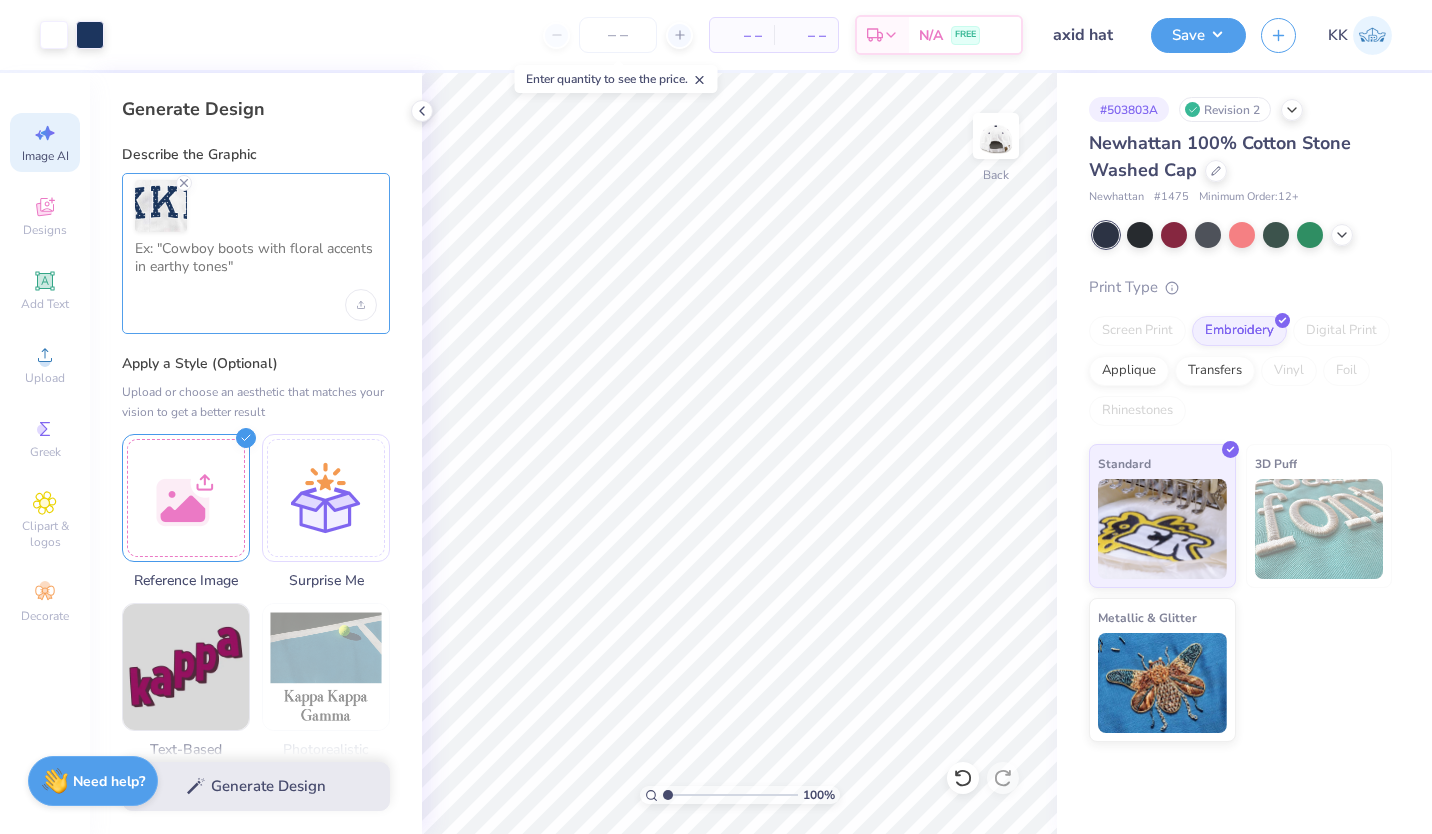 click at bounding box center (256, 265) 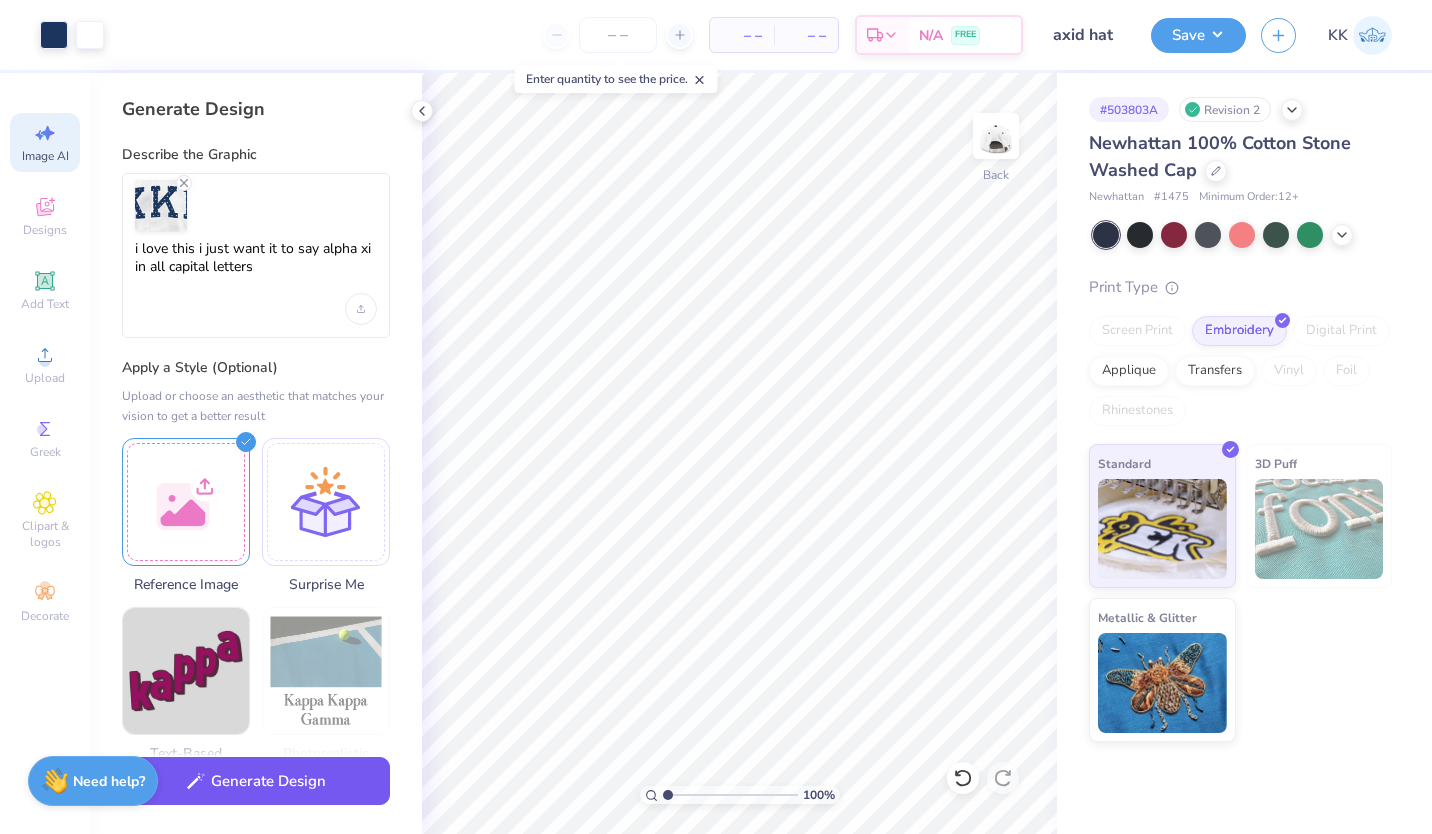 click on "Generate Design" at bounding box center [256, 781] 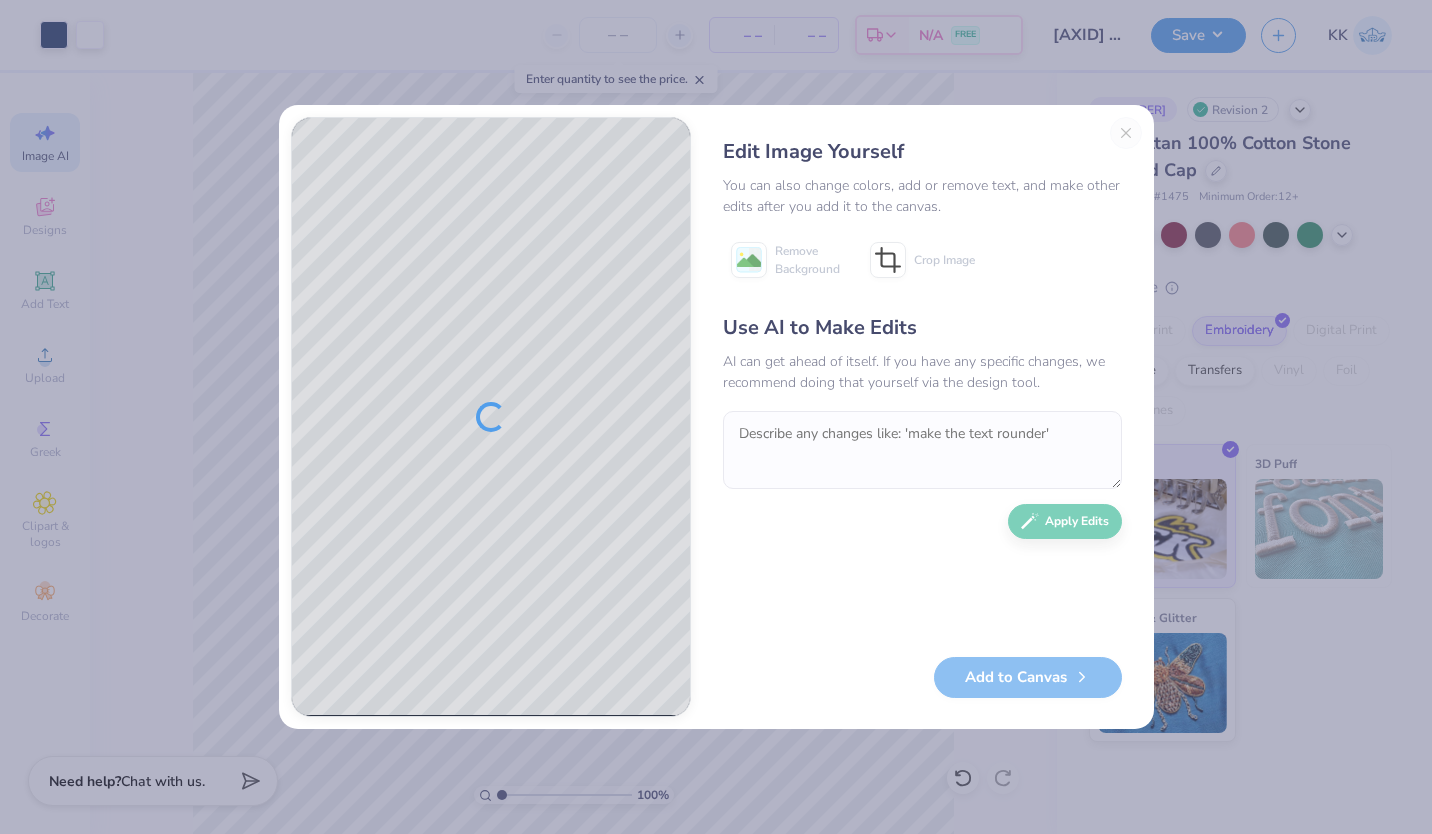 scroll, scrollTop: 0, scrollLeft: 0, axis: both 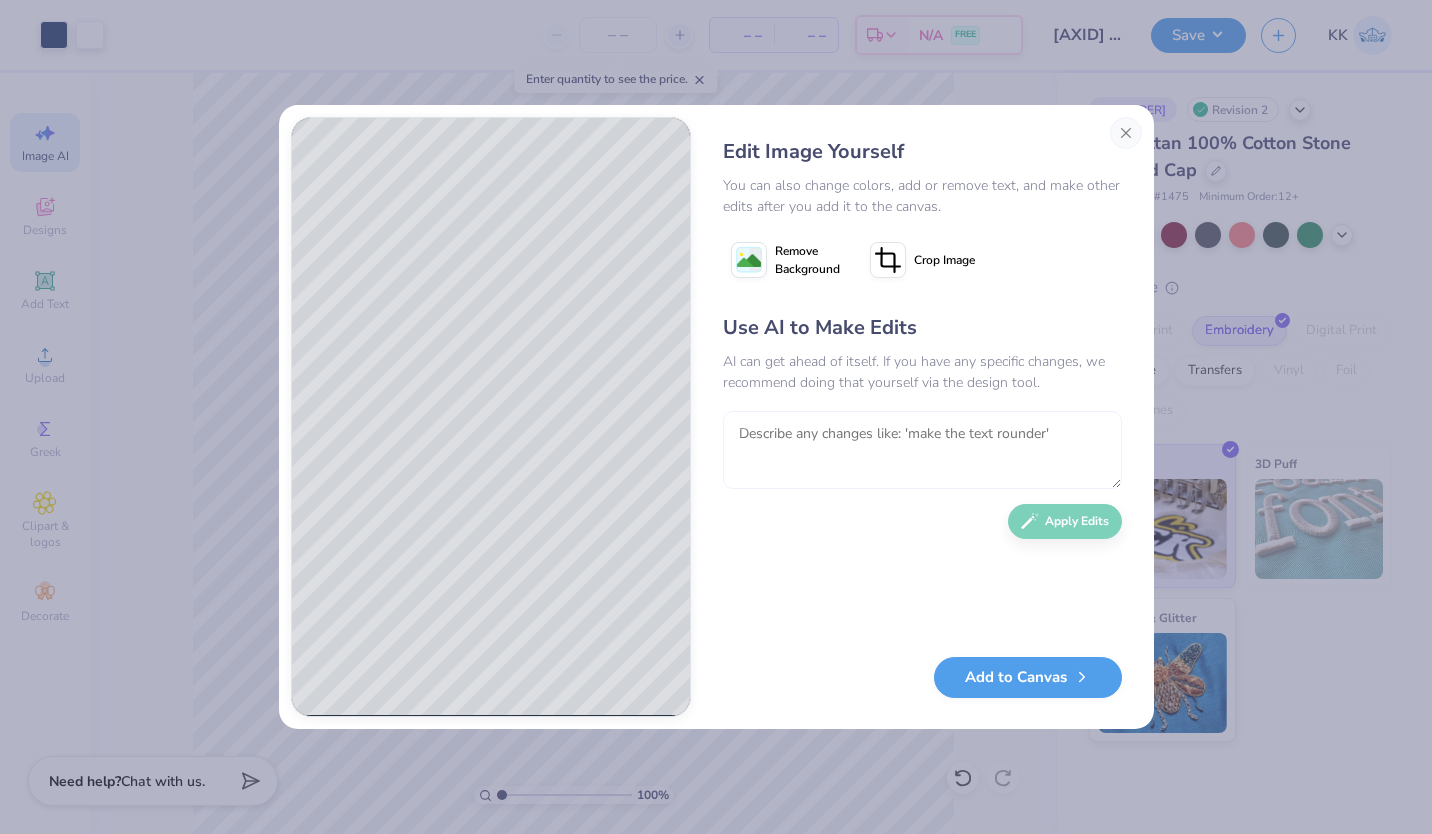 click at bounding box center [922, 450] 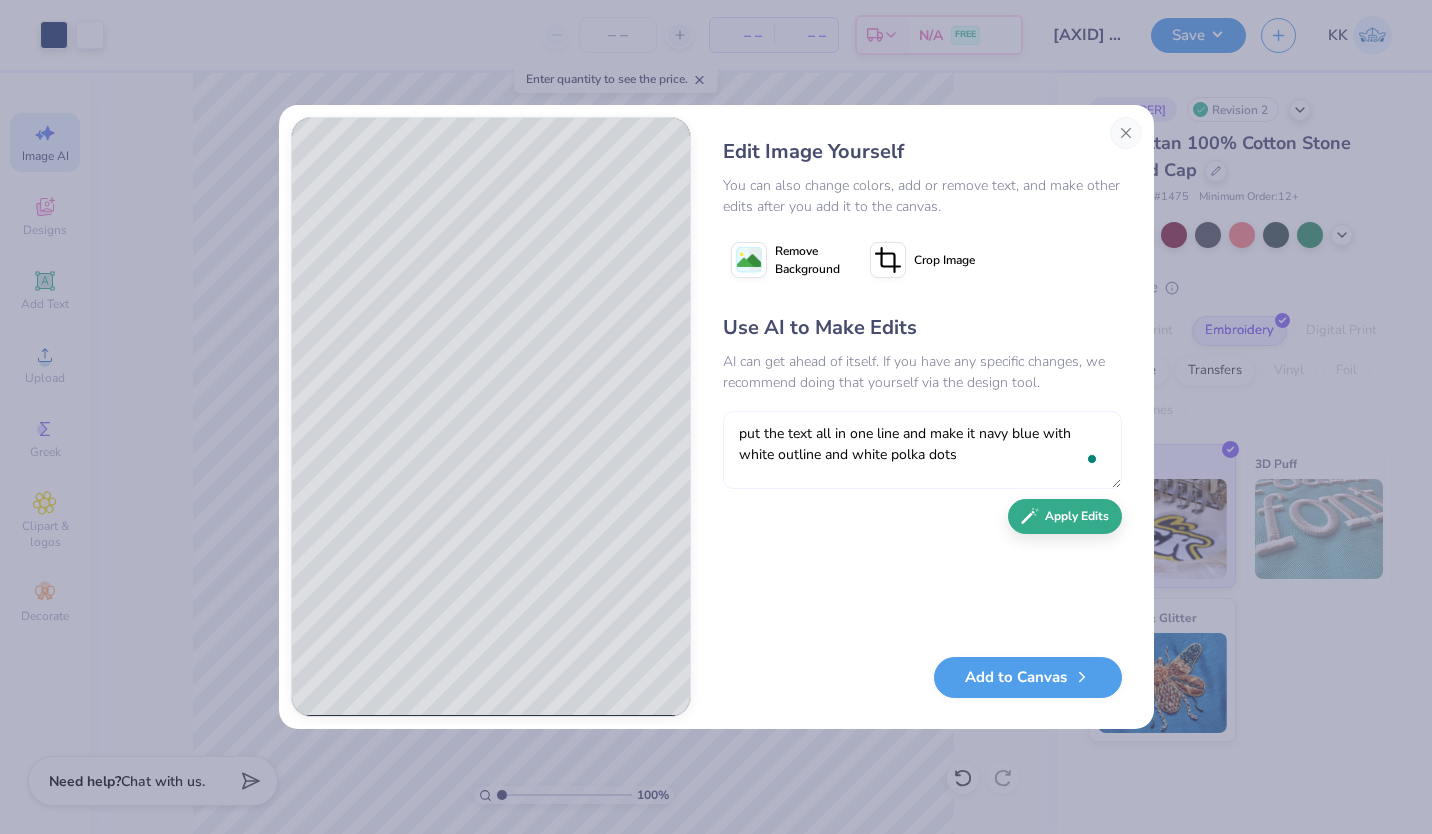type on "put the text all in one line and make it navy blue with white outline and white polka dots" 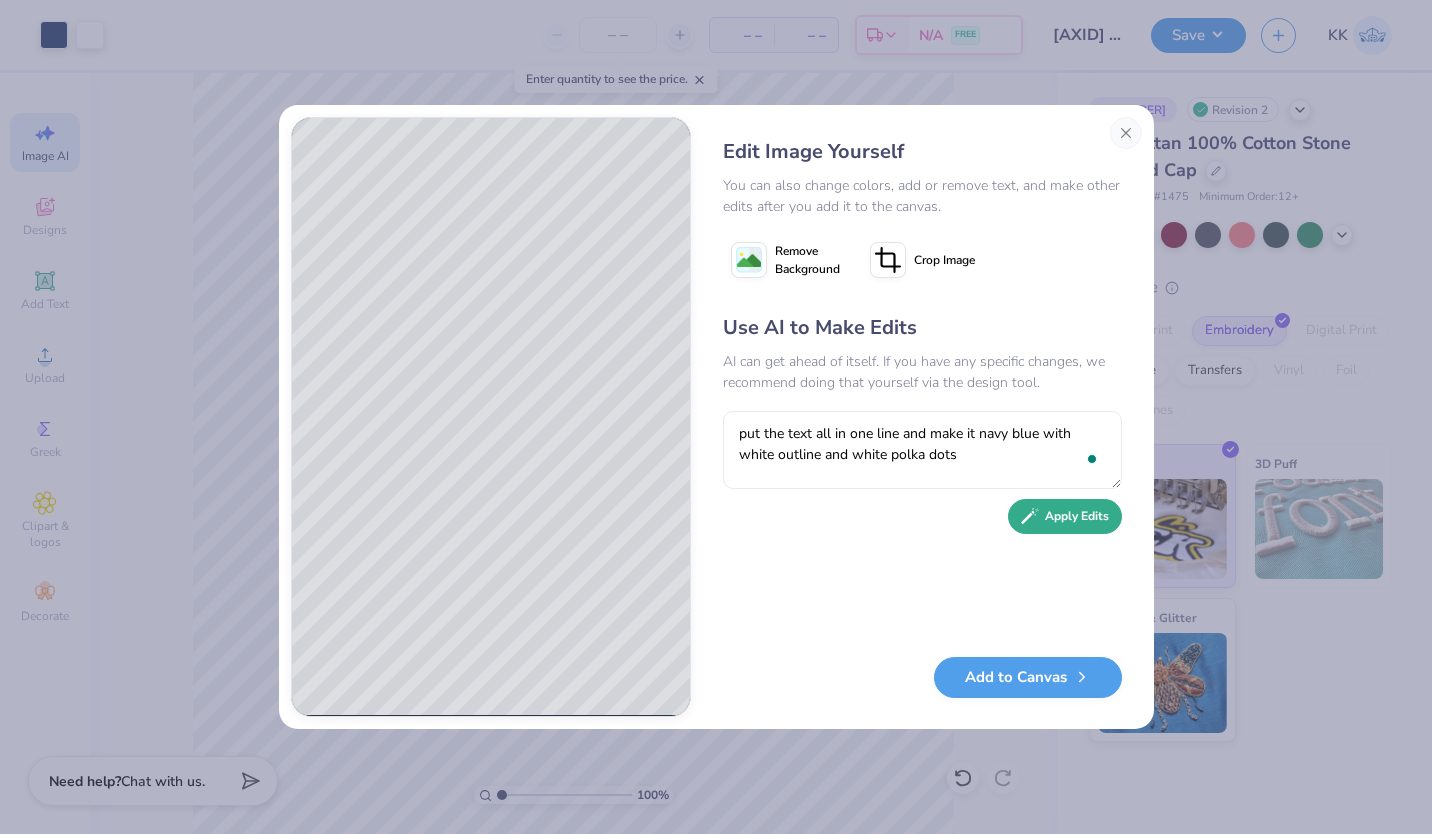 click on "Apply Edits" at bounding box center (1065, 516) 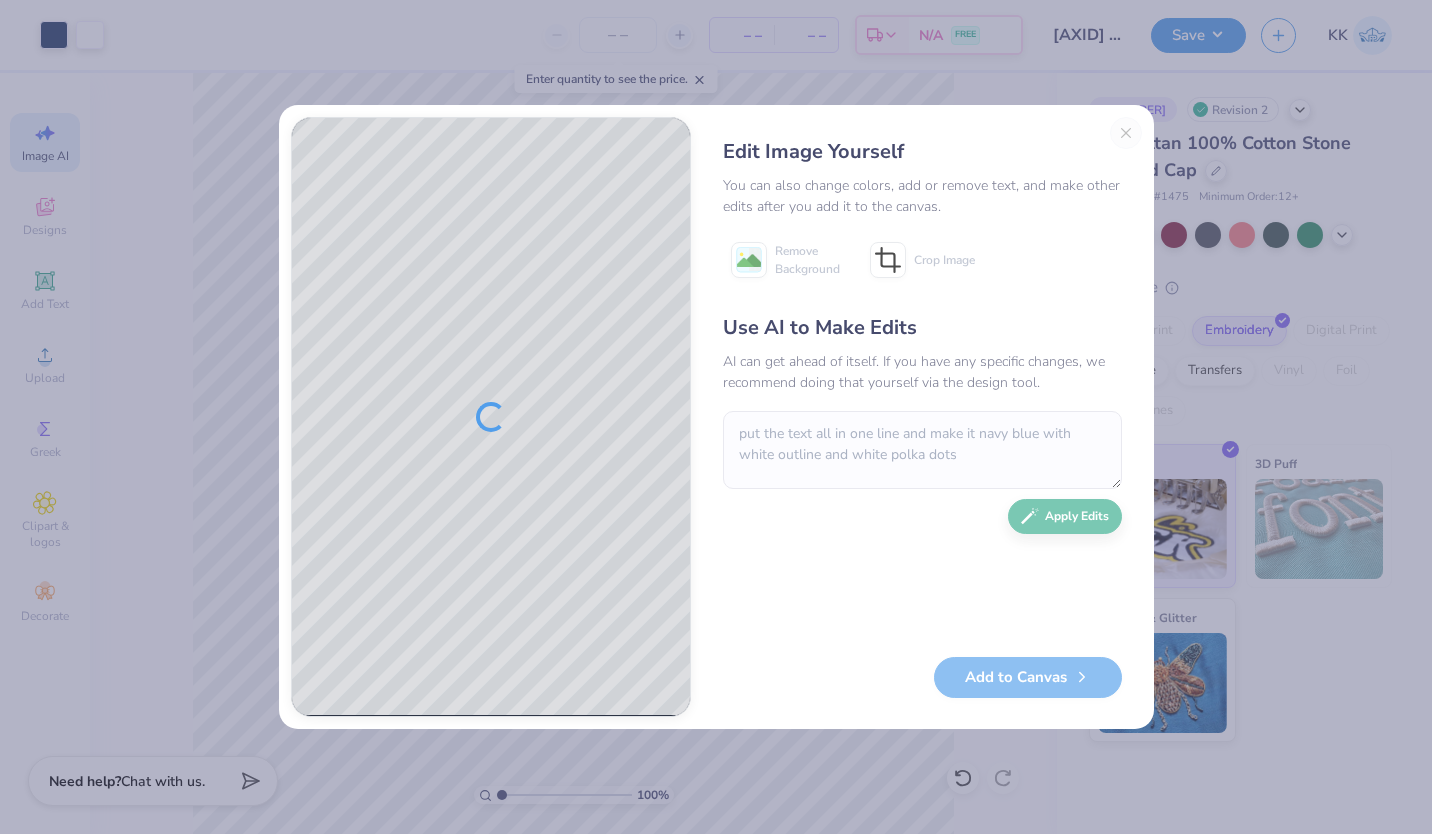 click on "Use AI to Make Edits AI can get ahead of itself. If you have any specific changes, we recommend doing that yourself via the design tool. put the text all in one line and make it navy blue with white outline and white polka dots Apply Edits" at bounding box center [922, 475] 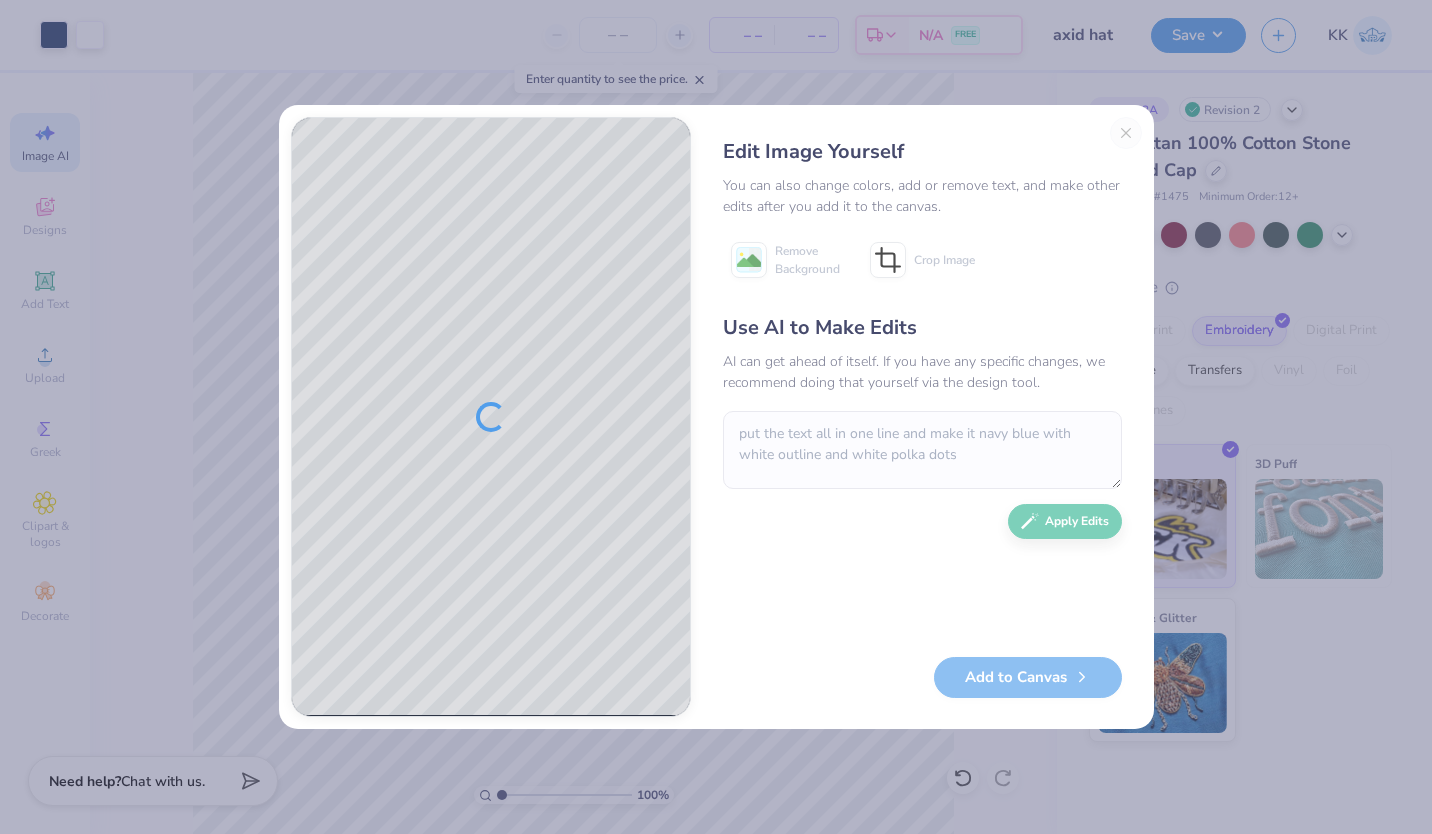 scroll, scrollTop: 0, scrollLeft: 0, axis: both 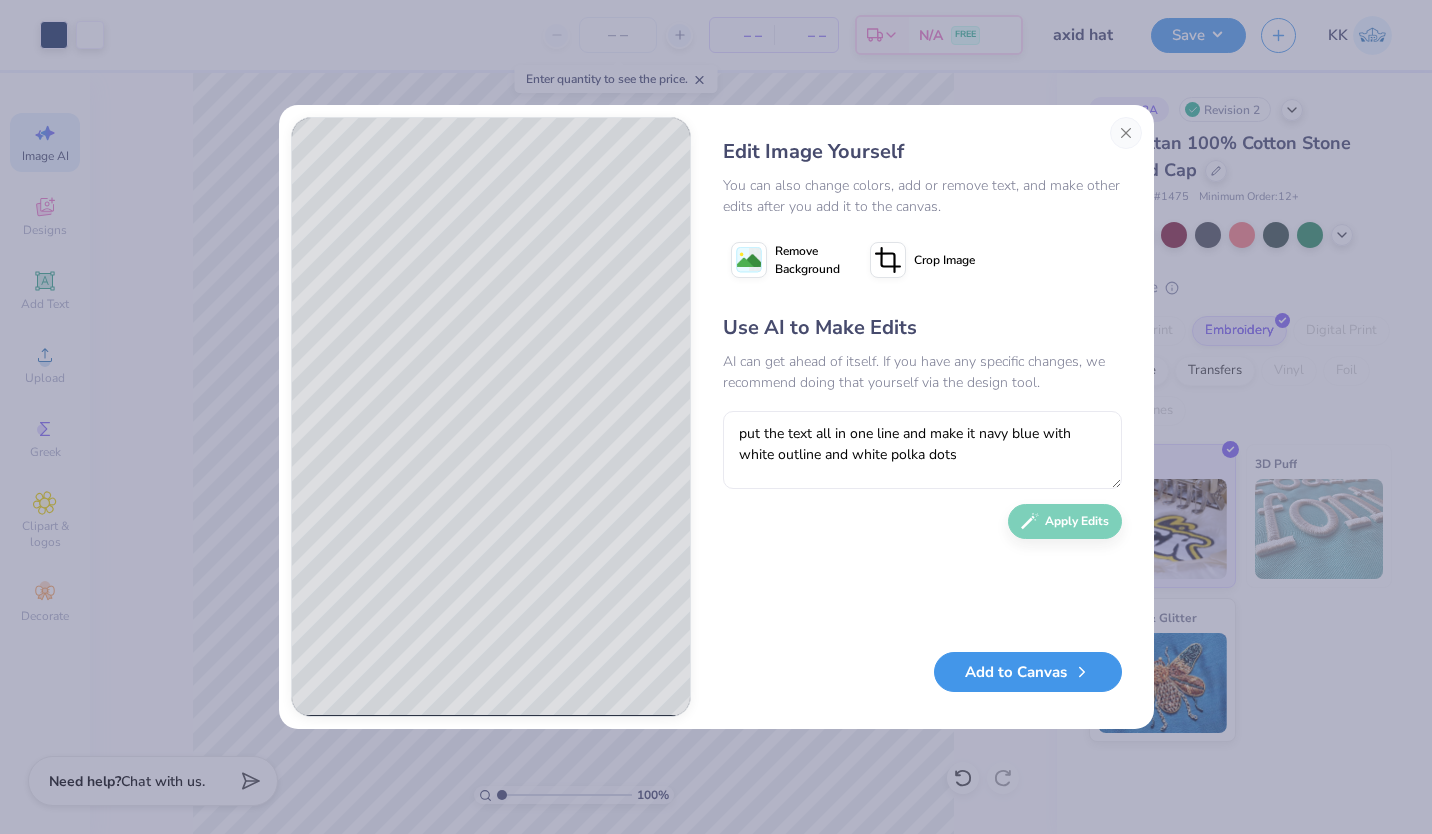 click on "Add to Canvas" at bounding box center (1028, 672) 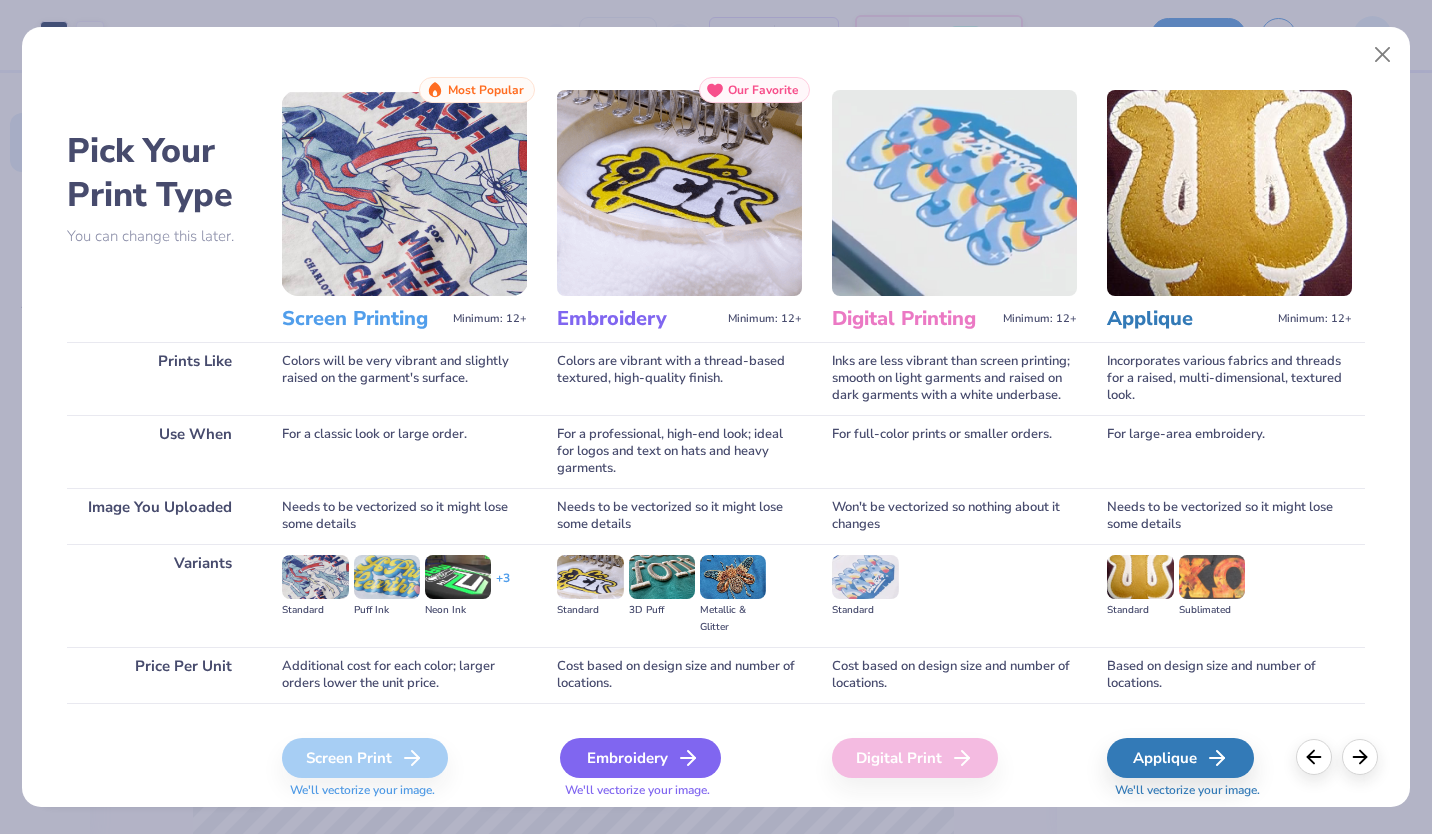 click 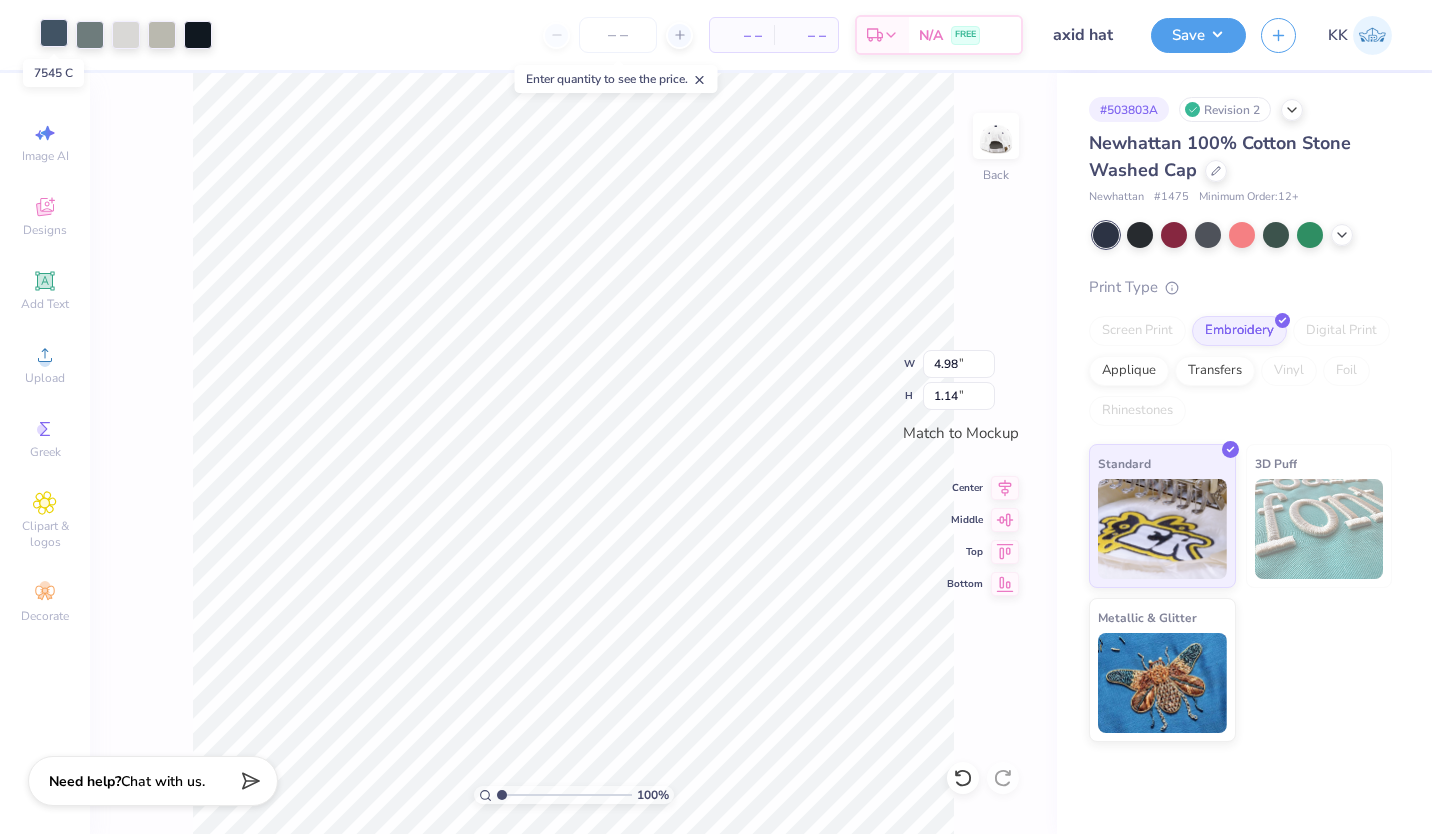 click at bounding box center (54, 33) 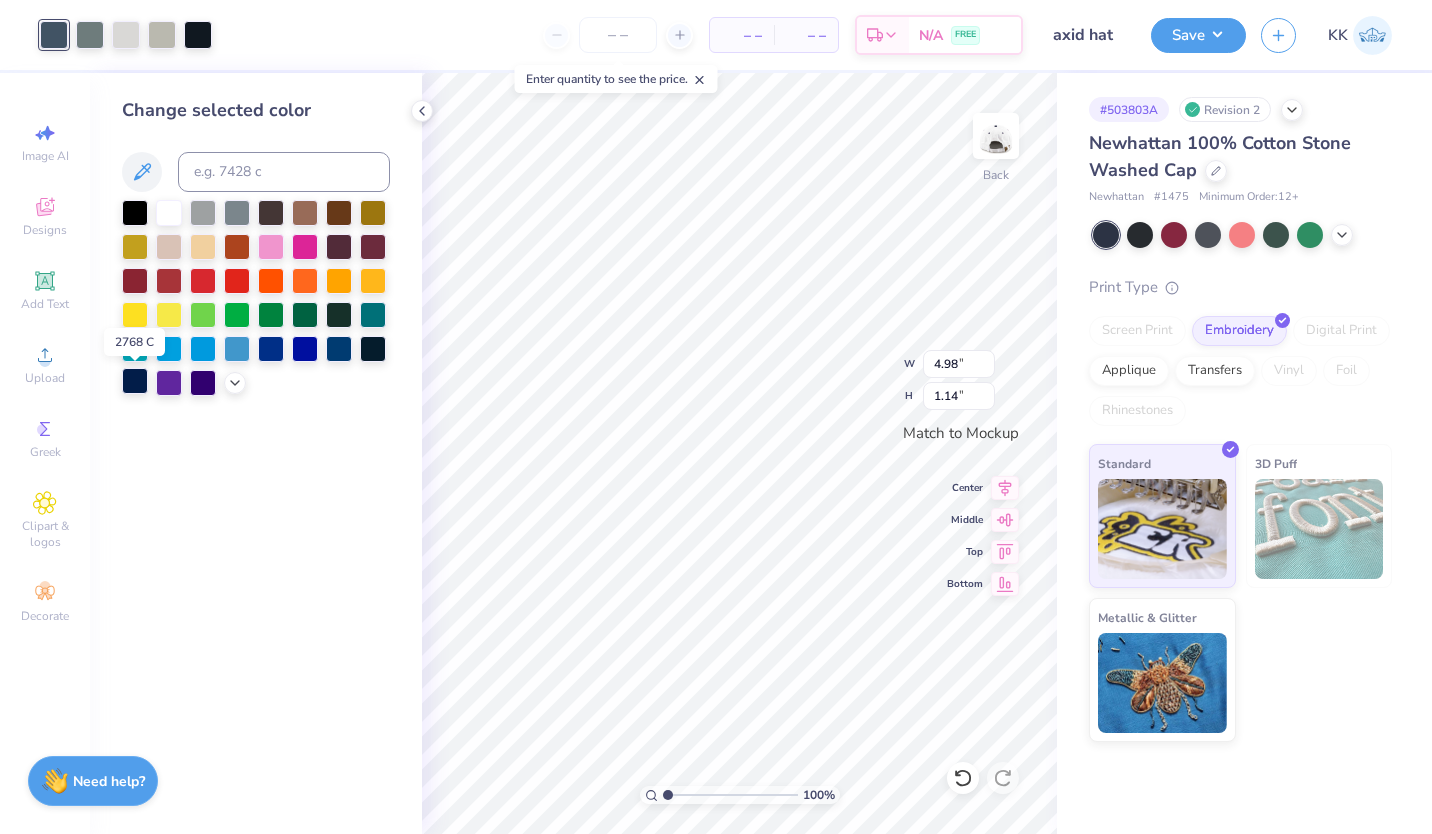 click at bounding box center (135, 381) 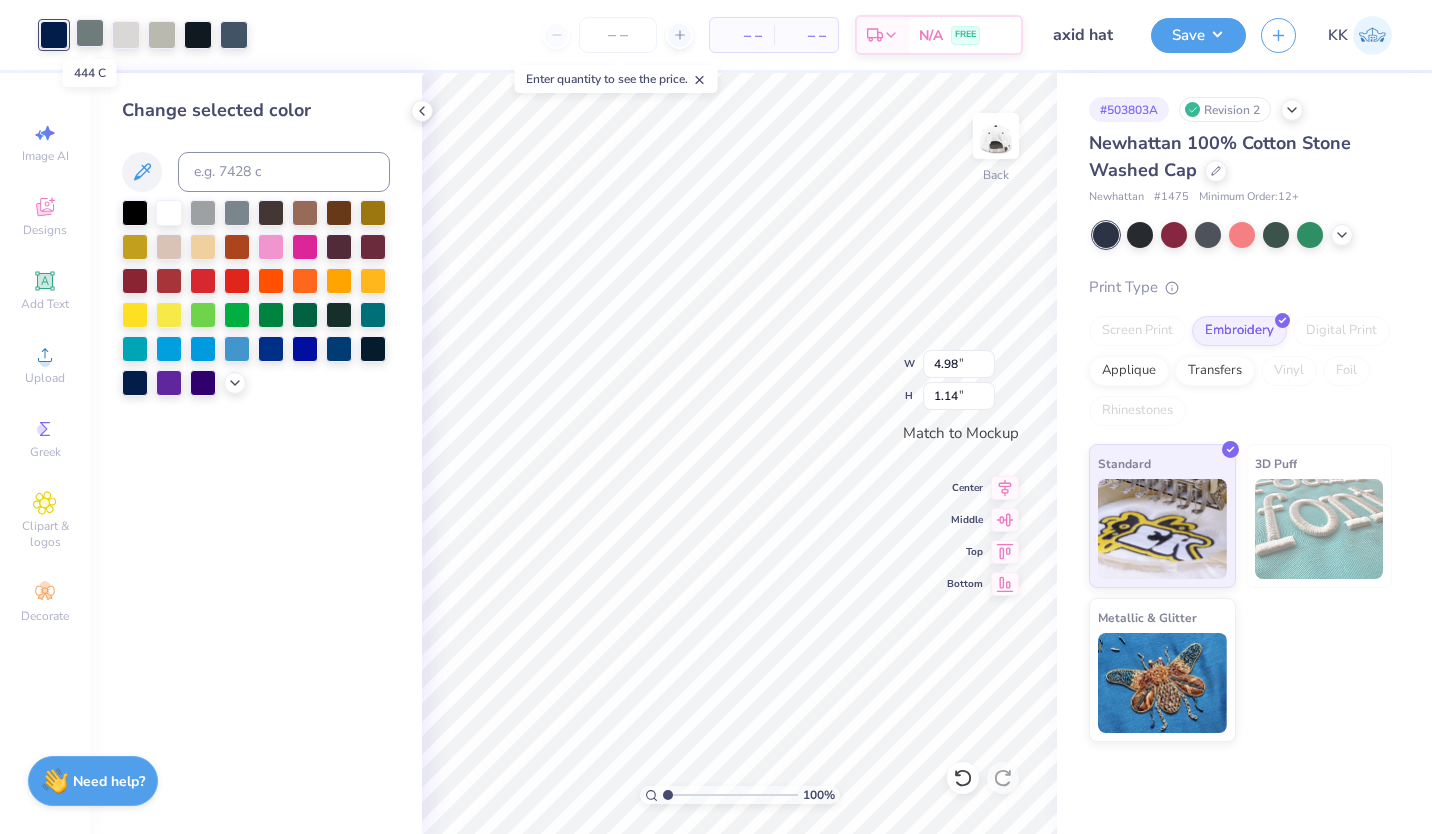 click at bounding box center [90, 33] 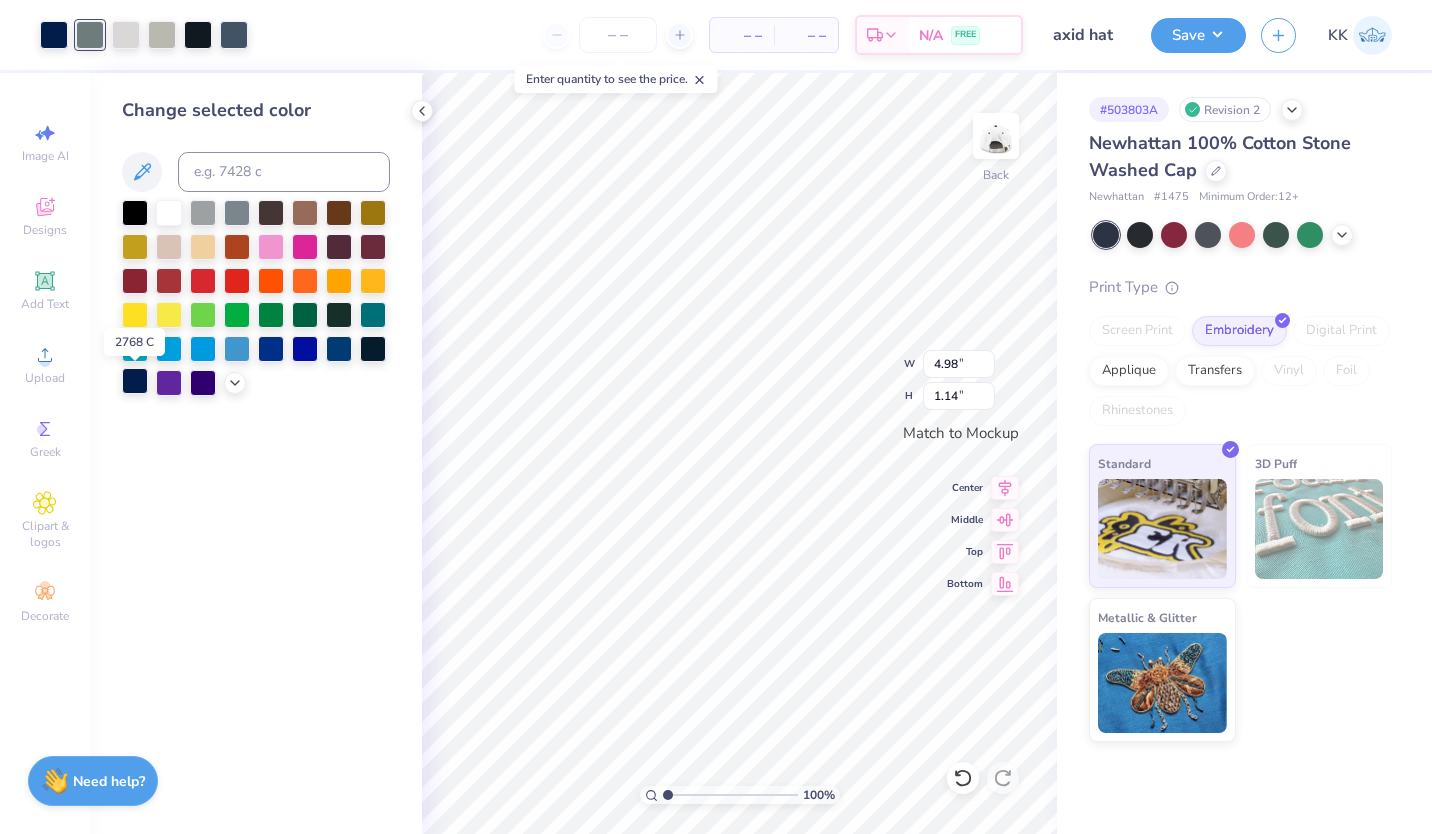 click at bounding box center (135, 381) 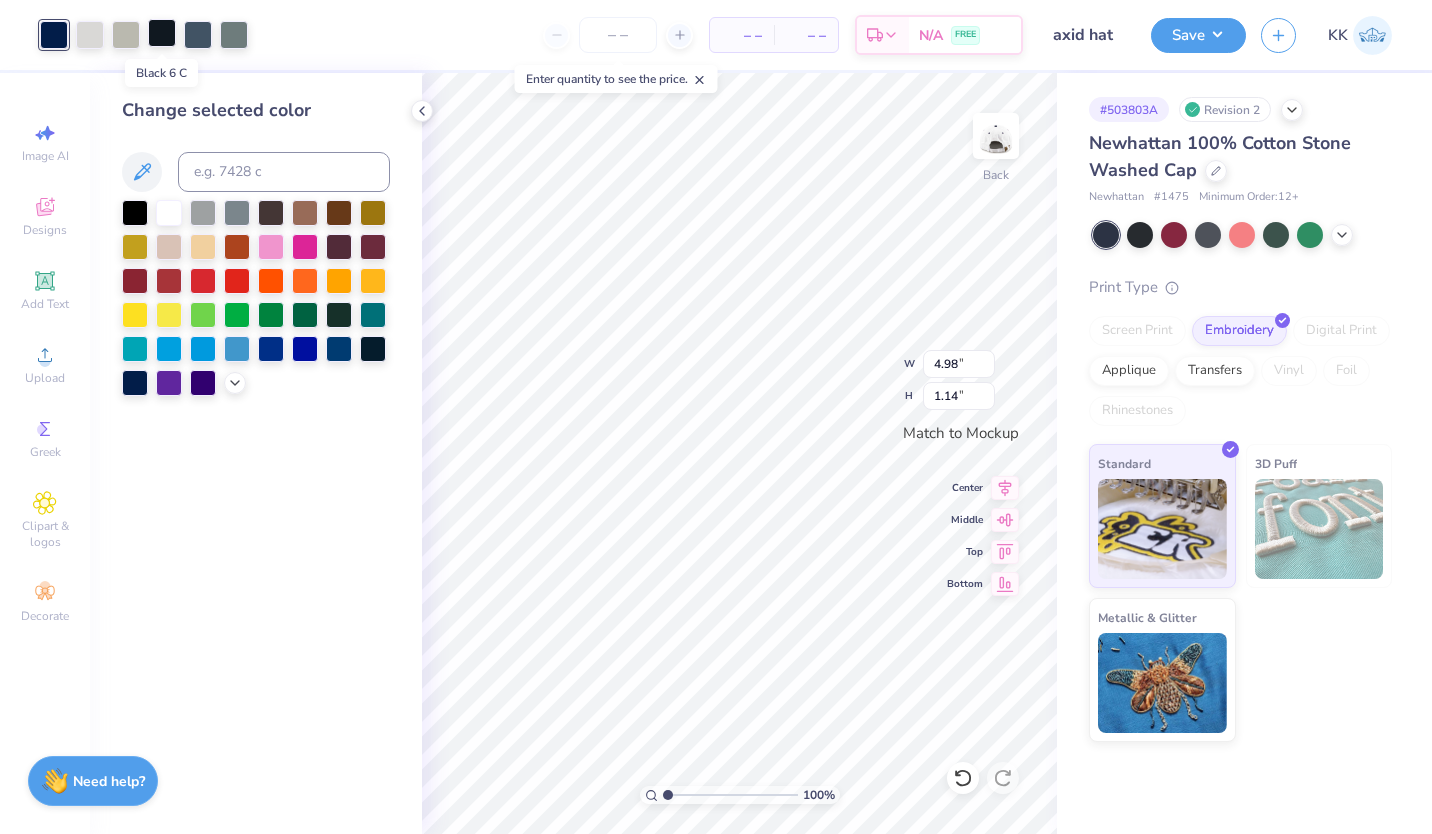 click at bounding box center (162, 33) 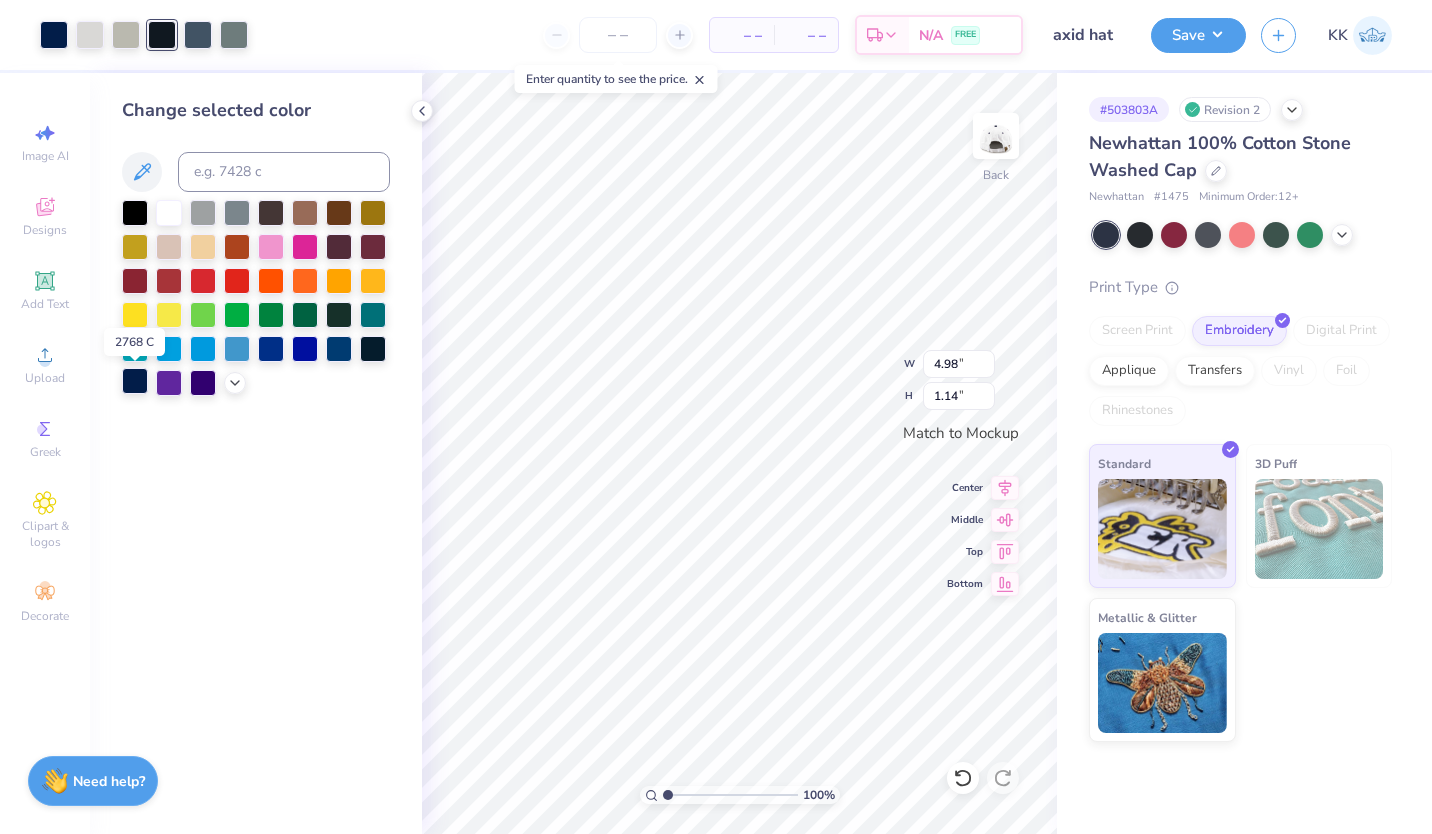 click at bounding box center [135, 381] 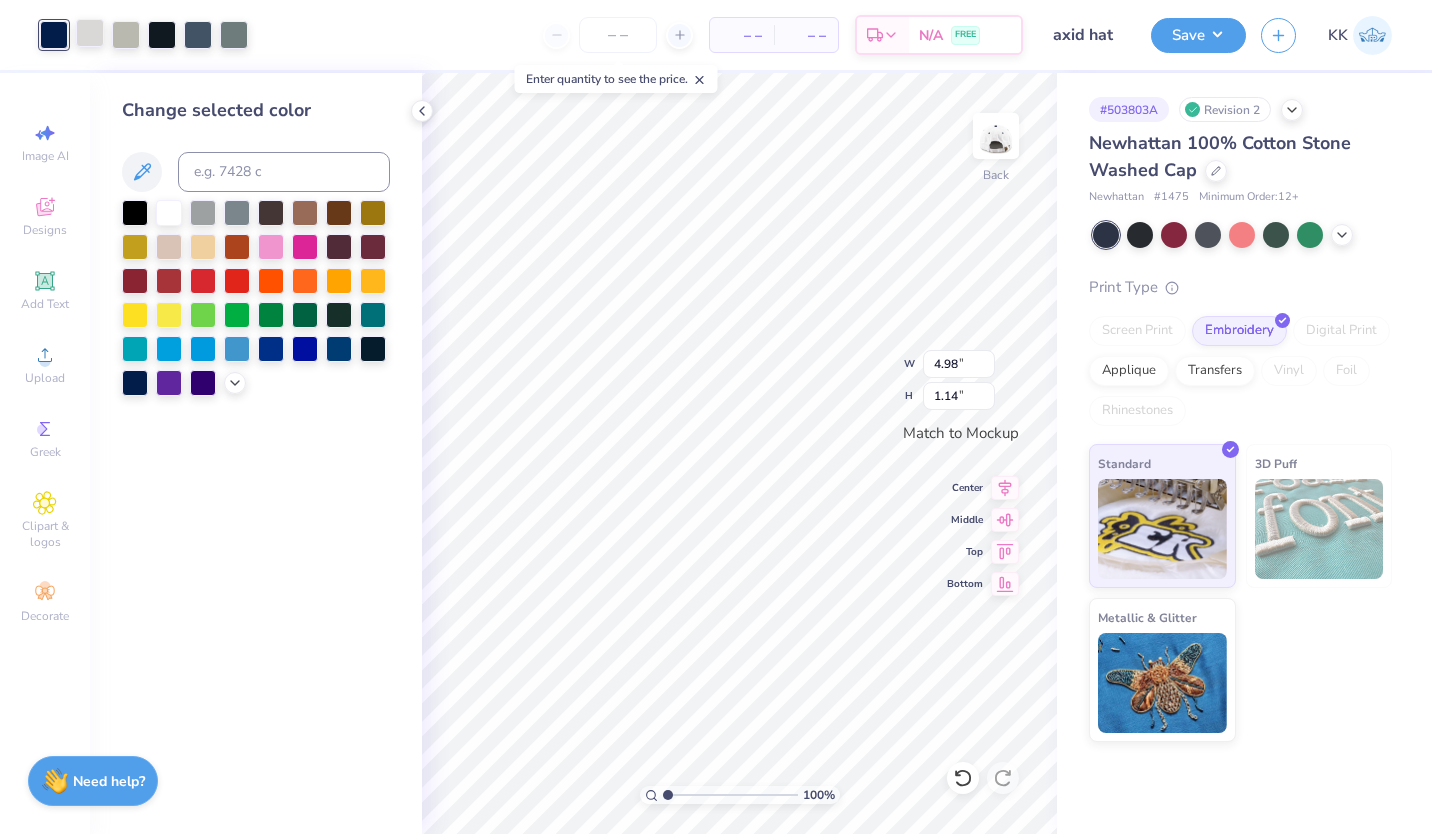 click at bounding box center [90, 33] 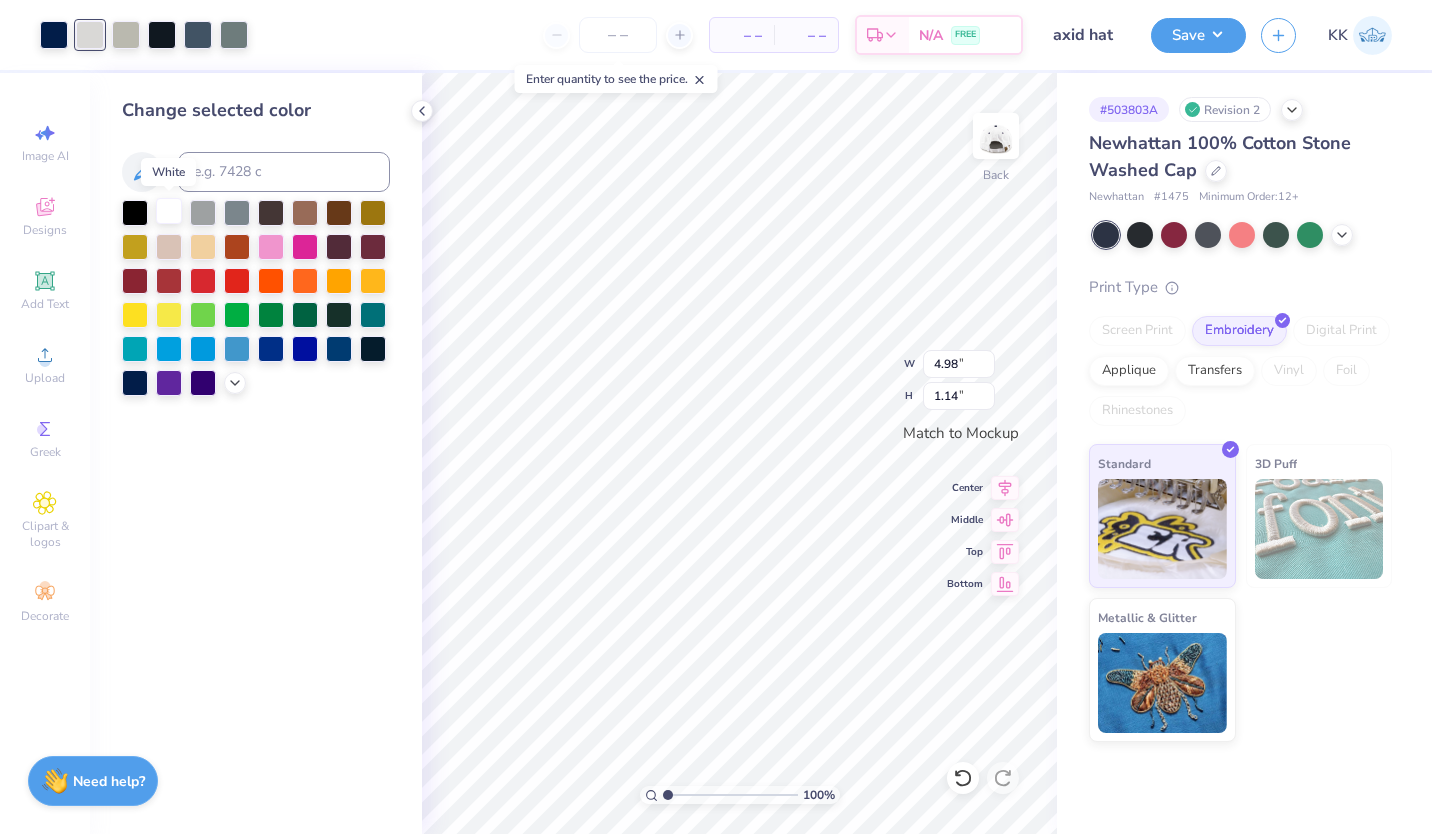 click at bounding box center (169, 211) 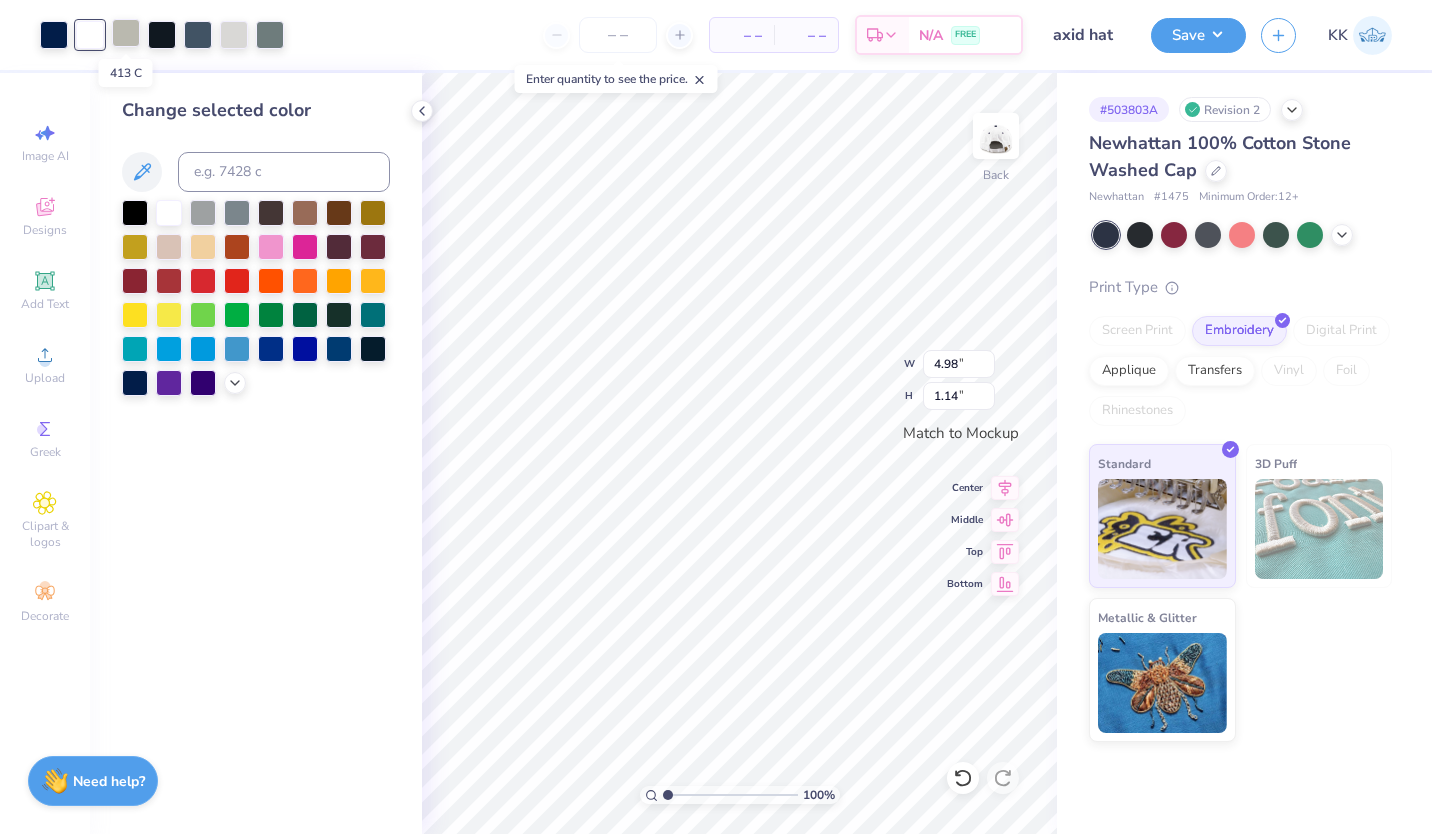 click at bounding box center (126, 33) 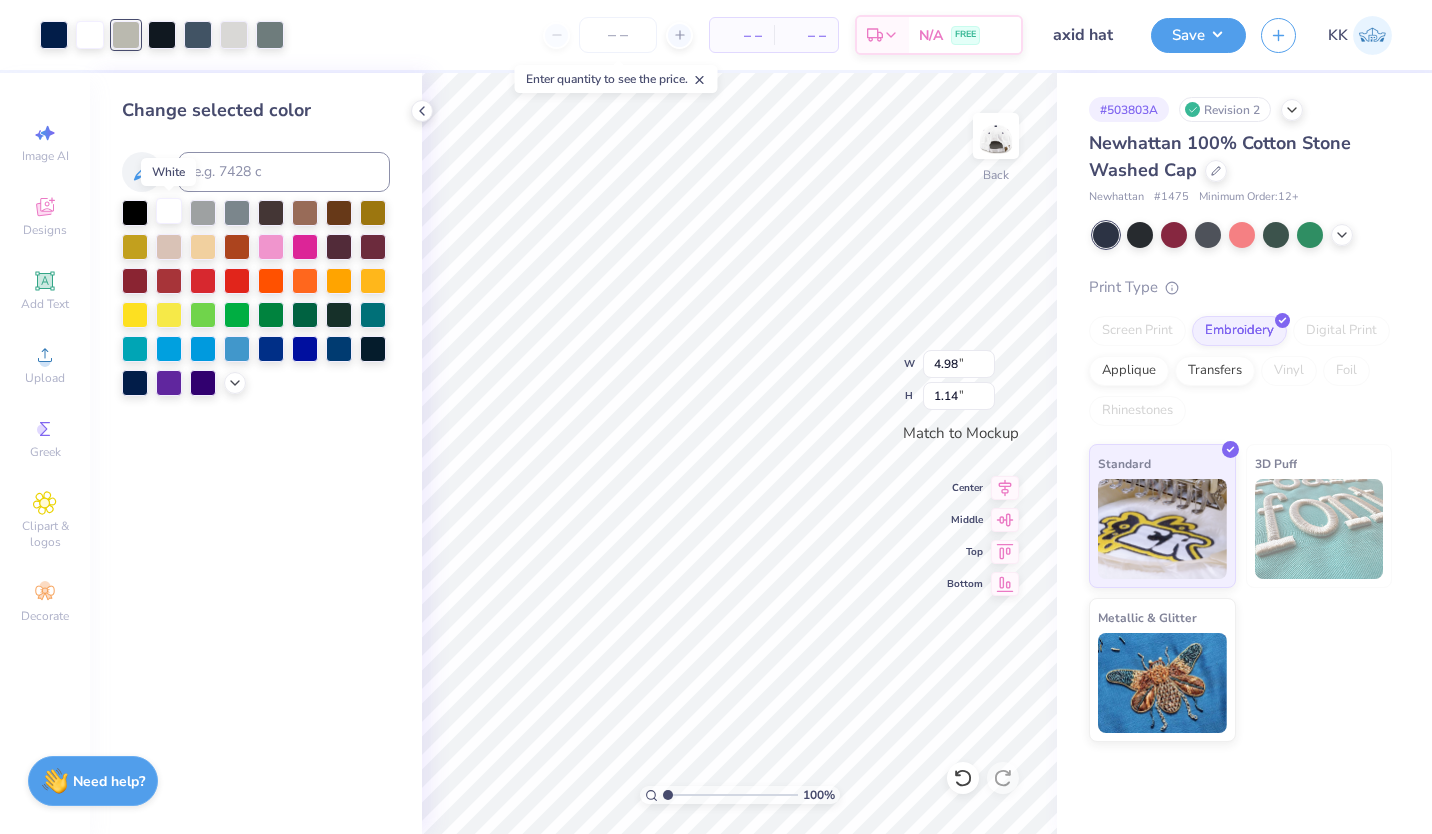 click at bounding box center (169, 211) 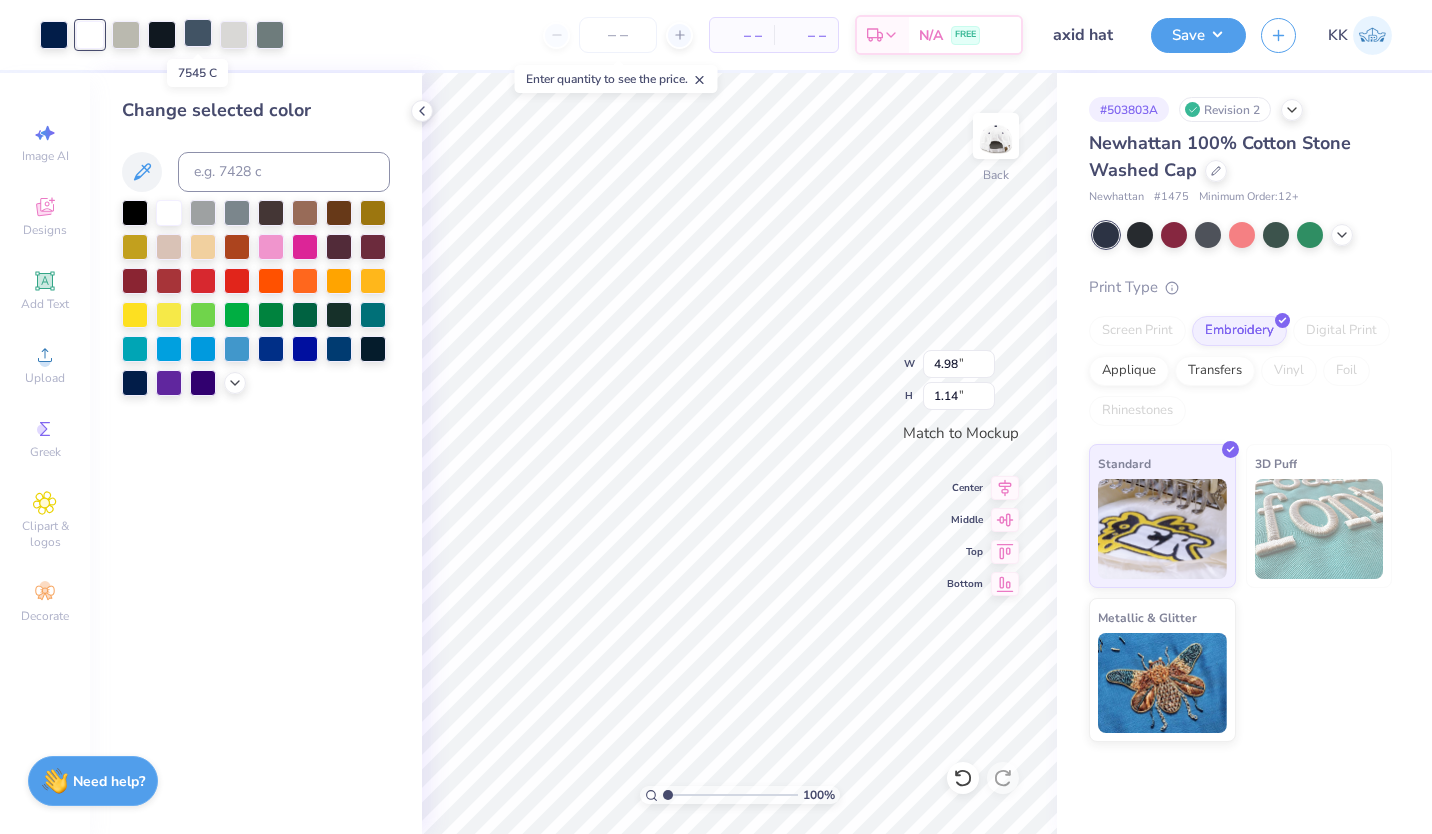 click at bounding box center [198, 33] 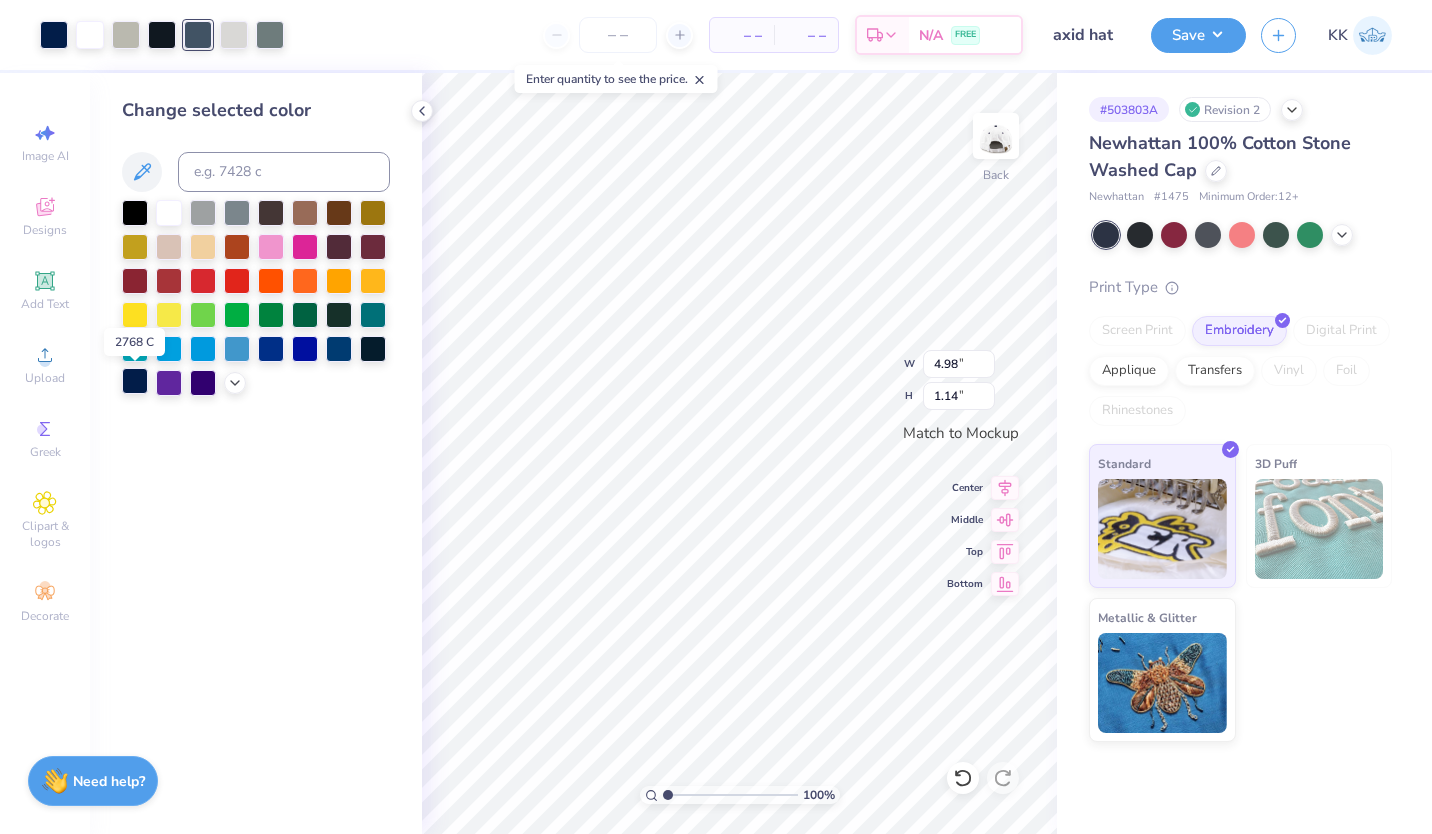click at bounding box center [135, 381] 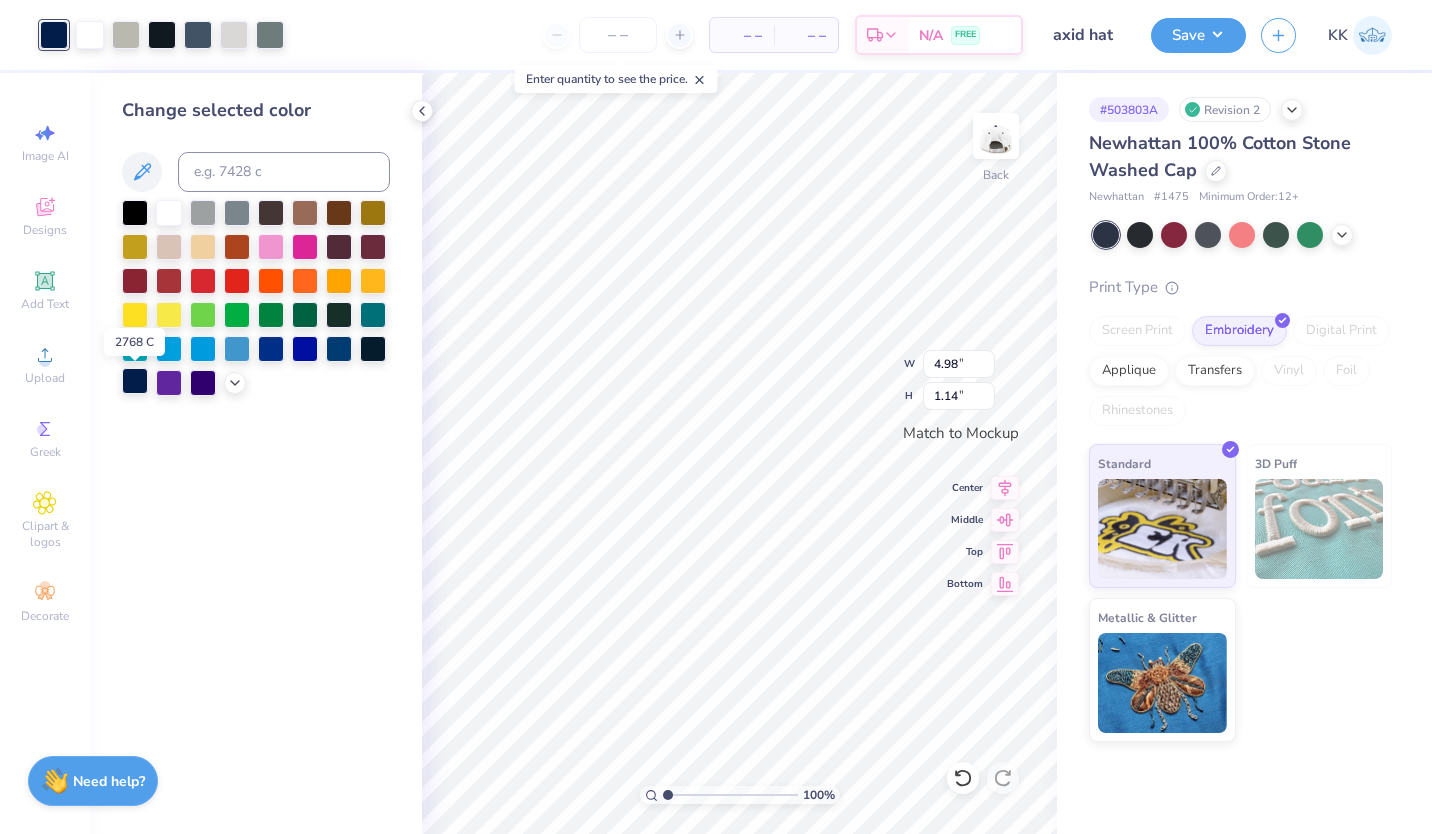 click at bounding box center (135, 381) 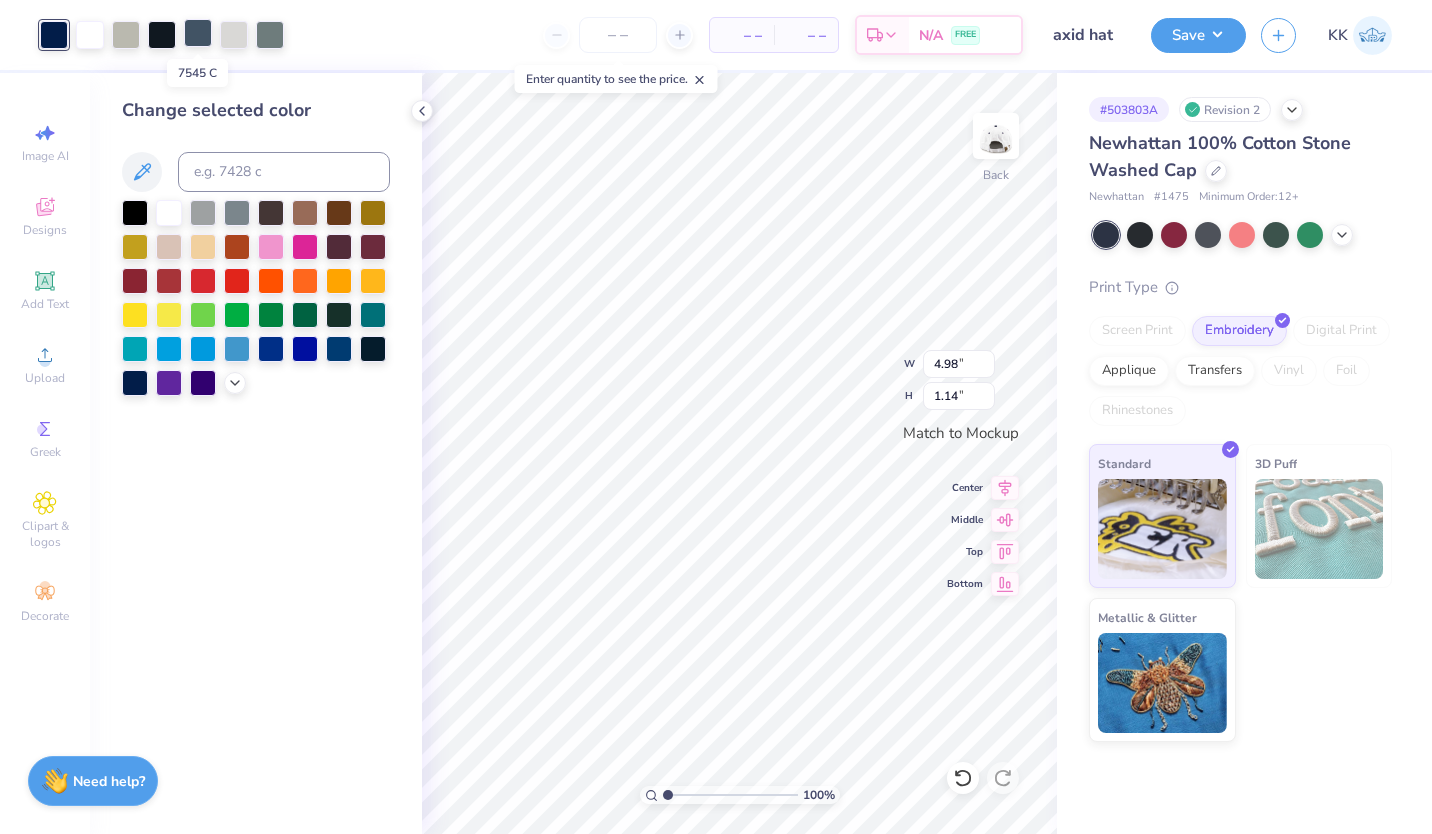 click at bounding box center [198, 33] 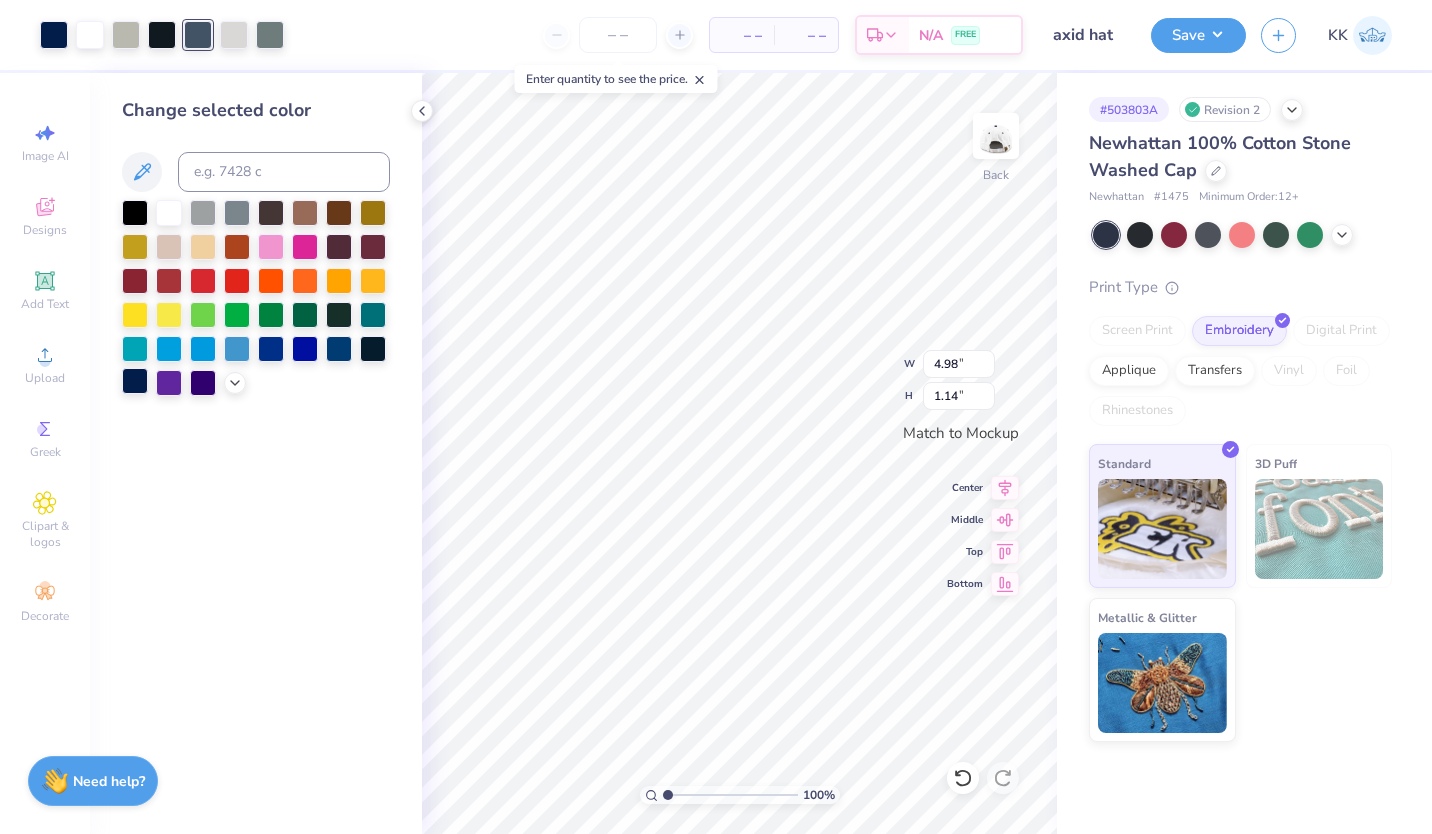 click at bounding box center (135, 381) 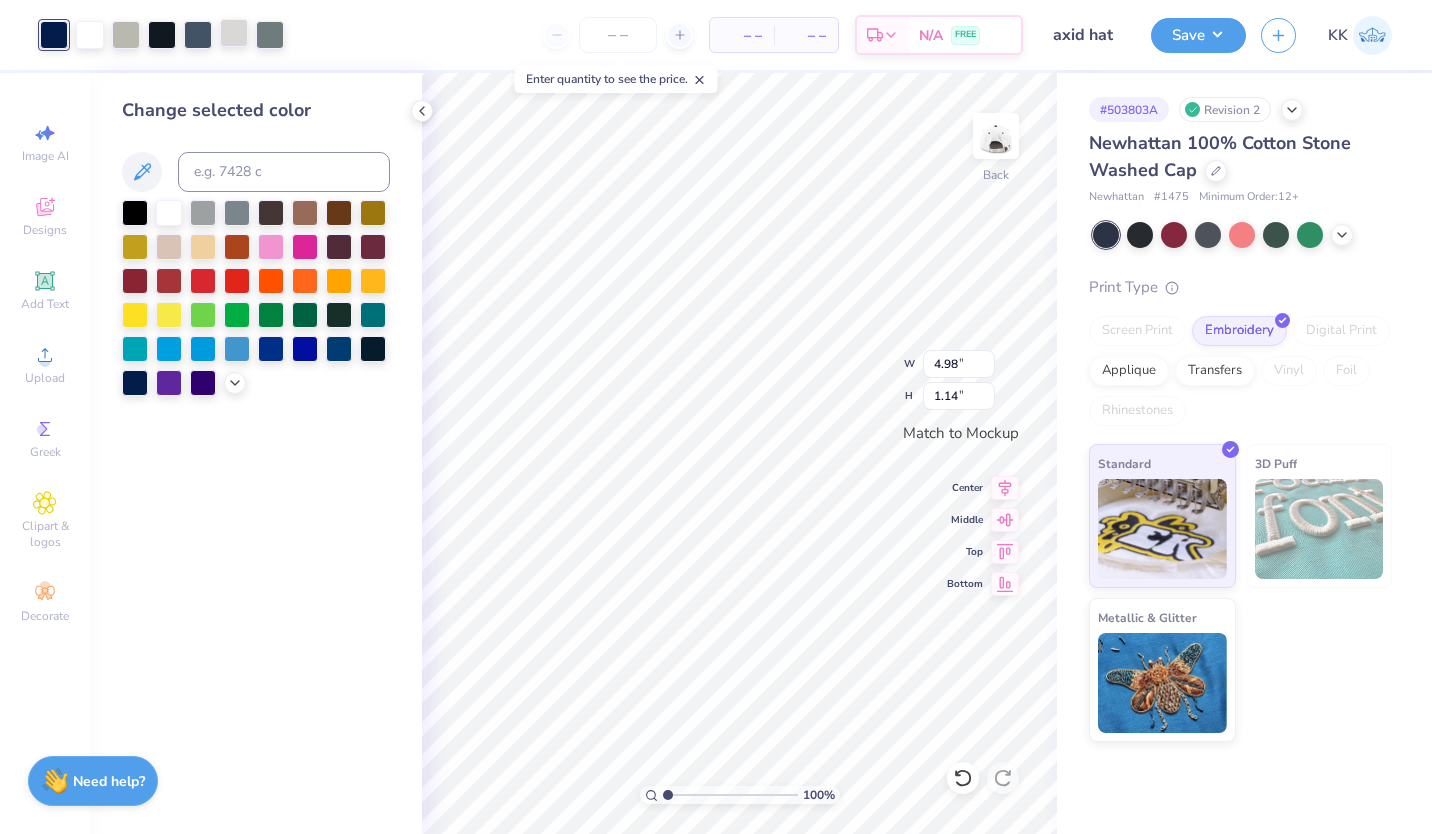 click at bounding box center (234, 33) 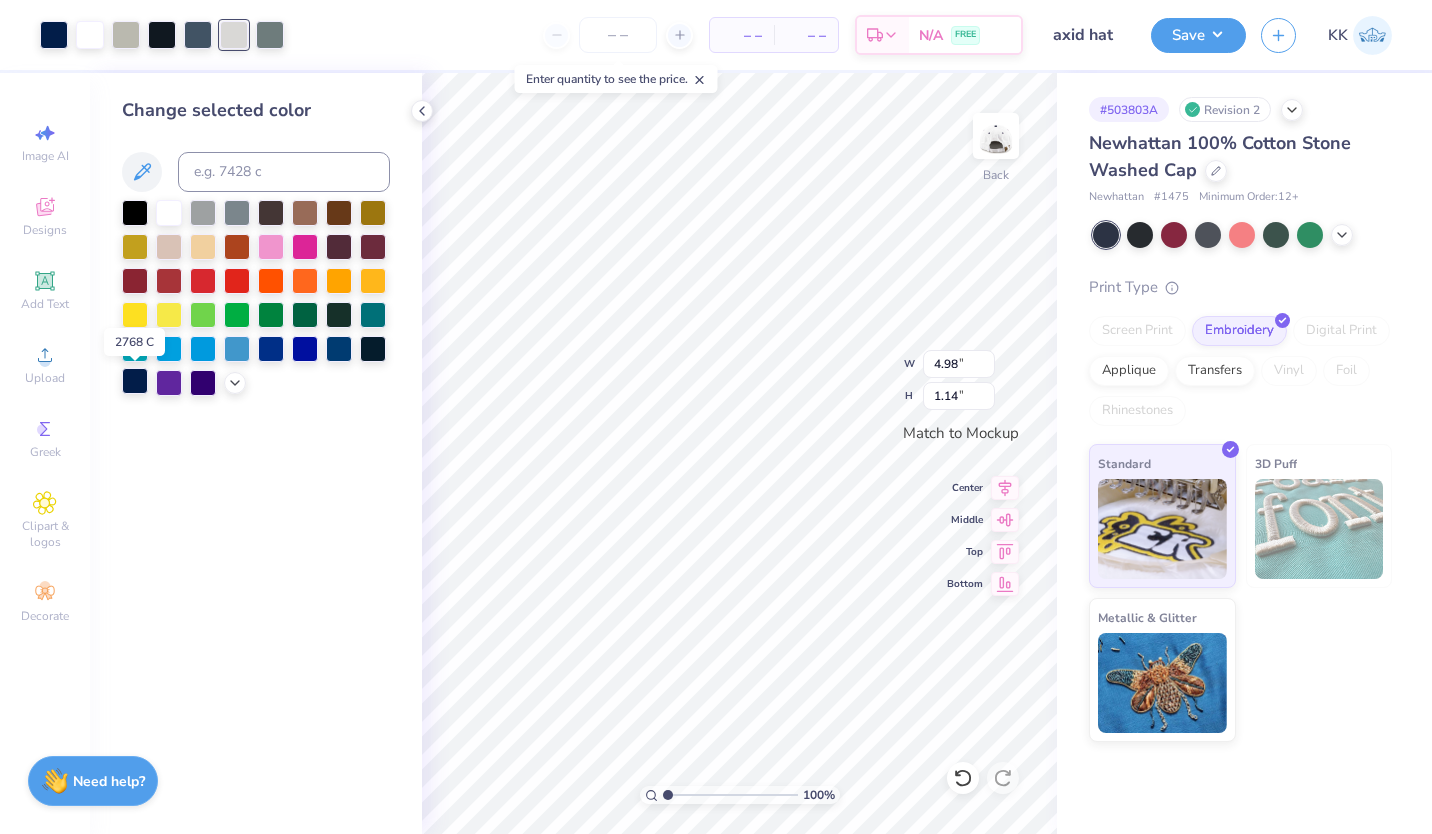 click at bounding box center (135, 381) 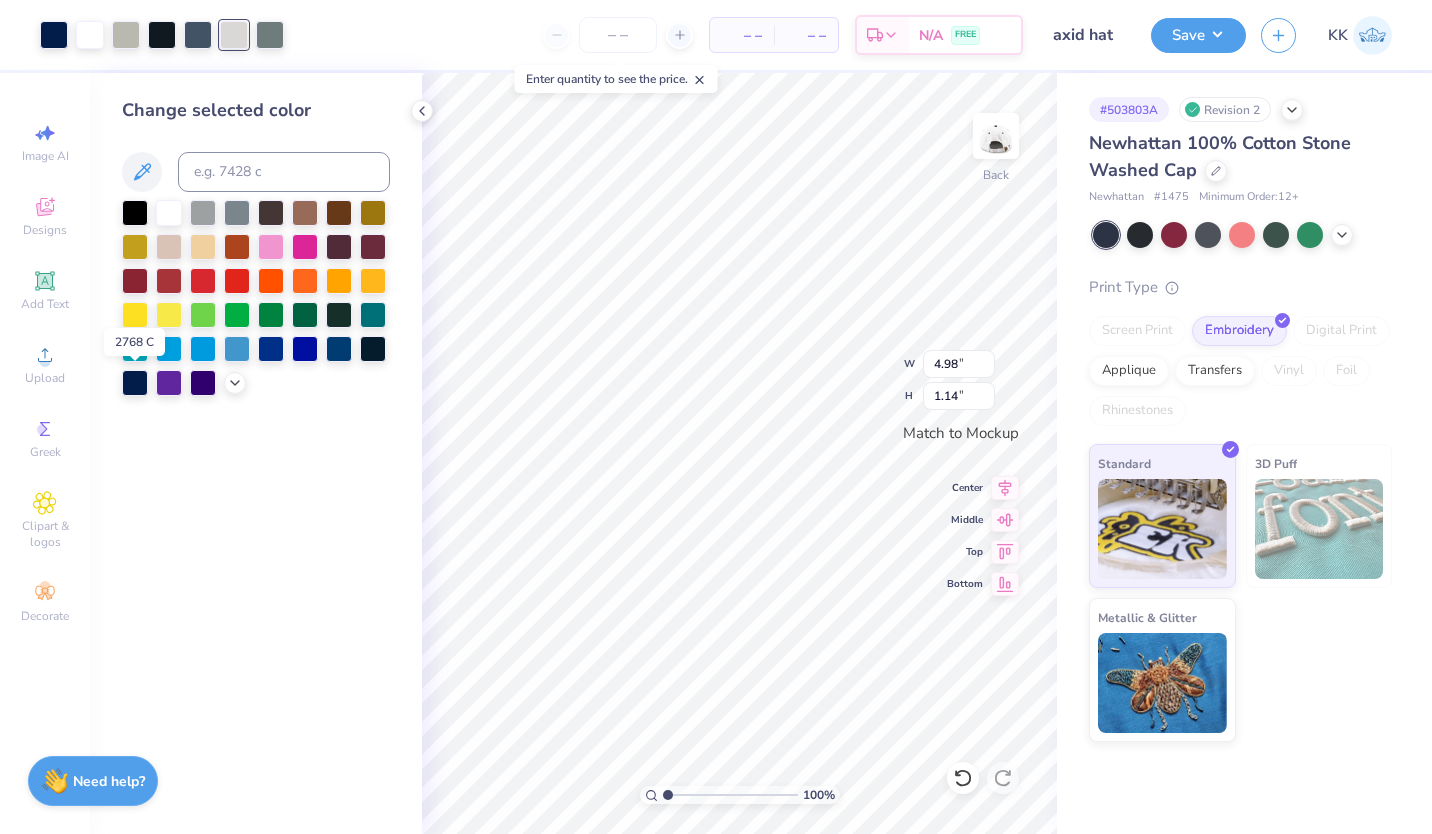 click at bounding box center (135, 383) 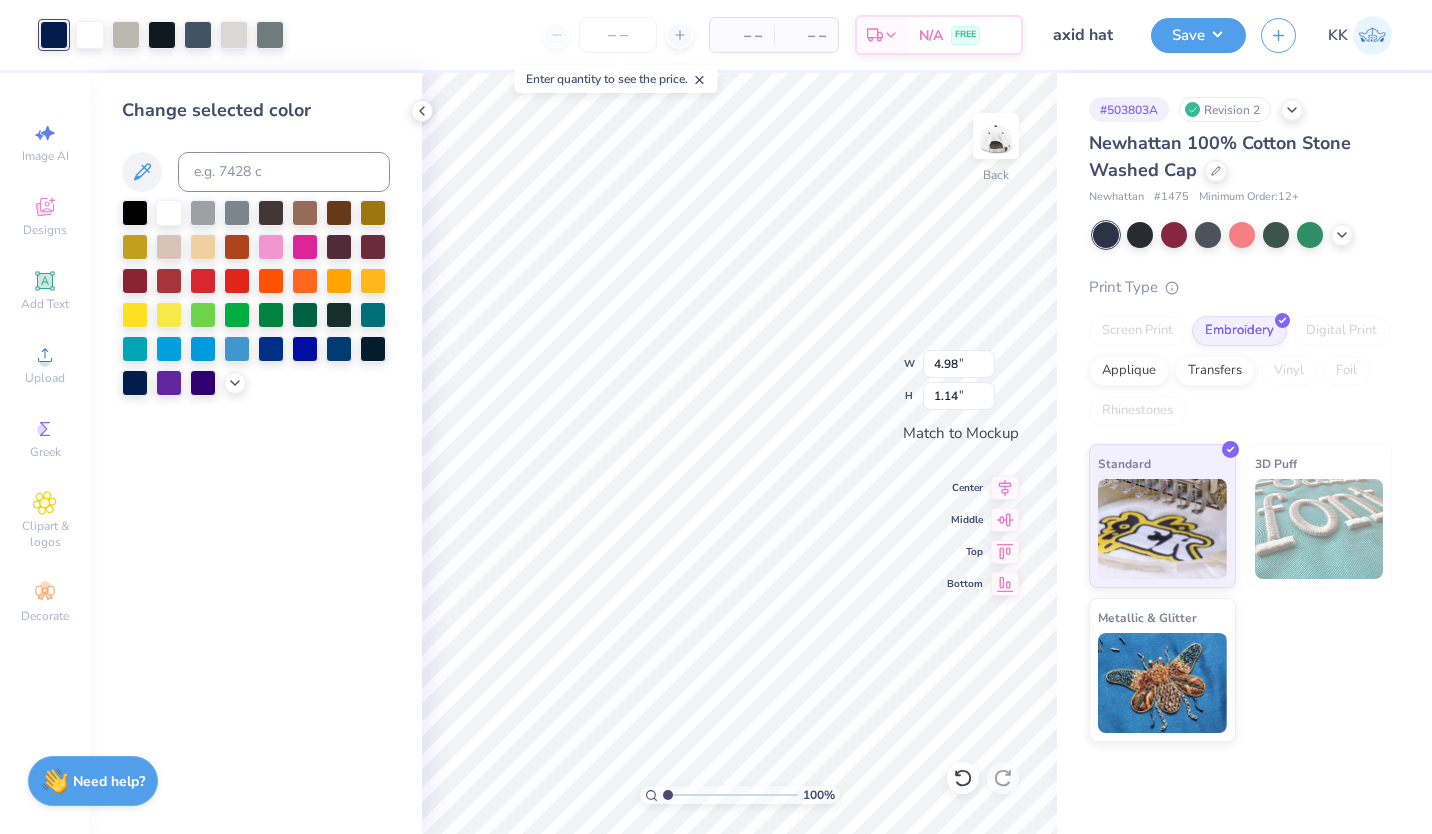 click on "Art colors" at bounding box center (142, 35) 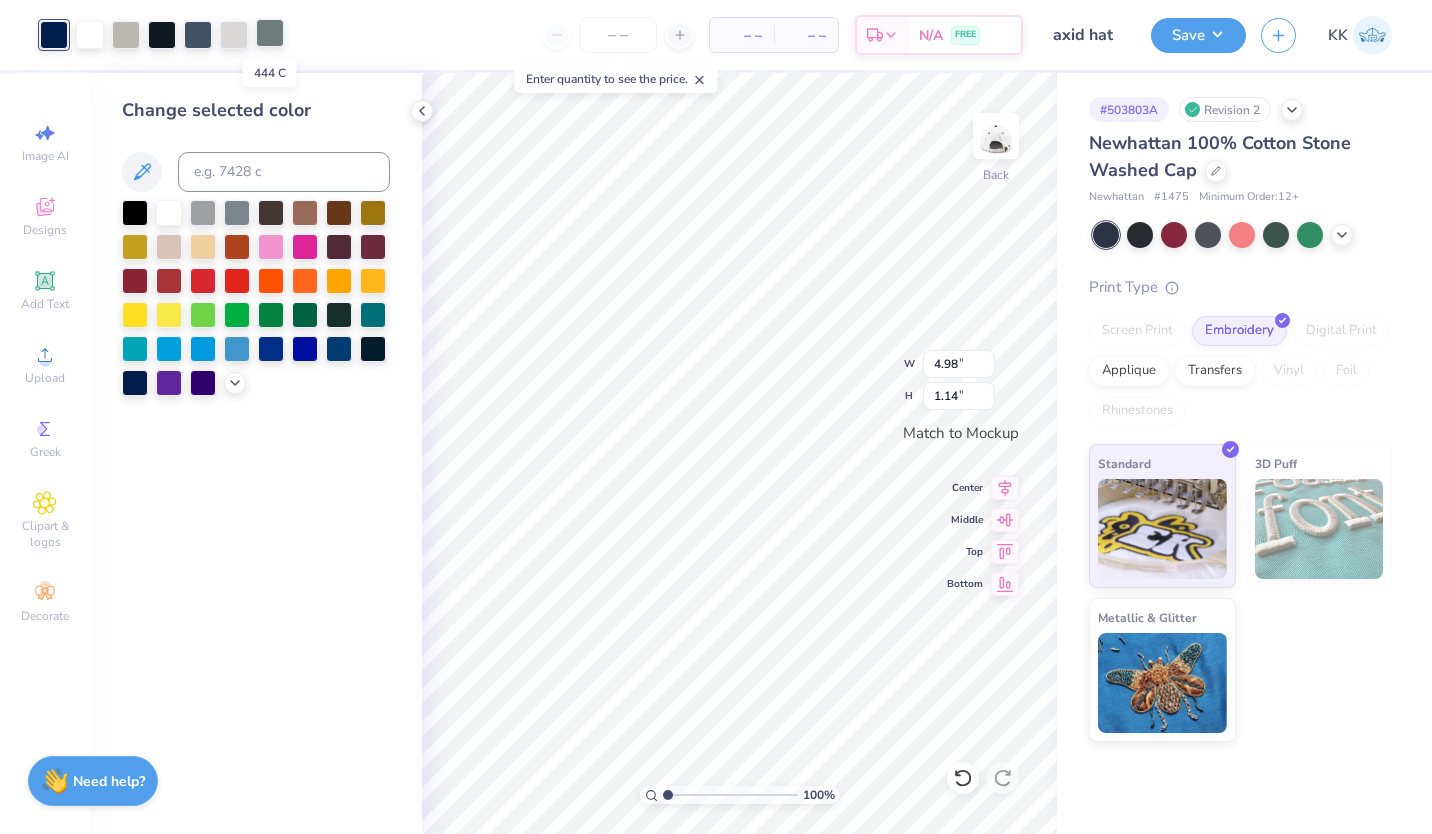 click at bounding box center [270, 33] 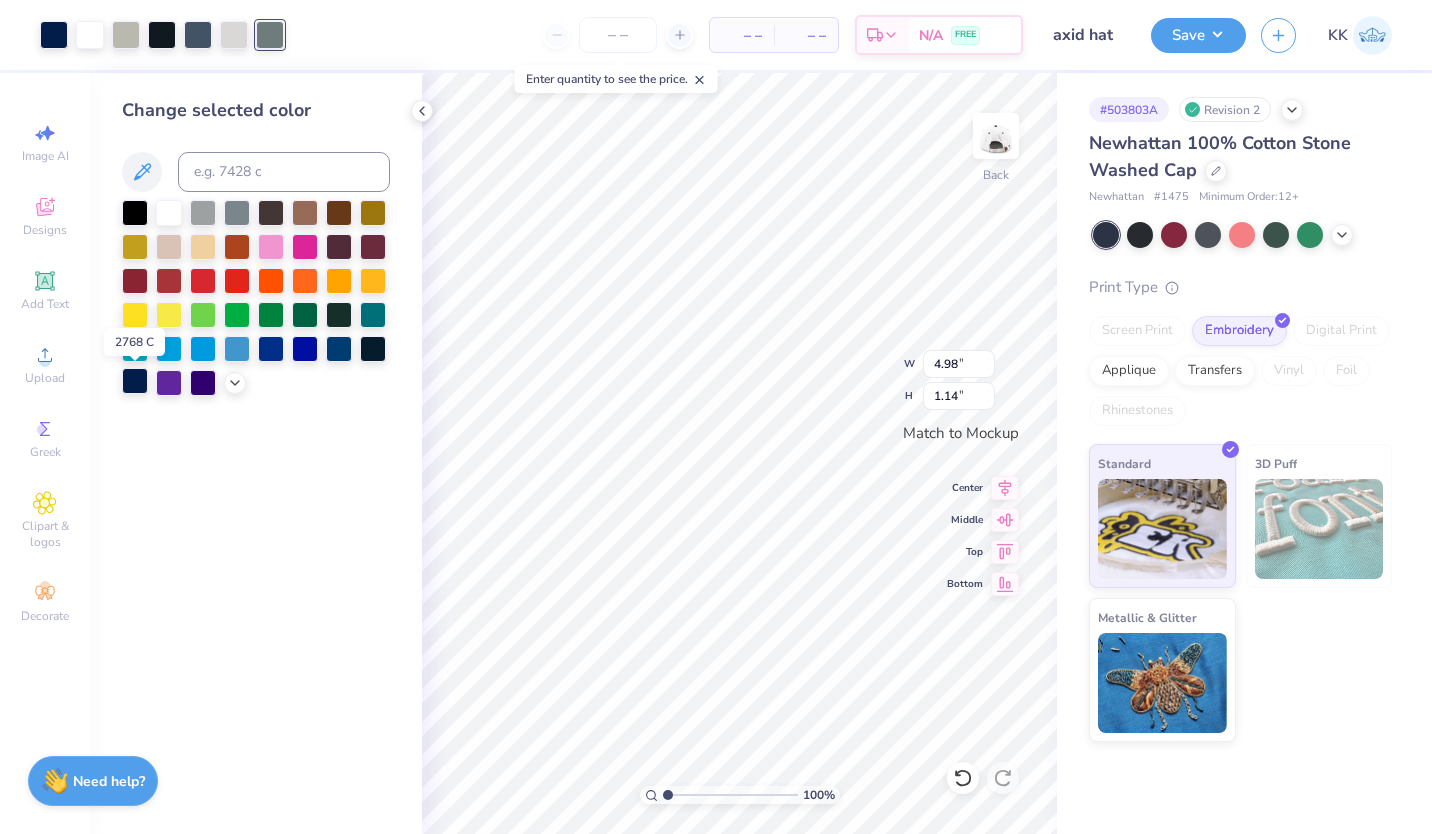 click at bounding box center [135, 381] 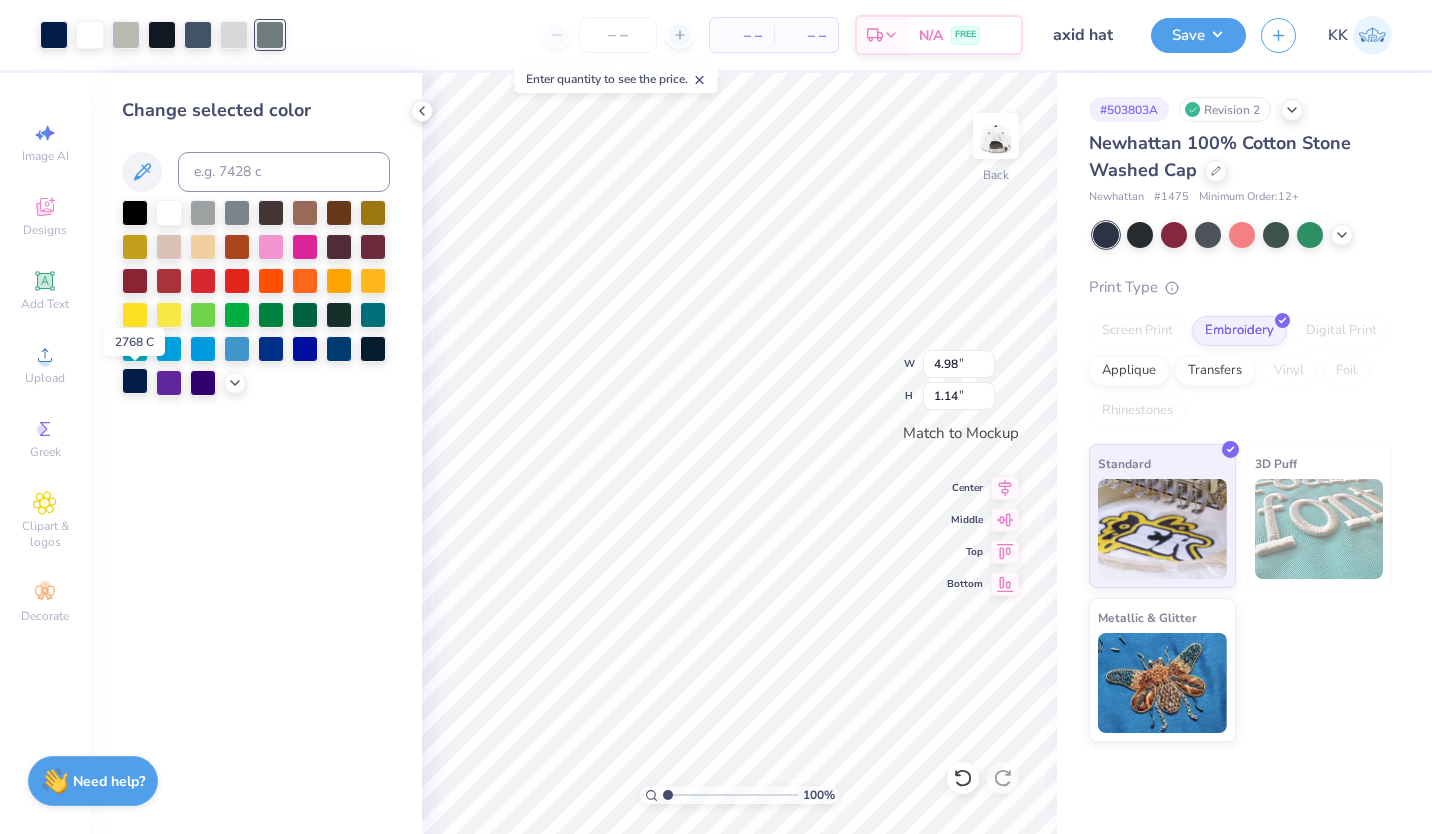 click at bounding box center [135, 381] 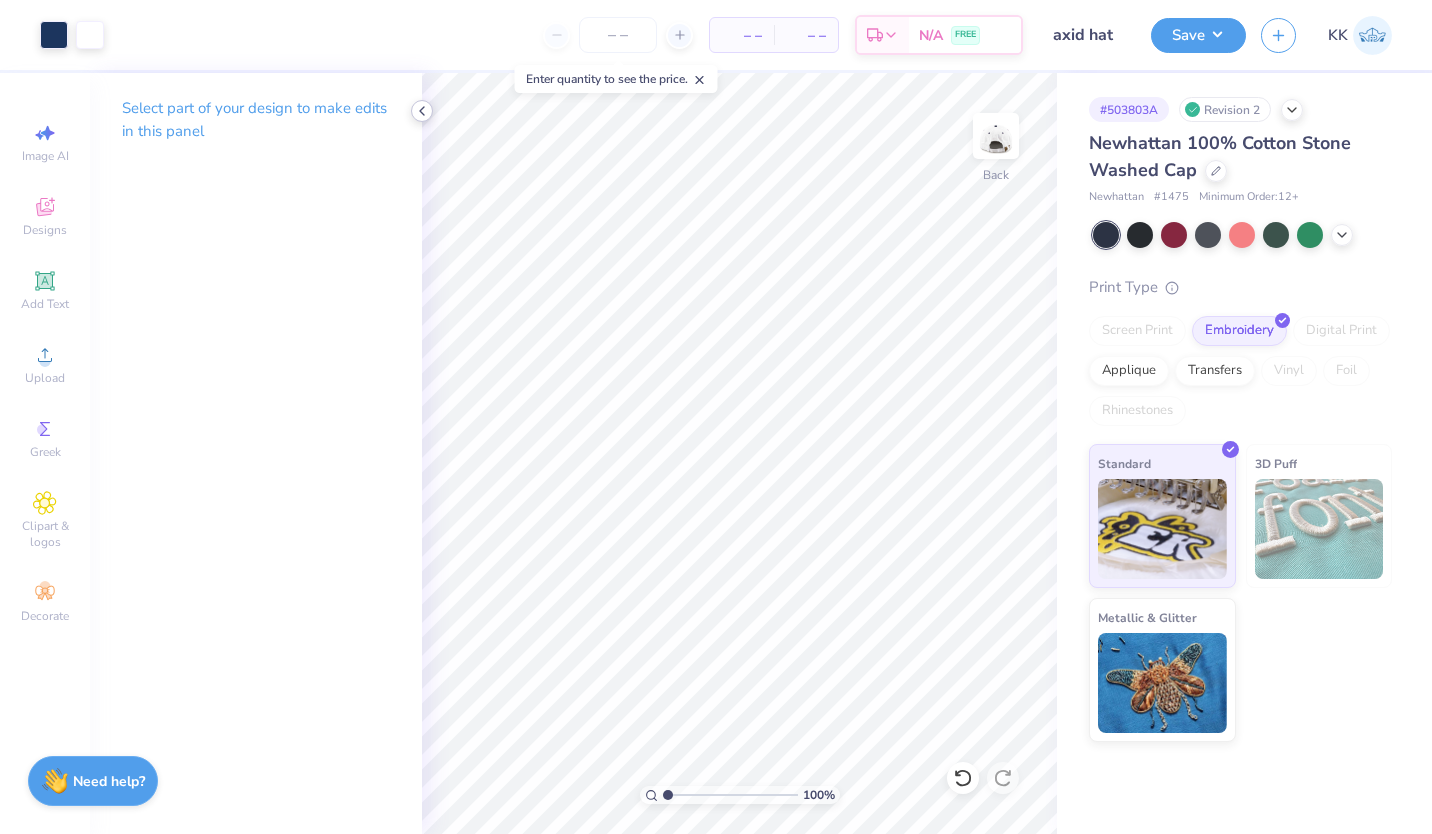 click 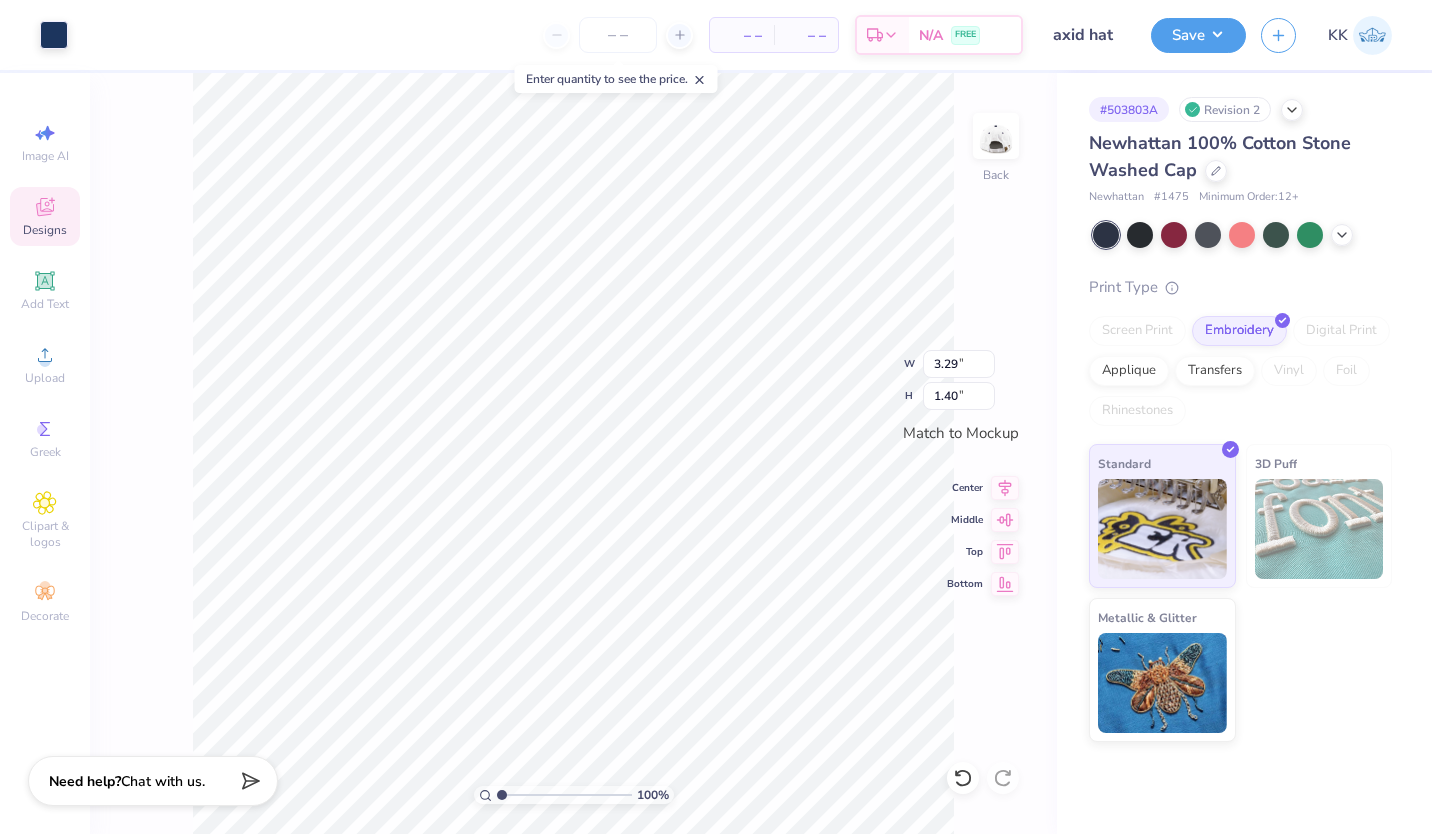 type on "3.29" 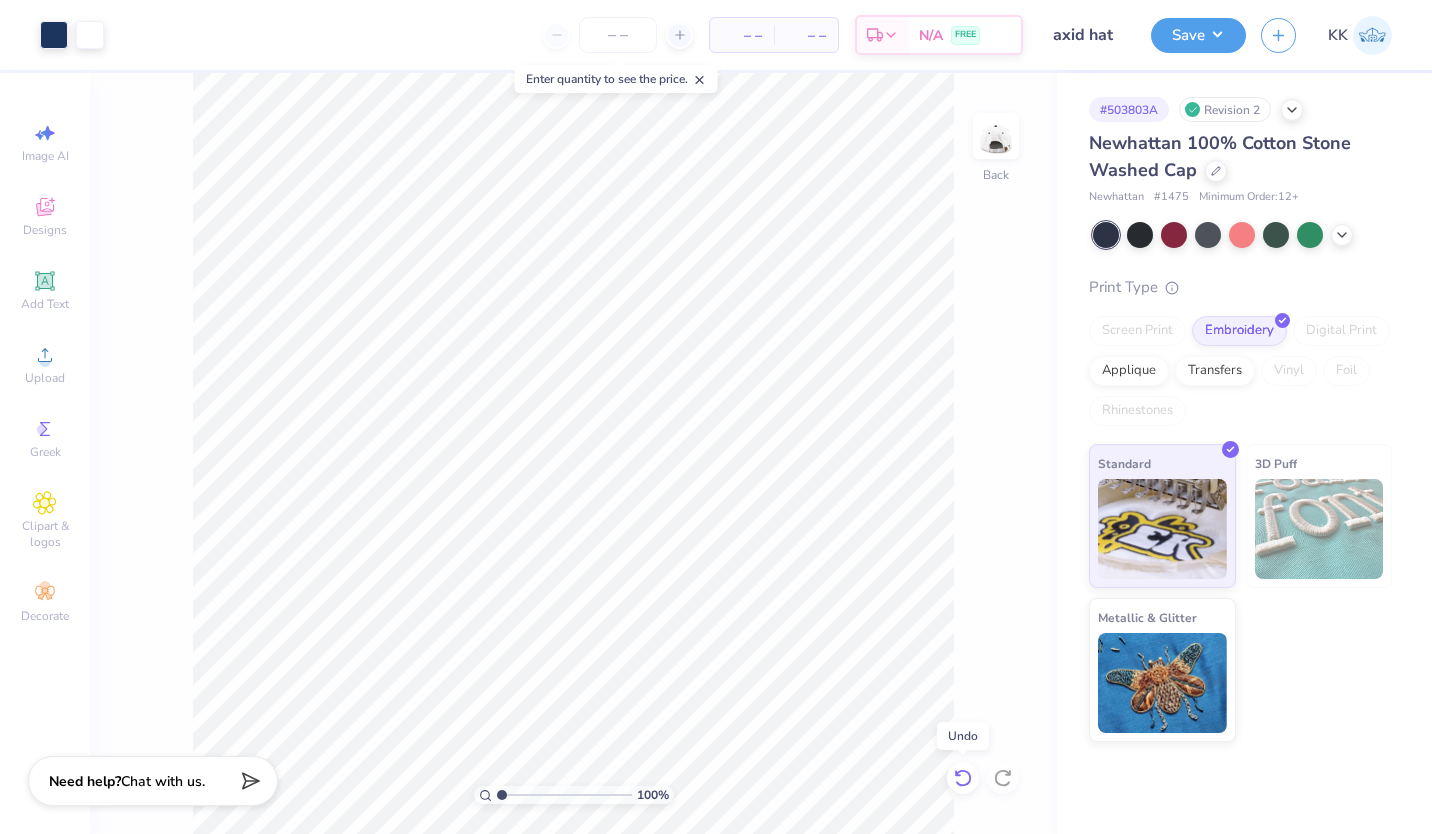 click 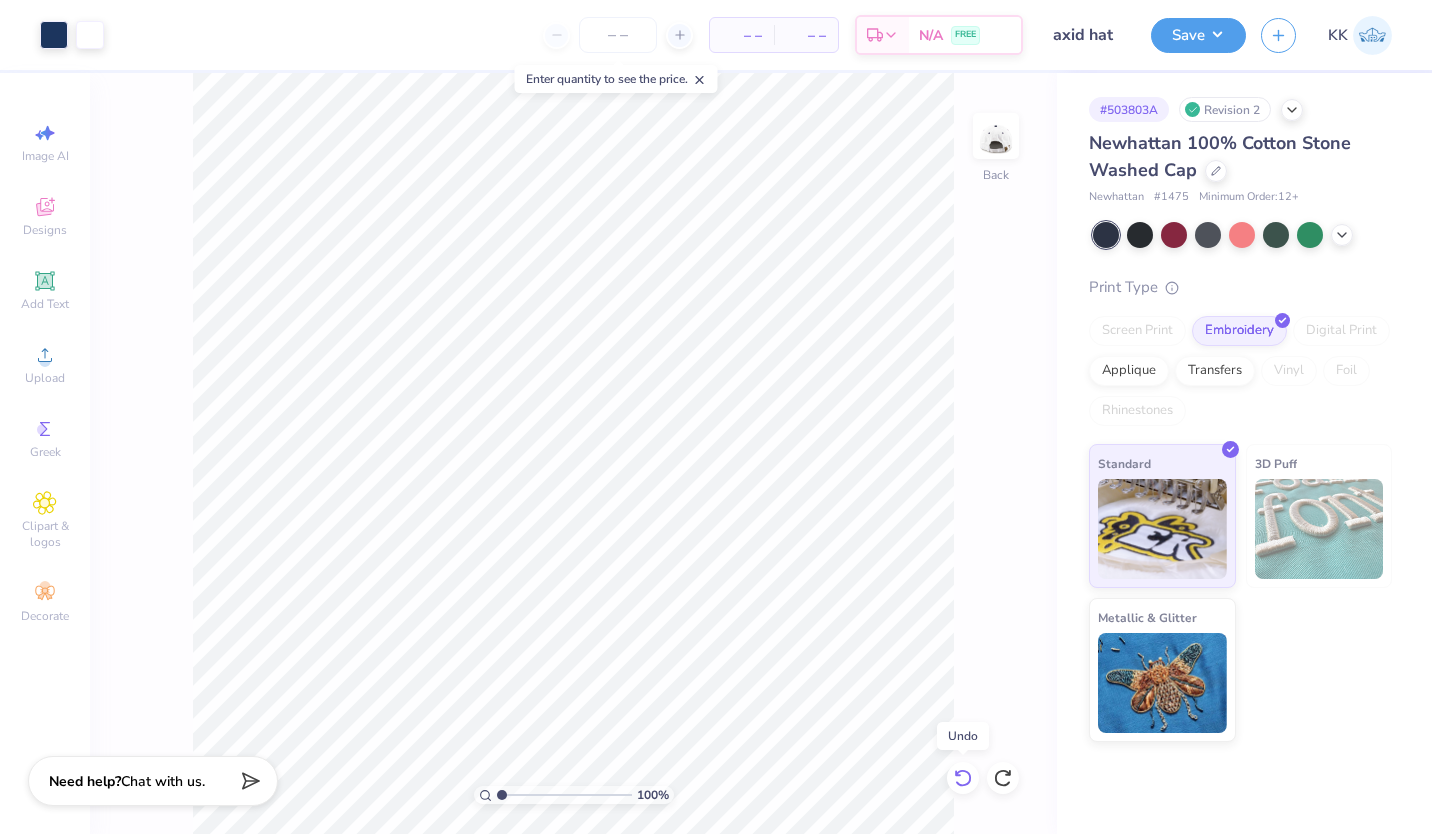 click 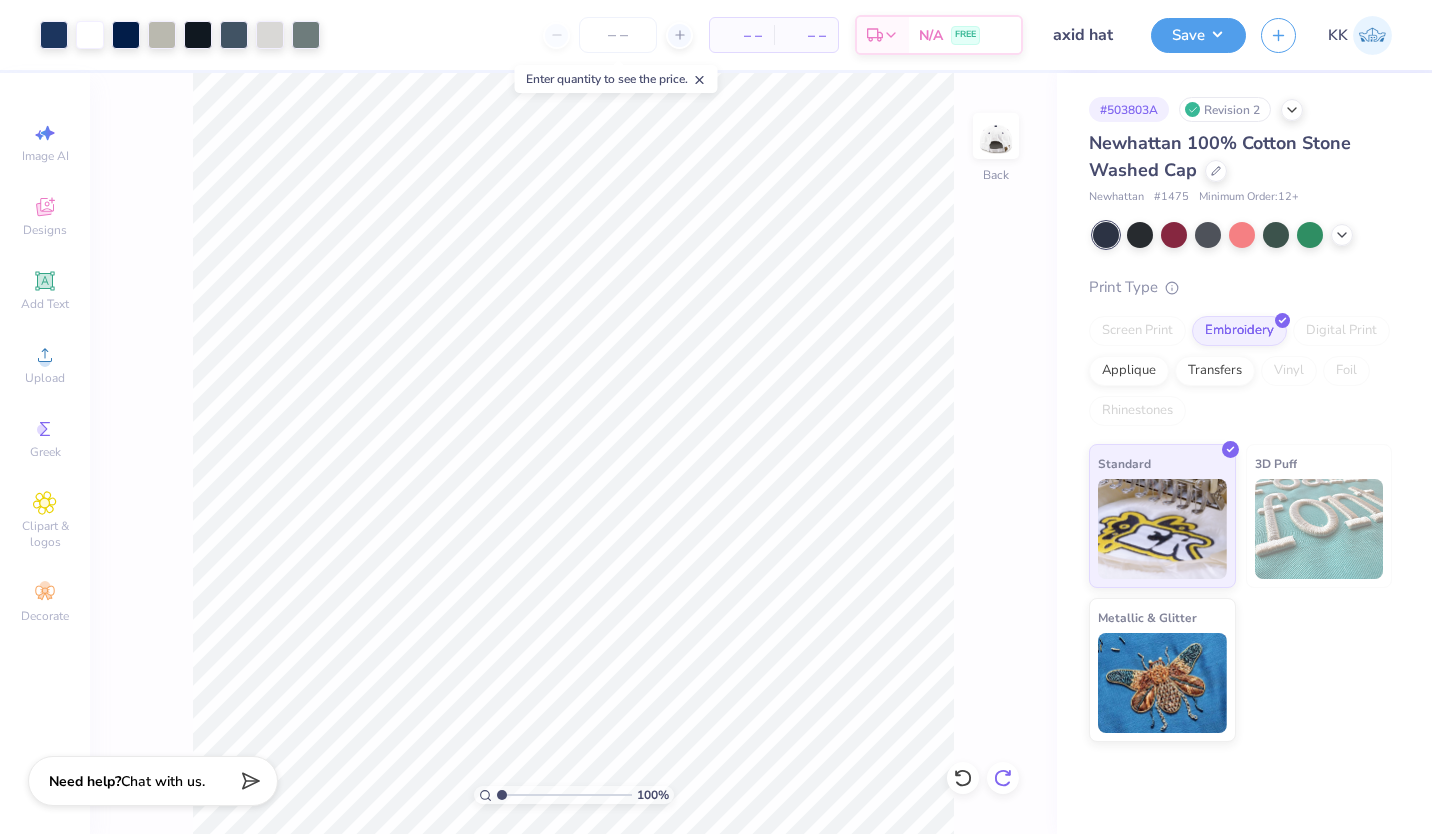 click 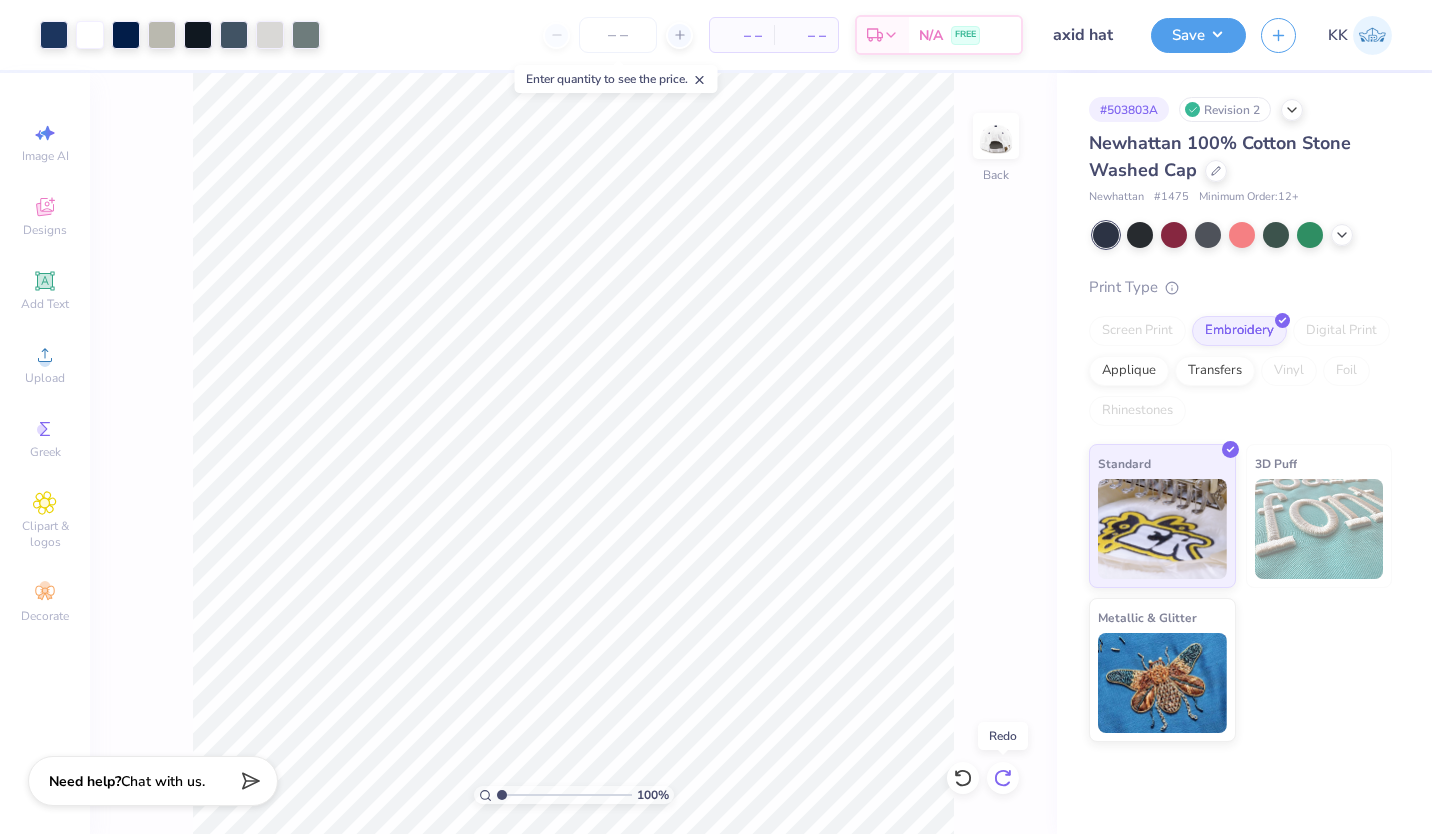 click 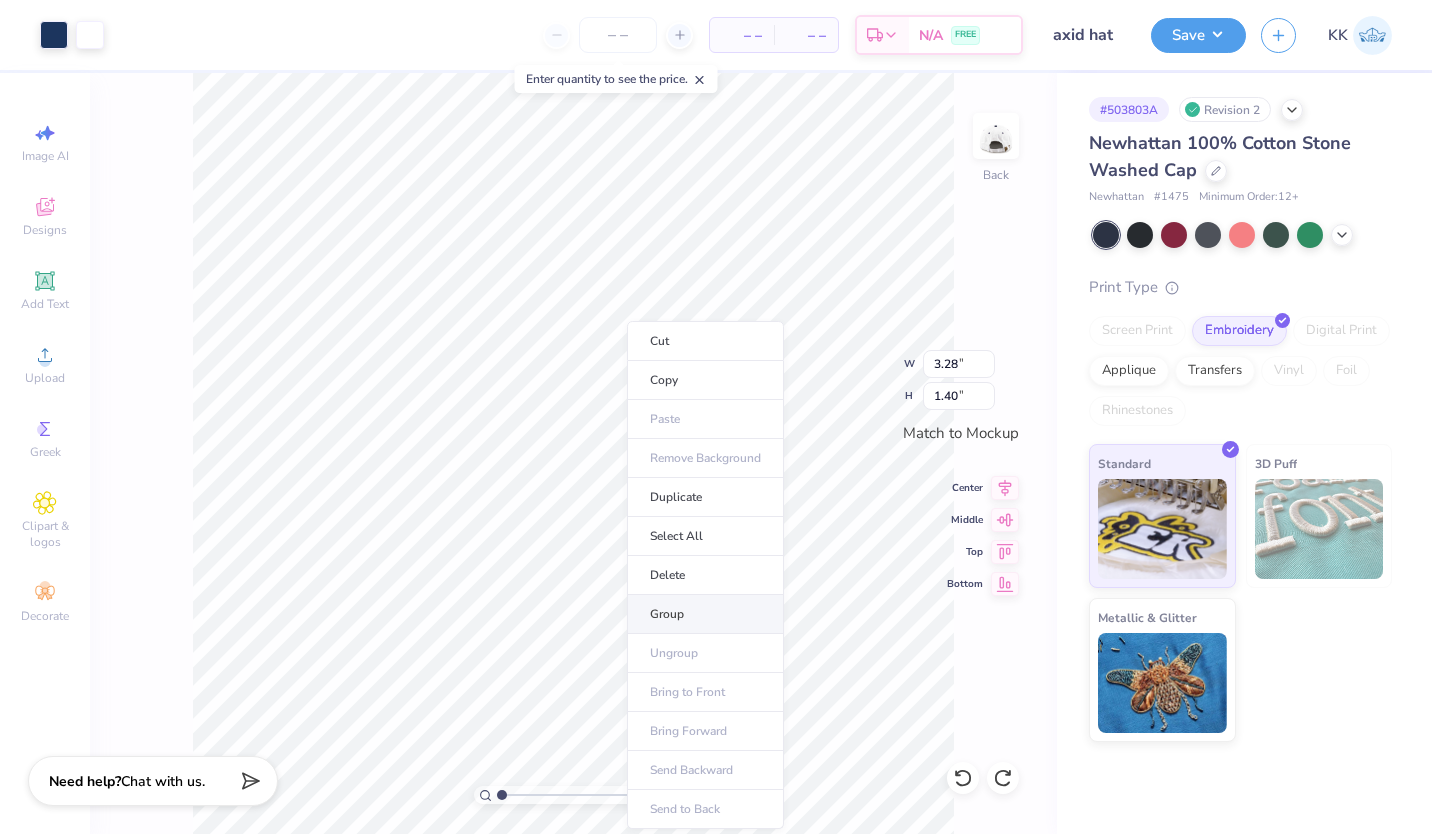 click on "Group" at bounding box center [705, 614] 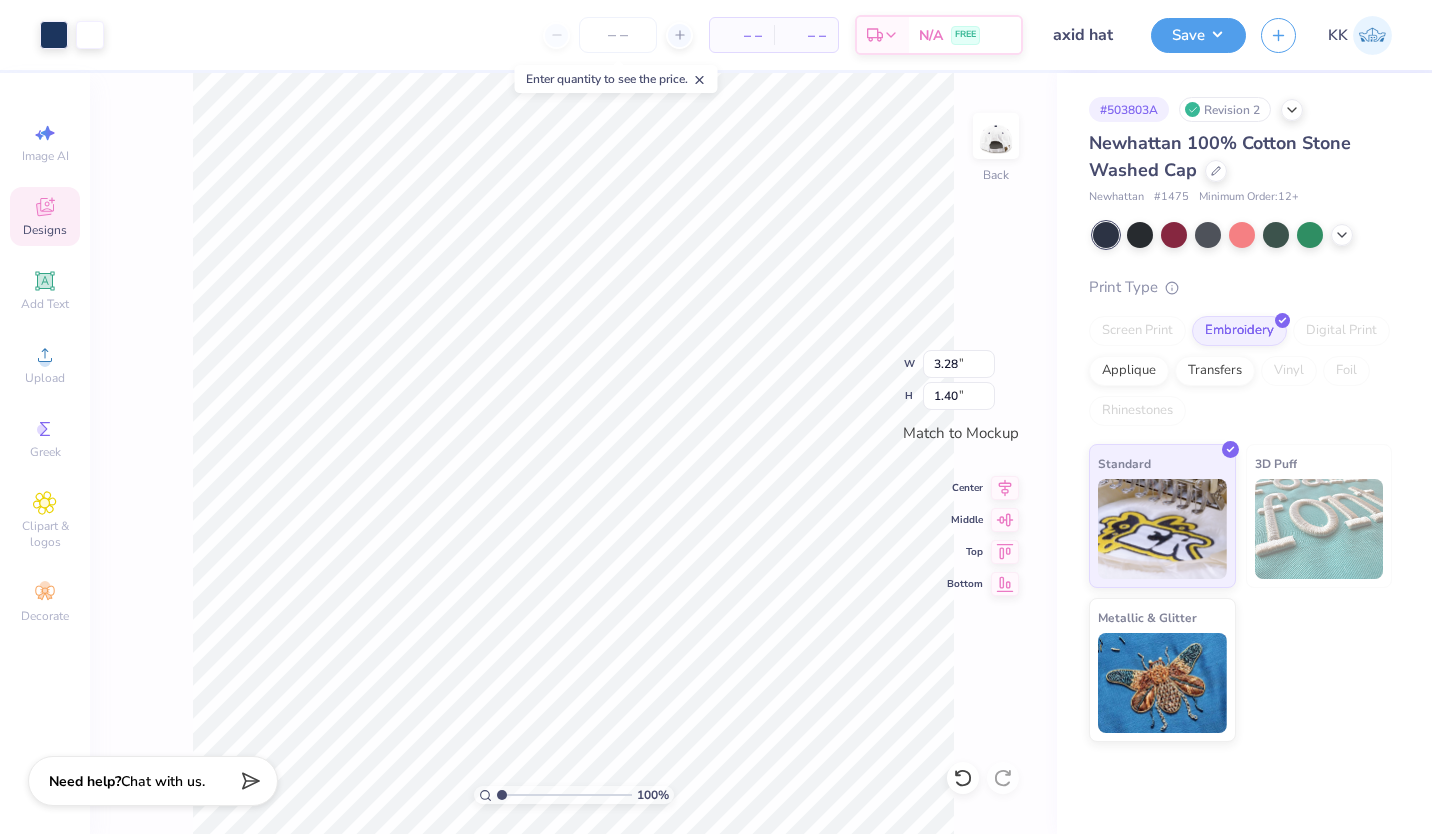click 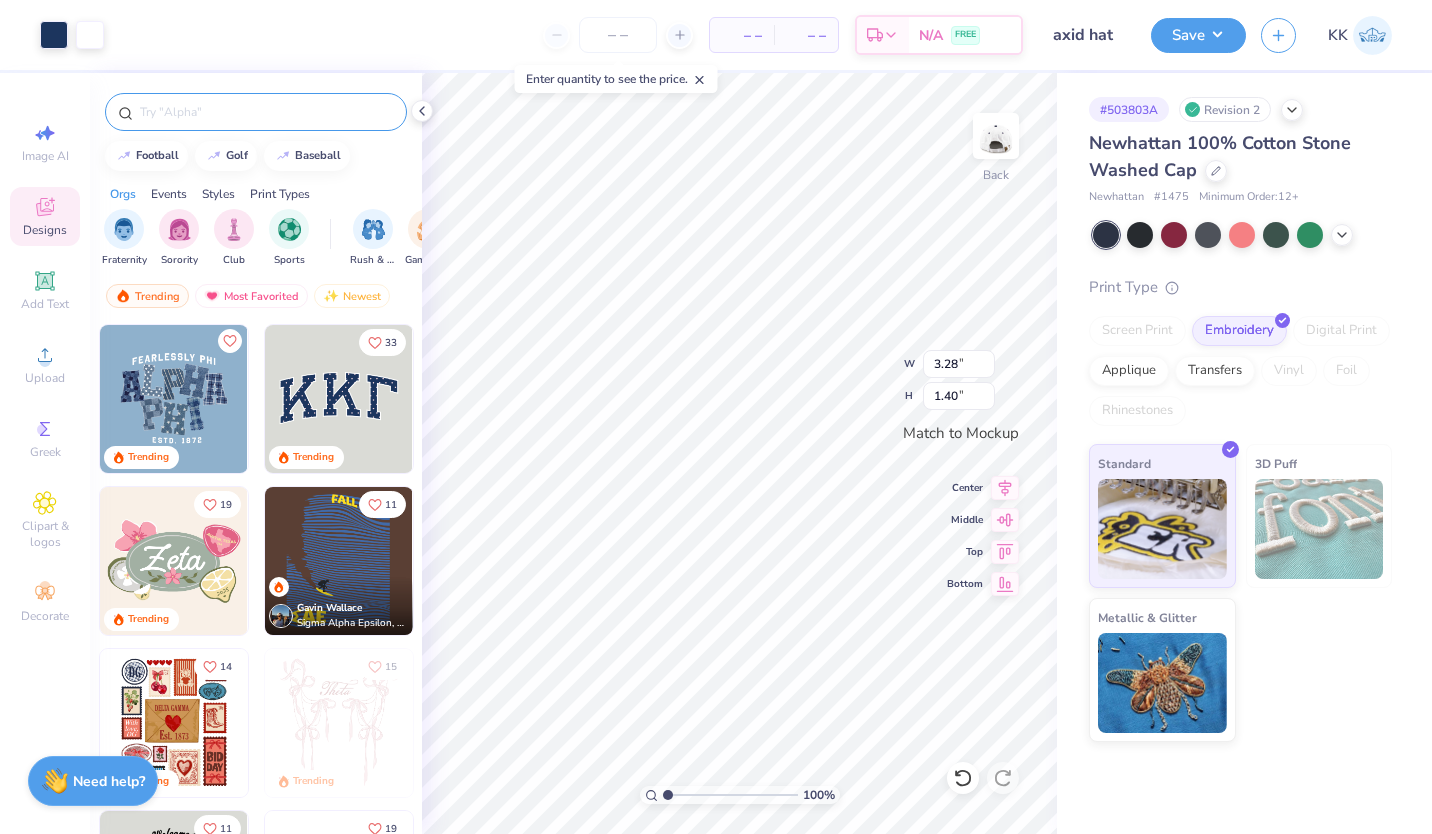 click at bounding box center (256, 112) 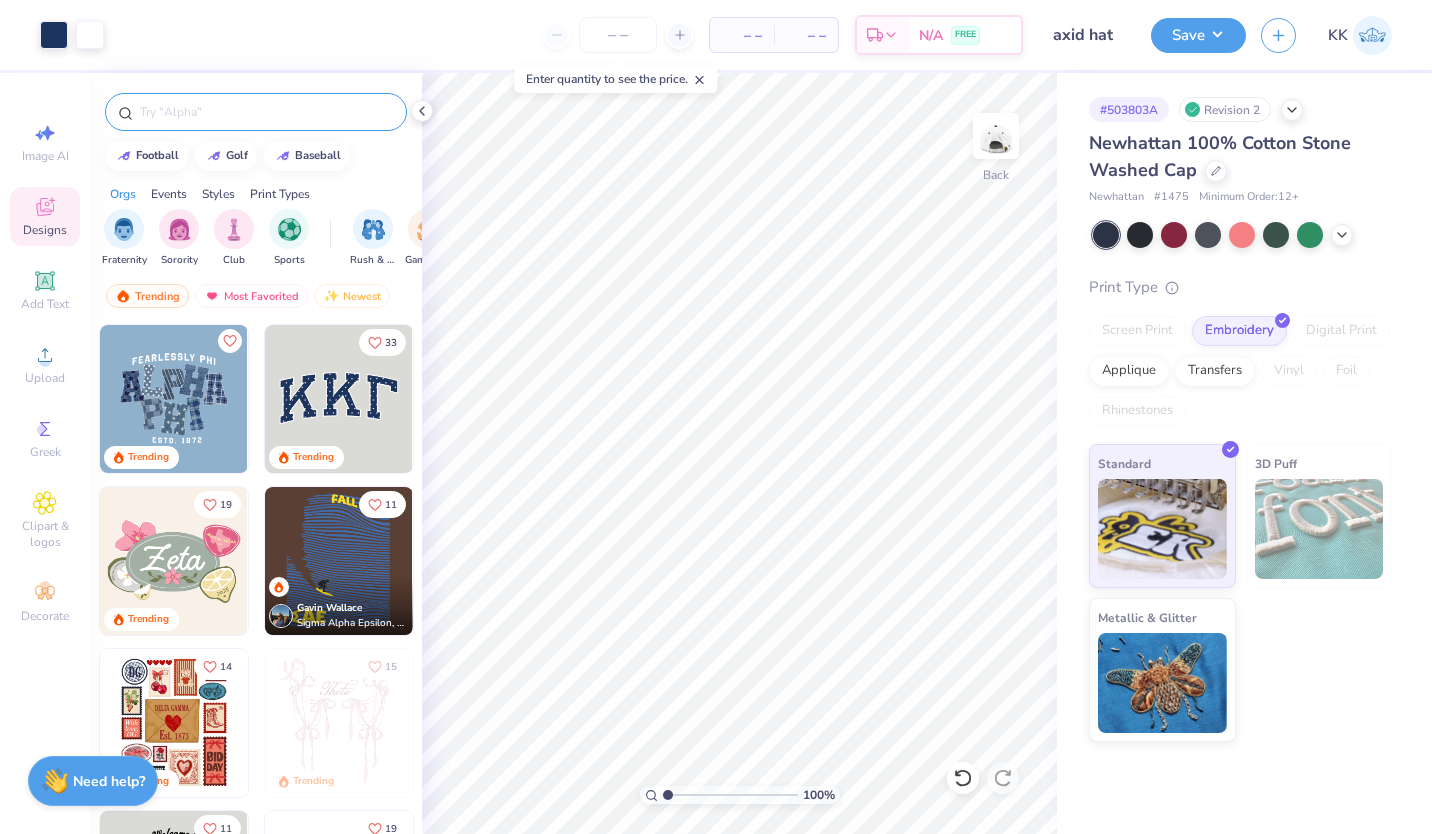 click at bounding box center (266, 112) 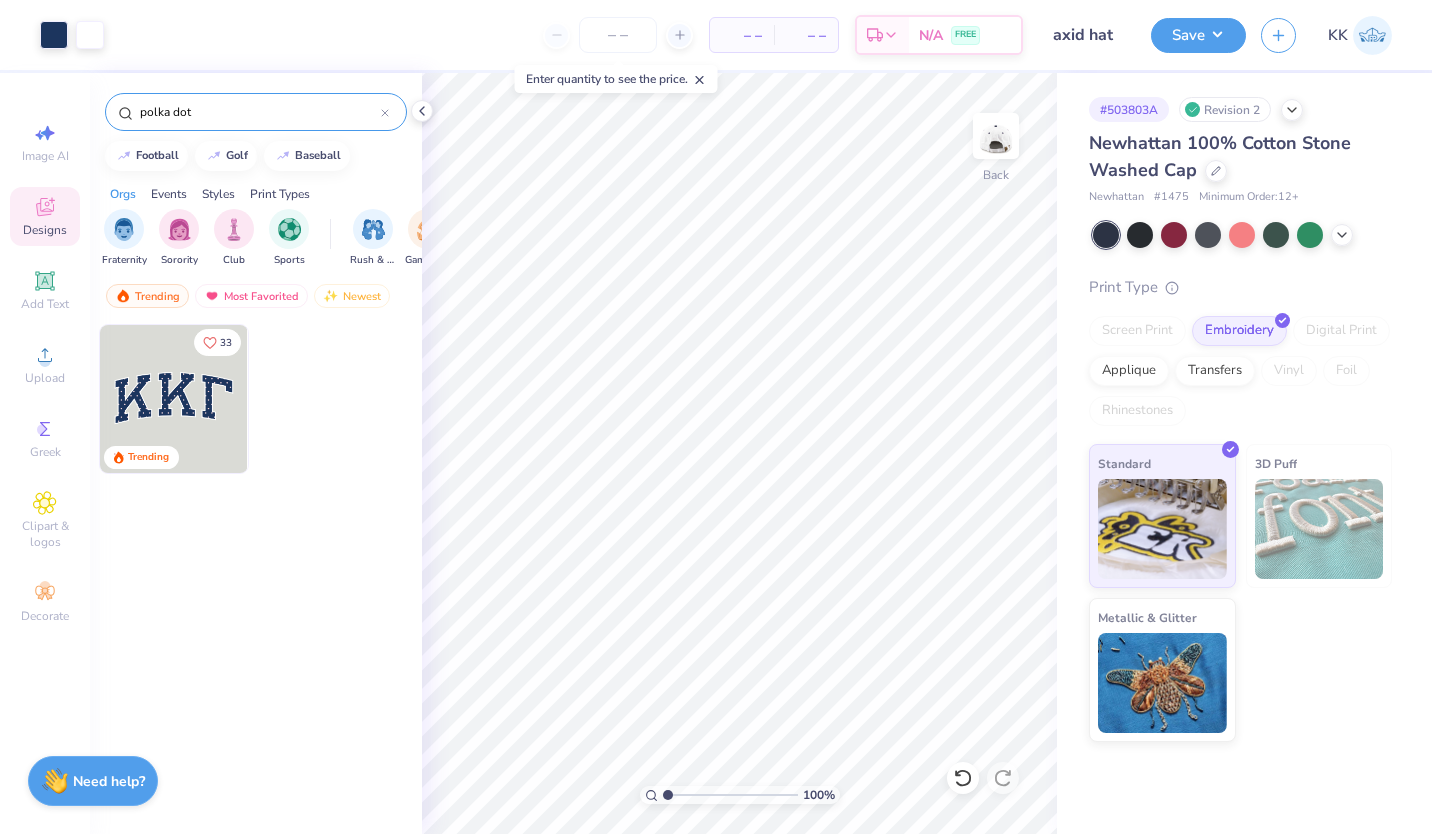 type on "polka dot" 